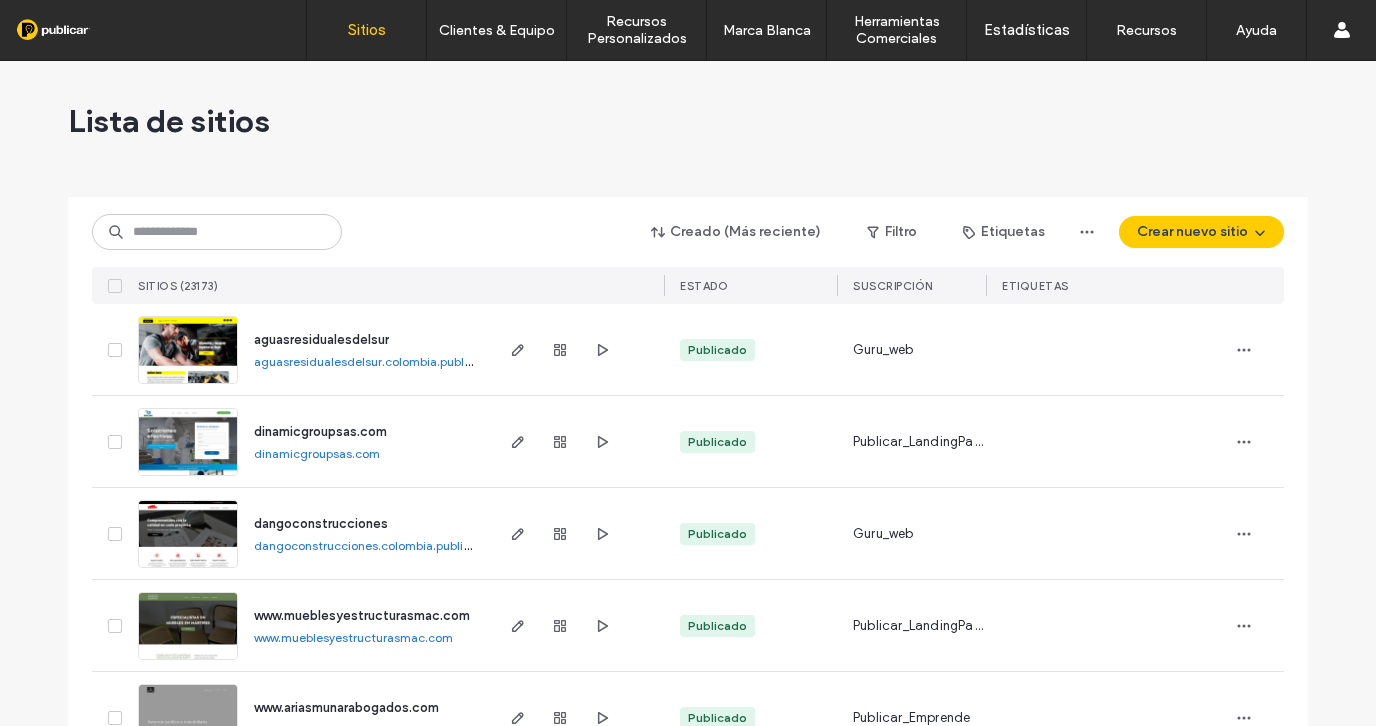 scroll, scrollTop: 0, scrollLeft: 0, axis: both 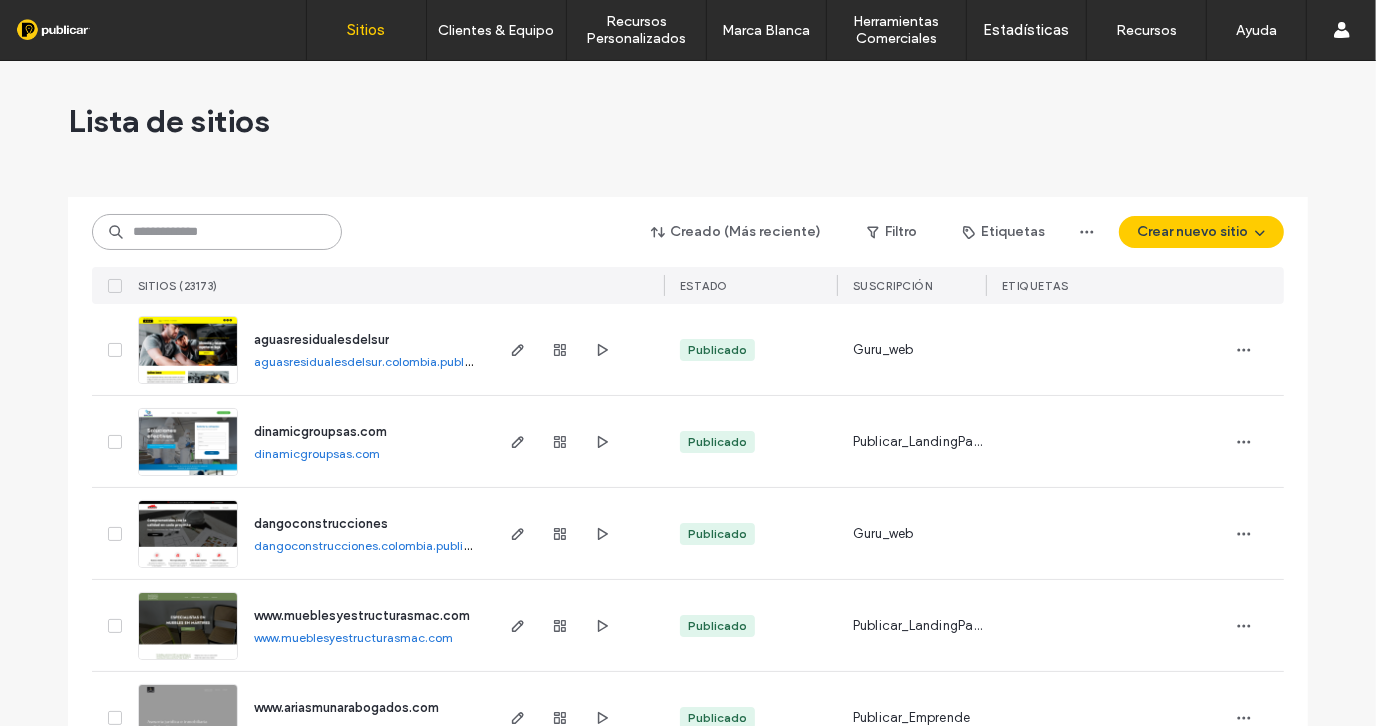 click at bounding box center (217, 232) 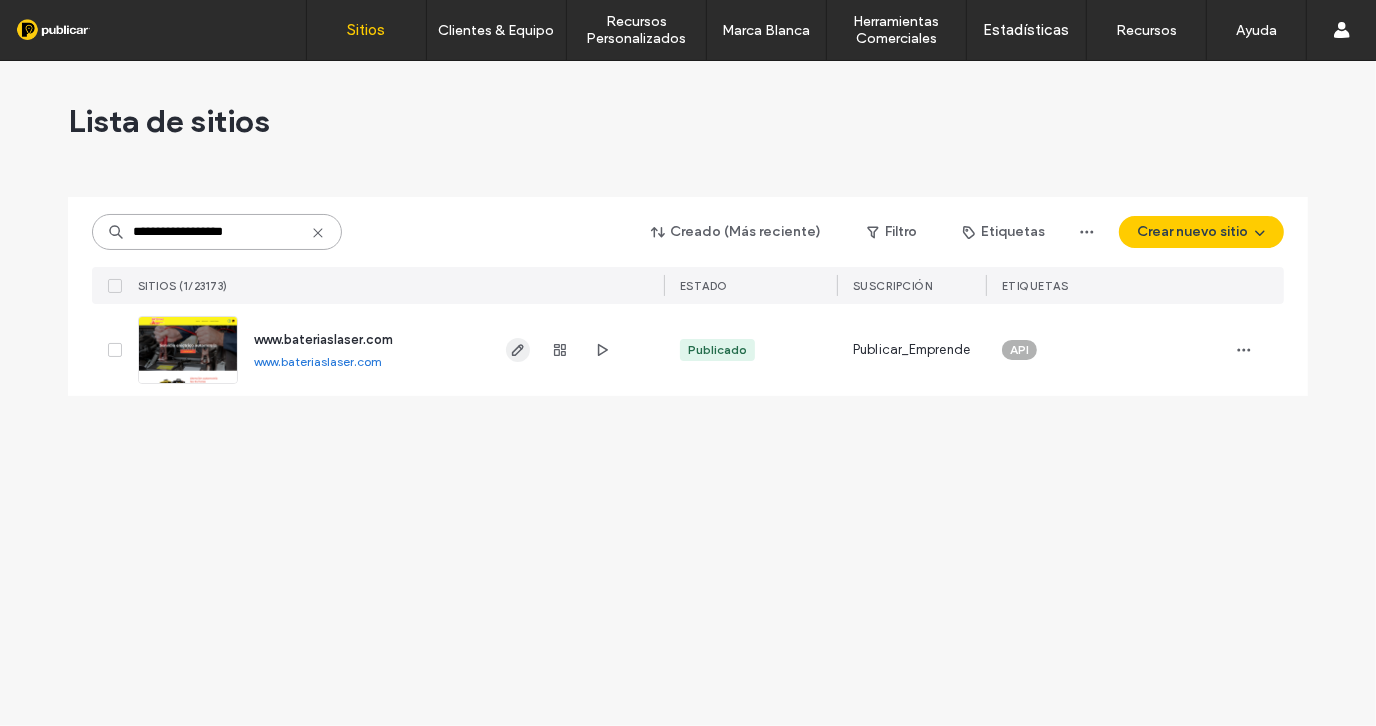 type on "**********" 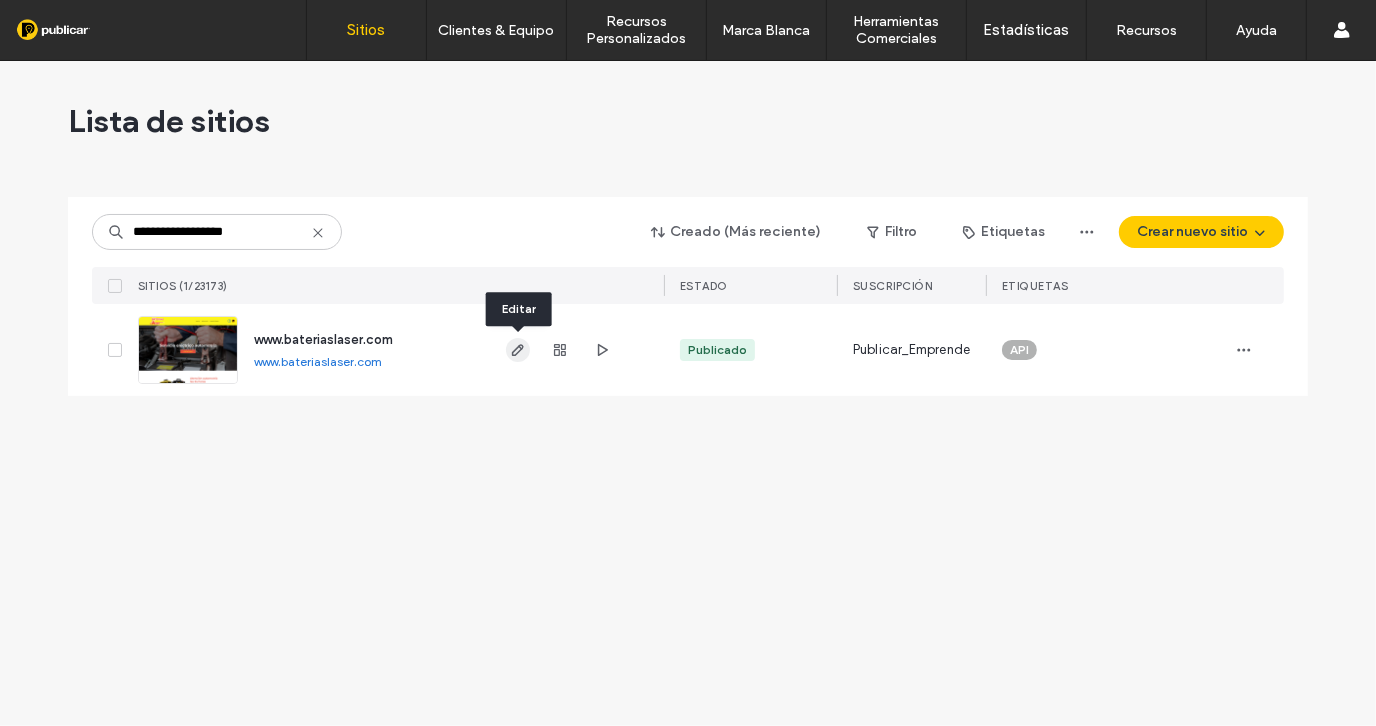 click 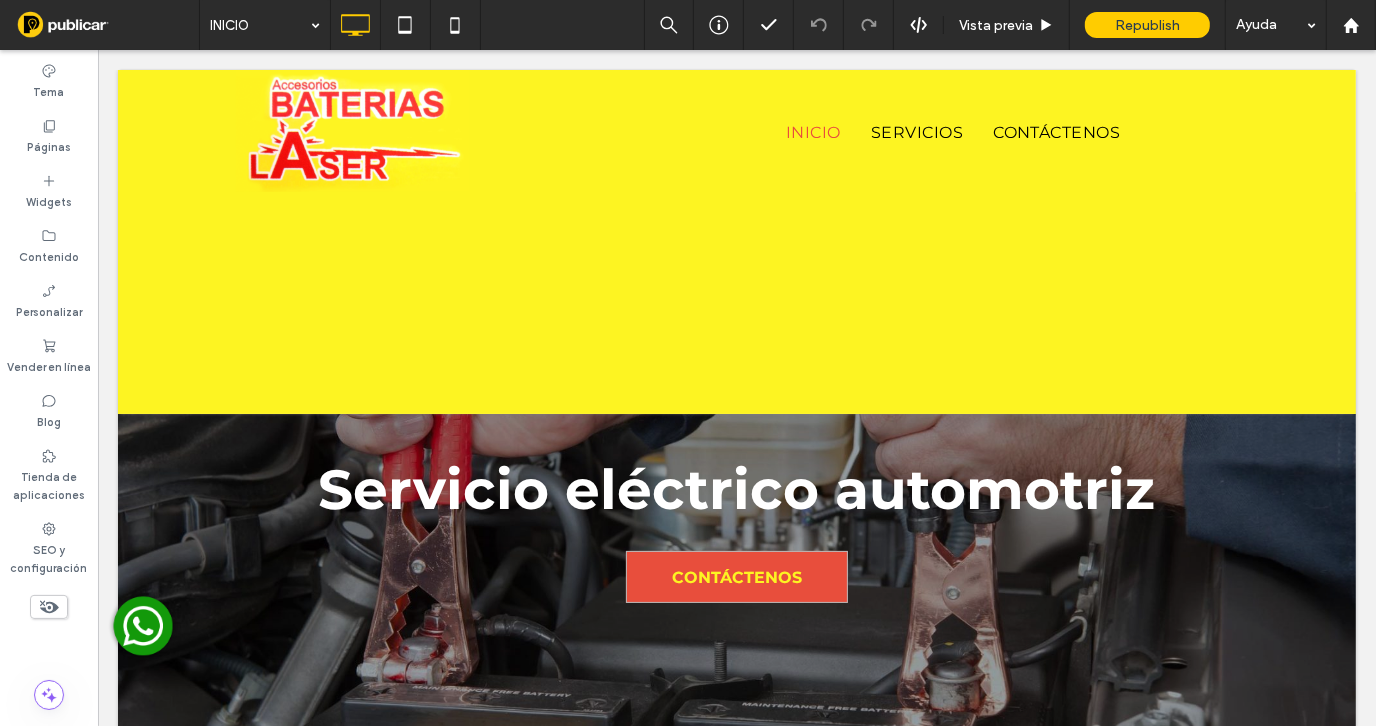 scroll, scrollTop: 0, scrollLeft: 0, axis: both 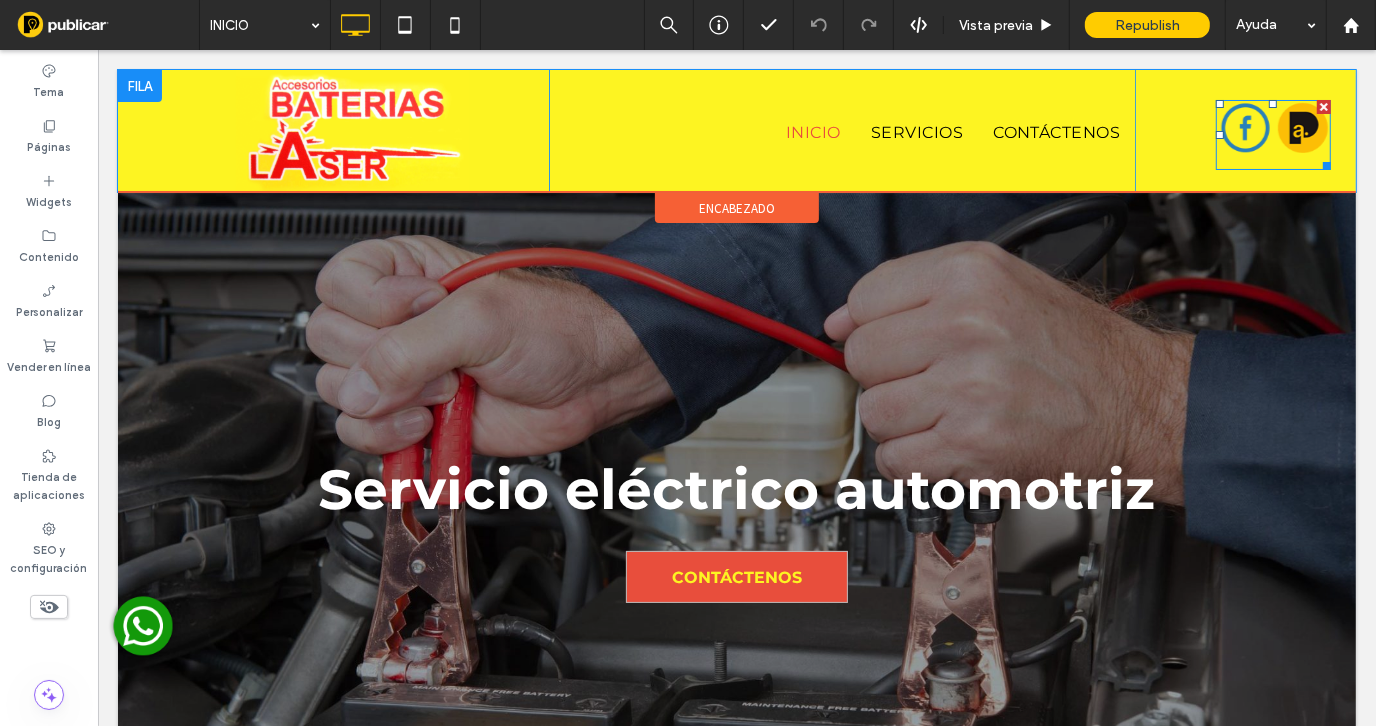 click at bounding box center [1244, 128] 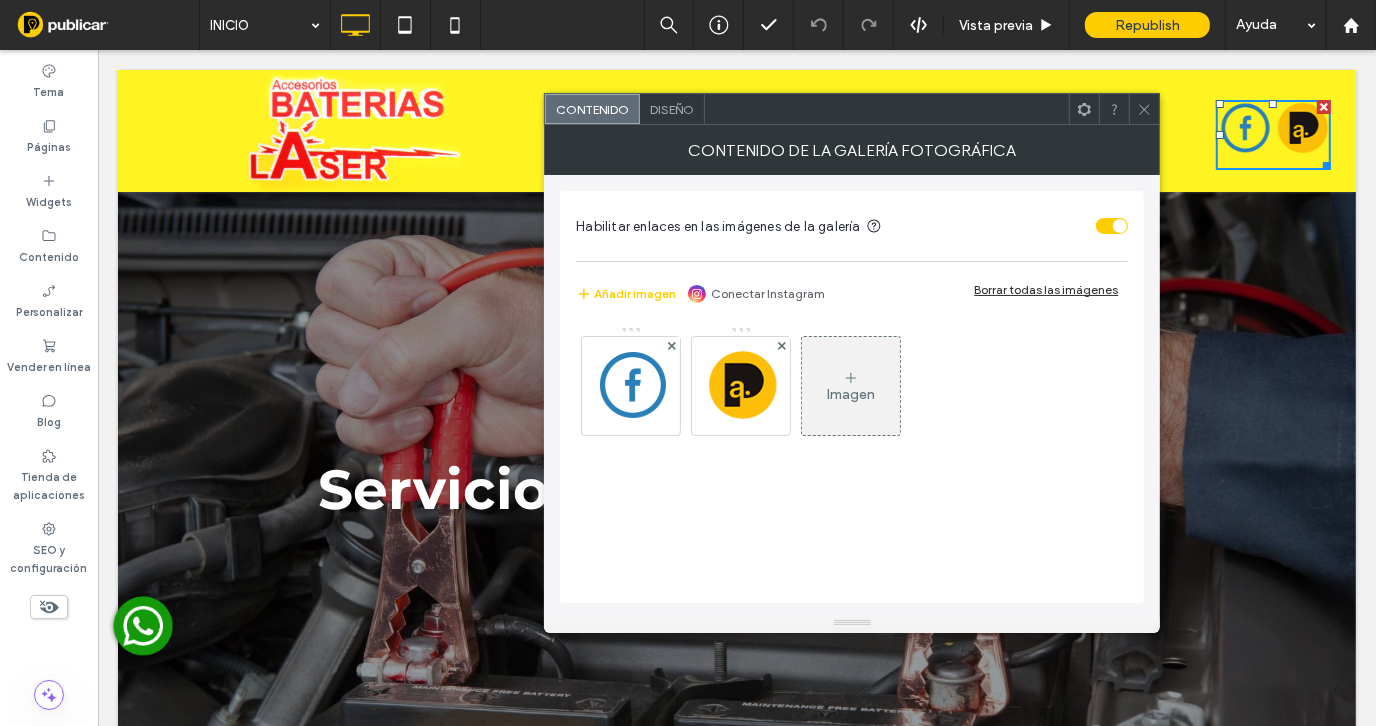 click on "Imagen" at bounding box center [851, 394] 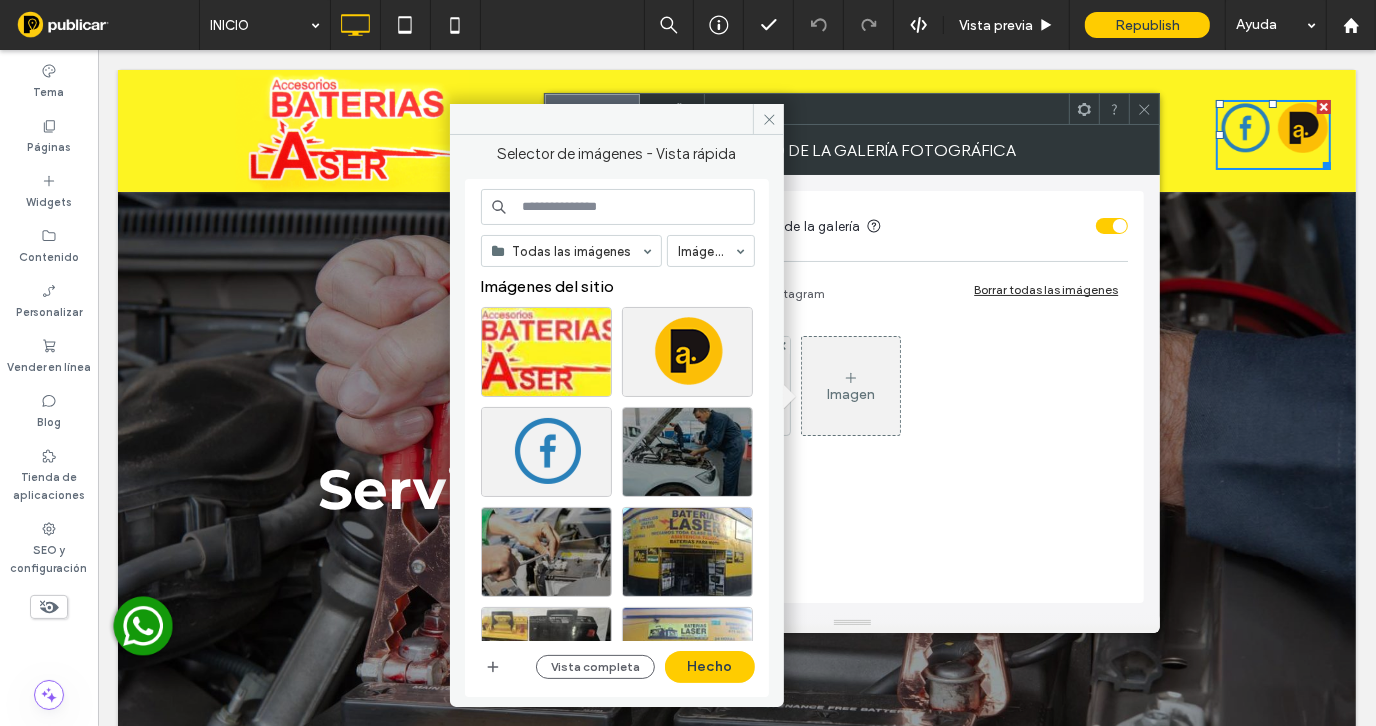 click at bounding box center [618, 207] 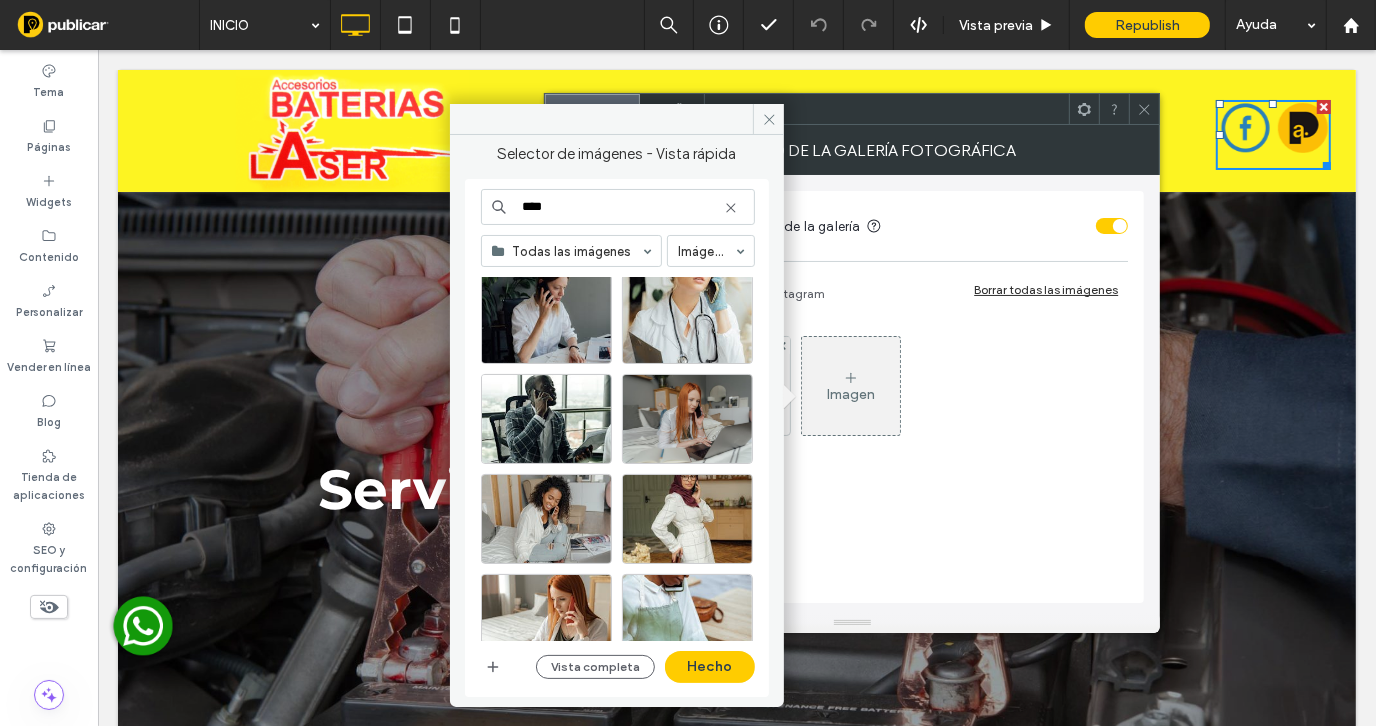 scroll, scrollTop: 0, scrollLeft: 0, axis: both 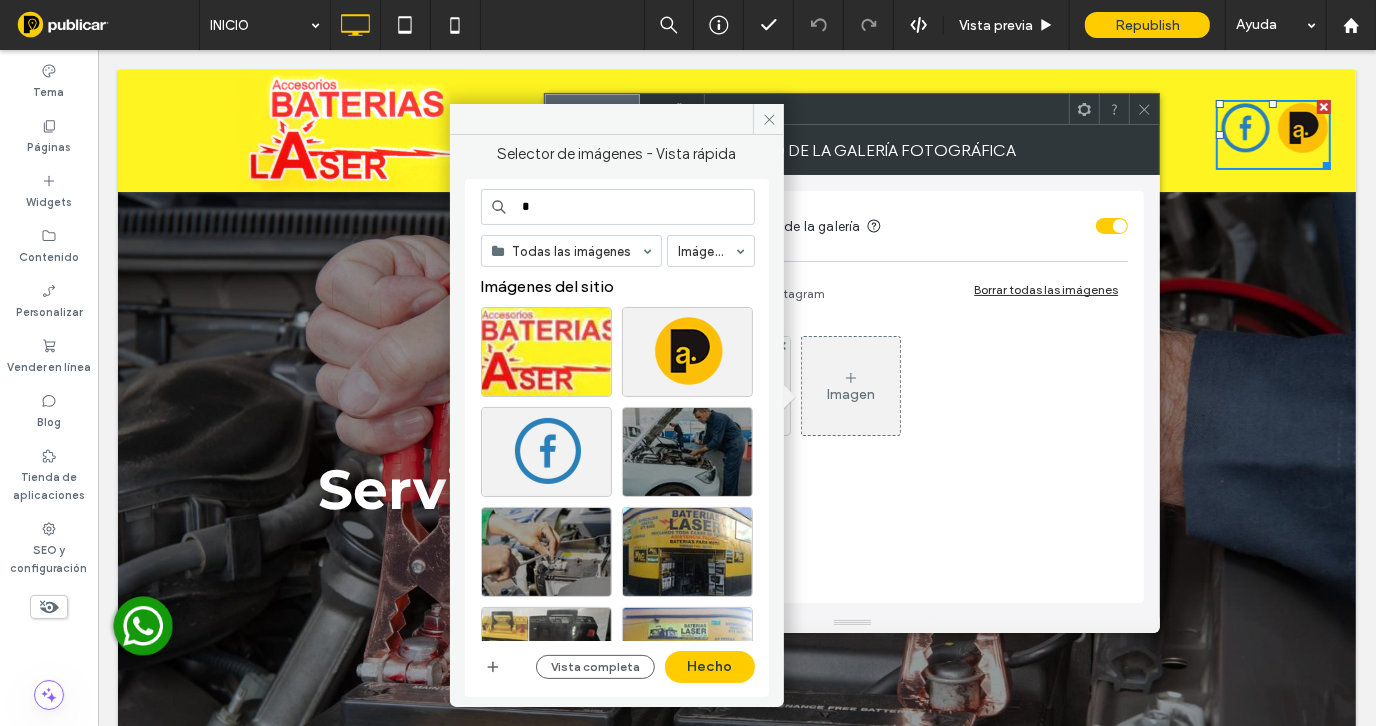 type on "*" 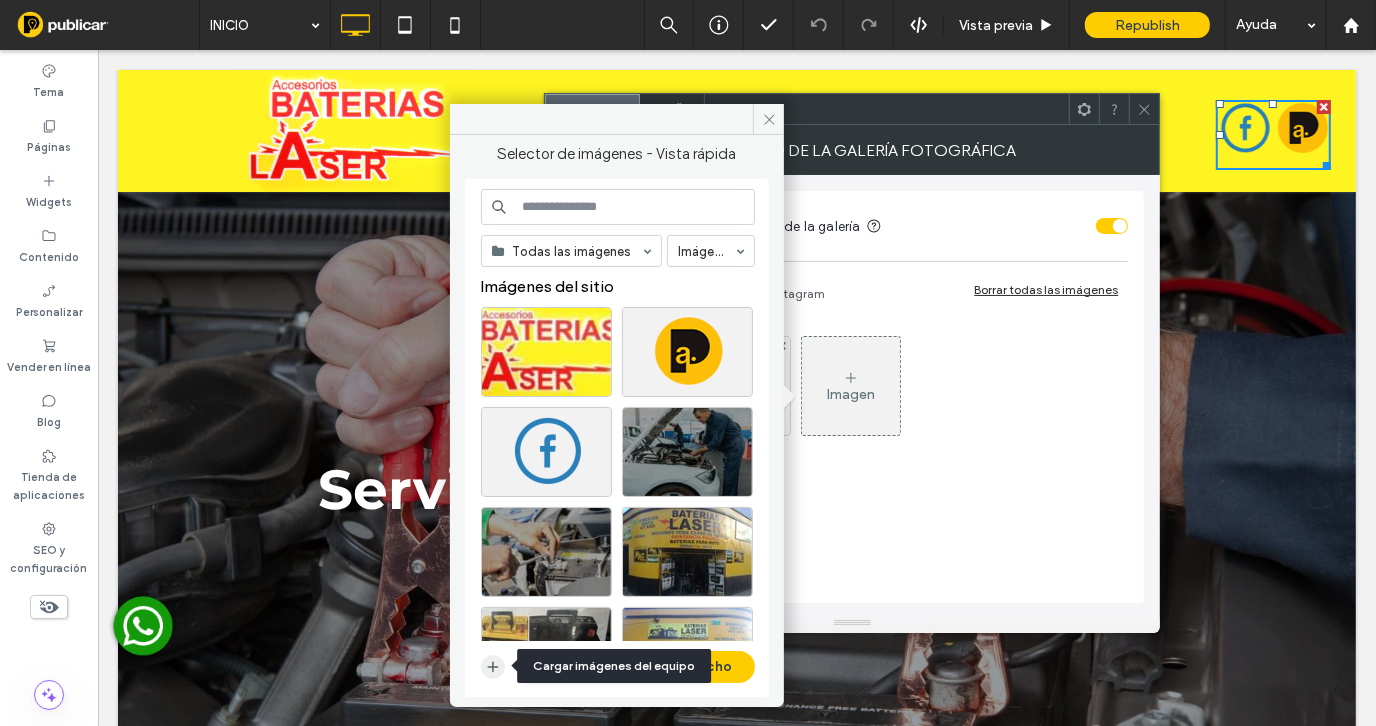 type 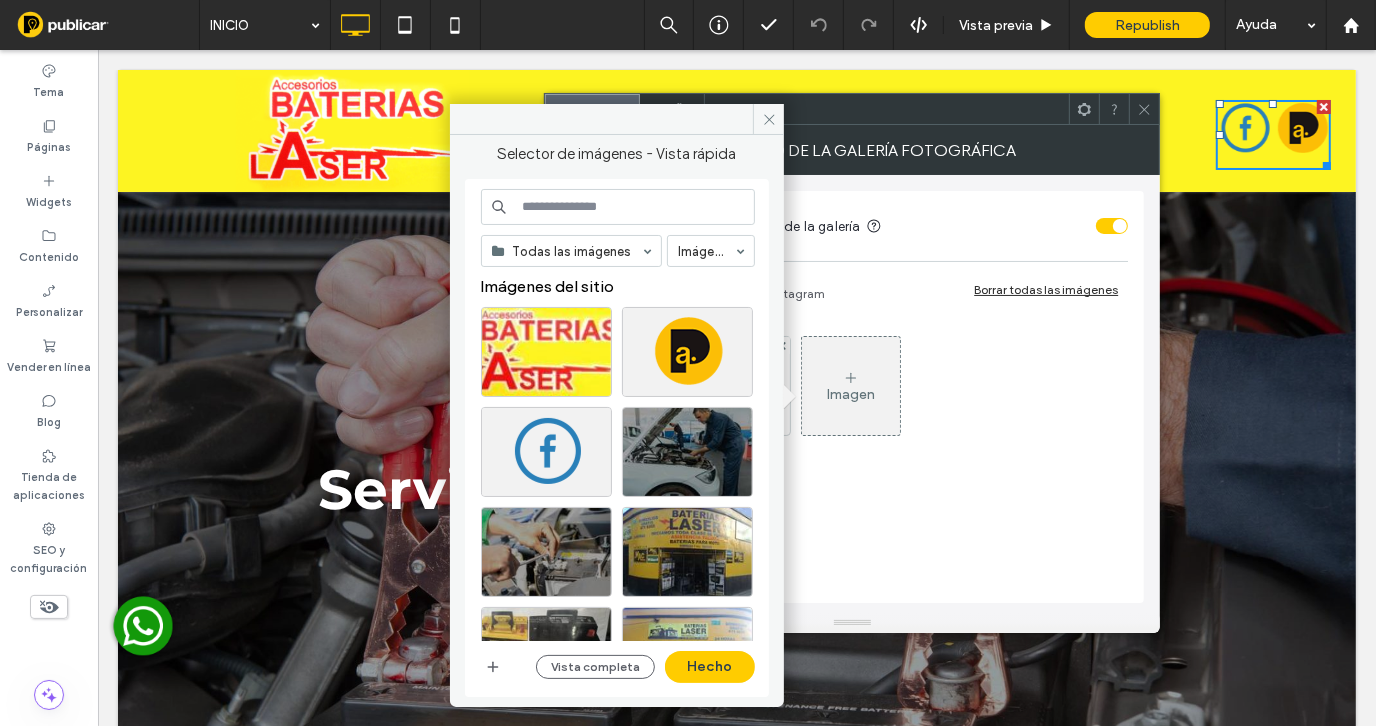 click 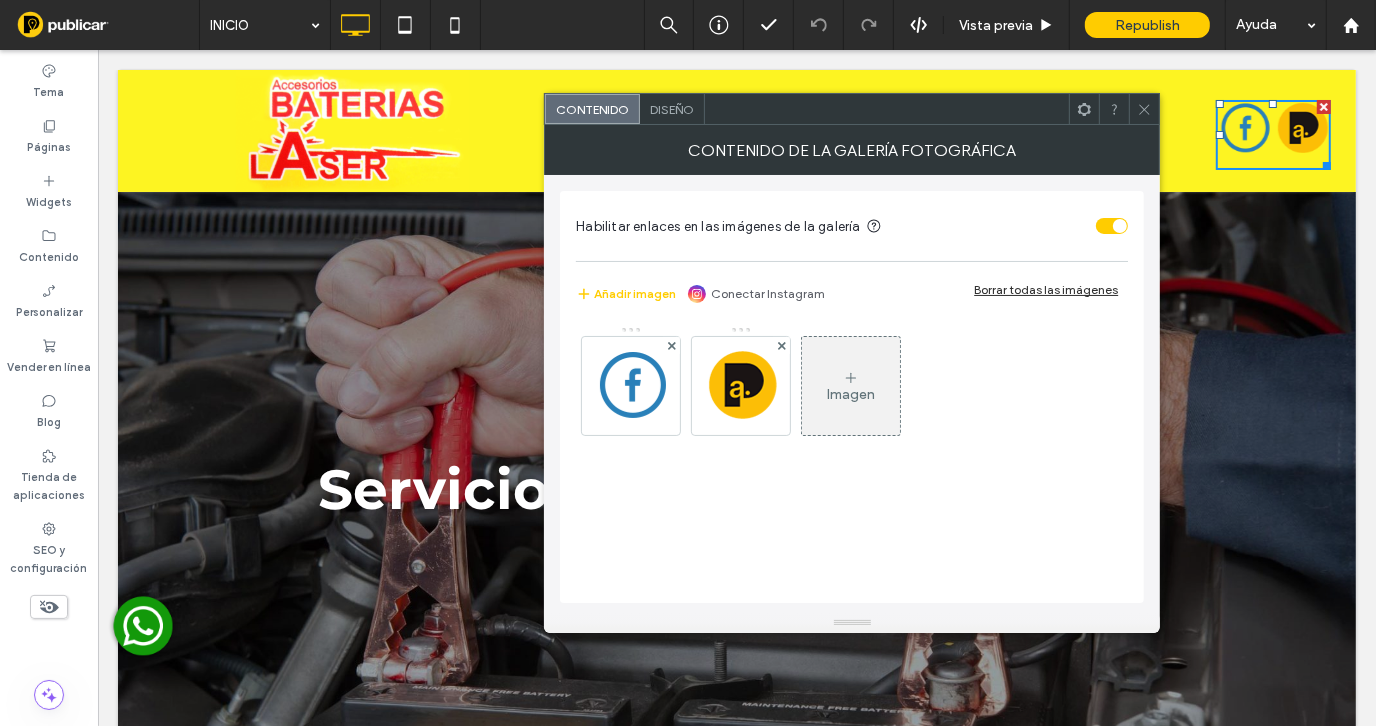 click on "Imagen" at bounding box center [851, 386] 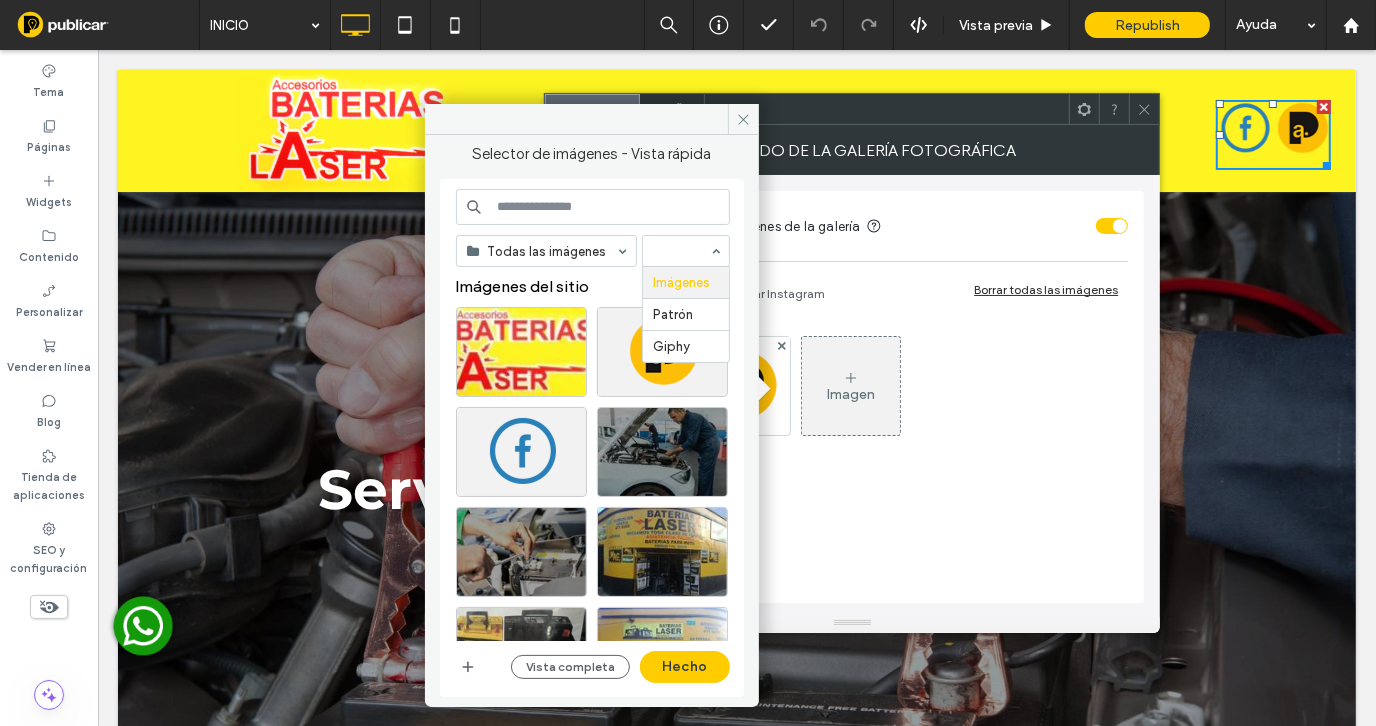 click at bounding box center [681, 251] 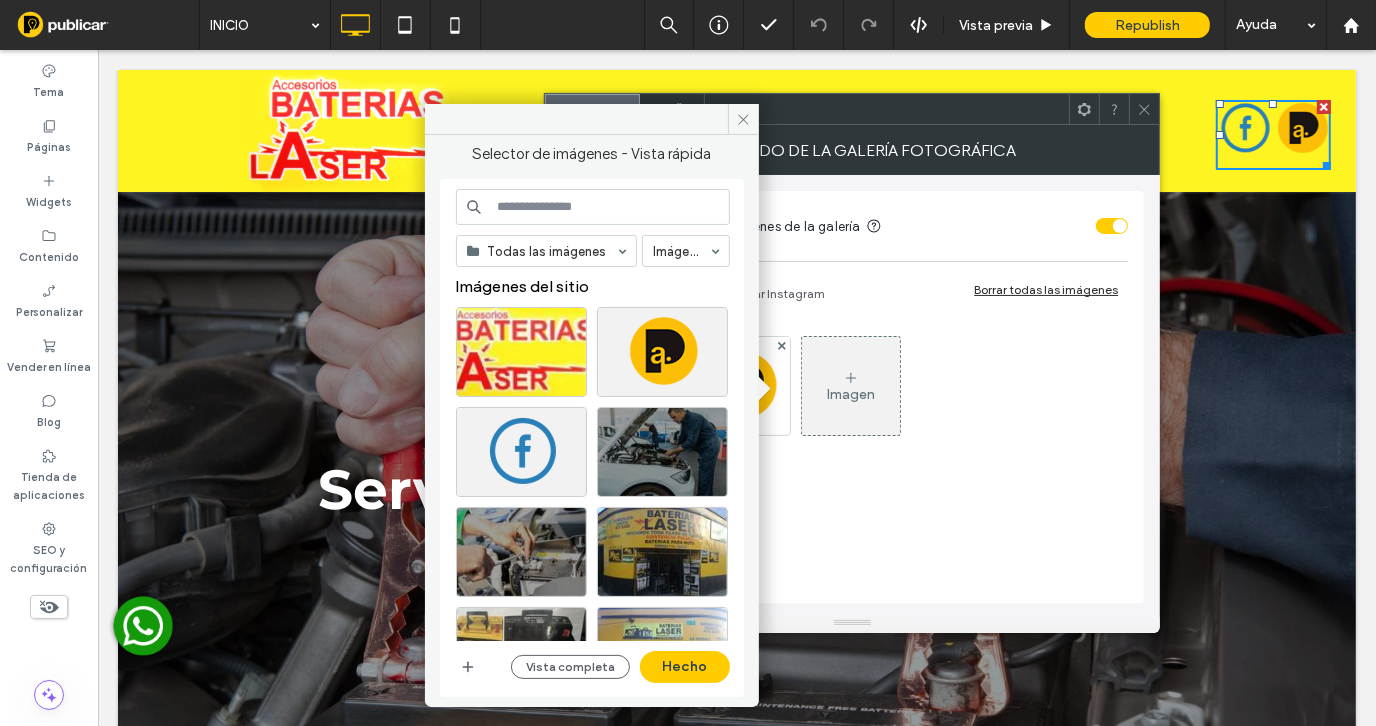 click on "Todas las imágenes Imágenes" at bounding box center (593, 251) 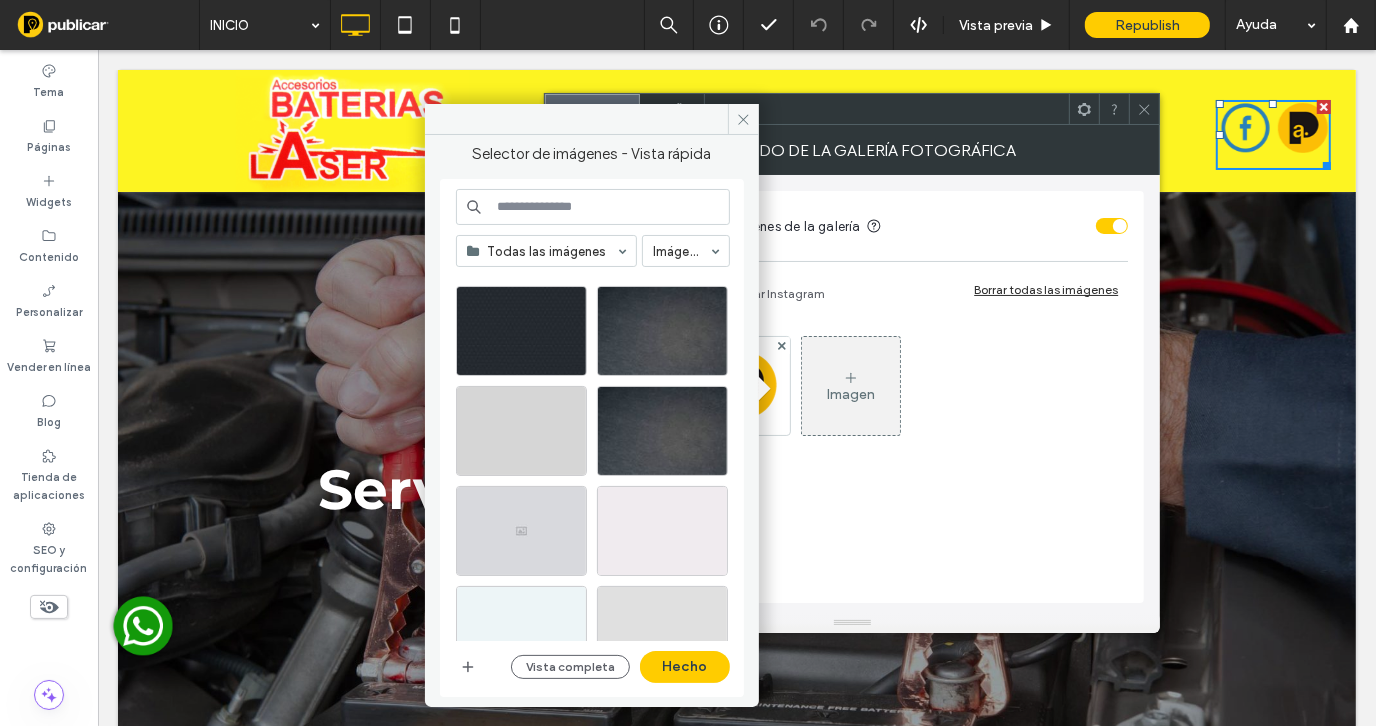 scroll, scrollTop: 1665, scrollLeft: 0, axis: vertical 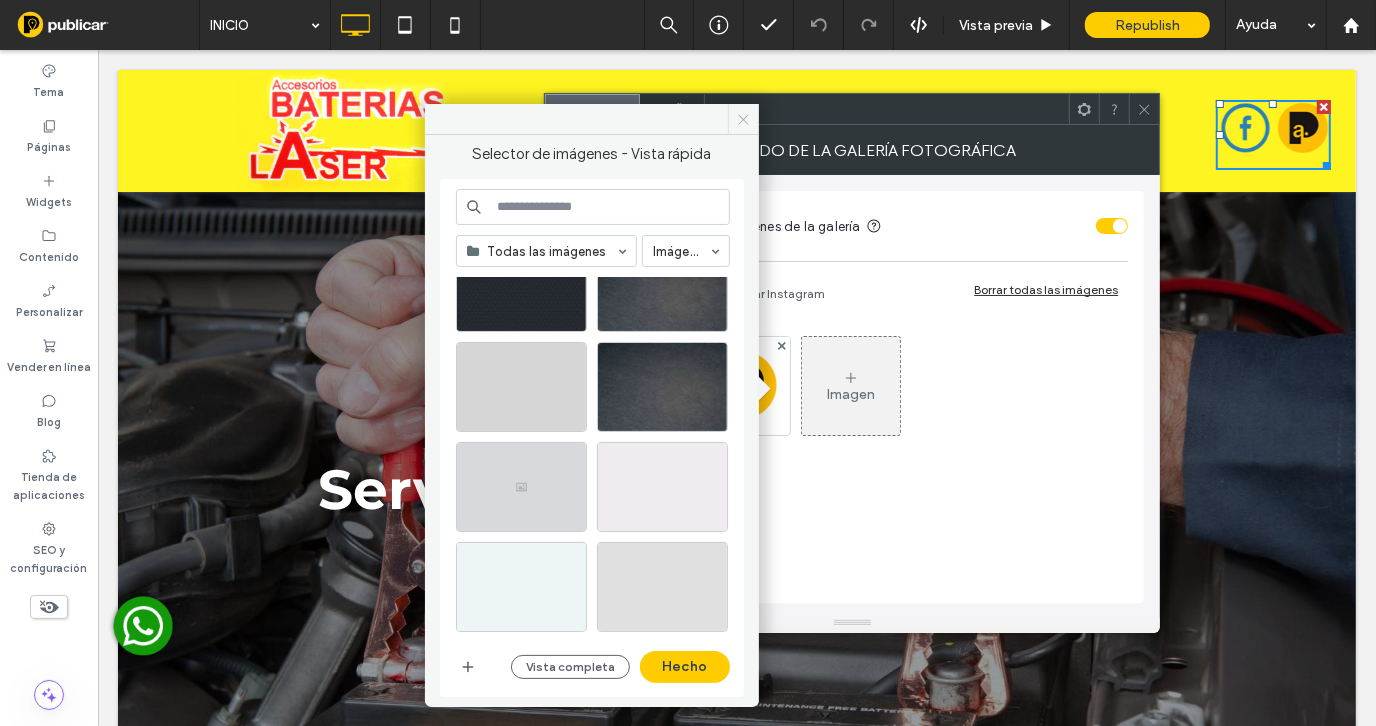 click at bounding box center (743, 119) 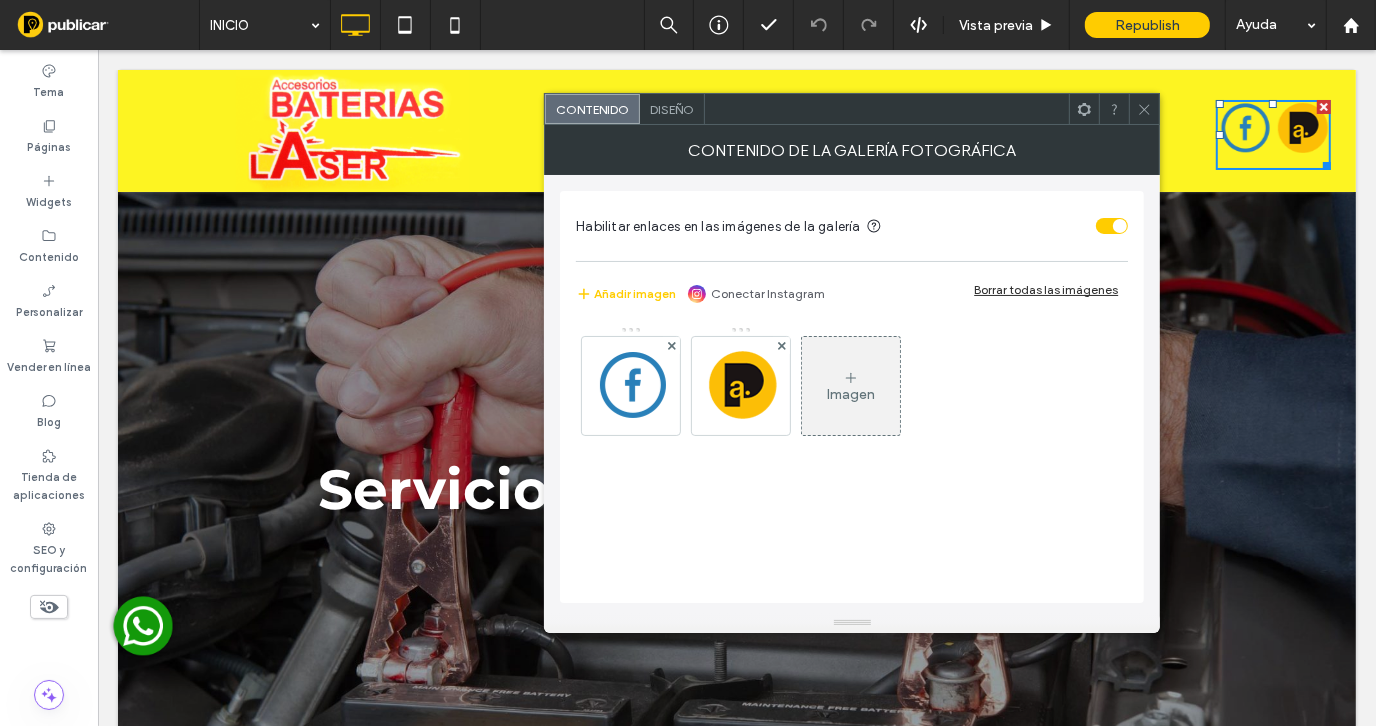 click 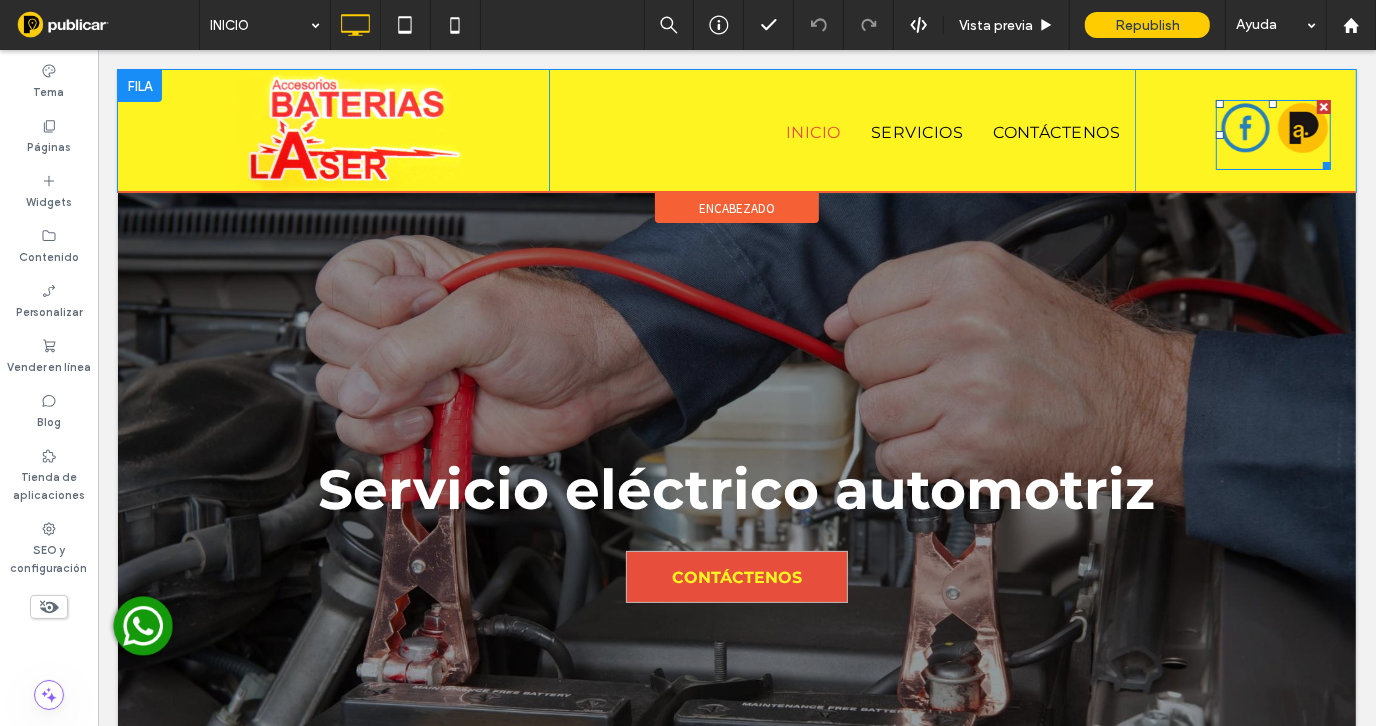 click at bounding box center (1244, 128) 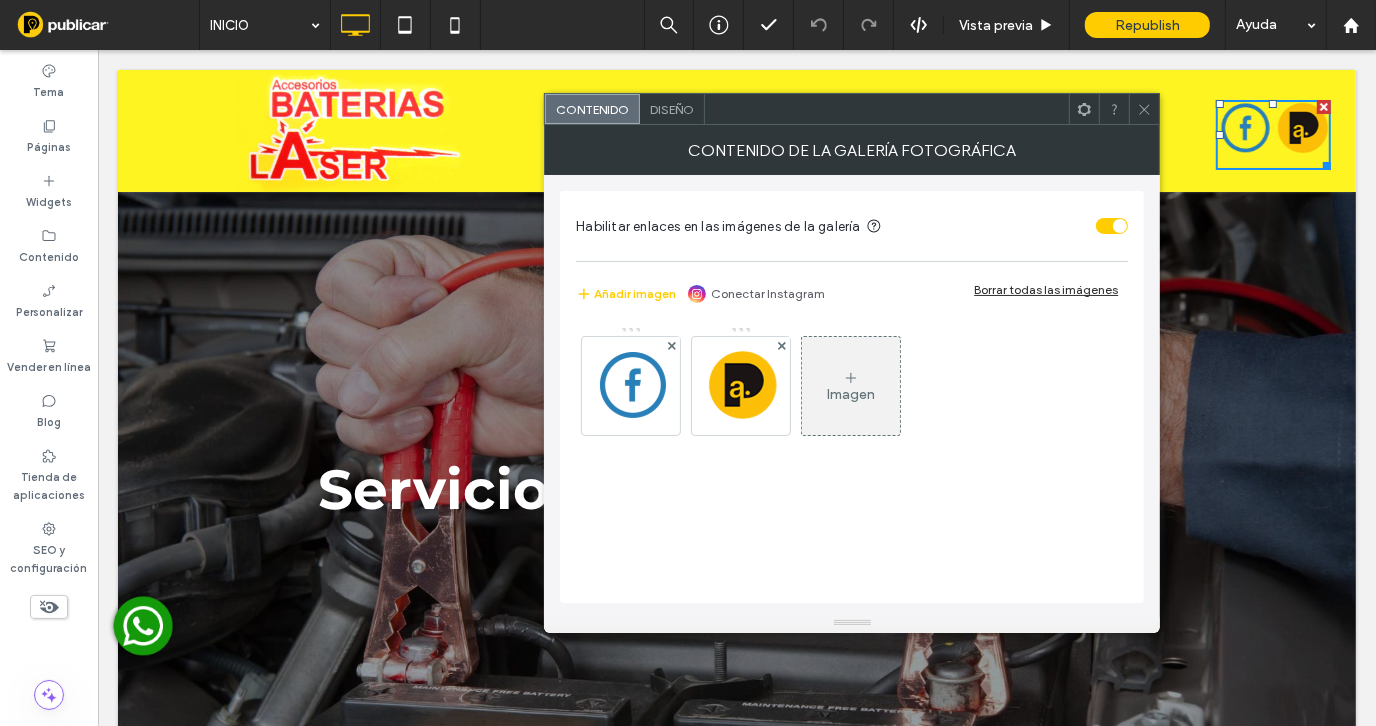 click on "Imagen" at bounding box center (851, 386) 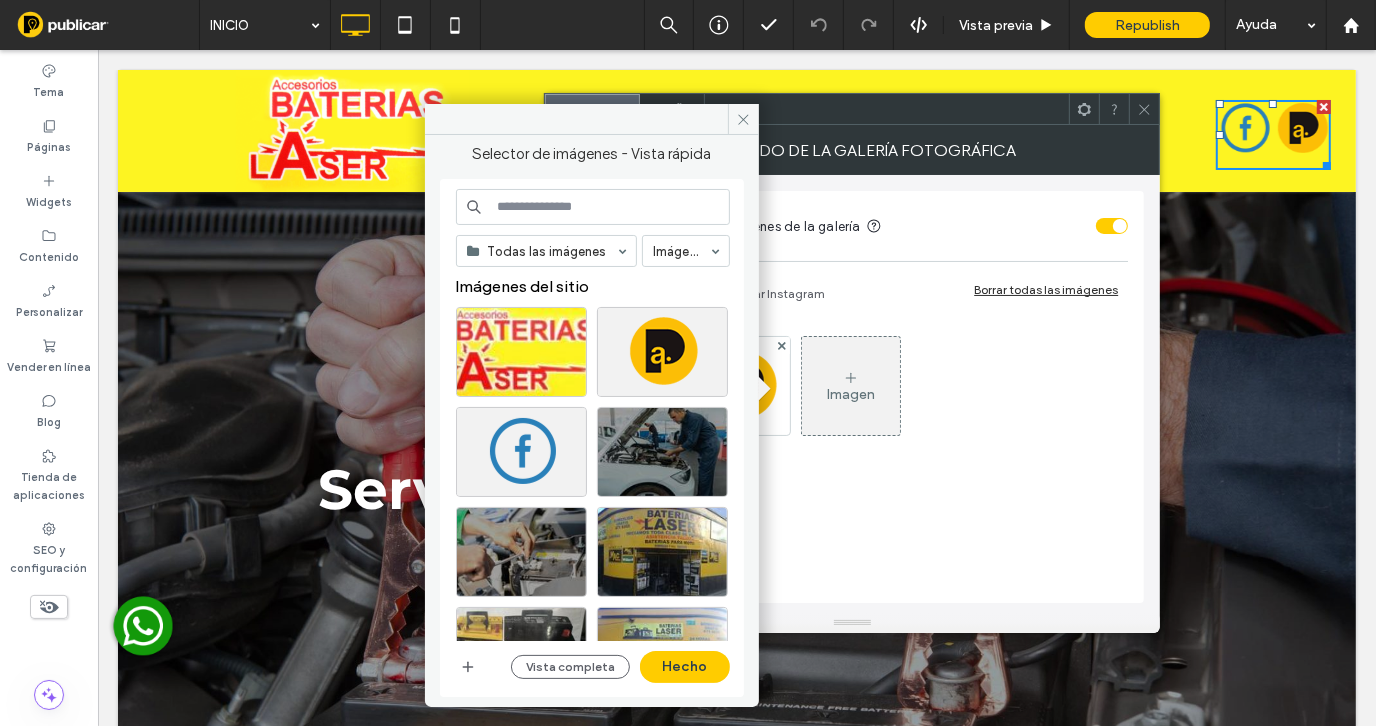 click at bounding box center (593, 207) 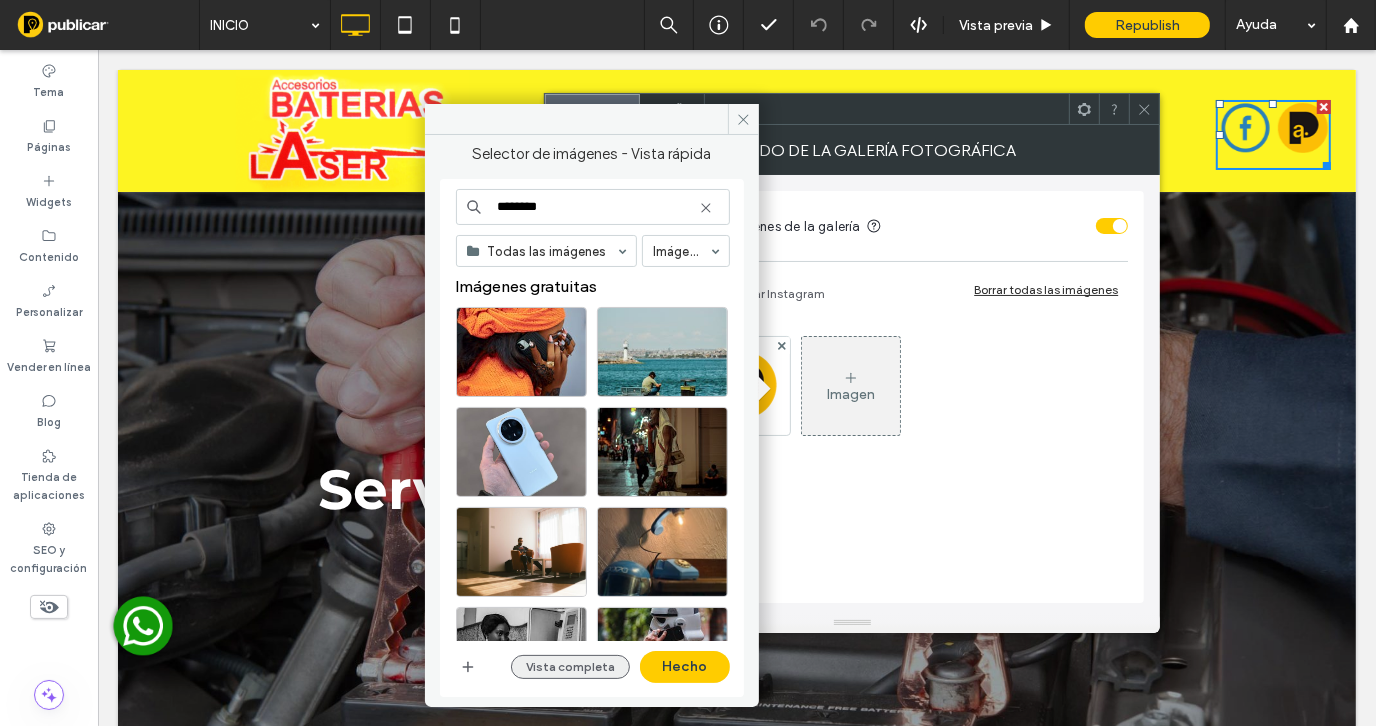type on "********" 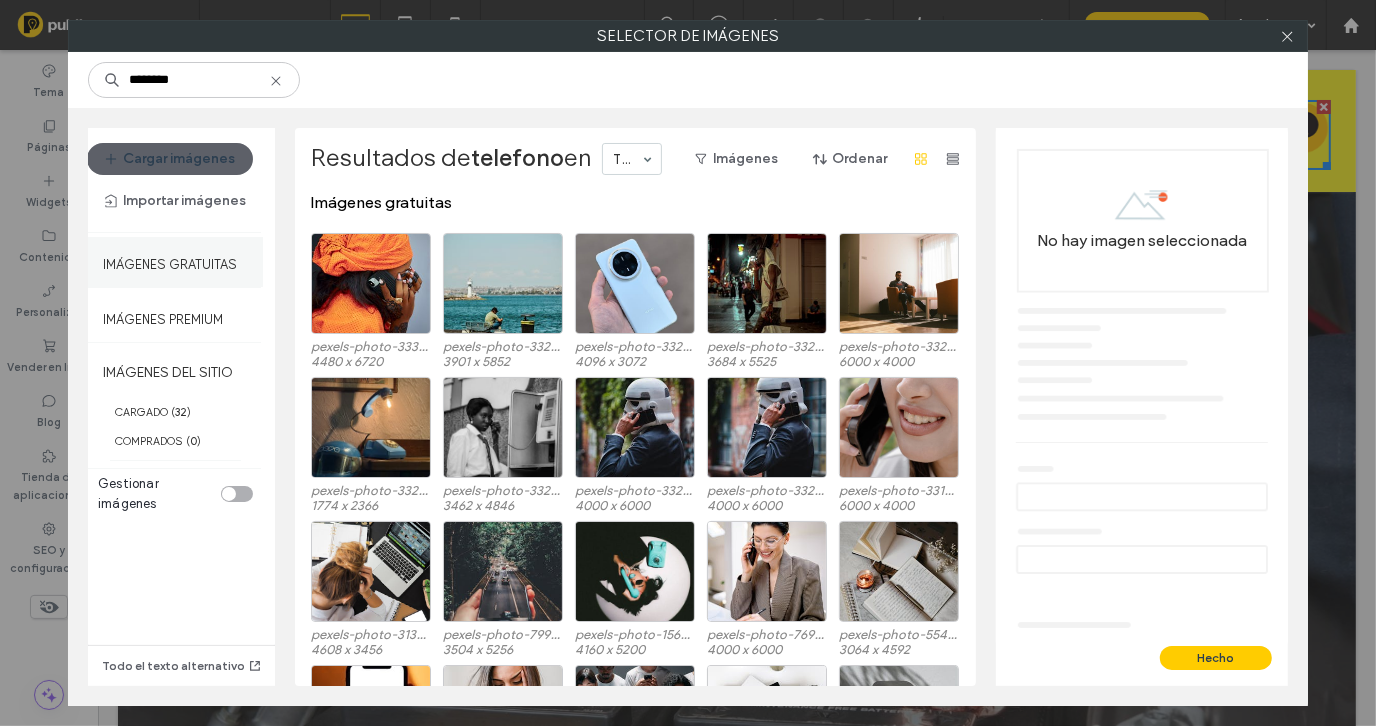 click on "Imágenes gratuitas" at bounding box center [170, 259] 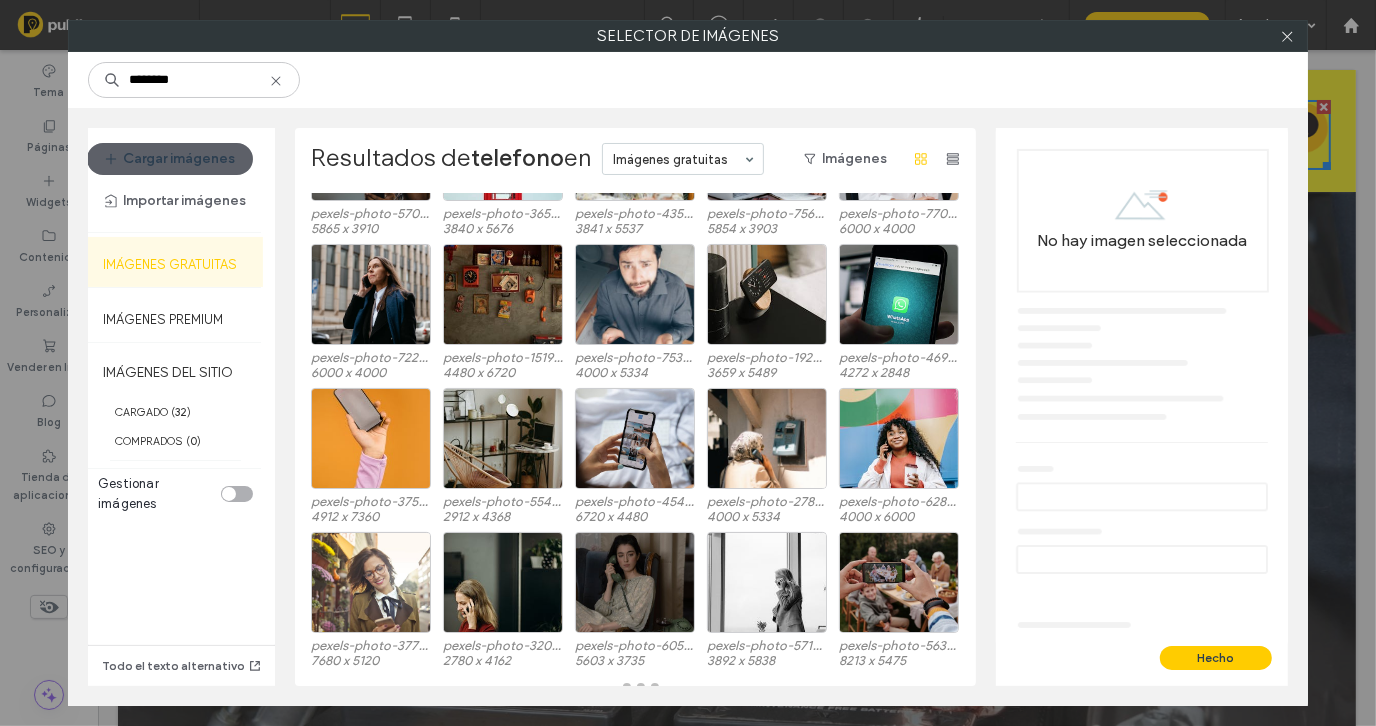 scroll, scrollTop: 5718, scrollLeft: 0, axis: vertical 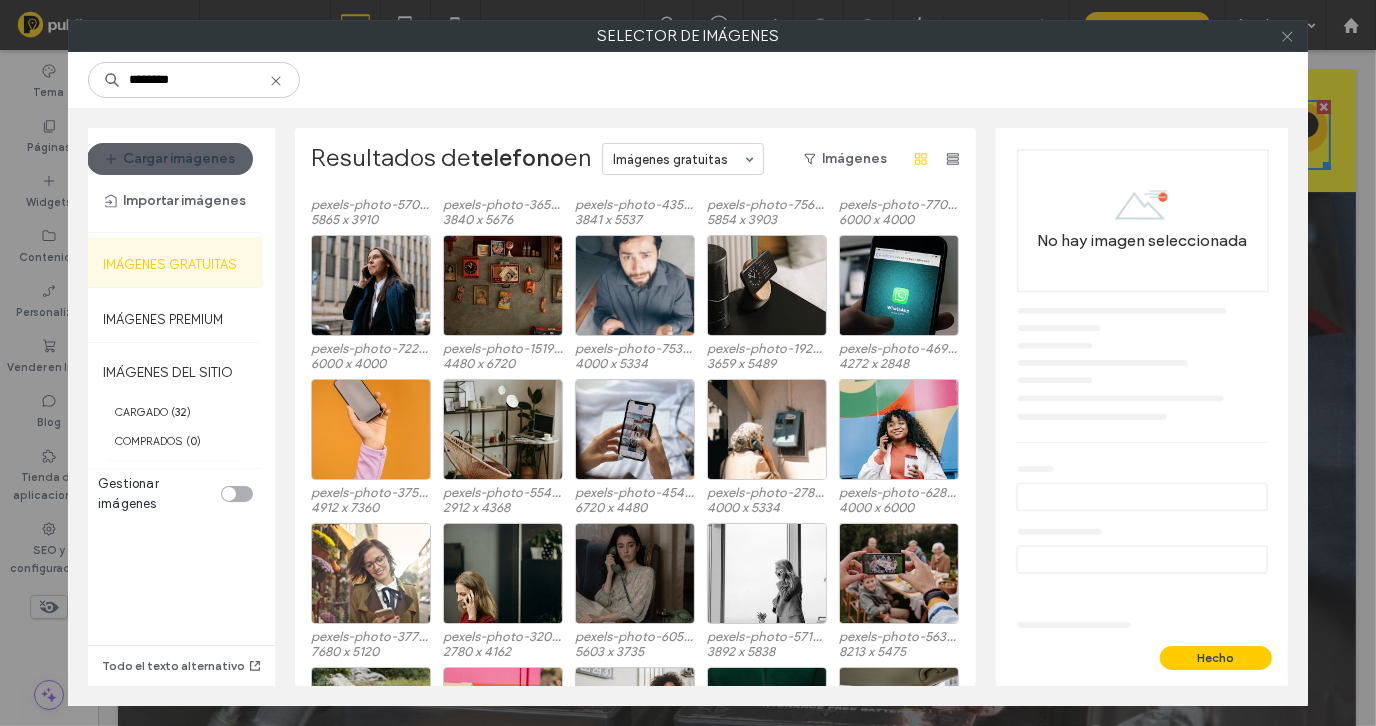 click 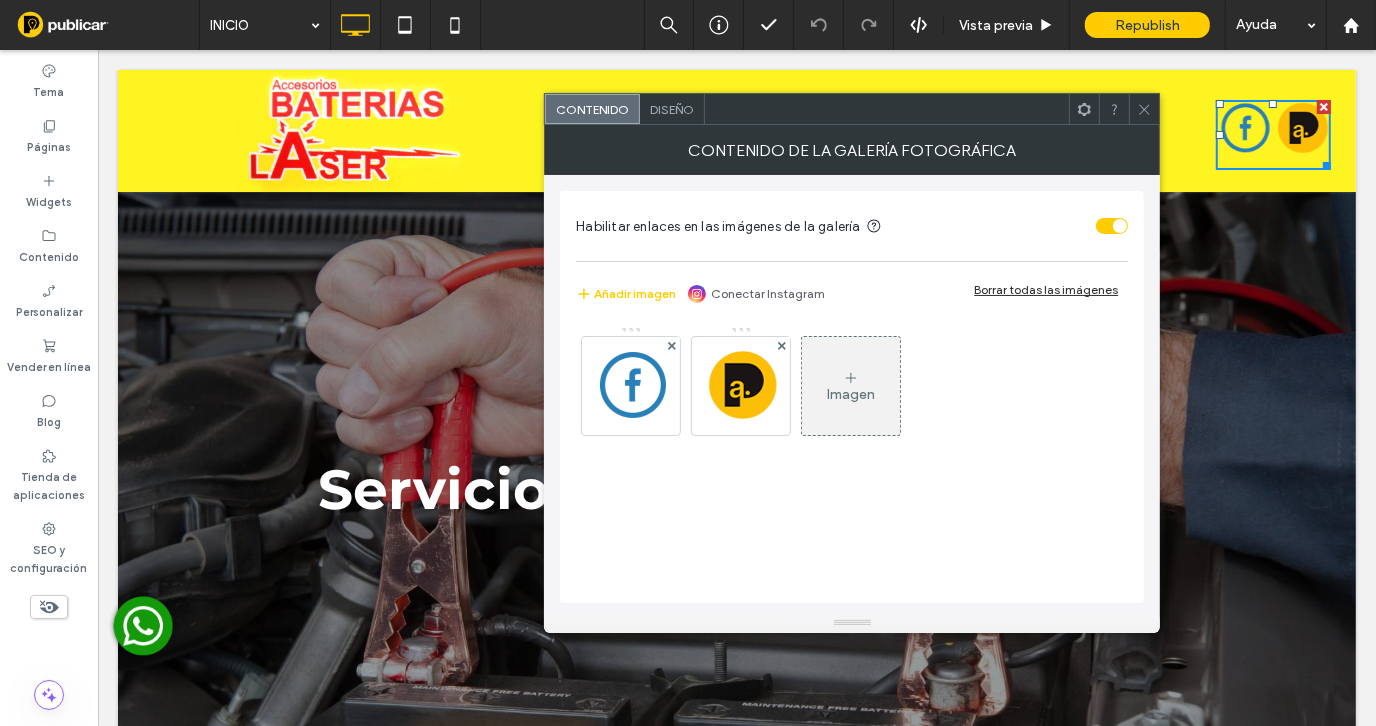 click on "Imagen" at bounding box center (851, 386) 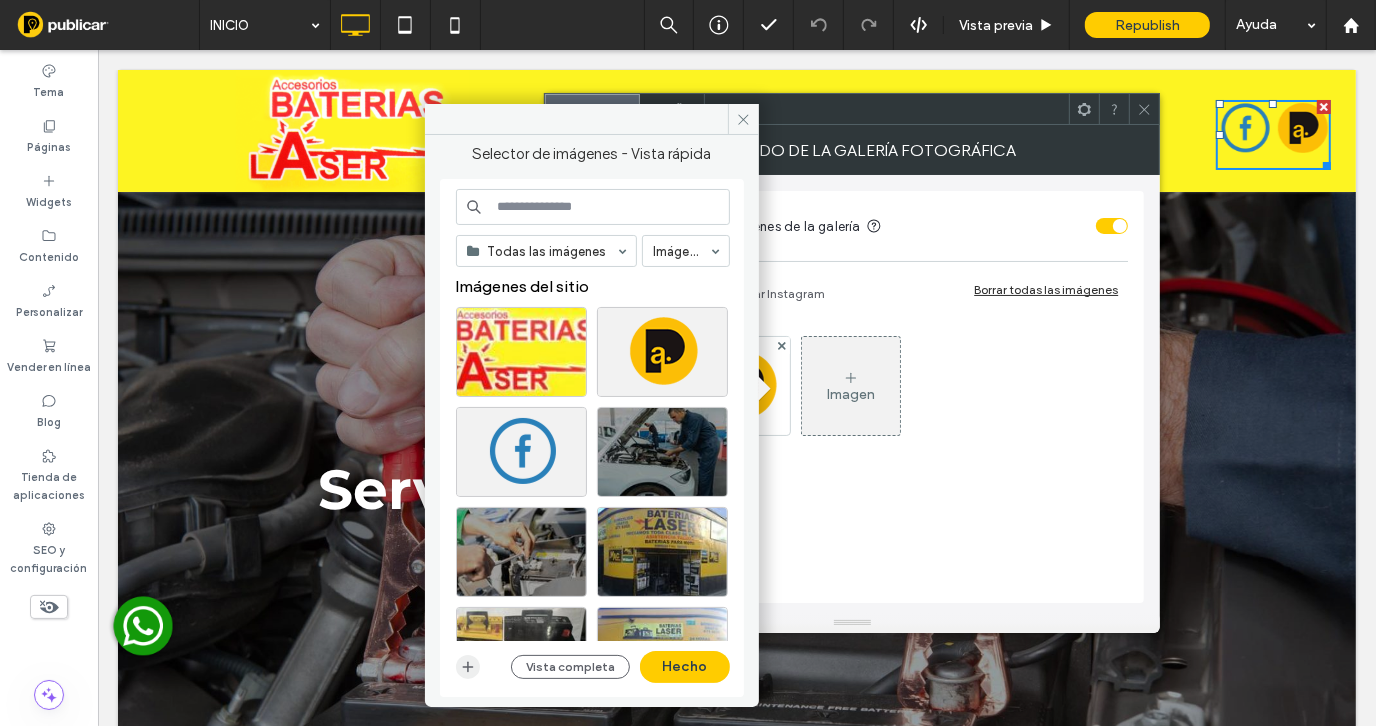 click at bounding box center (468, 667) 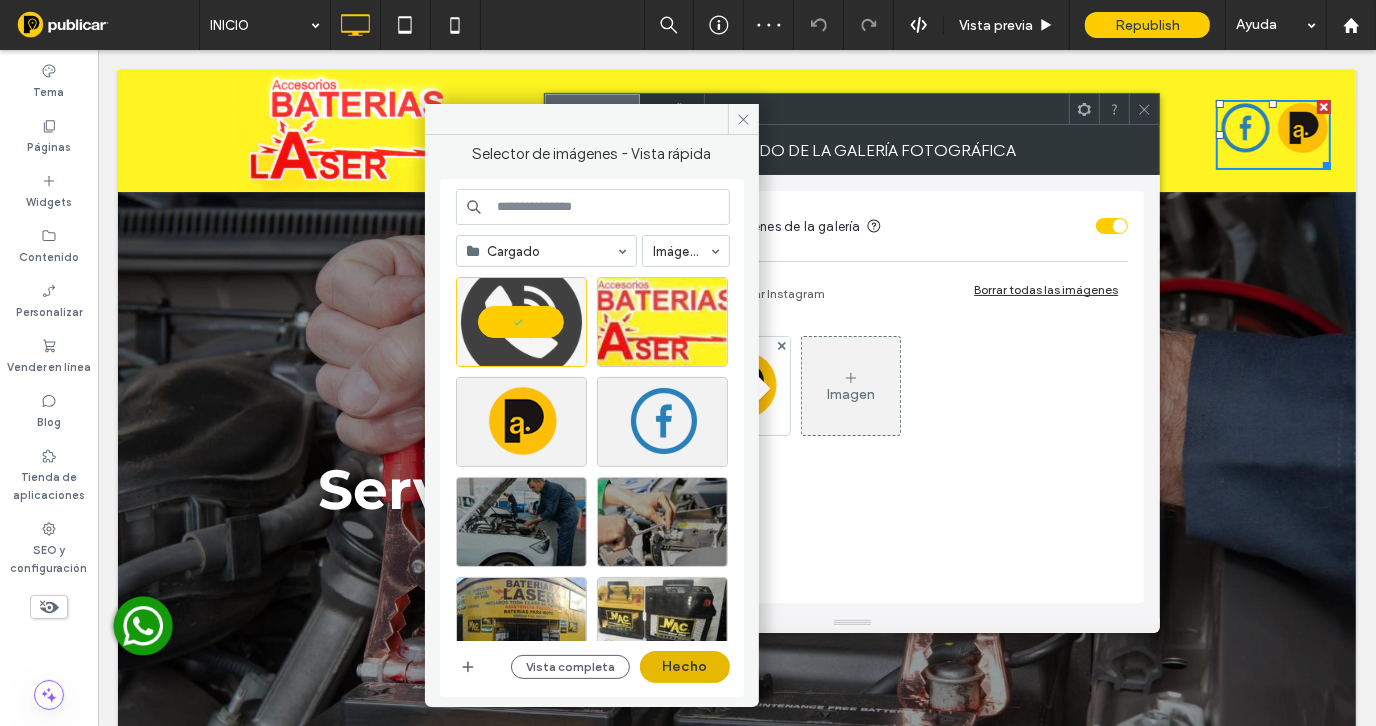 click on "Hecho" at bounding box center (685, 667) 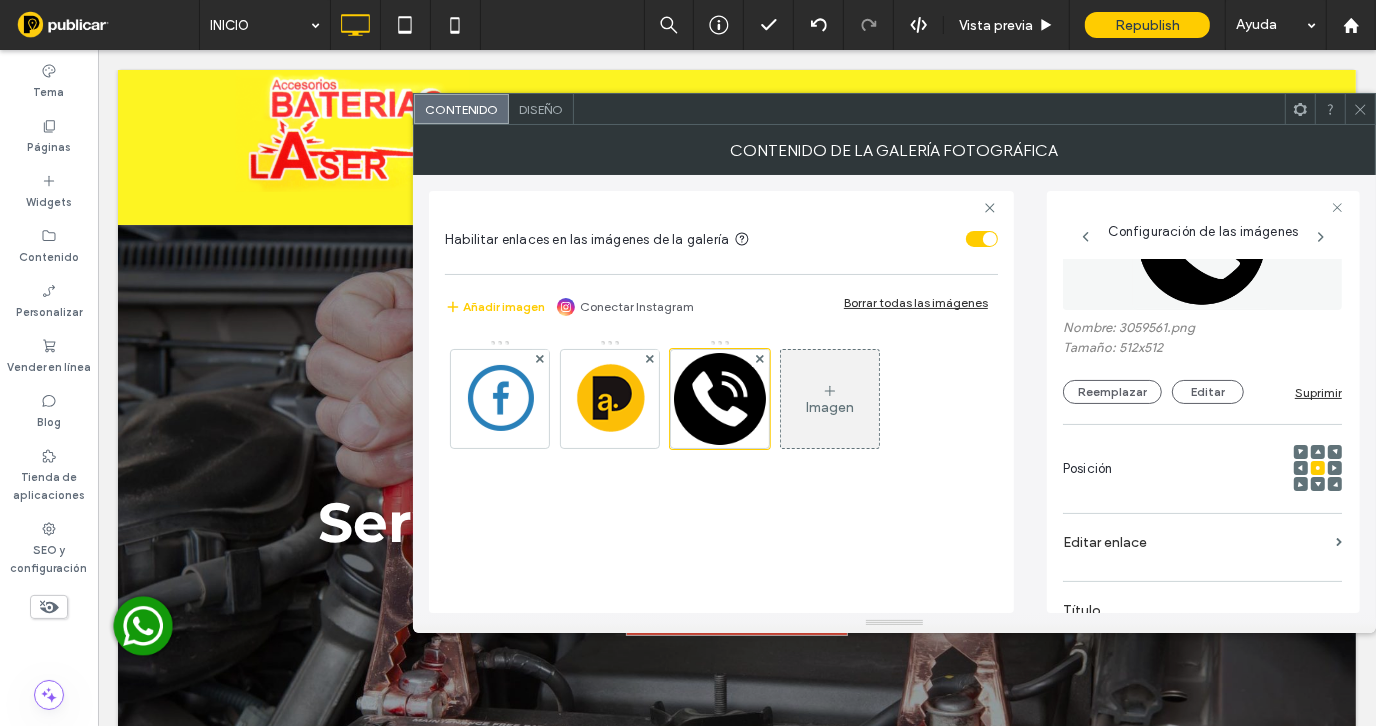 scroll, scrollTop: 96, scrollLeft: 0, axis: vertical 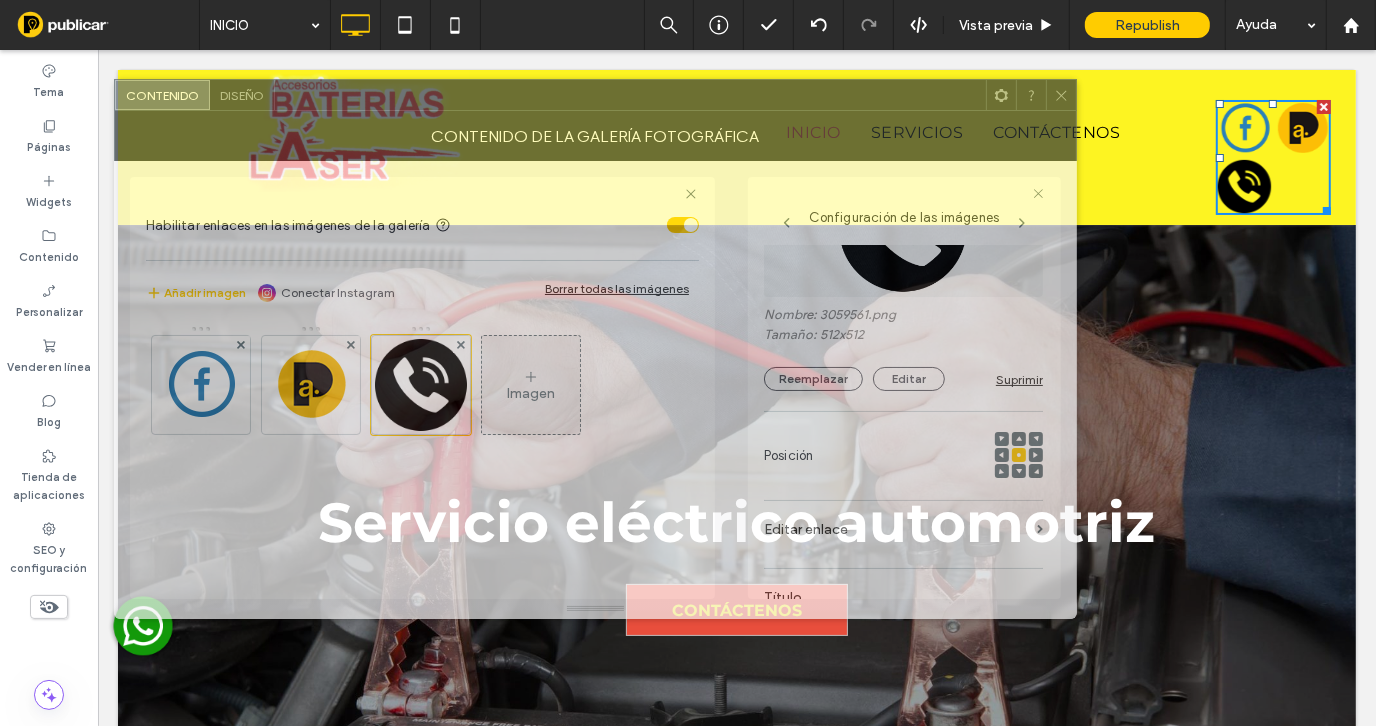 drag, startPoint x: 1226, startPoint y: 105, endPoint x: 941, endPoint y: 94, distance: 285.2122 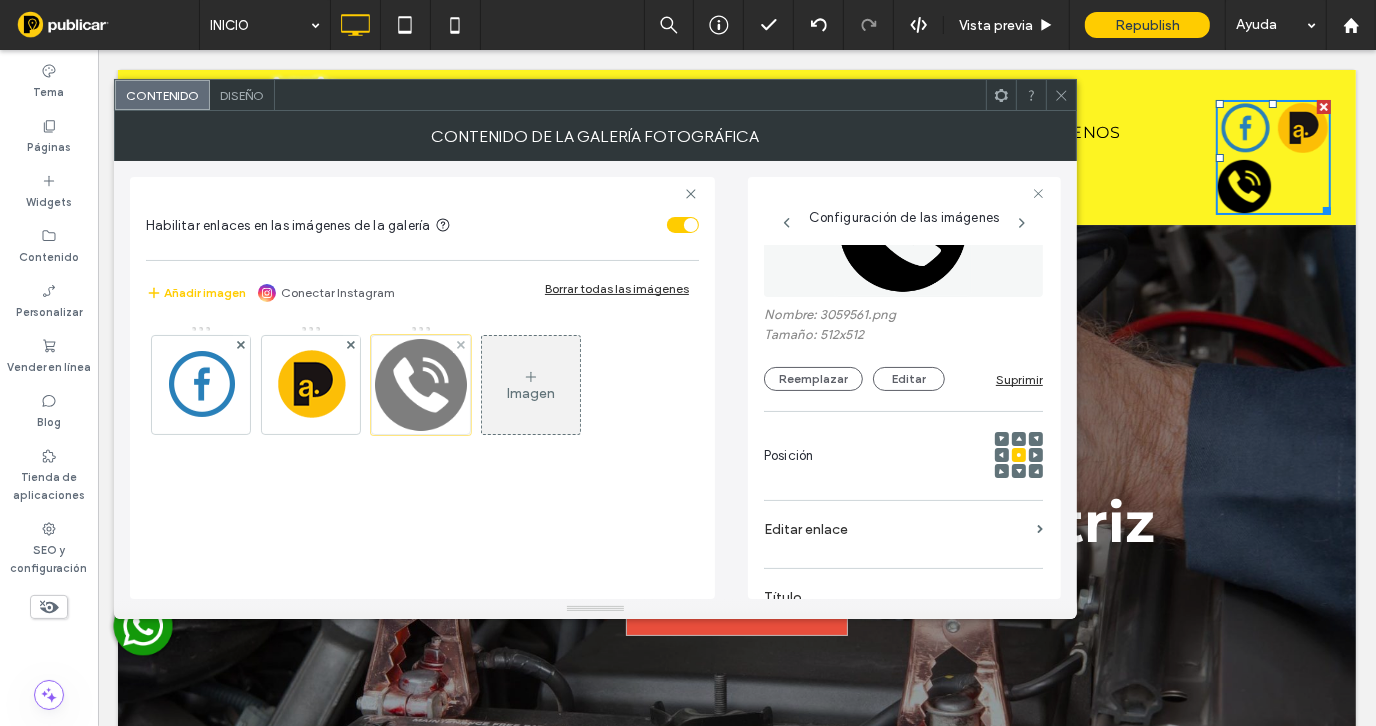 click at bounding box center (421, 385) 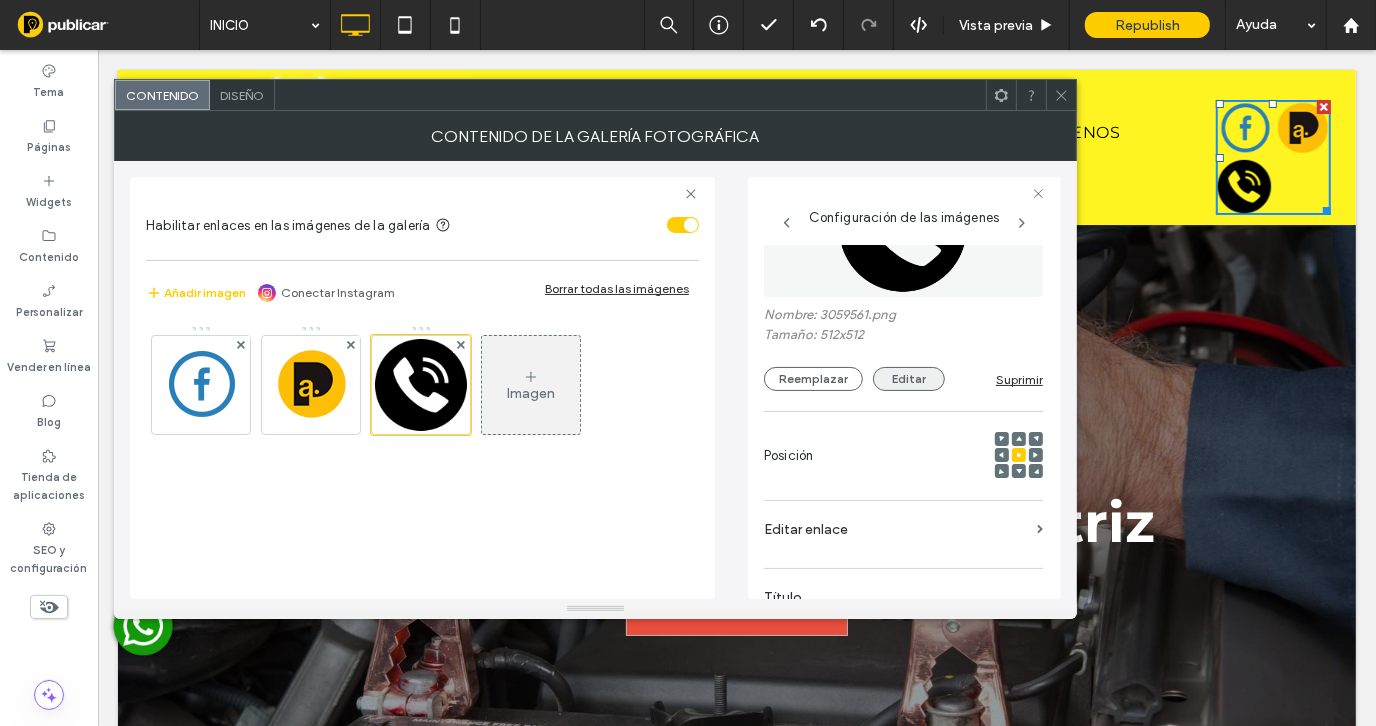 click on "Editar" at bounding box center [909, 379] 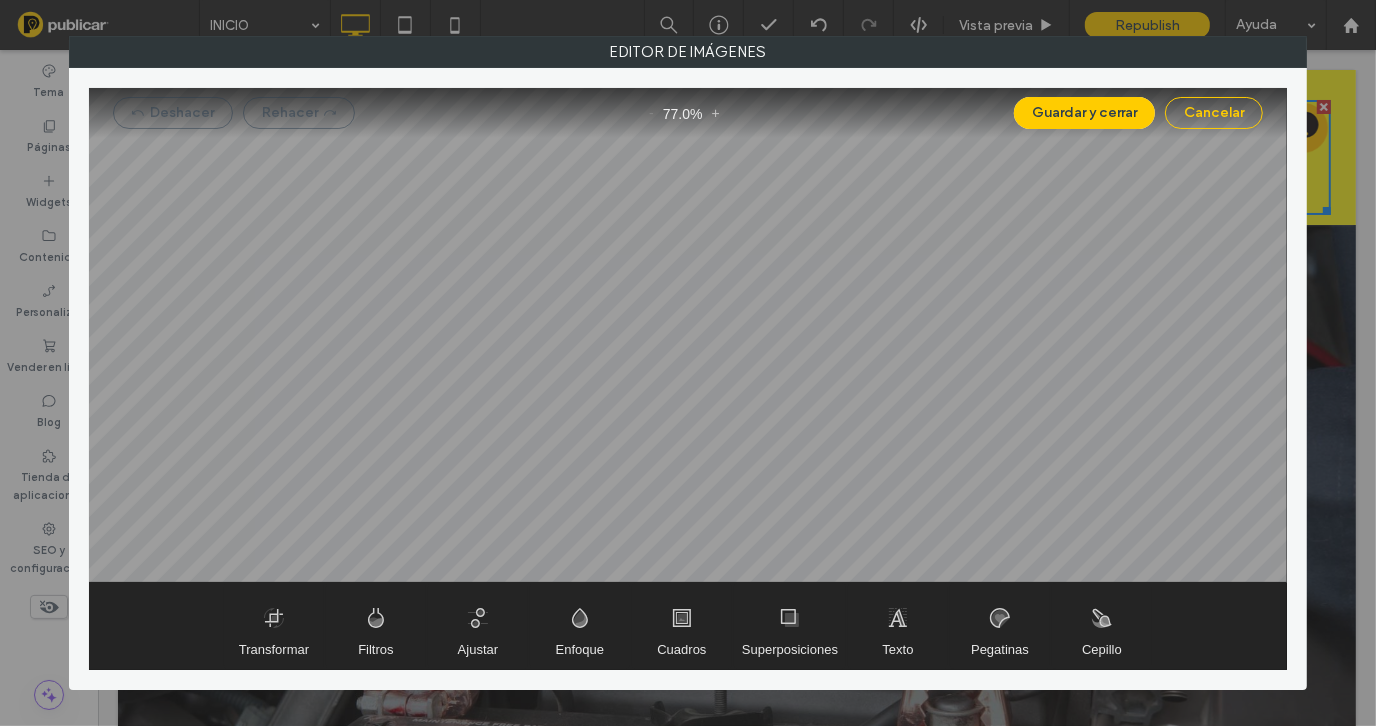 click on "Cancelar" at bounding box center (1214, 113) 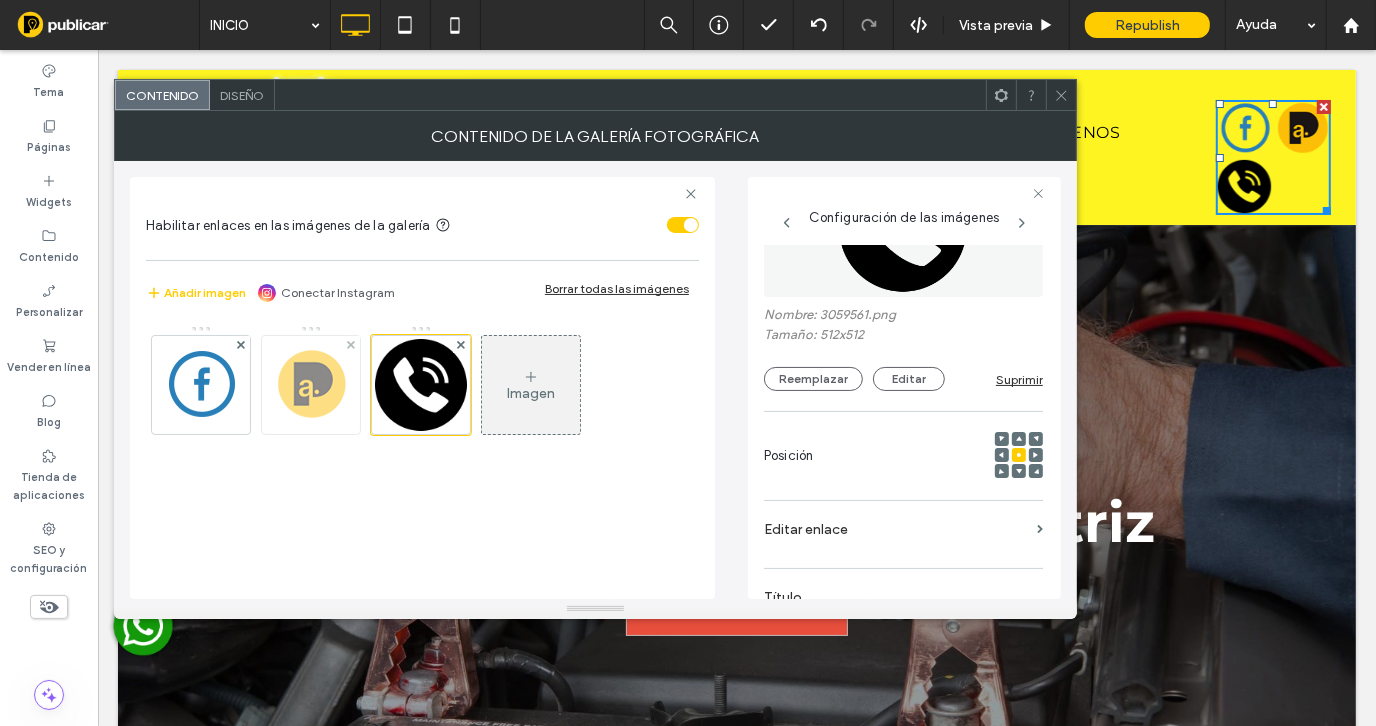 click at bounding box center (310, 385) 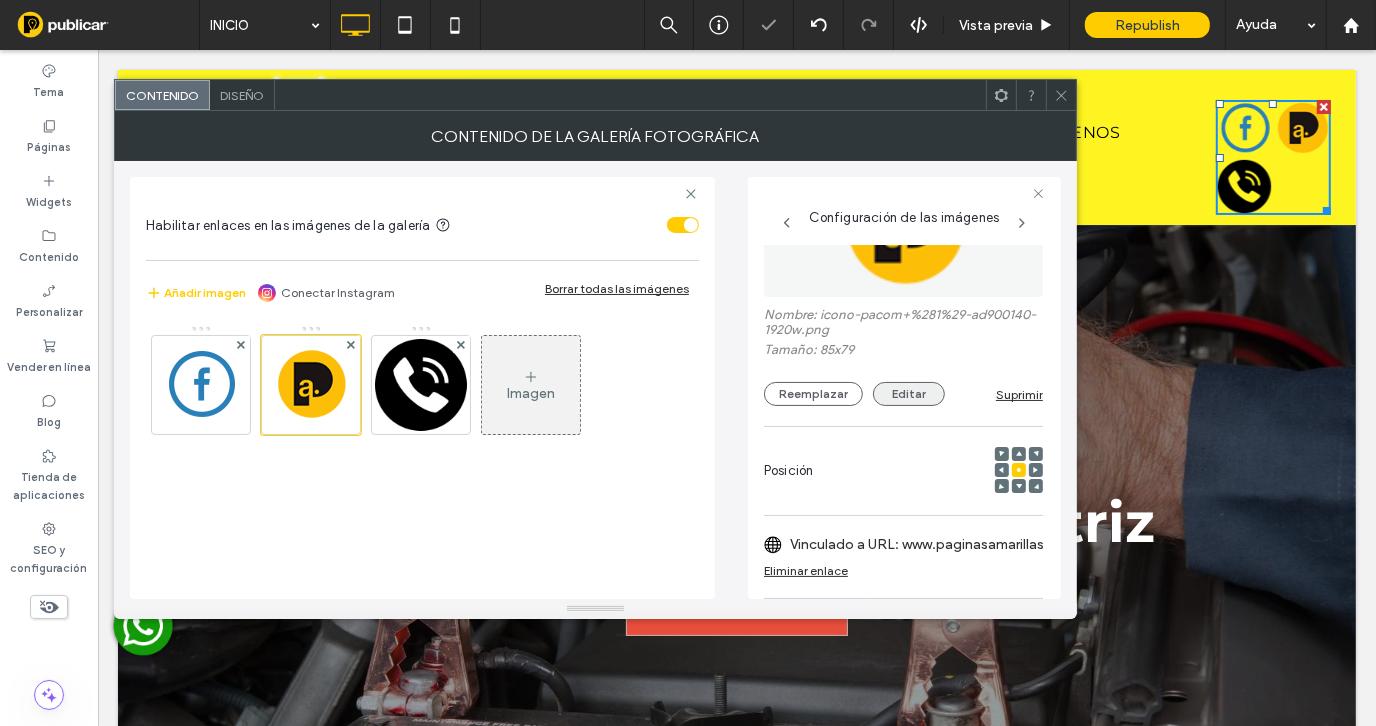 click on "Editar" at bounding box center [909, 394] 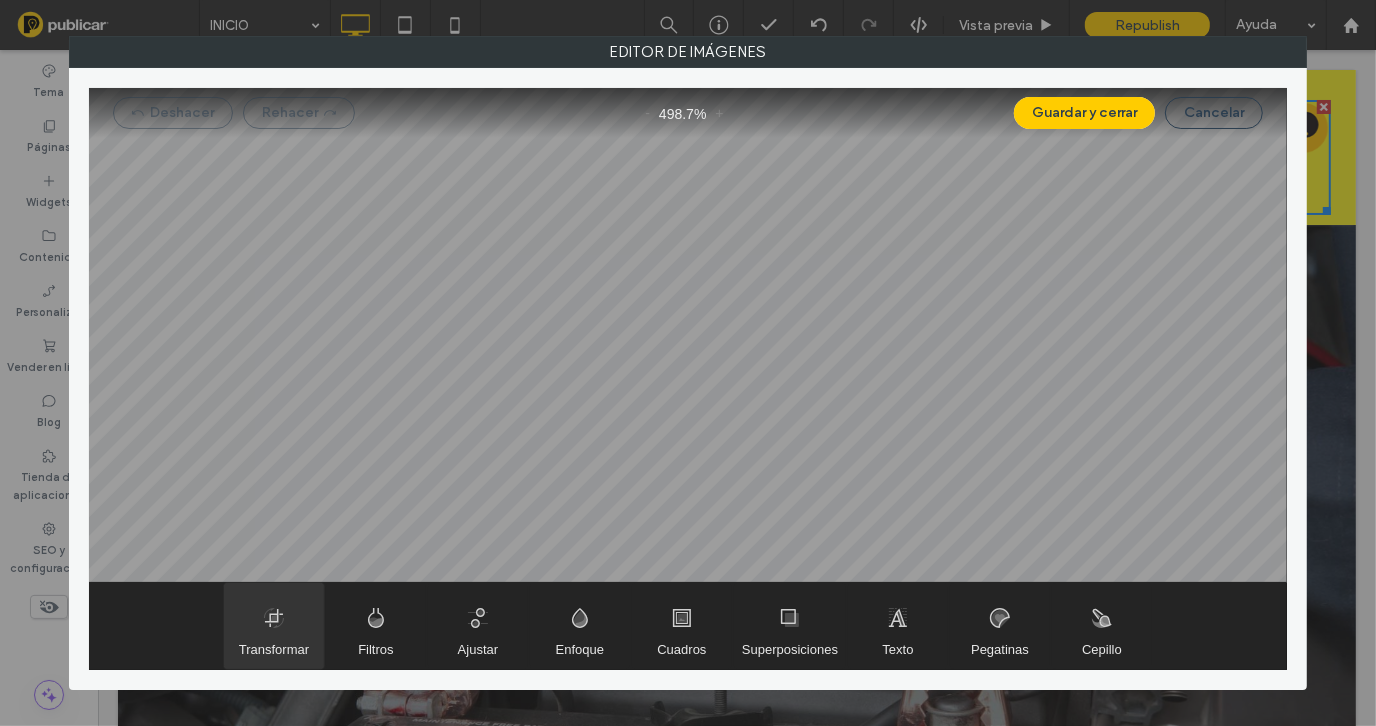 click at bounding box center (274, 626) 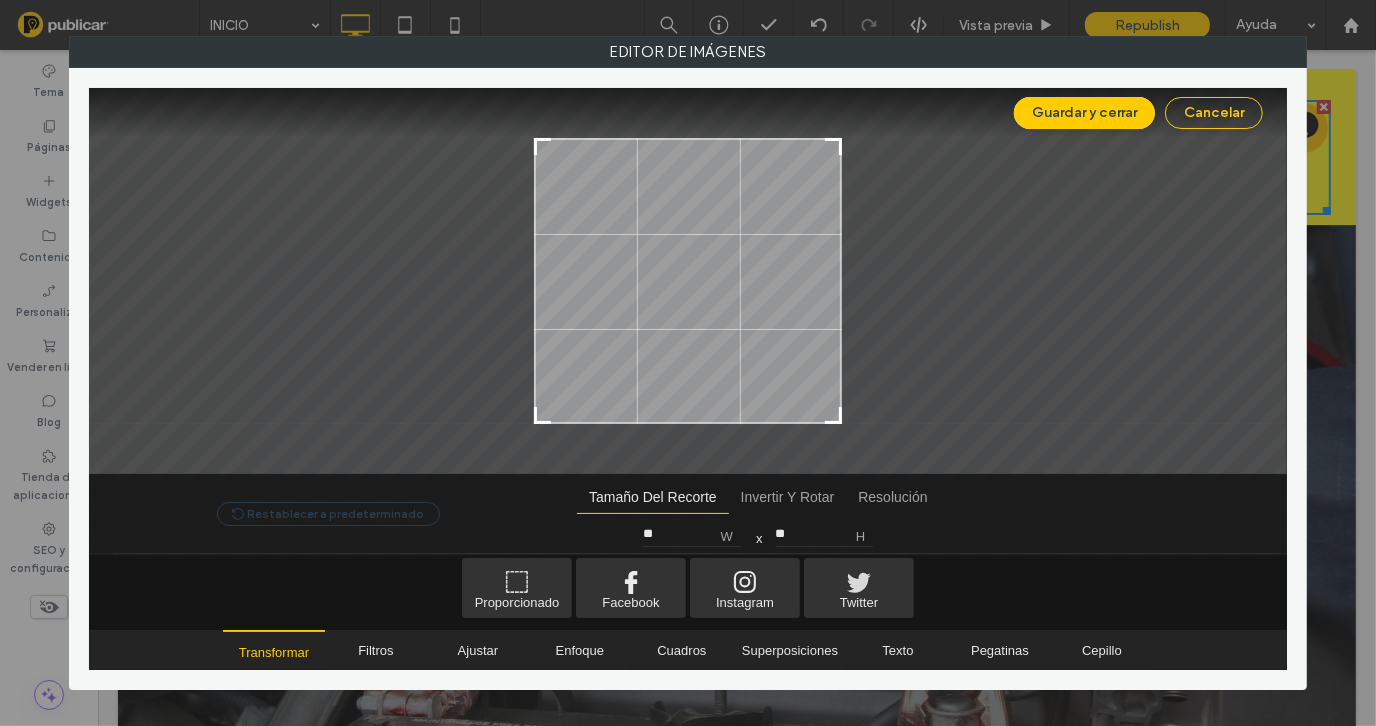 click on "Cancelar" at bounding box center [1214, 113] 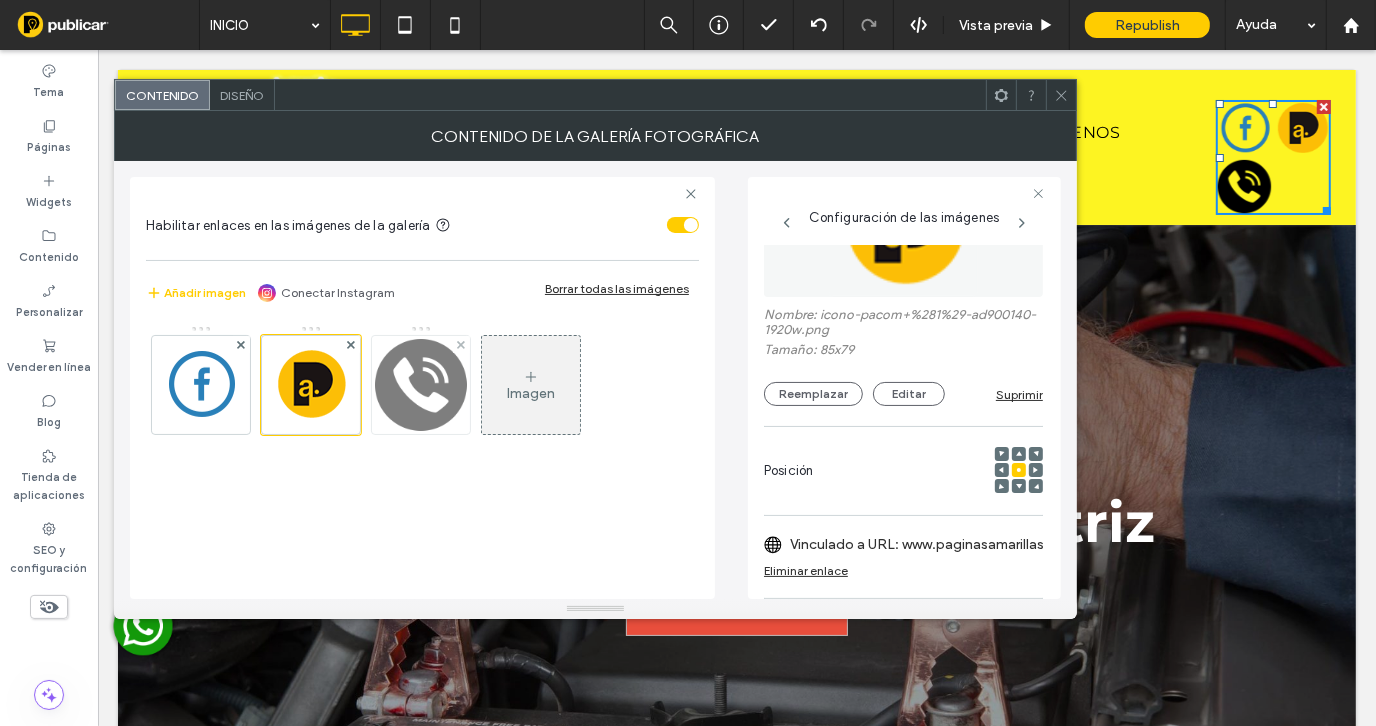 click at bounding box center [421, 385] 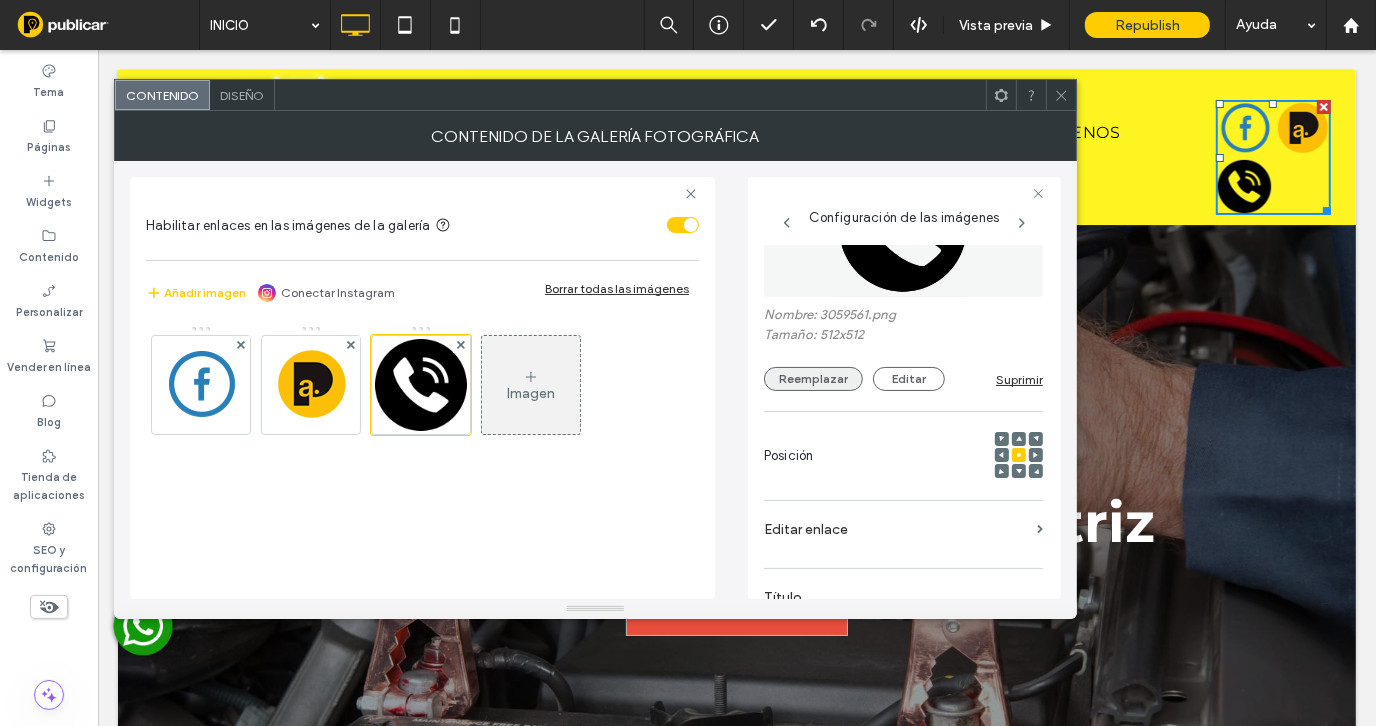 click on "Reemplazar" at bounding box center (813, 379) 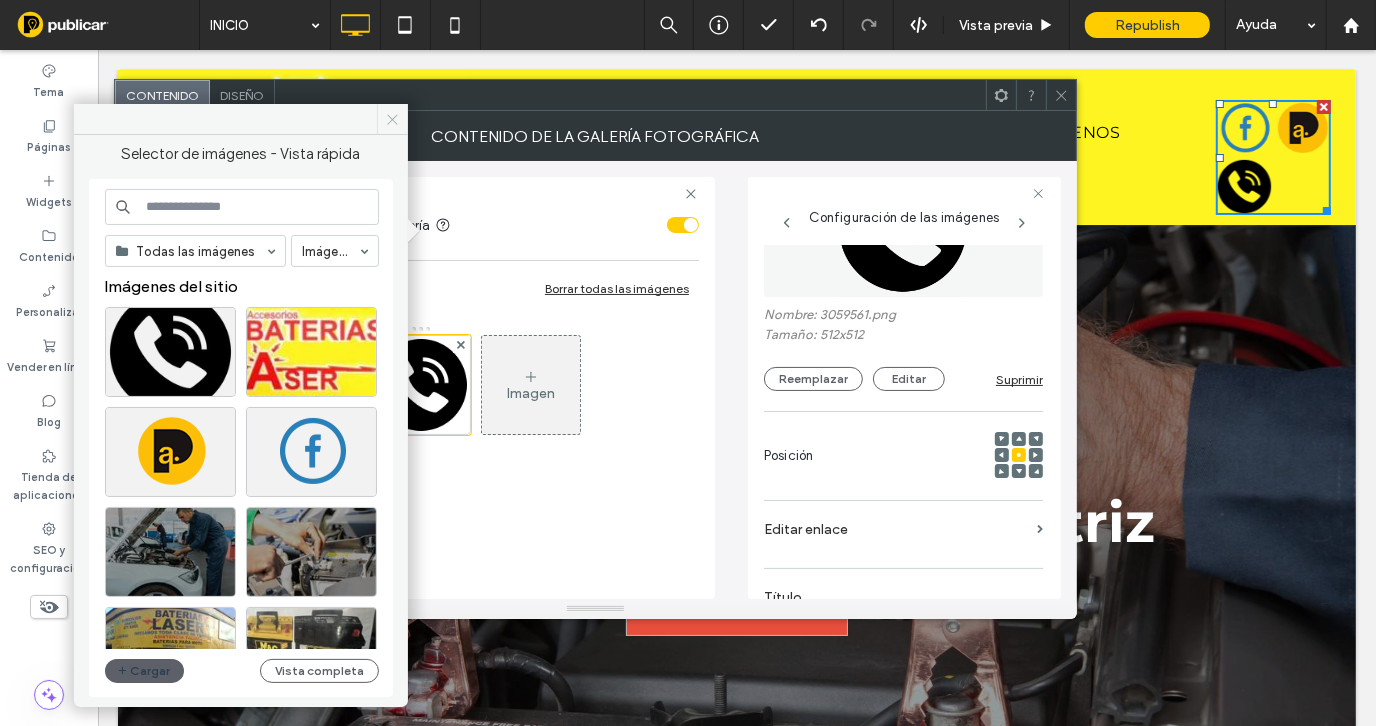 click 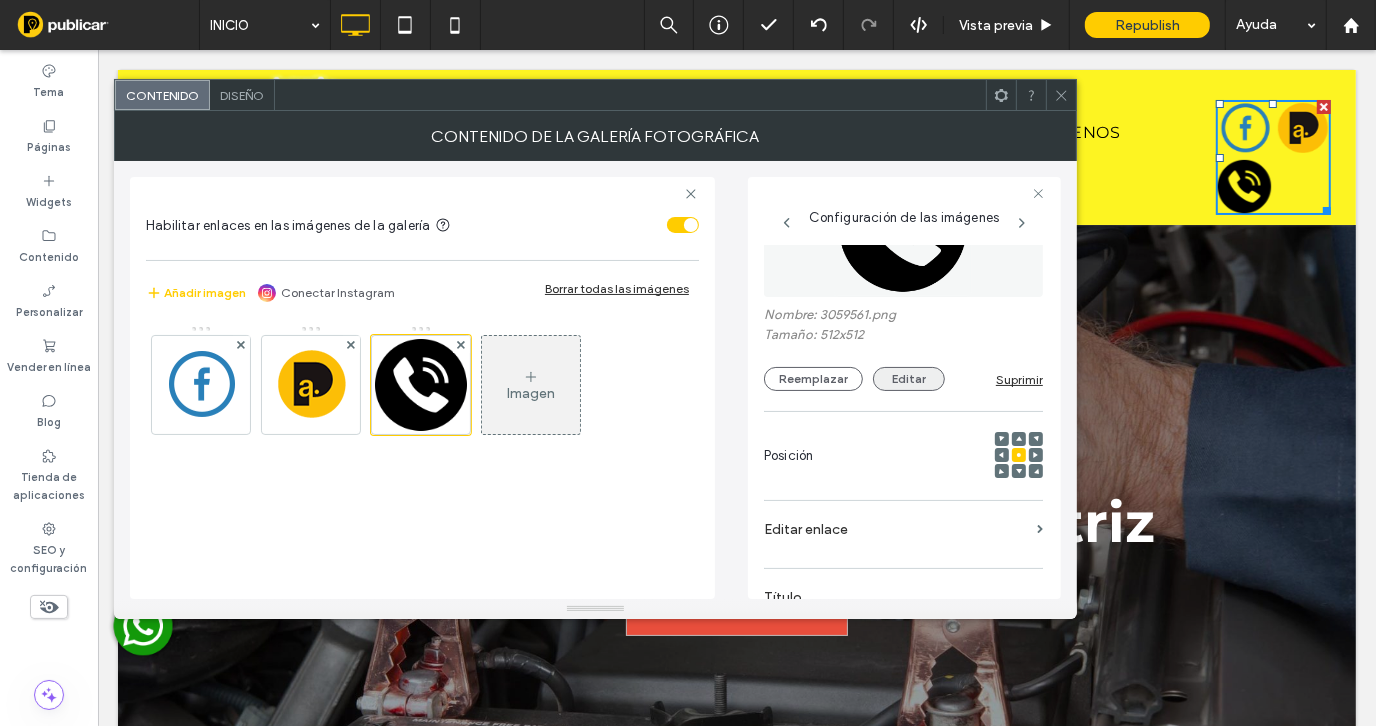 click on "Editar" at bounding box center (909, 379) 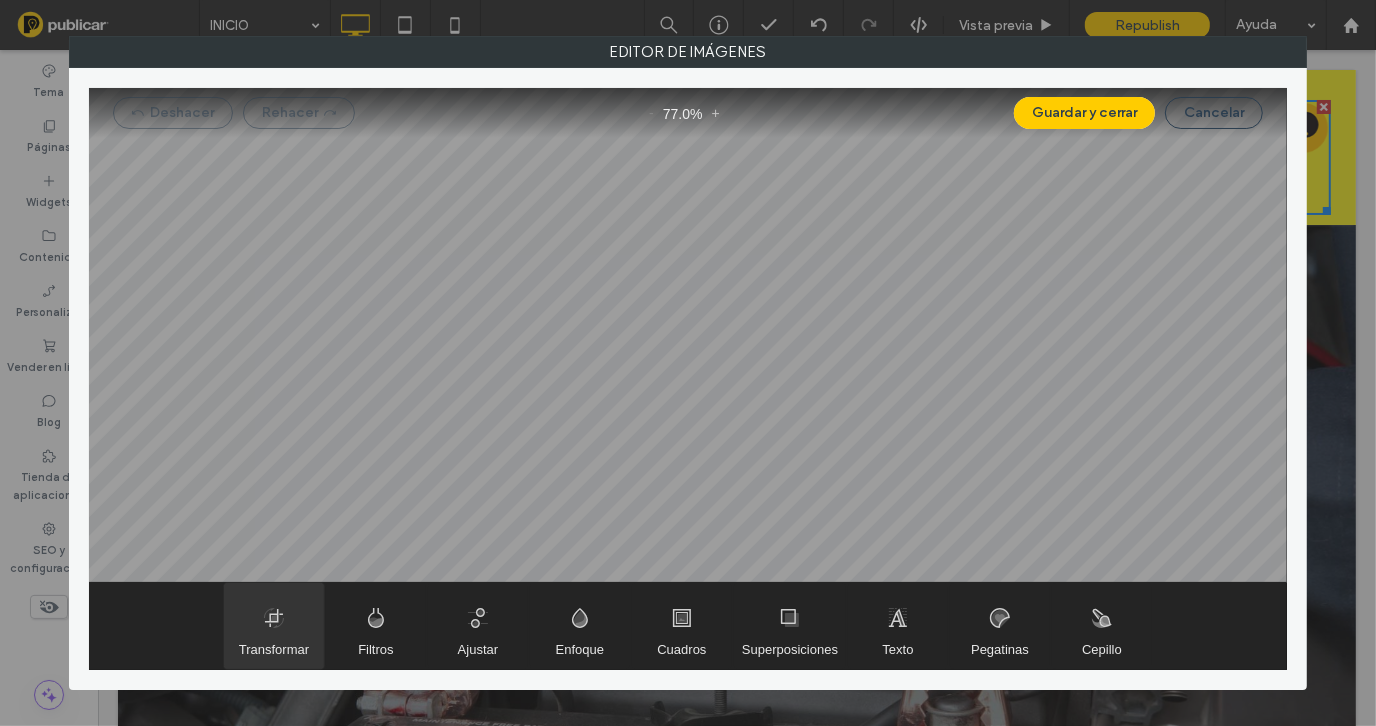 click at bounding box center [274, 626] 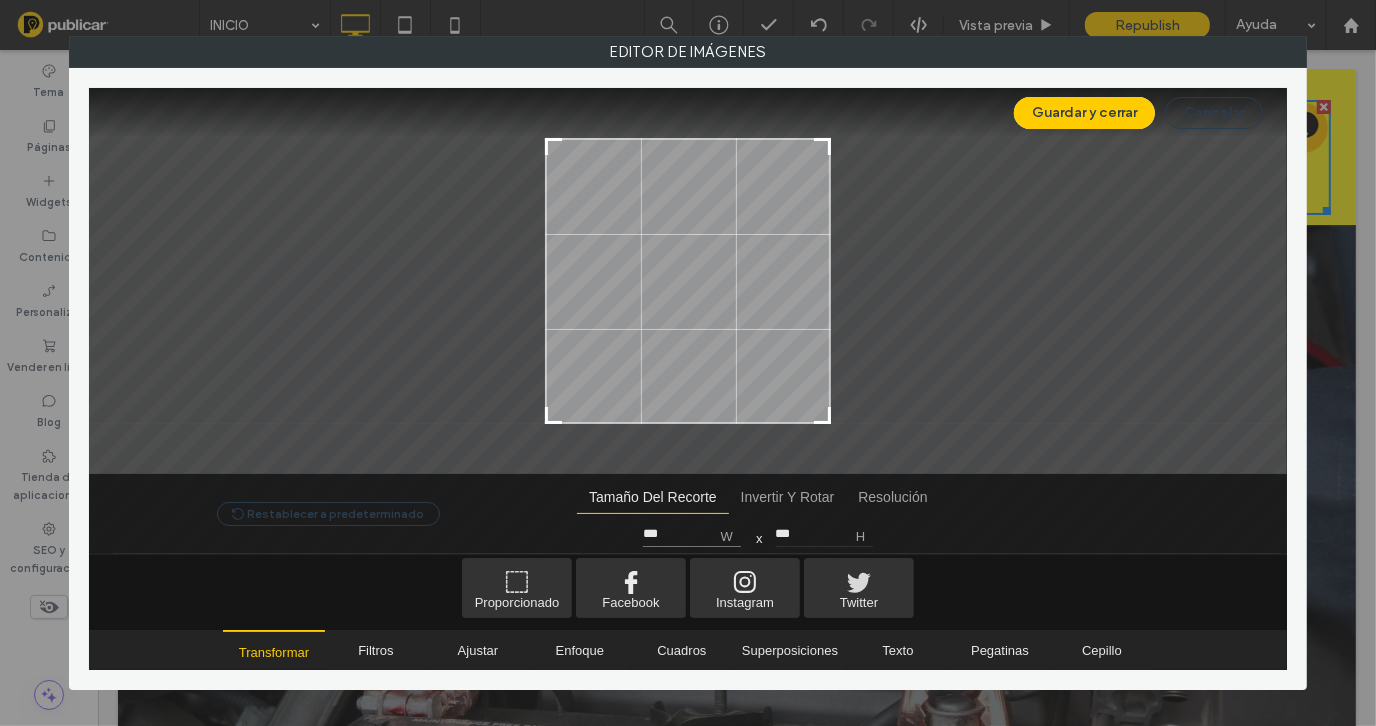 click on "***" at bounding box center [692, 534] 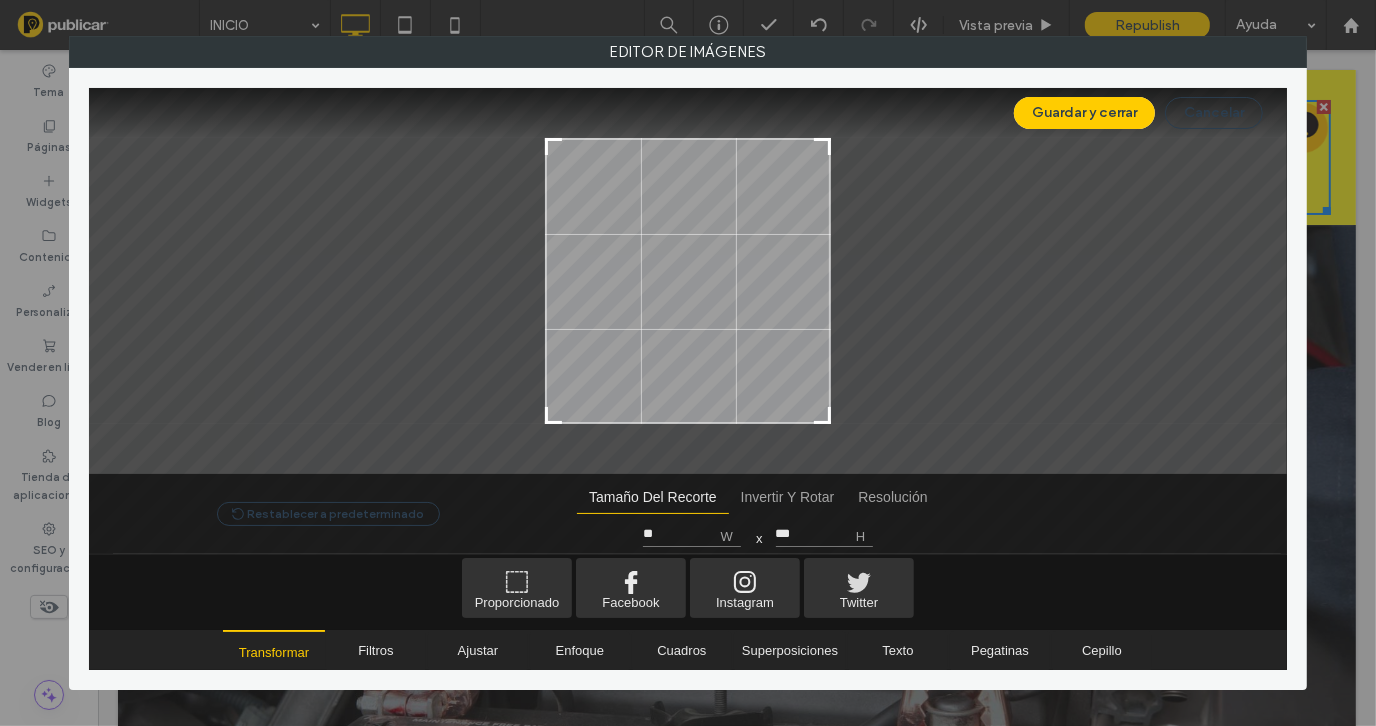 type on "**" 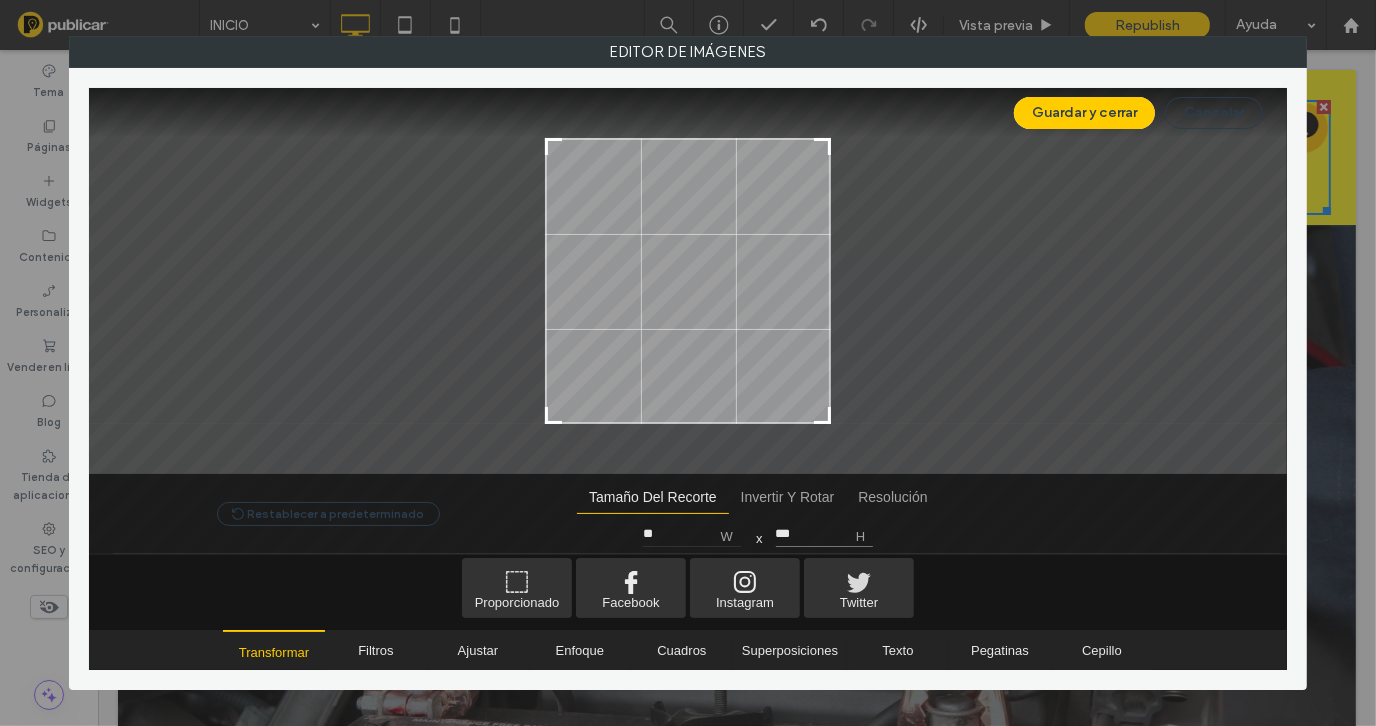 click on "***" at bounding box center [825, 534] 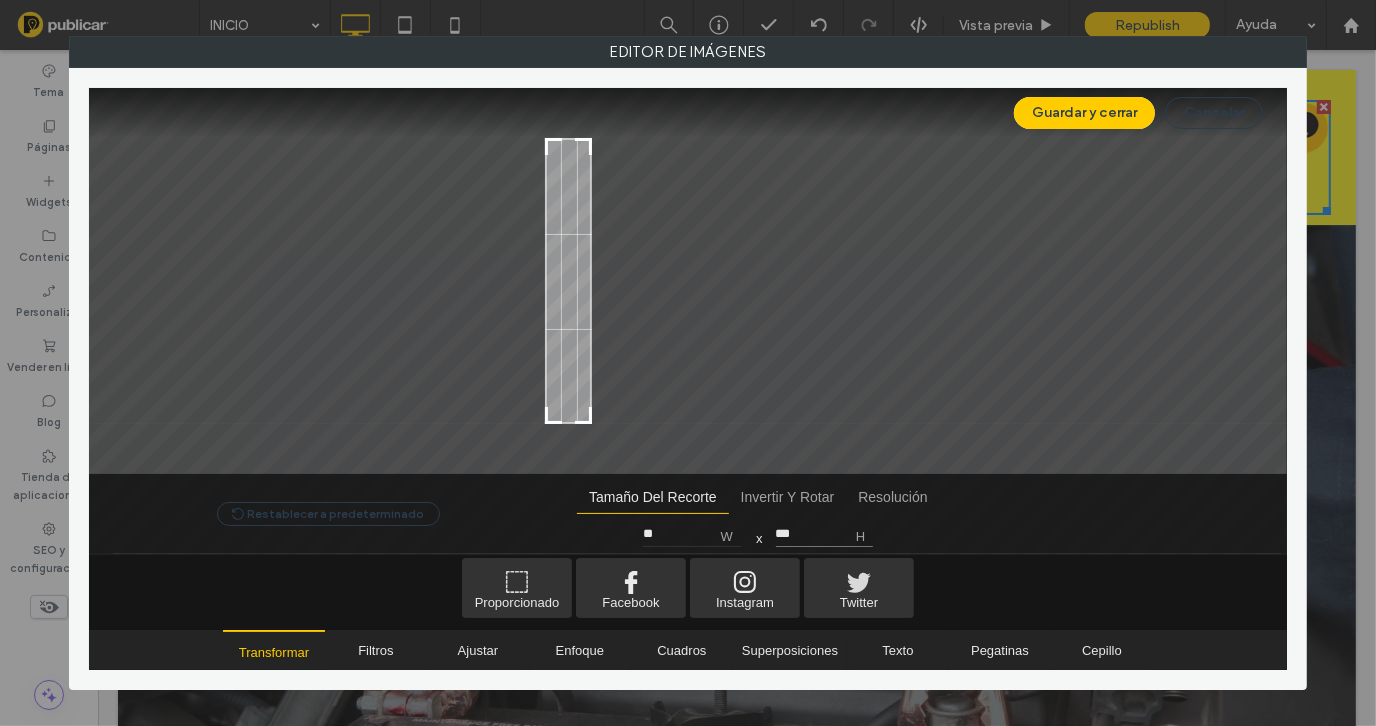 click on "***" at bounding box center (825, 534) 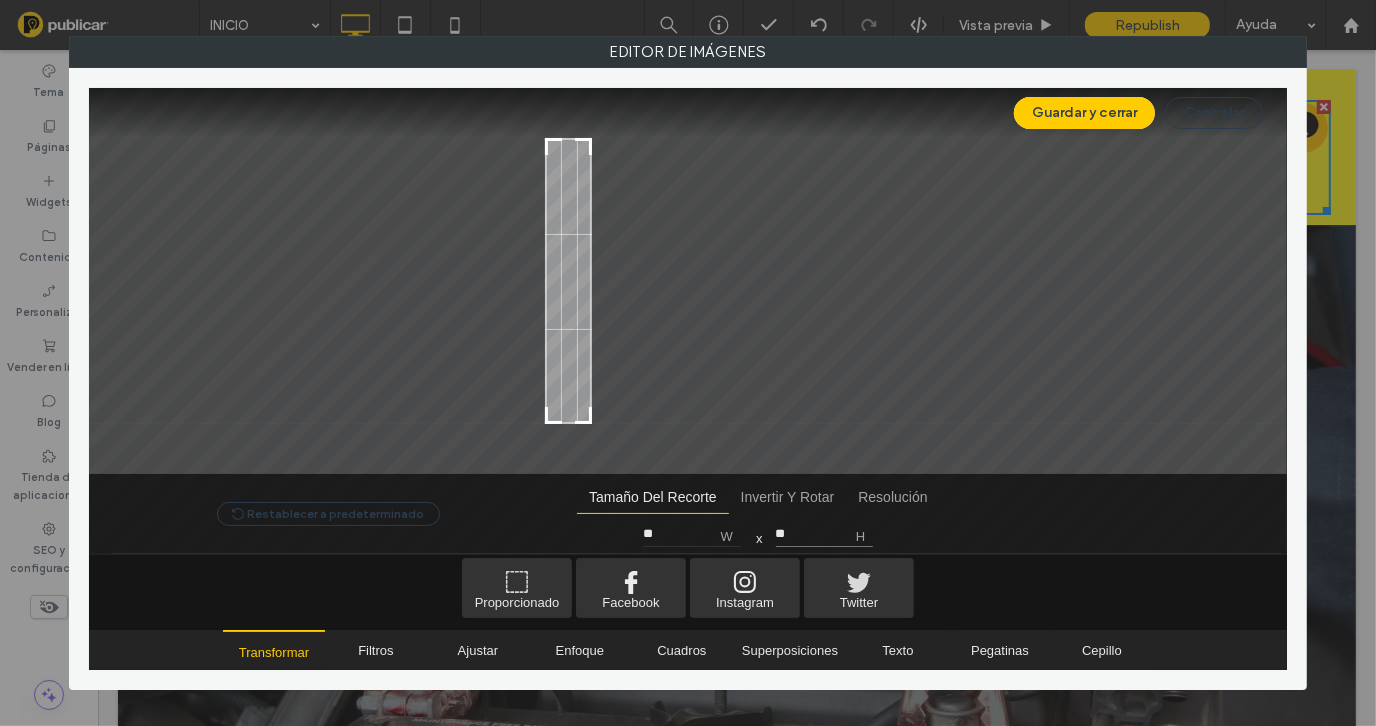 type on "**" 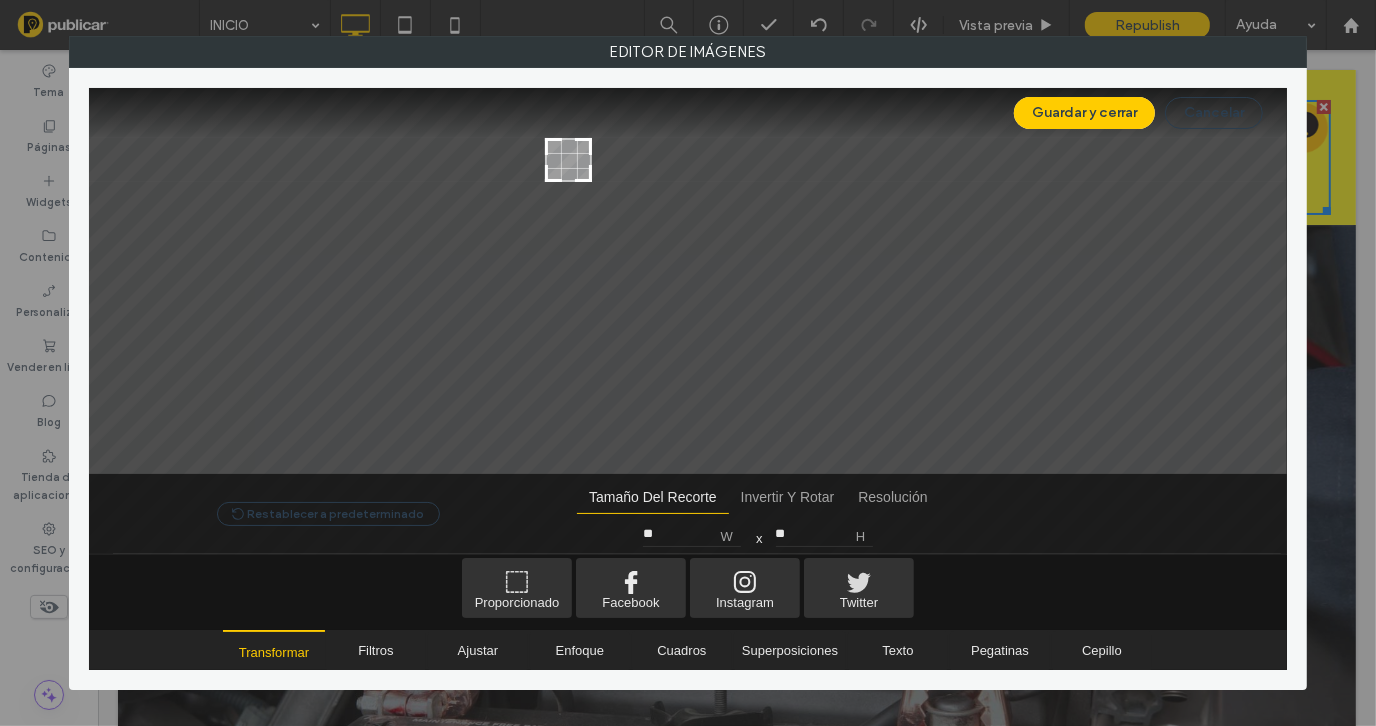 click at bounding box center [688, 368] 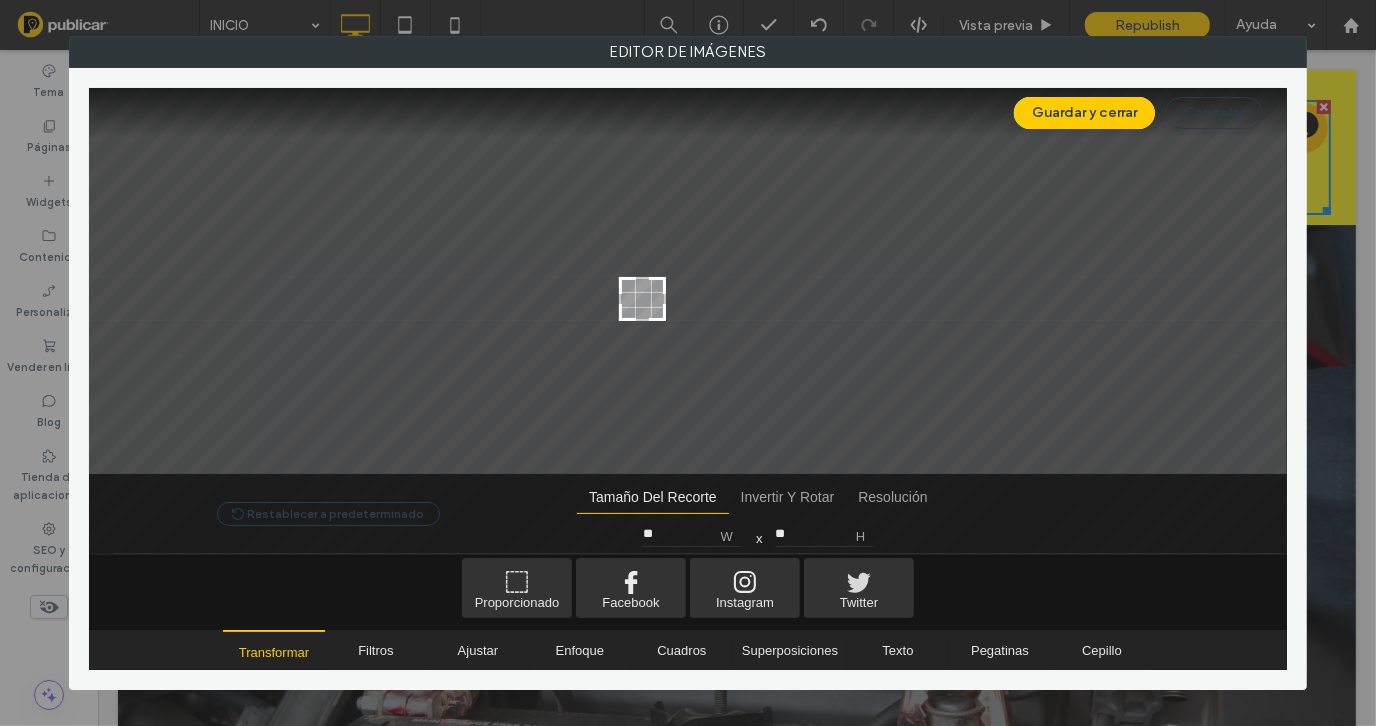 drag, startPoint x: 570, startPoint y: 159, endPoint x: 646, endPoint y: 255, distance: 122.441826 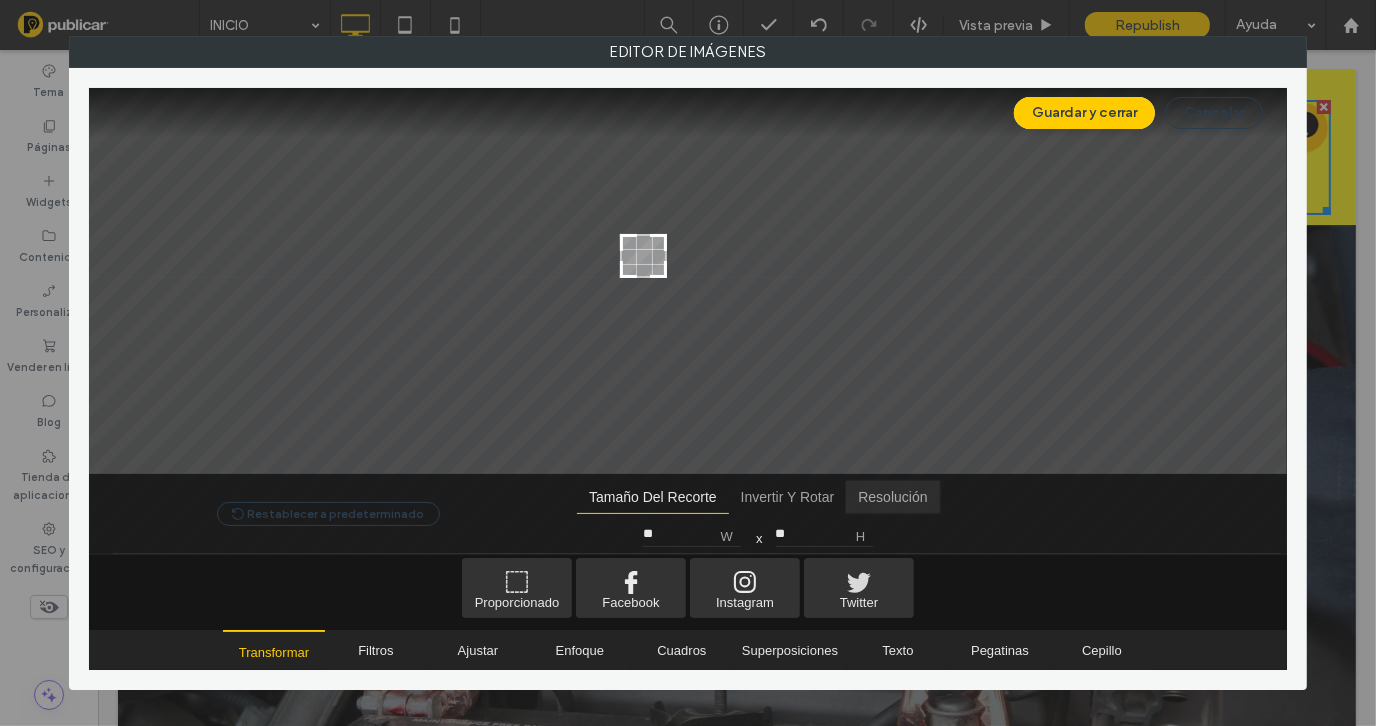 click at bounding box center (892, 497) 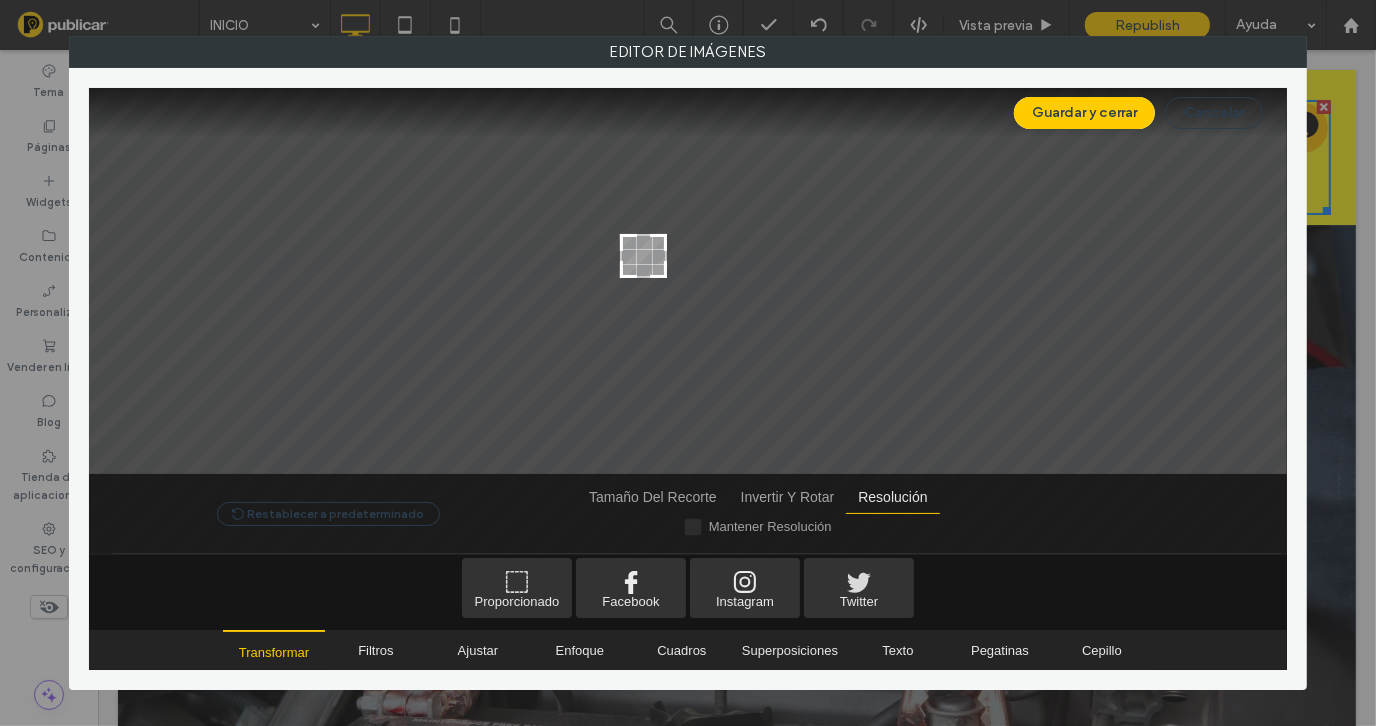 click at bounding box center (693, 527) 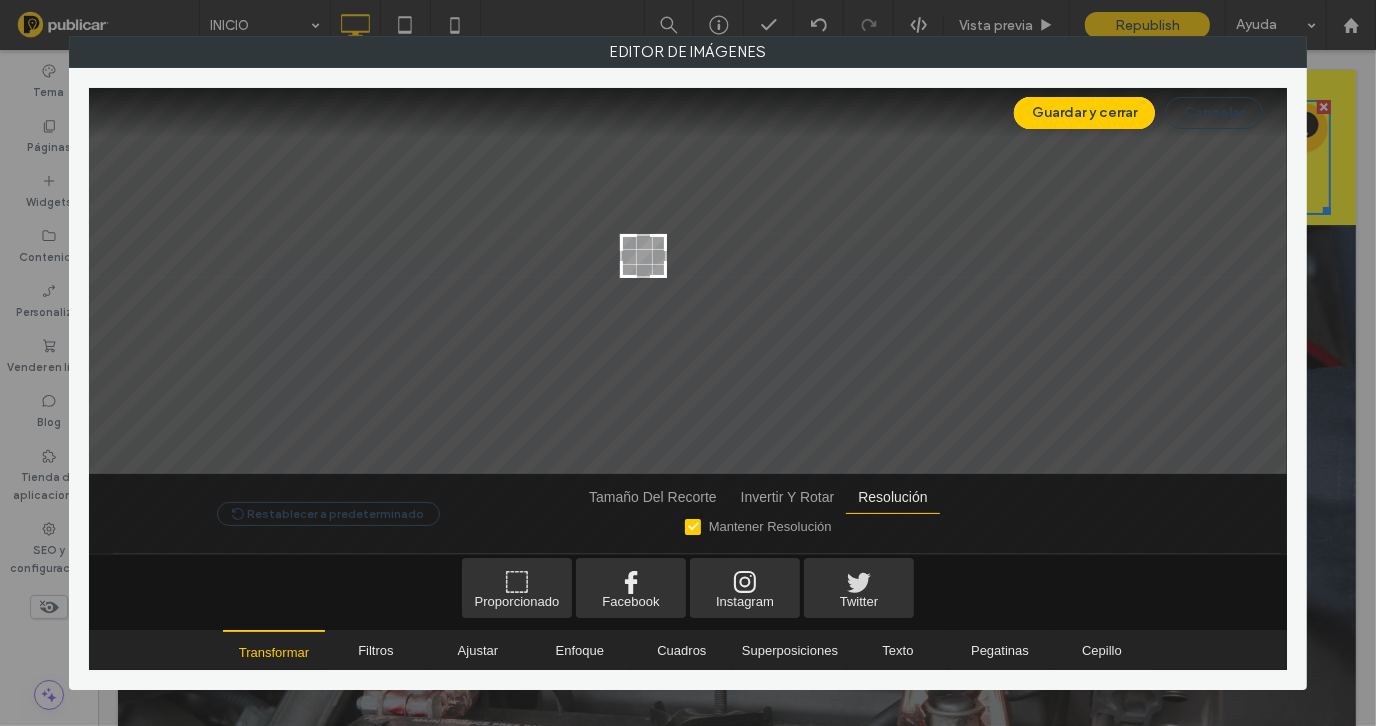 click at bounding box center [977, 256] 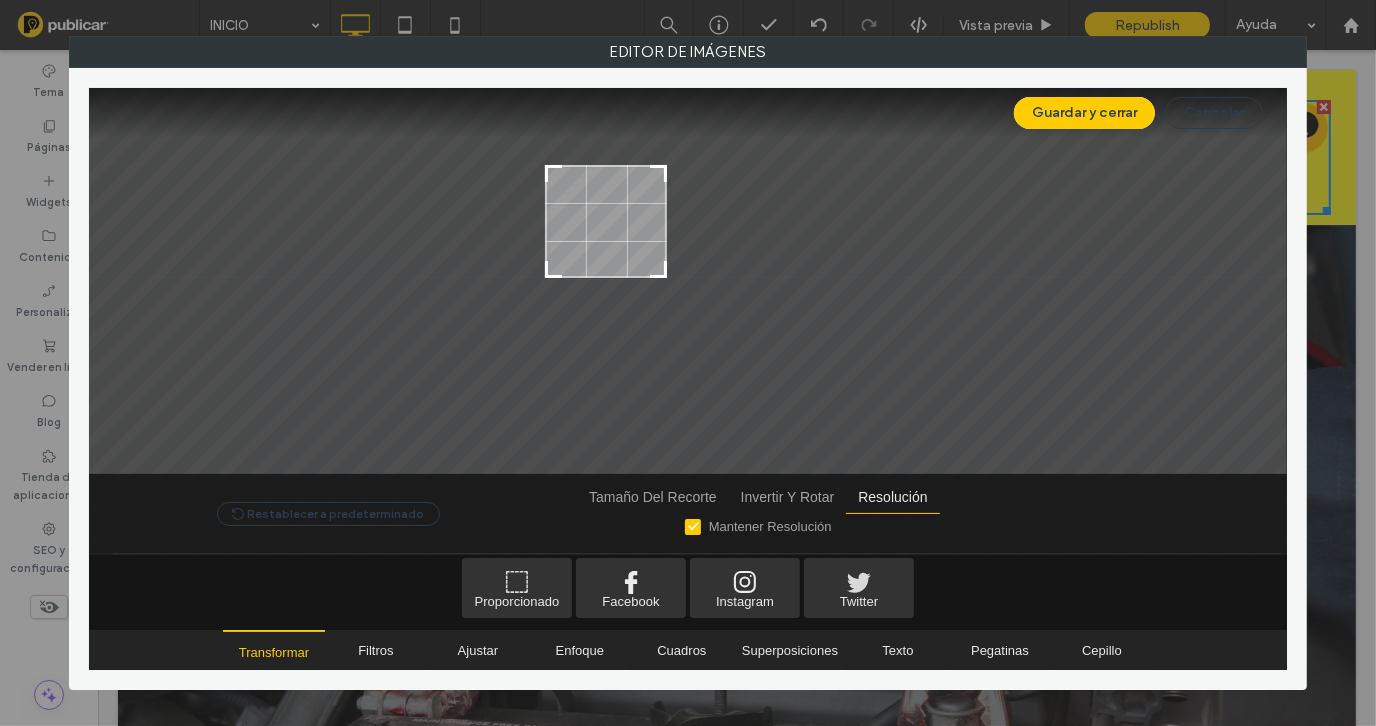 drag, startPoint x: 620, startPoint y: 234, endPoint x: 525, endPoint y: 133, distance: 138.65785 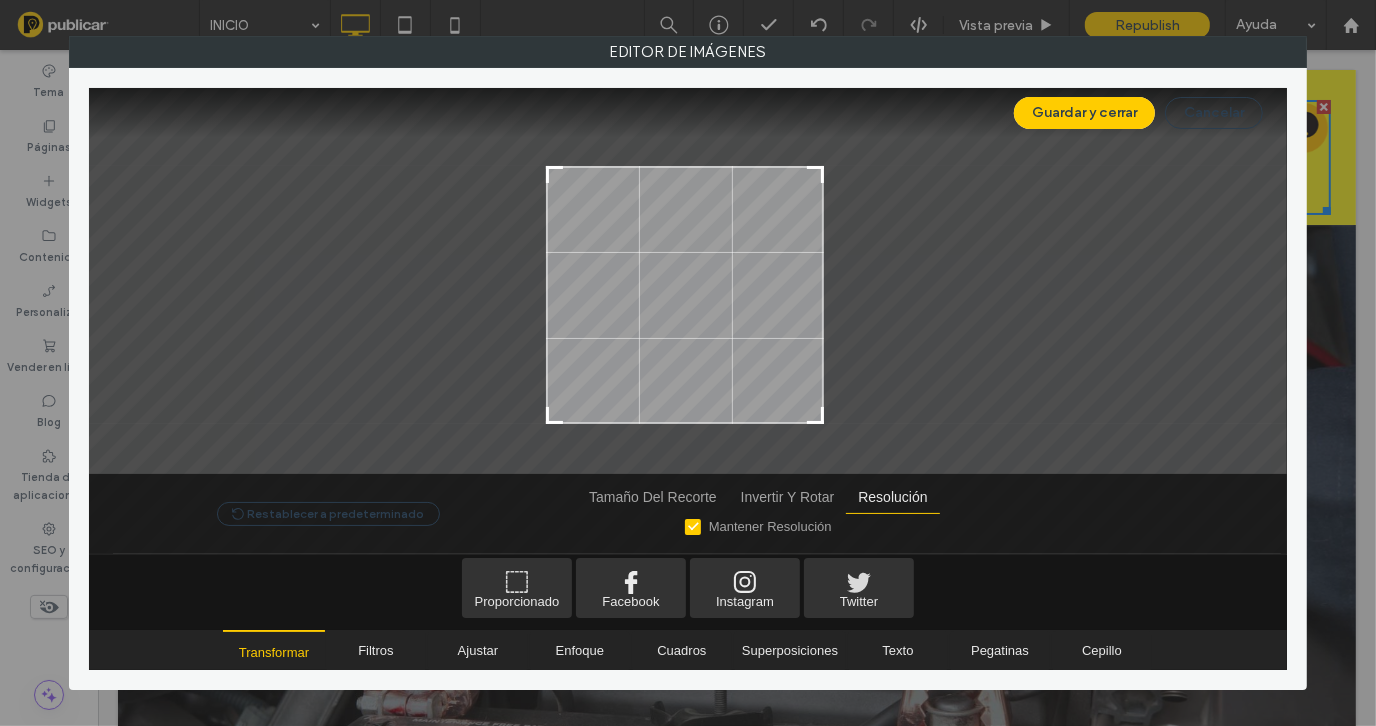 drag, startPoint x: 661, startPoint y: 275, endPoint x: 1075, endPoint y: 548, distance: 495.90826 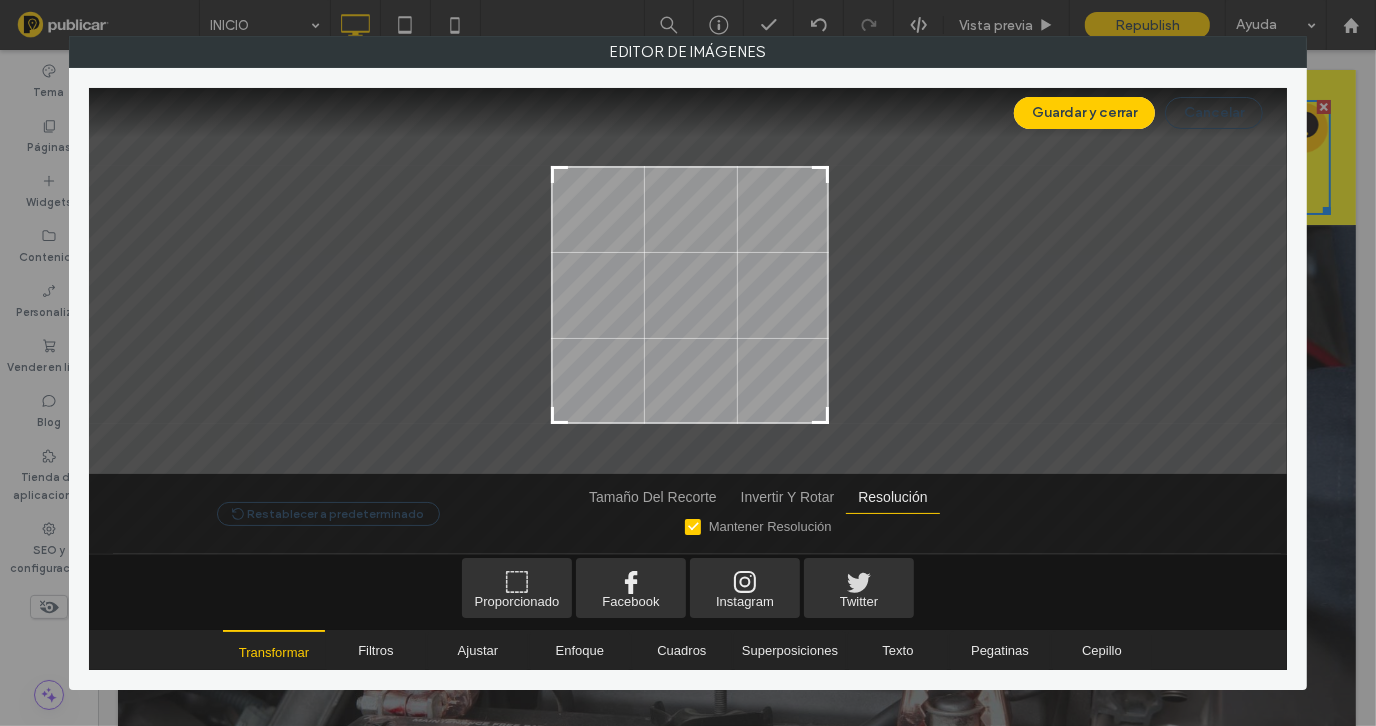 drag, startPoint x: 776, startPoint y: 332, endPoint x: 785, endPoint y: 428, distance: 96.42095 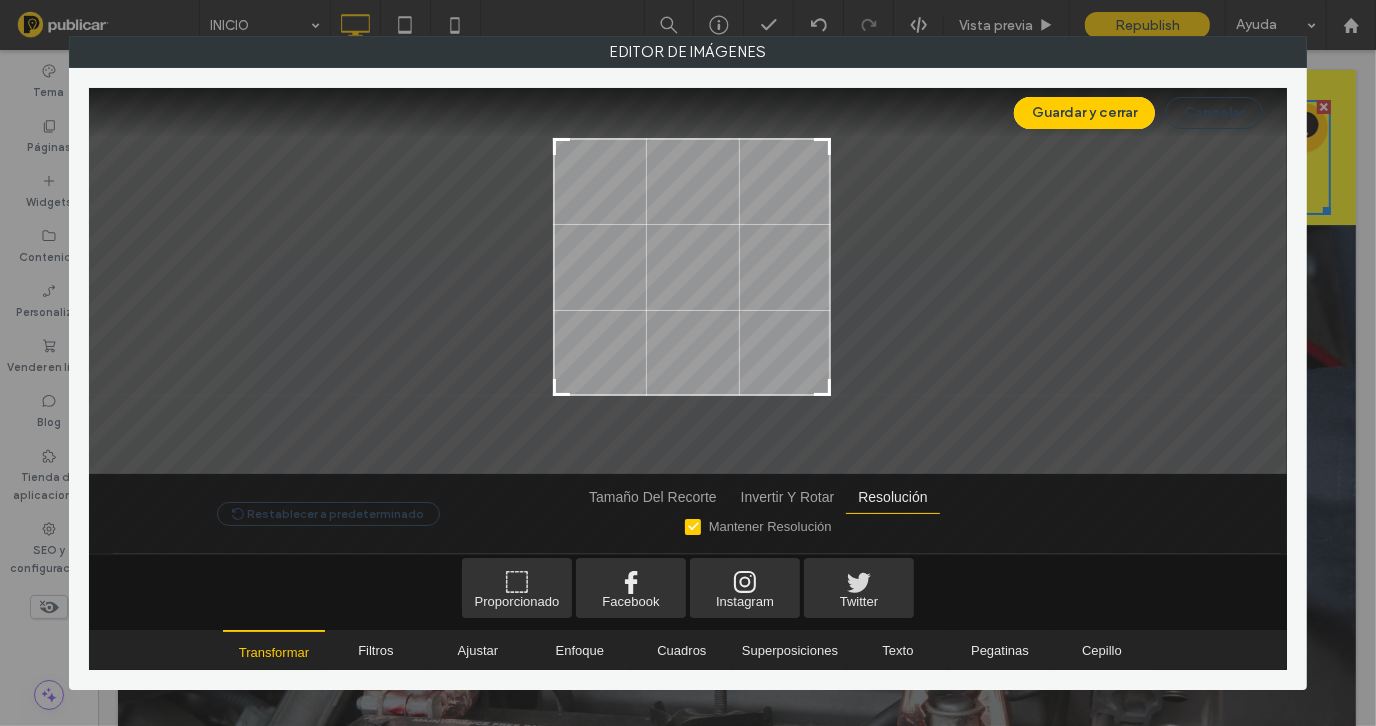 drag, startPoint x: 757, startPoint y: 312, endPoint x: 765, endPoint y: 208, distance: 104.307236 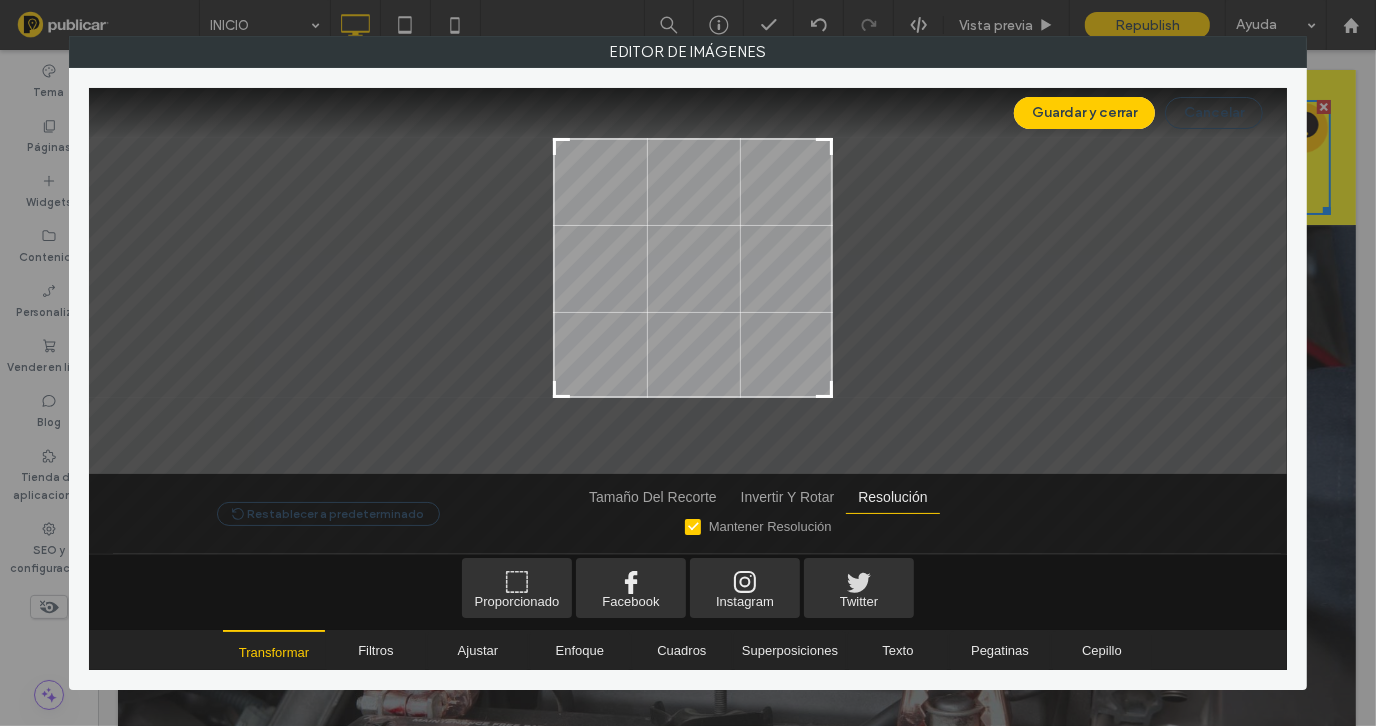 drag, startPoint x: 824, startPoint y: 391, endPoint x: 709, endPoint y: 433, distance: 122.42957 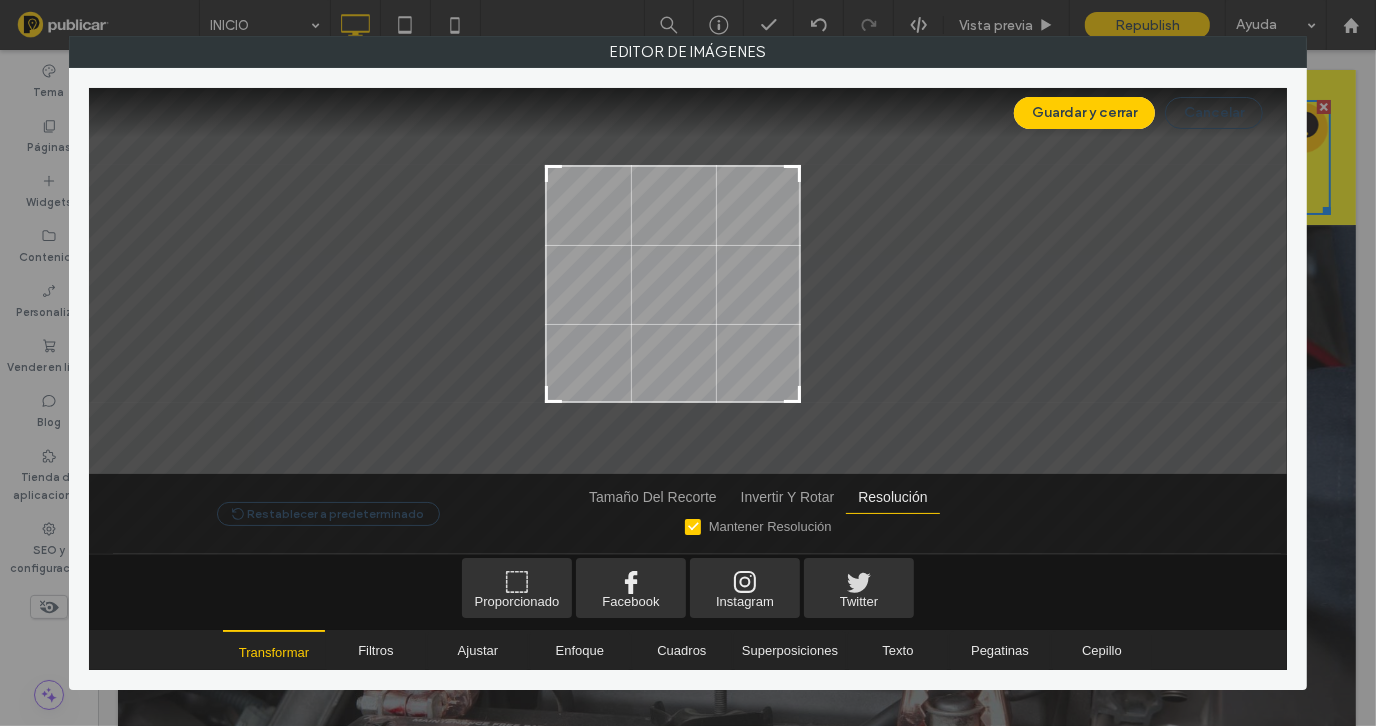 drag, startPoint x: 719, startPoint y: 257, endPoint x: 669, endPoint y: 280, distance: 55.03635 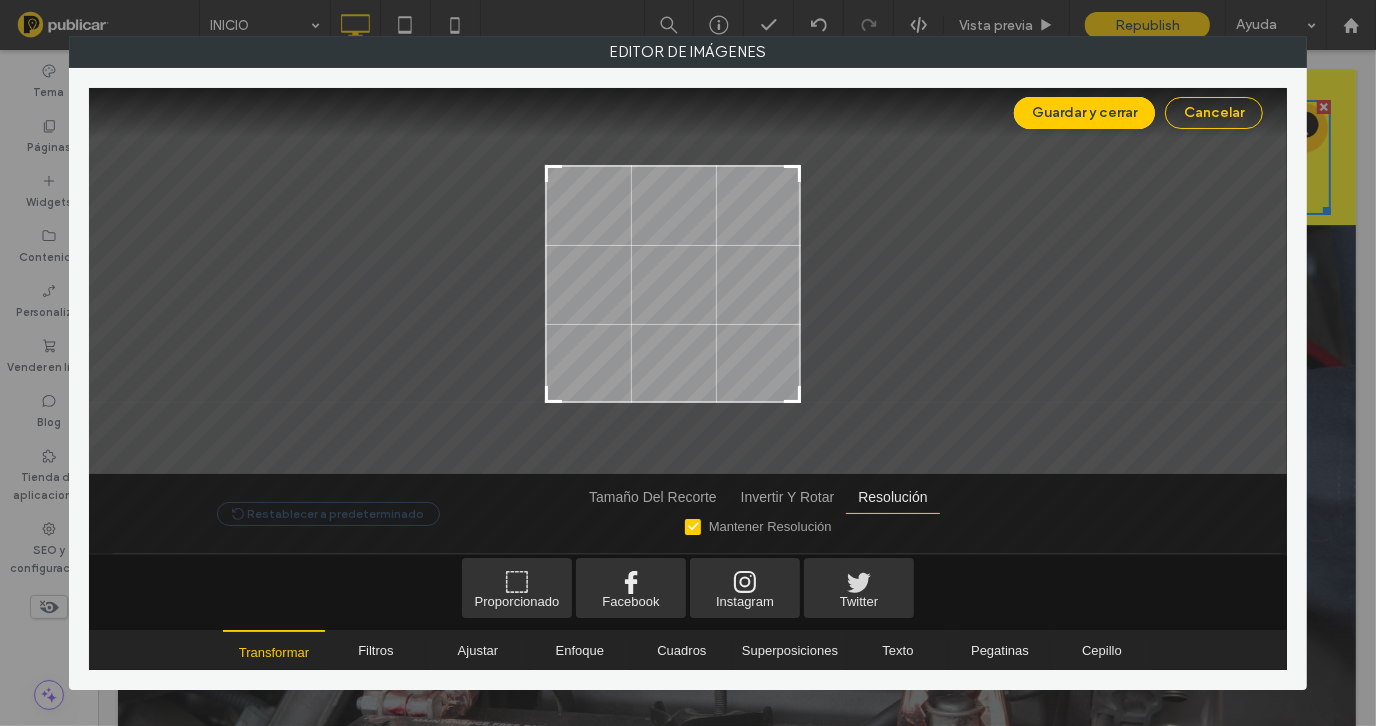 click on "Cancelar" at bounding box center (1214, 113) 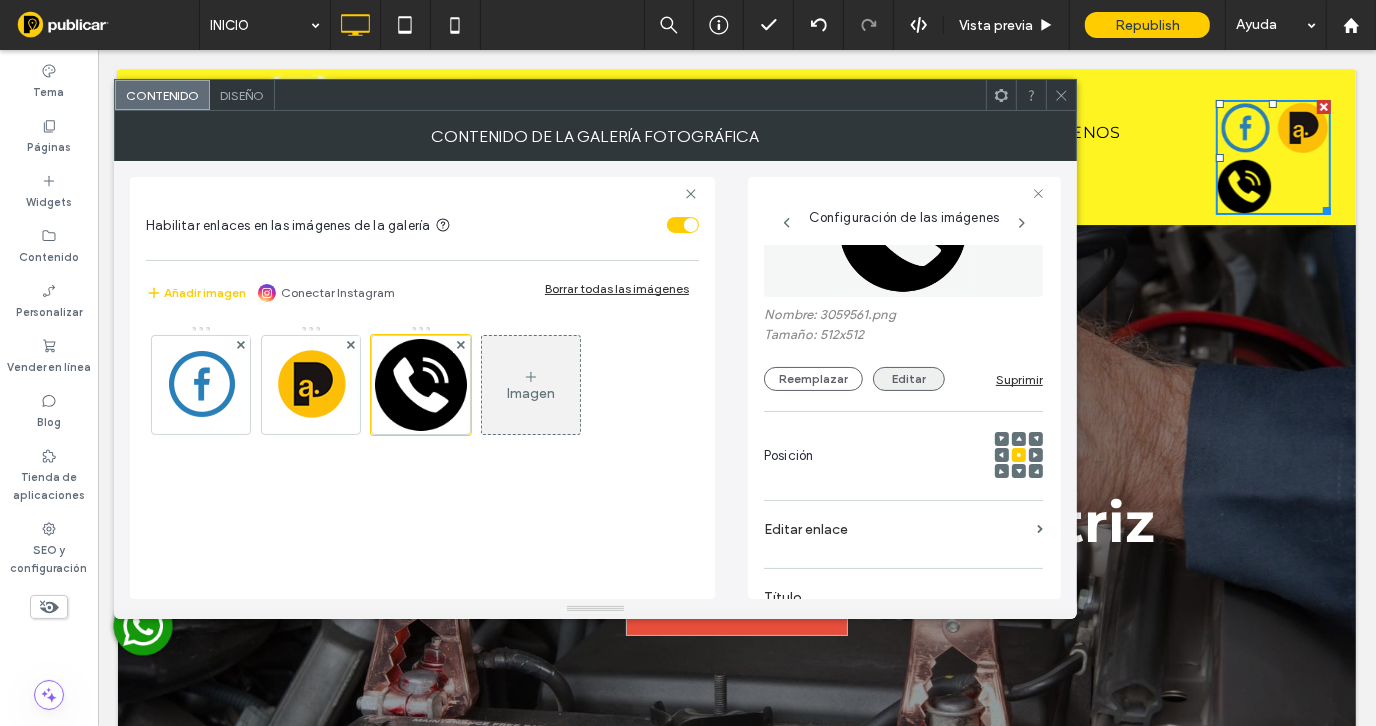 click on "Editar" at bounding box center [909, 379] 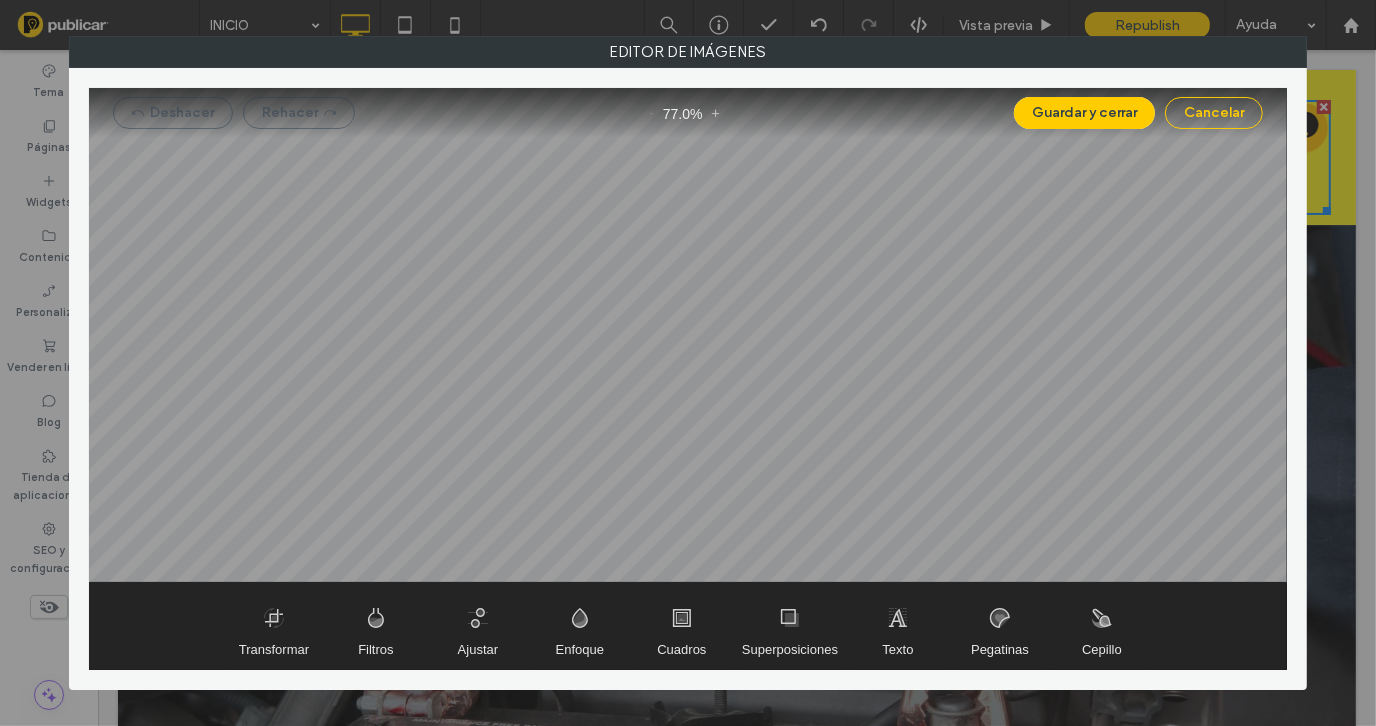 click on "Cancelar" at bounding box center [1214, 113] 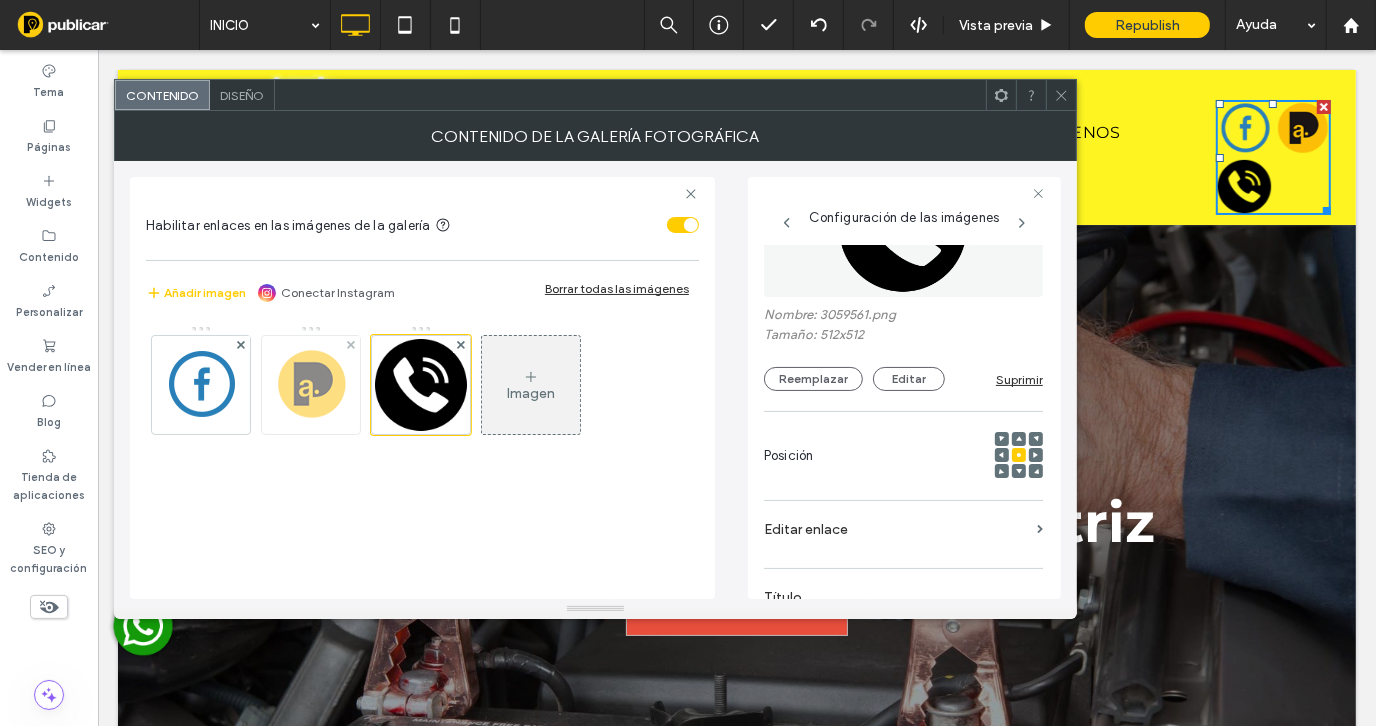 click at bounding box center [310, 385] 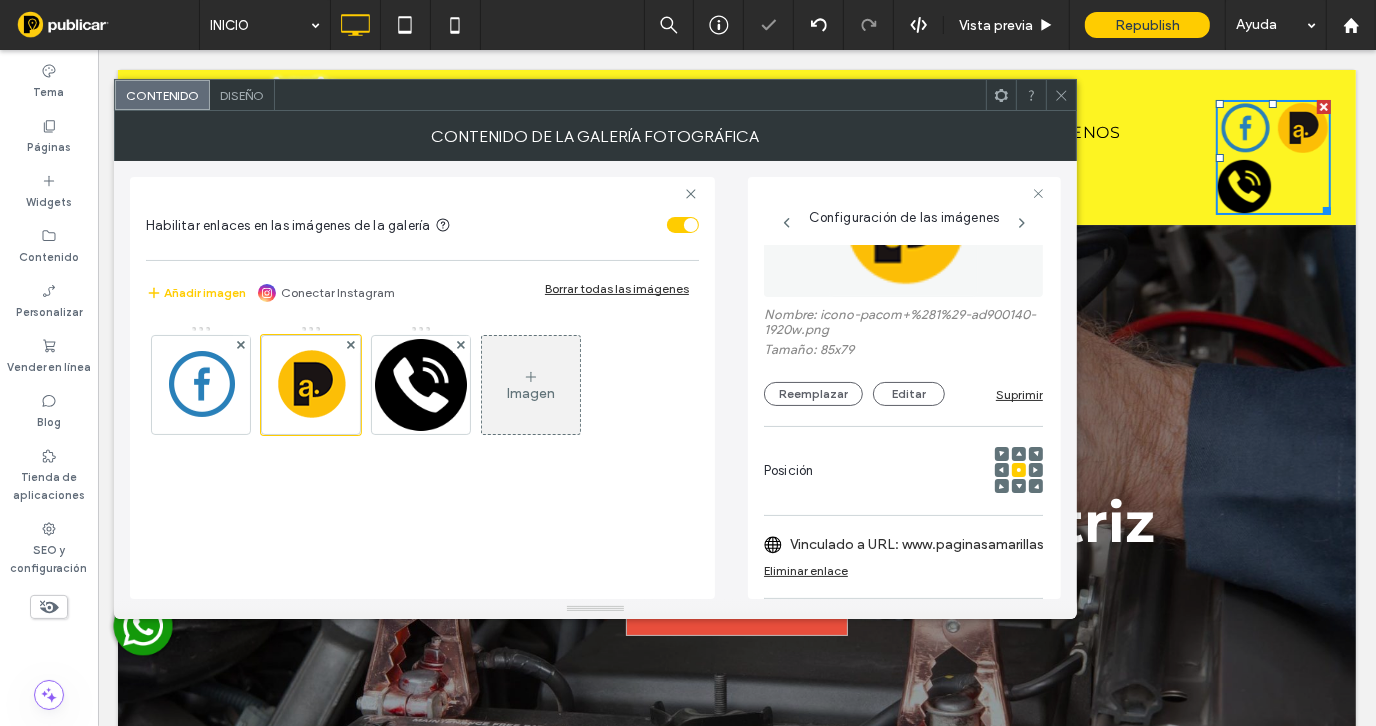scroll, scrollTop: 0, scrollLeft: 0, axis: both 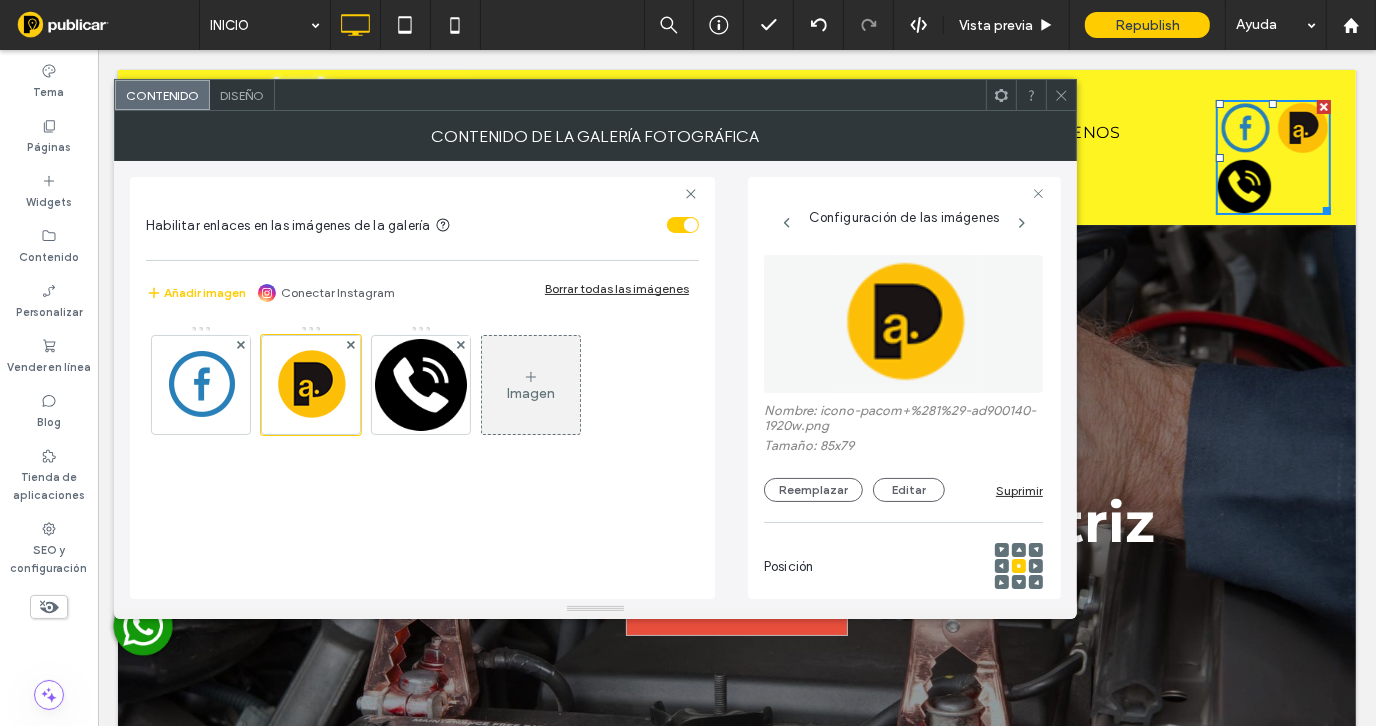 drag, startPoint x: 820, startPoint y: 410, endPoint x: 726, endPoint y: 408, distance: 94.02127 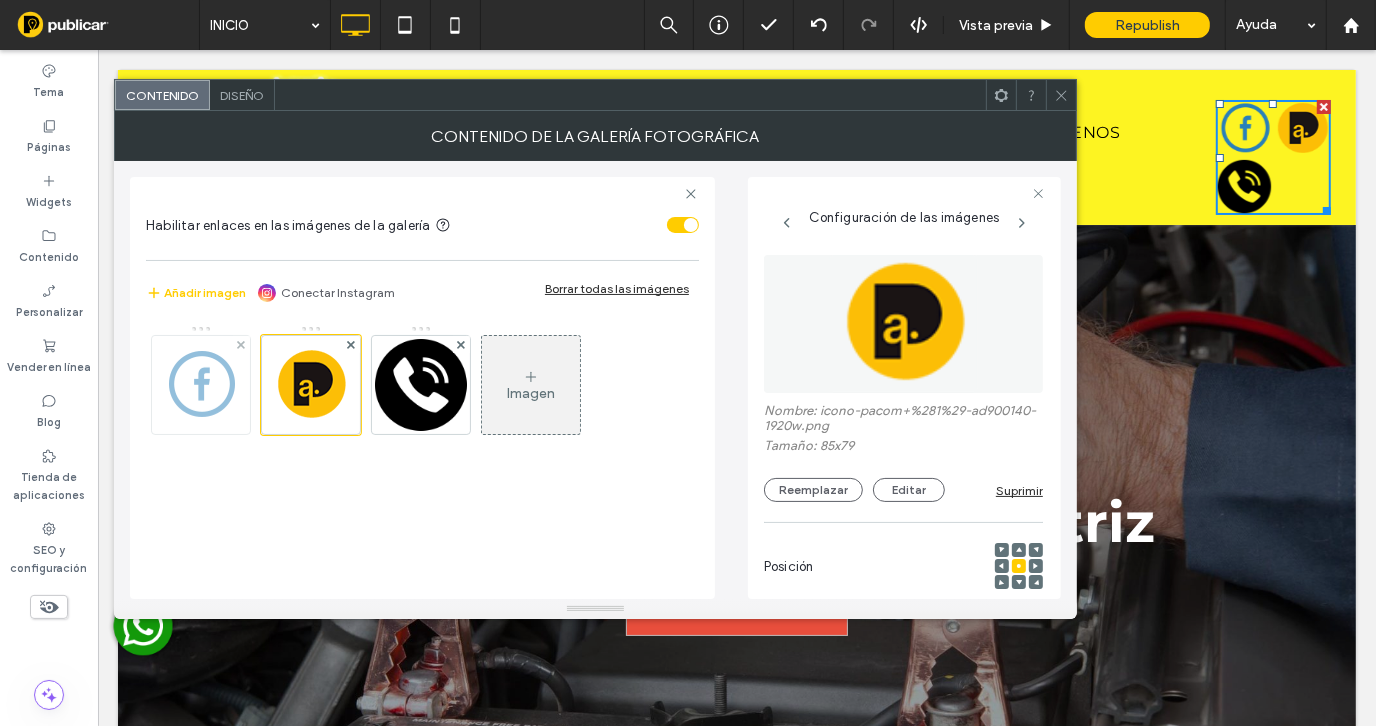click at bounding box center [200, 385] 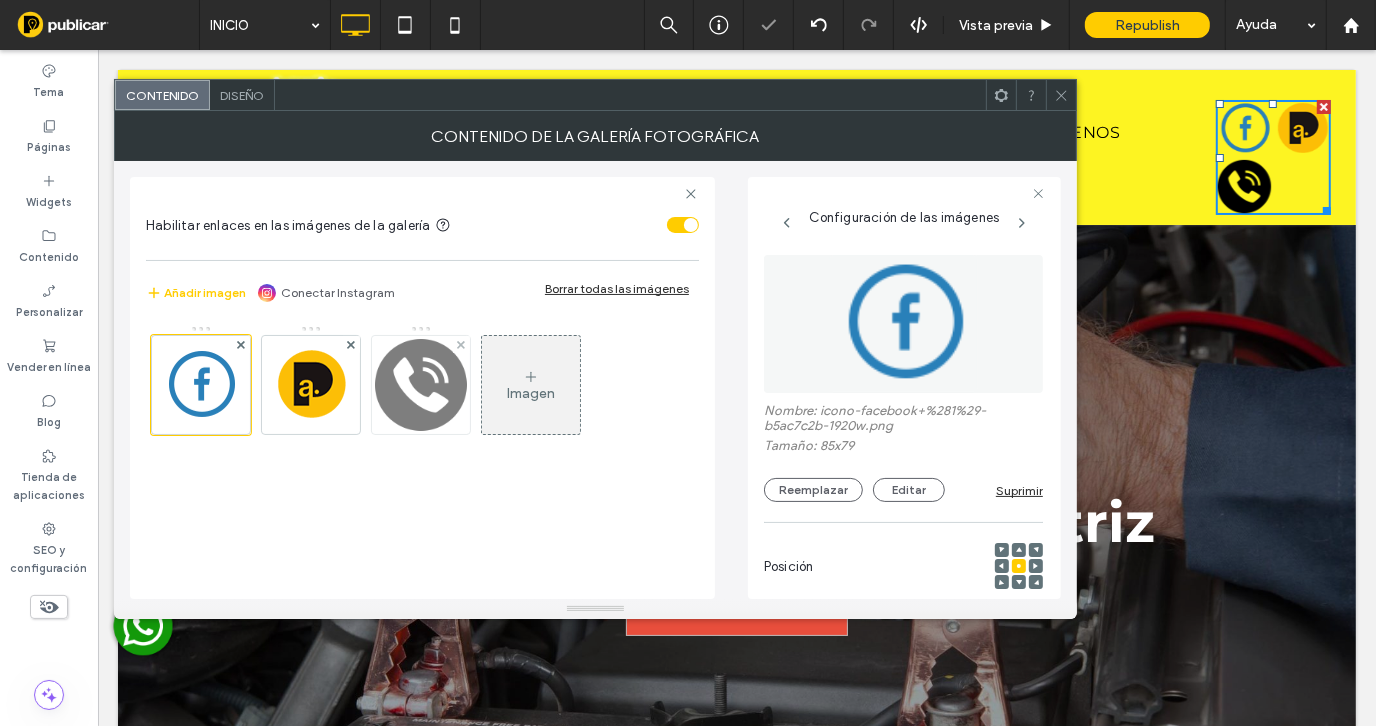 click at bounding box center [421, 385] 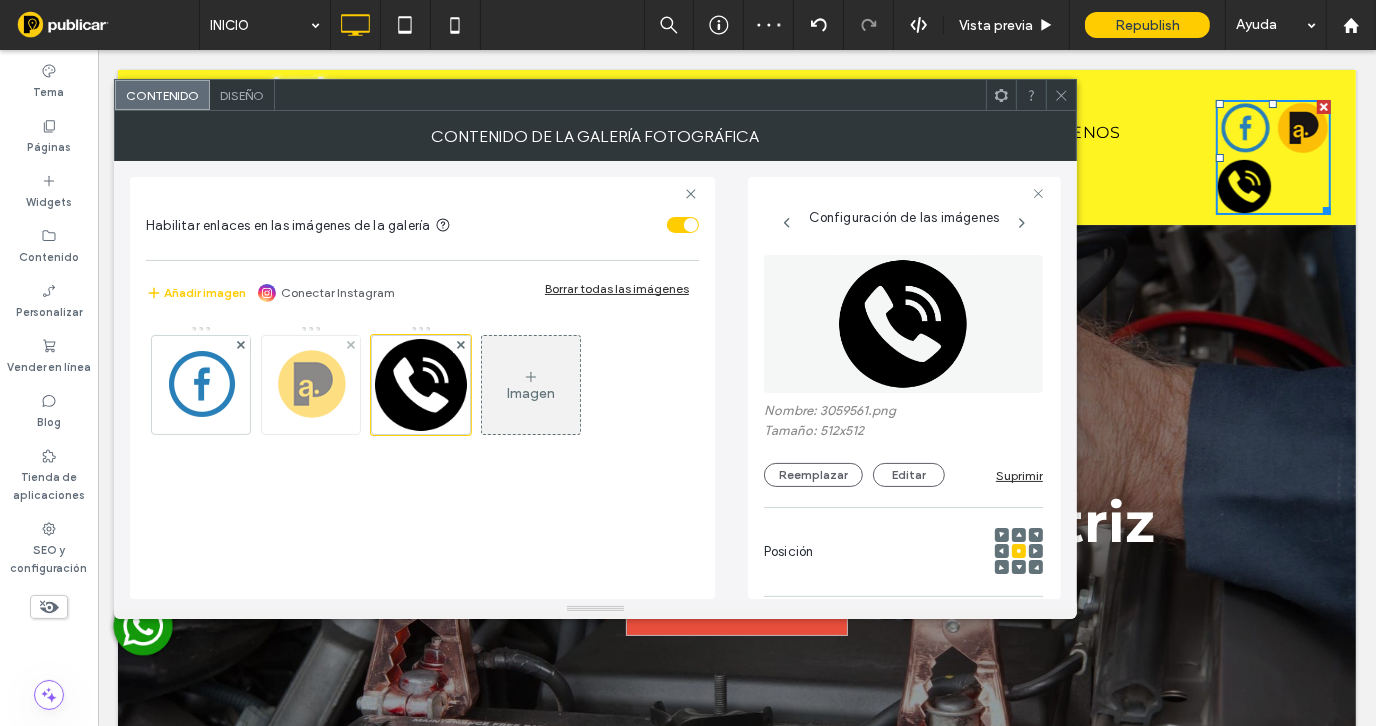 click at bounding box center [310, 385] 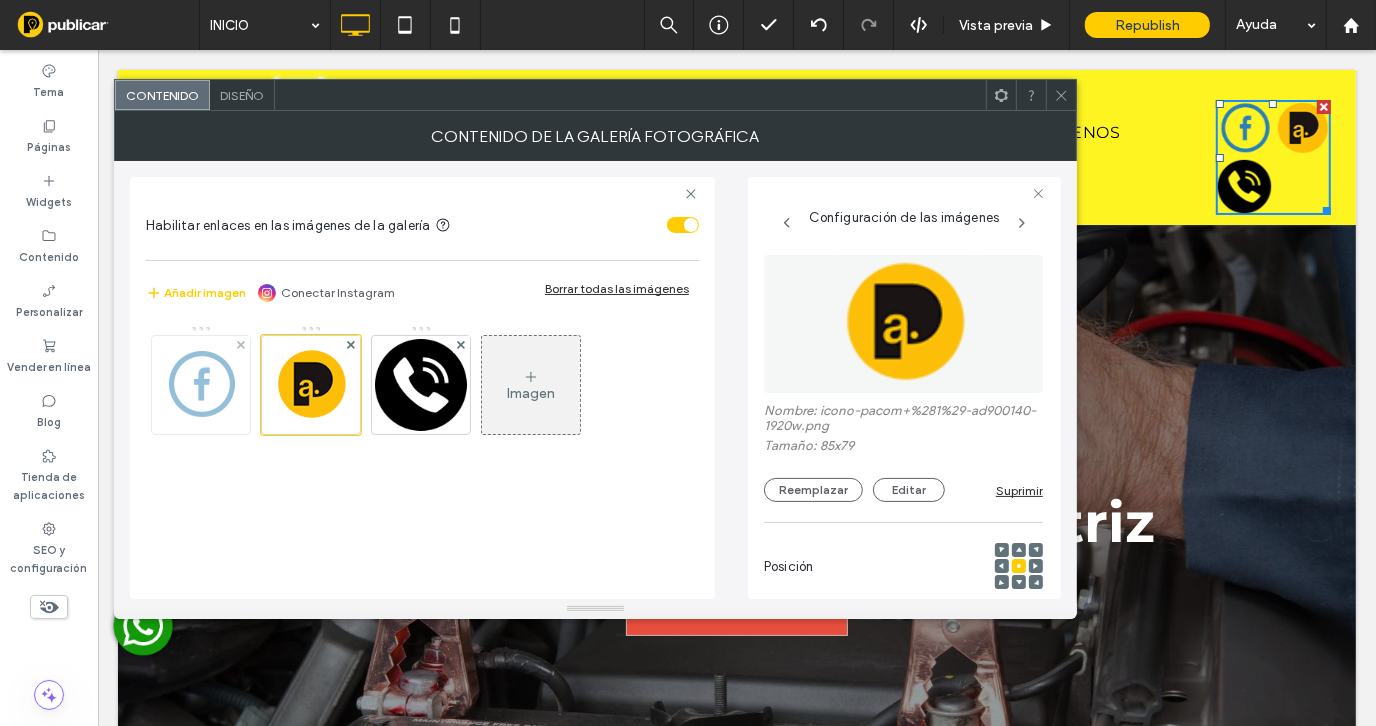 click at bounding box center (200, 385) 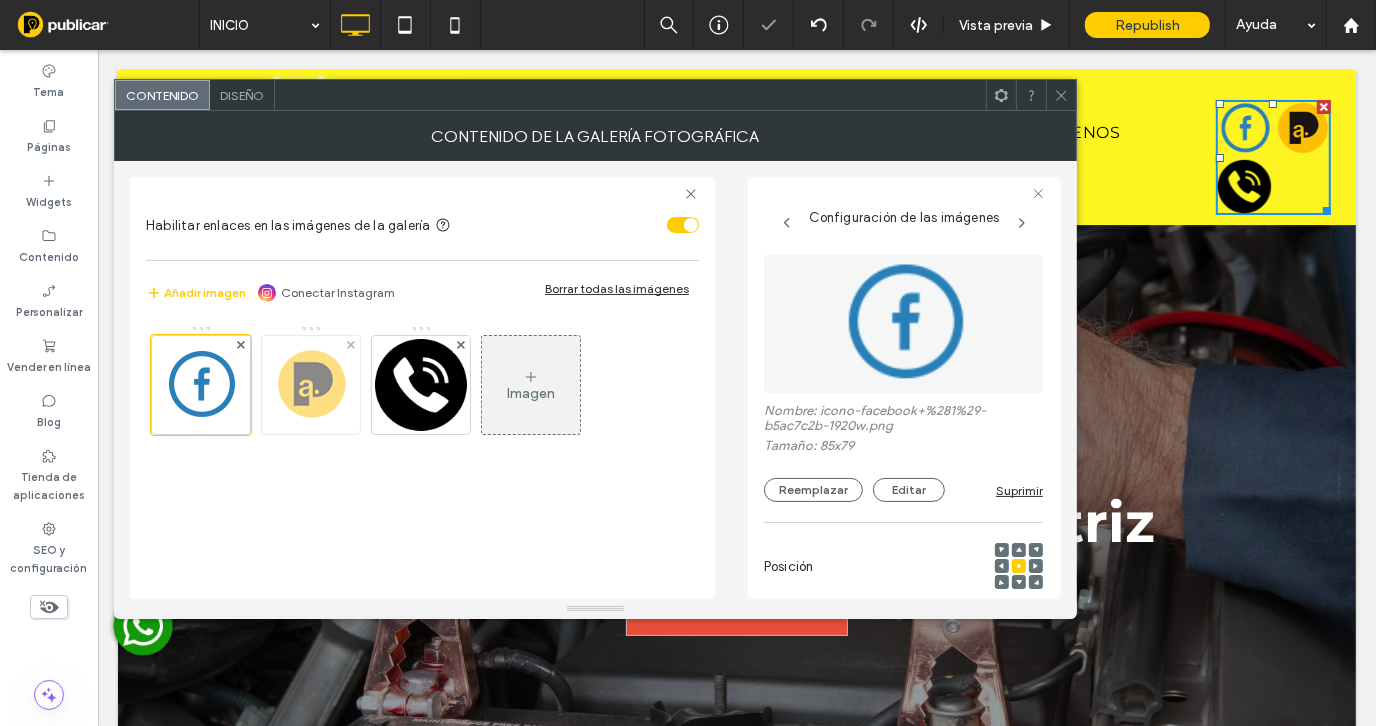 click at bounding box center [310, 385] 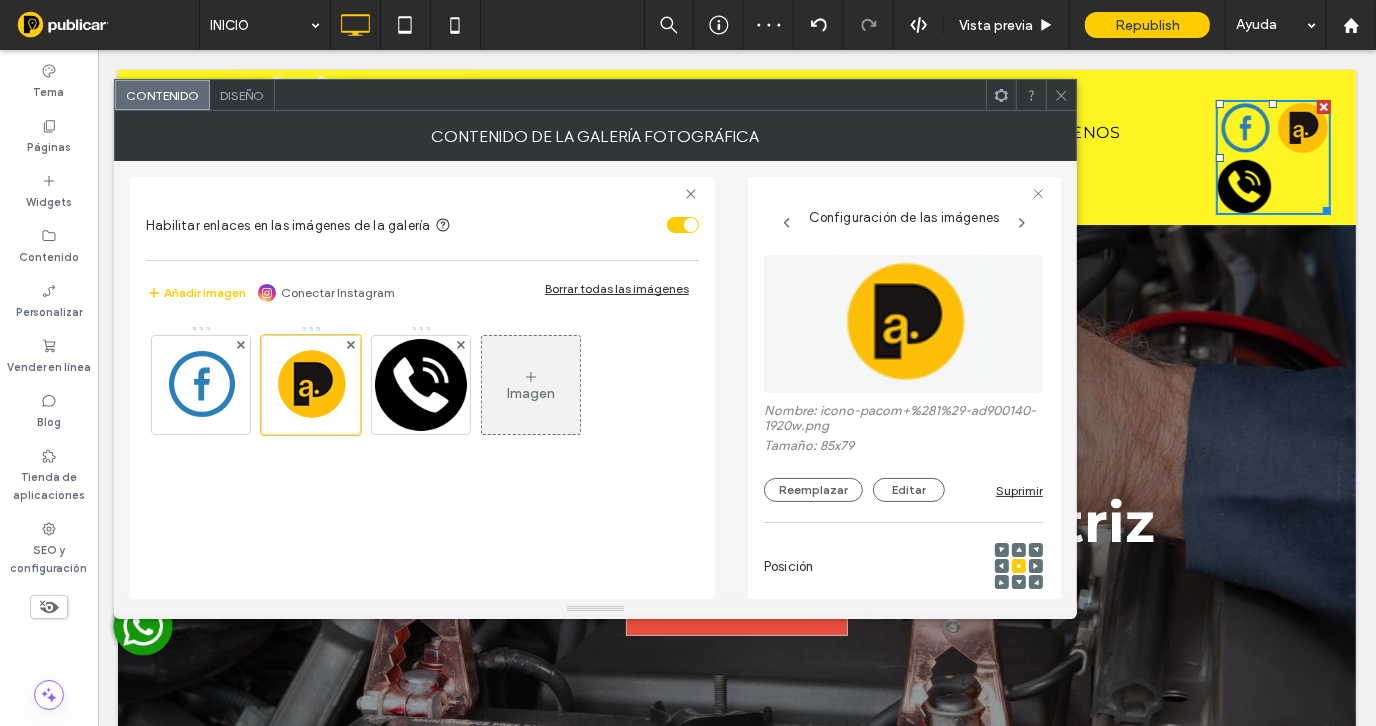 click at bounding box center (1061, 95) 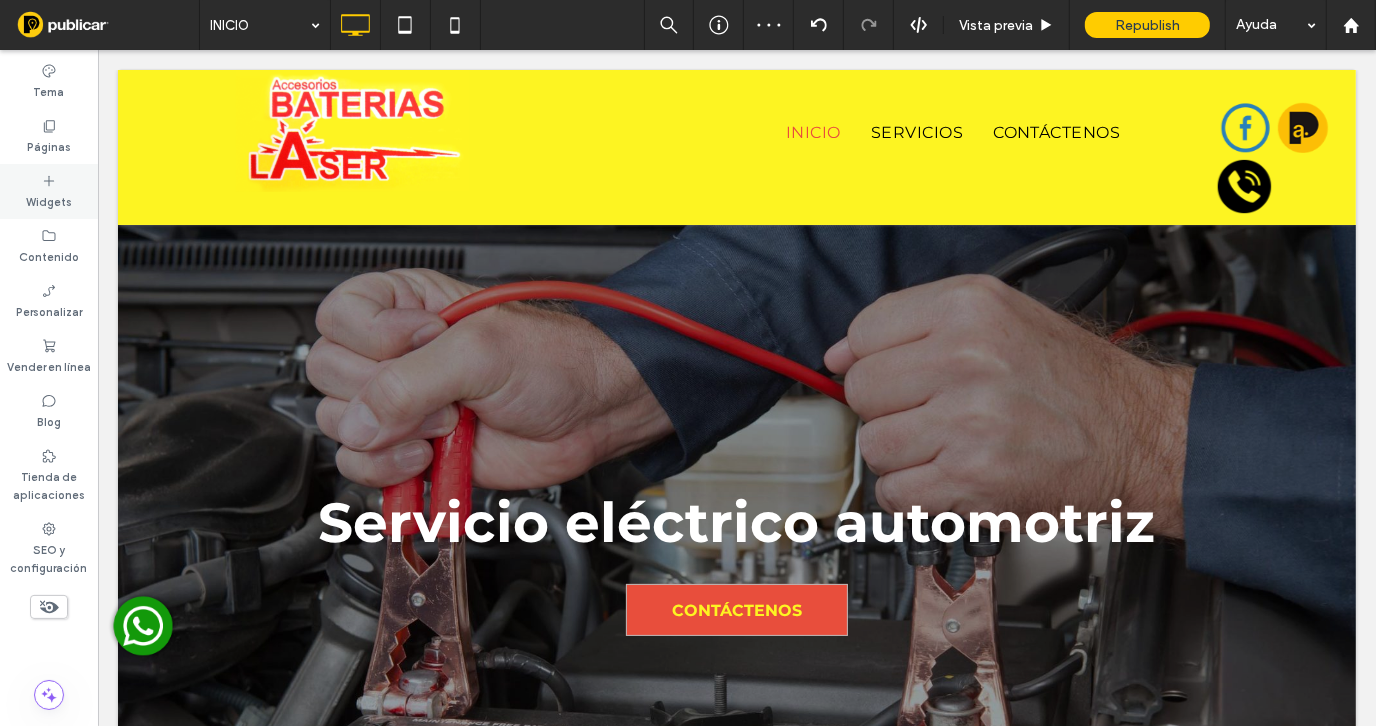 click on "Widgets" at bounding box center [49, 200] 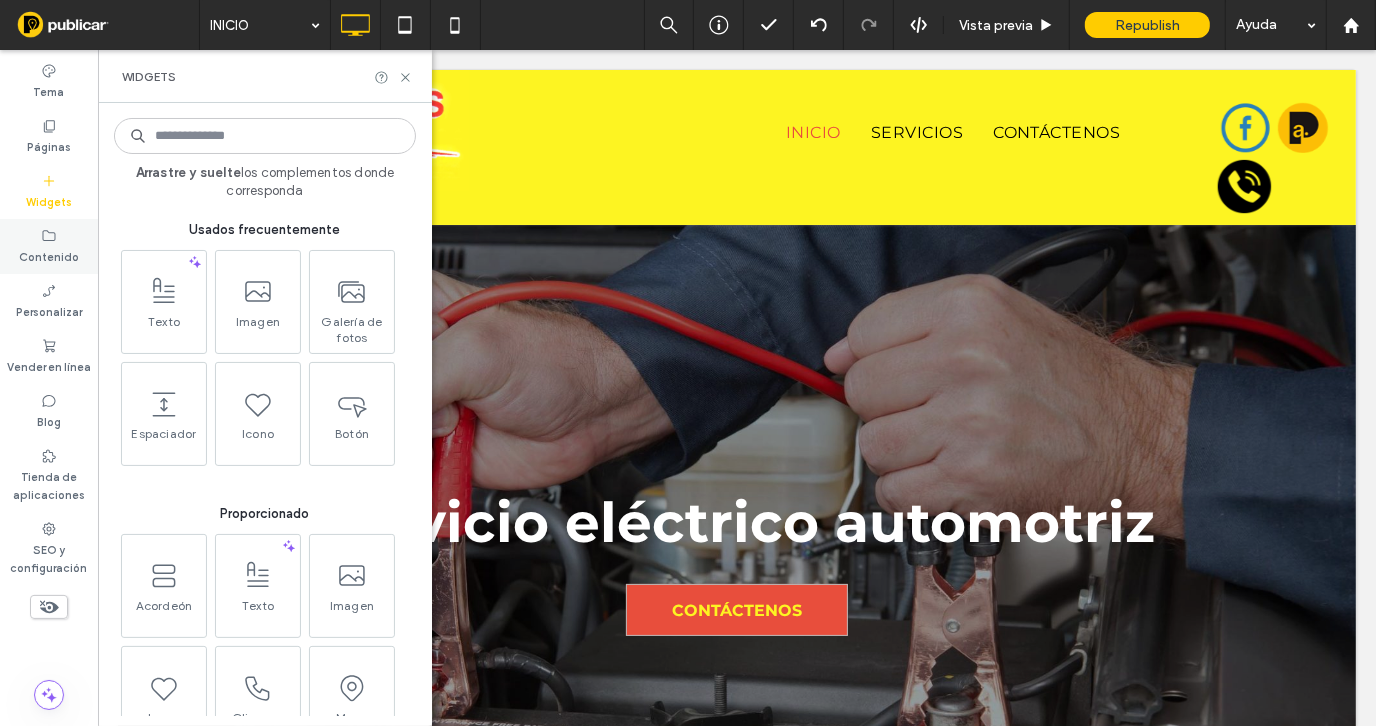 click 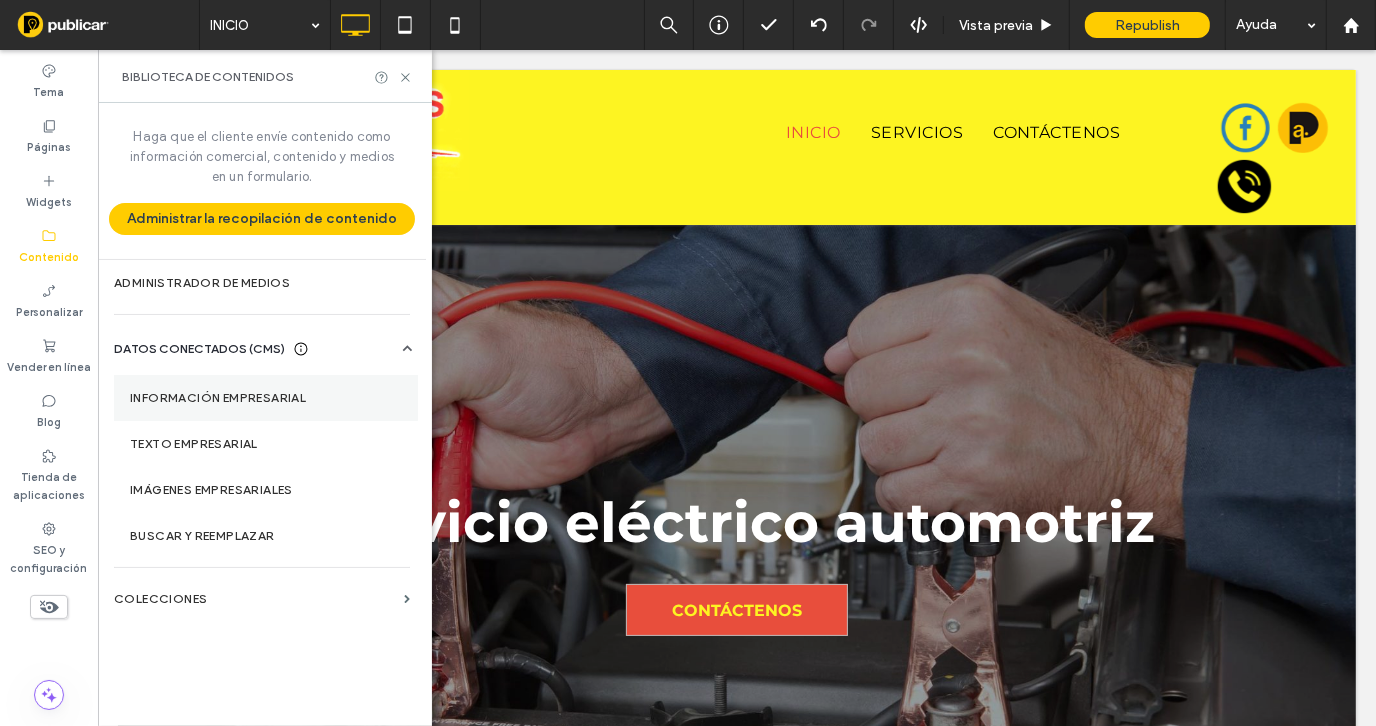 click on "Información empresarial" at bounding box center [266, 398] 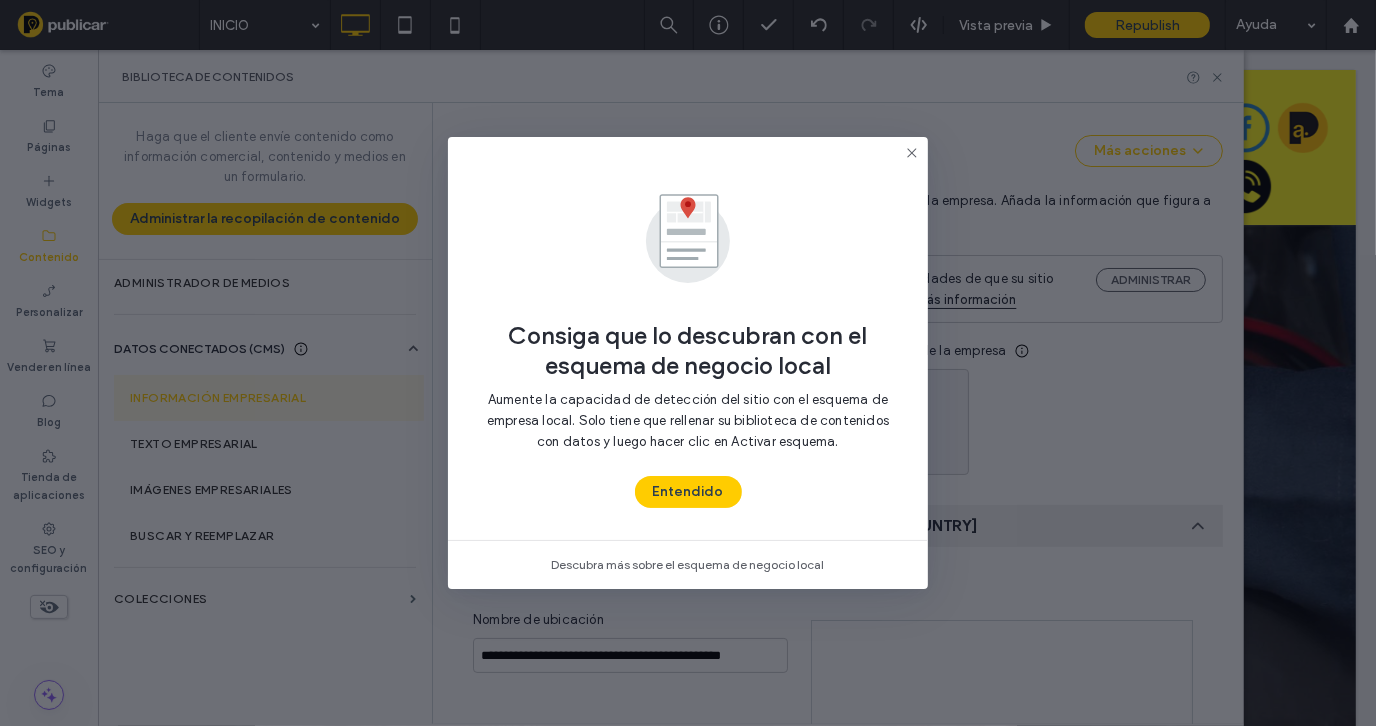 scroll, scrollTop: 73, scrollLeft: 0, axis: vertical 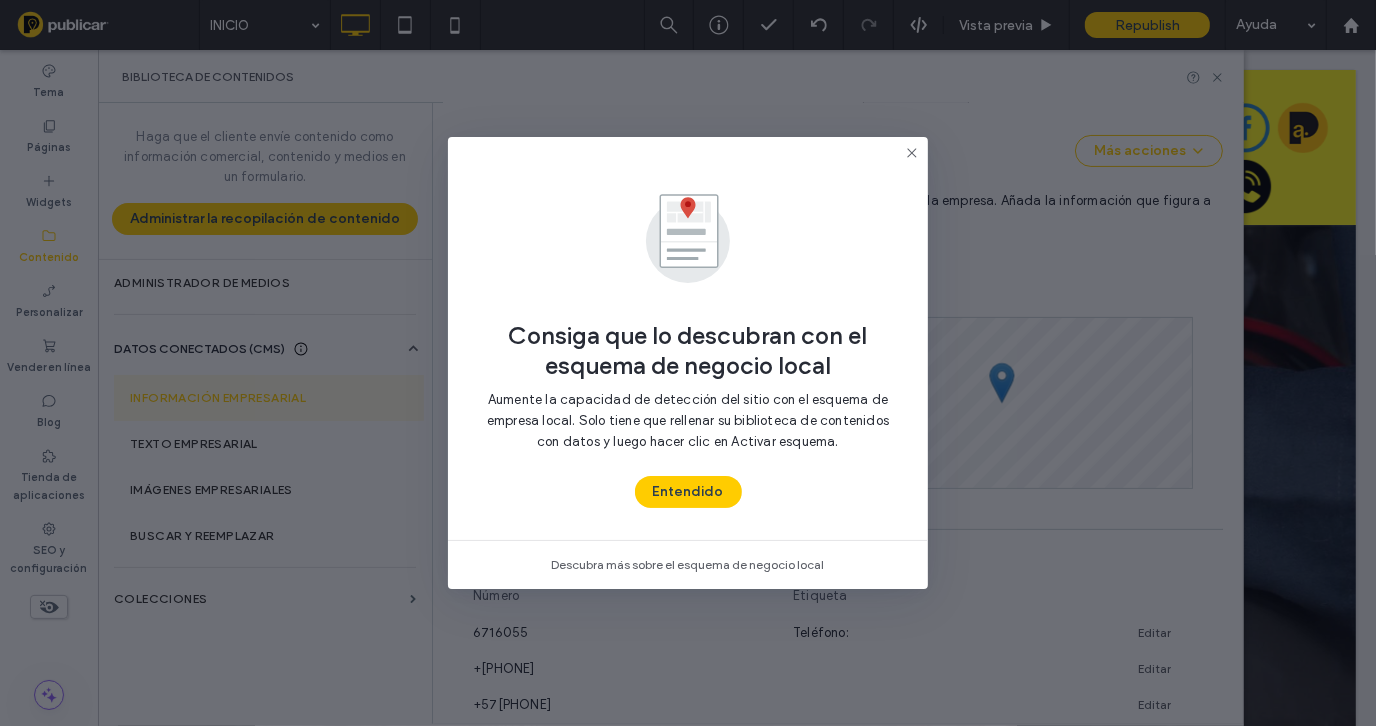 click 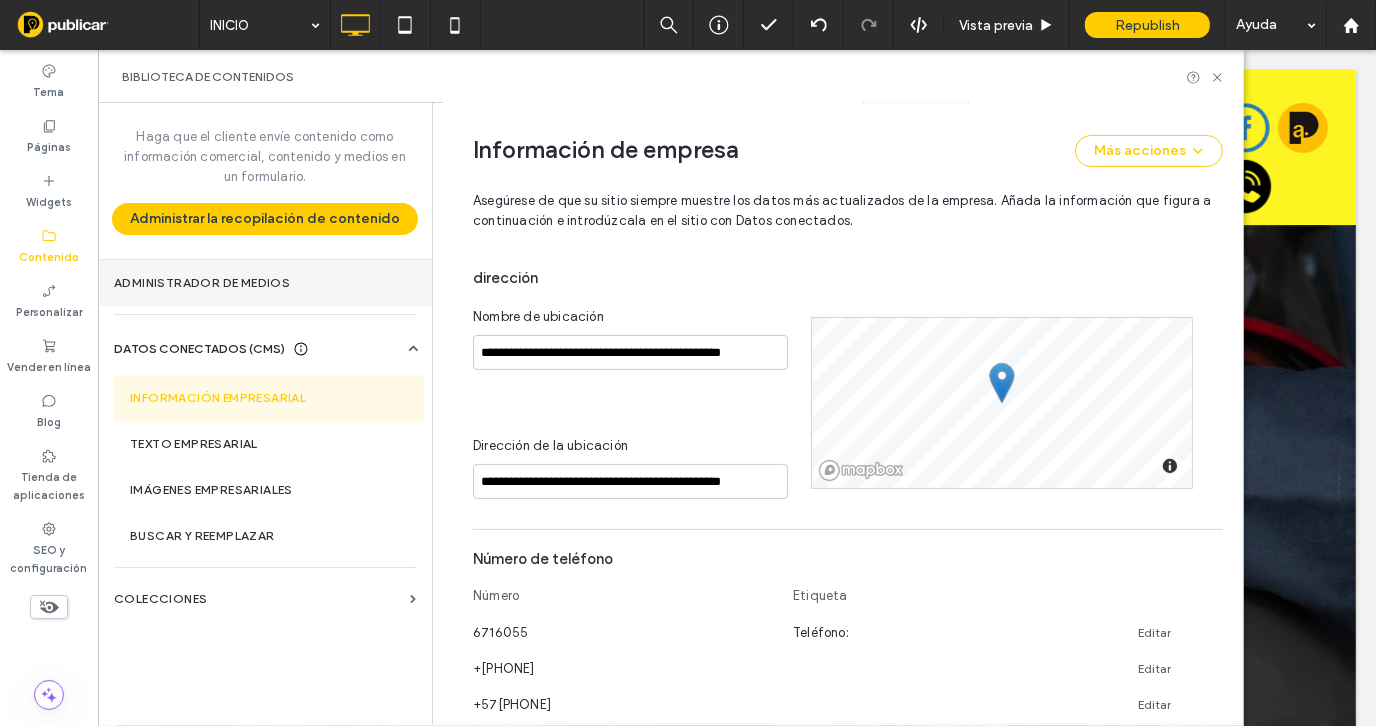 click on "Administrador de medios" at bounding box center [265, 283] 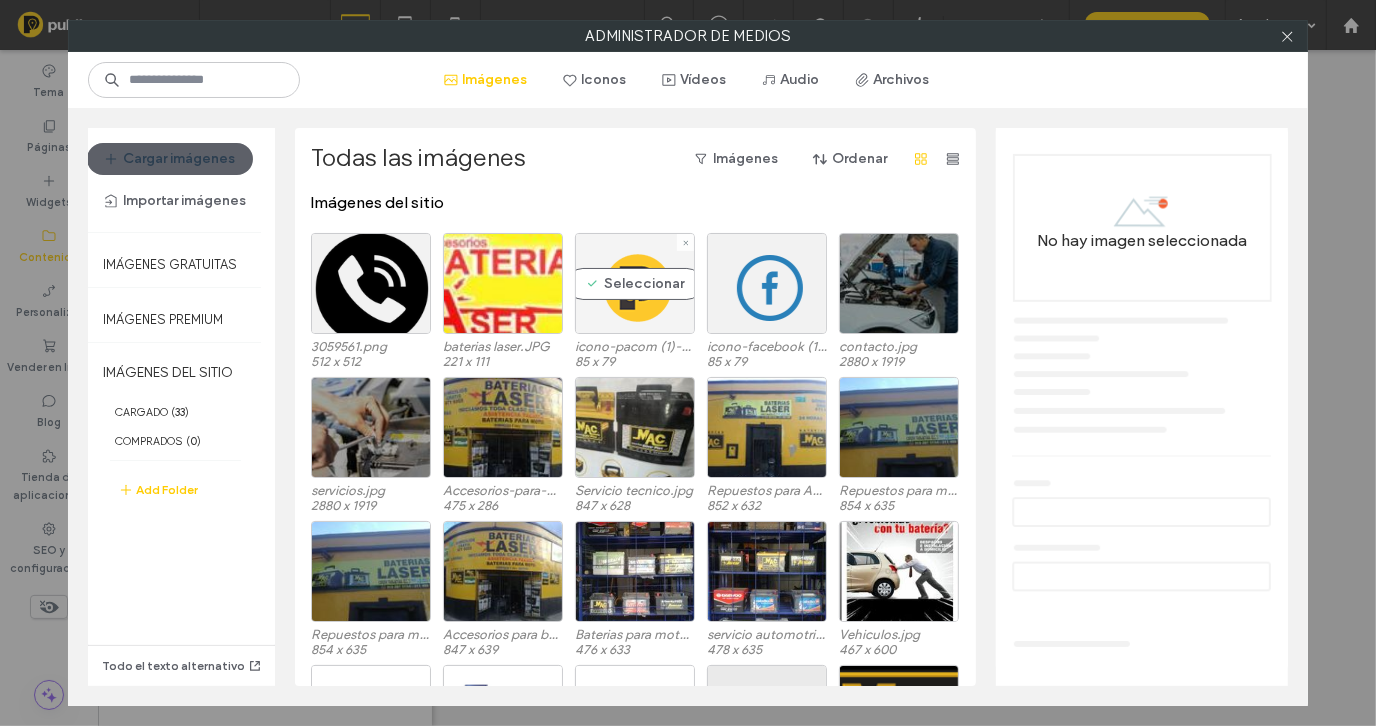 click on "Seleccionar" at bounding box center (635, 283) 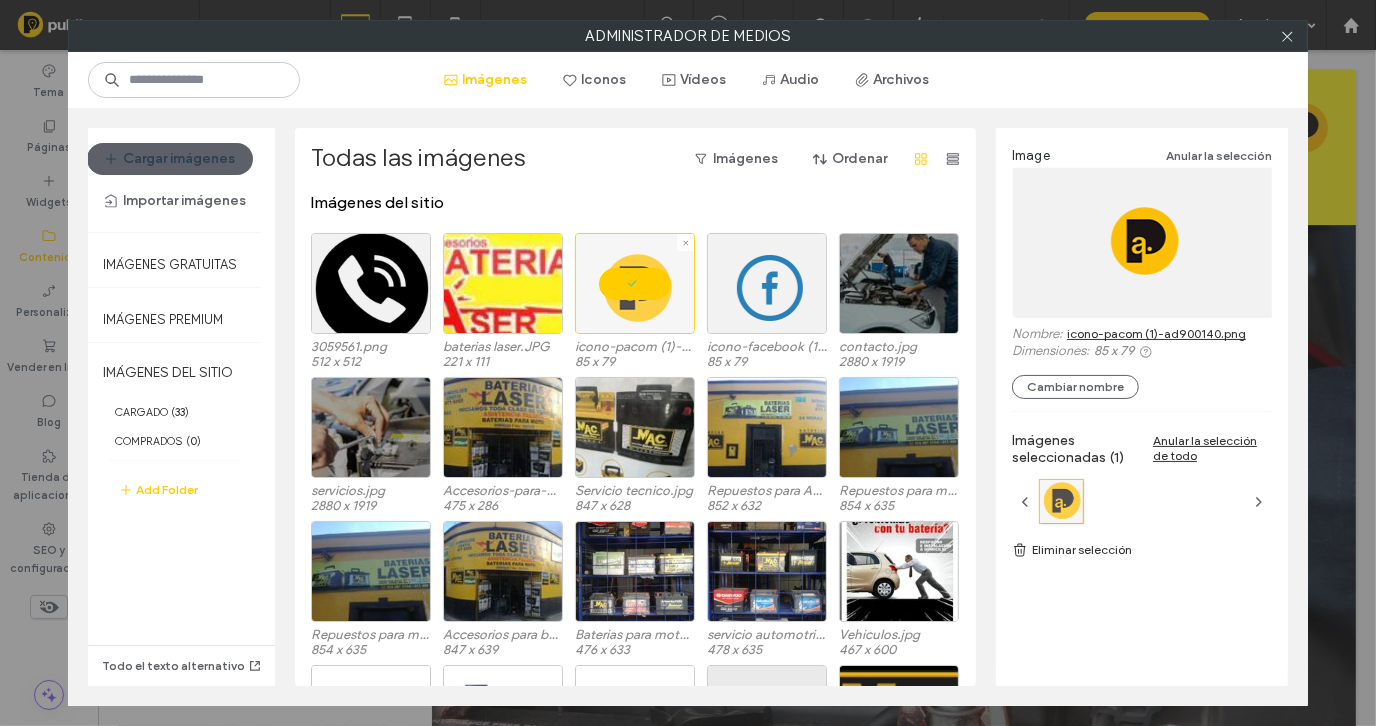 scroll, scrollTop: 0, scrollLeft: 0, axis: both 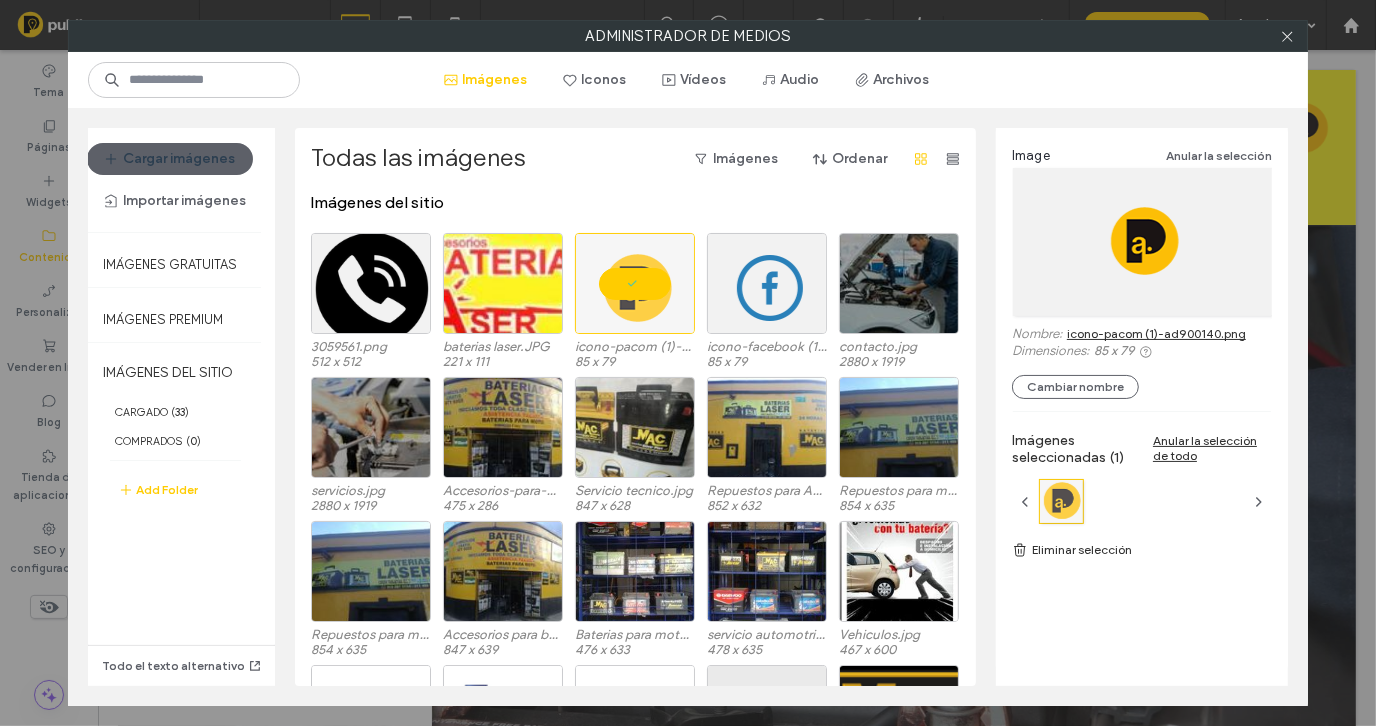 click on "icono-pacom (1)-ad900140.png" at bounding box center [1156, 333] 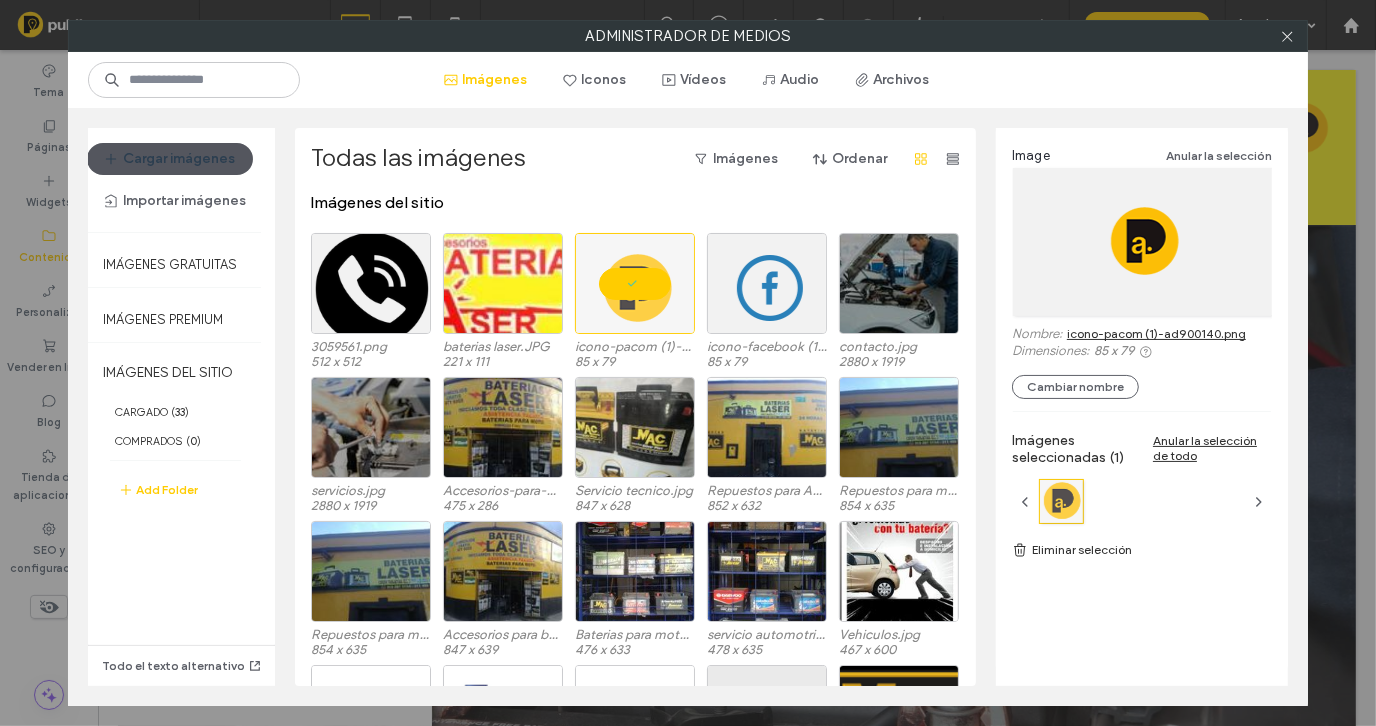 click on "Cargar imágenes" at bounding box center (170, 159) 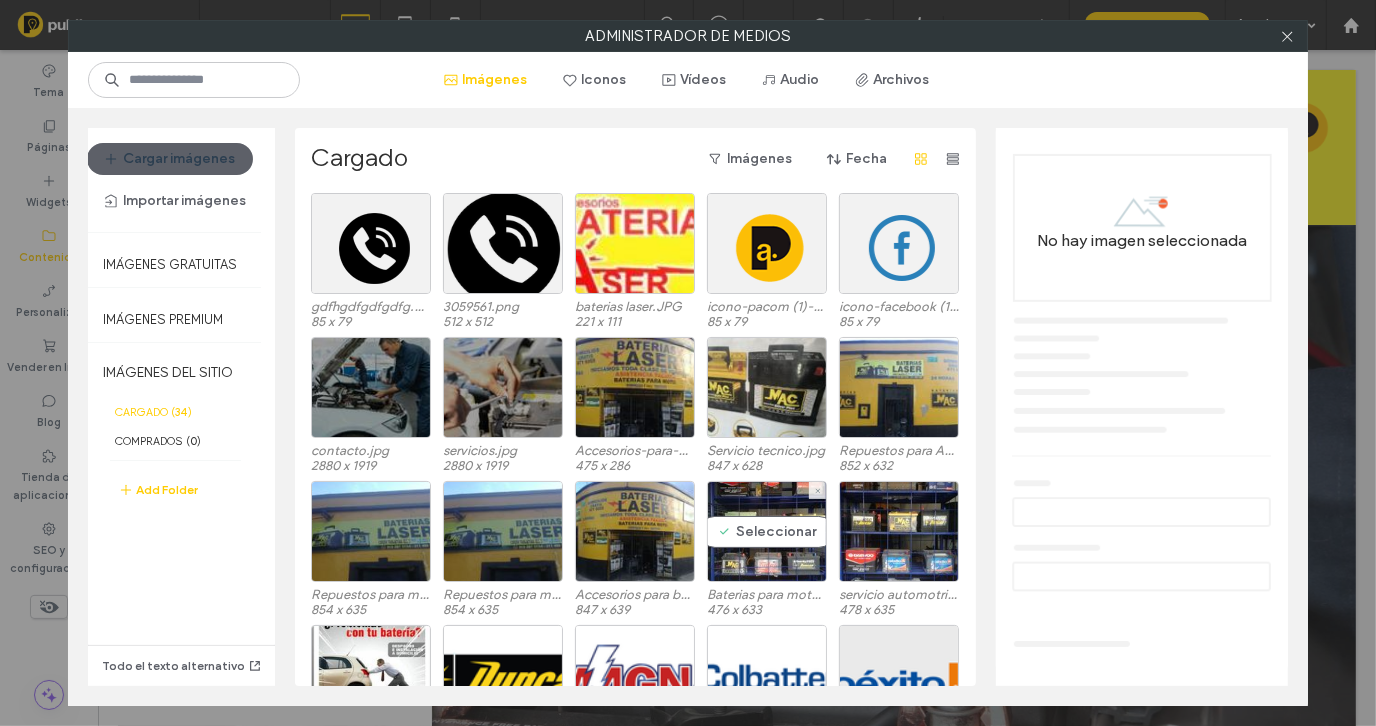 scroll, scrollTop: 83, scrollLeft: 0, axis: vertical 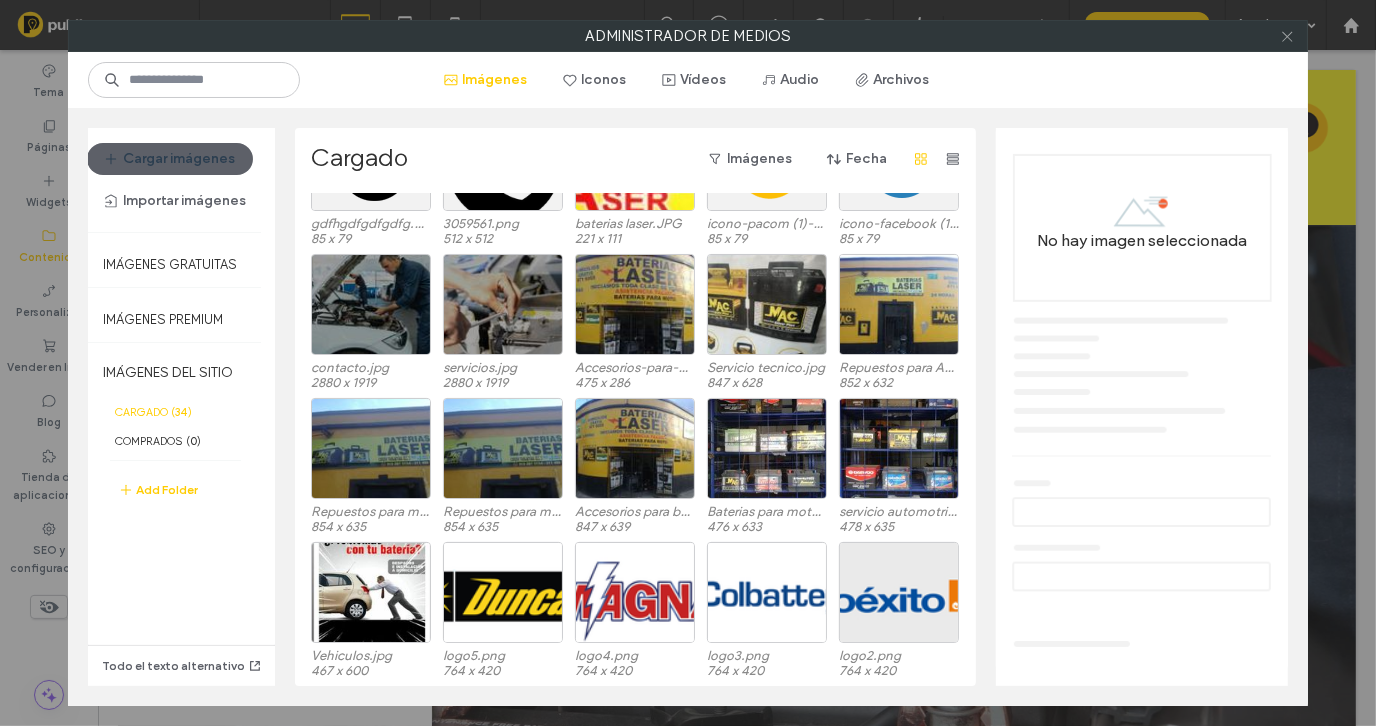 click 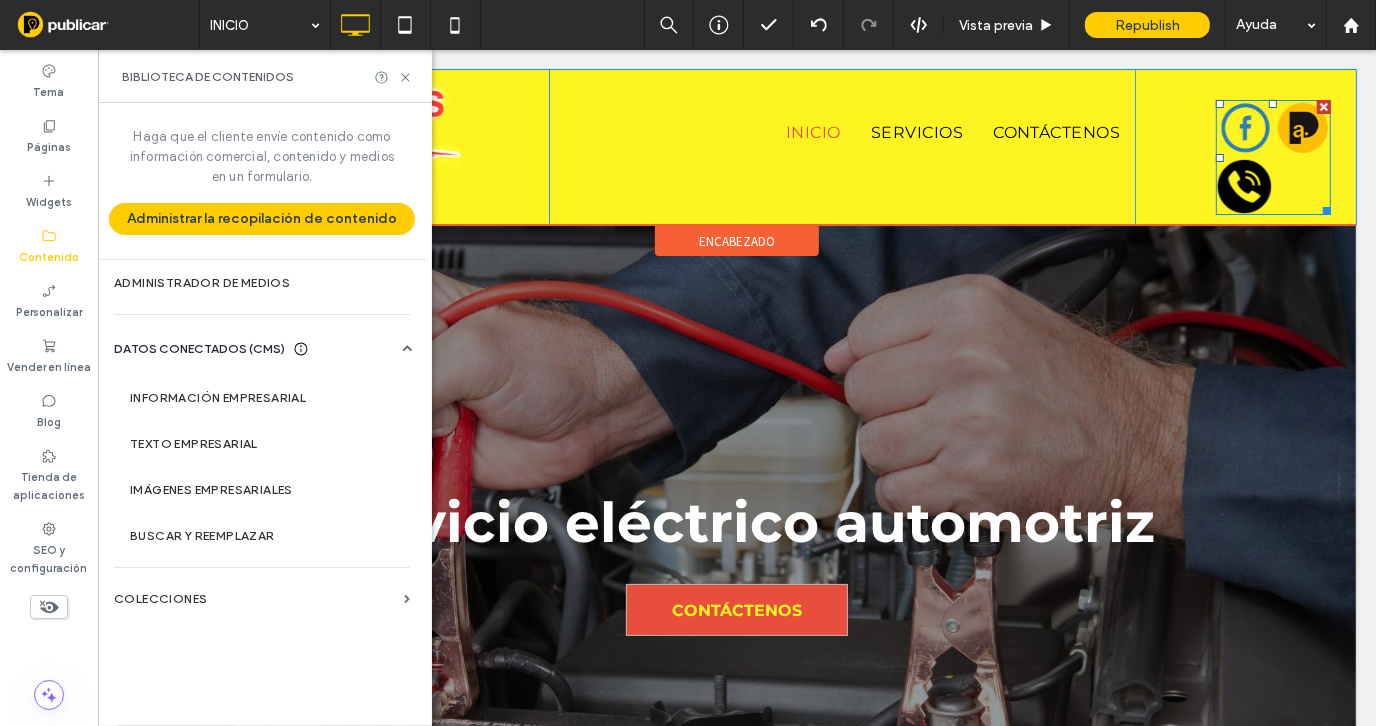 click at bounding box center (1244, 186) 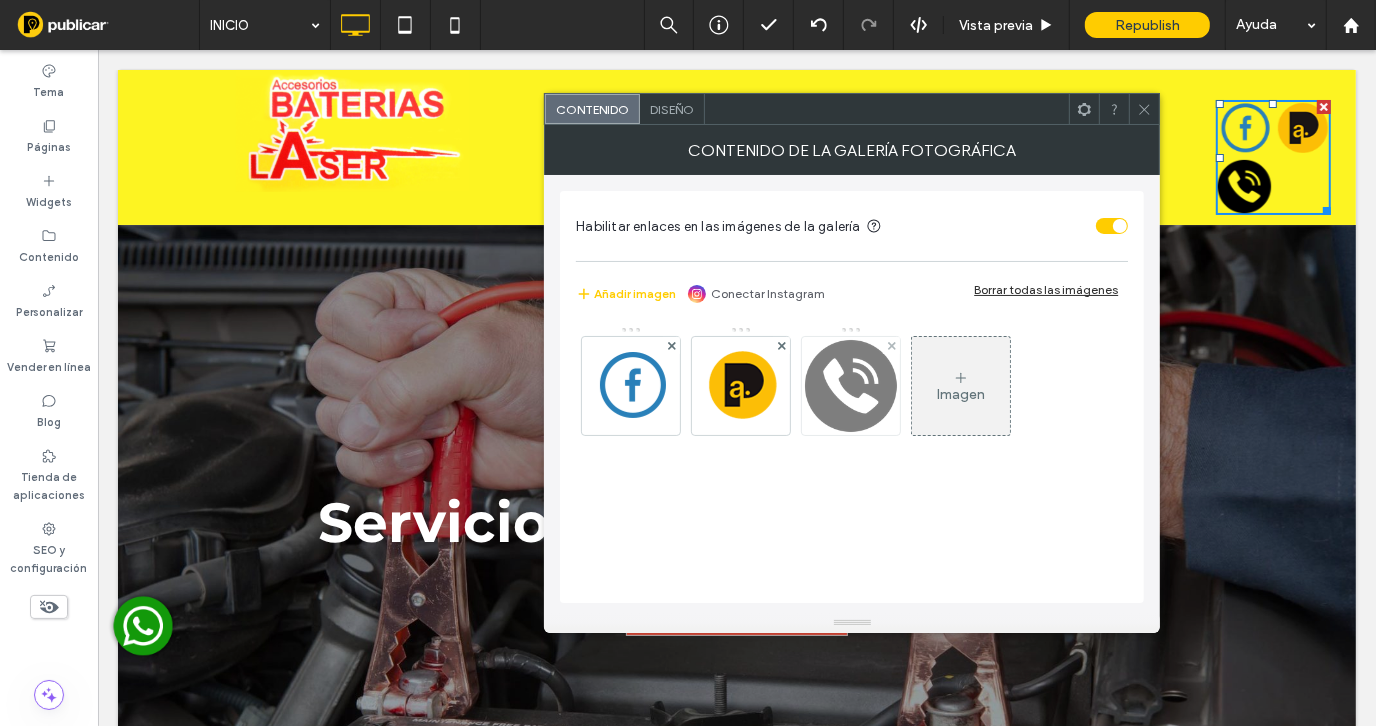 click at bounding box center [851, 386] 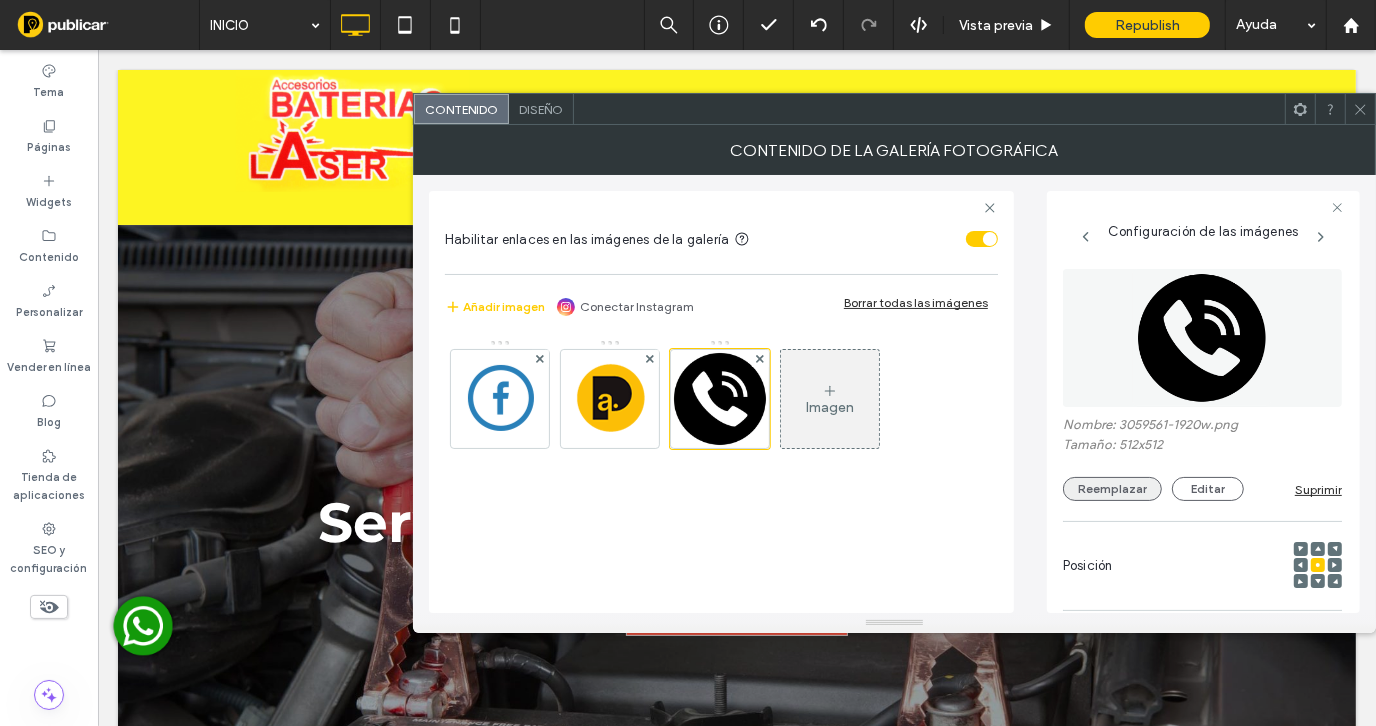 click on "Reemplazar" at bounding box center [1112, 489] 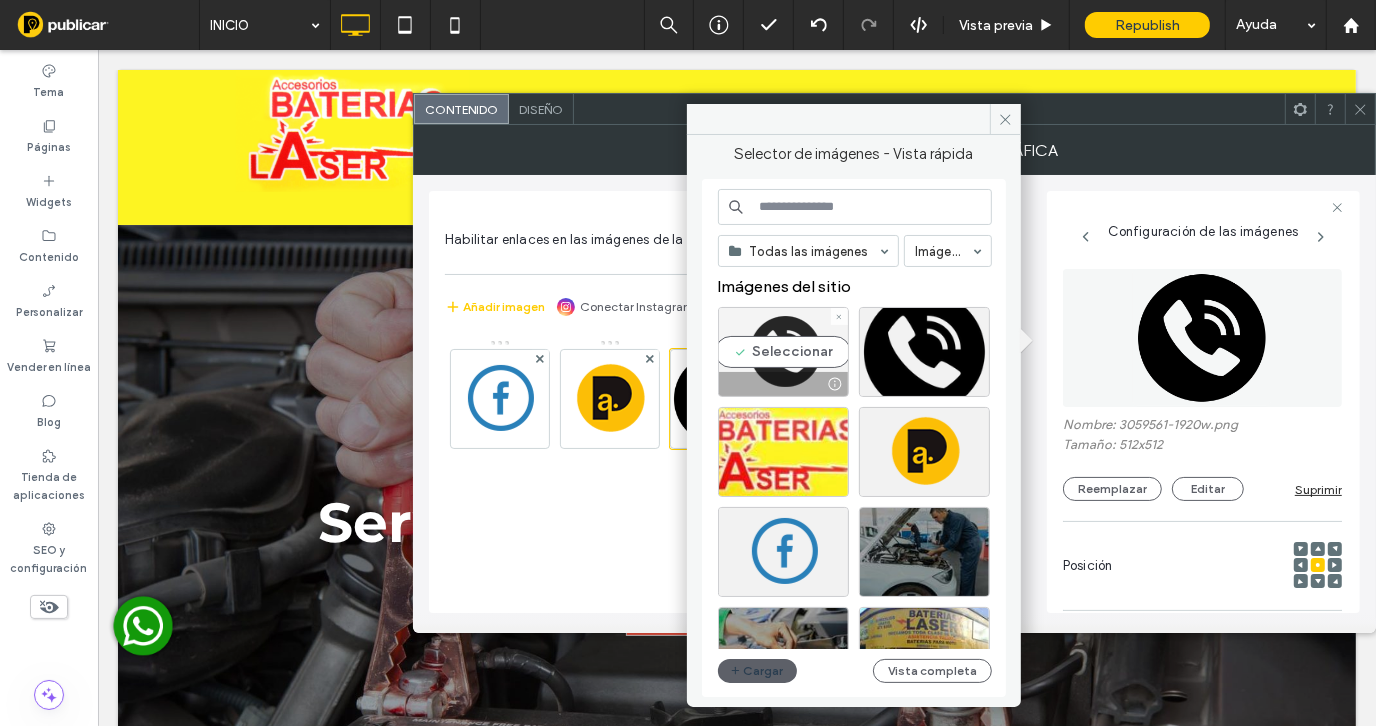 click on "Seleccionar" at bounding box center [783, 352] 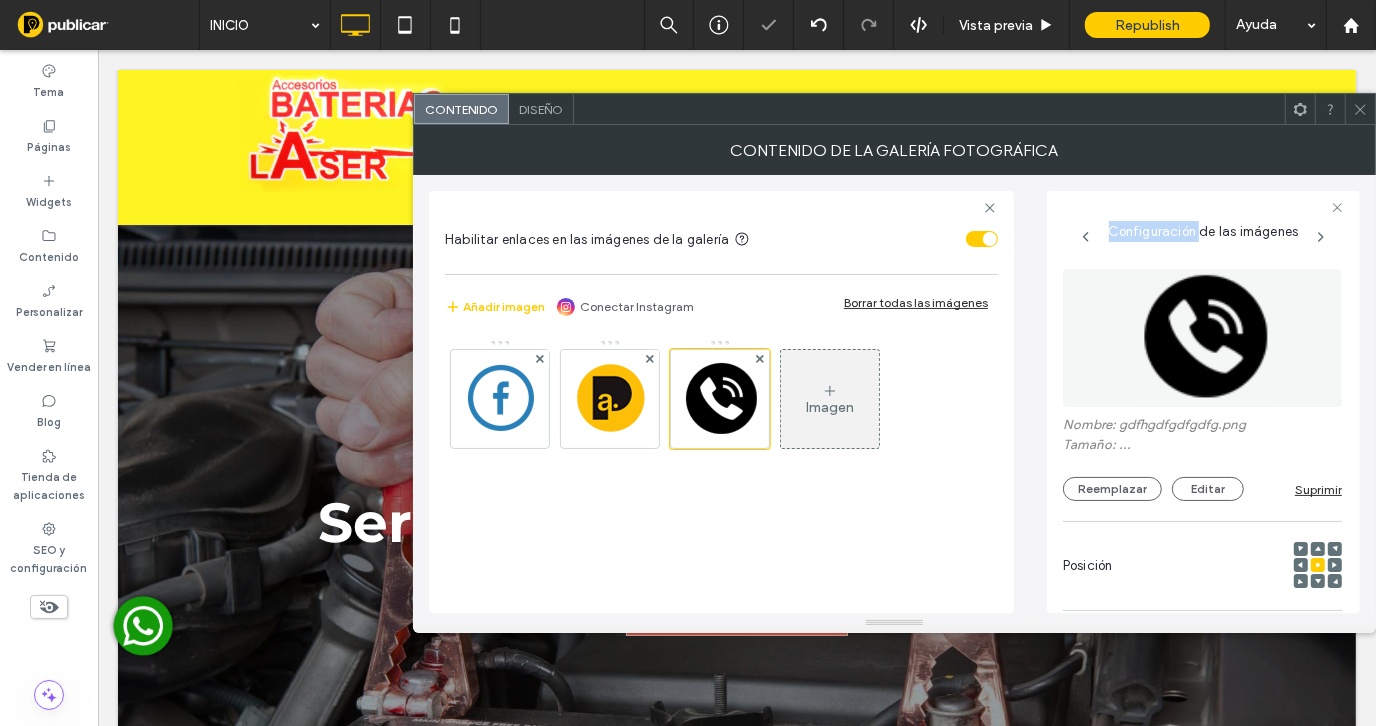click on "Añadir imagen Conectar Instagram Borrar todas las imágenes" at bounding box center (721, 307) 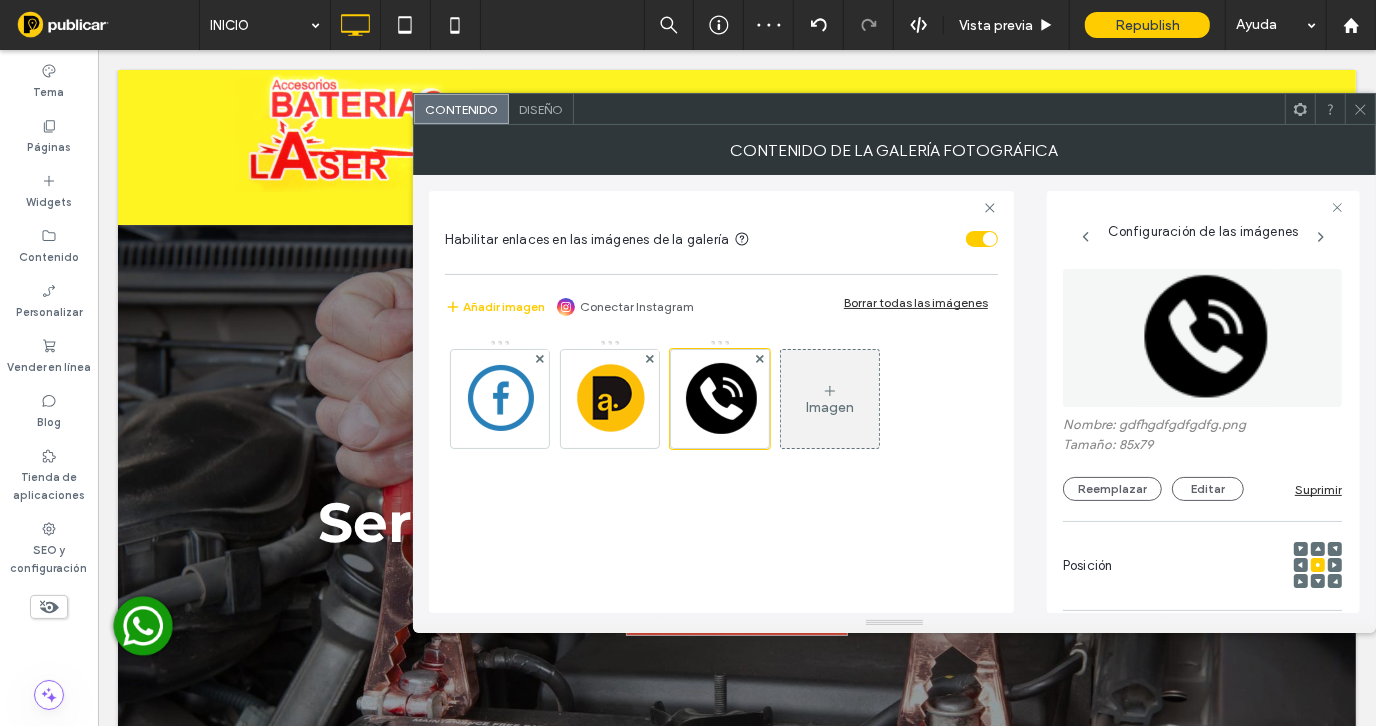 click 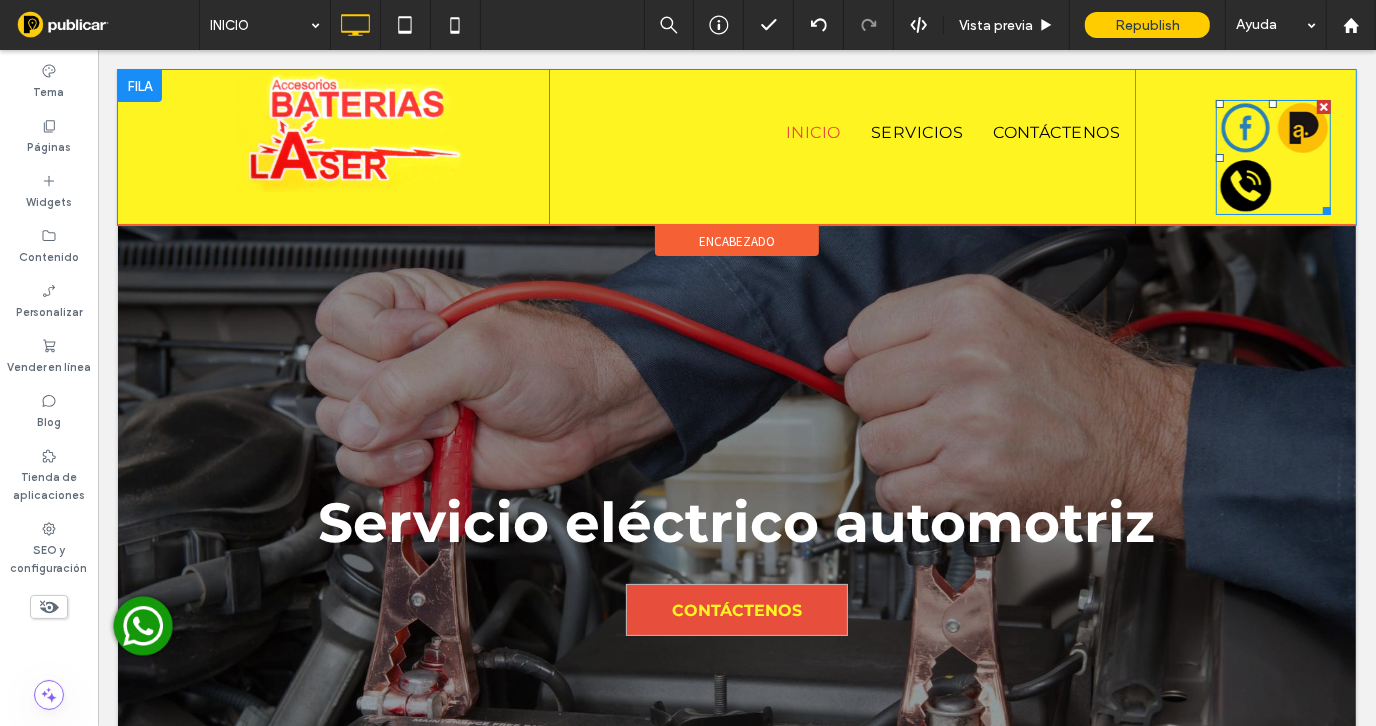 click at bounding box center (1244, 186) 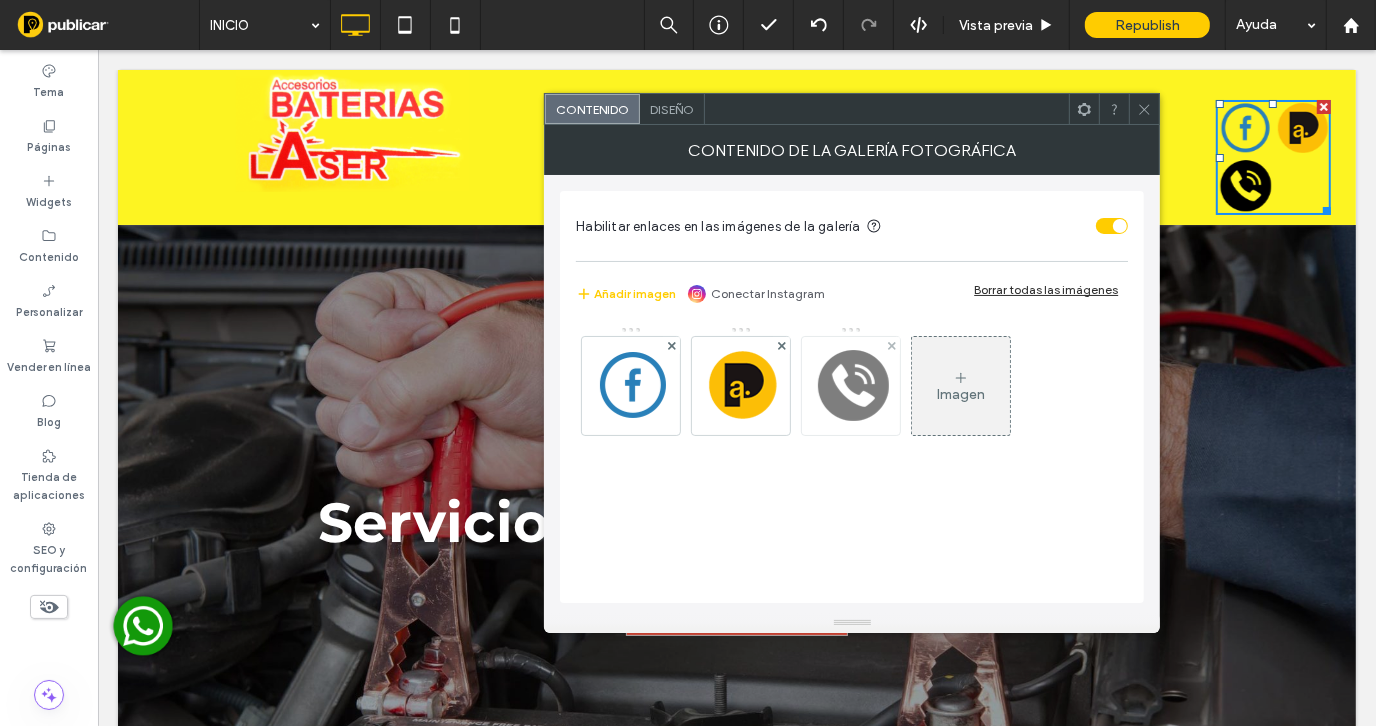 click at bounding box center [851, 386] 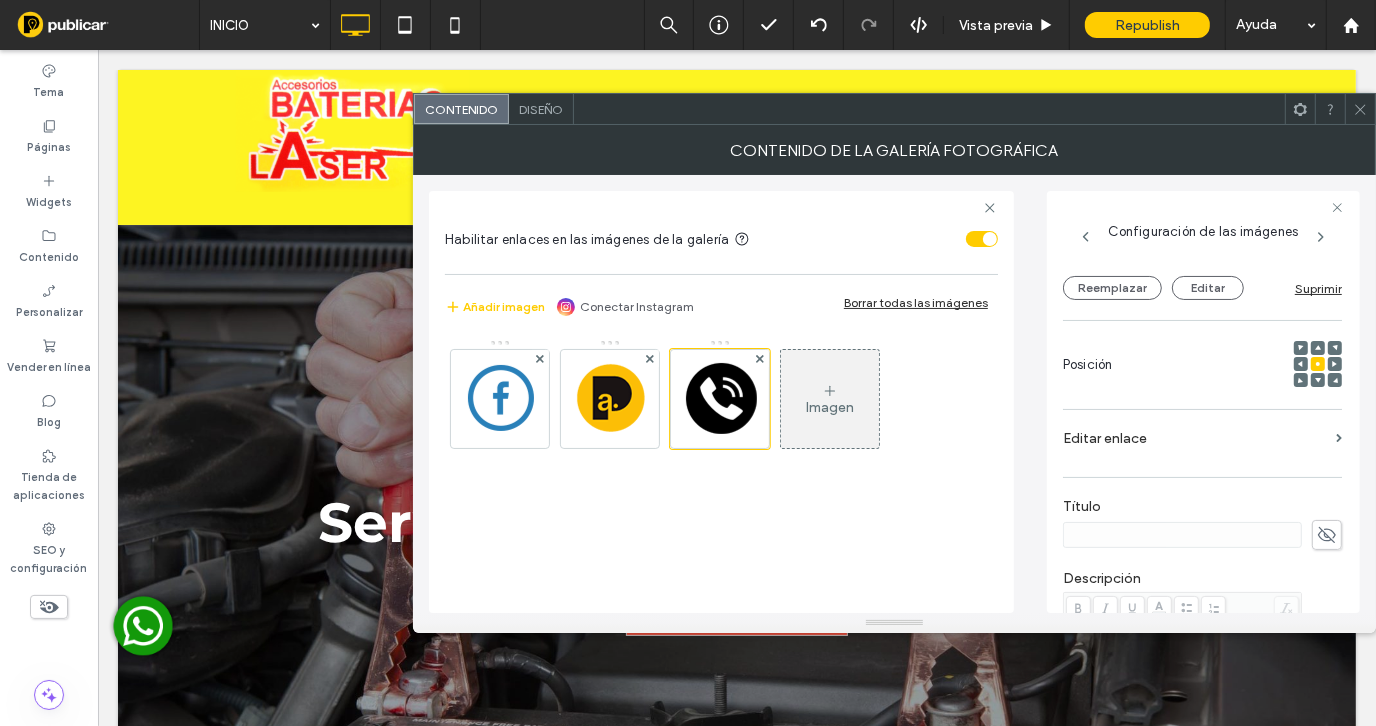 scroll, scrollTop: 199, scrollLeft: 0, axis: vertical 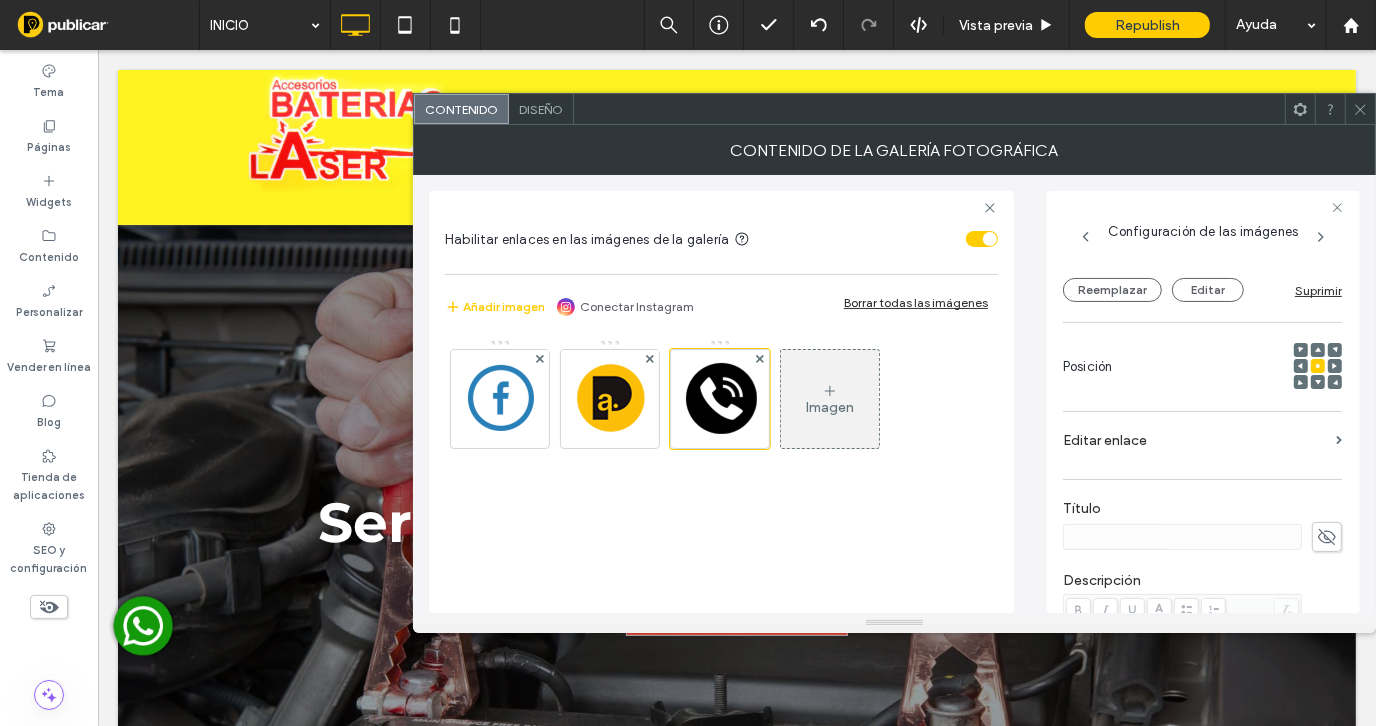 click on "Editar enlace" at bounding box center (1195, 440) 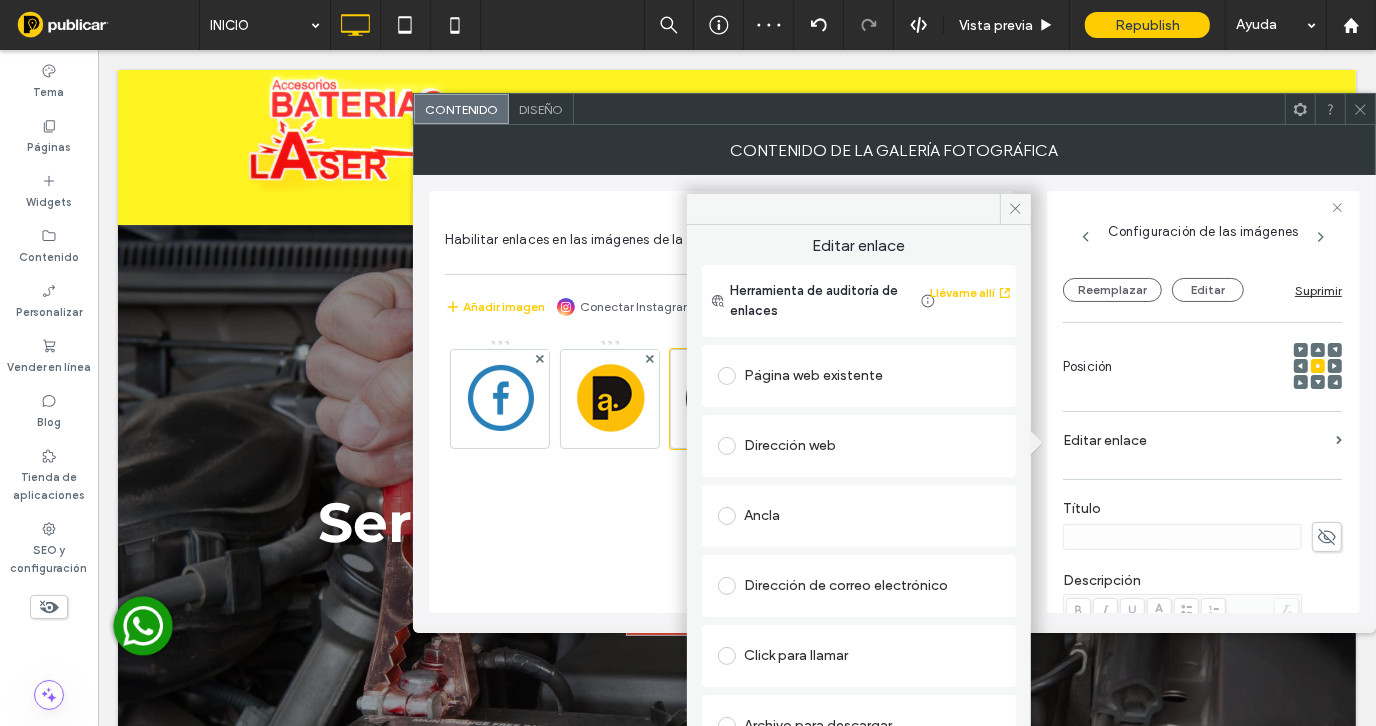 click on "Click para llamar" at bounding box center (859, 656) 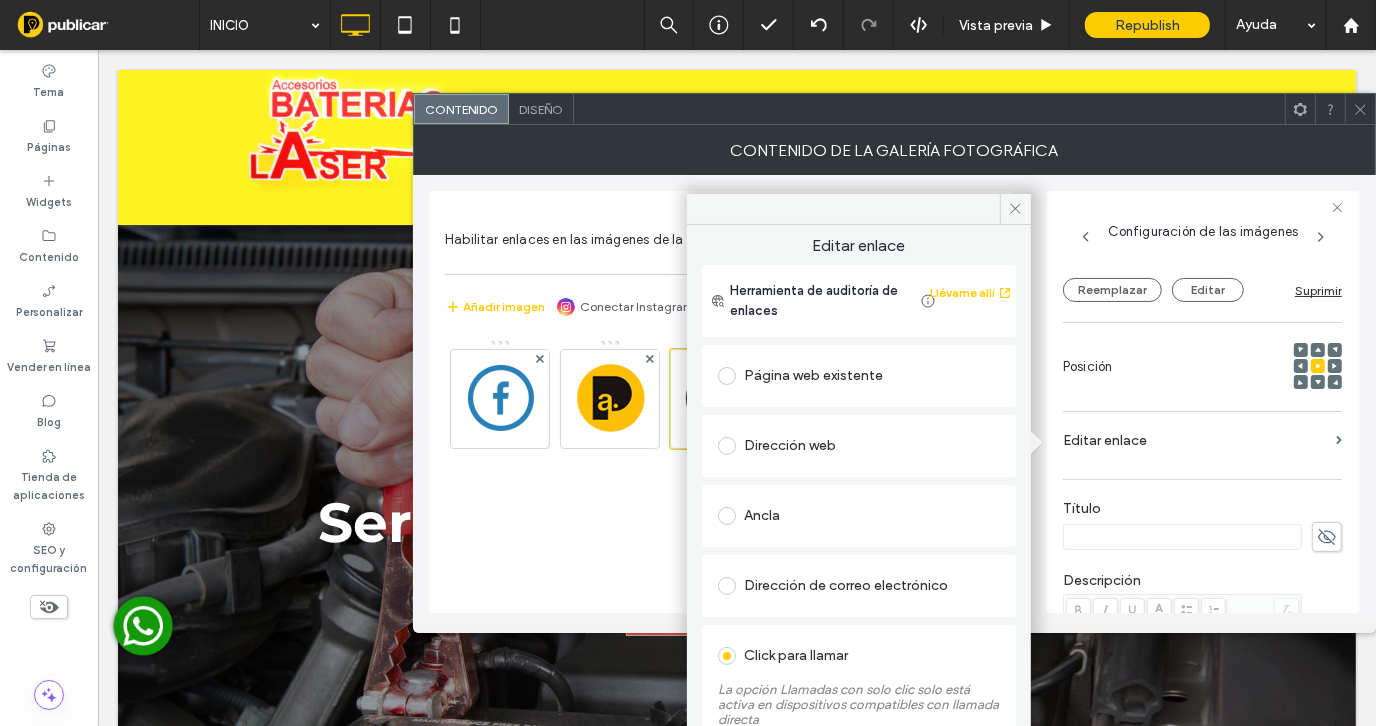 scroll, scrollTop: 81, scrollLeft: 0, axis: vertical 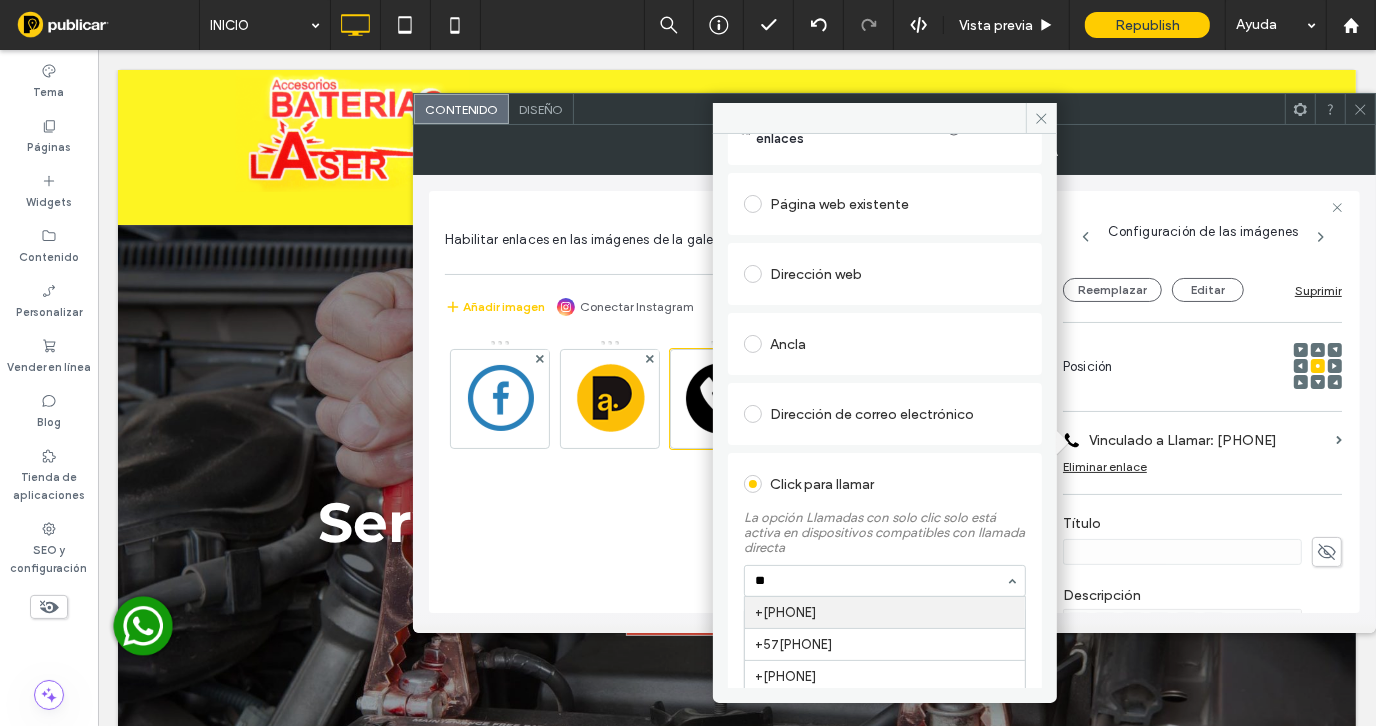 paste on "**********" 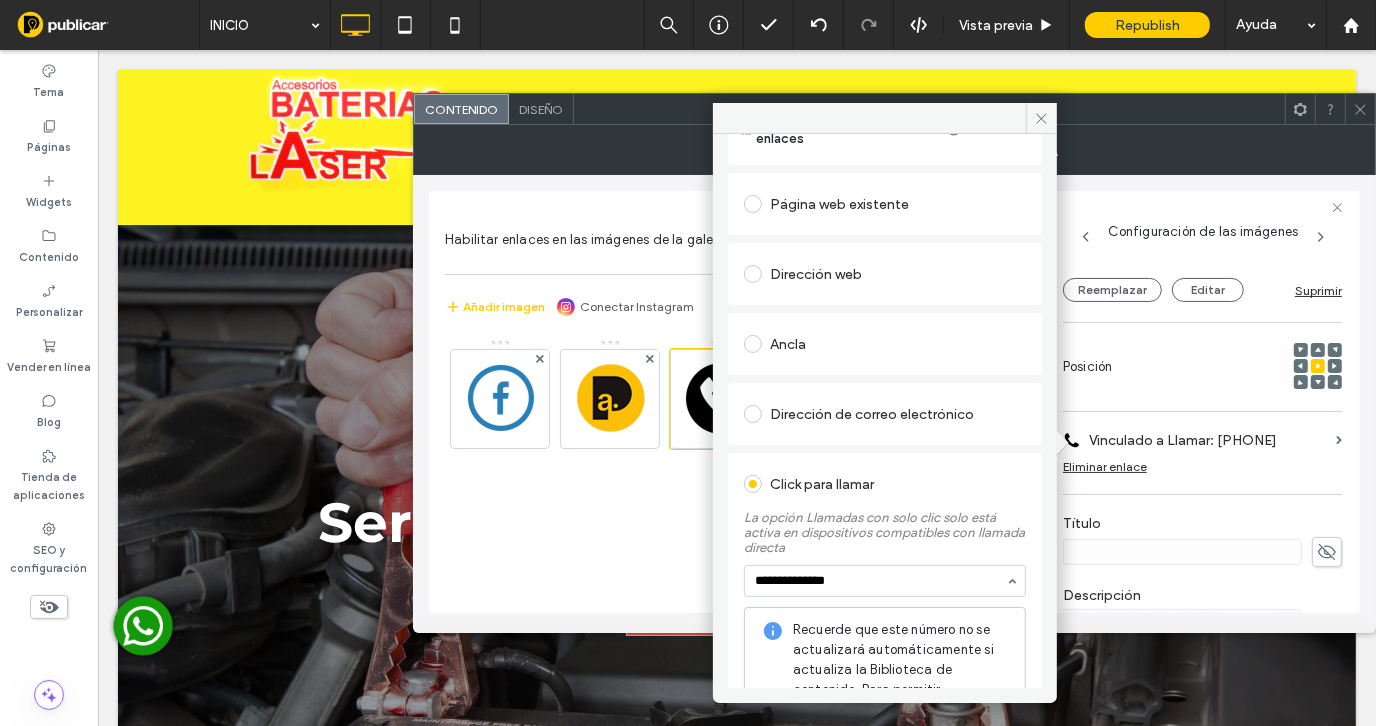 click on "**********" at bounding box center (880, 581) 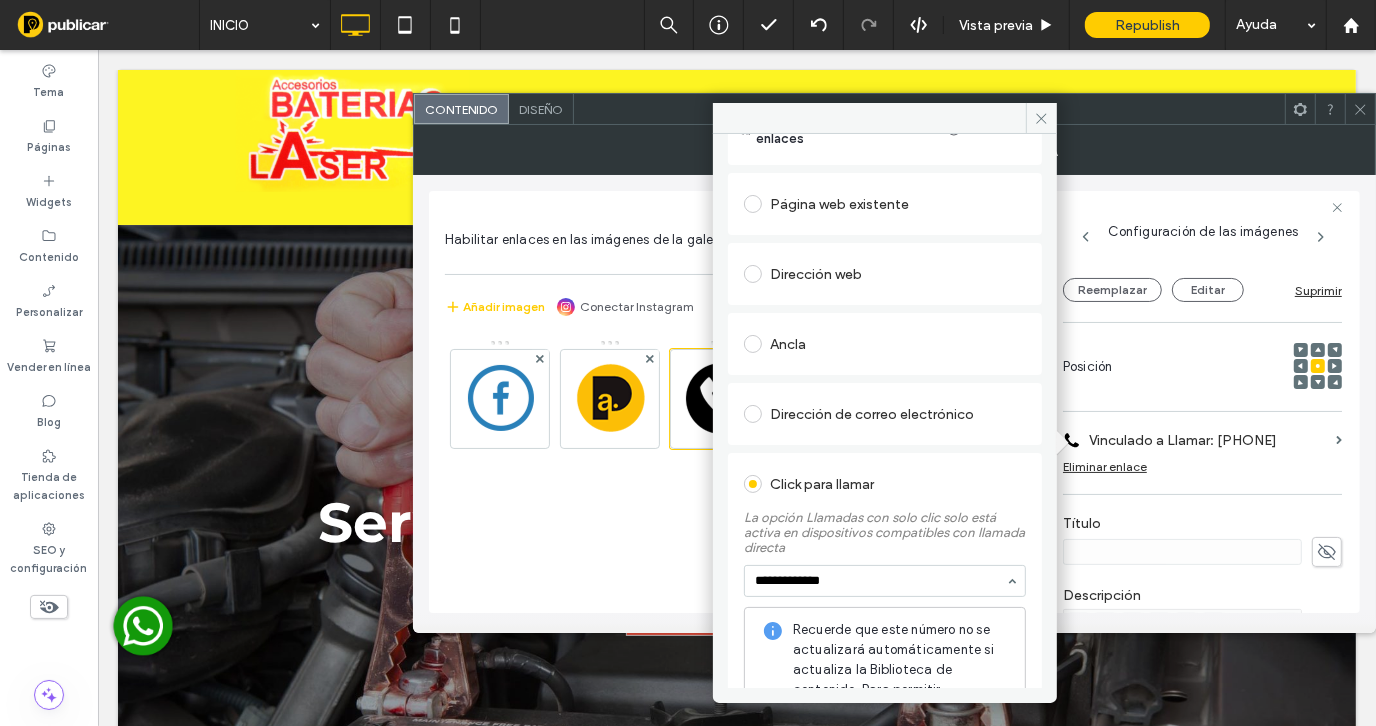 click on "**********" at bounding box center [880, 581] 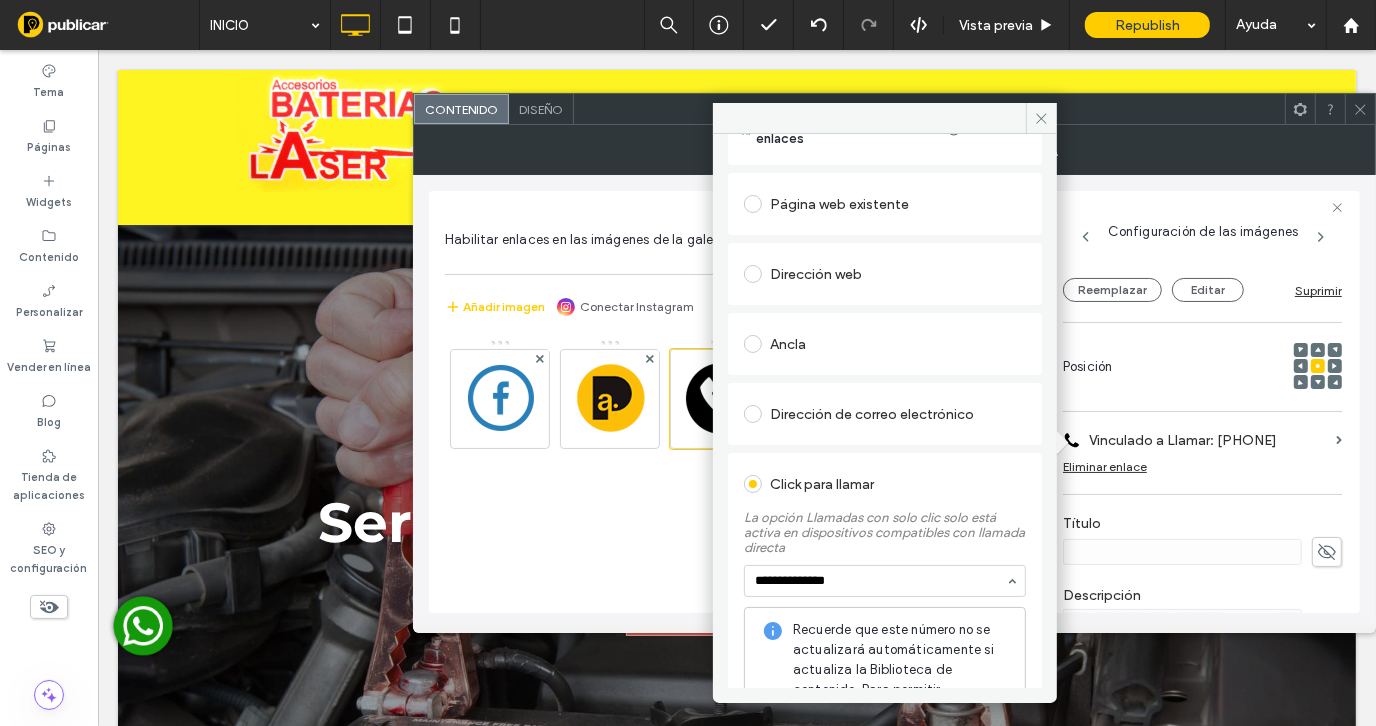 type on "**********" 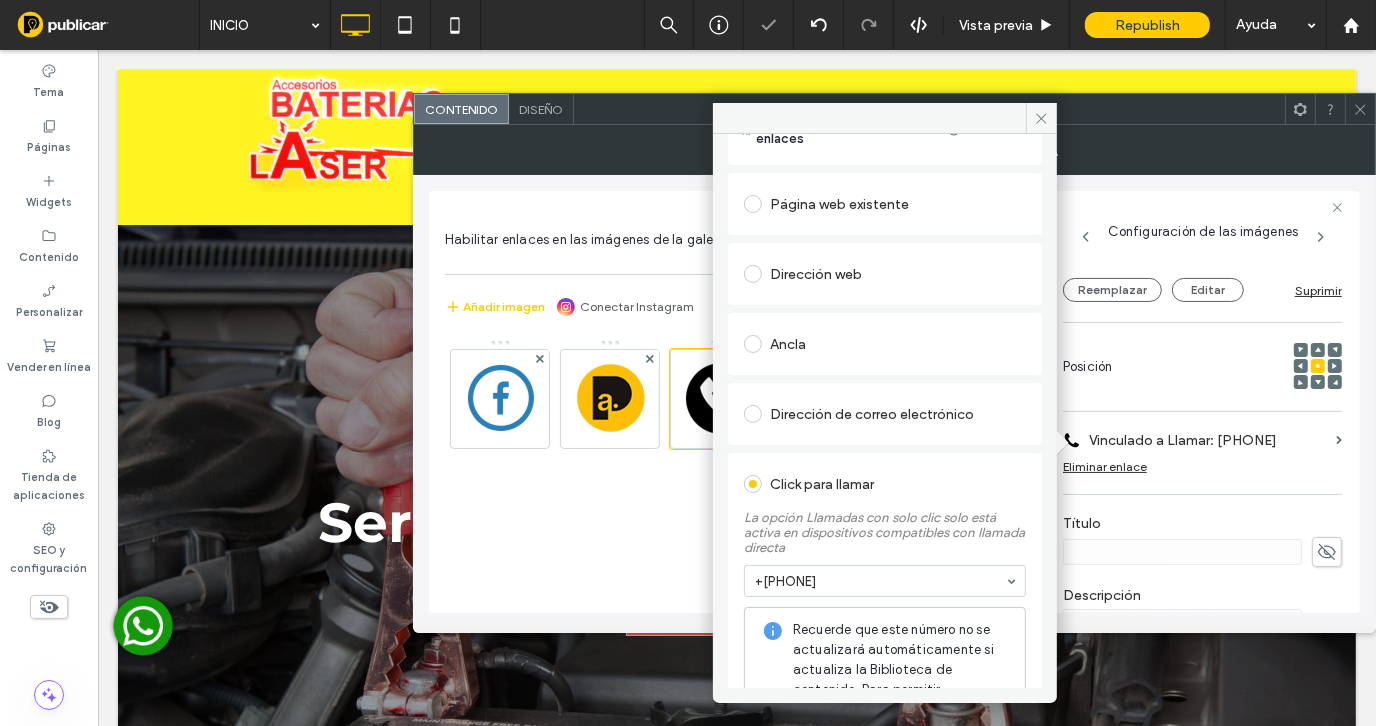 click on "La opción Llamadas con solo clic solo está activa en dispositivos compatibles con llamada directa" at bounding box center [885, 527] 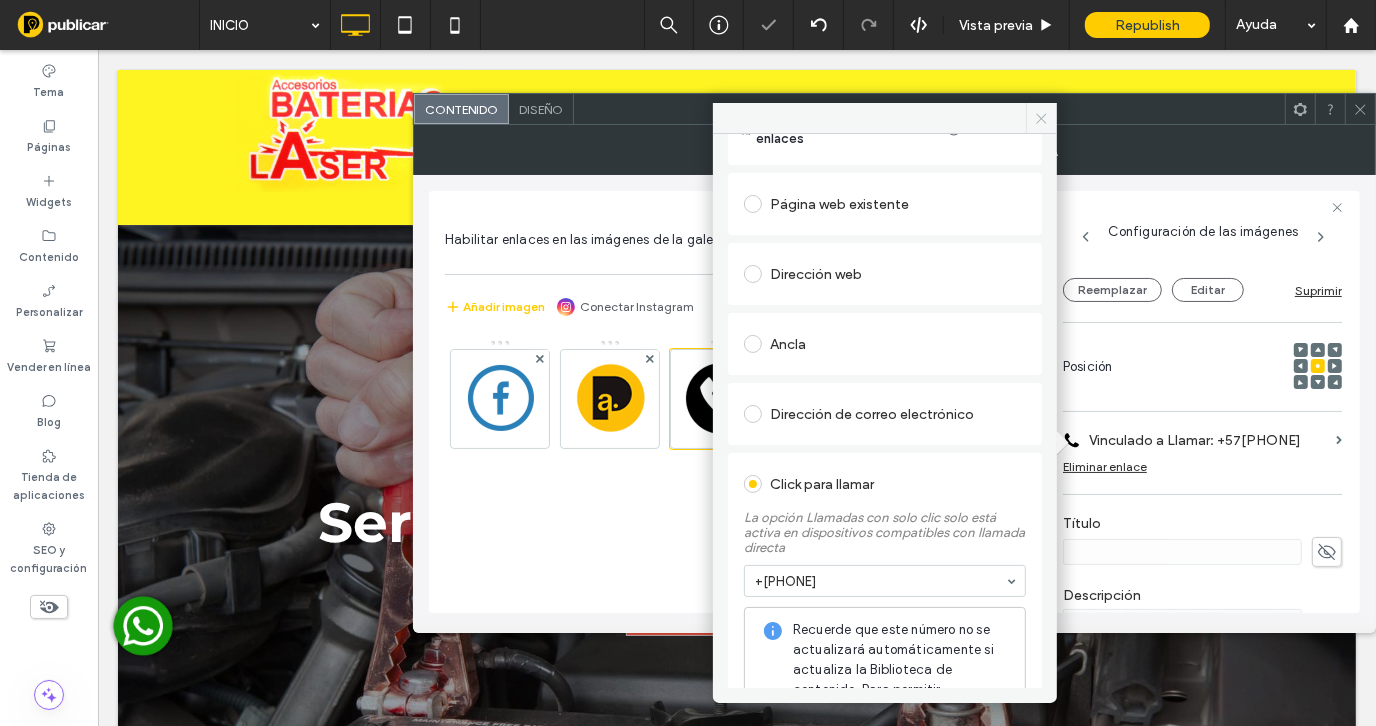 drag, startPoint x: 1042, startPoint y: 115, endPoint x: 1039, endPoint y: 127, distance: 12.369317 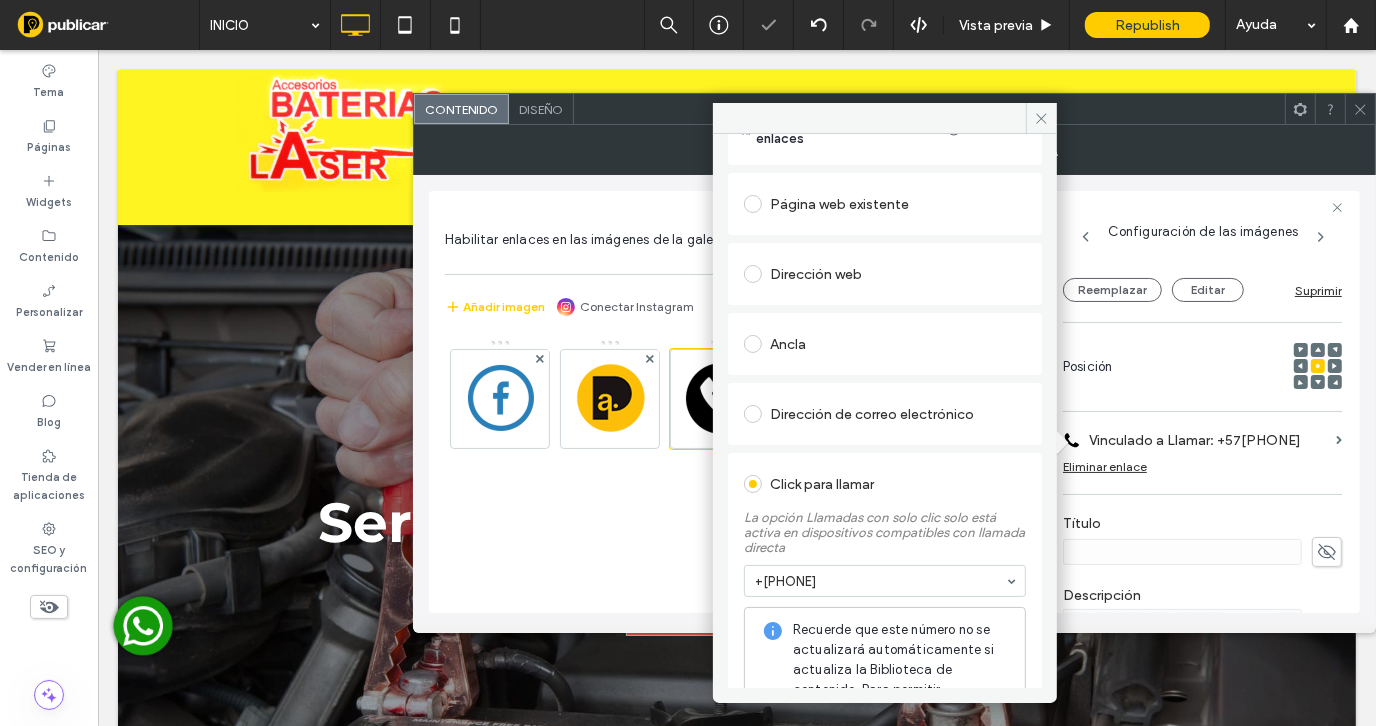 click 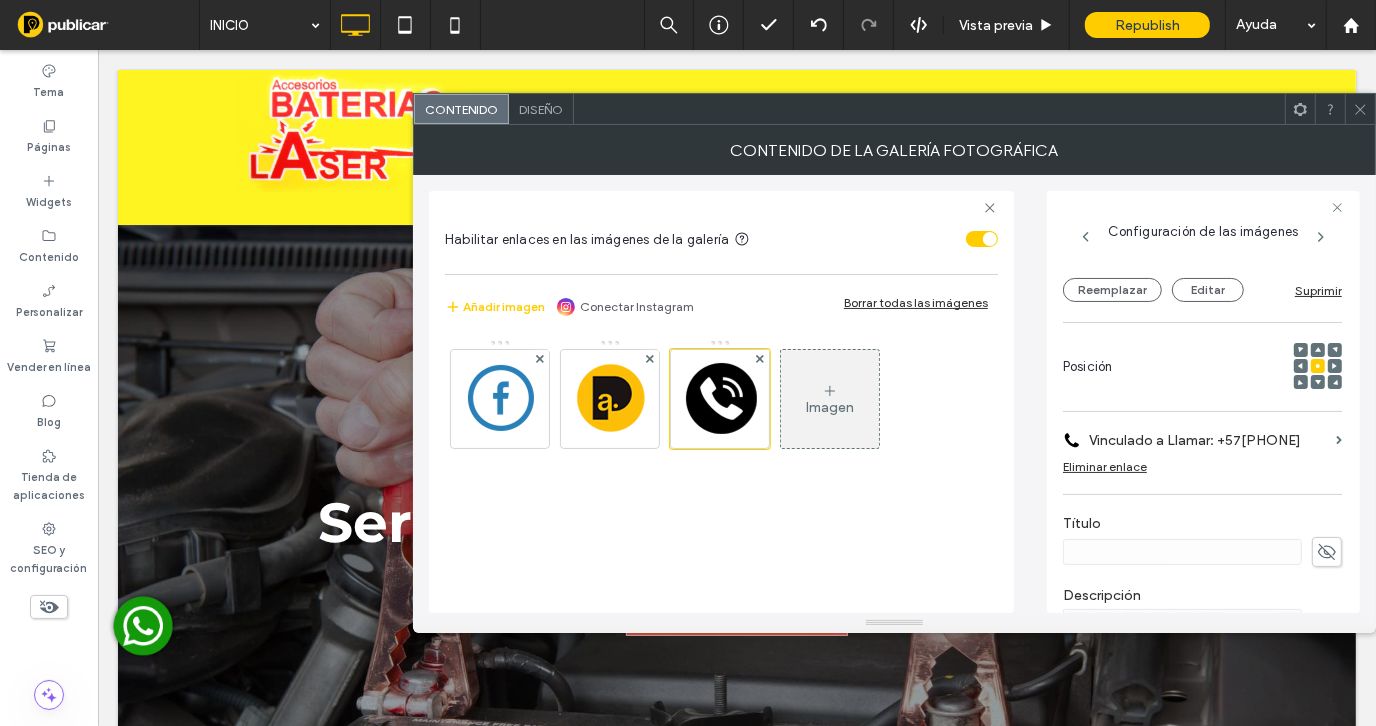 click at bounding box center [1360, 109] 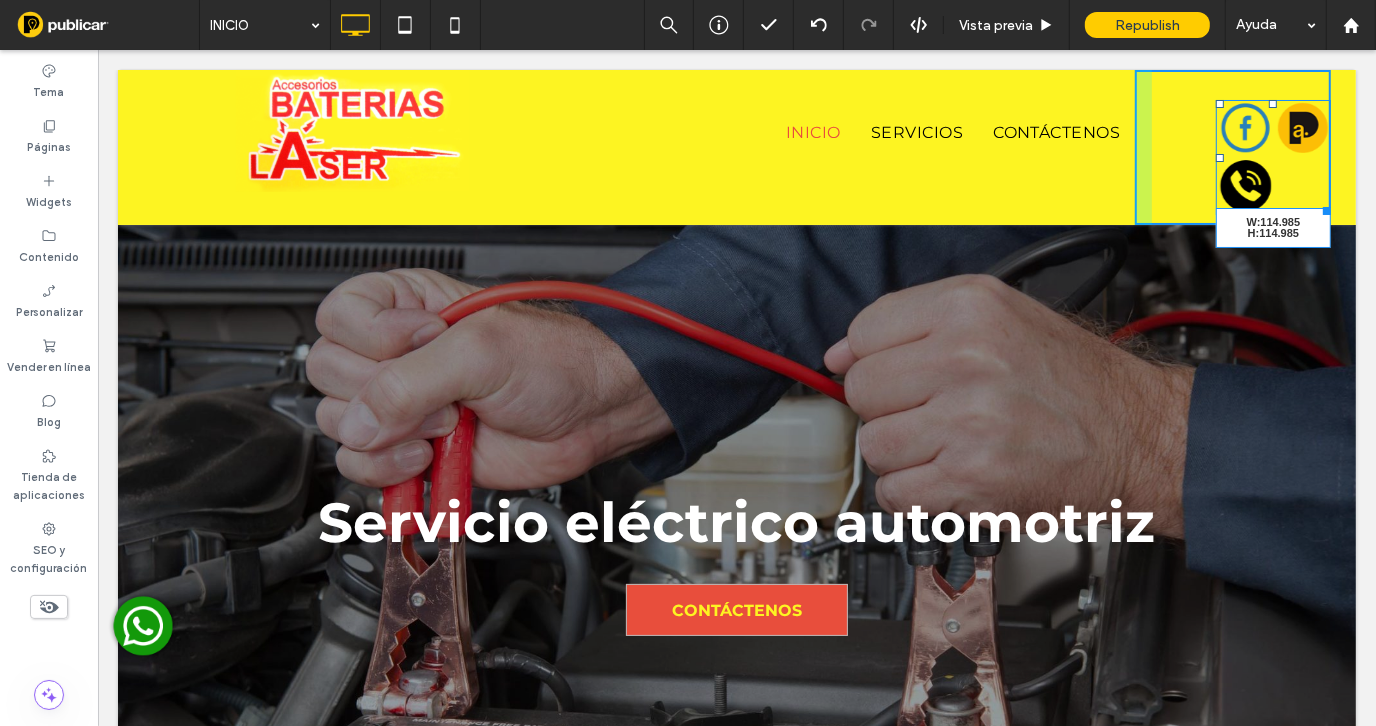 drag, startPoint x: 1305, startPoint y: 202, endPoint x: 1426, endPoint y: 230, distance: 124.197426 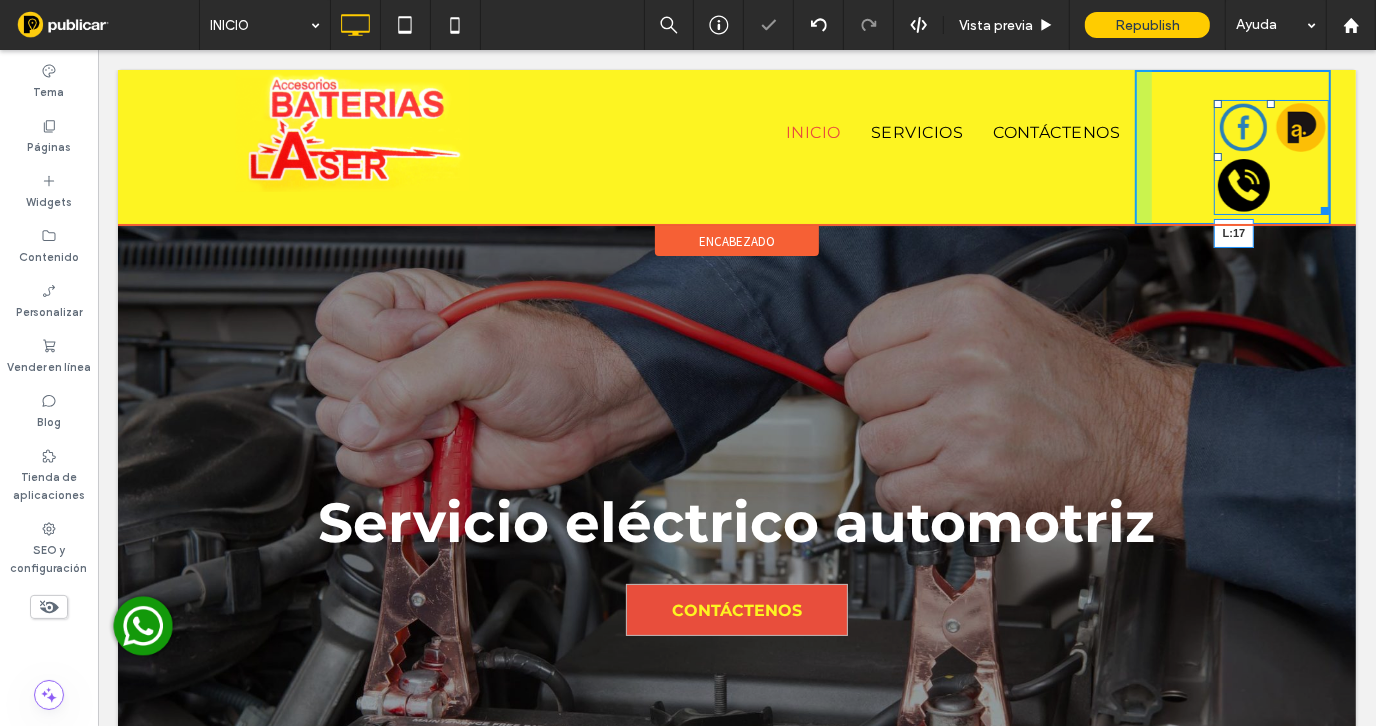 drag, startPoint x: 1204, startPoint y: 155, endPoint x: 1278, endPoint y: 220, distance: 98.49365 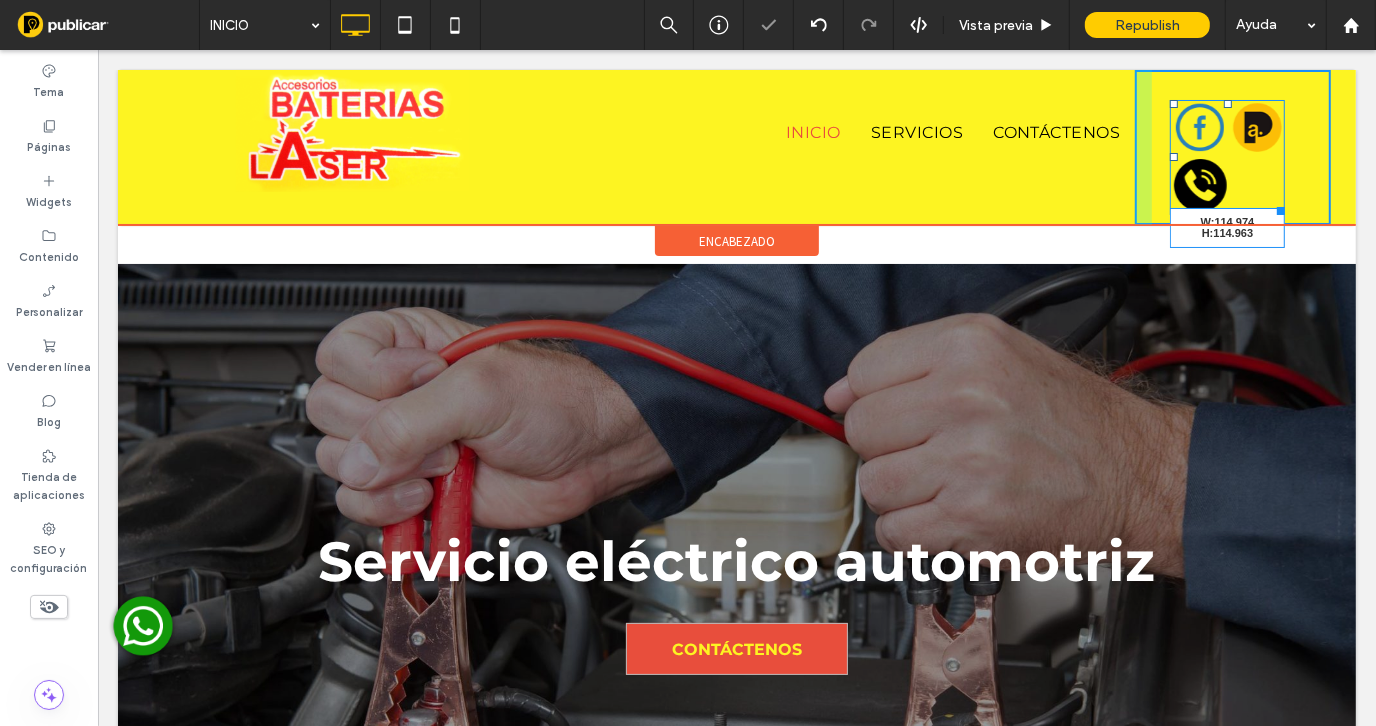 drag, startPoint x: 1267, startPoint y: 205, endPoint x: 1345, endPoint y: 255, distance: 92.64988 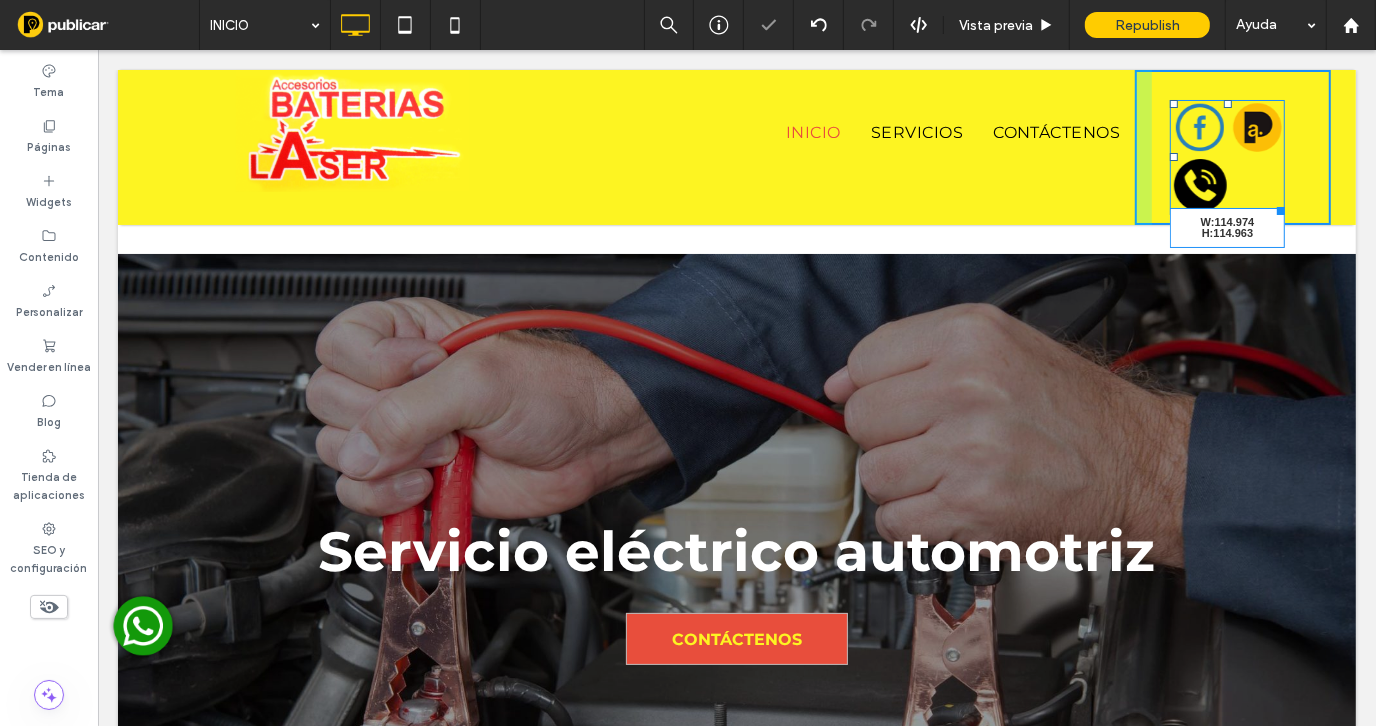 drag, startPoint x: 1269, startPoint y: 212, endPoint x: 1441, endPoint y: 241, distance: 174.42764 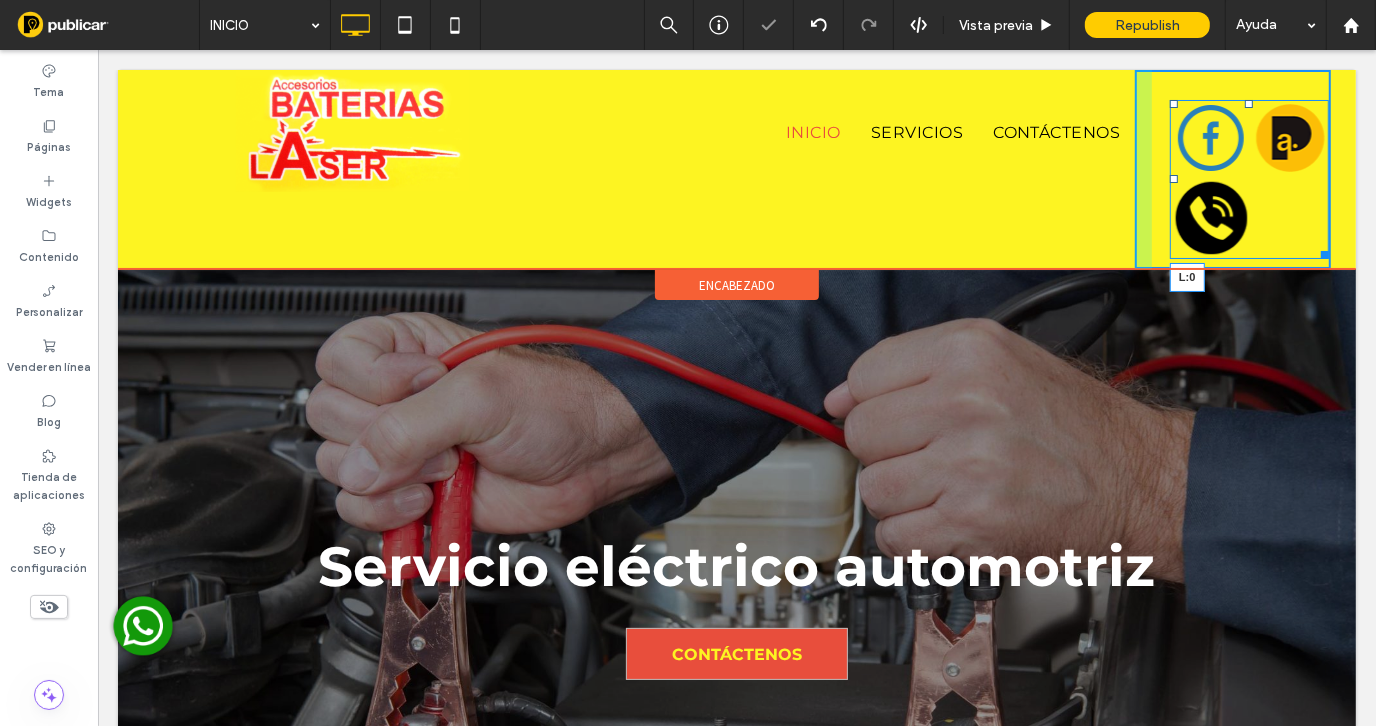 drag, startPoint x: 1158, startPoint y: 175, endPoint x: 1341, endPoint y: 265, distance: 203.9338 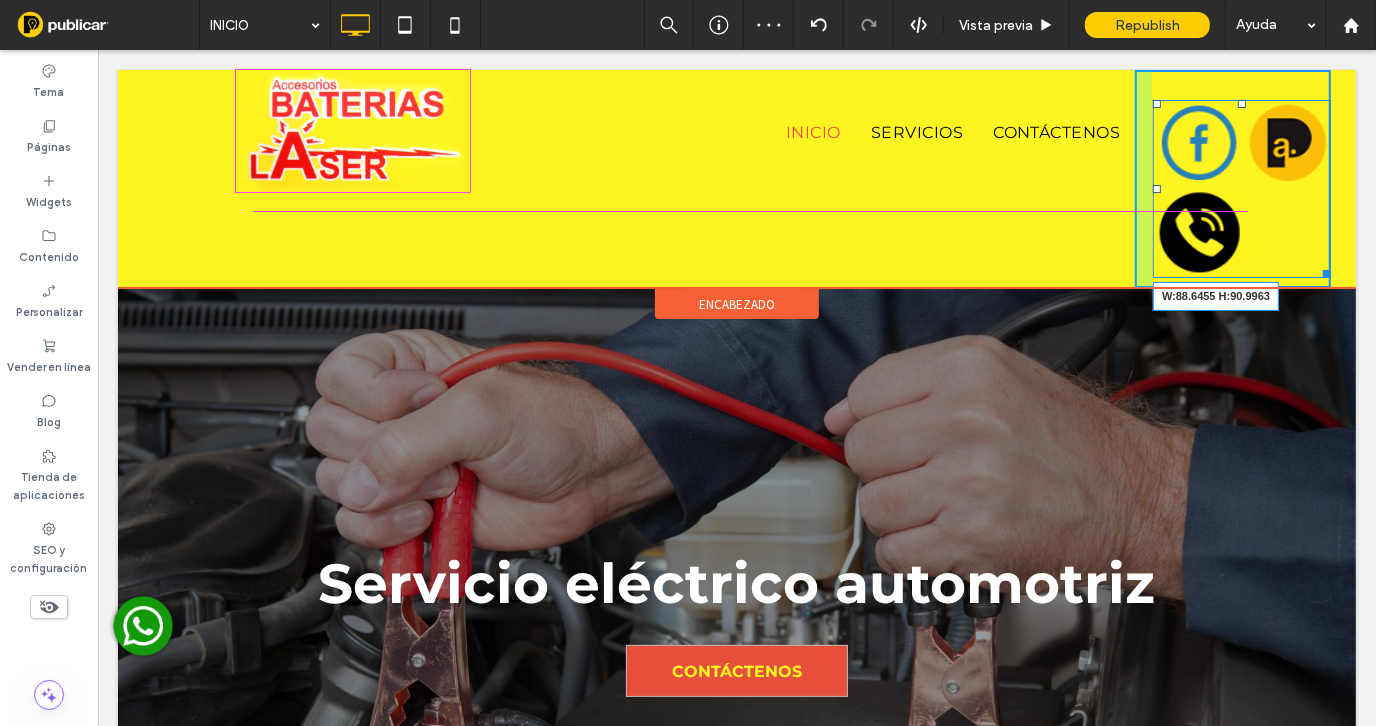 drag, startPoint x: 1311, startPoint y: 268, endPoint x: 1224, endPoint y: 153, distance: 144.20125 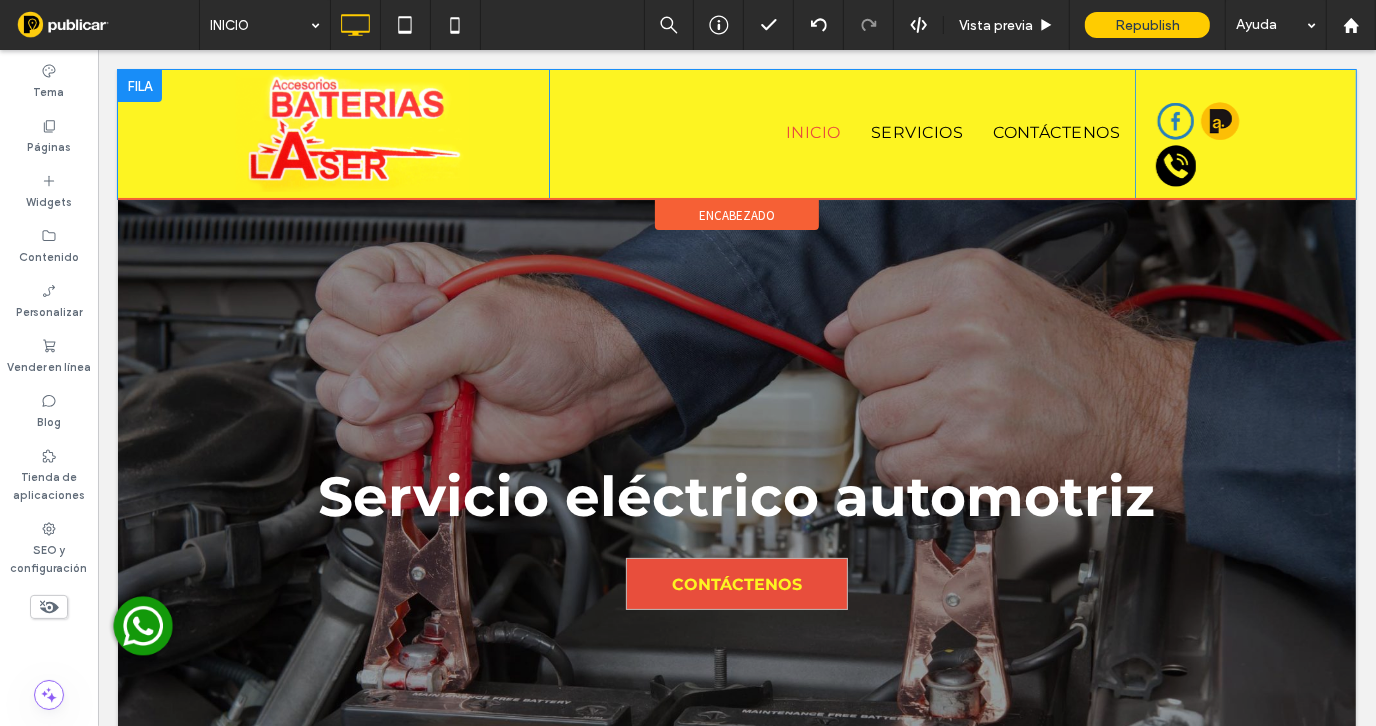 click on "Button
City skyline
Photo By: John Doe
Button
Button
Ver más
Click To Paste" at bounding box center (1232, 133) 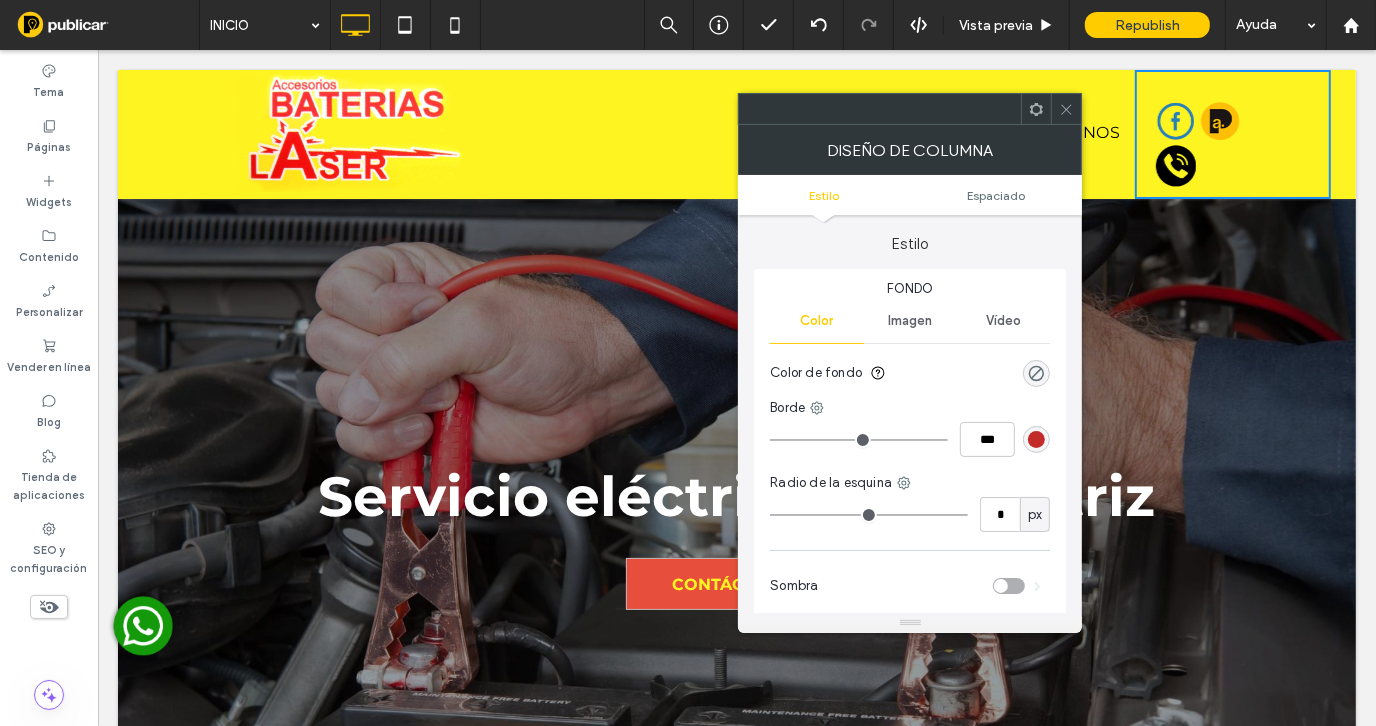 click at bounding box center (1218, 165) 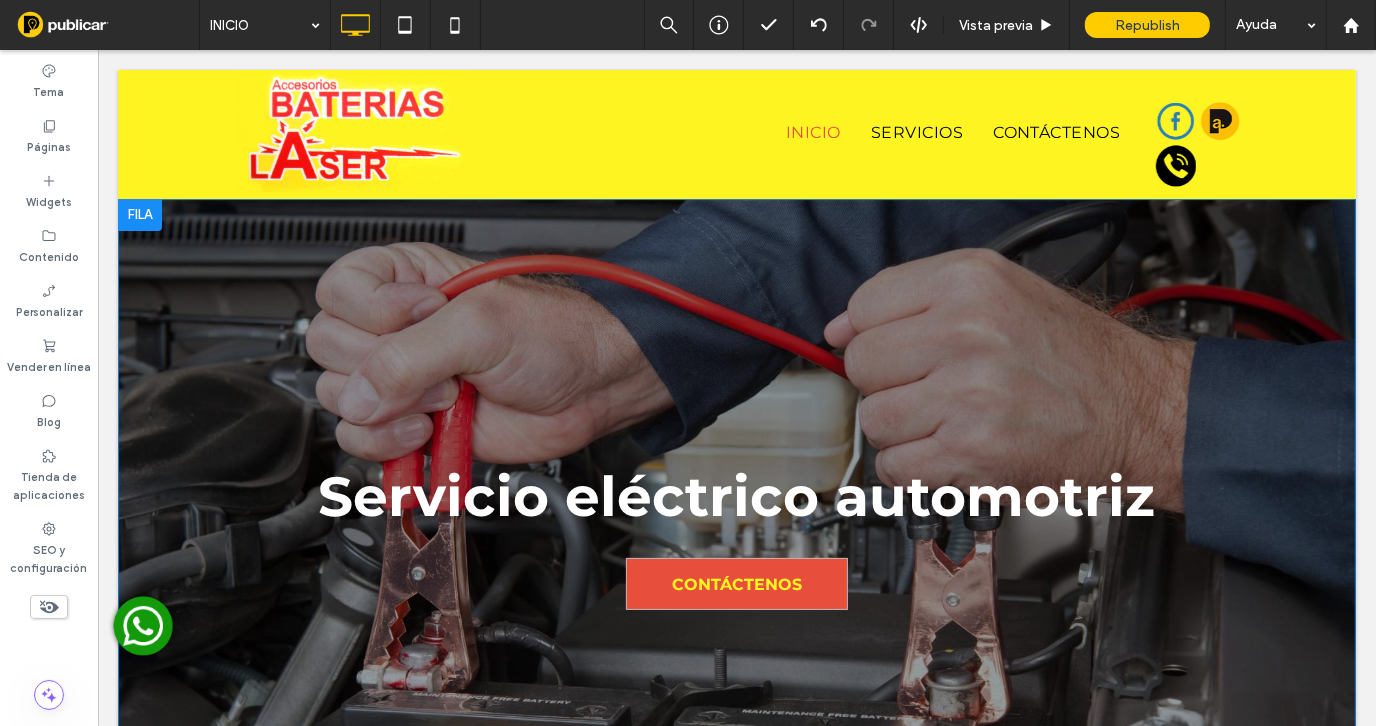 click on "Servicio eléctrico automotriz
CONTÁCTENOS
Click To Paste
Fila + Añadir sección" at bounding box center [736, 531] 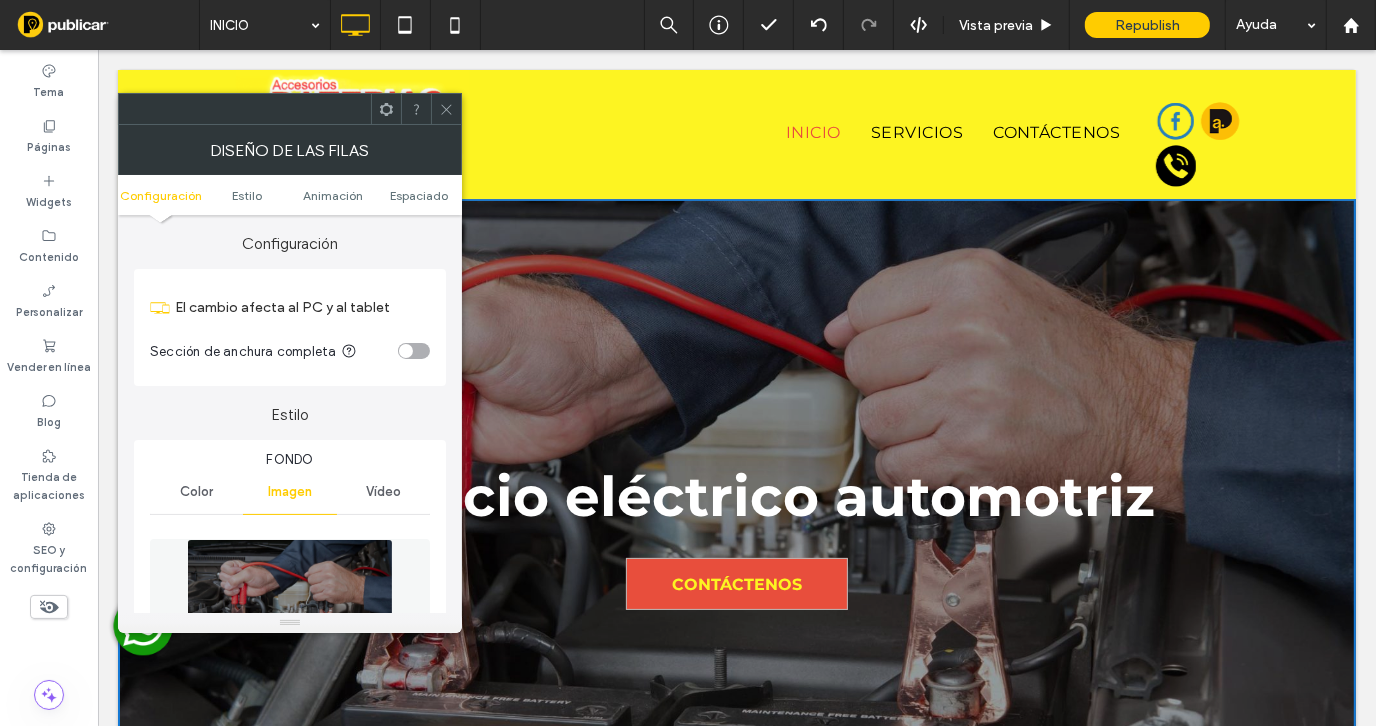 click at bounding box center [1218, 121] 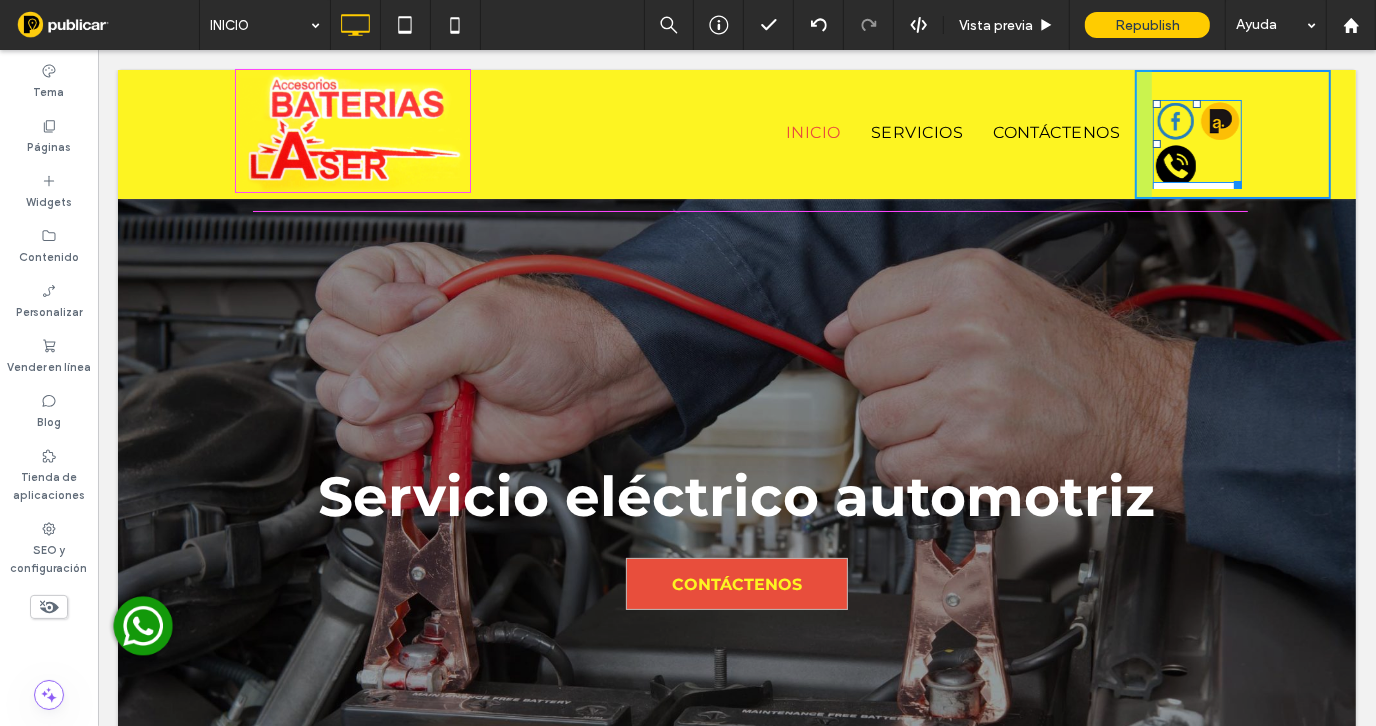 click at bounding box center (1233, 180) 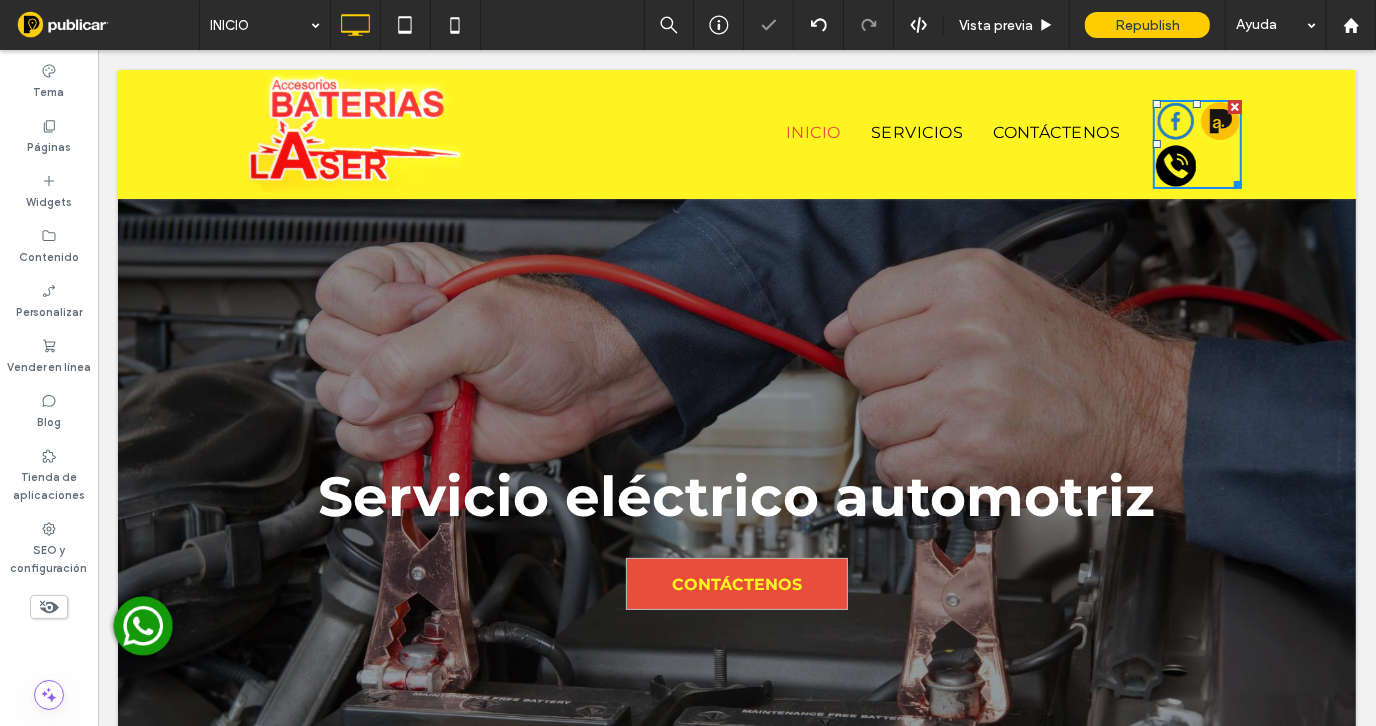 click at bounding box center [1174, 165] 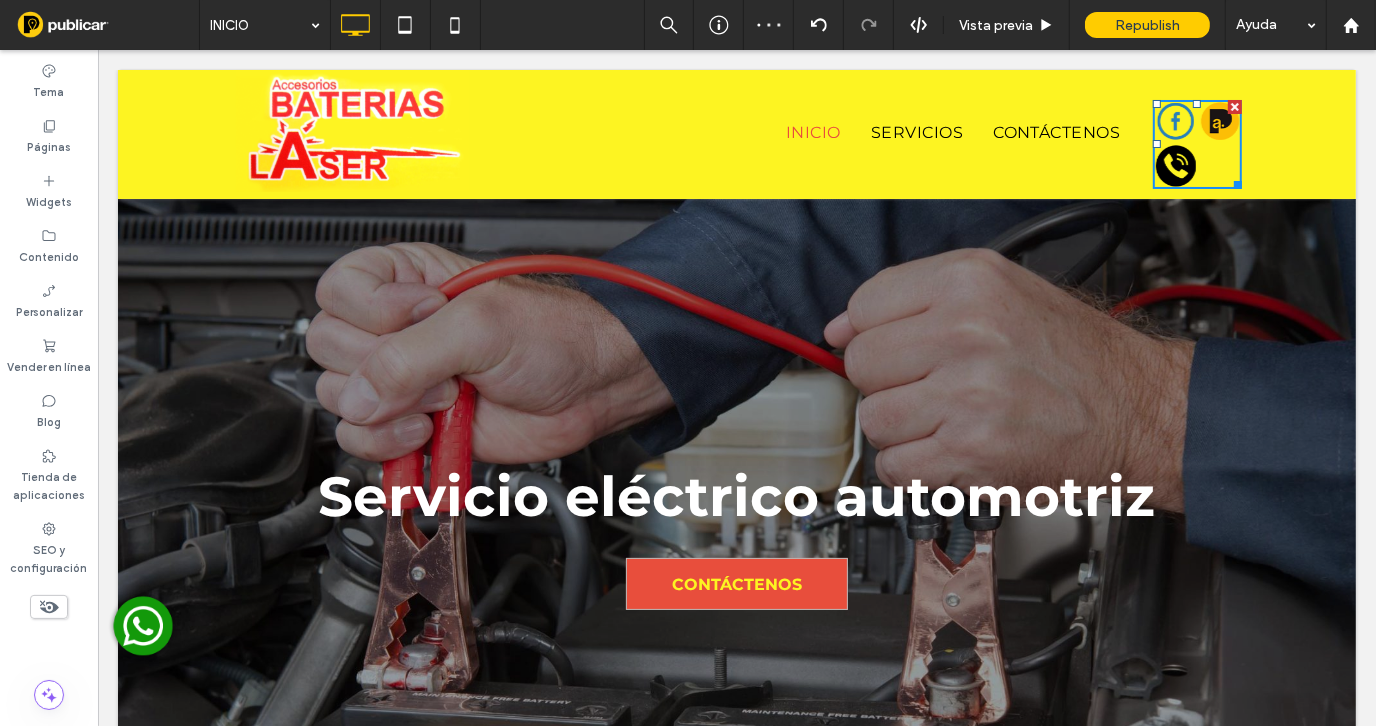 drag, startPoint x: 1053, startPoint y: 395, endPoint x: 1057, endPoint y: 385, distance: 10.770329 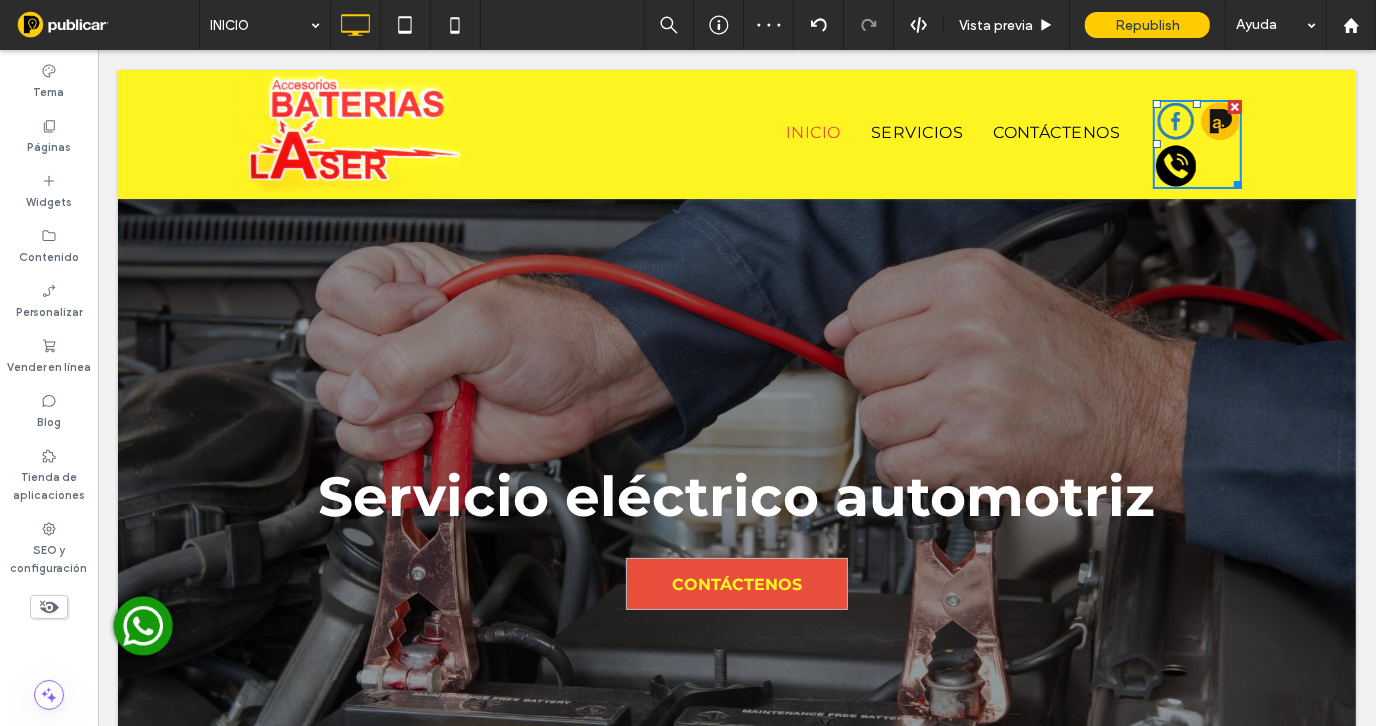 click on "Servicio eléctrico automotriz
CONTÁCTENOS
Click To Paste
Fila + Añadir sección" at bounding box center (736, 531) 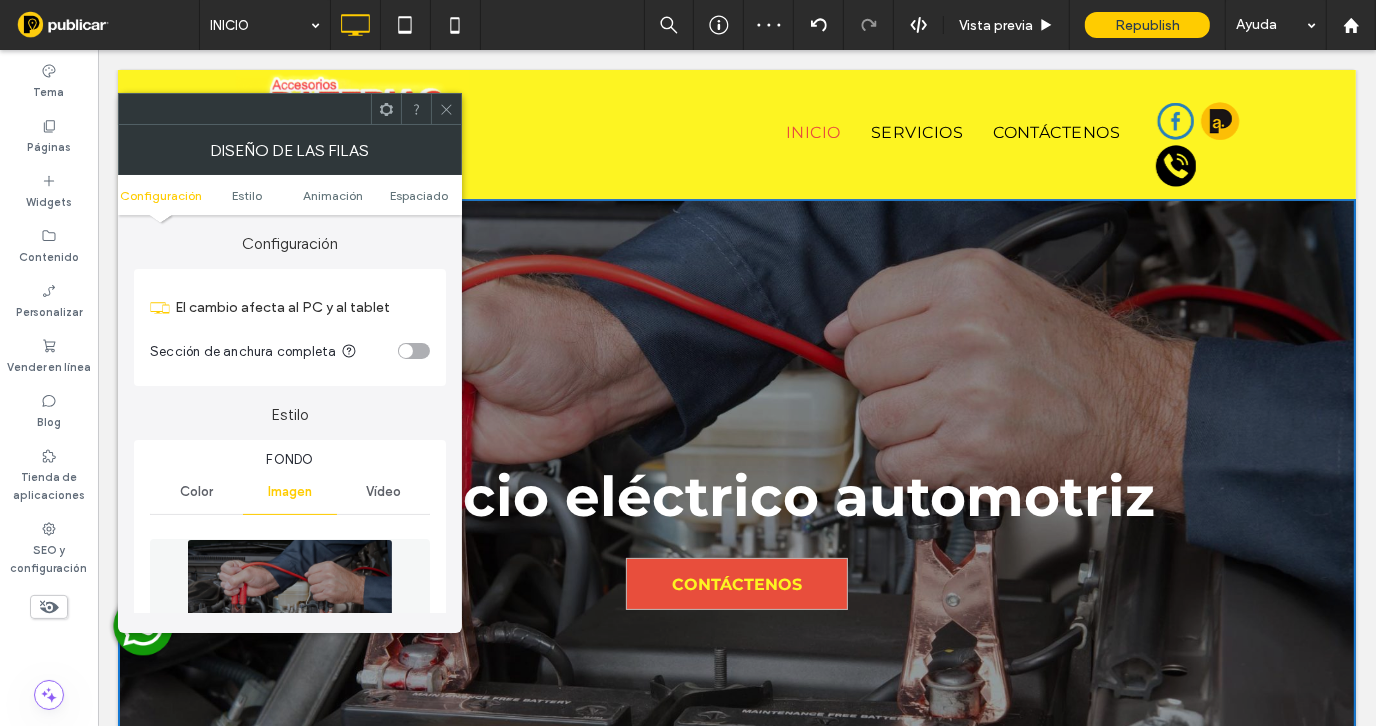 click at bounding box center [1218, 165] 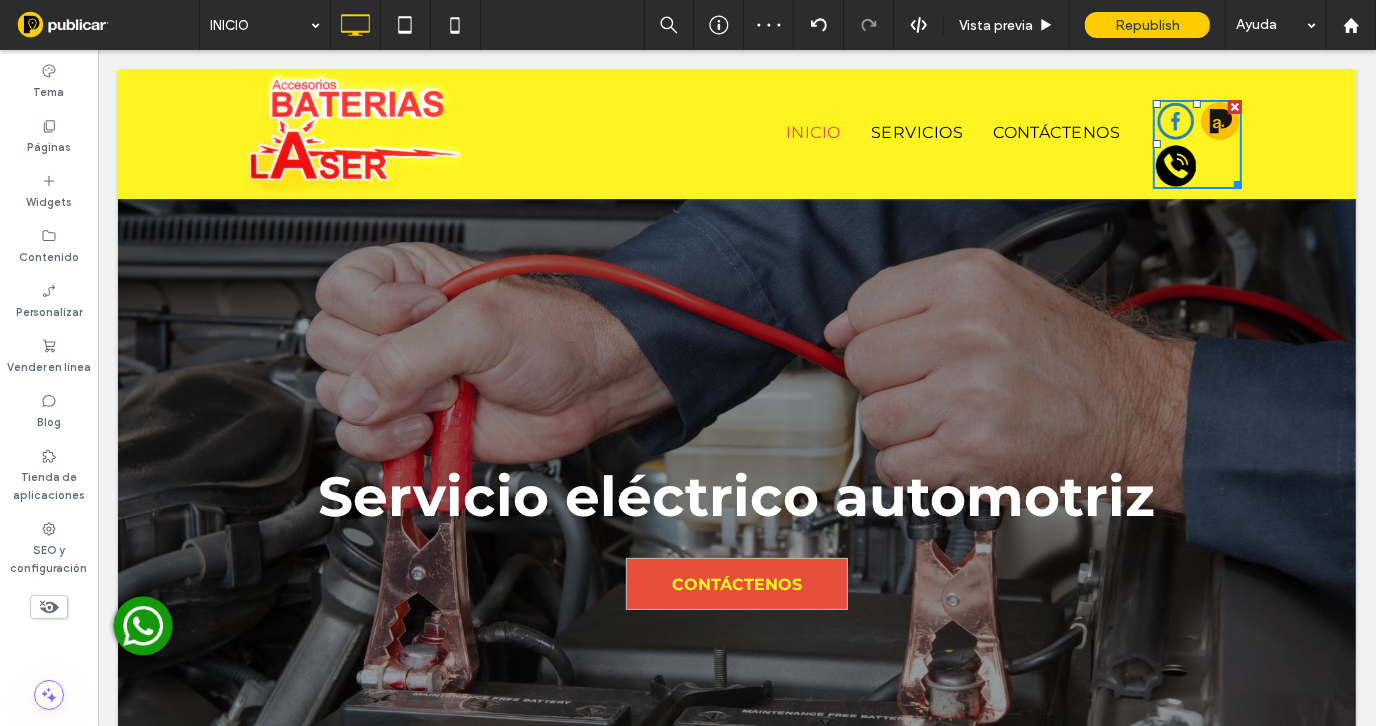click at bounding box center [1174, 121] 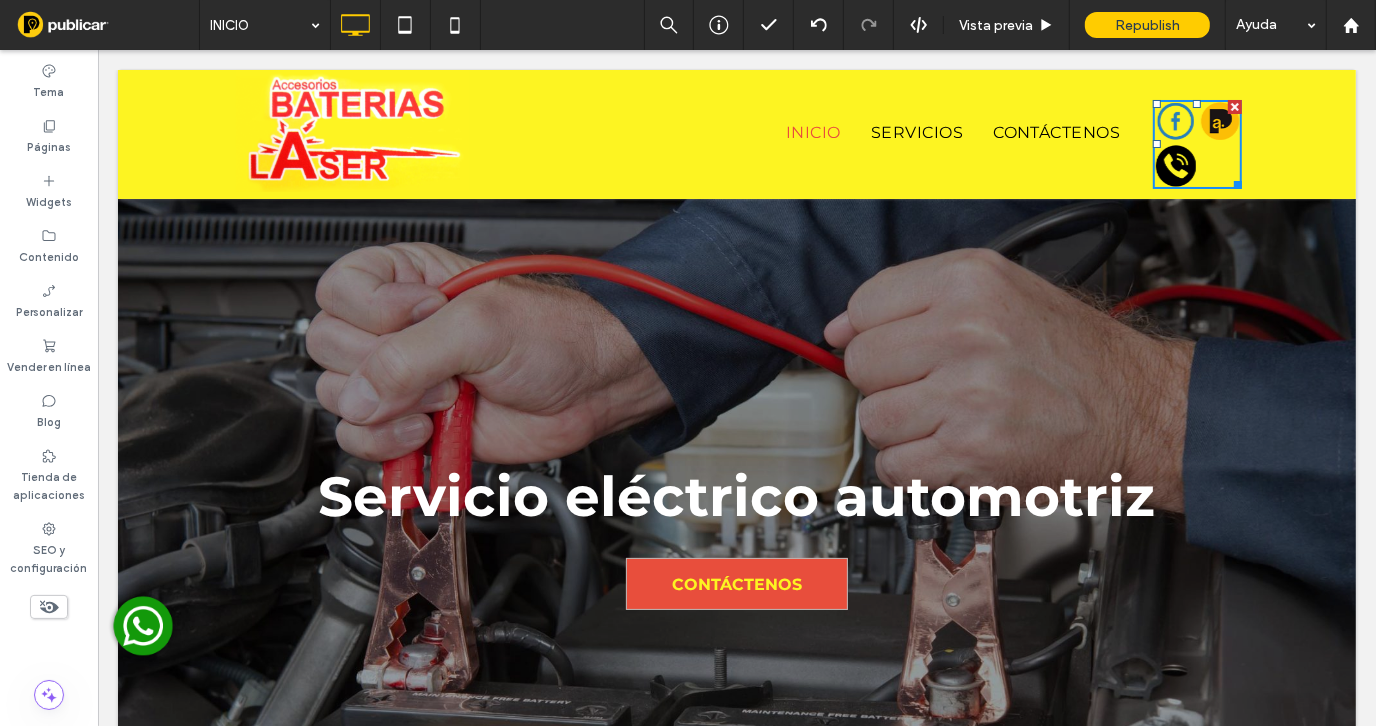 click at bounding box center [1218, 121] 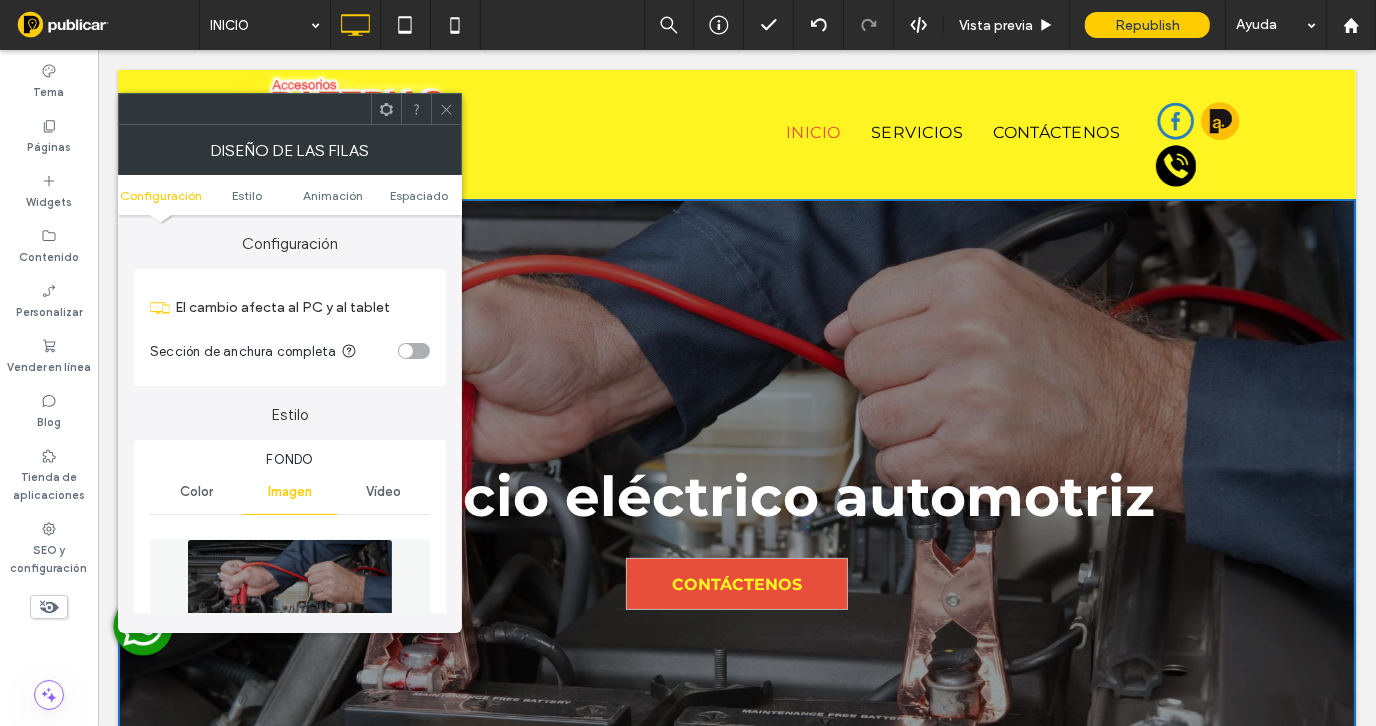 click at bounding box center [1218, 165] 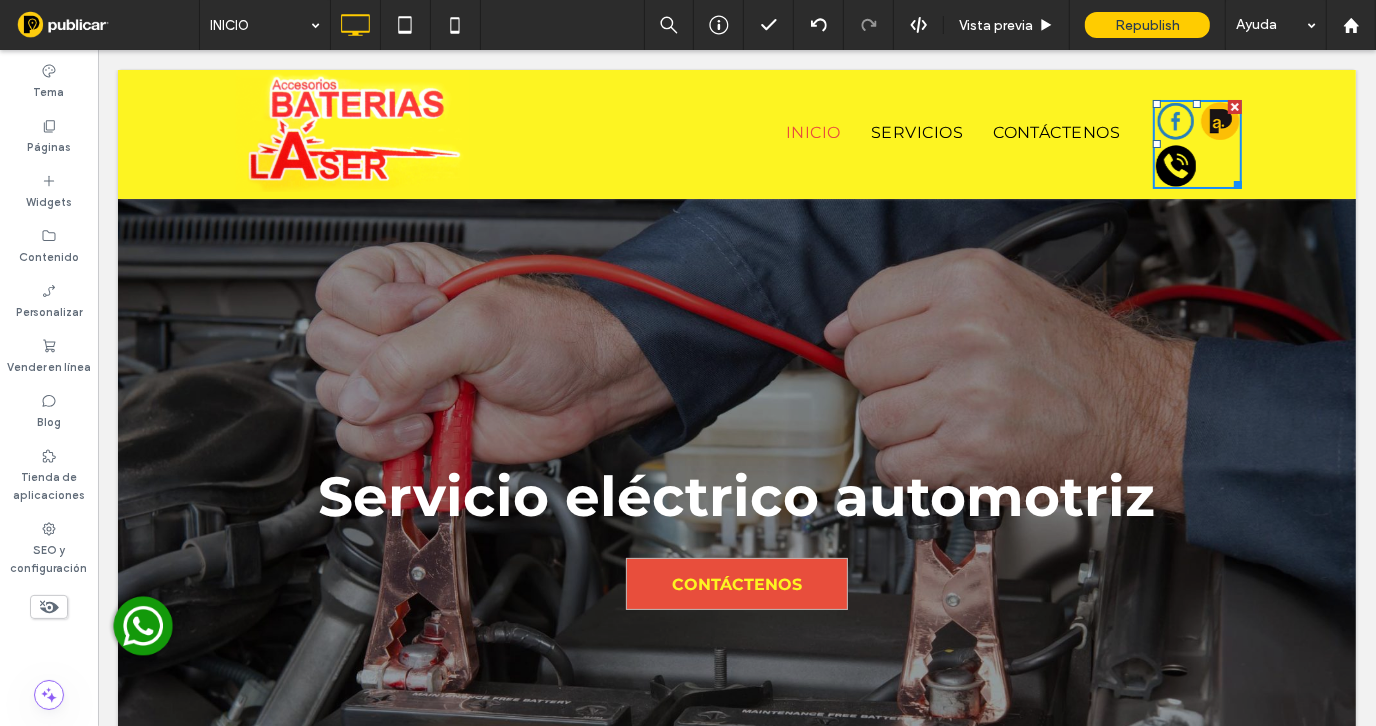 click at bounding box center [1218, 165] 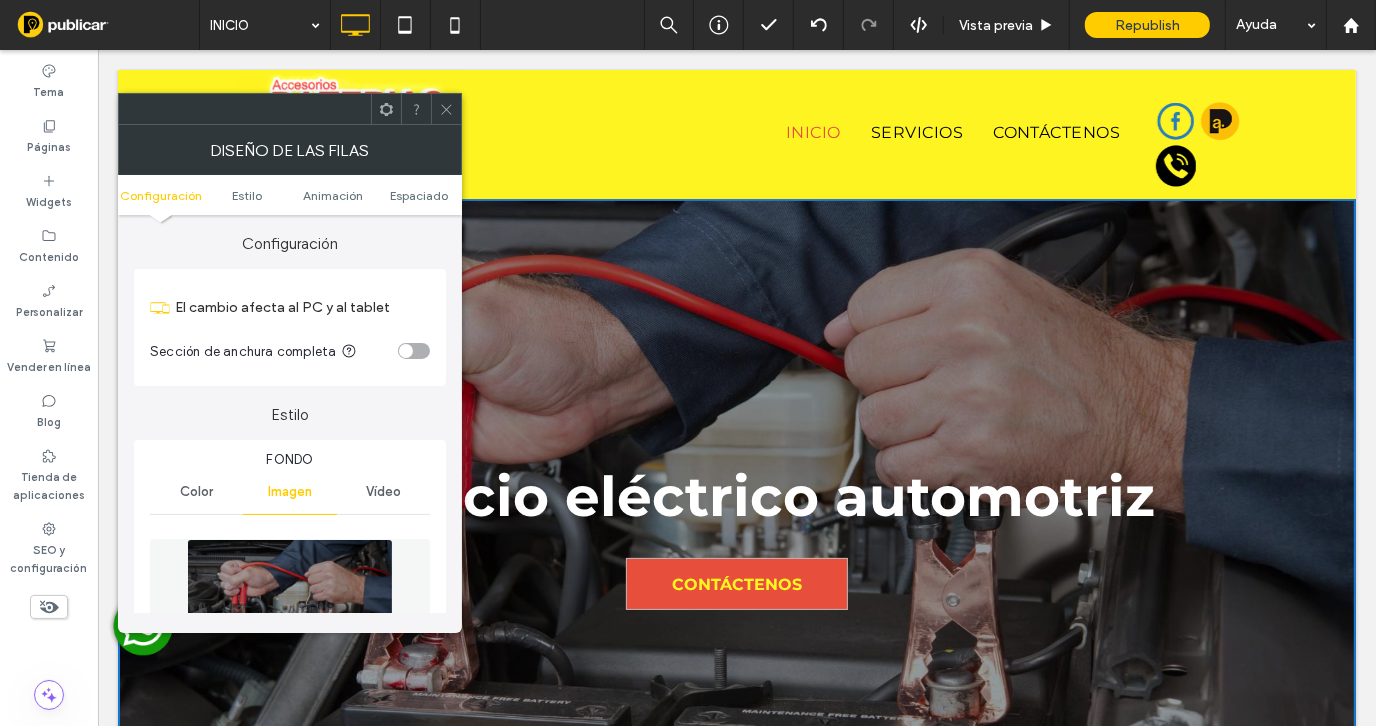 click at bounding box center [1174, 165] 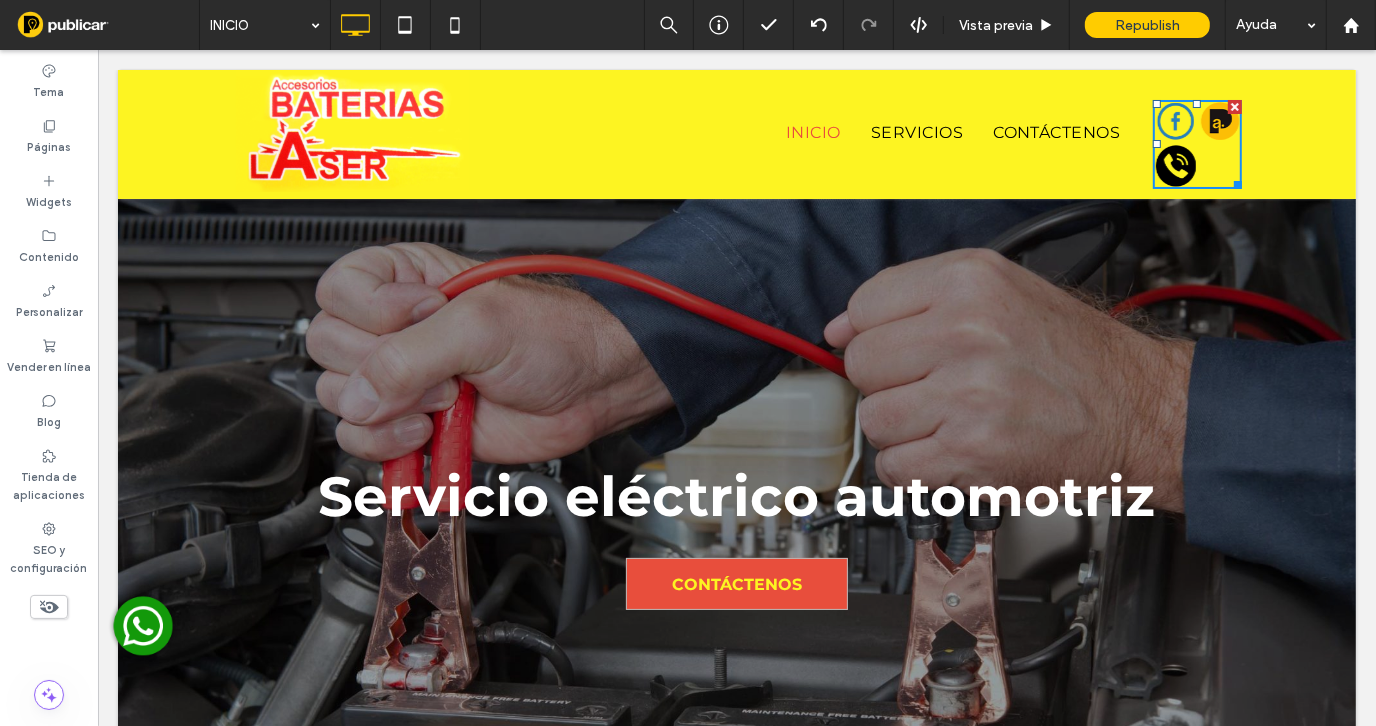 click at bounding box center (1174, 165) 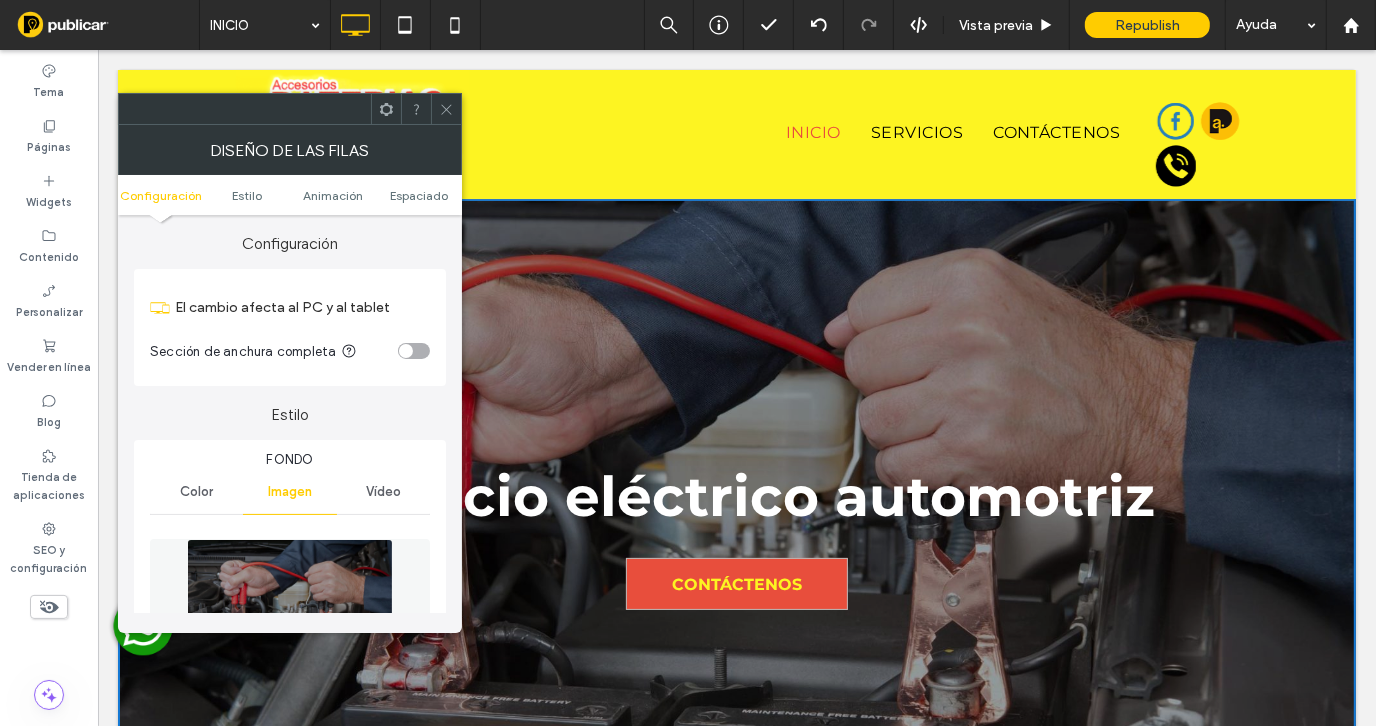 click at bounding box center [1174, 165] 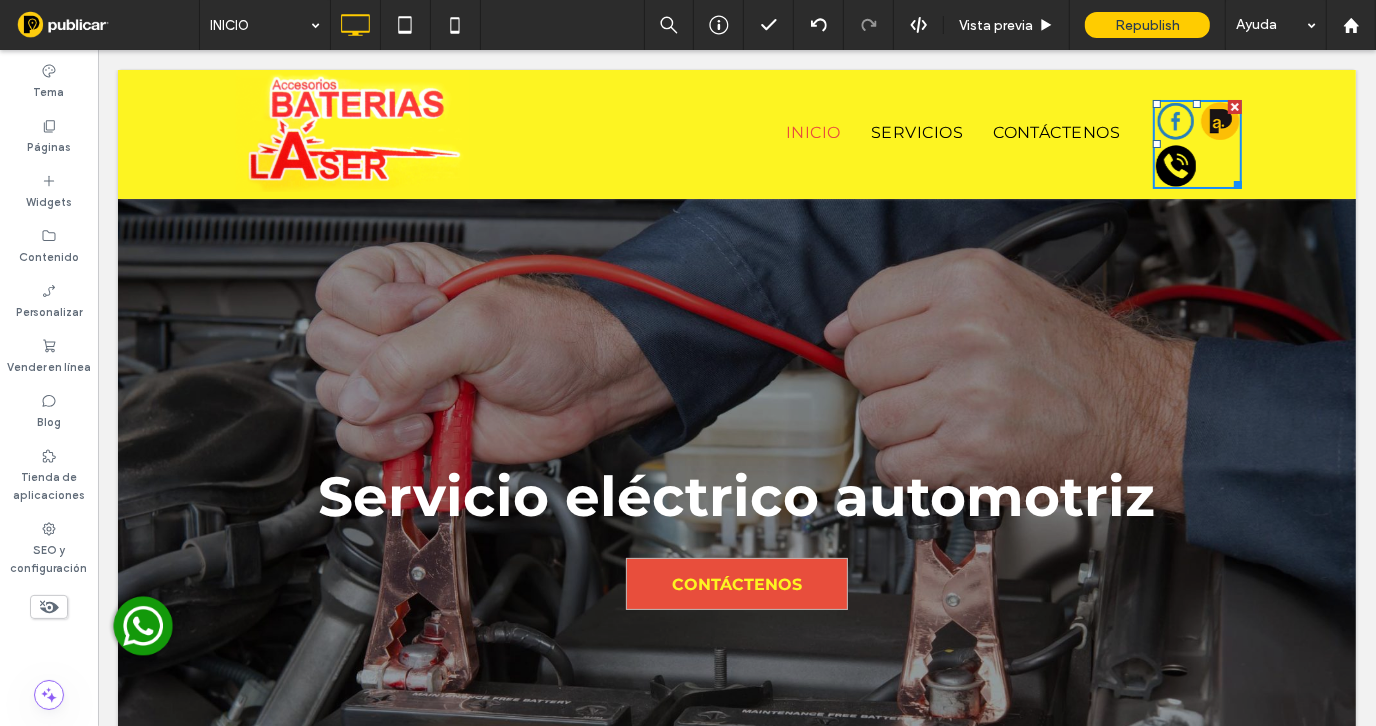 click at bounding box center [1174, 165] 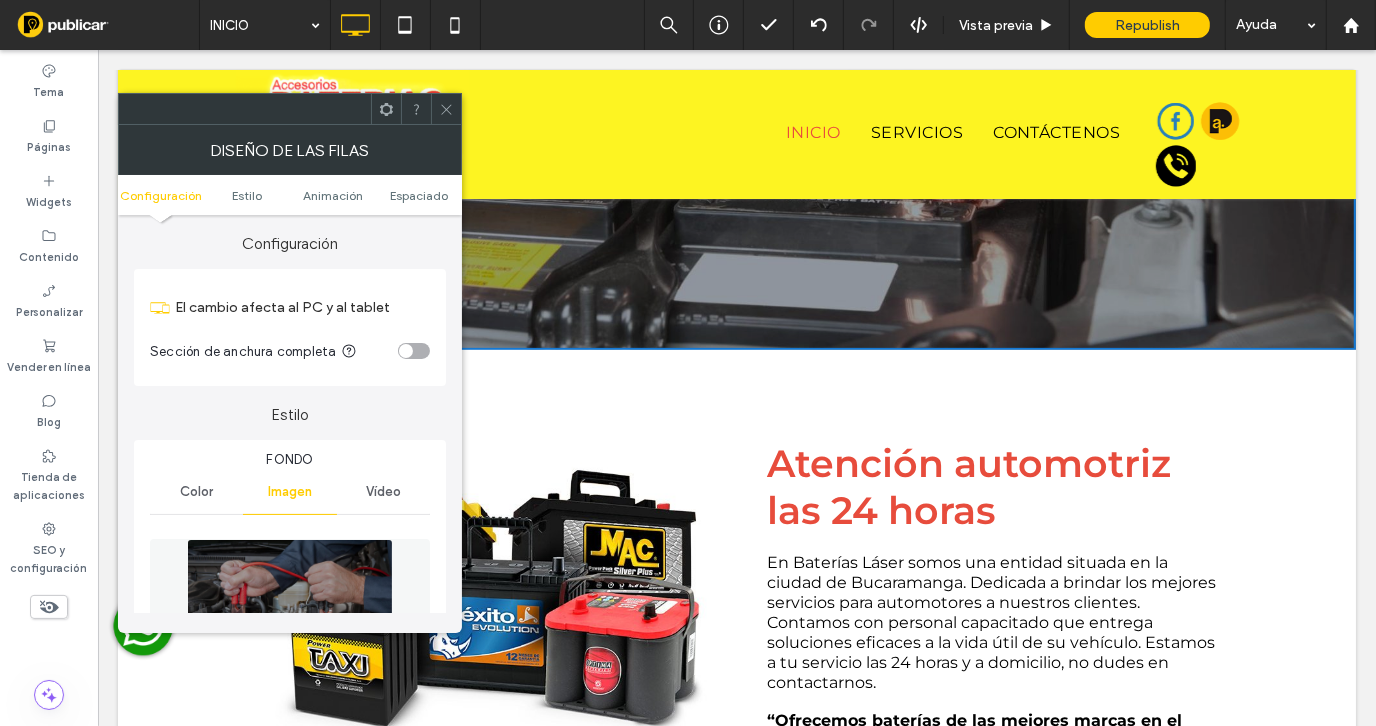 scroll, scrollTop: 600, scrollLeft: 0, axis: vertical 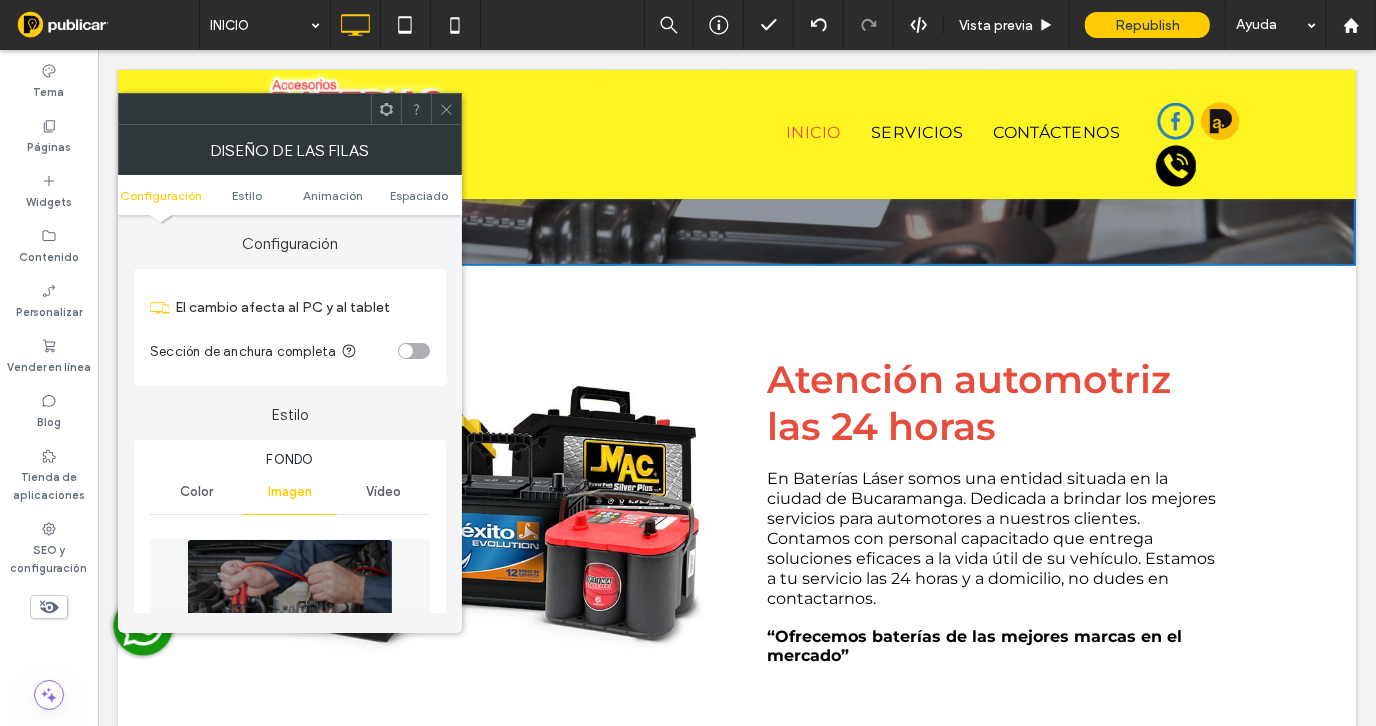 click on "En Baterías Láser somos una entidad situada en la ciudad de Bucaramanga. Dedicada a brindar los mejores servicios para automotores a nuestros clientes. Contamos con personal capacitado que entrega soluciones eficaces a la vida útil de su vehículo. Estamos a tu servicio las 24 horas y a domicilio, no dudes en contactarnos." at bounding box center (990, 537) 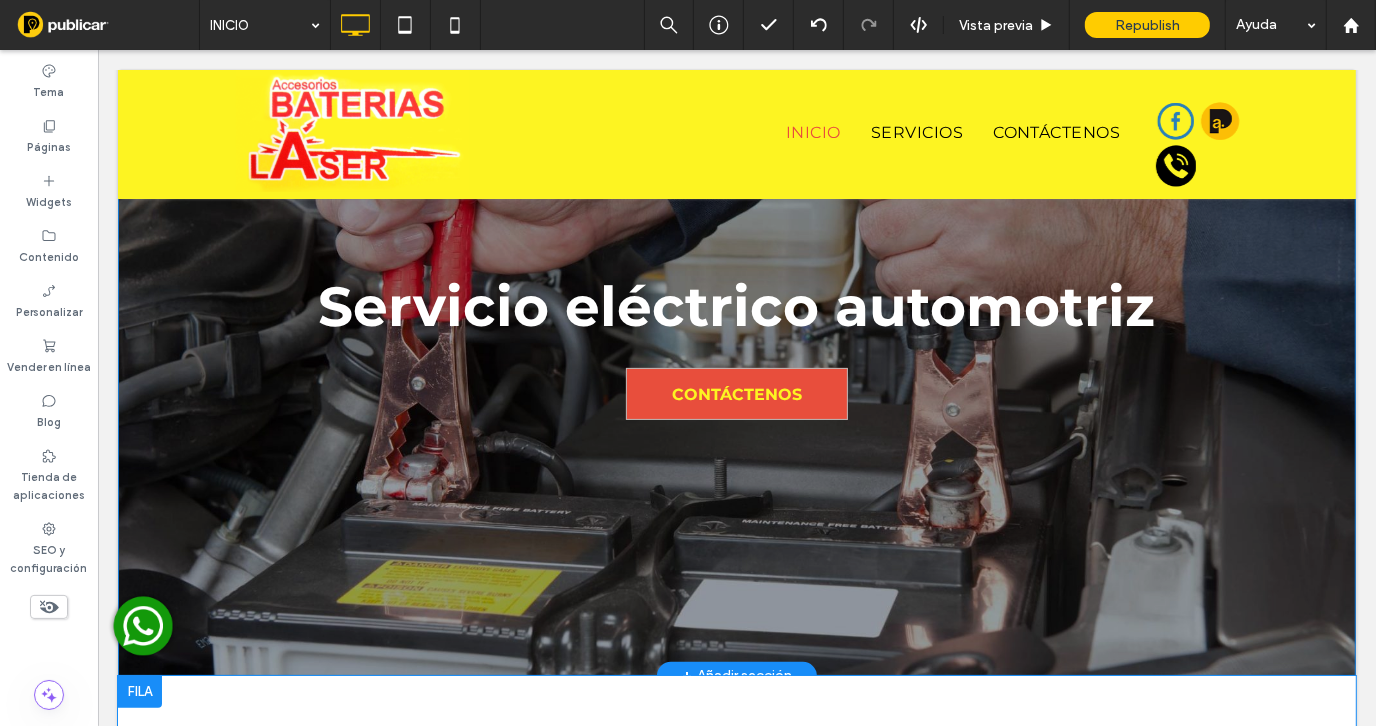 scroll, scrollTop: 0, scrollLeft: 0, axis: both 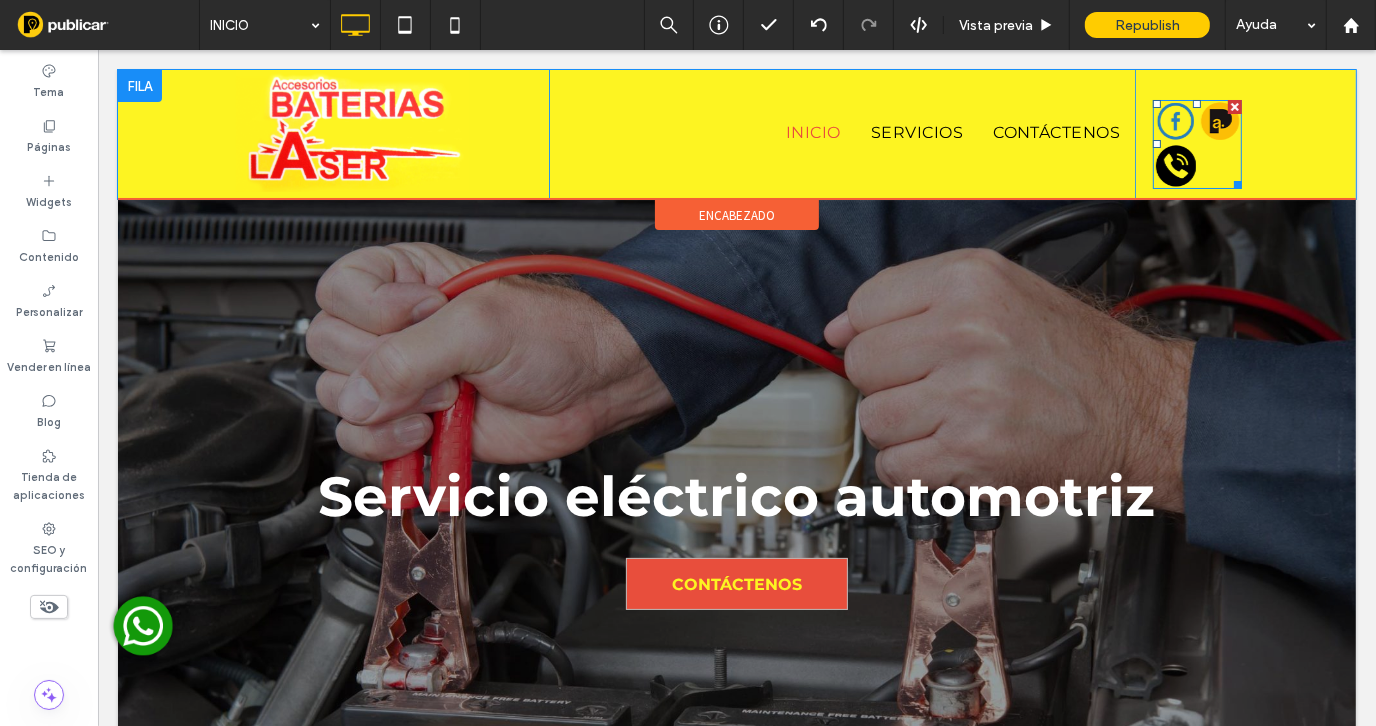 click at bounding box center (1174, 165) 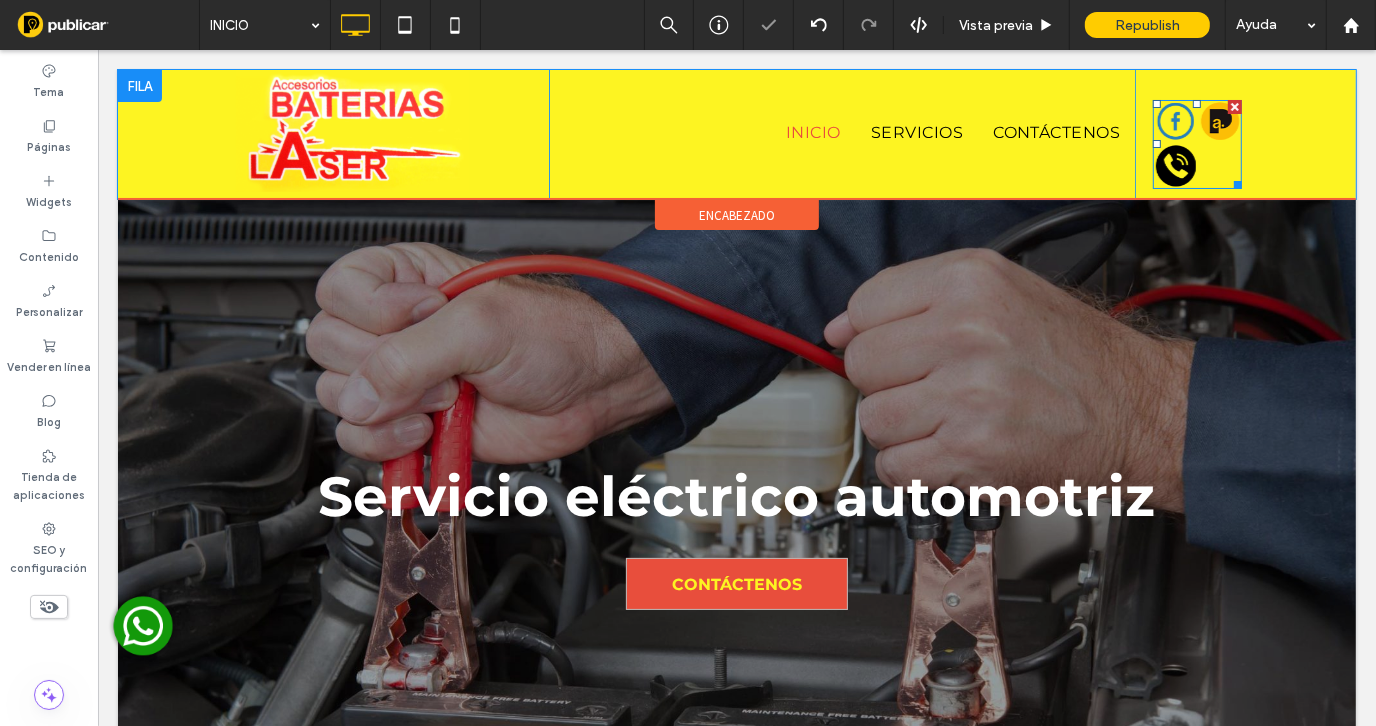 click at bounding box center [1174, 165] 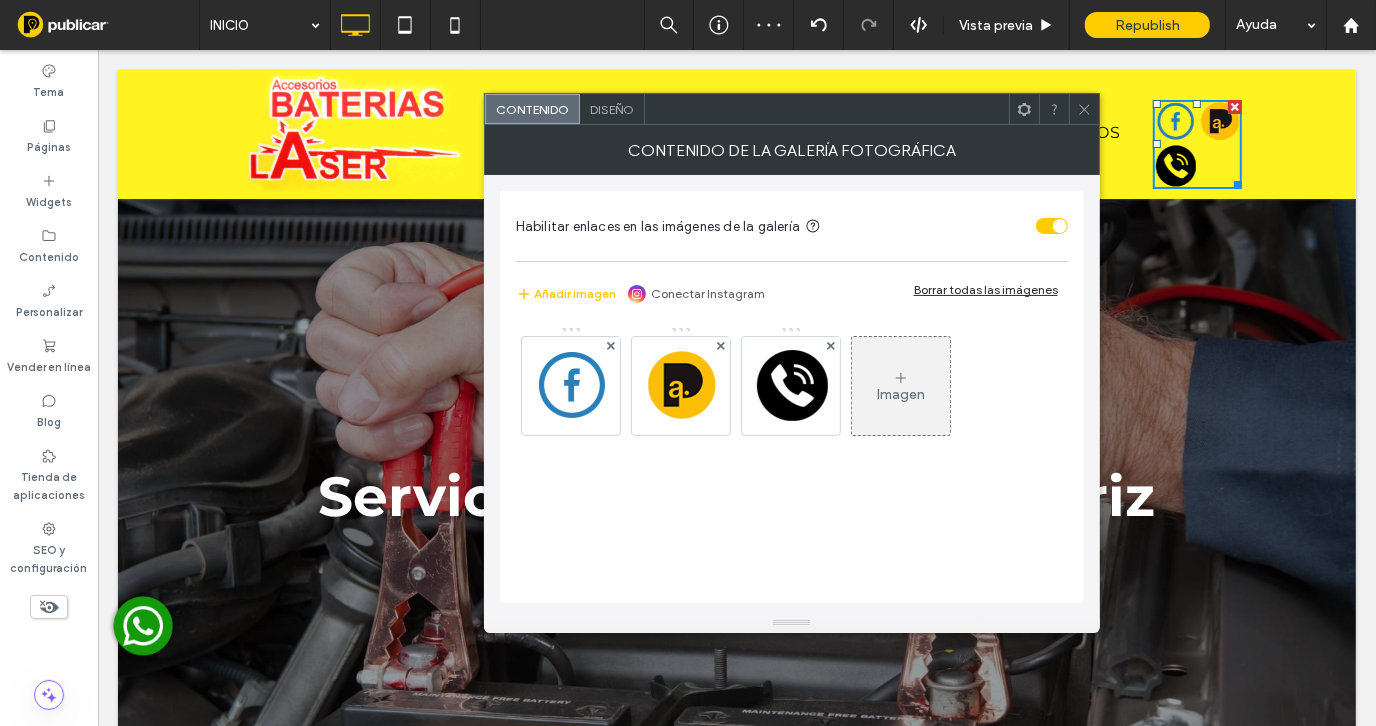 click on "Diseño" at bounding box center (612, 109) 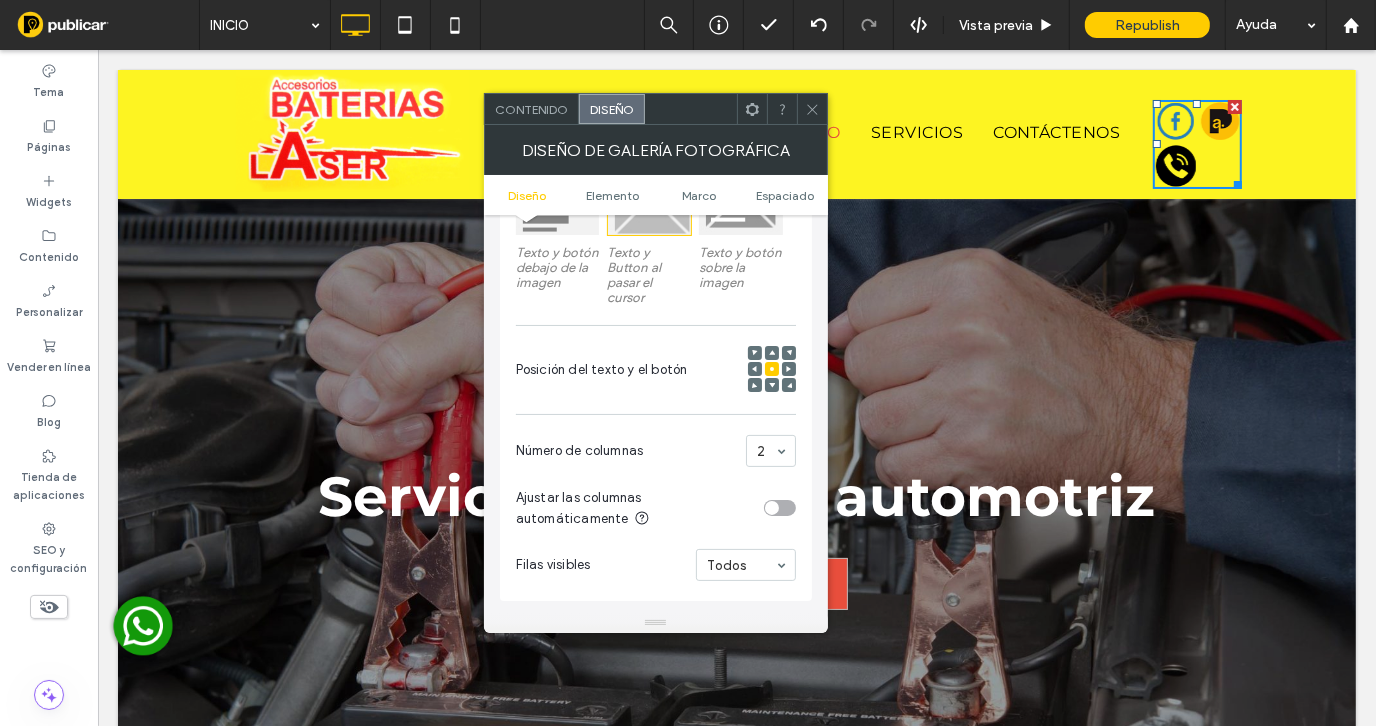 scroll, scrollTop: 399, scrollLeft: 0, axis: vertical 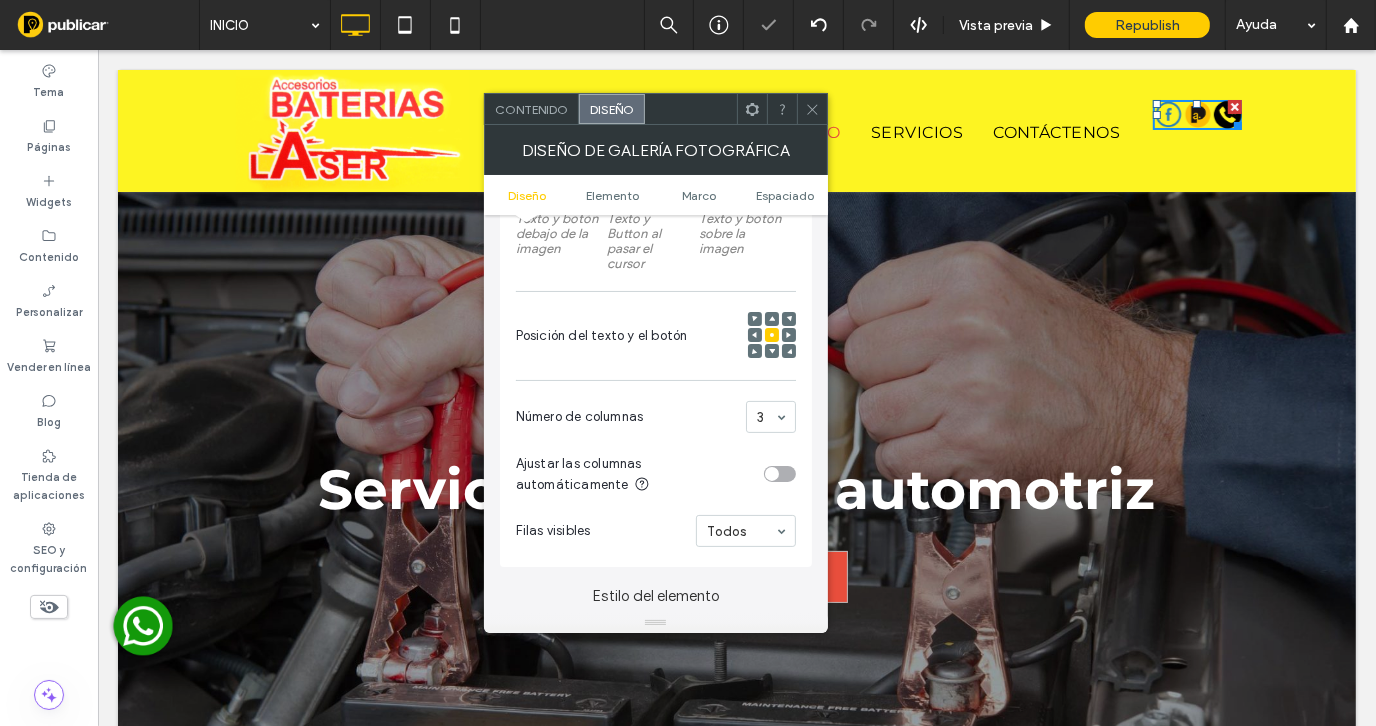click 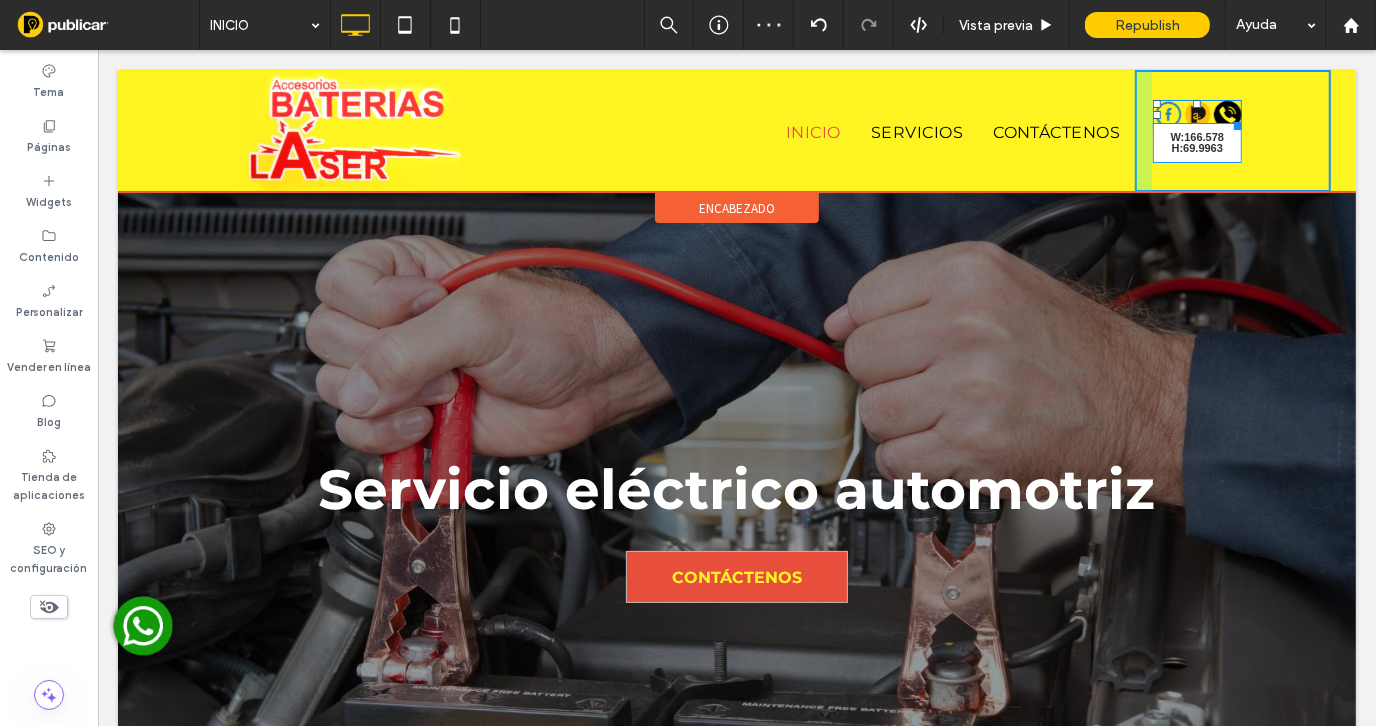 drag, startPoint x: 1219, startPoint y: 126, endPoint x: 1395, endPoint y: 208, distance: 194.16487 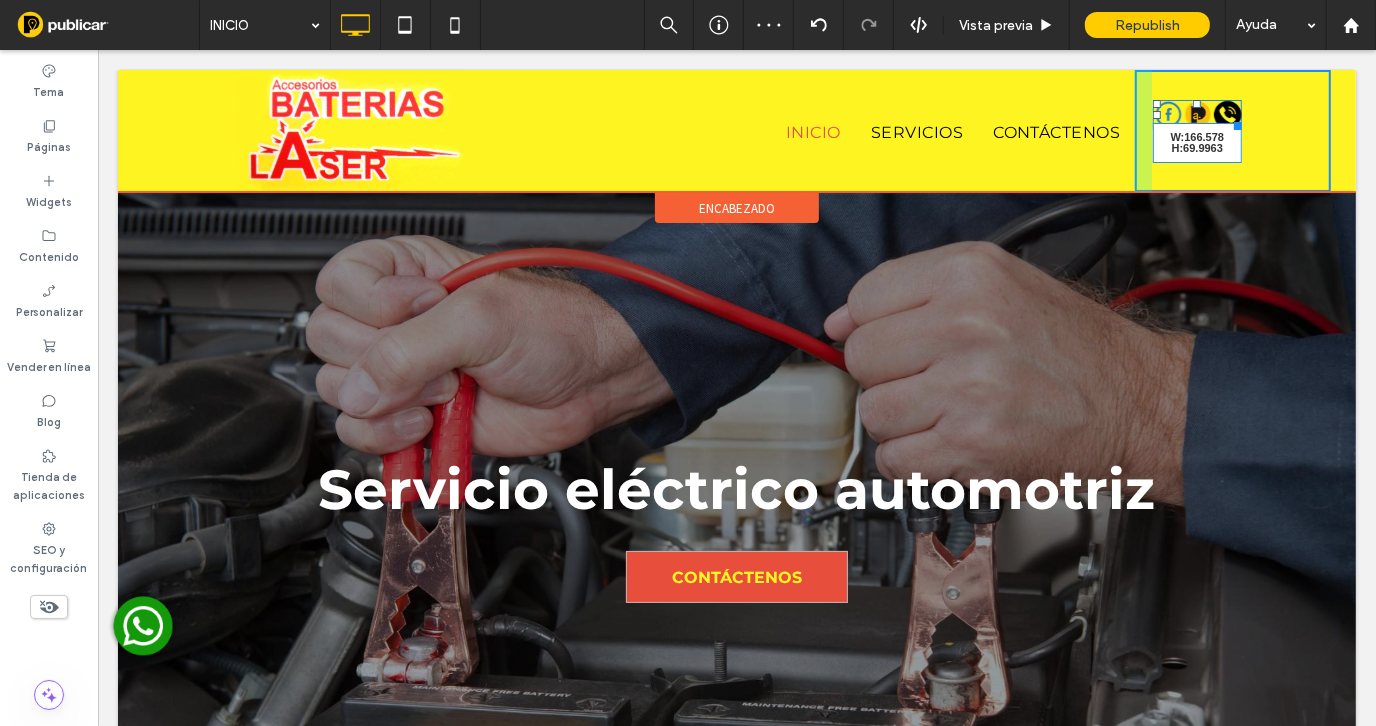 click at bounding box center (1233, 121) 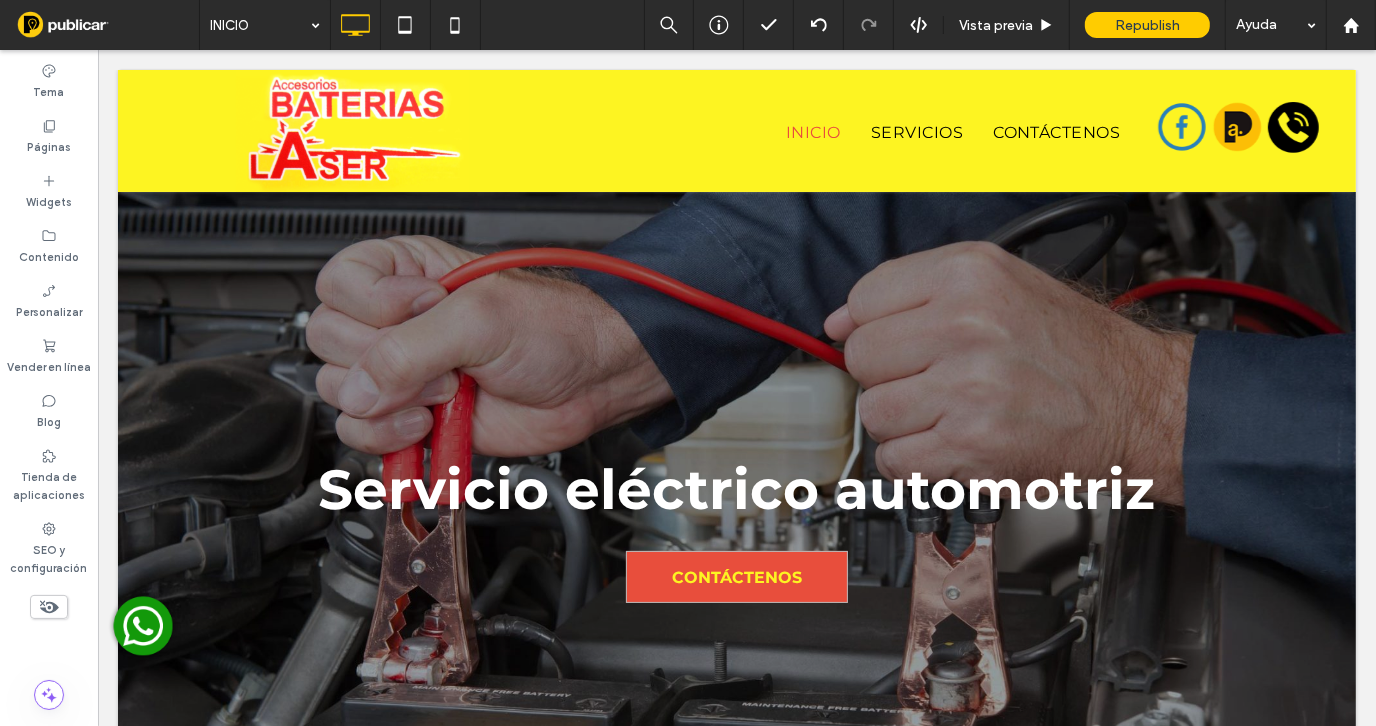click at bounding box center [142, 625] 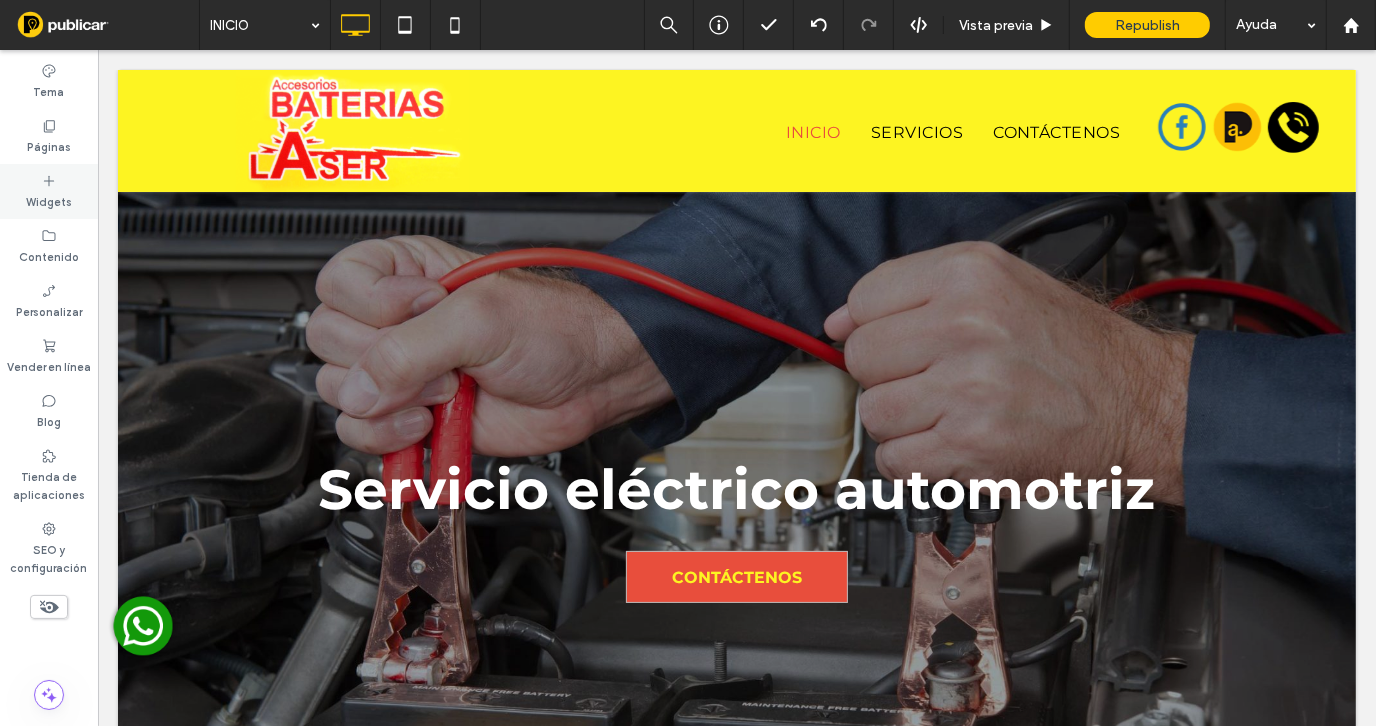 click on "Widgets" at bounding box center (49, 191) 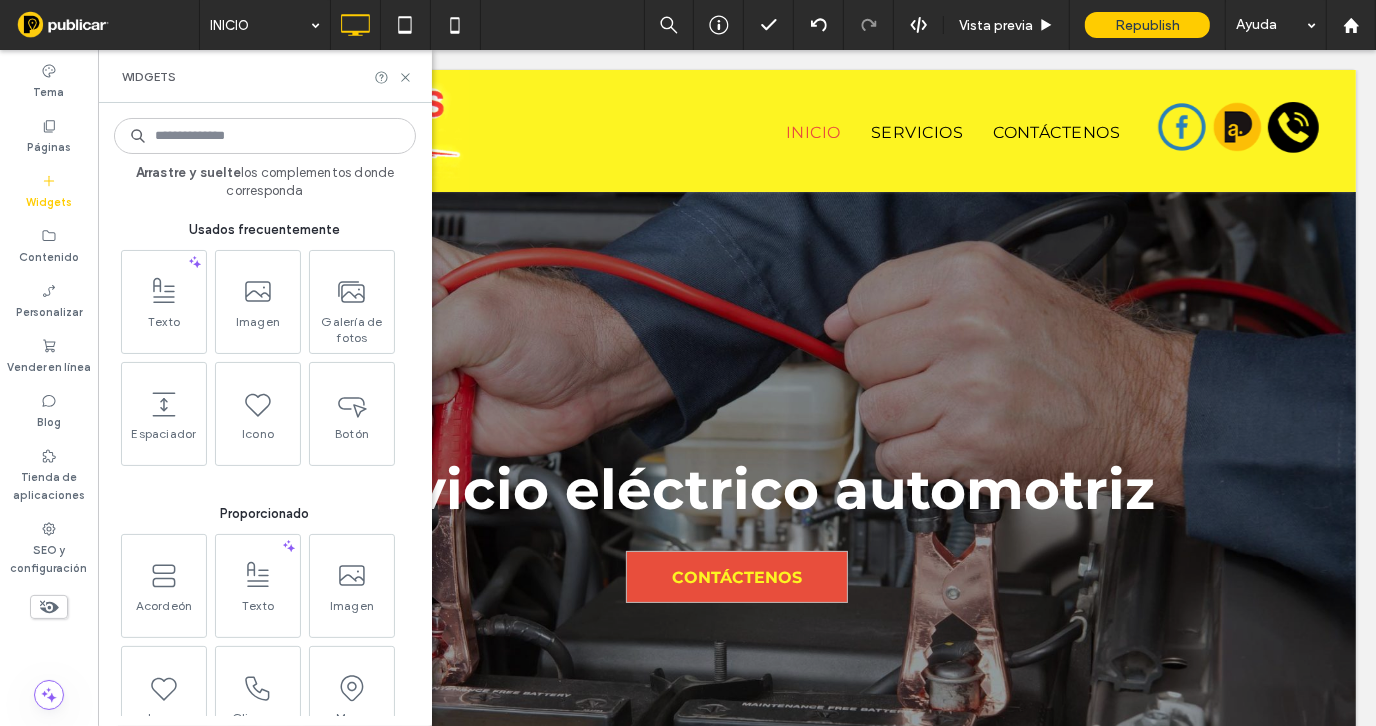 click at bounding box center (265, 136) 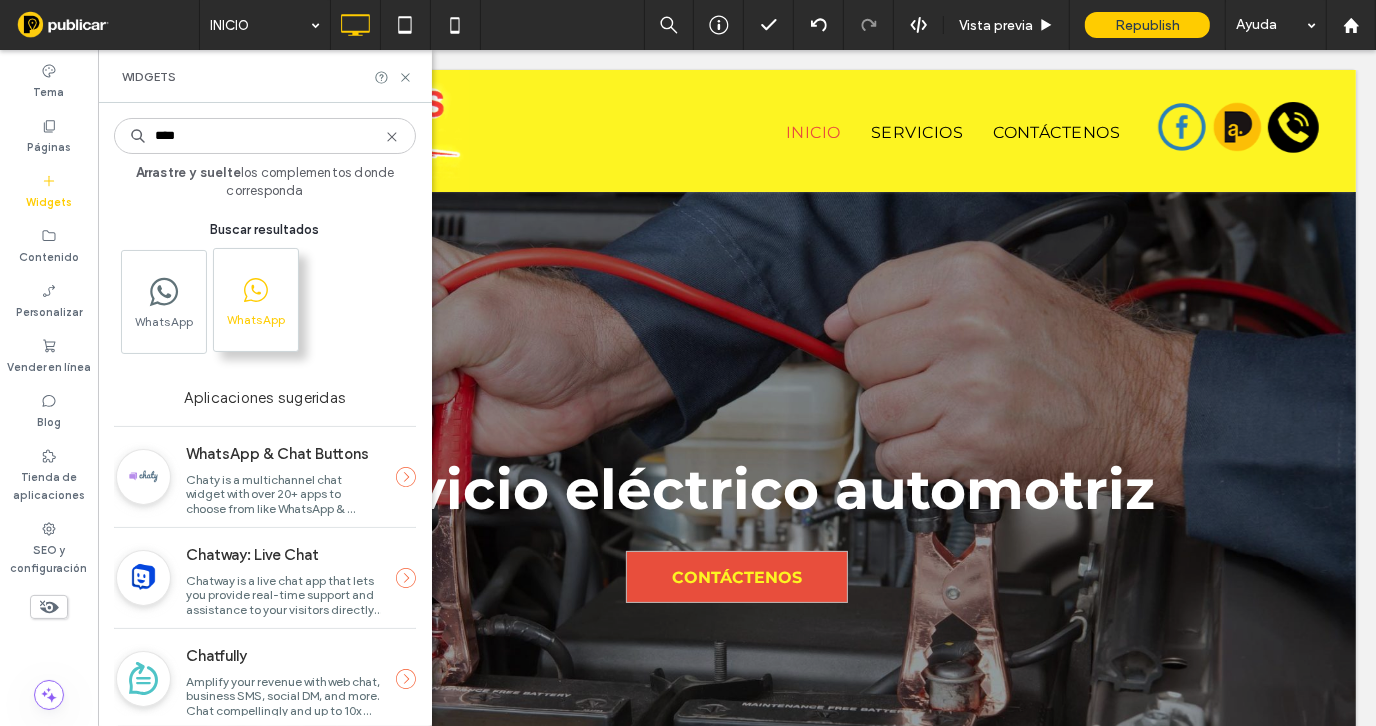 type on "****" 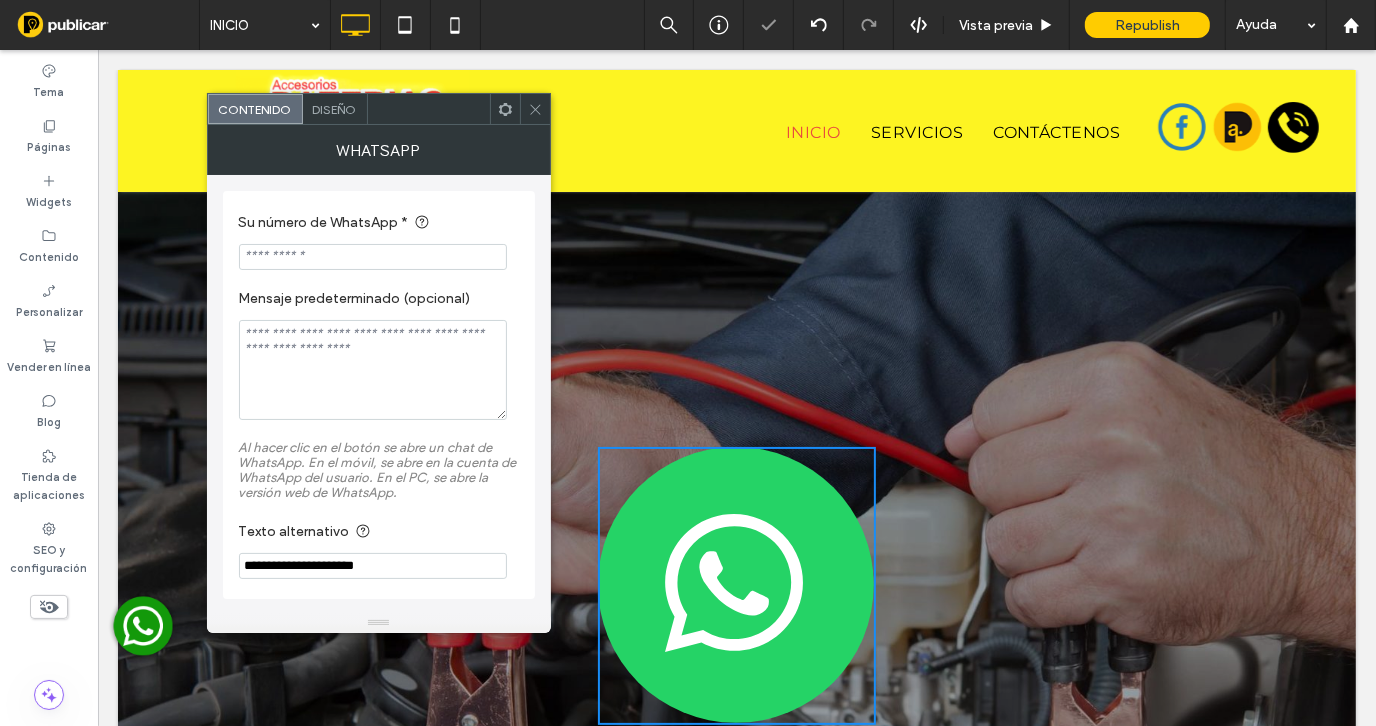 click at bounding box center [373, 257] 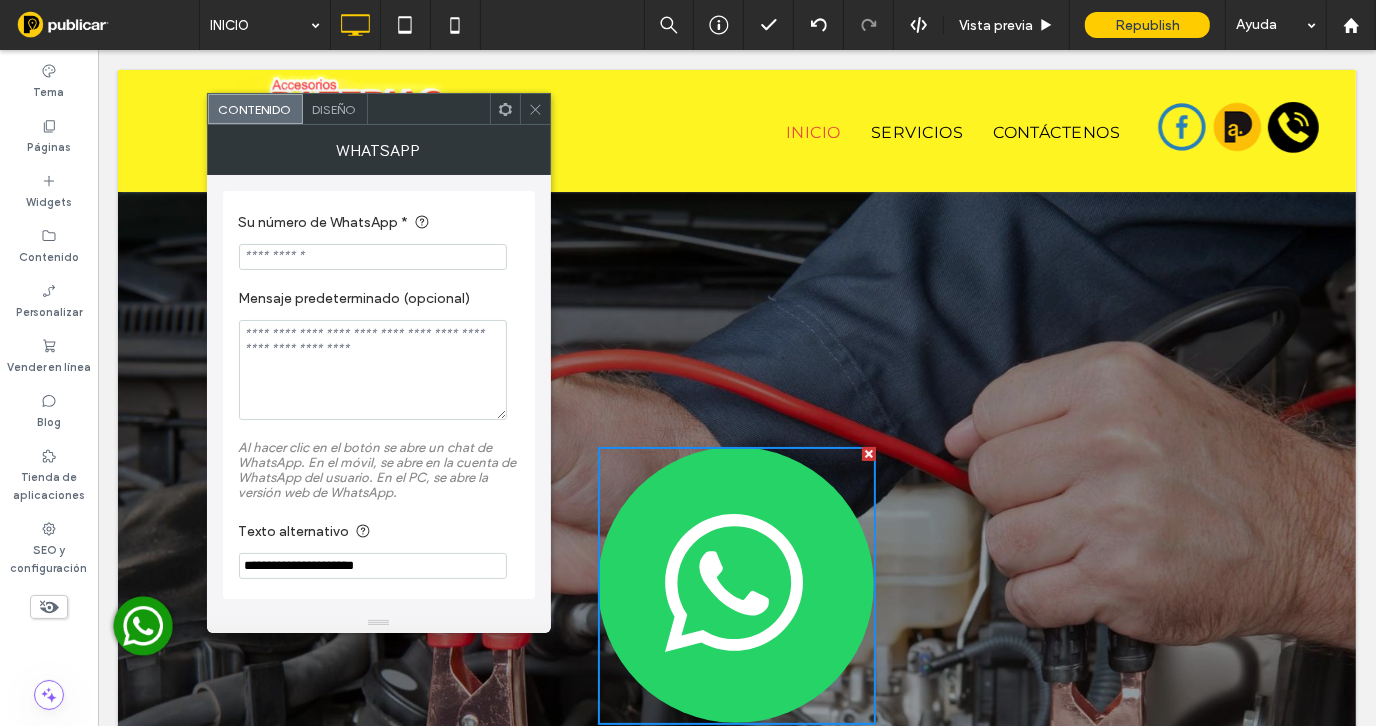 click at bounding box center (373, 257) 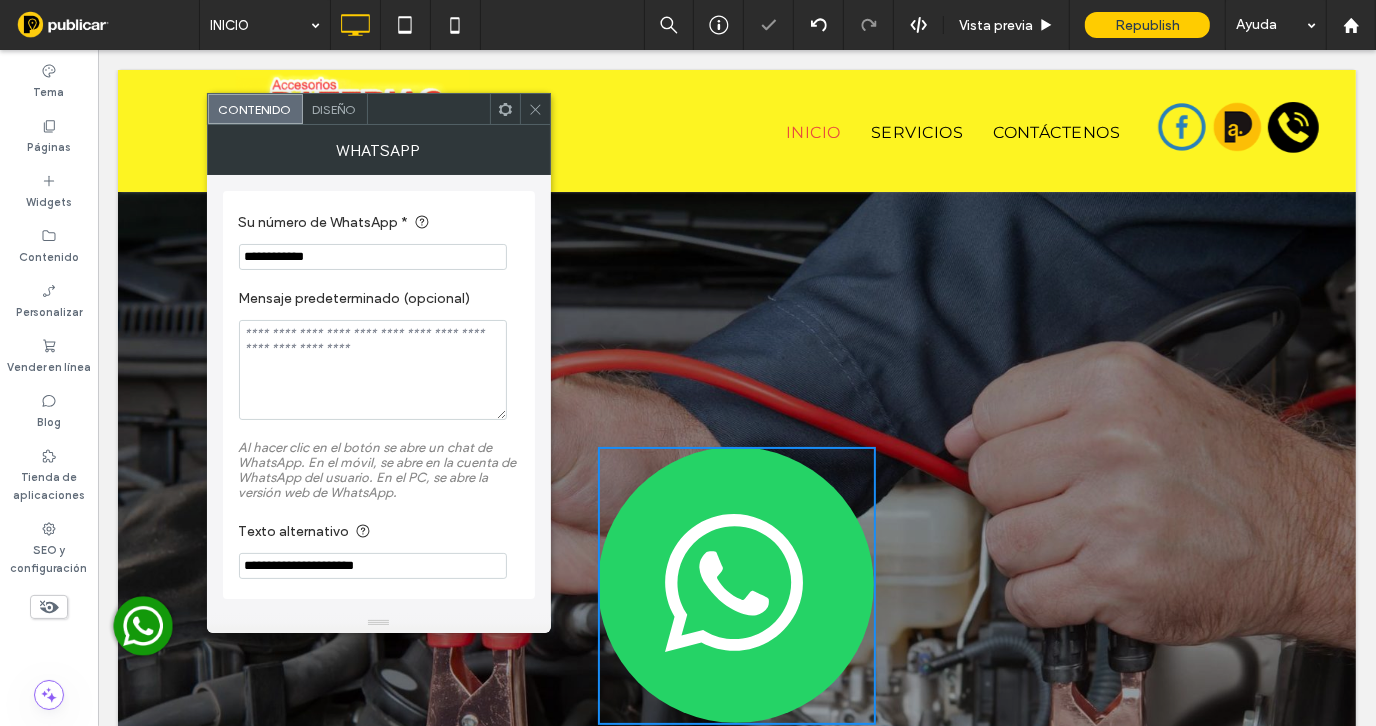 type on "**********" 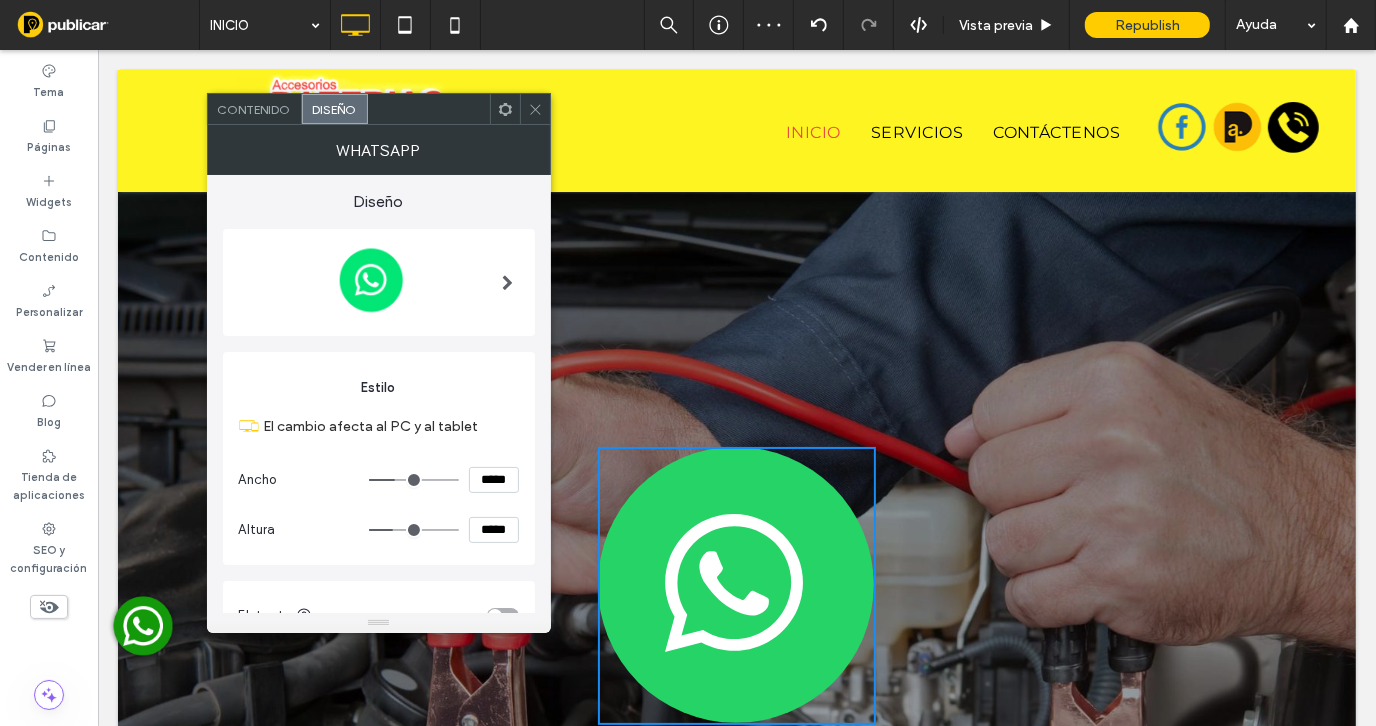 click on "*****" at bounding box center (494, 480) 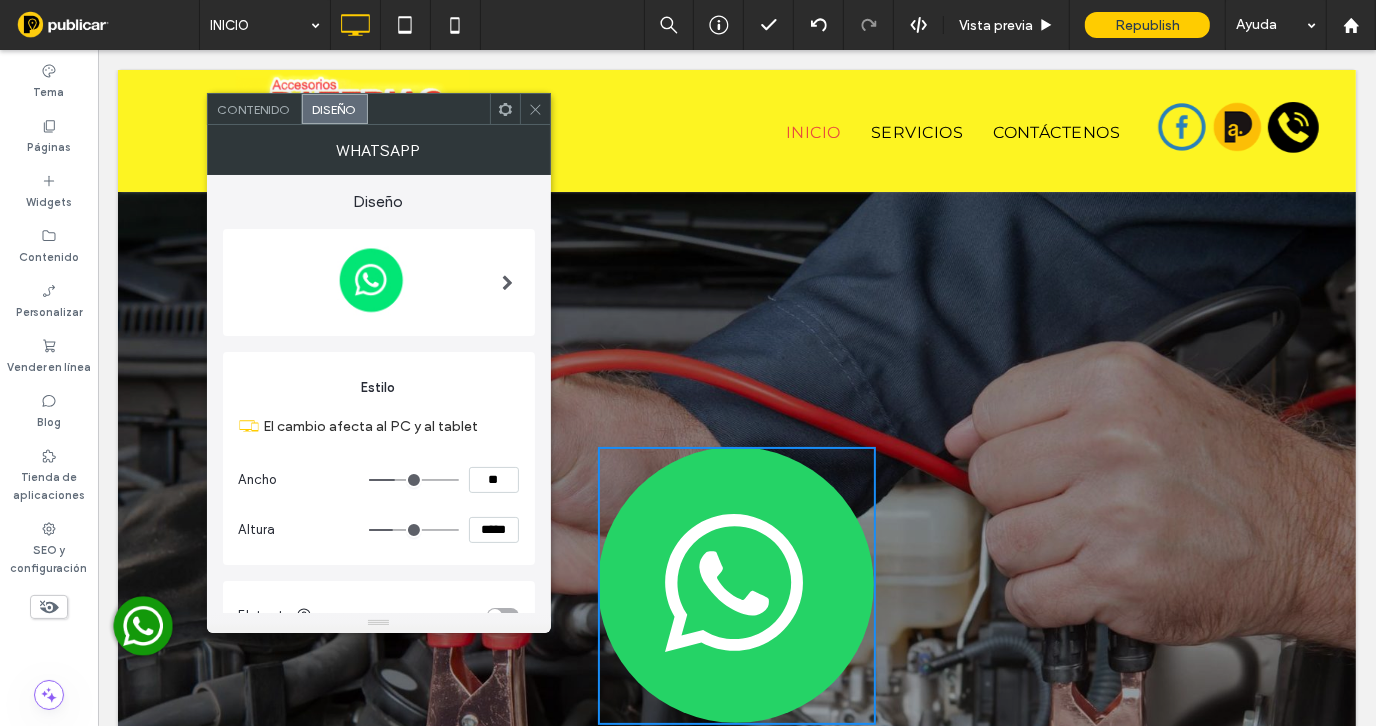 type on "****" 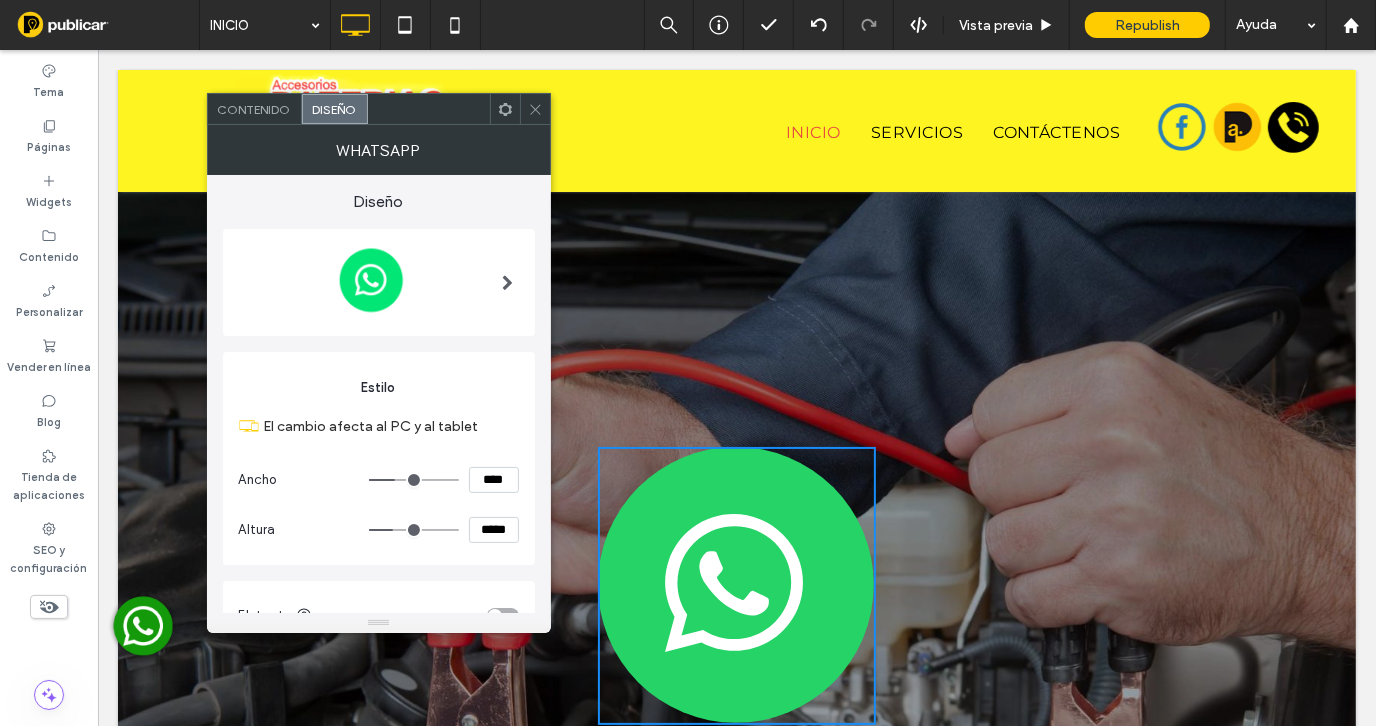 type on "**" 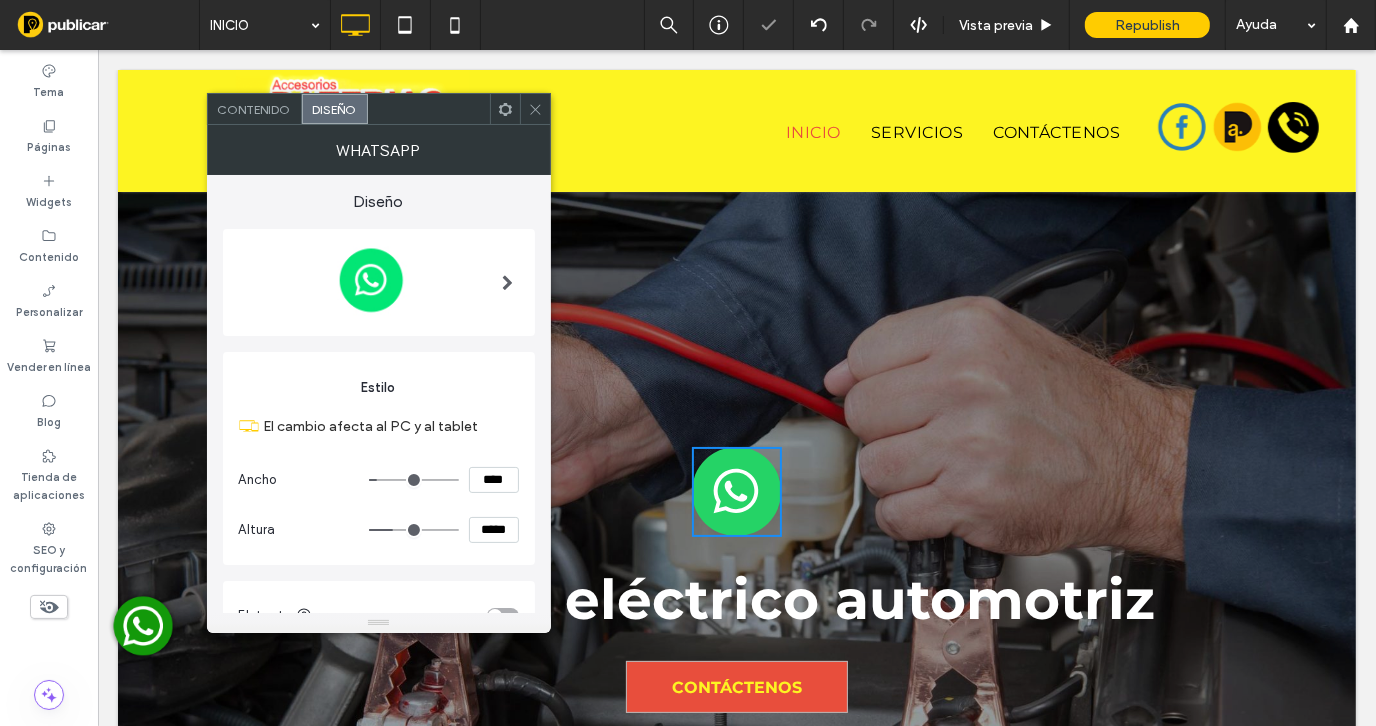 click on "*****" at bounding box center [494, 530] 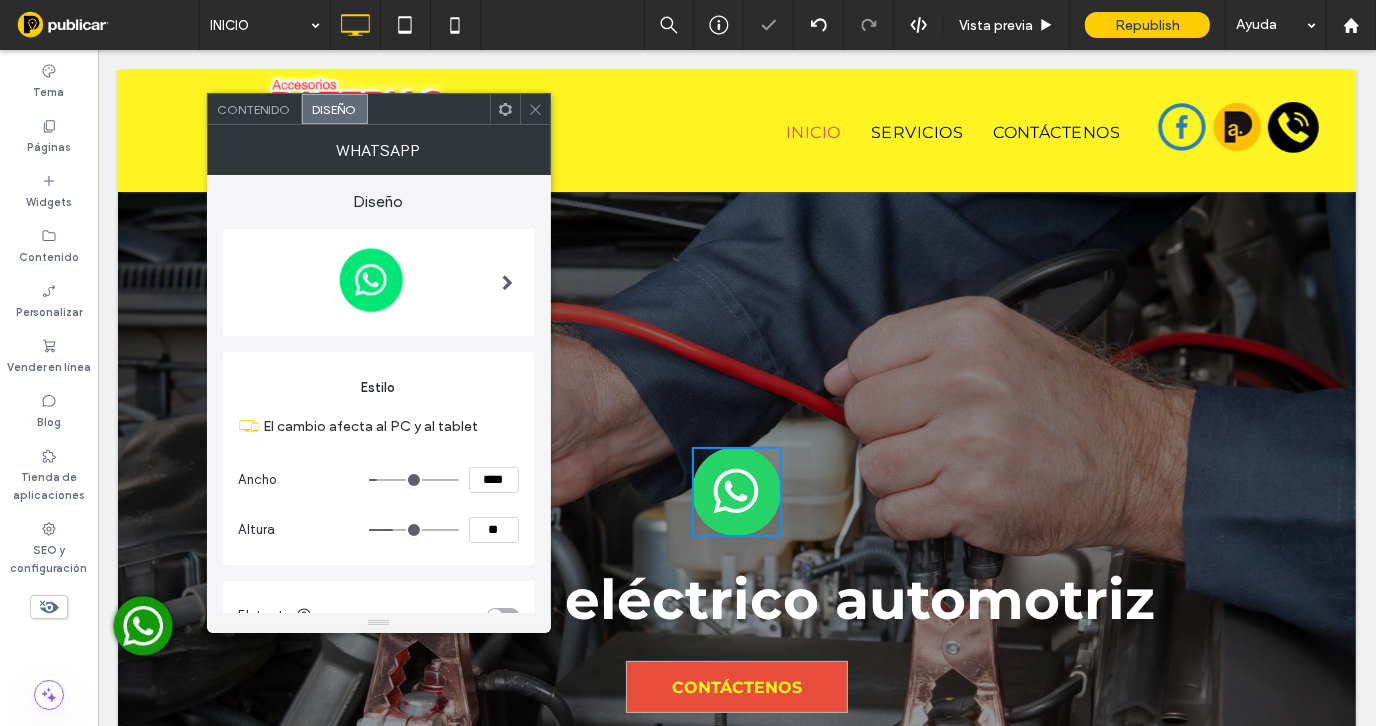 type on "****" 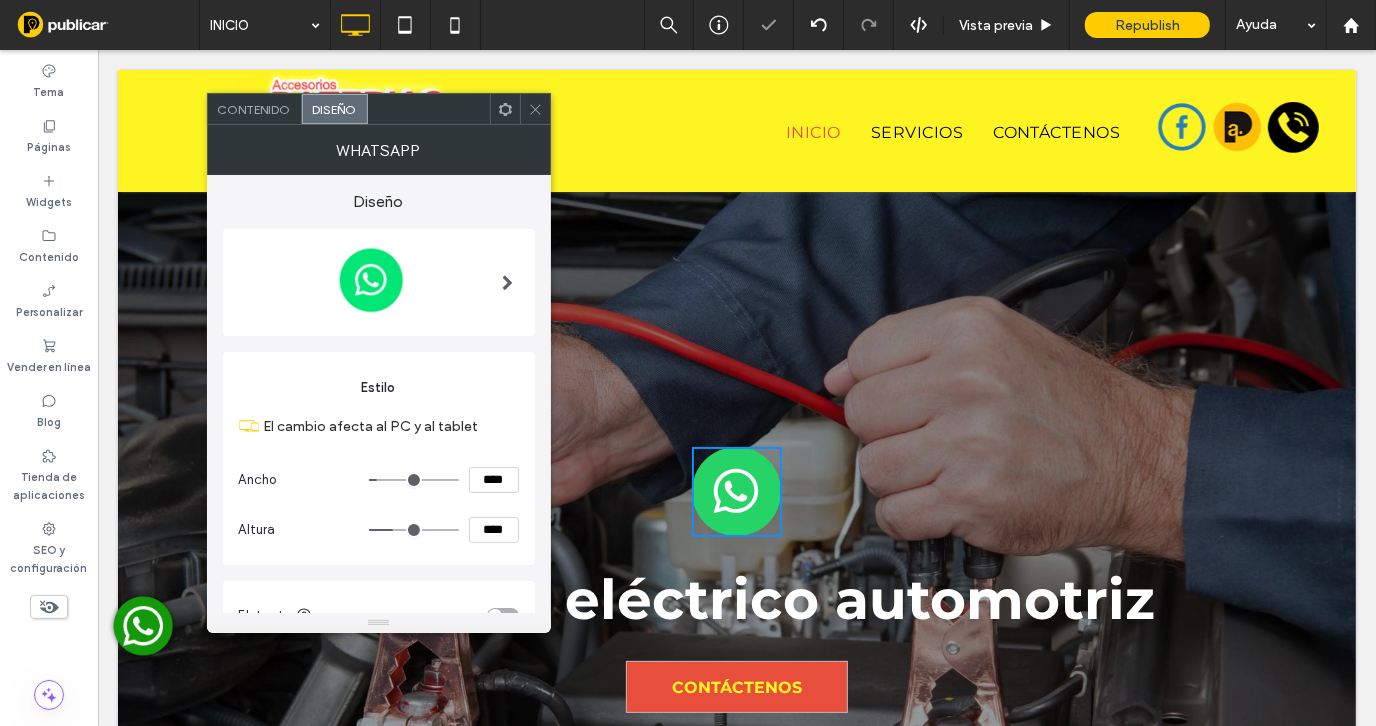 type on "**" 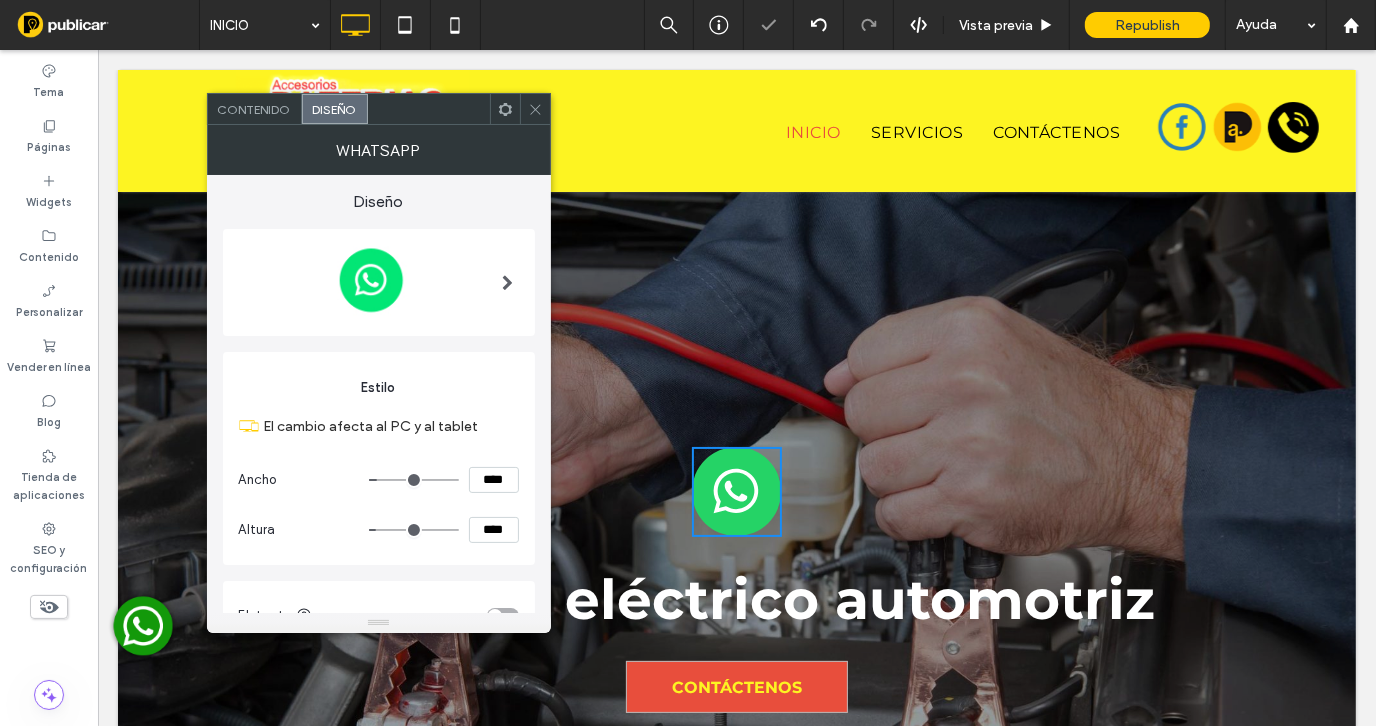 click on "Diseño" at bounding box center (379, 255) 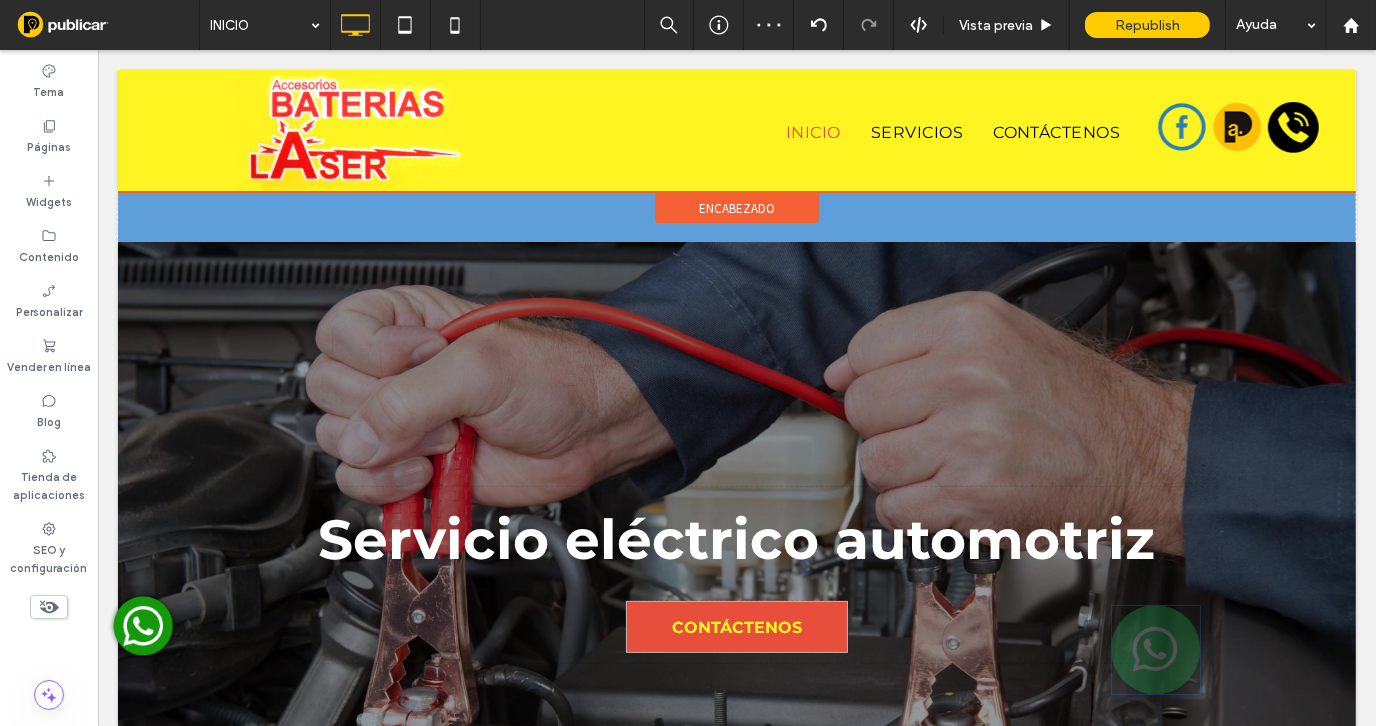 drag, startPoint x: 731, startPoint y: 478, endPoint x: 1344, endPoint y: 636, distance: 633.0347 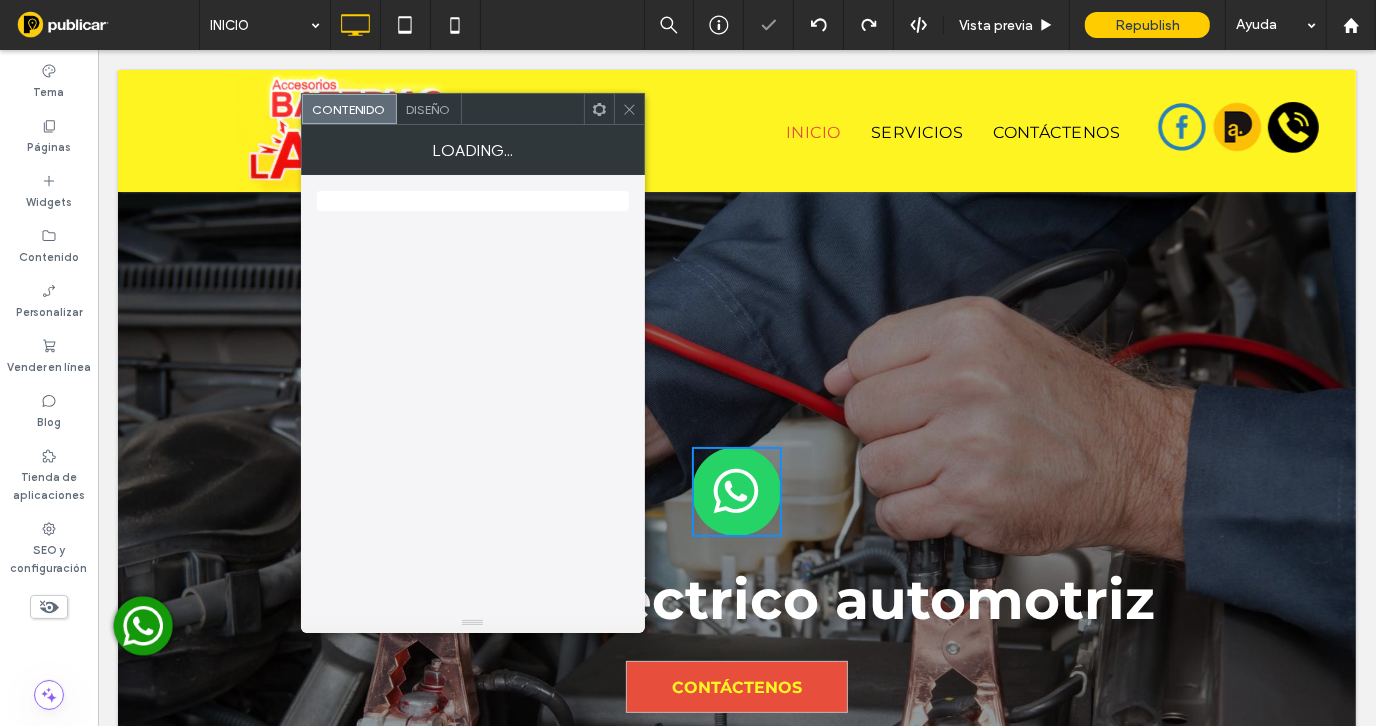scroll, scrollTop: 0, scrollLeft: 0, axis: both 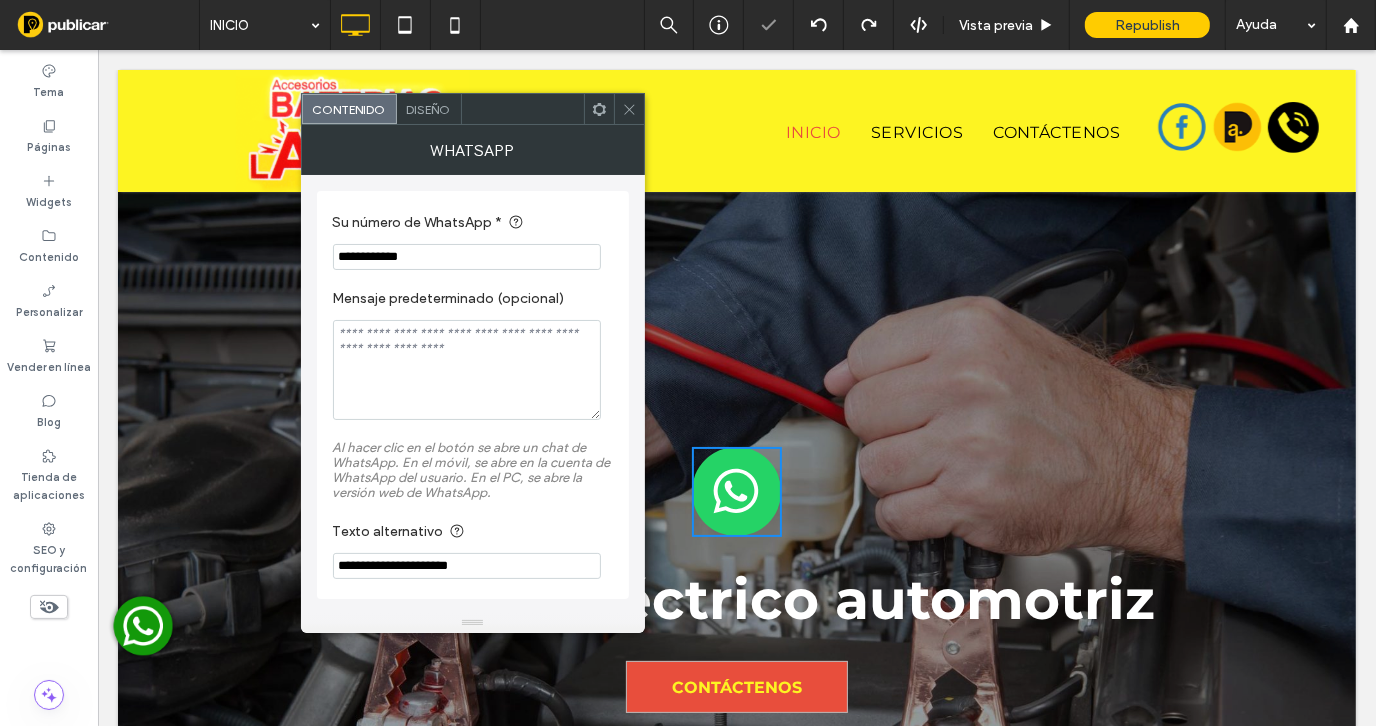 click at bounding box center [736, 491] 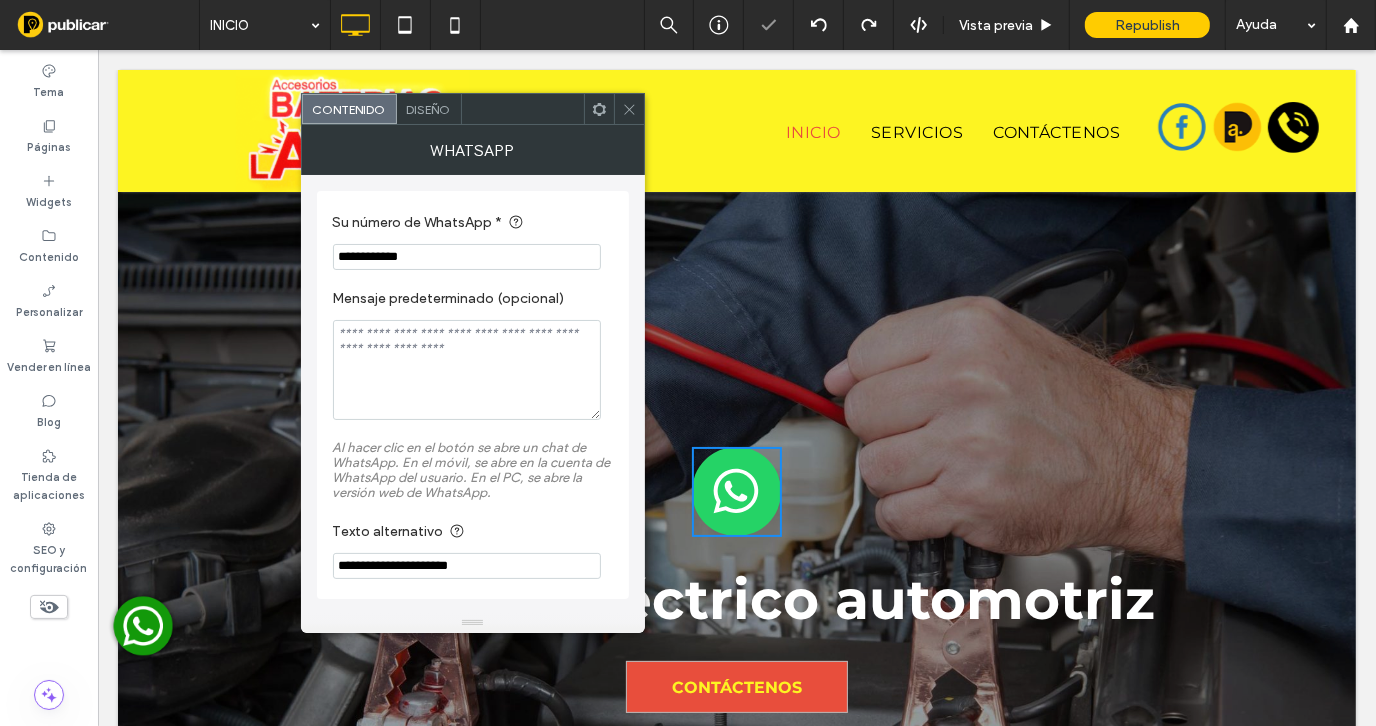 click on "Diseño" at bounding box center (429, 109) 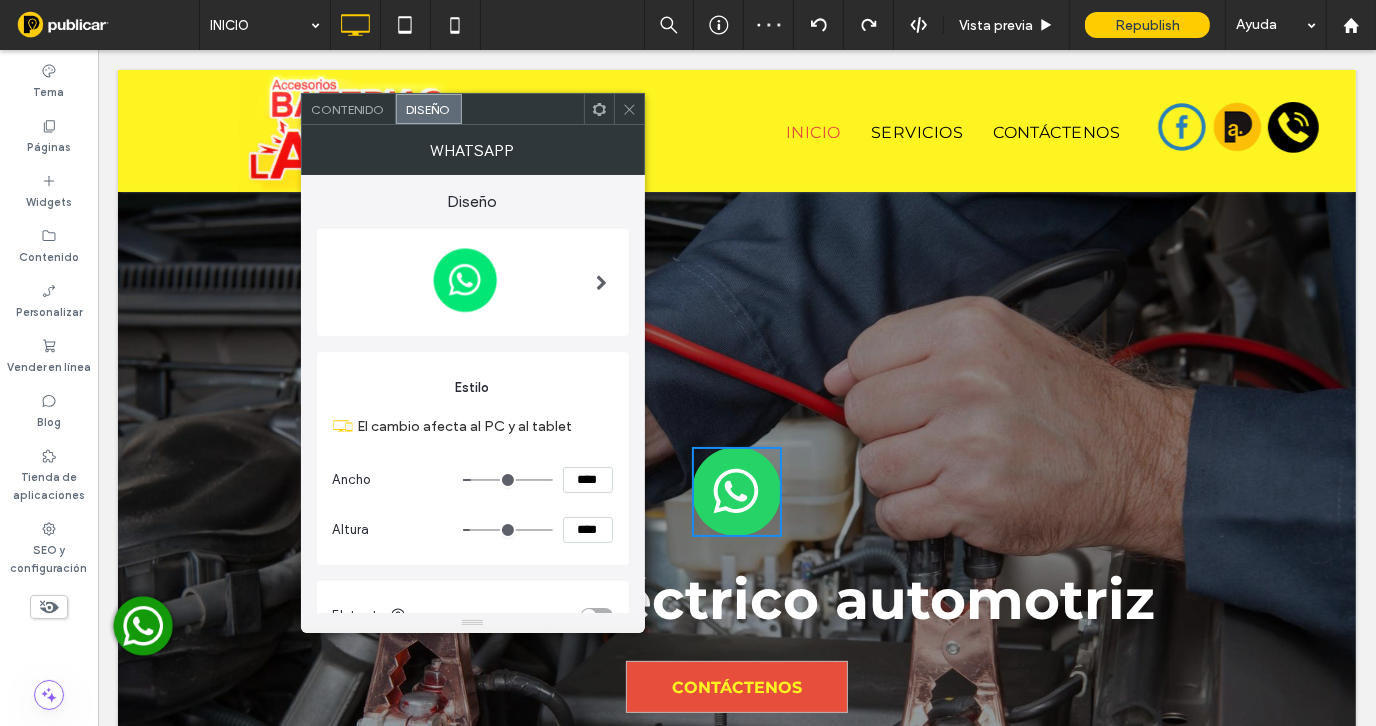 scroll, scrollTop: 167, scrollLeft: 0, axis: vertical 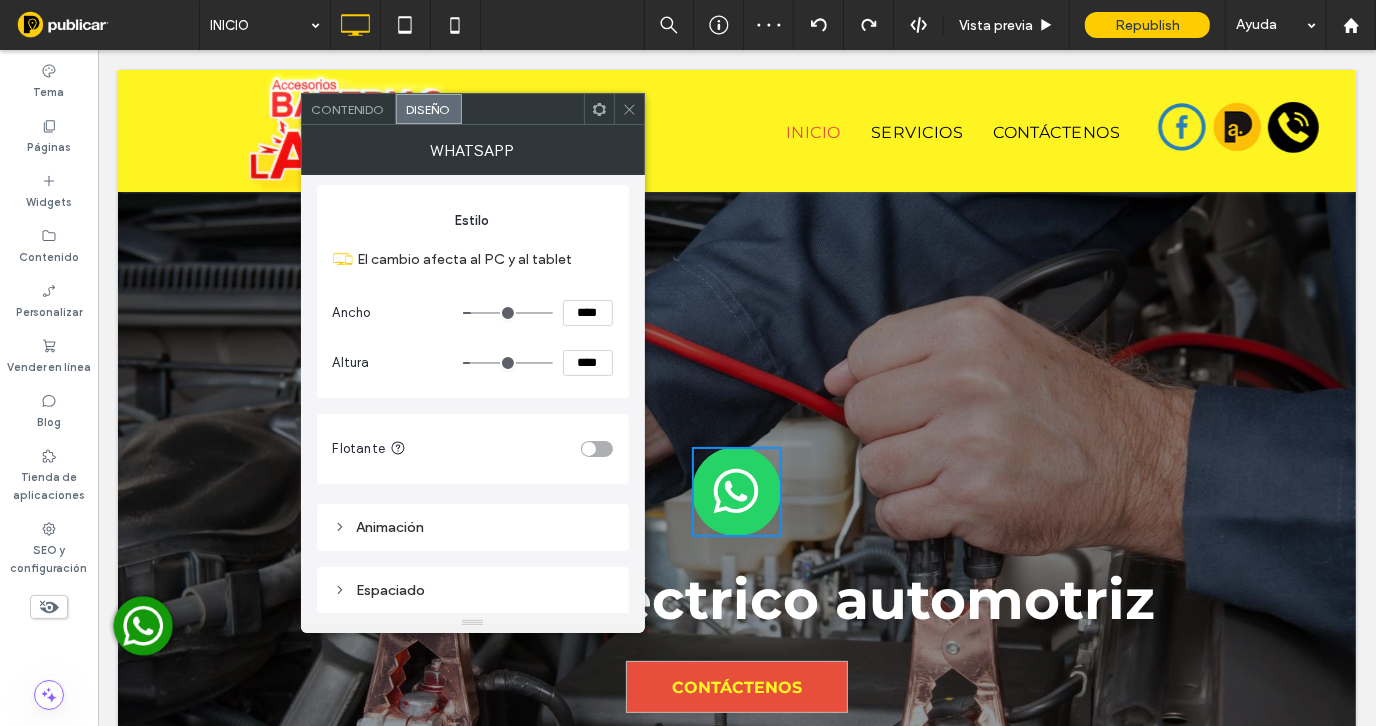 click at bounding box center [597, 449] 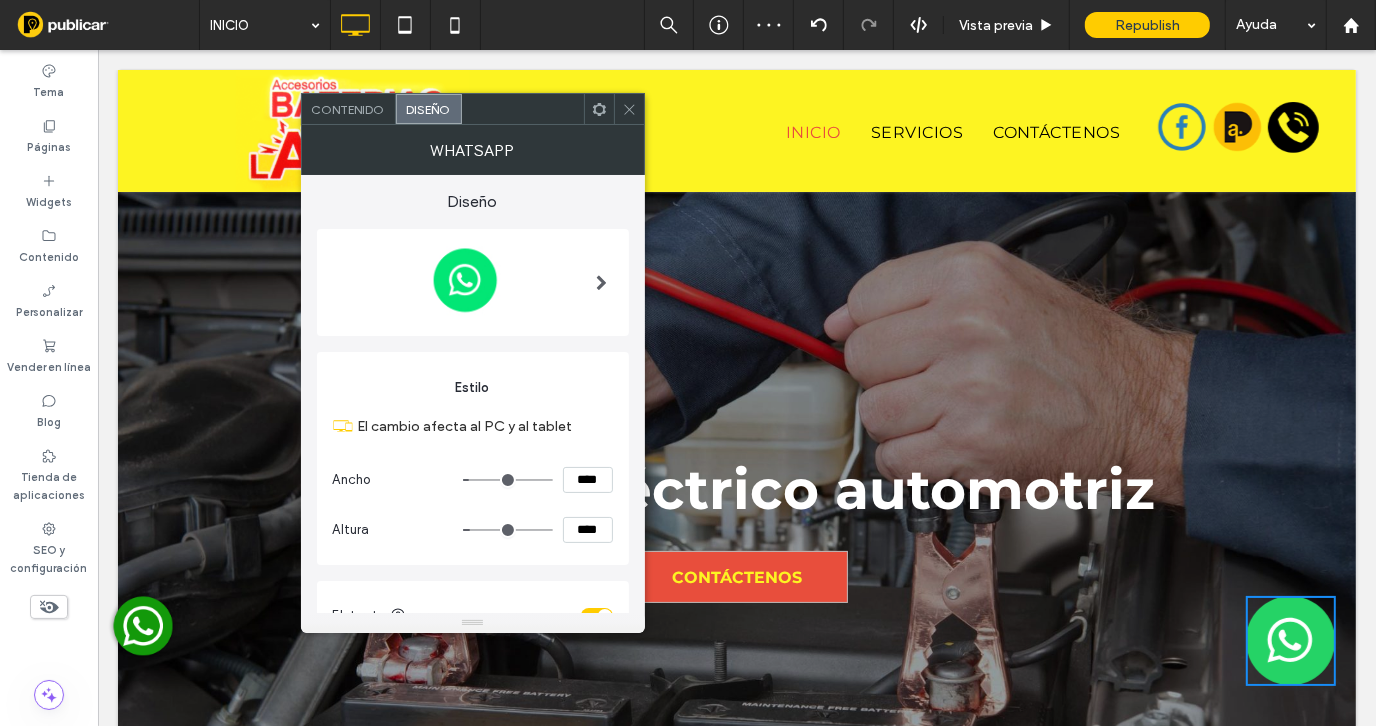 scroll, scrollTop: 285, scrollLeft: 0, axis: vertical 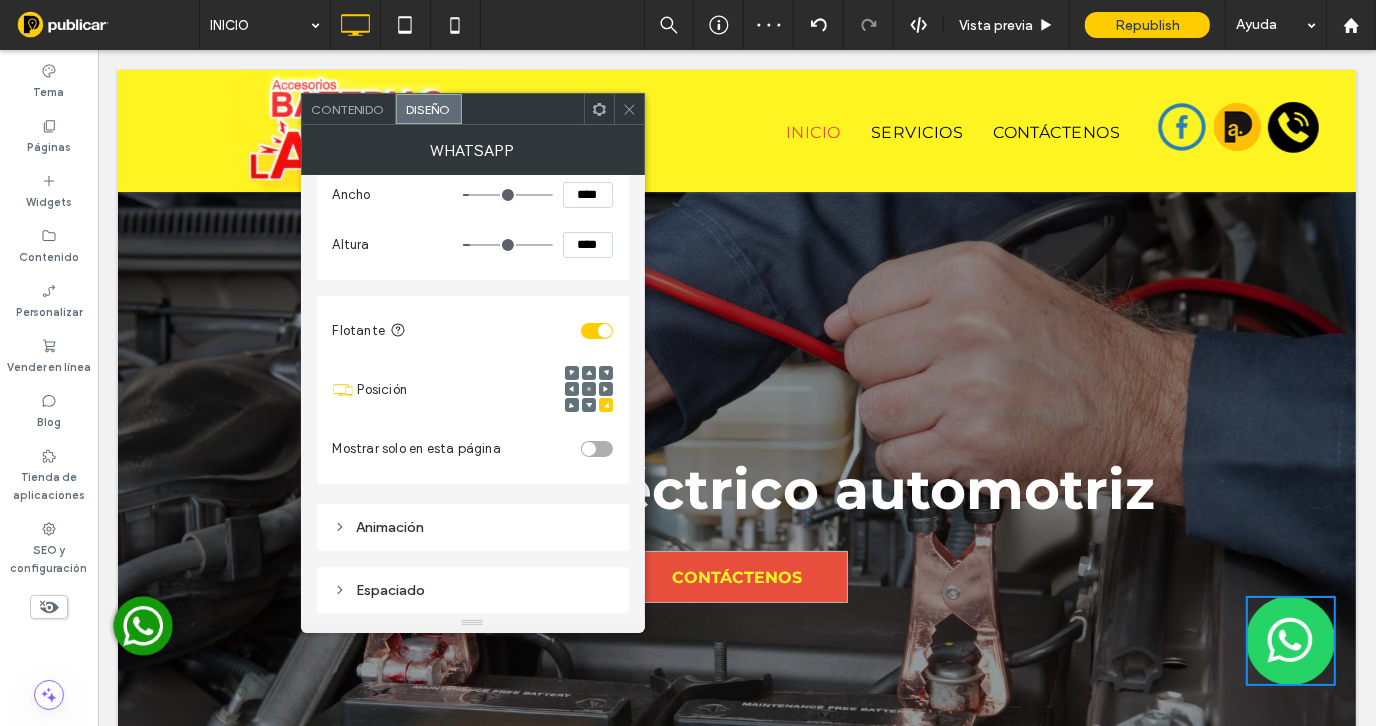 click 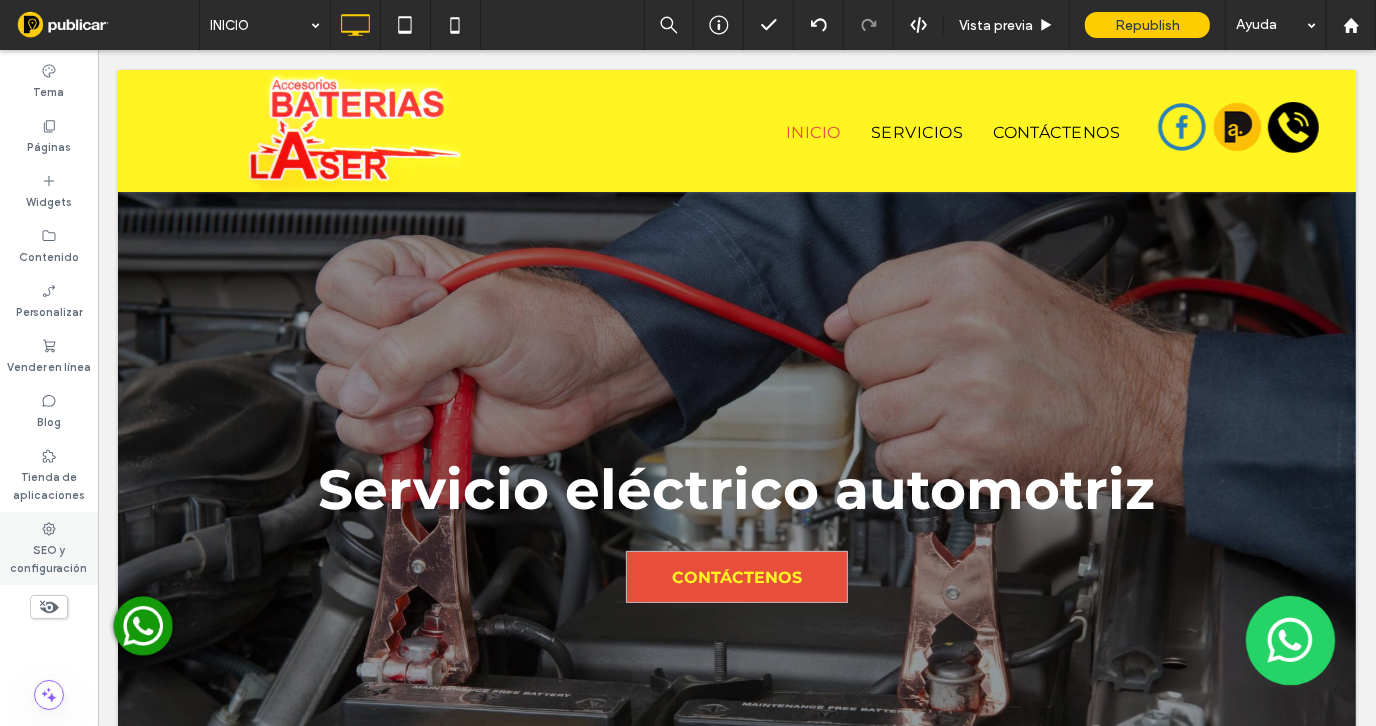 click on "SEO y configuración" at bounding box center (49, 548) 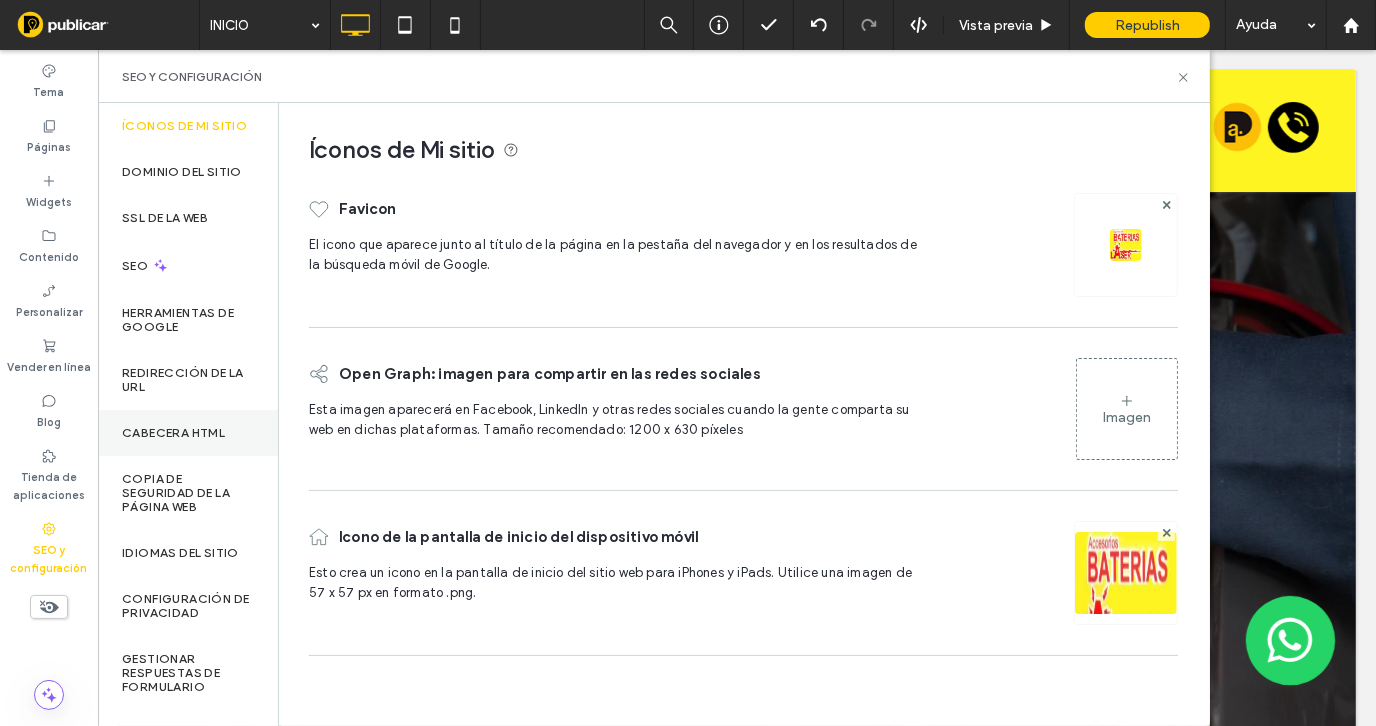 click on "CABECERA HTML" at bounding box center [188, 433] 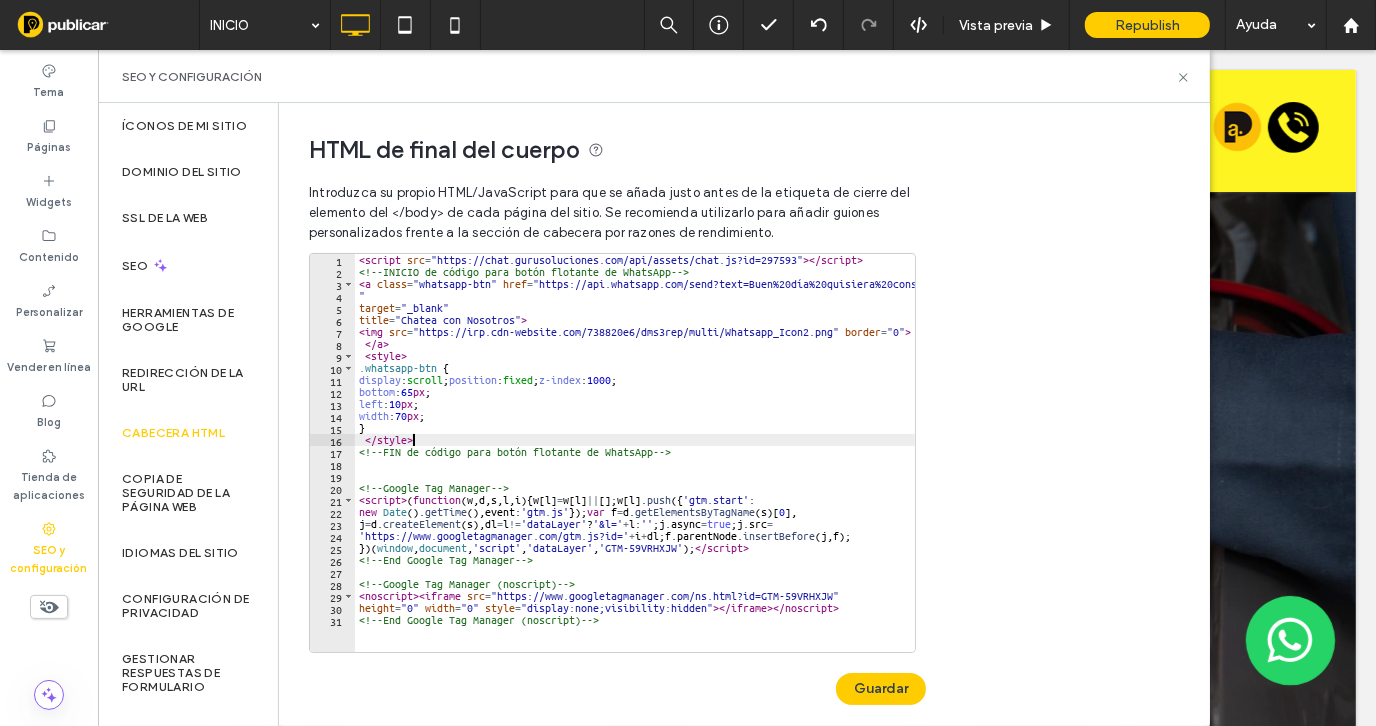 click on "< script   src = "https://chat.gurusoluciones.com/api/assets/chat.js?id=297593" >   </ script > <!--  INICIO de código para botón flotante de WhatsApp  -->   < a   class = "whatsapp-btn"   href = "https://api.whatsapp.com/send?text=Buen%20día%20quisiera%20consultar%20sobre%20 &amp; phone=+57[PHONE] "   target = "_blank"   title = "Chatea con Nosotros" > < img   src = "https://irp.cdn-website.com/738820e6/dms3rep/multi/Whatsapp_Icon2.png"   border = "0" >   </ a >   < style > .whatsapp-btn   { display : scroll ;  position : fixed ;  z-index : 1000 ; bottom : 65 px ; left : 10 px ;  width : 70 px ; }   </ style > <!--  FIN de código para botón flotante de WhatsApp  --> <!--  Google Tag Manager  --> < script > ( function ( w , d , s , l , i ) { w [ l ] = w [ l ] || [ ] ; w [ l ] . push ({ 'gtm.start' : new   Date ( ) . getTime ( ) , event : 'gtm.js' }) ; var   f = d . getElementsByTagName ( s ) [ 0 ] , j = d . createElement ( s ) , dl = l != 'dataLayer' ? '&l=' + l : '' ; j . async = true ; j . src = + i +" at bounding box center (758, 458) 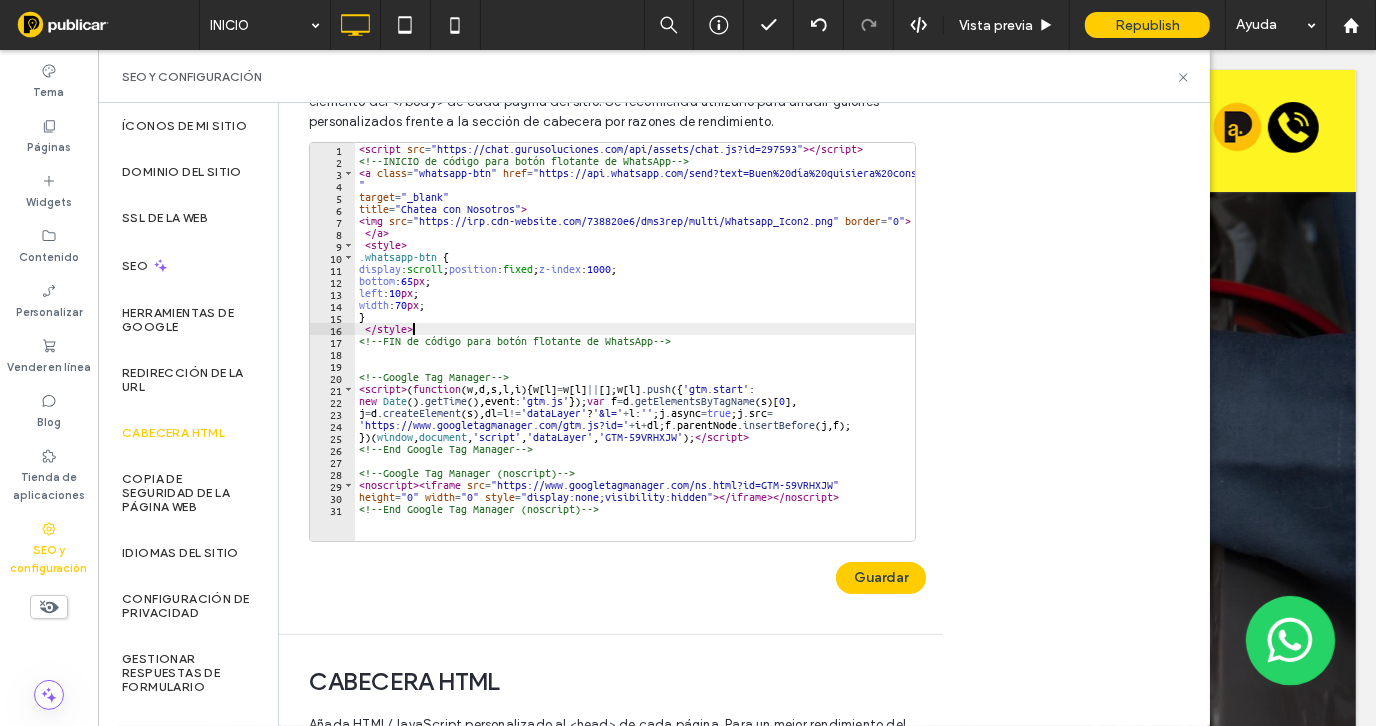 scroll, scrollTop: 0, scrollLeft: 0, axis: both 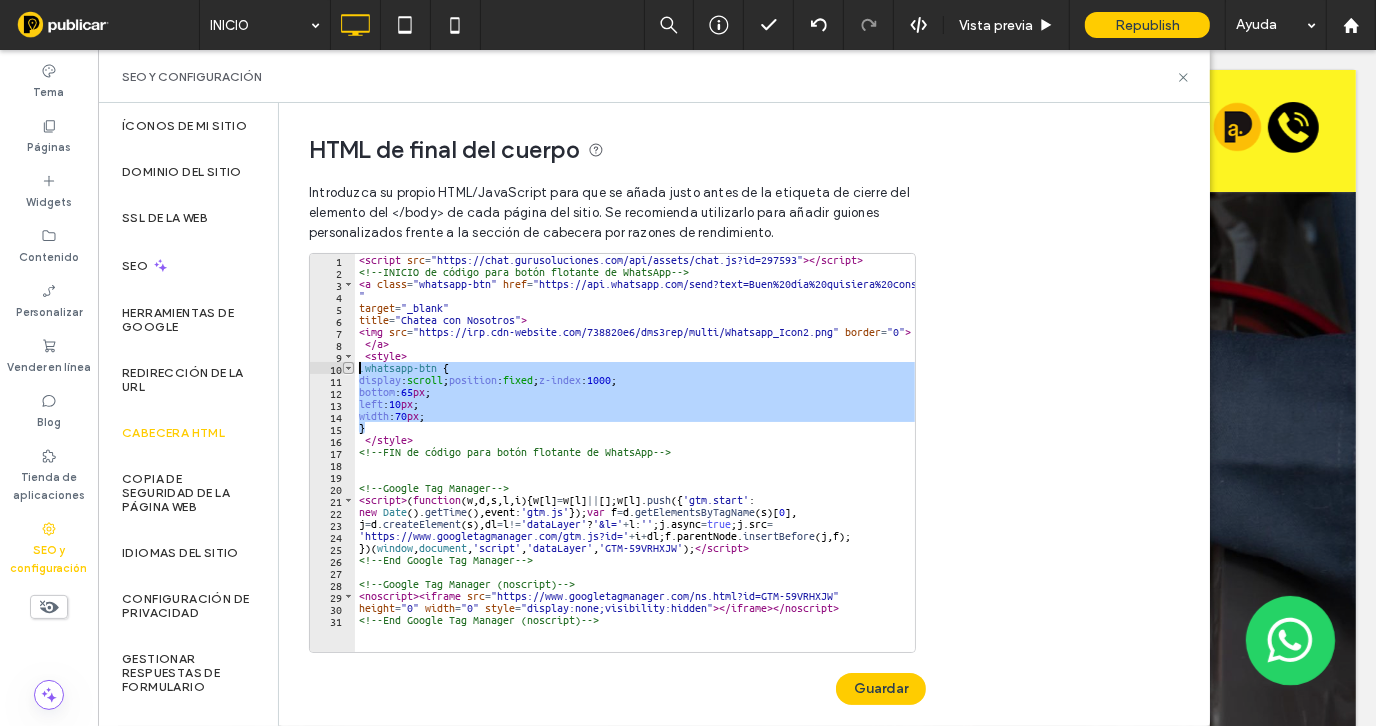 drag, startPoint x: 425, startPoint y: 424, endPoint x: 343, endPoint y: 363, distance: 102.20078 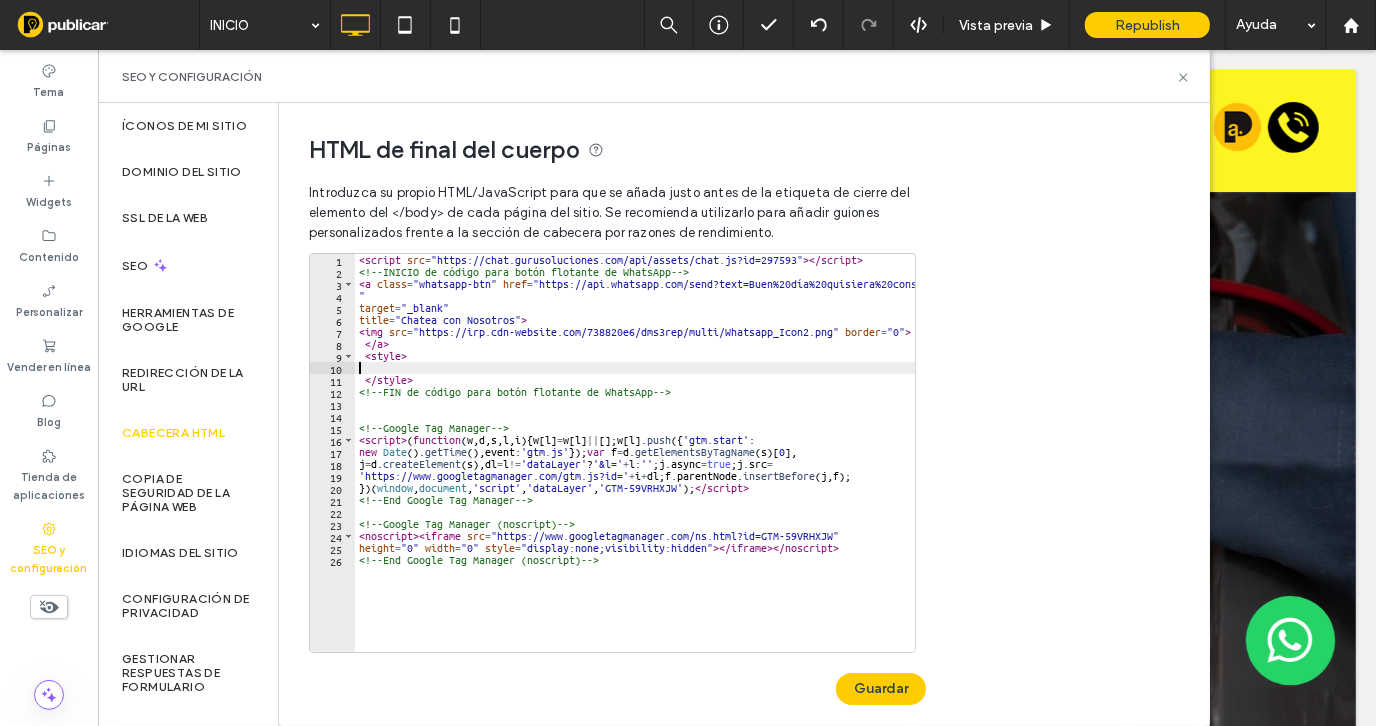 type on "*******" 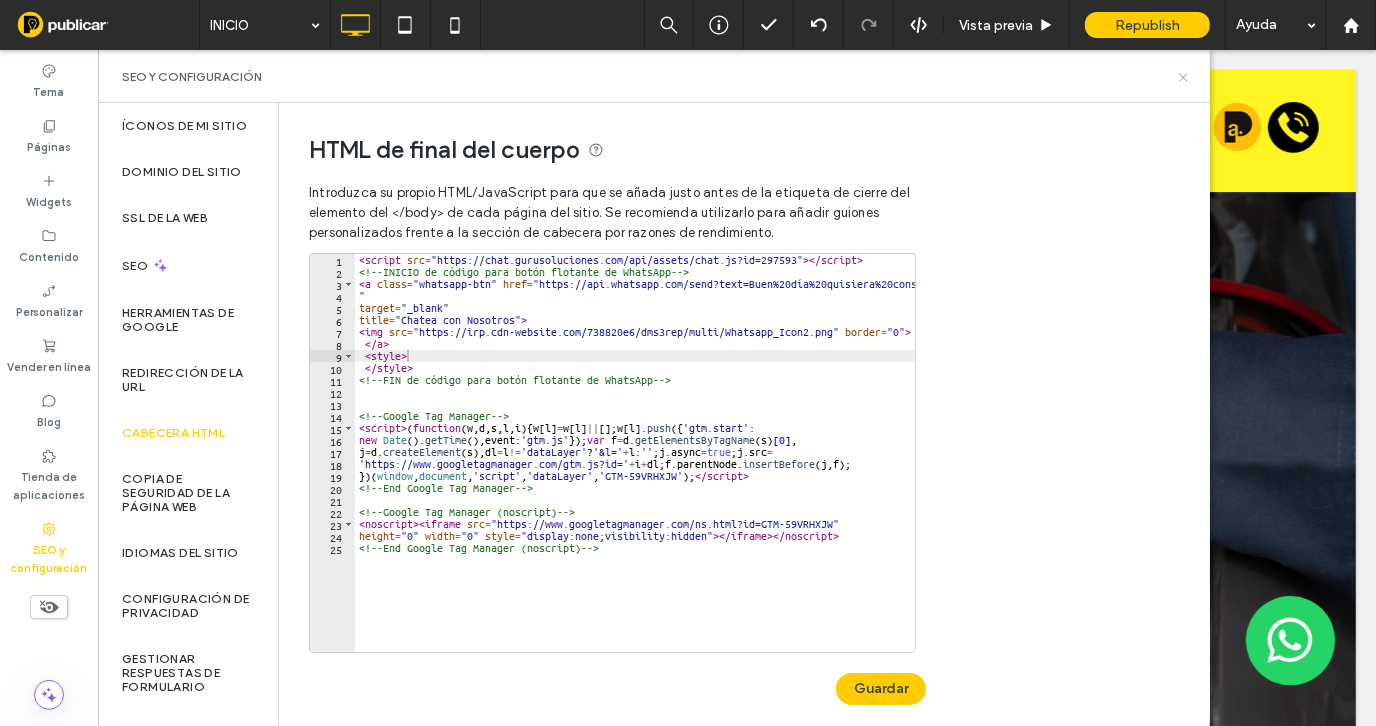 drag, startPoint x: 1182, startPoint y: 77, endPoint x: 1076, endPoint y: 75, distance: 106.01887 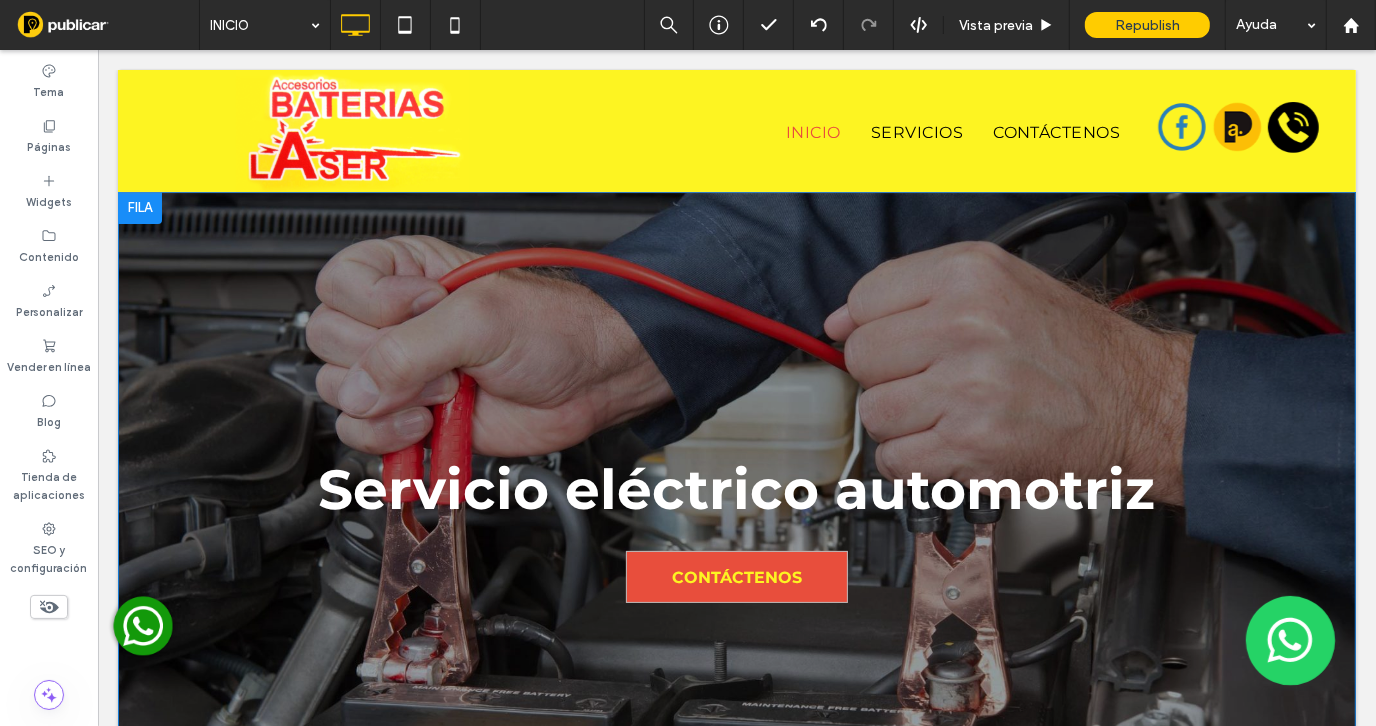 click on "Servicio eléctrico automotriz
CONTÁCTENOS
Click To Paste
Fila + Añadir sección" at bounding box center [736, 524] 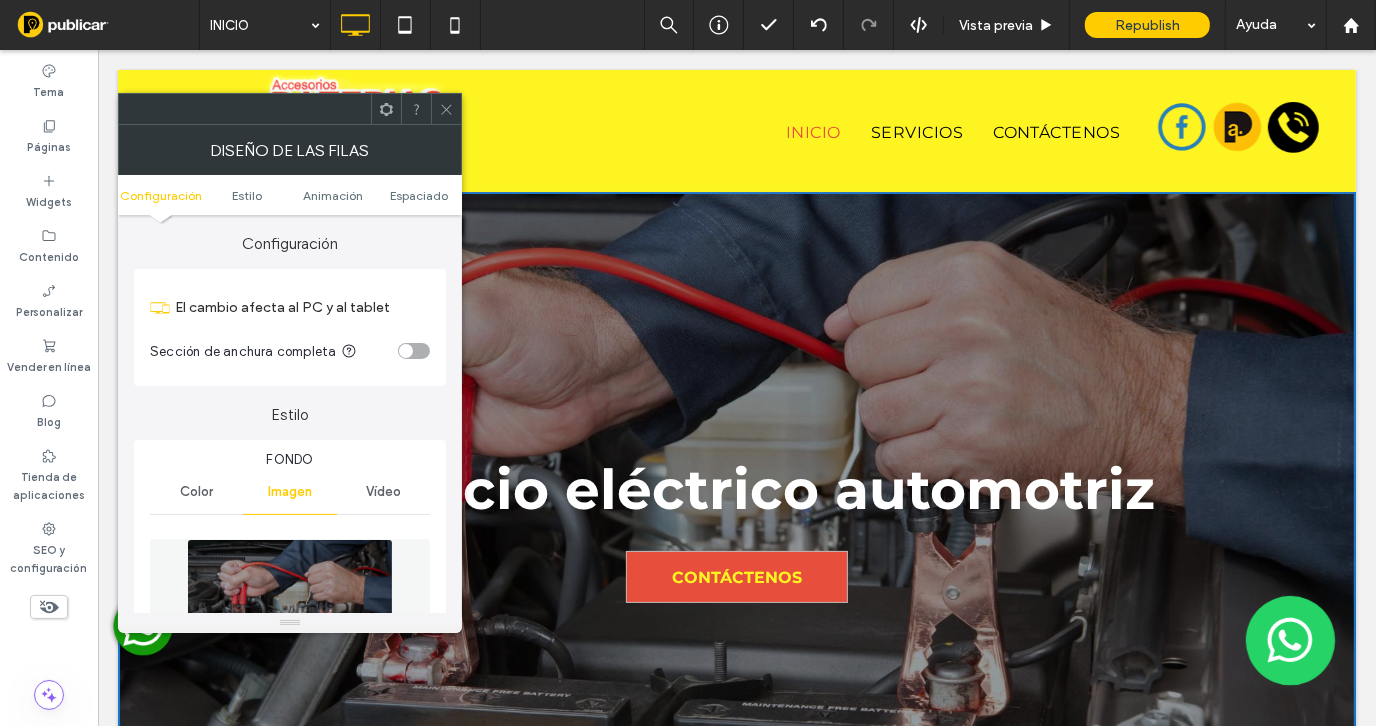 click 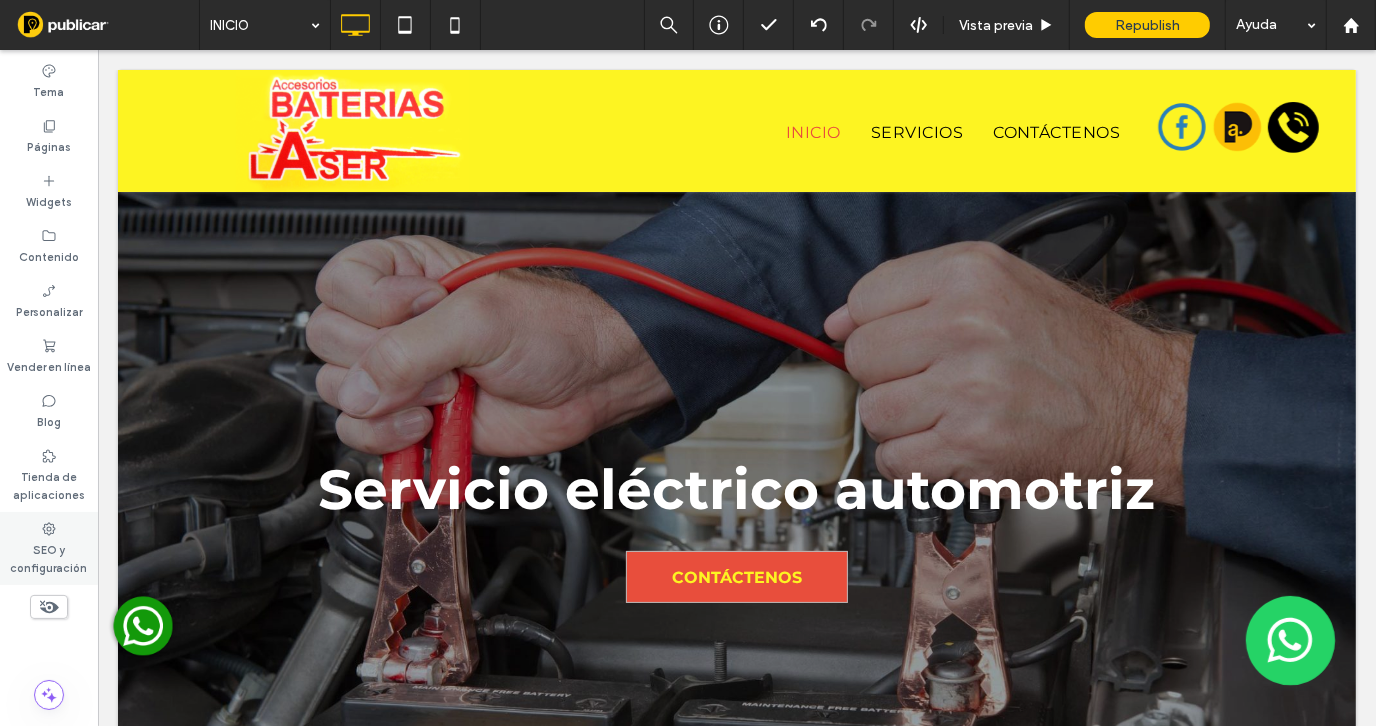 click on "SEO y configuración" at bounding box center [49, 557] 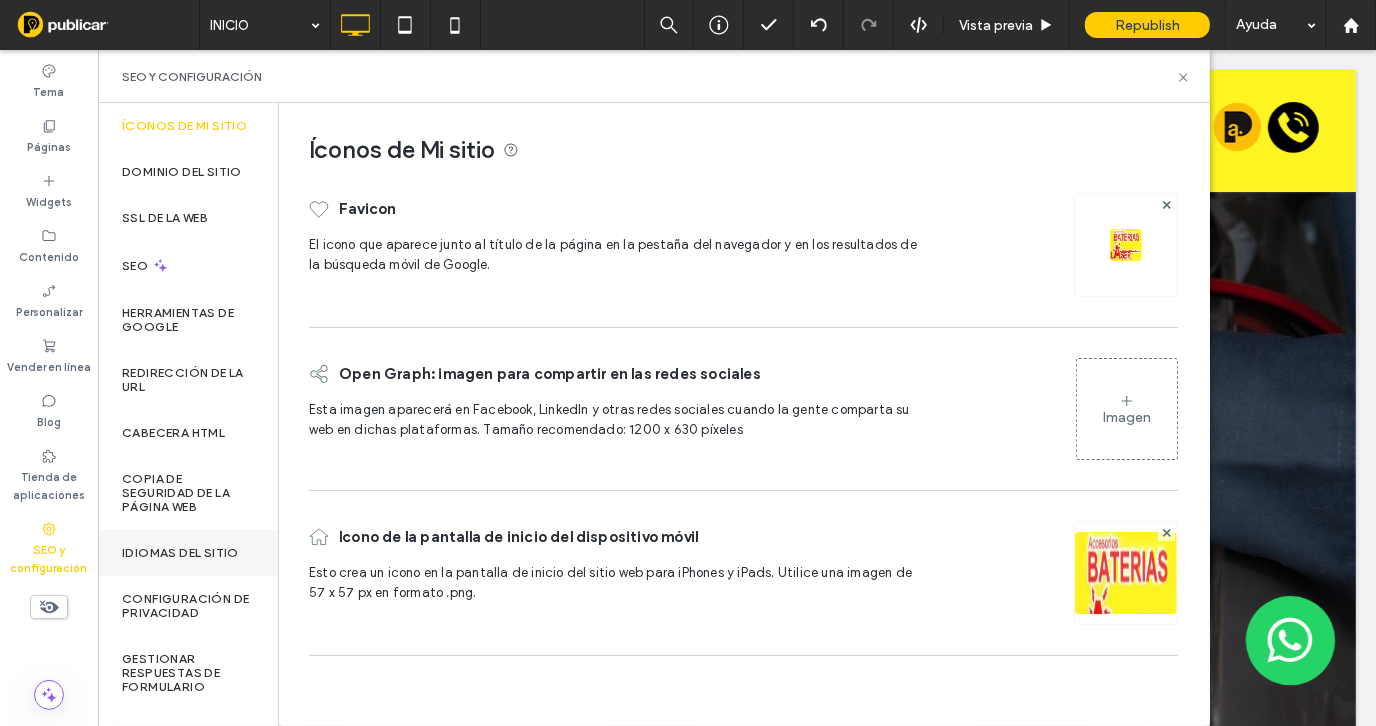 scroll, scrollTop: 100, scrollLeft: 0, axis: vertical 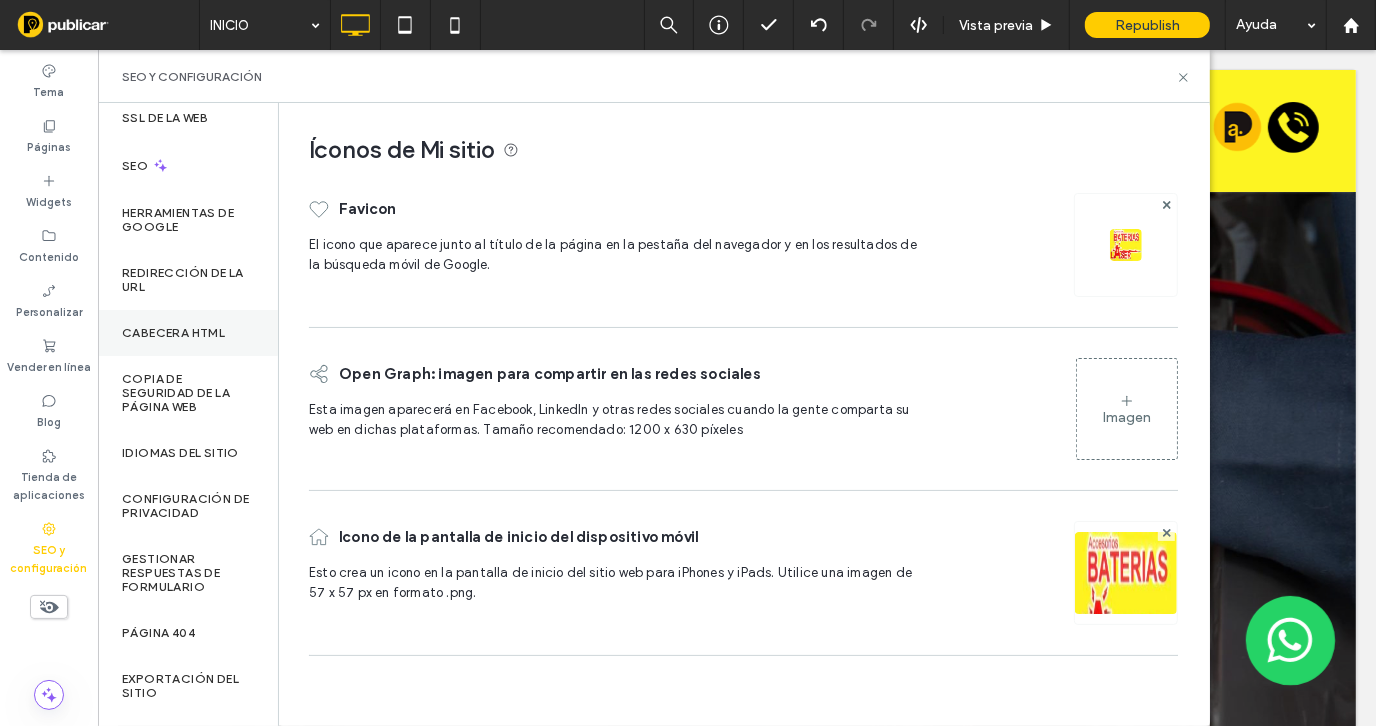 click on "CABECERA HTML" at bounding box center [173, 333] 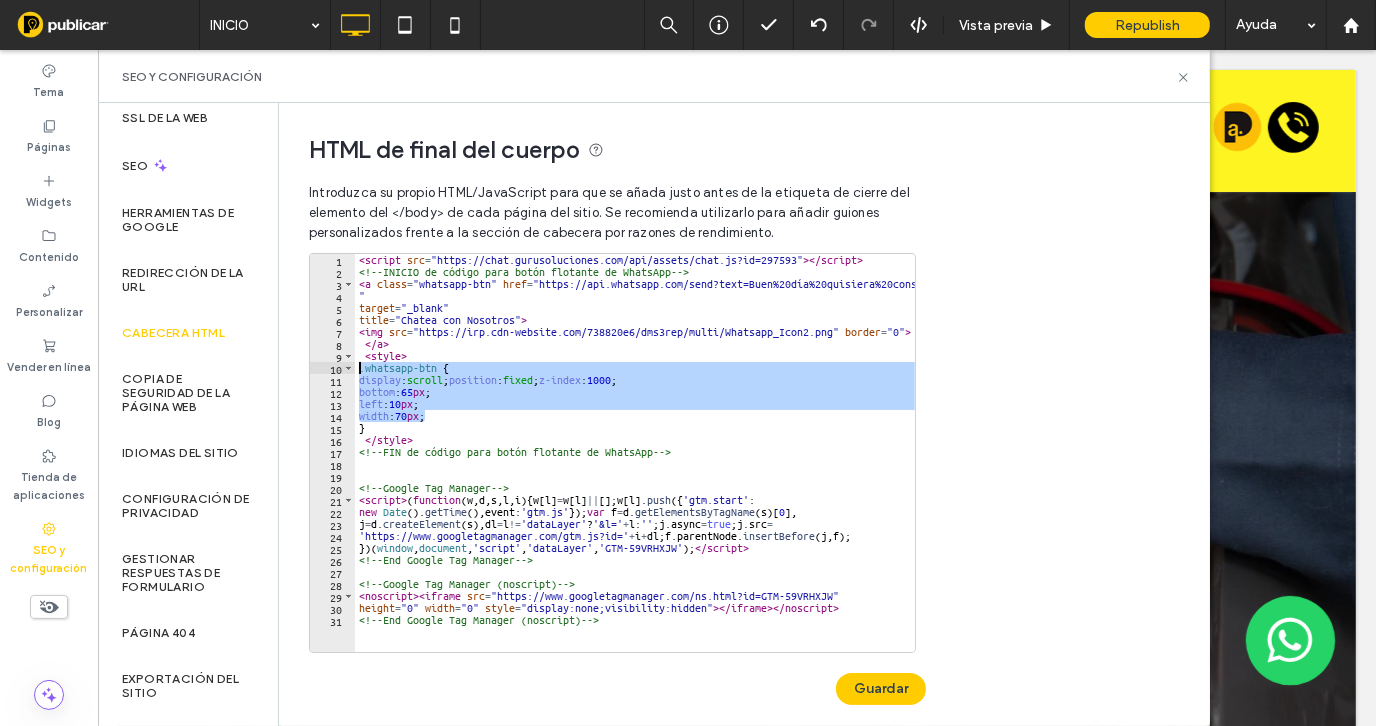 drag, startPoint x: 428, startPoint y: 417, endPoint x: 320, endPoint y: 367, distance: 119.0126 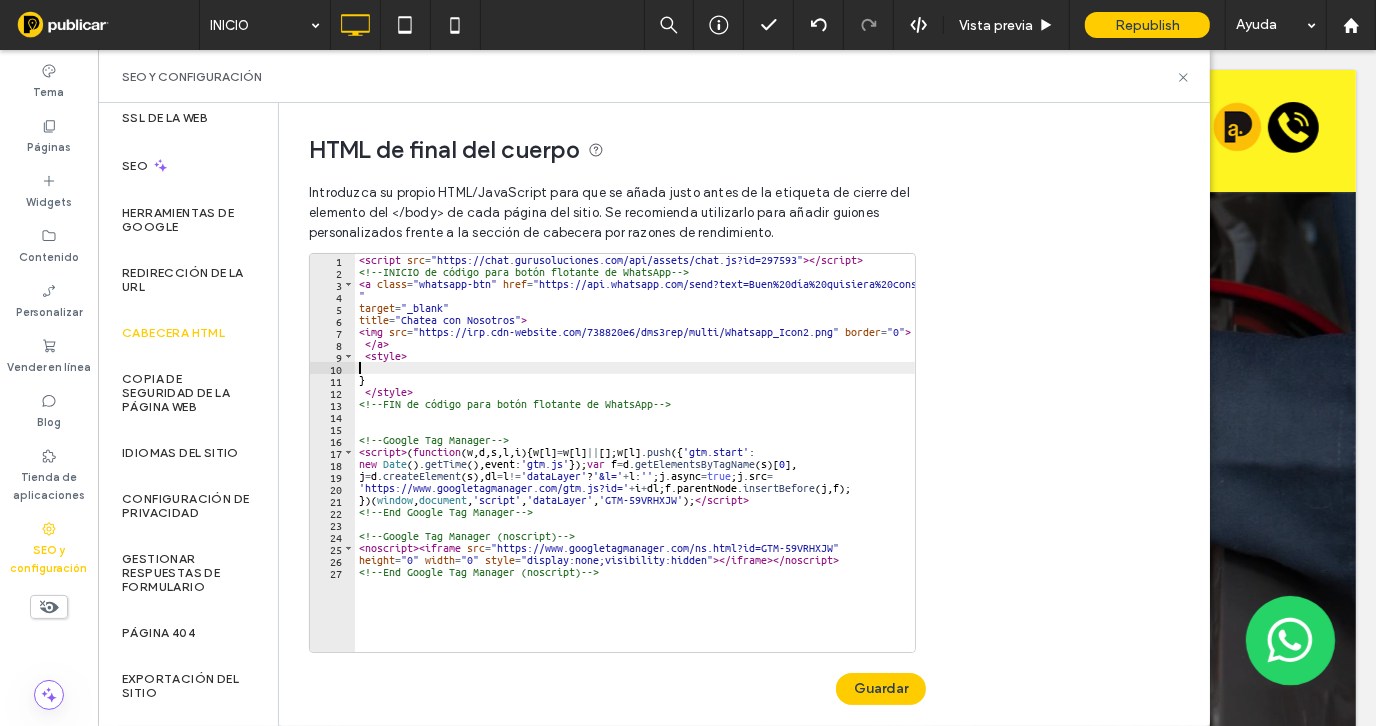 type on "*******" 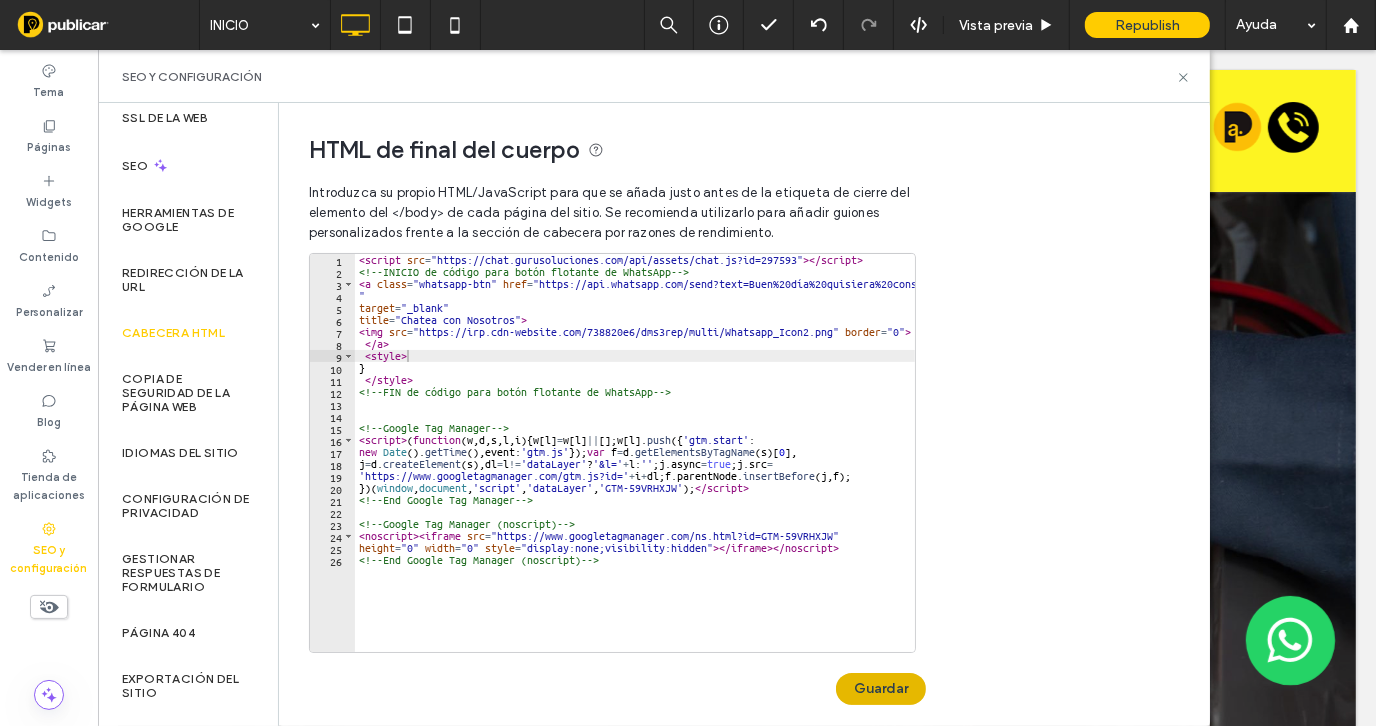 click on "Guardar" at bounding box center (881, 689) 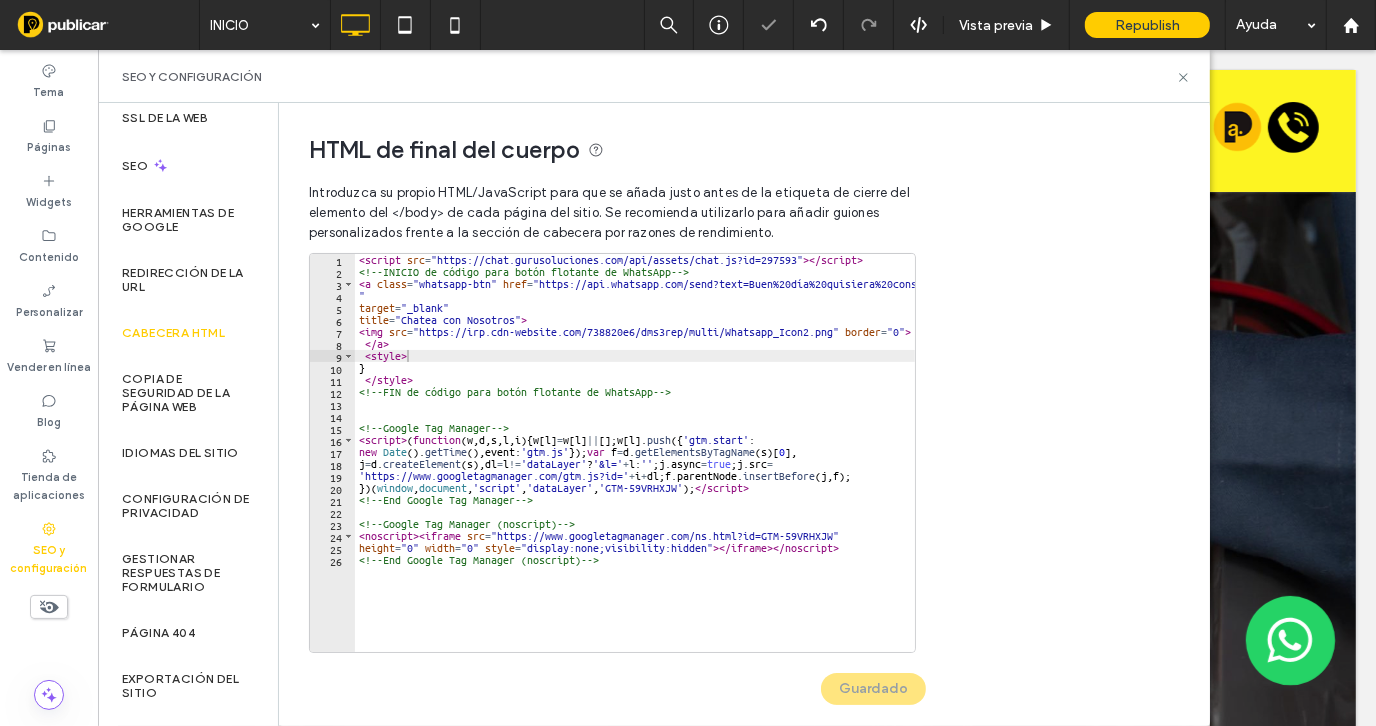 scroll, scrollTop: 0, scrollLeft: 0, axis: both 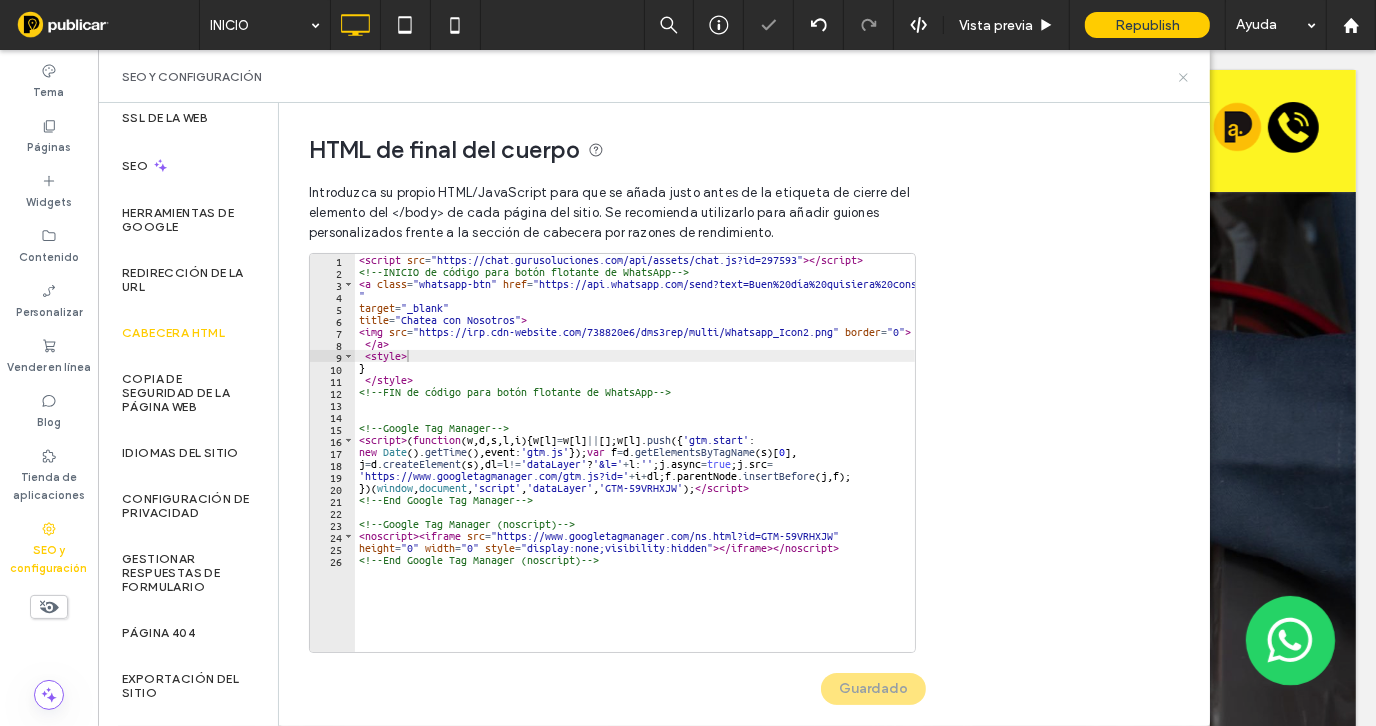 click 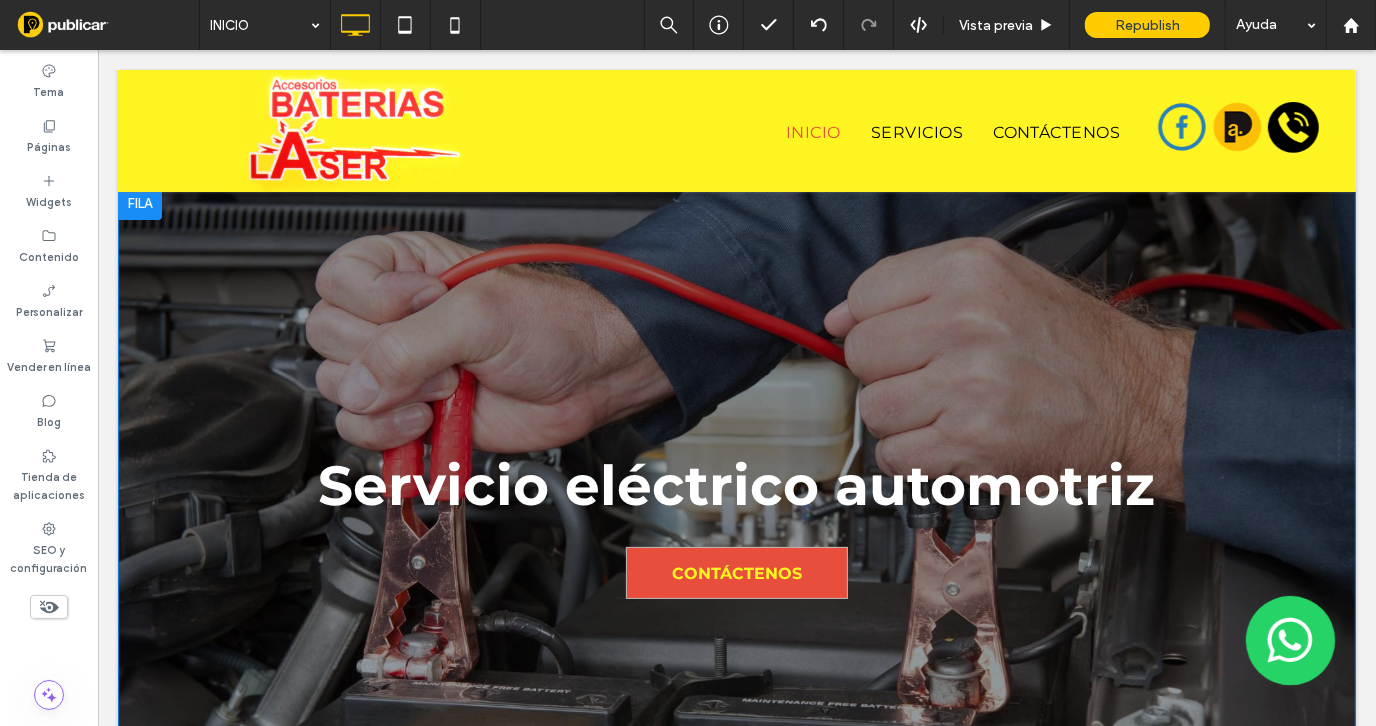scroll, scrollTop: 0, scrollLeft: 0, axis: both 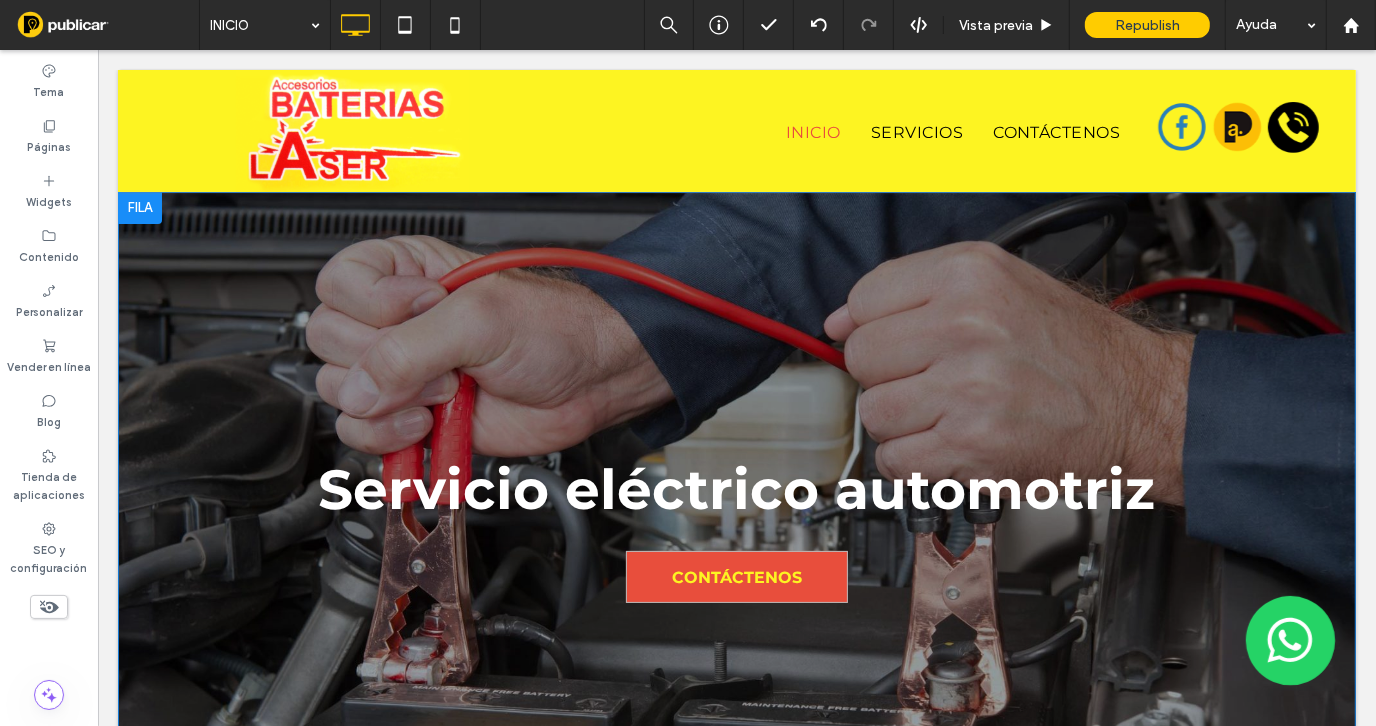 click on "Servicio eléctrico automotriz
CONTÁCTENOS
Click To Paste
Fila + Añadir sección" at bounding box center (736, 524) 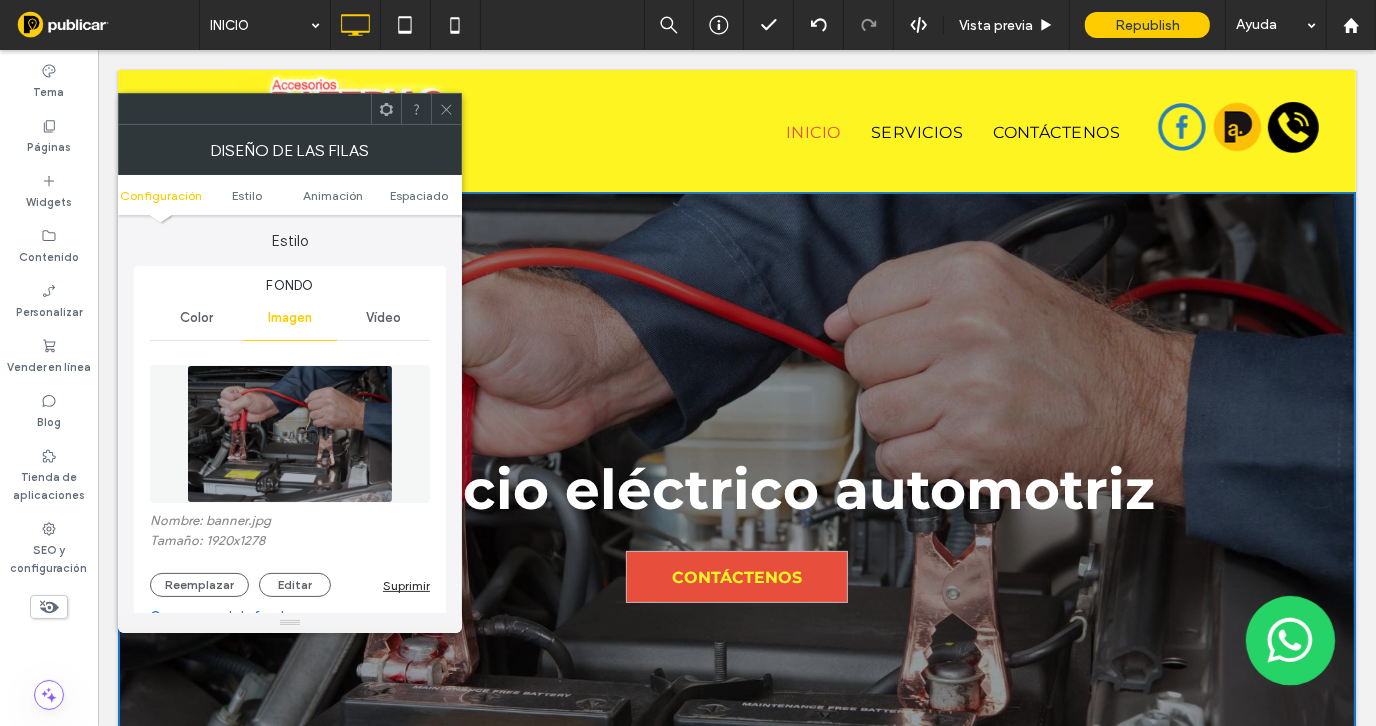 scroll, scrollTop: 199, scrollLeft: 0, axis: vertical 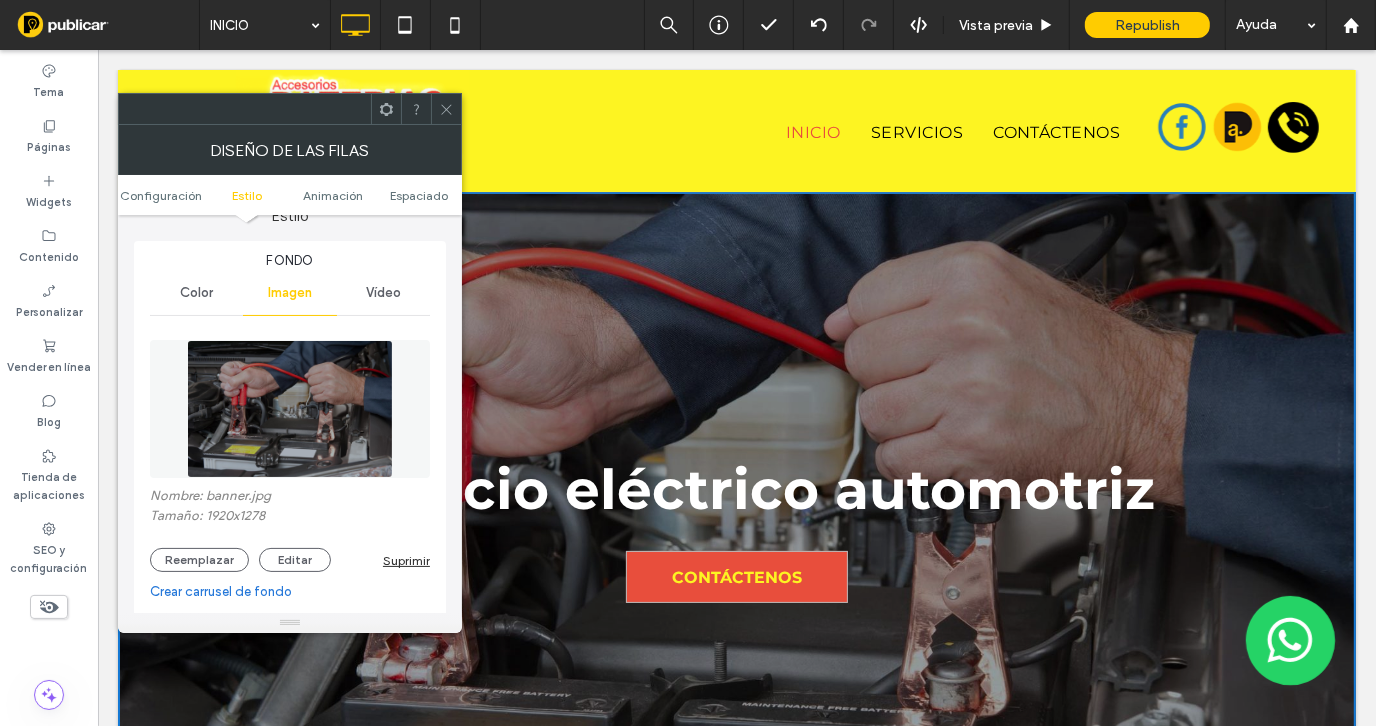 click 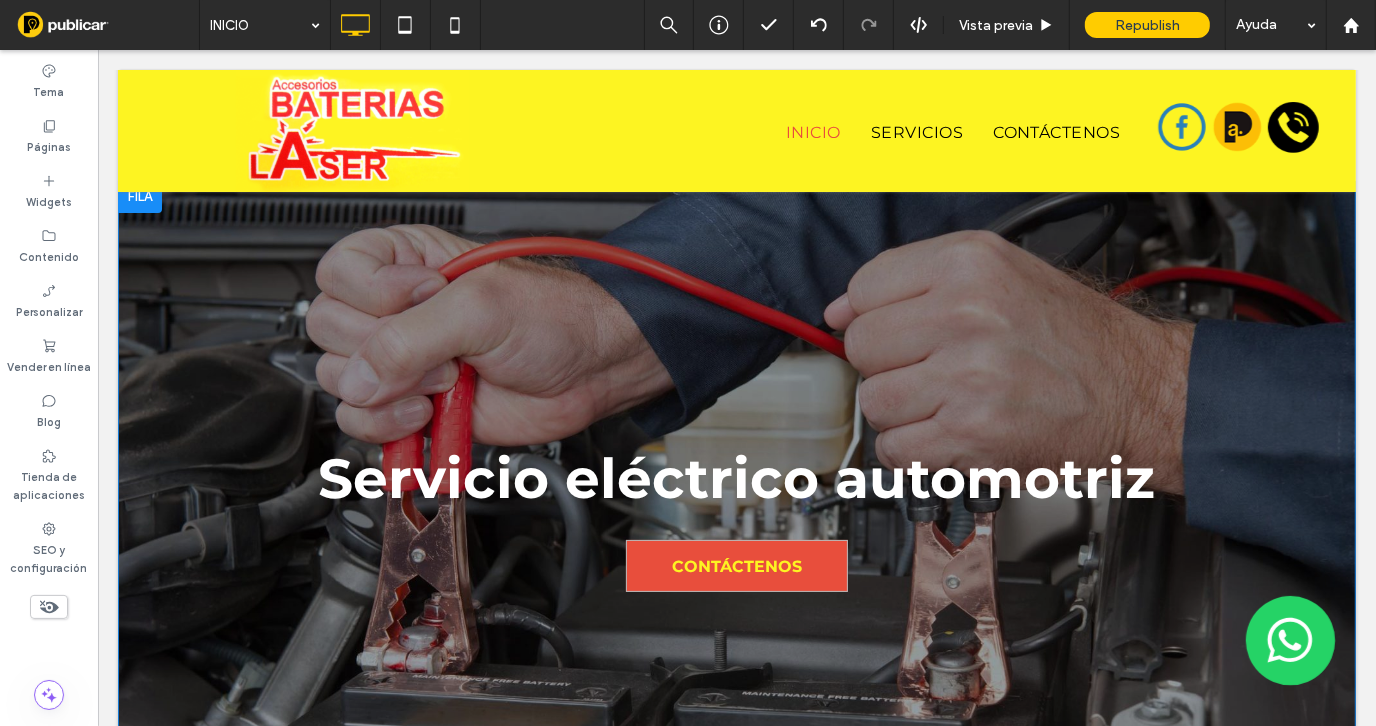 scroll, scrollTop: 0, scrollLeft: 0, axis: both 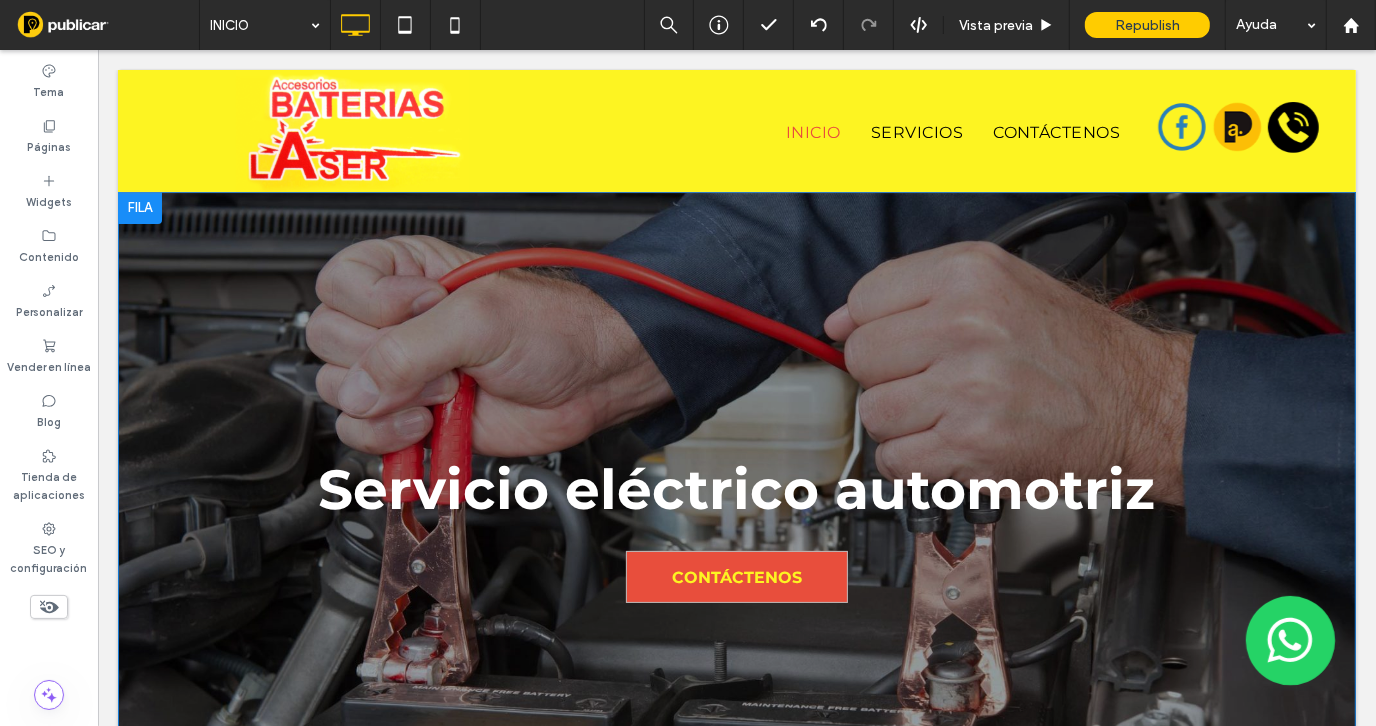 click on "Servicio eléctrico automotriz
CONTÁCTENOS
Click To Paste
Fila + Añadir sección" at bounding box center (736, 524) 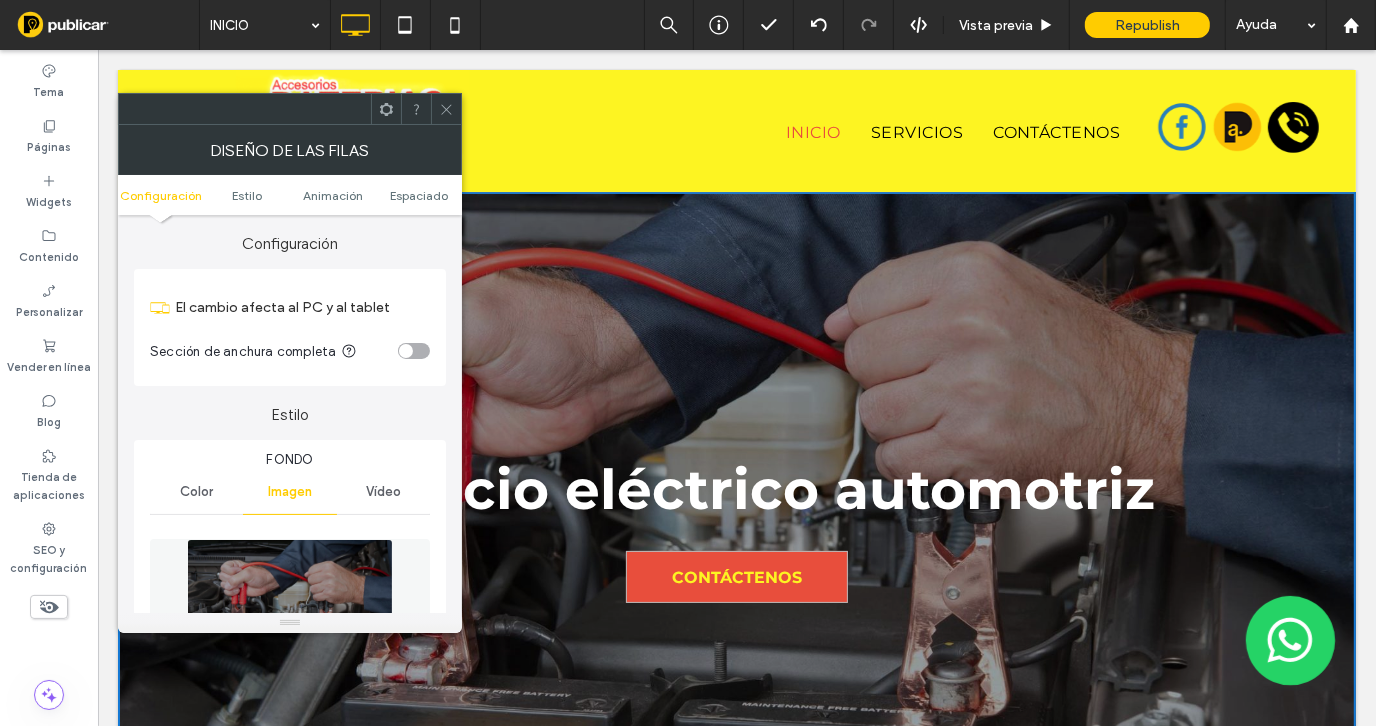 scroll, scrollTop: 100, scrollLeft: 0, axis: vertical 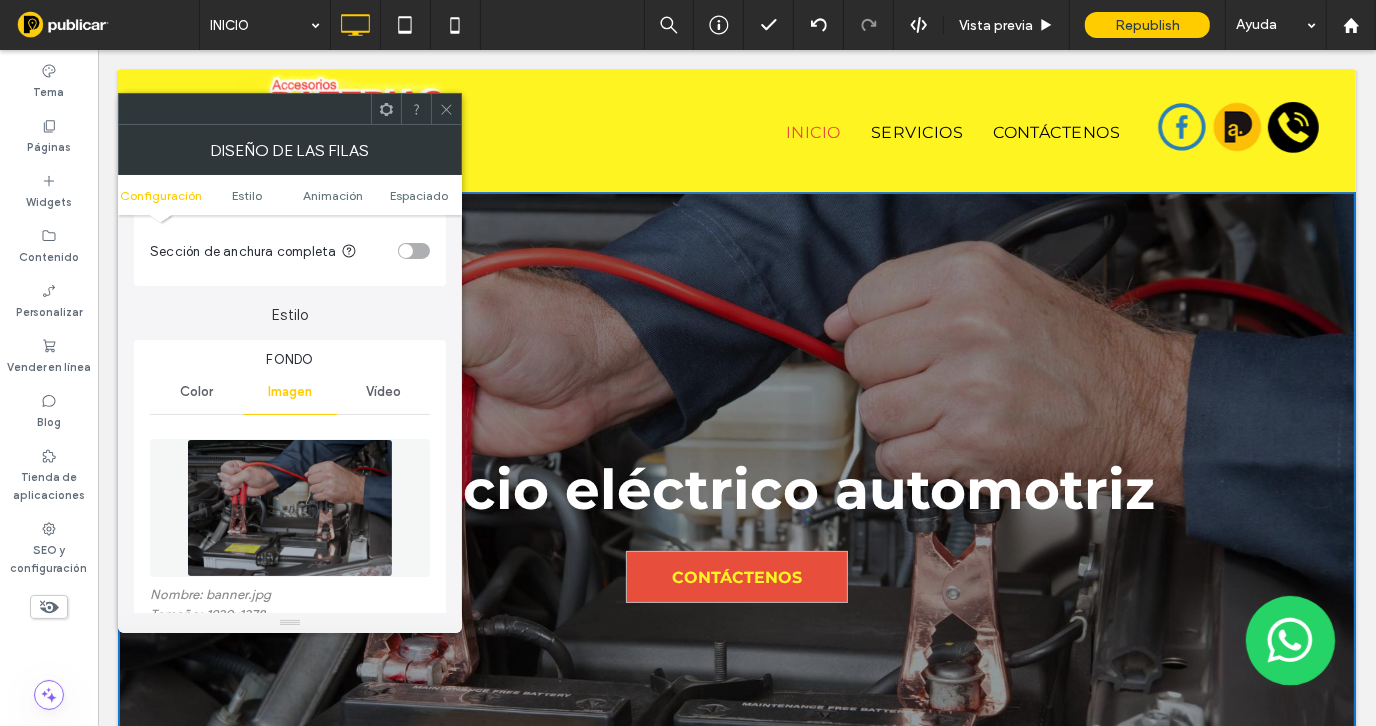 click at bounding box center [290, 508] 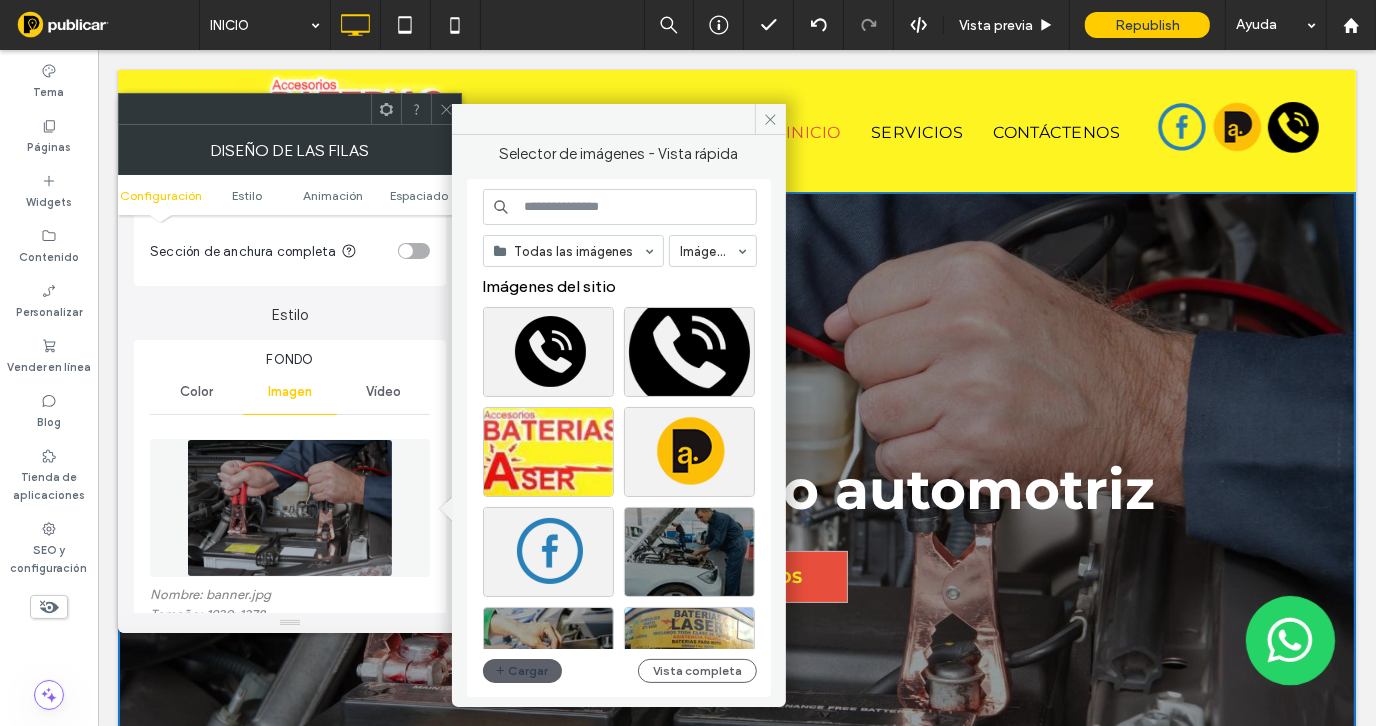 click at bounding box center [620, 207] 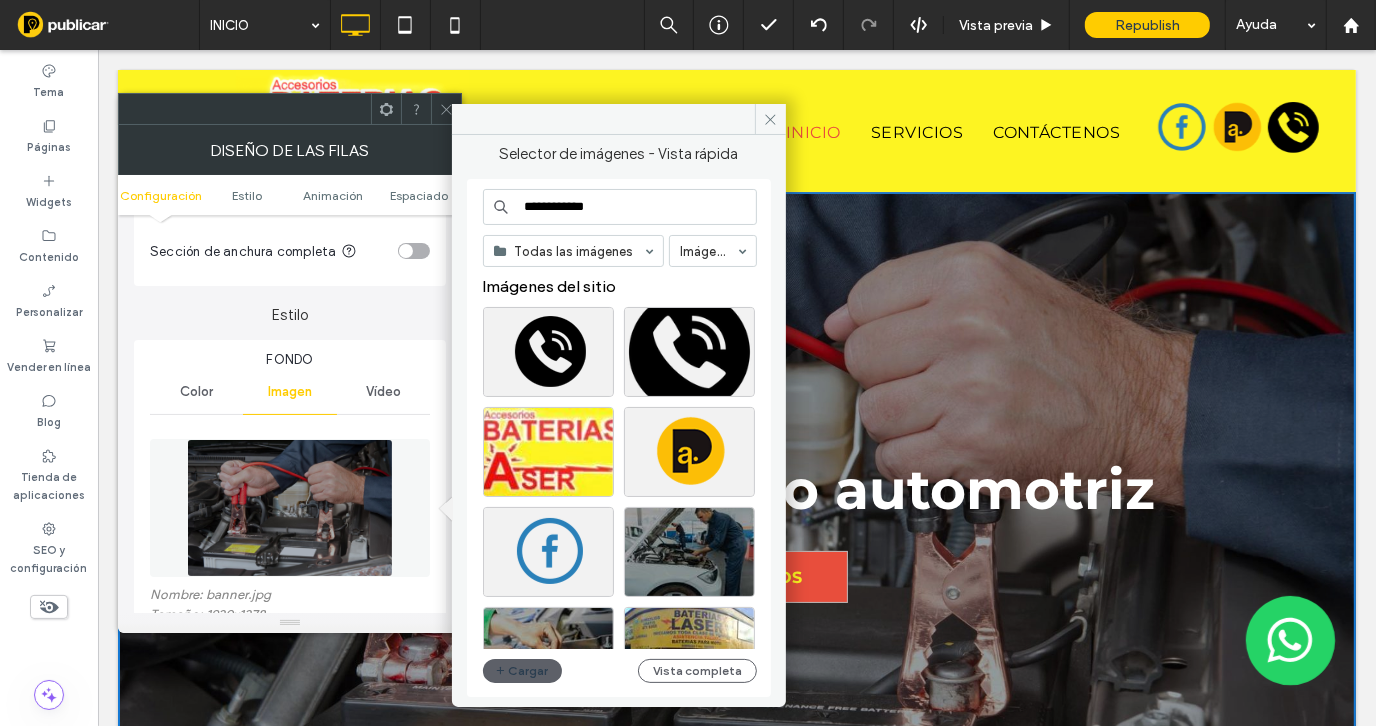 type on "**********" 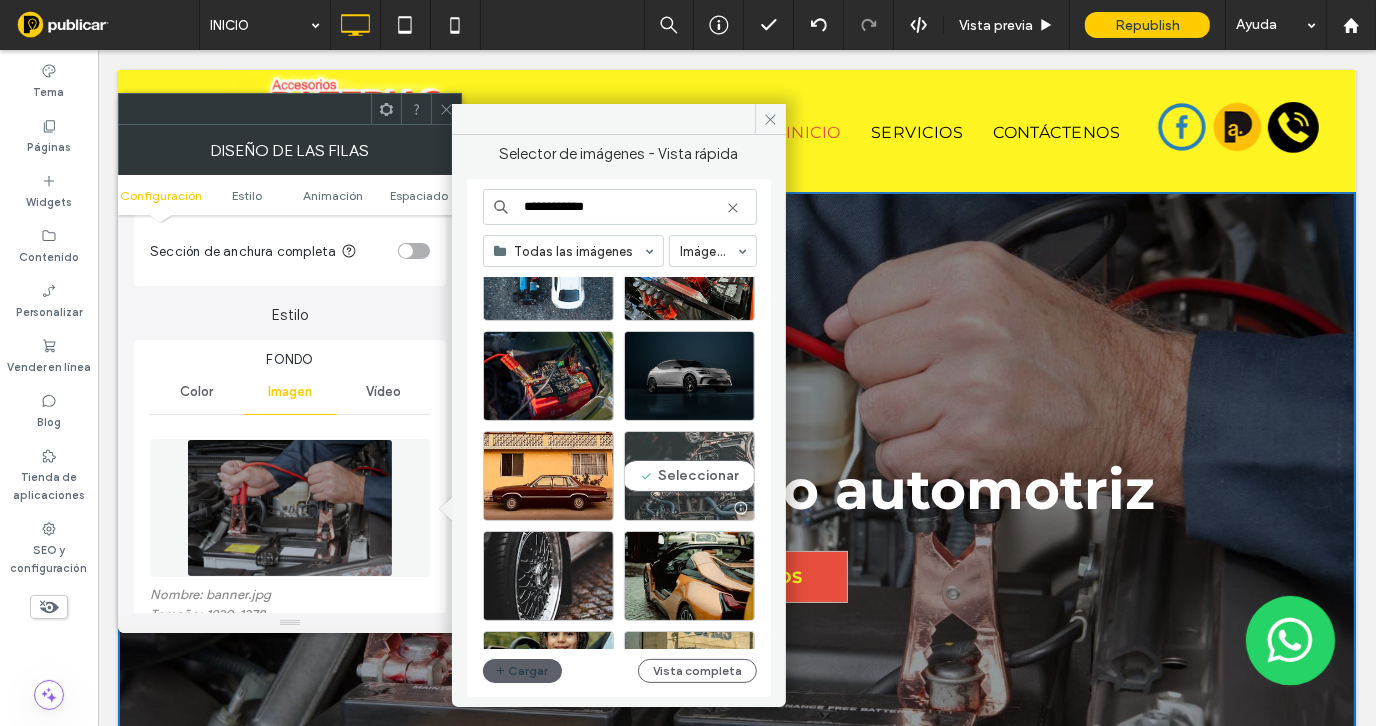 scroll, scrollTop: 3976, scrollLeft: 0, axis: vertical 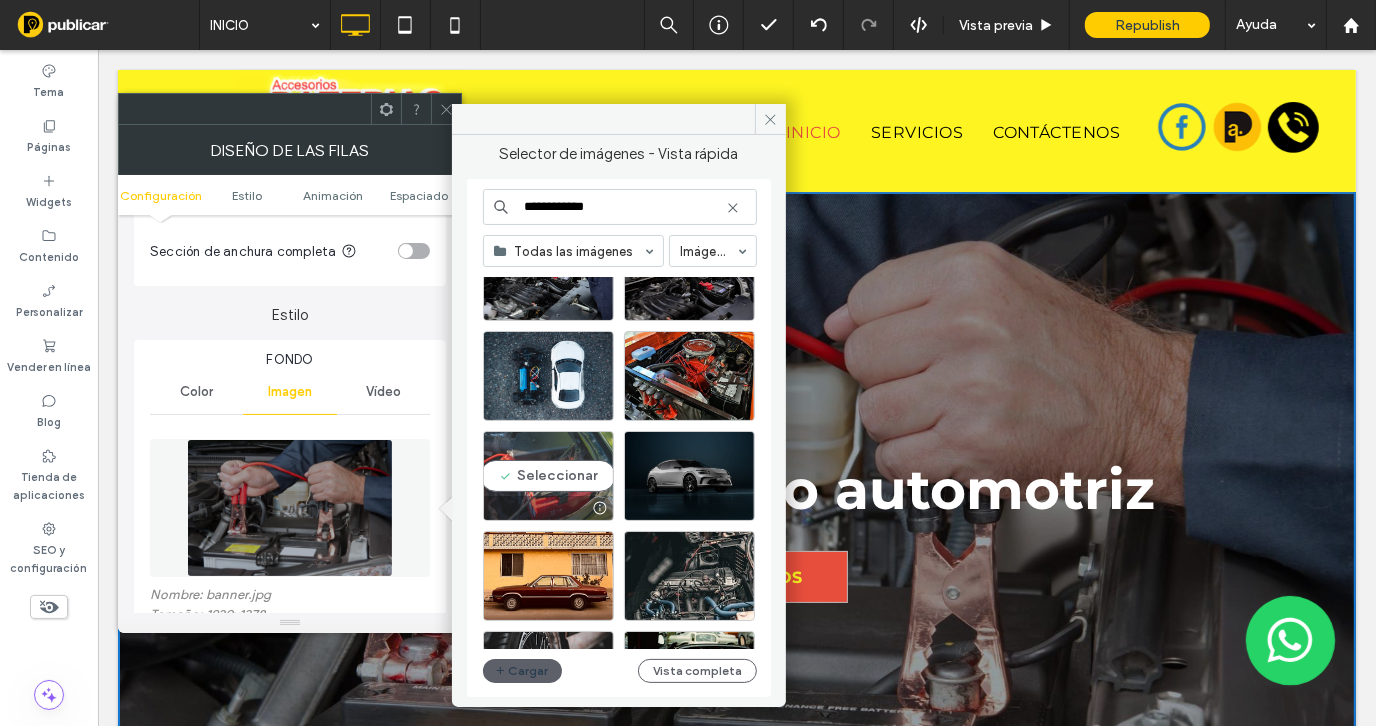 click at bounding box center [548, 508] 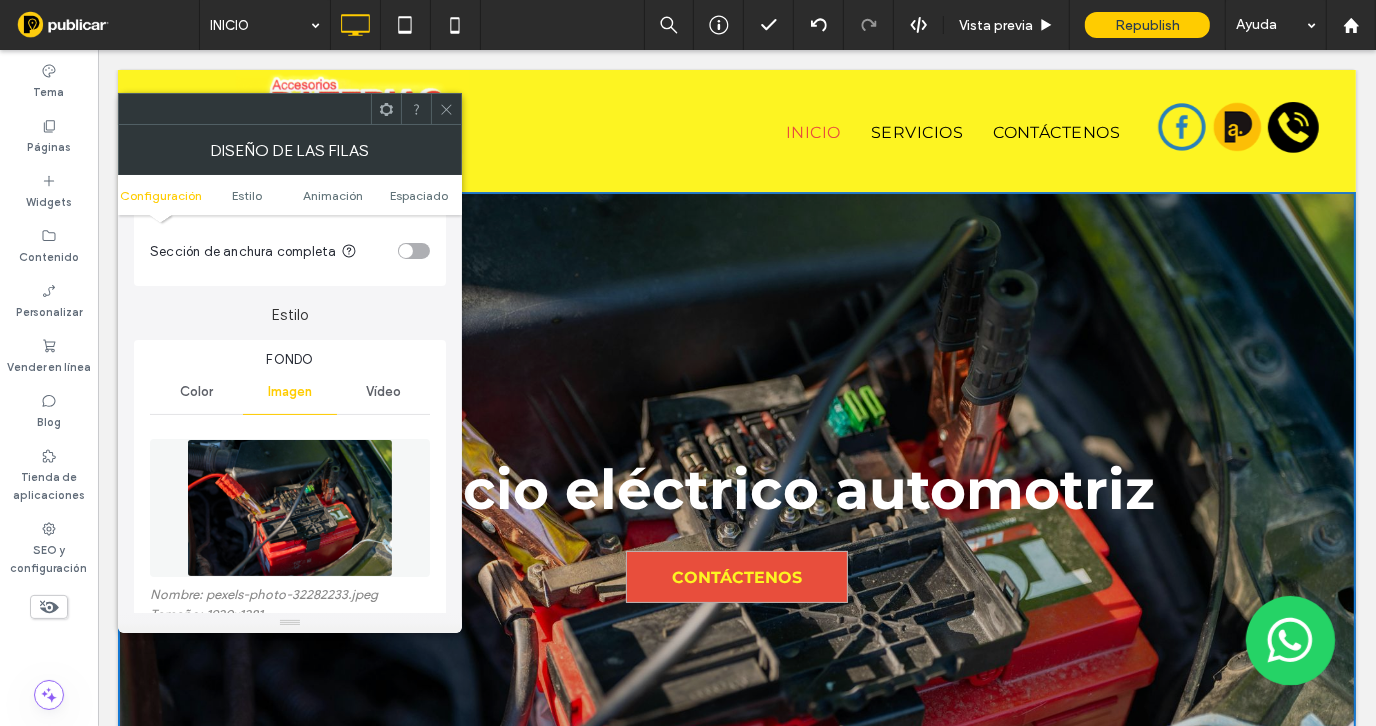 click 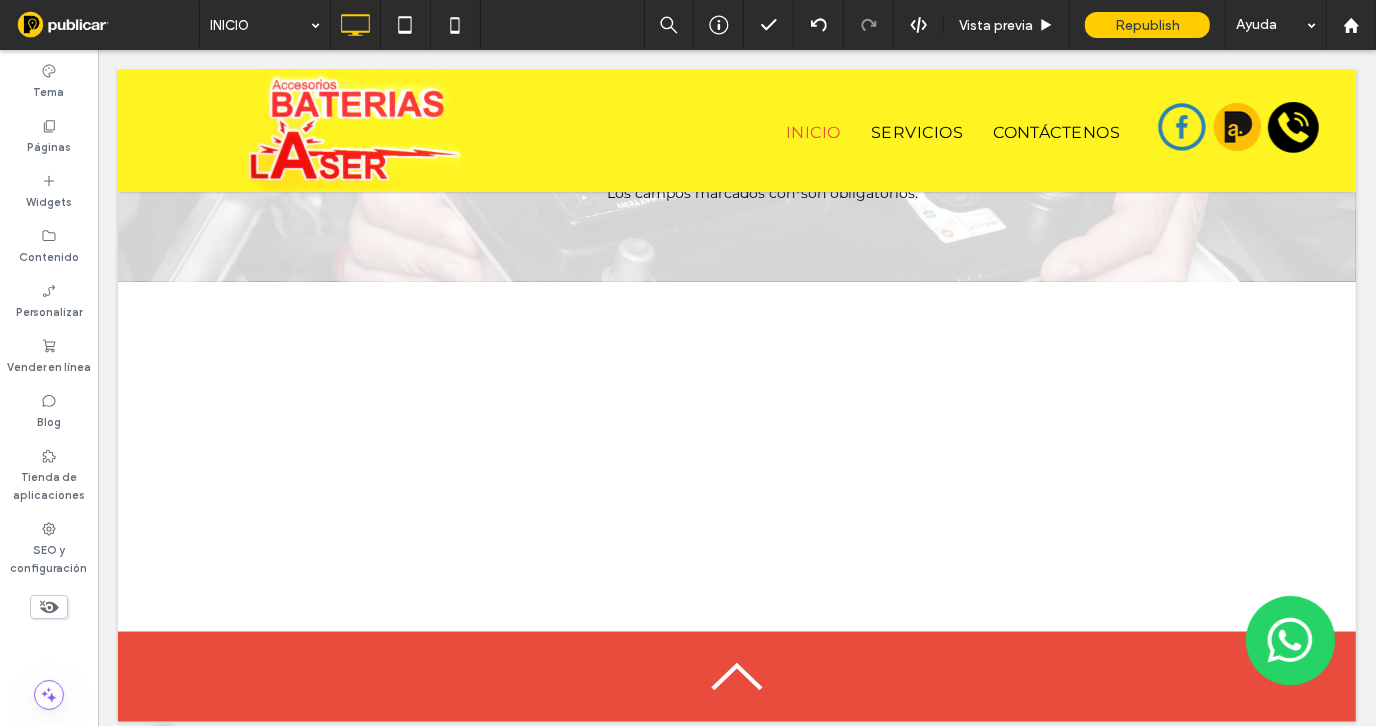 scroll, scrollTop: 2382, scrollLeft: 0, axis: vertical 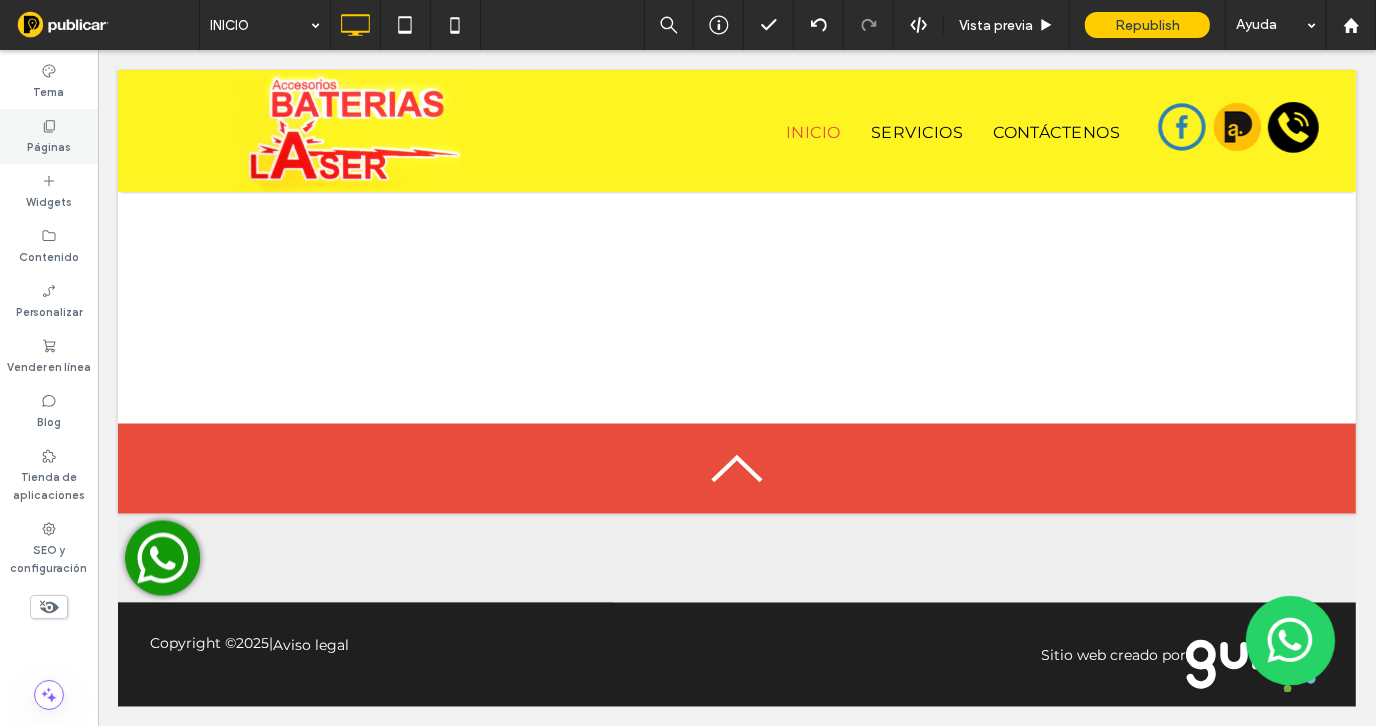 click on "Páginas" at bounding box center [49, 145] 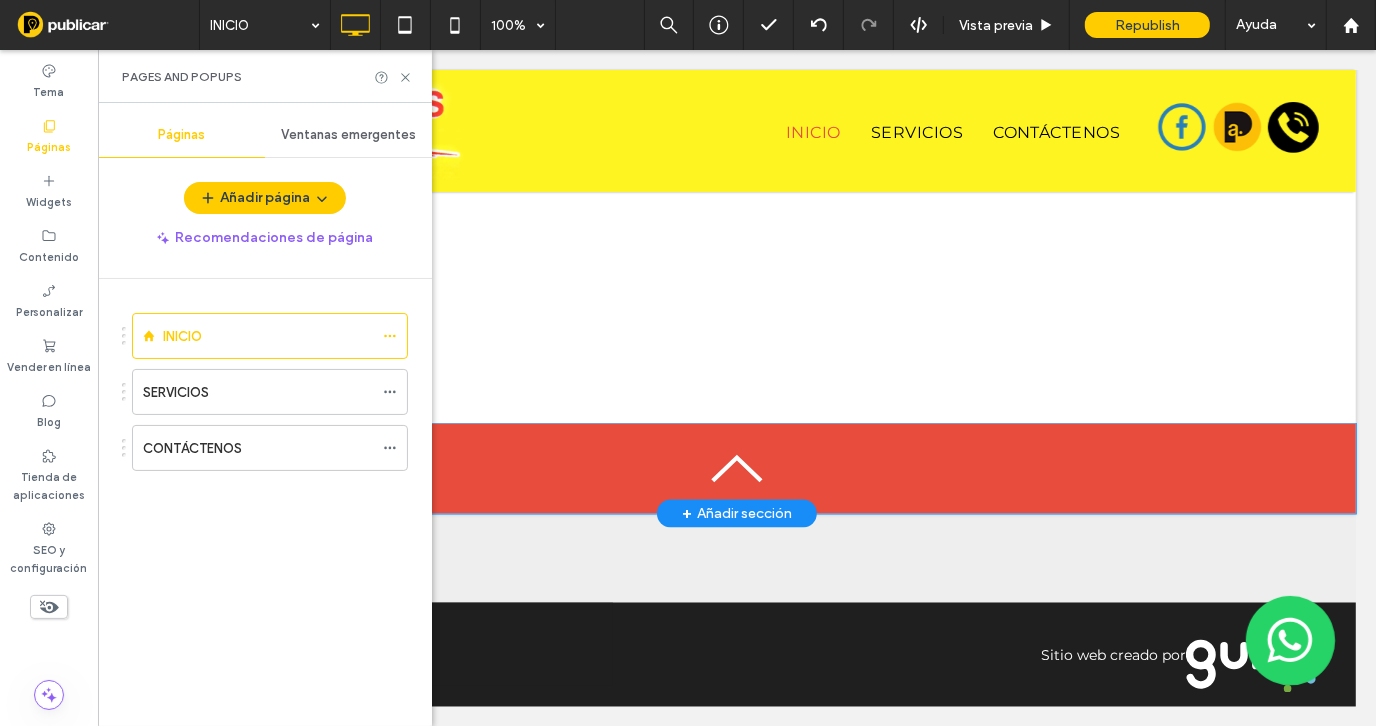 click on "Click To Paste" at bounding box center [736, 468] 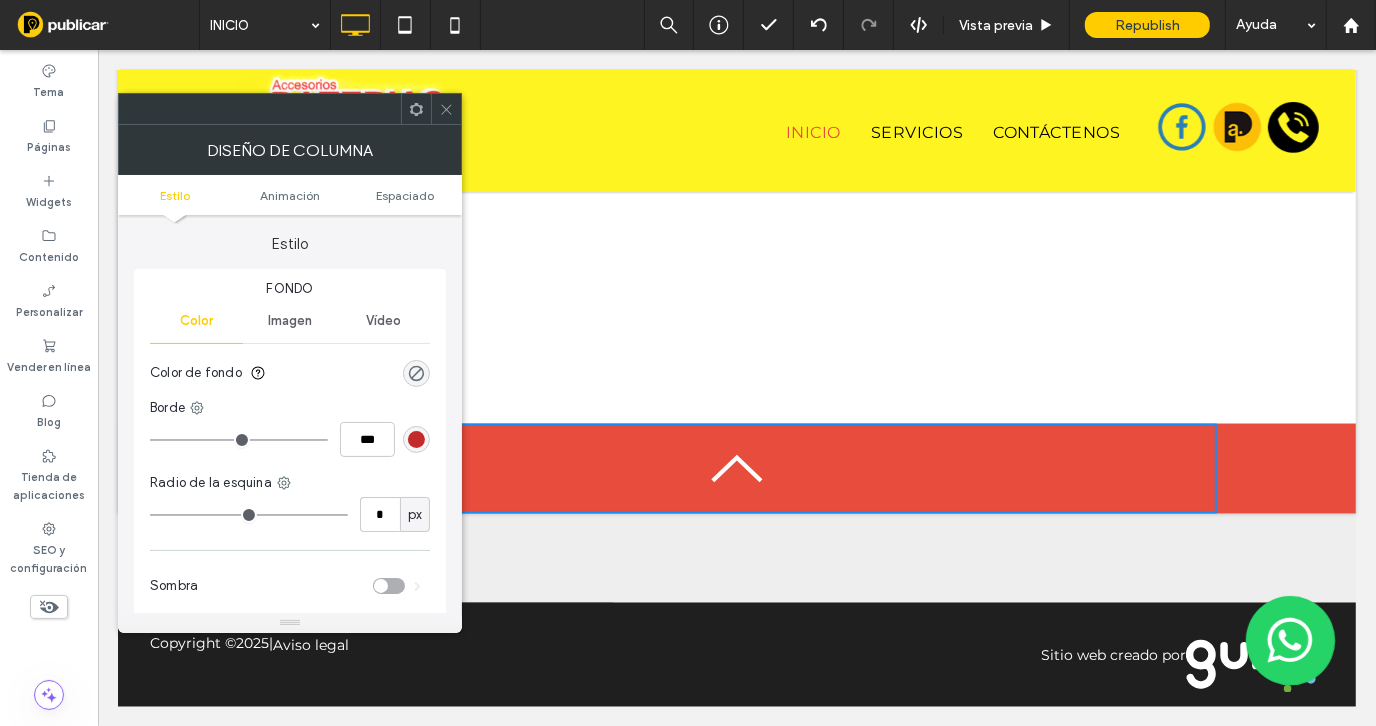 click at bounding box center [446, 109] 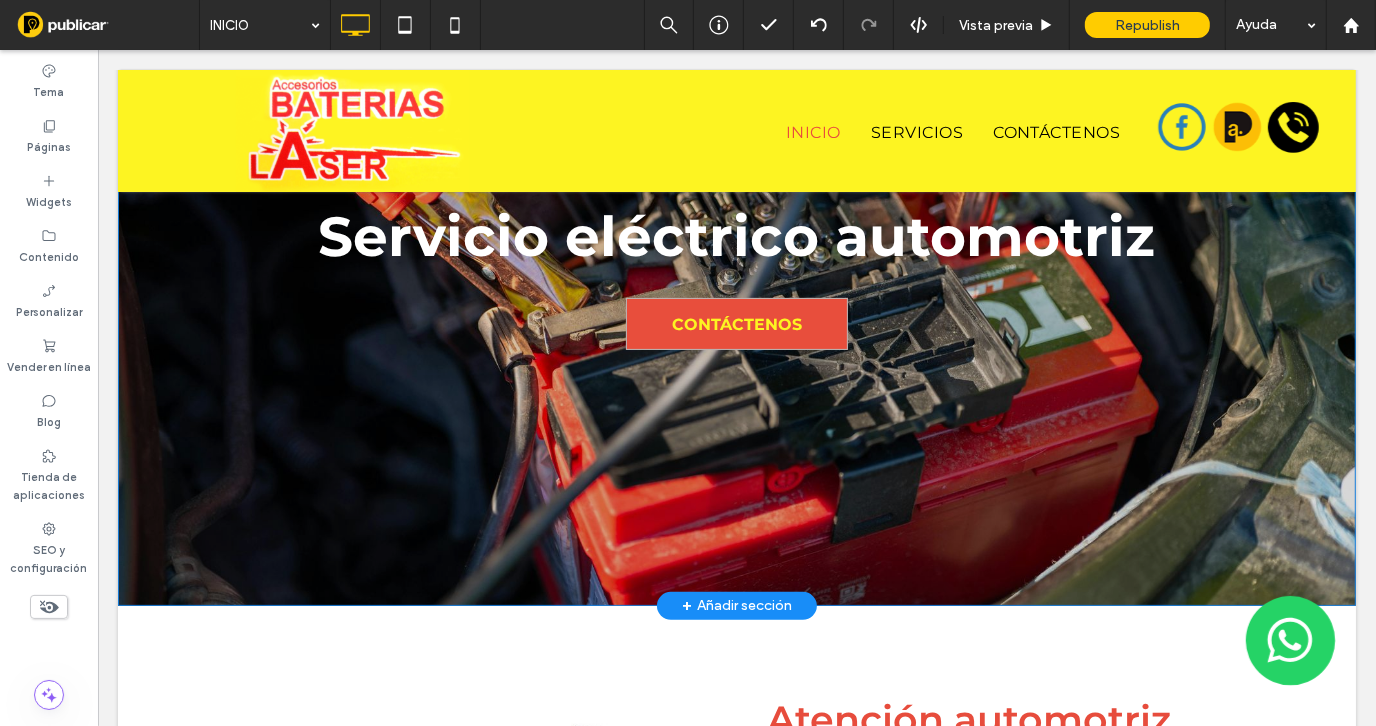 scroll, scrollTop: 100, scrollLeft: 0, axis: vertical 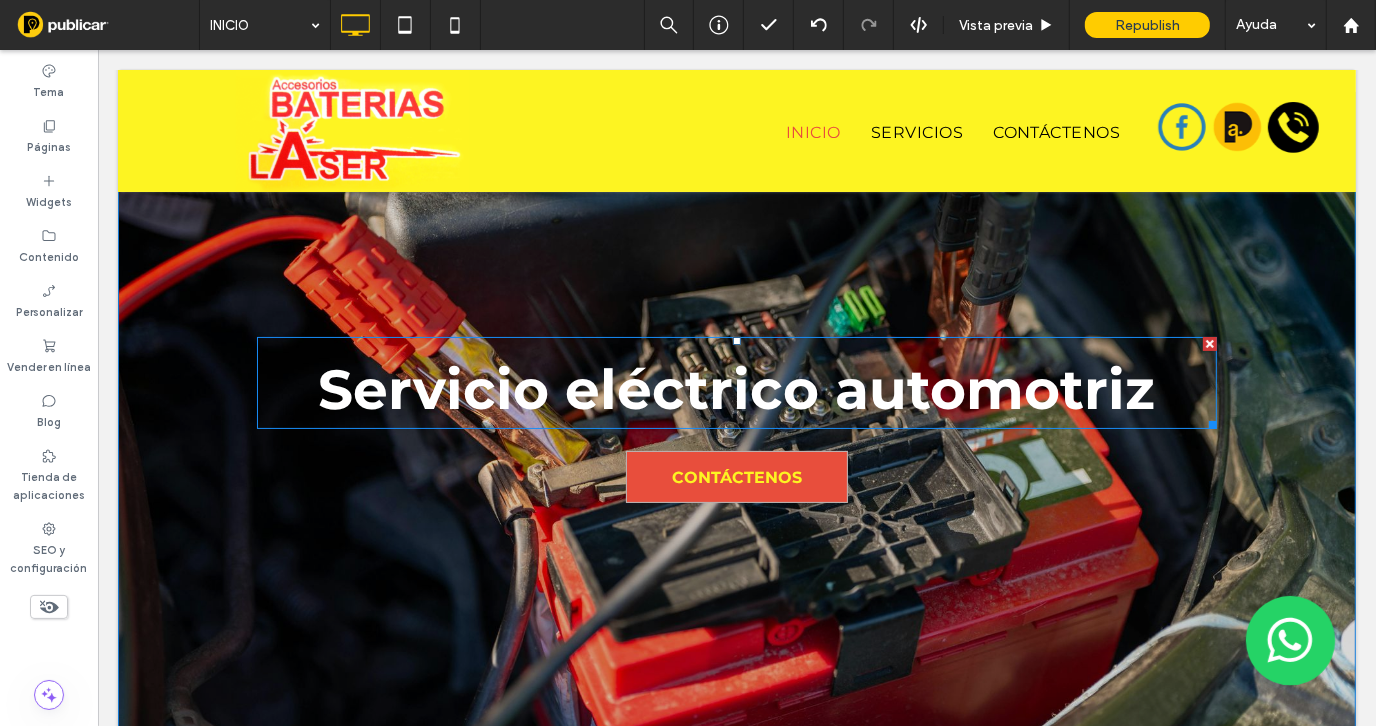 click on "Servicio eléctrico automotriz" at bounding box center [736, 388] 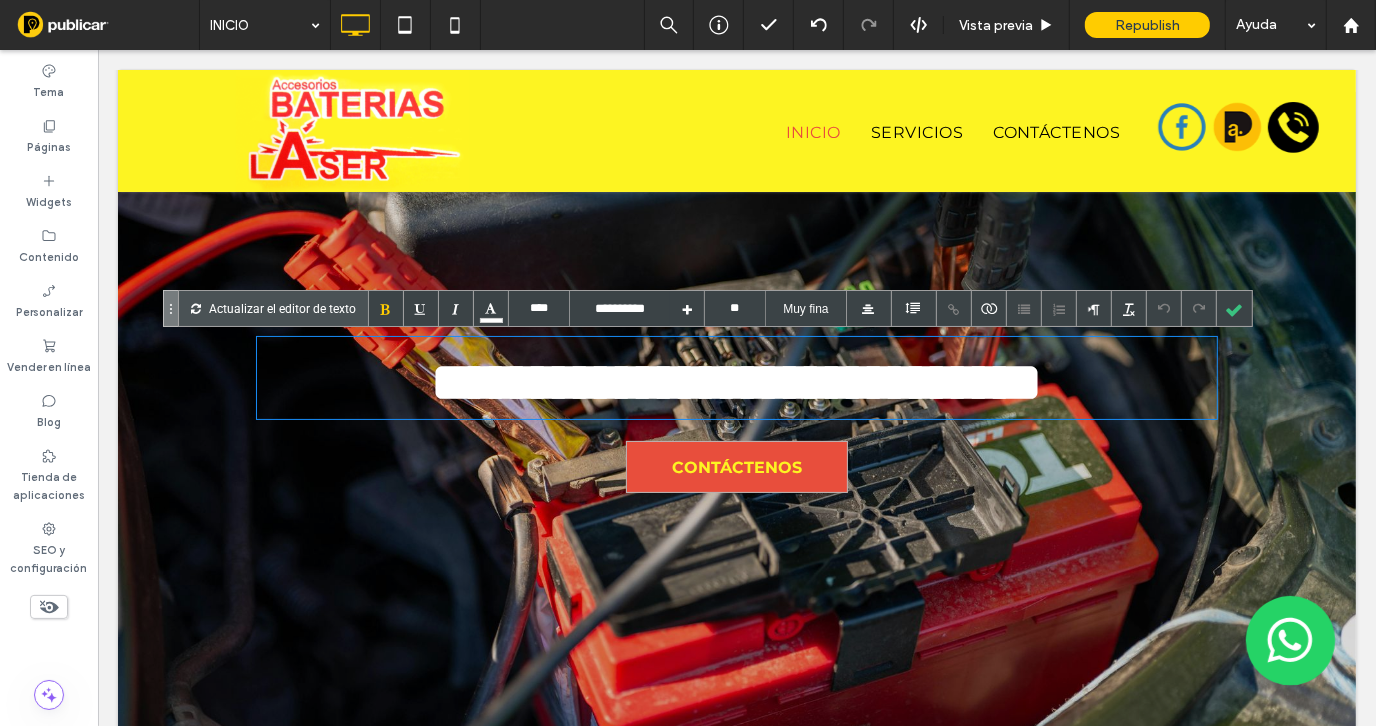 click on "**********" at bounding box center [736, 381] 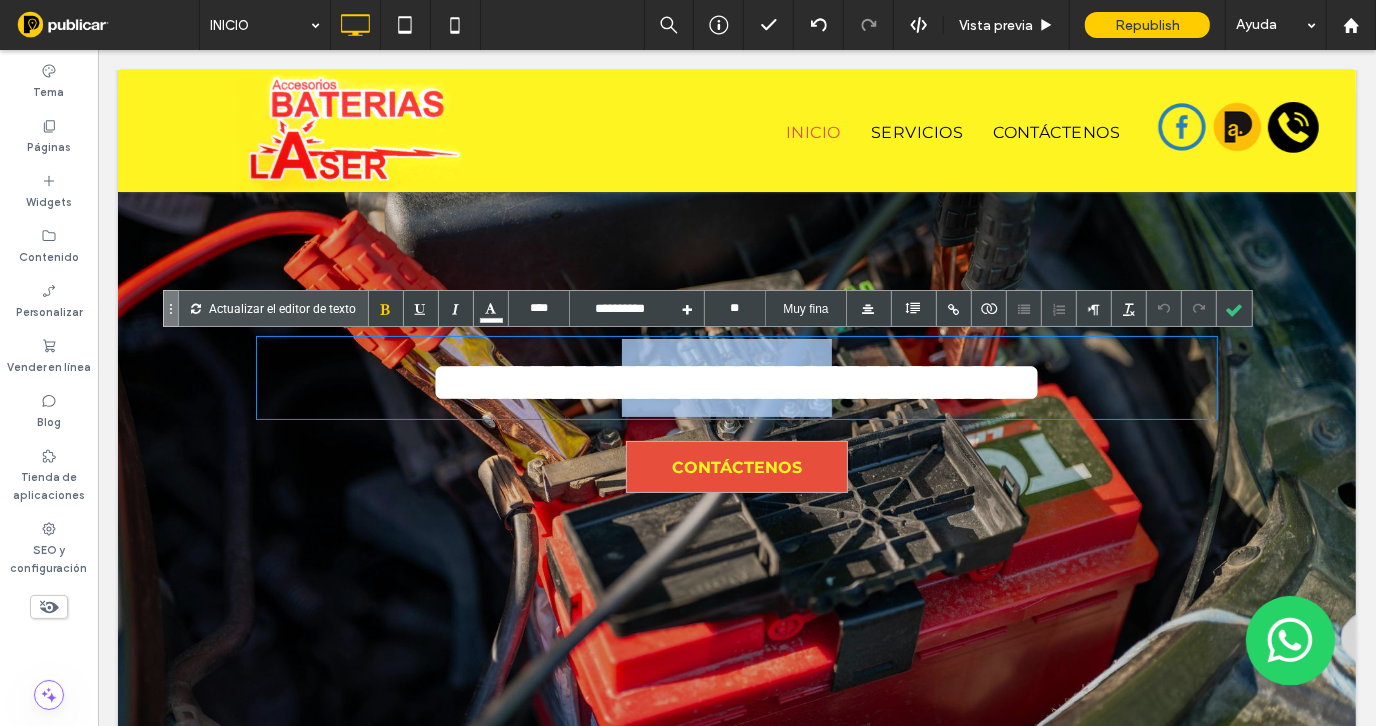 click on "**********" at bounding box center [736, 381] 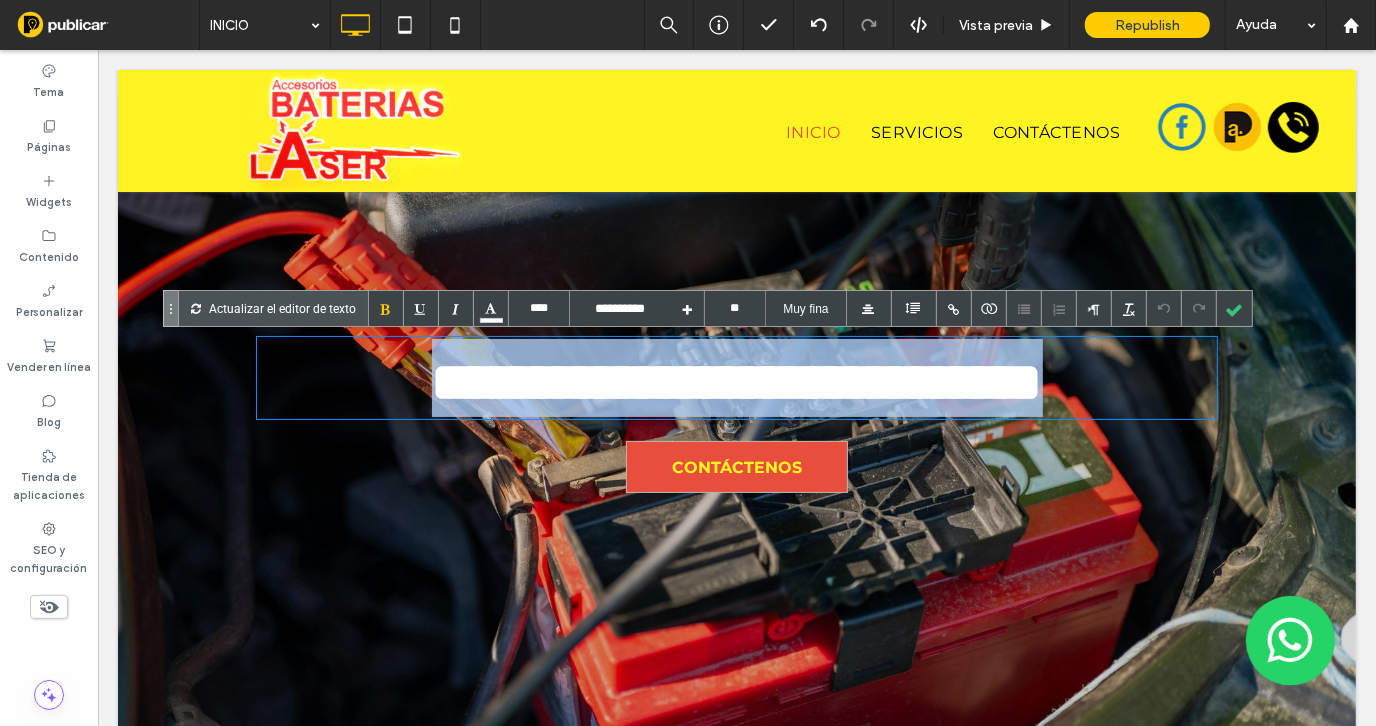 click on "**********" at bounding box center (736, 381) 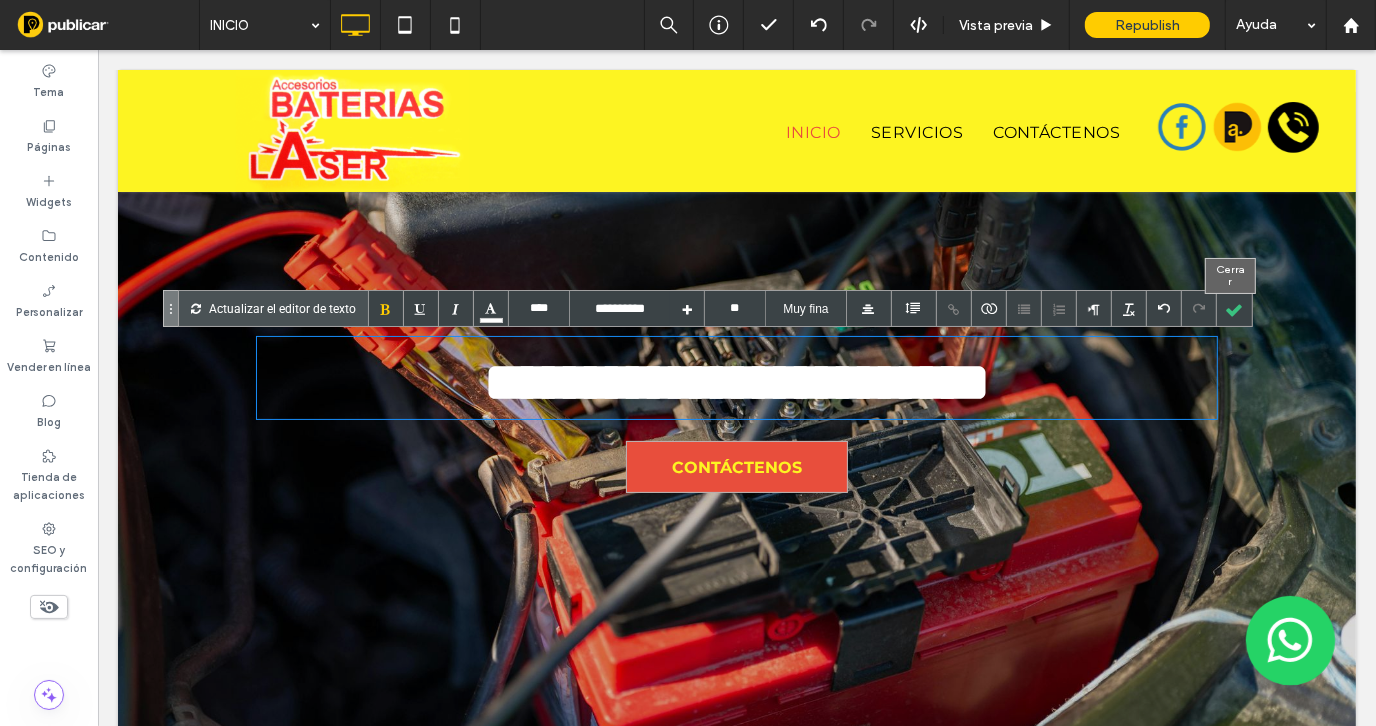 click at bounding box center [1234, 308] 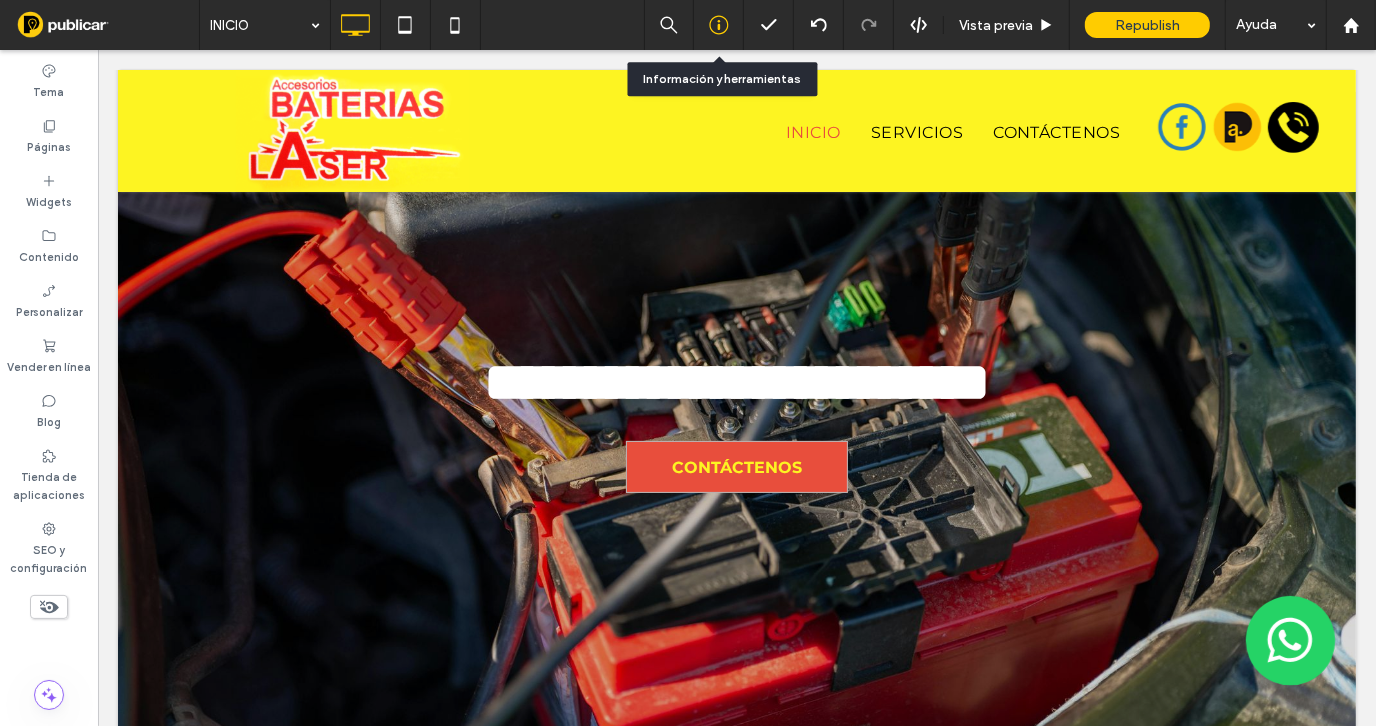 click at bounding box center (718, 25) 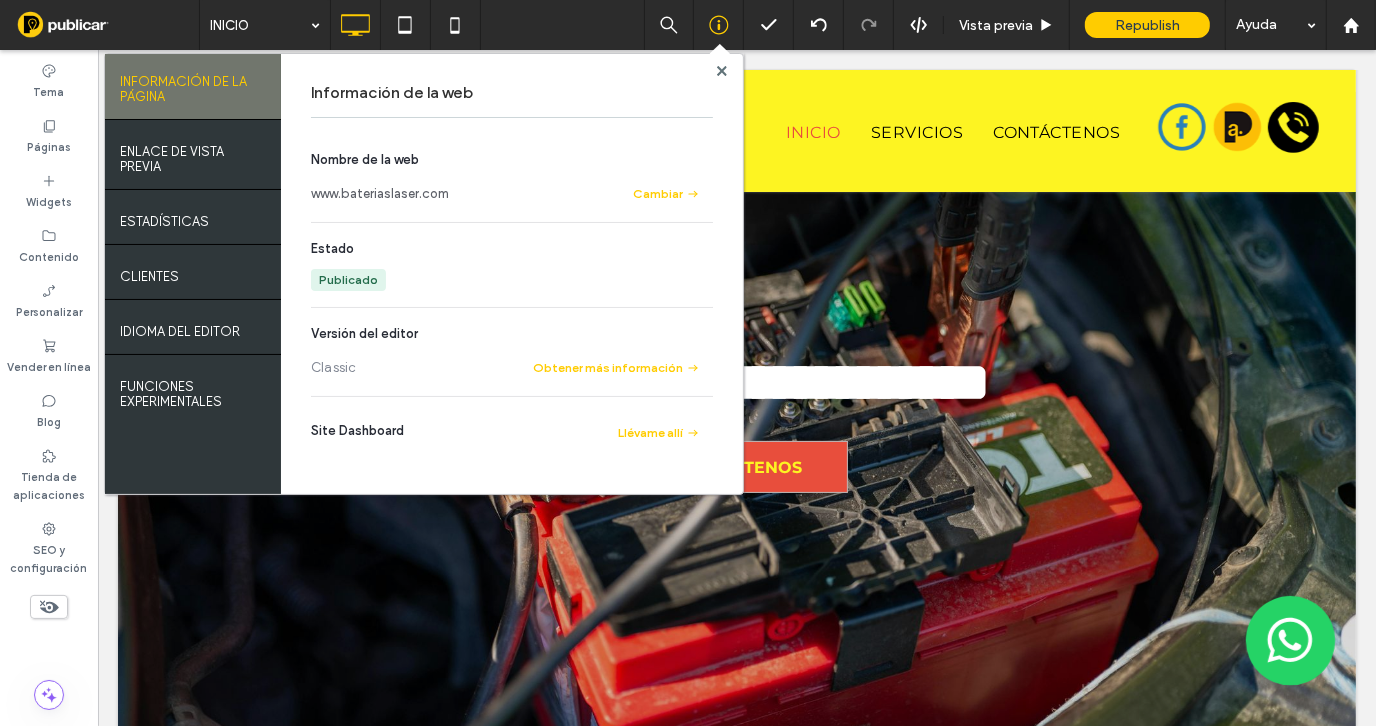 click on "www.bateriaslaser.com" at bounding box center [380, 194] 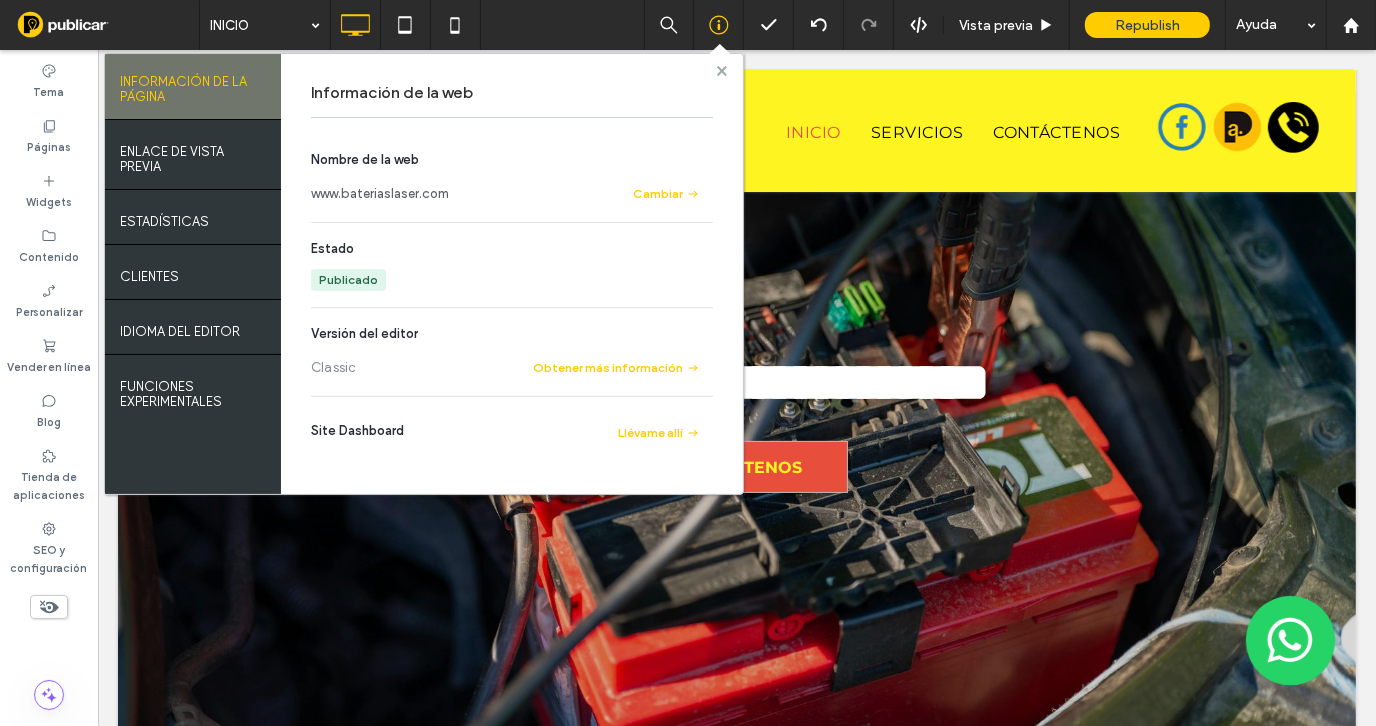 drag, startPoint x: 722, startPoint y: 67, endPoint x: 447, endPoint y: 74, distance: 275.08908 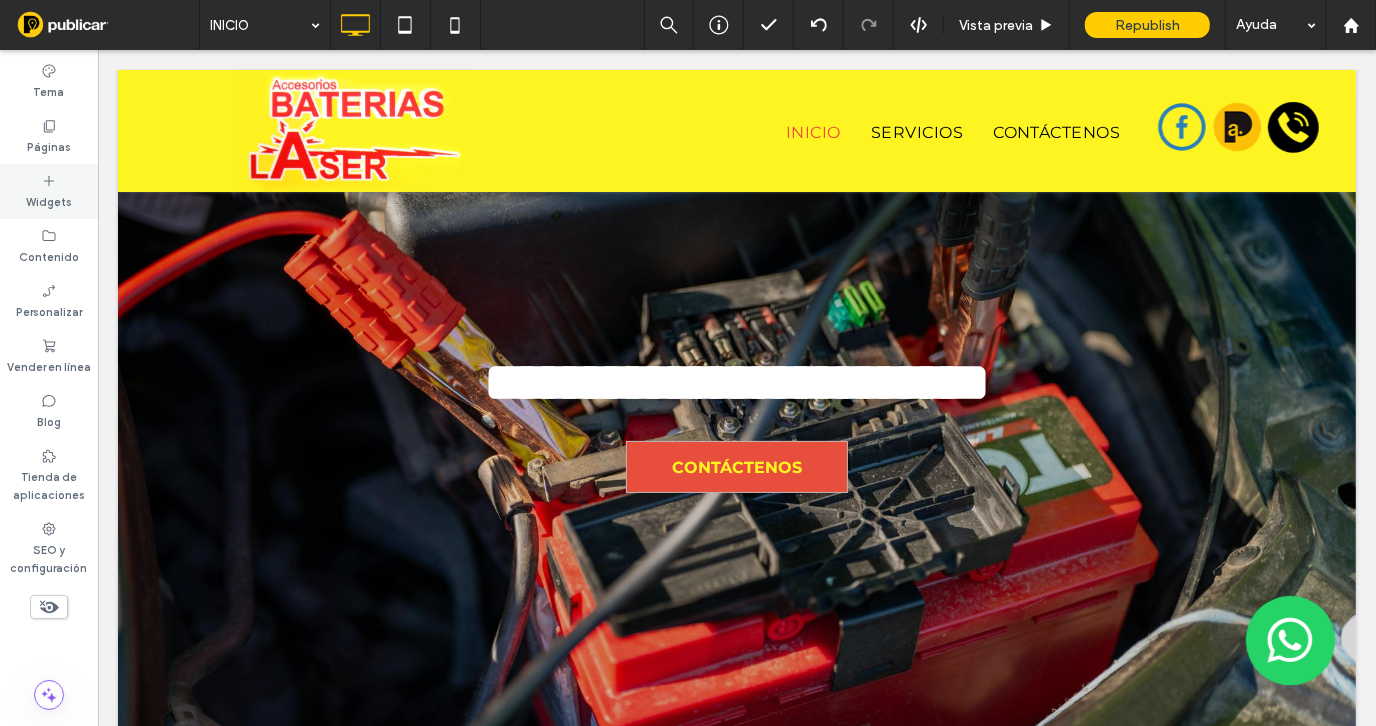 click 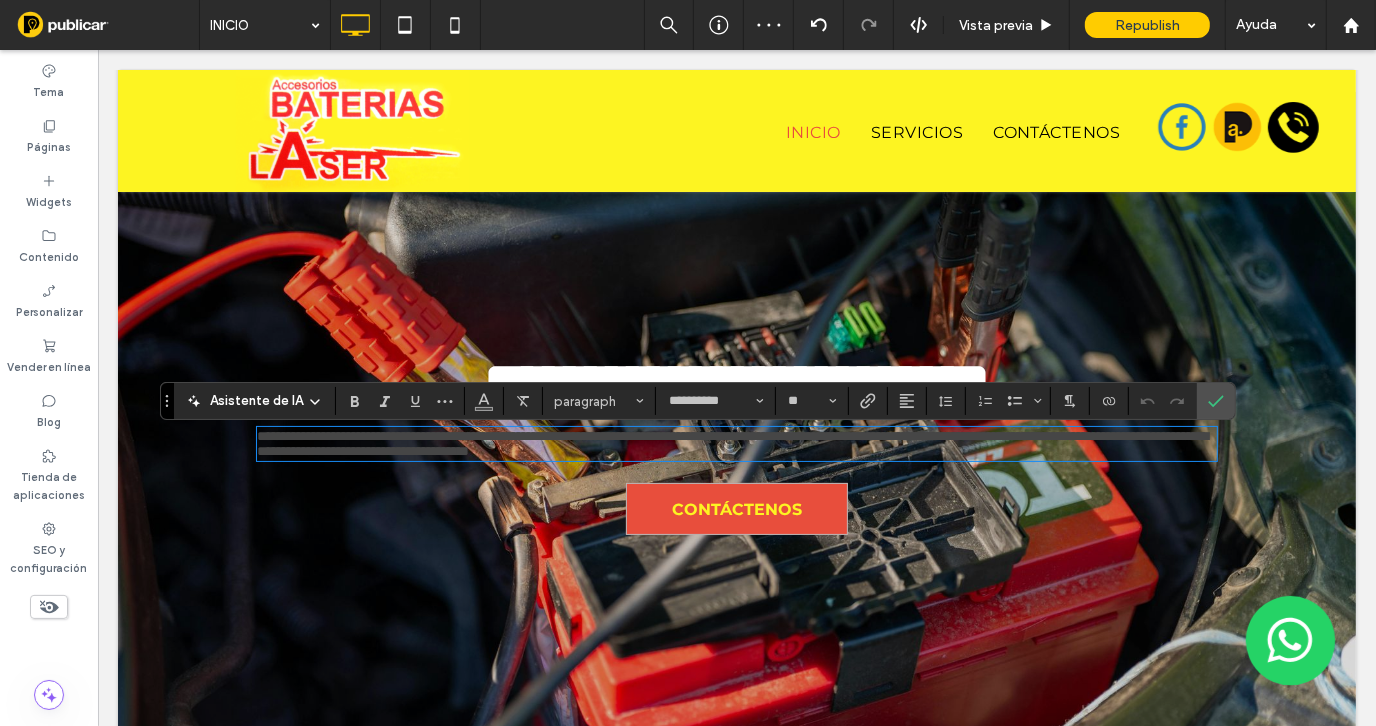 scroll, scrollTop: 0, scrollLeft: 0, axis: both 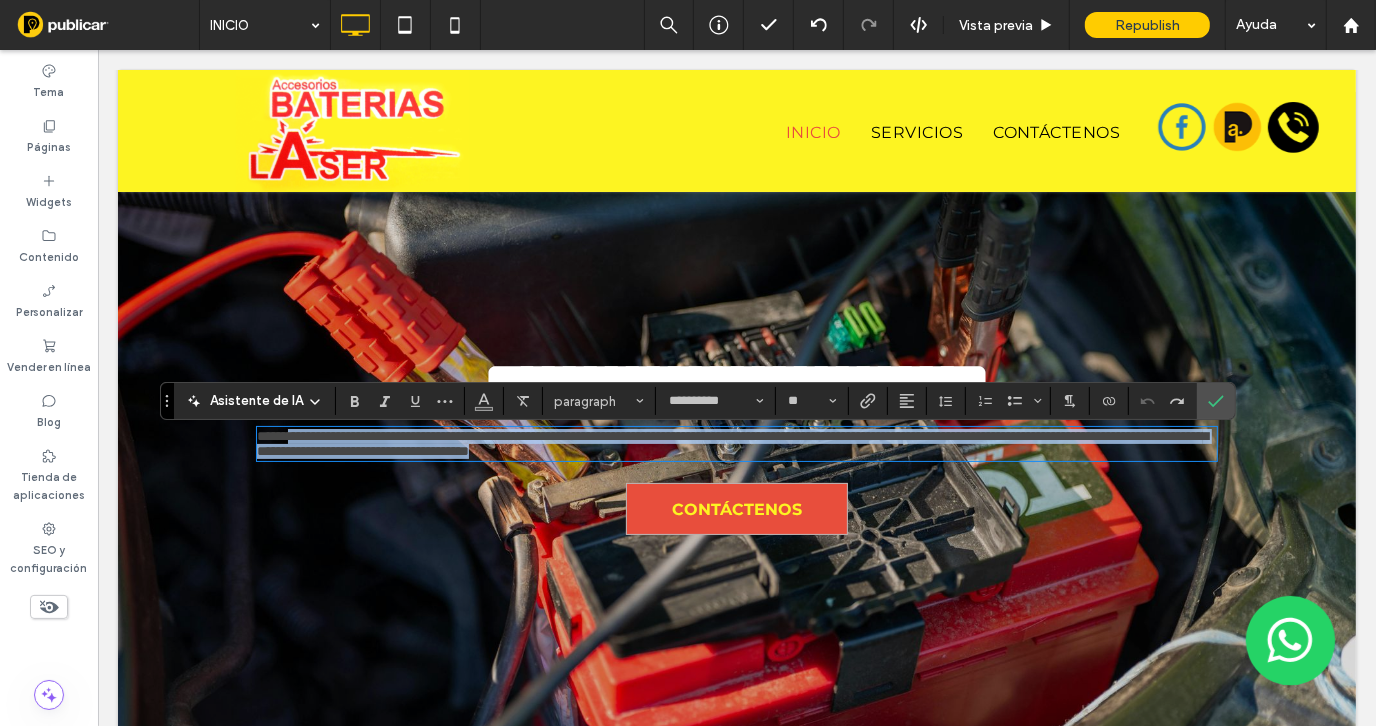 drag, startPoint x: 290, startPoint y: 440, endPoint x: 1070, endPoint y: 479, distance: 780.97437 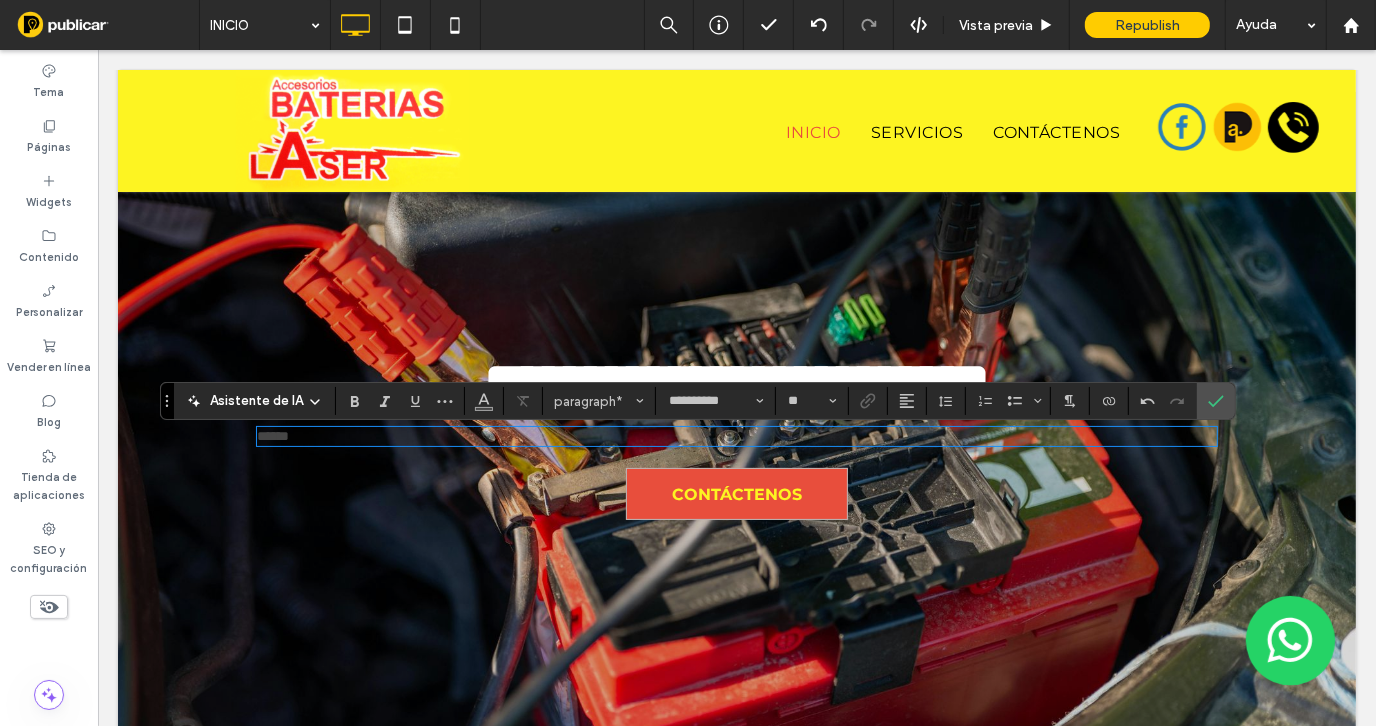 type 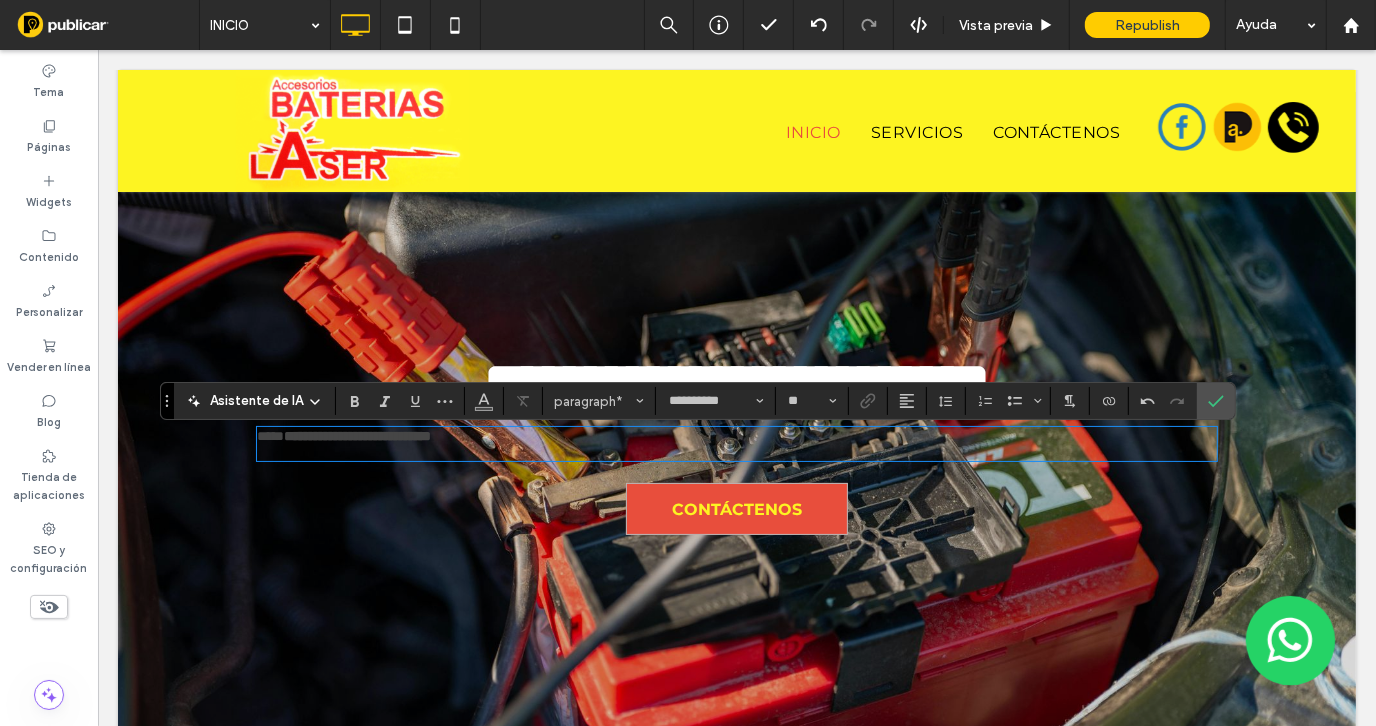 scroll, scrollTop: 0, scrollLeft: 0, axis: both 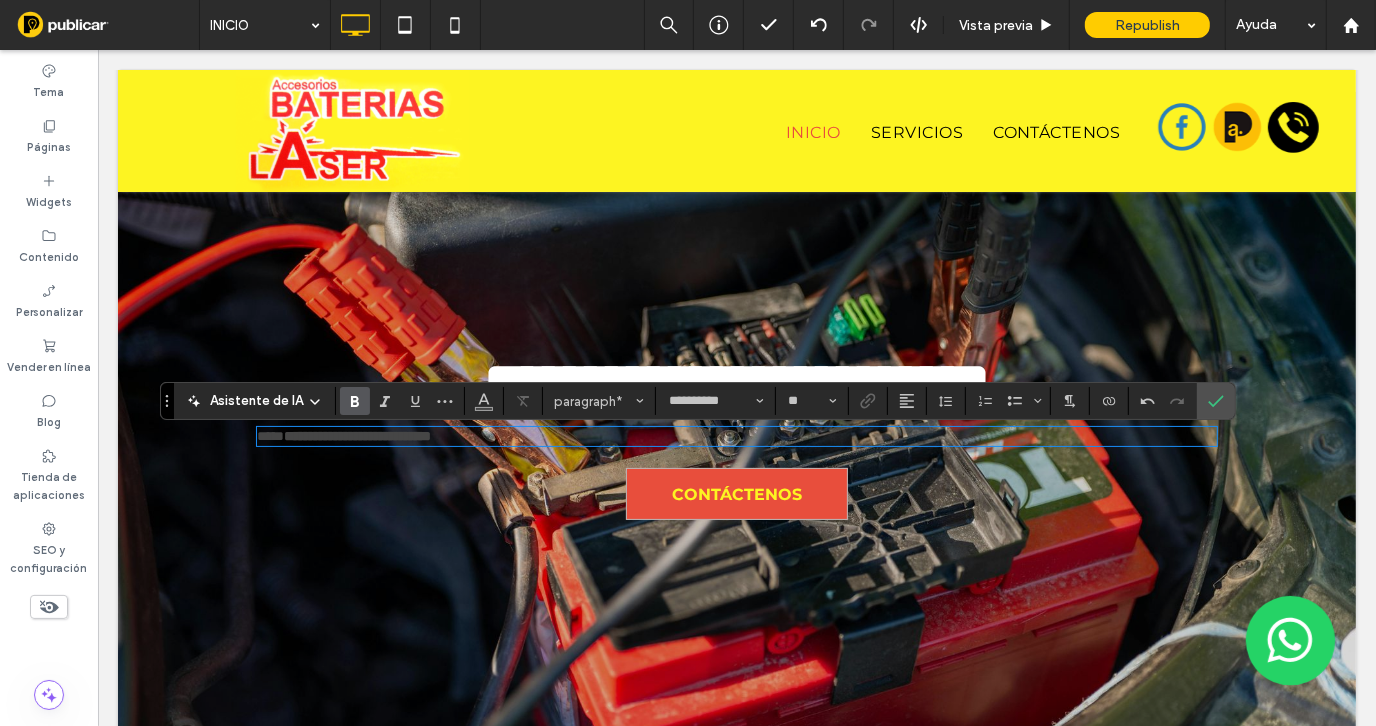 click on "**********" at bounding box center [356, 435] 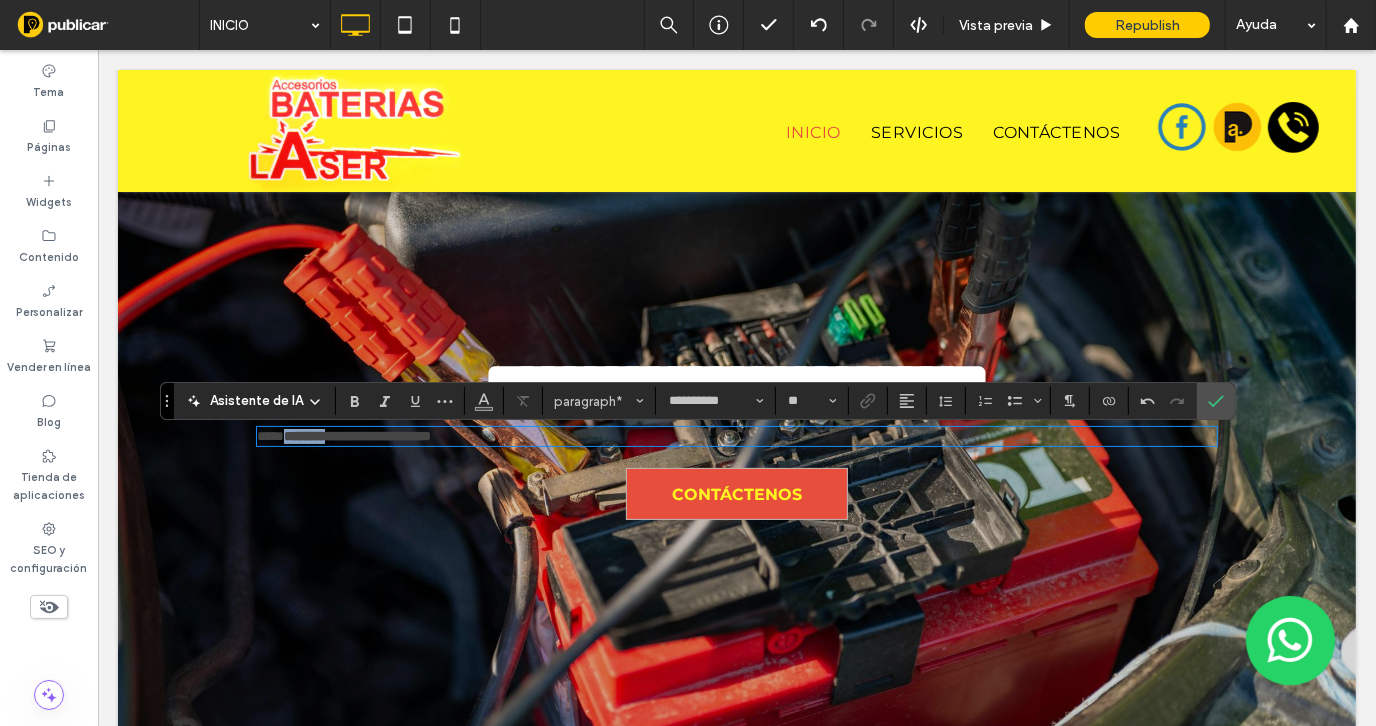 click on "**********" at bounding box center (356, 435) 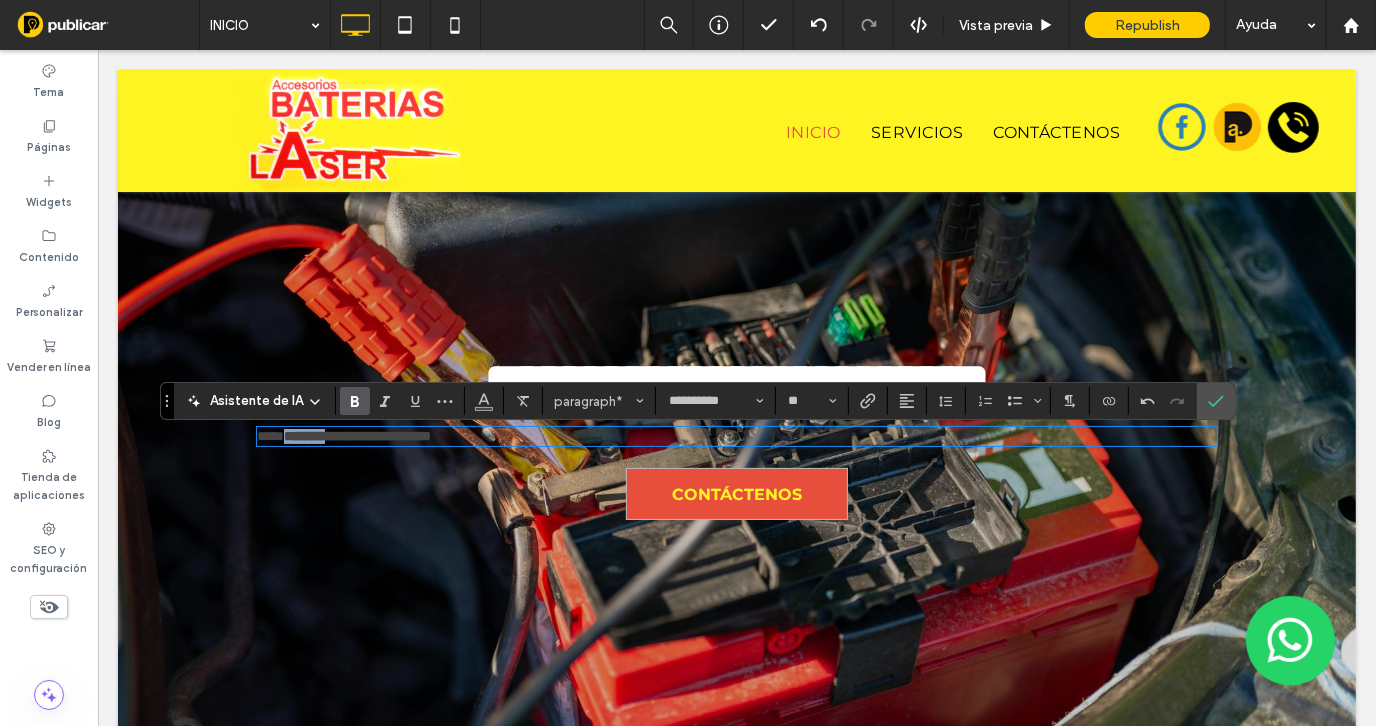 click on "**********" at bounding box center [356, 435] 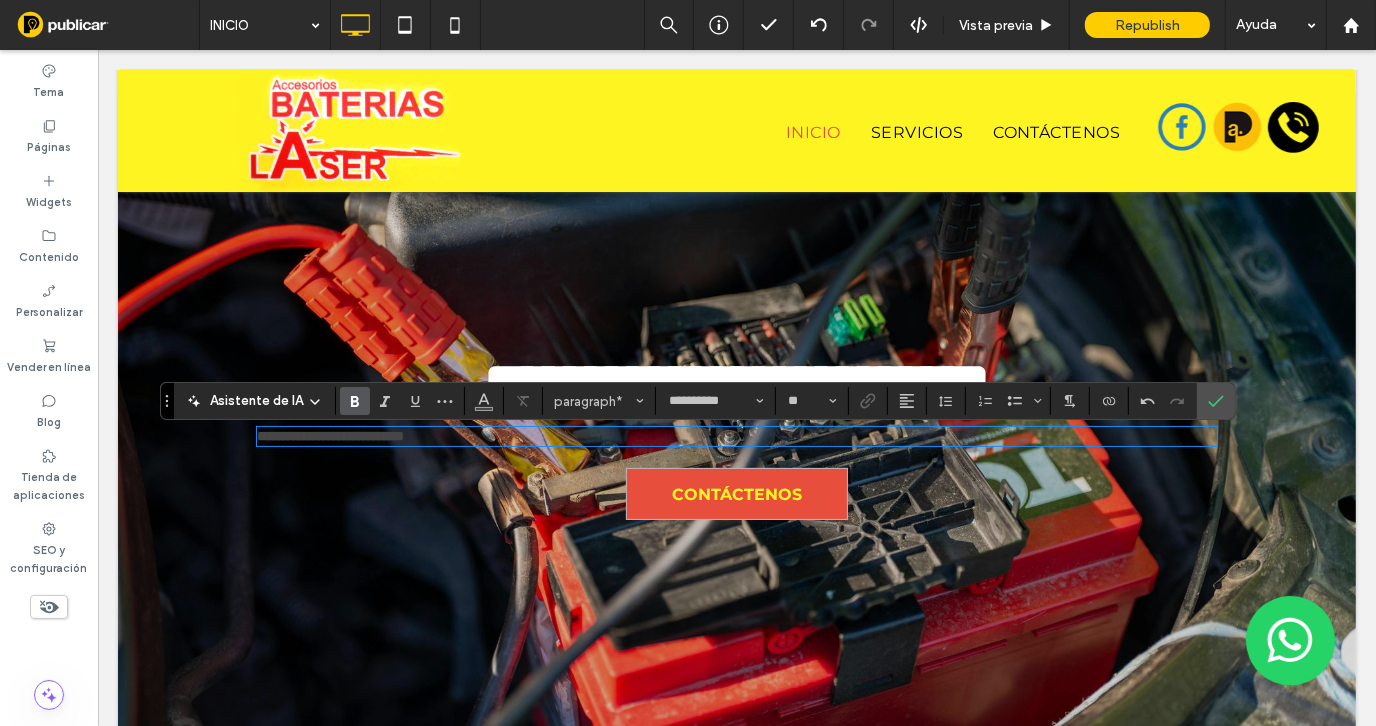 click on "**********" at bounding box center (329, 435) 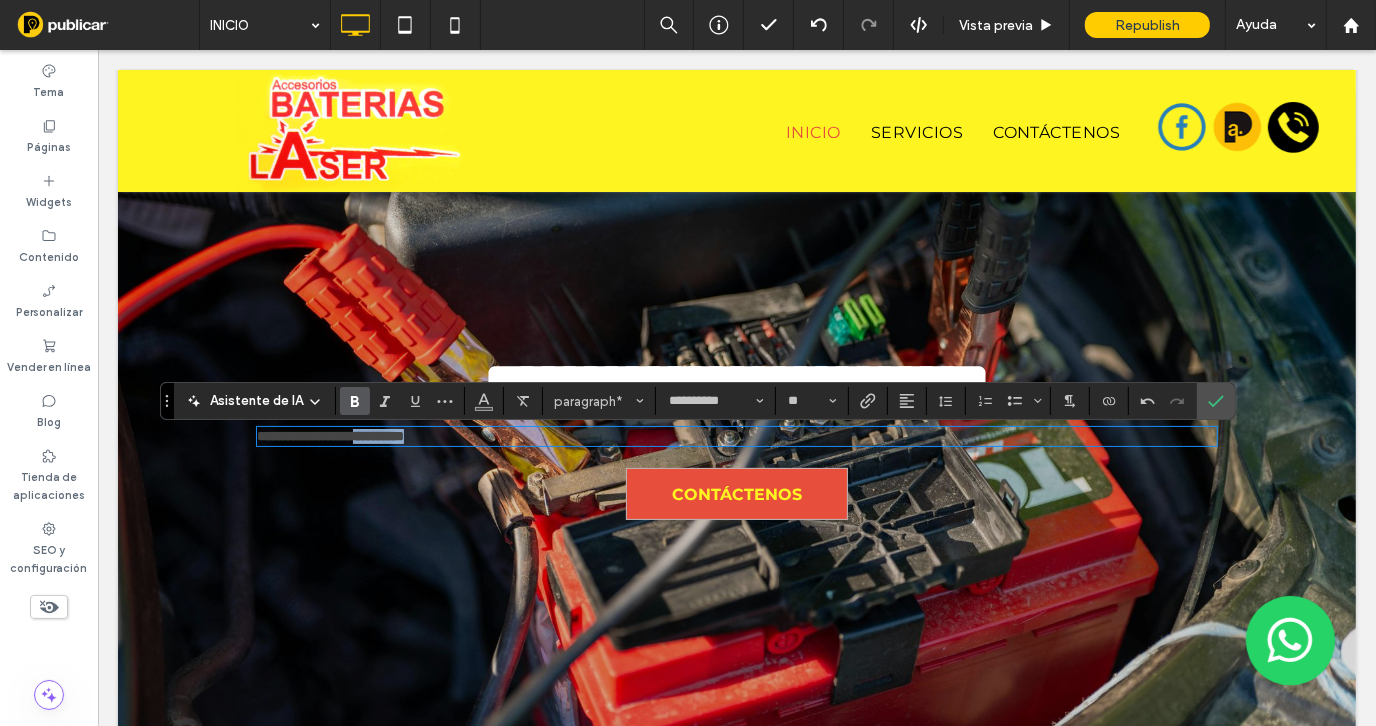 click on "**********" at bounding box center [329, 435] 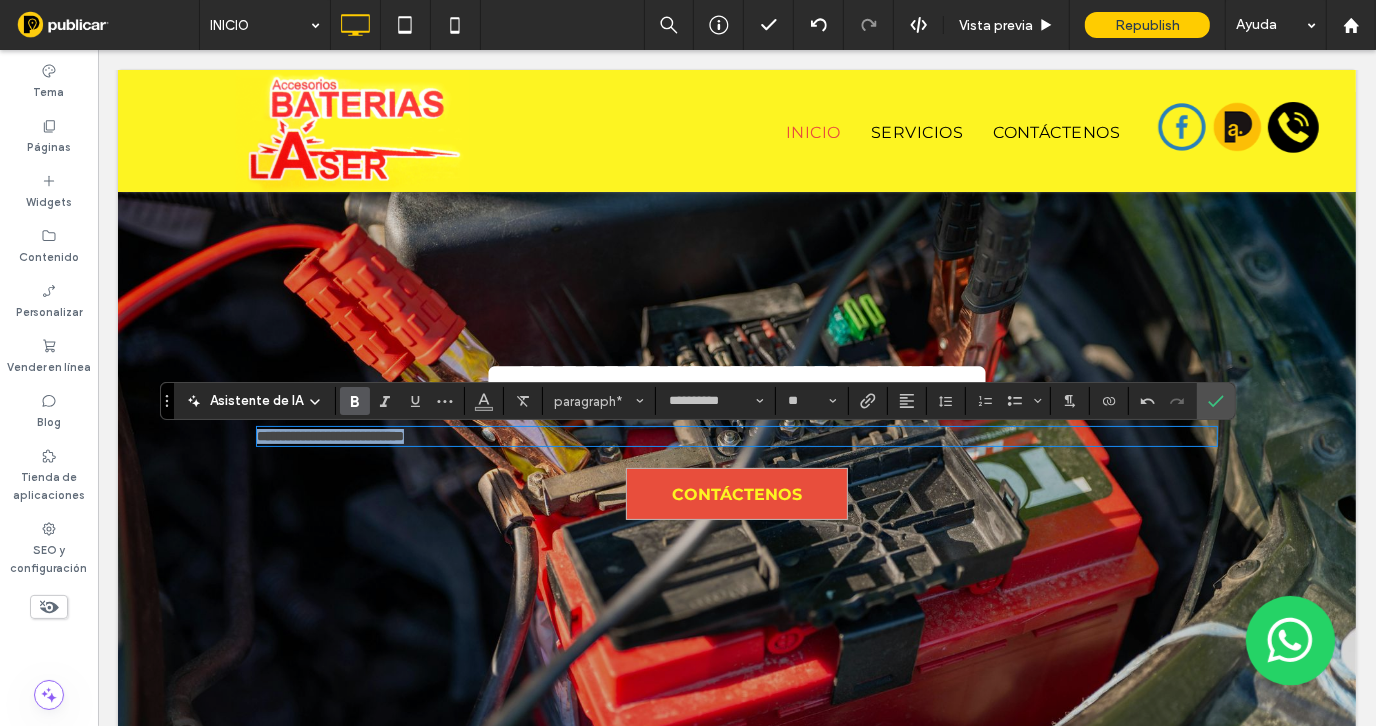 click on "**********" at bounding box center [329, 435] 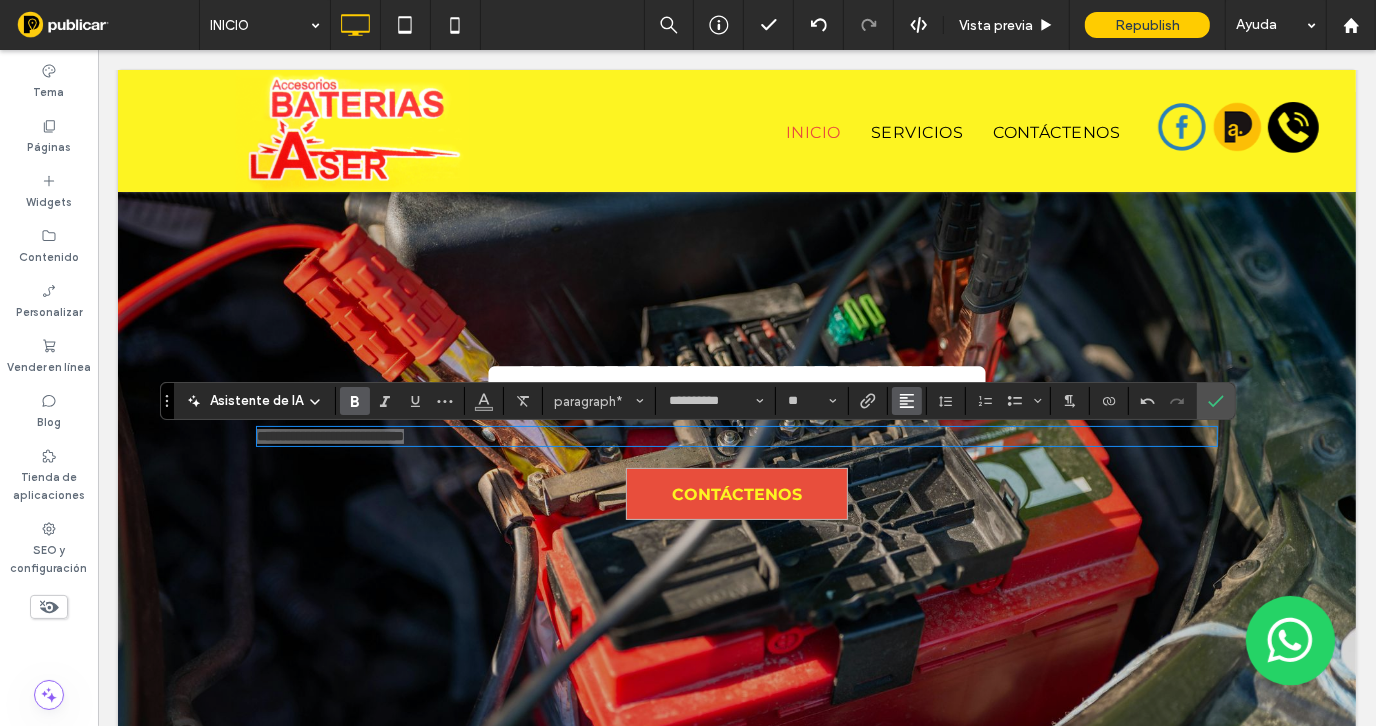 click at bounding box center [907, 401] 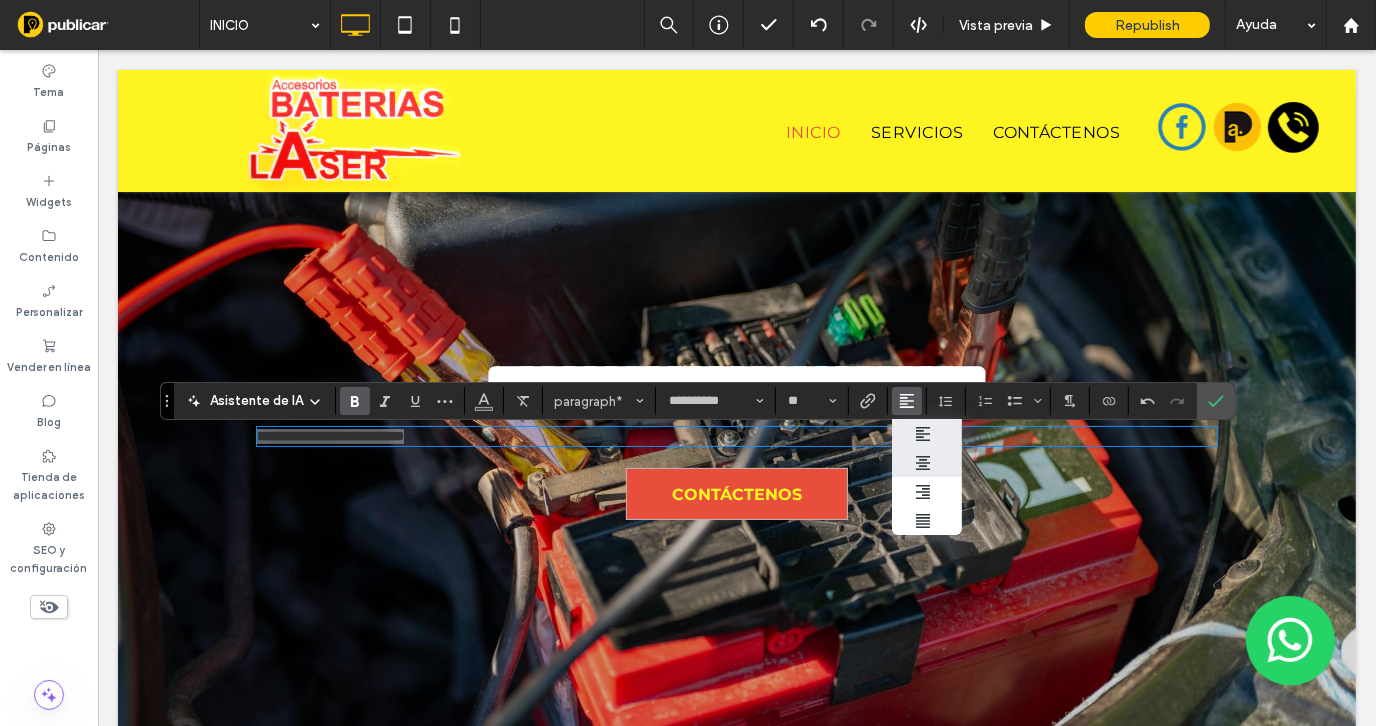 click at bounding box center [928, 463] 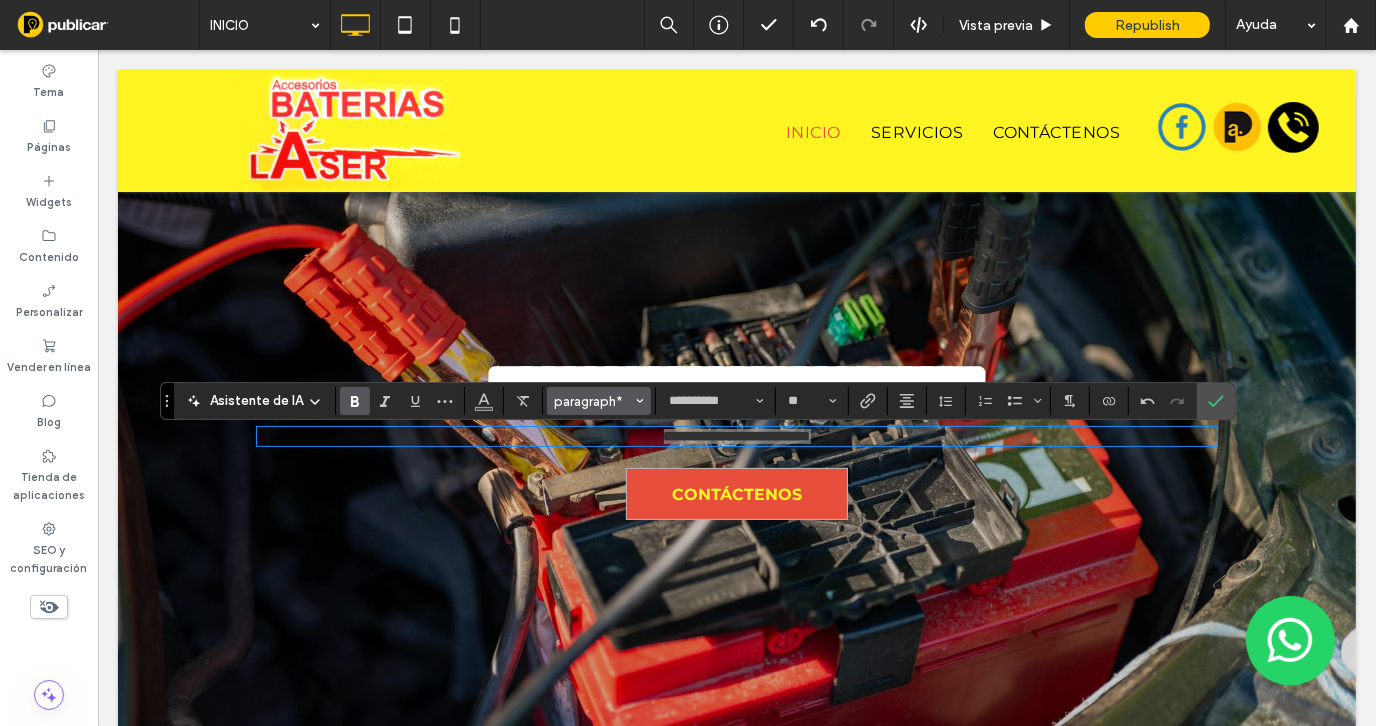 click on "paragraph*" at bounding box center [593, 401] 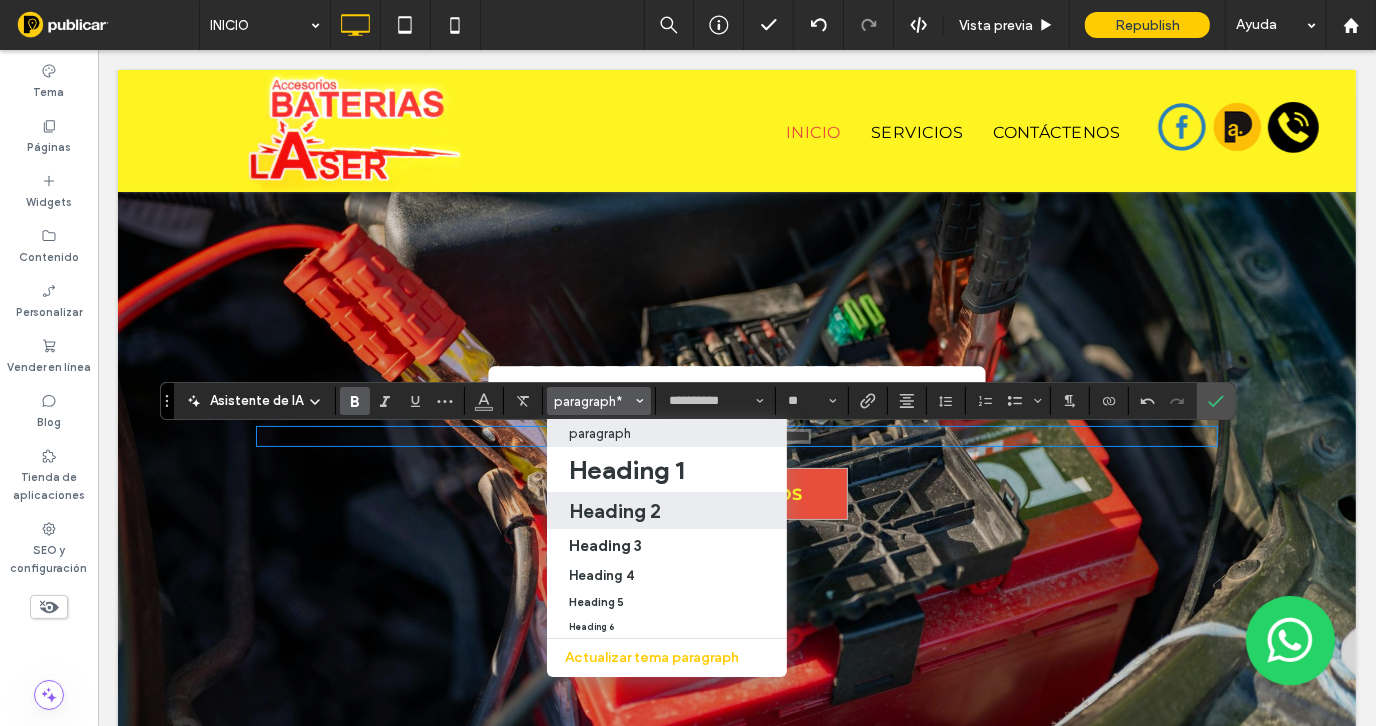 click on "Heading 2" at bounding box center (615, 511) 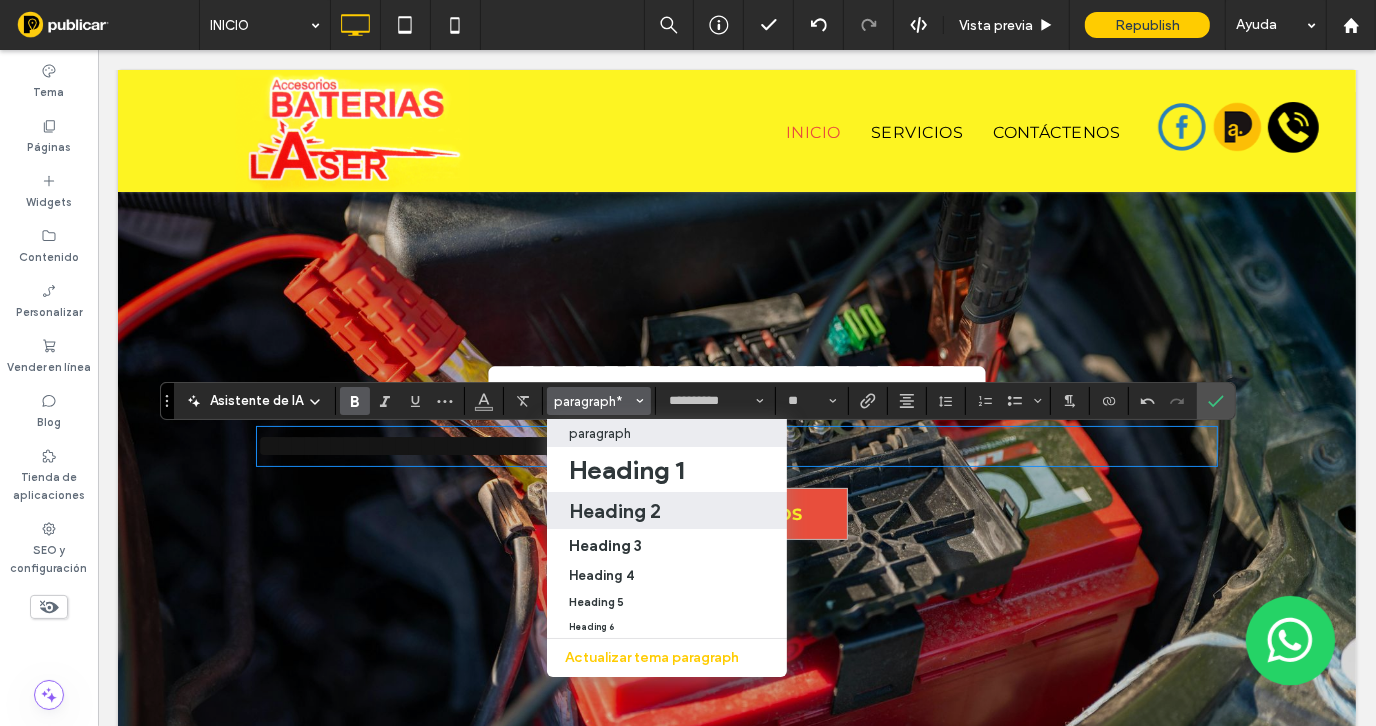 type on "**" 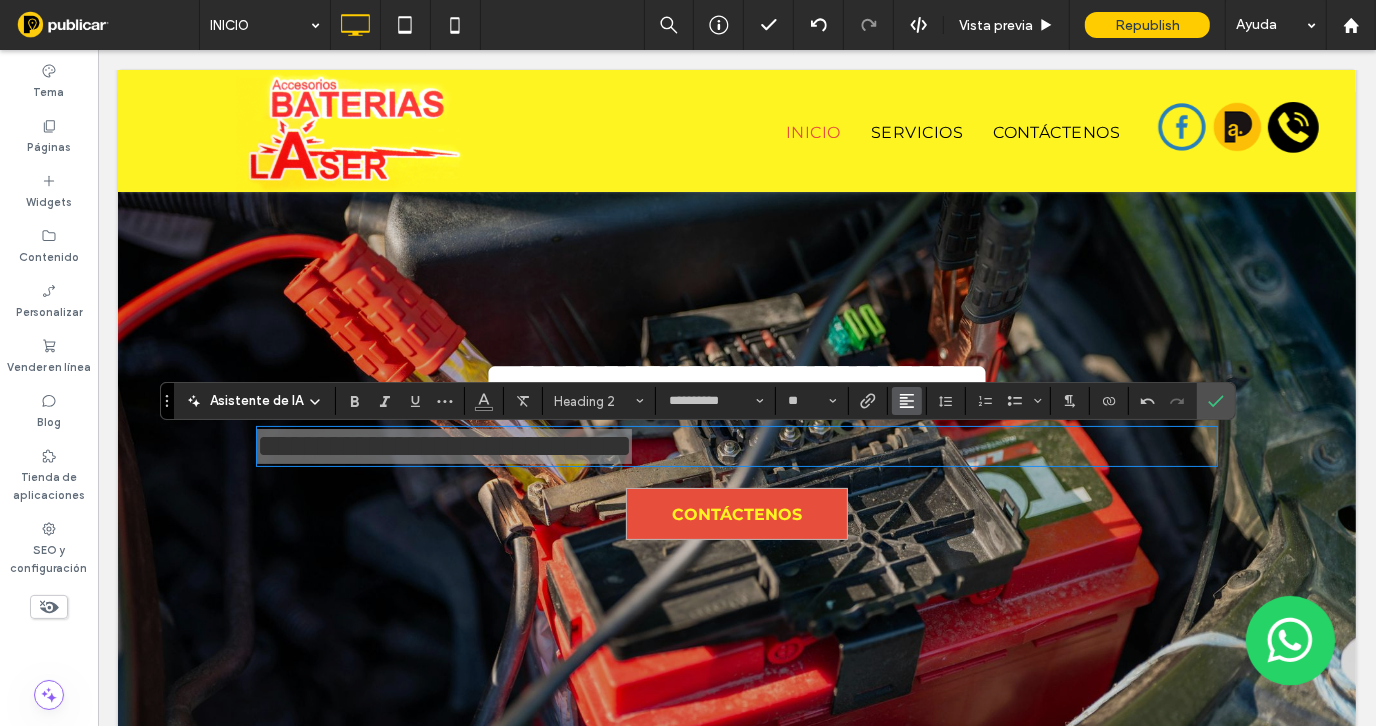 click 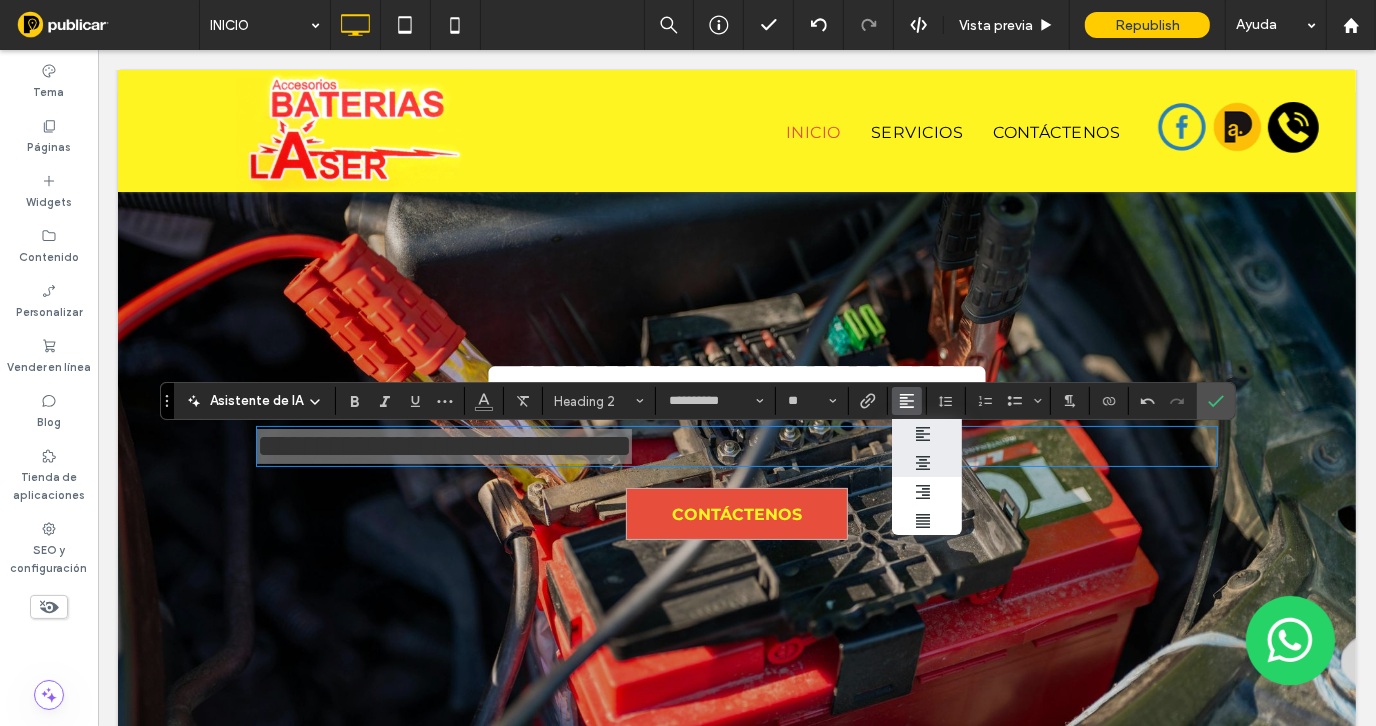 click 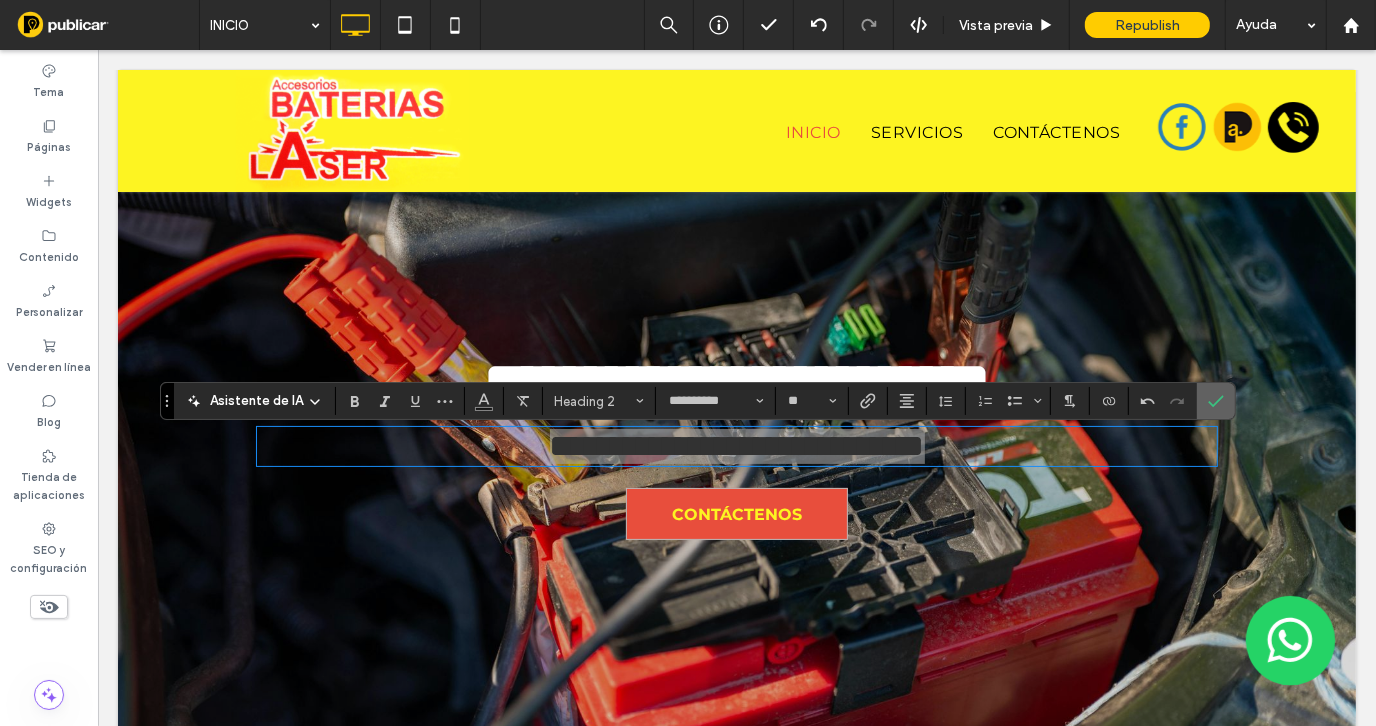 click 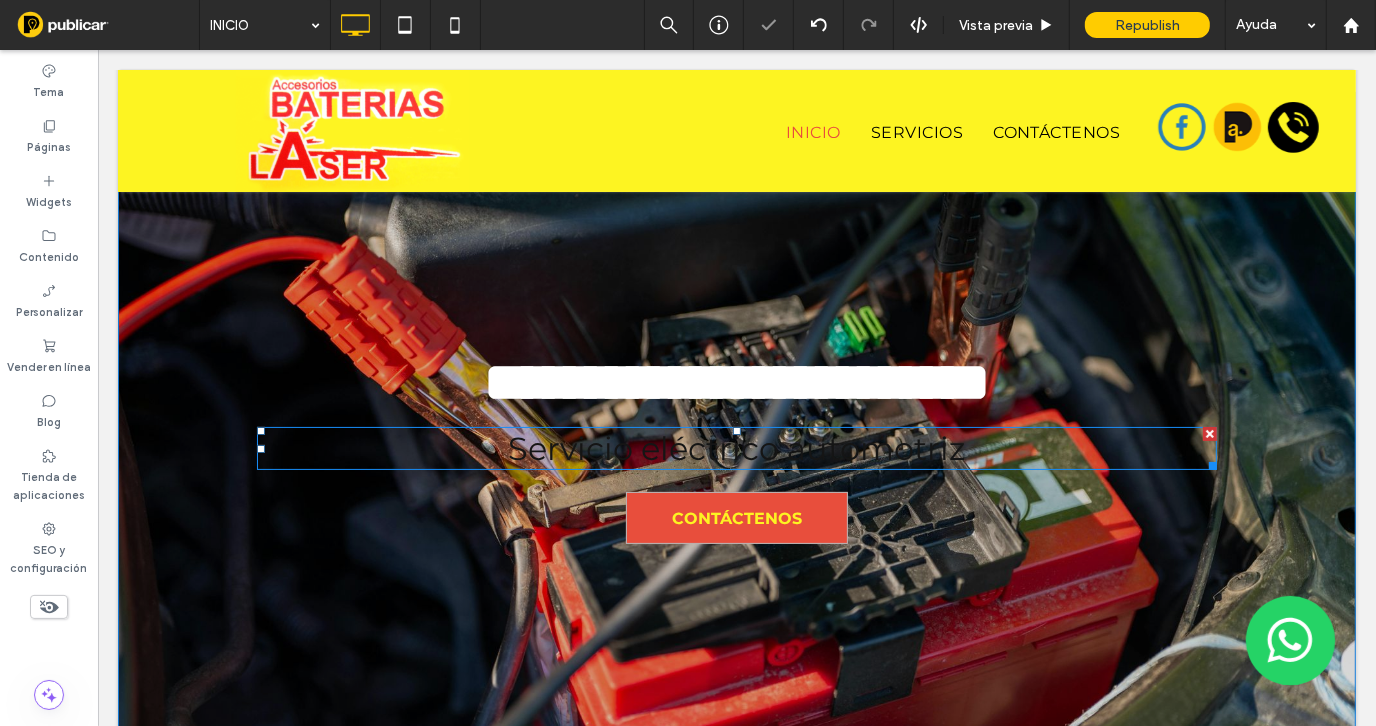 click on "Servicio eléctrico automotriz" at bounding box center [736, 447] 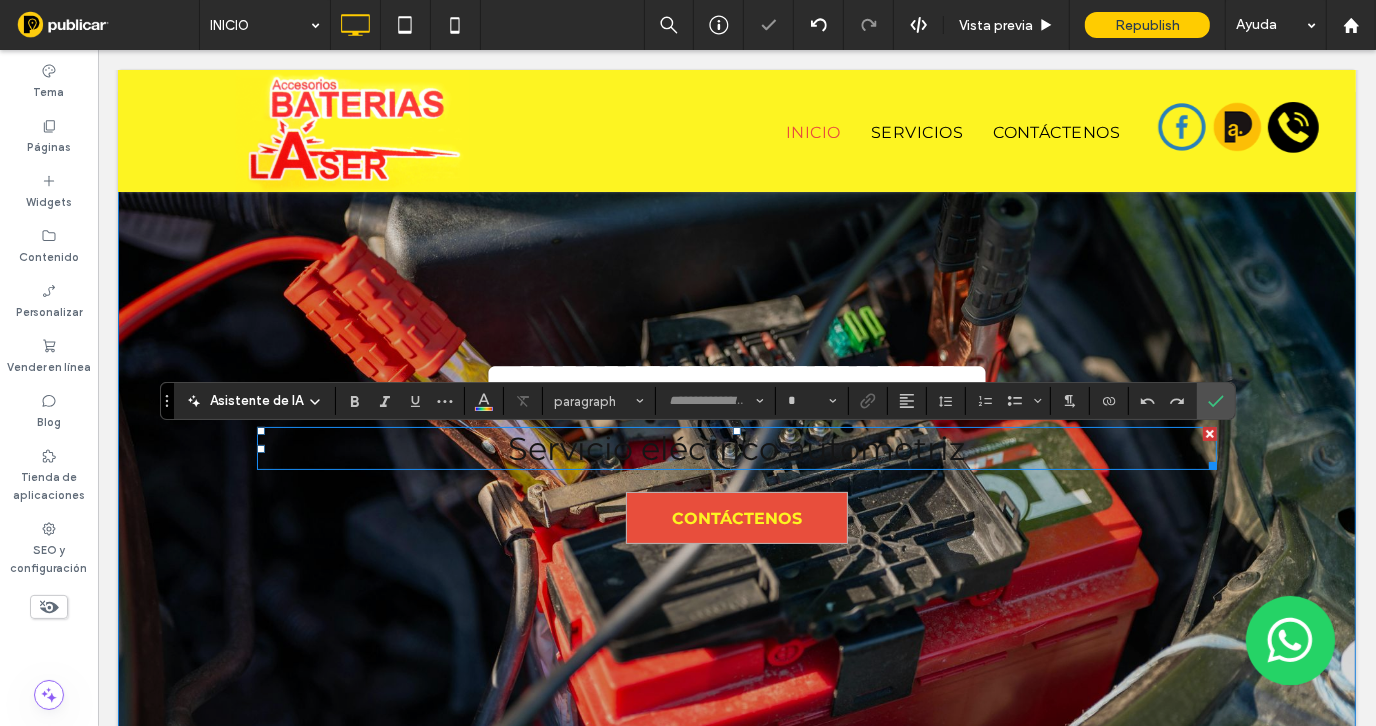 type on "**********" 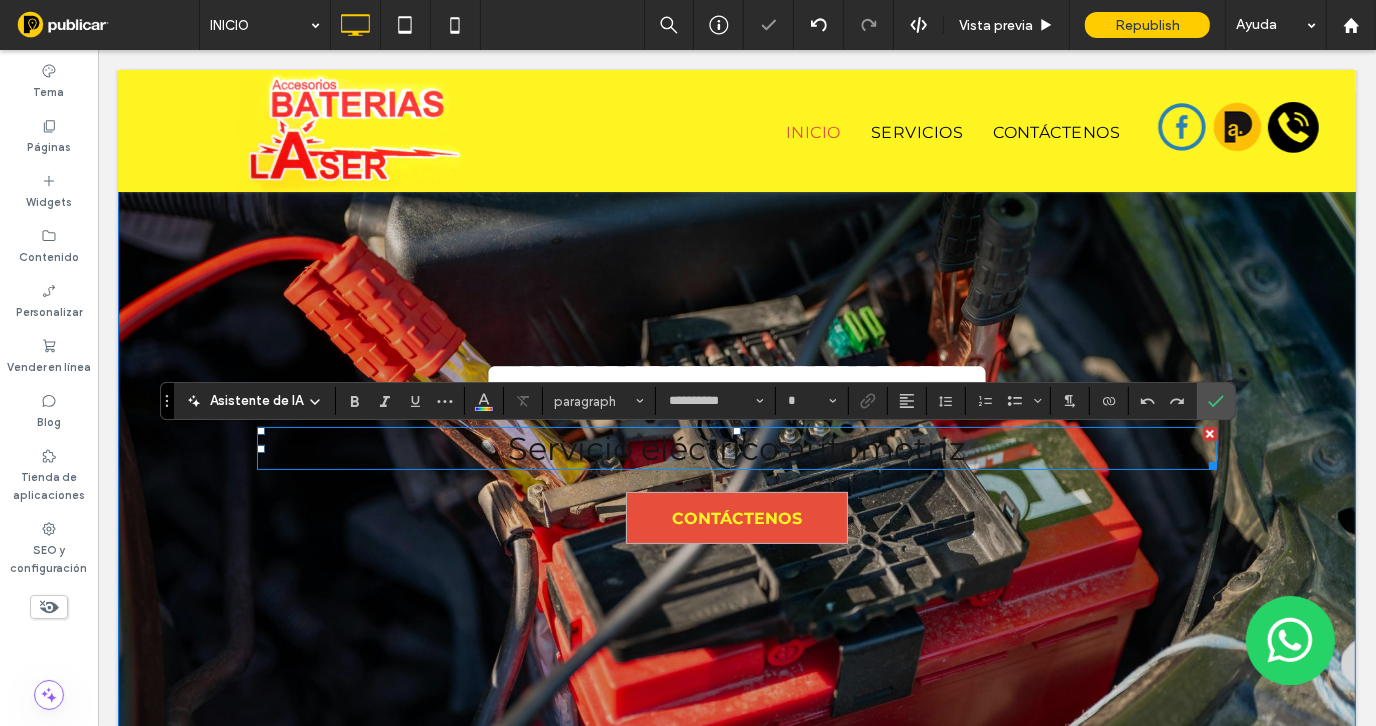 type on "**" 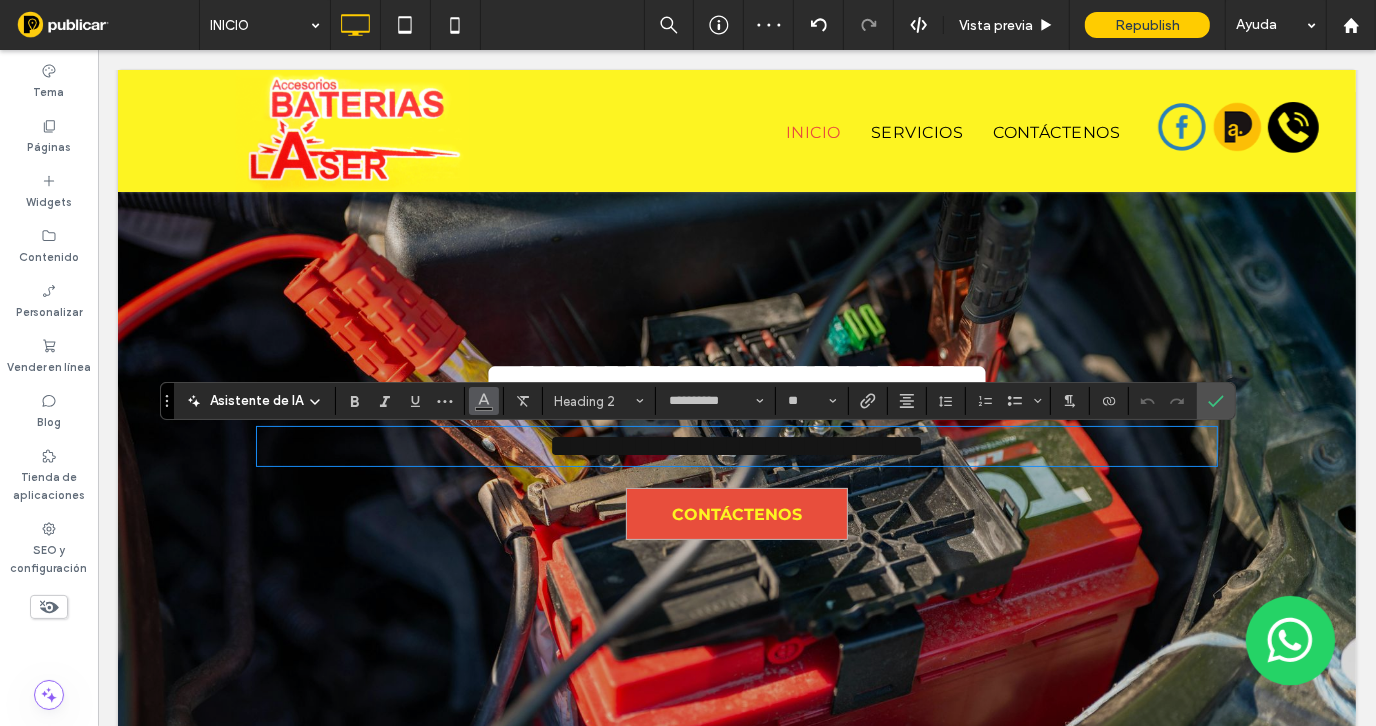 click 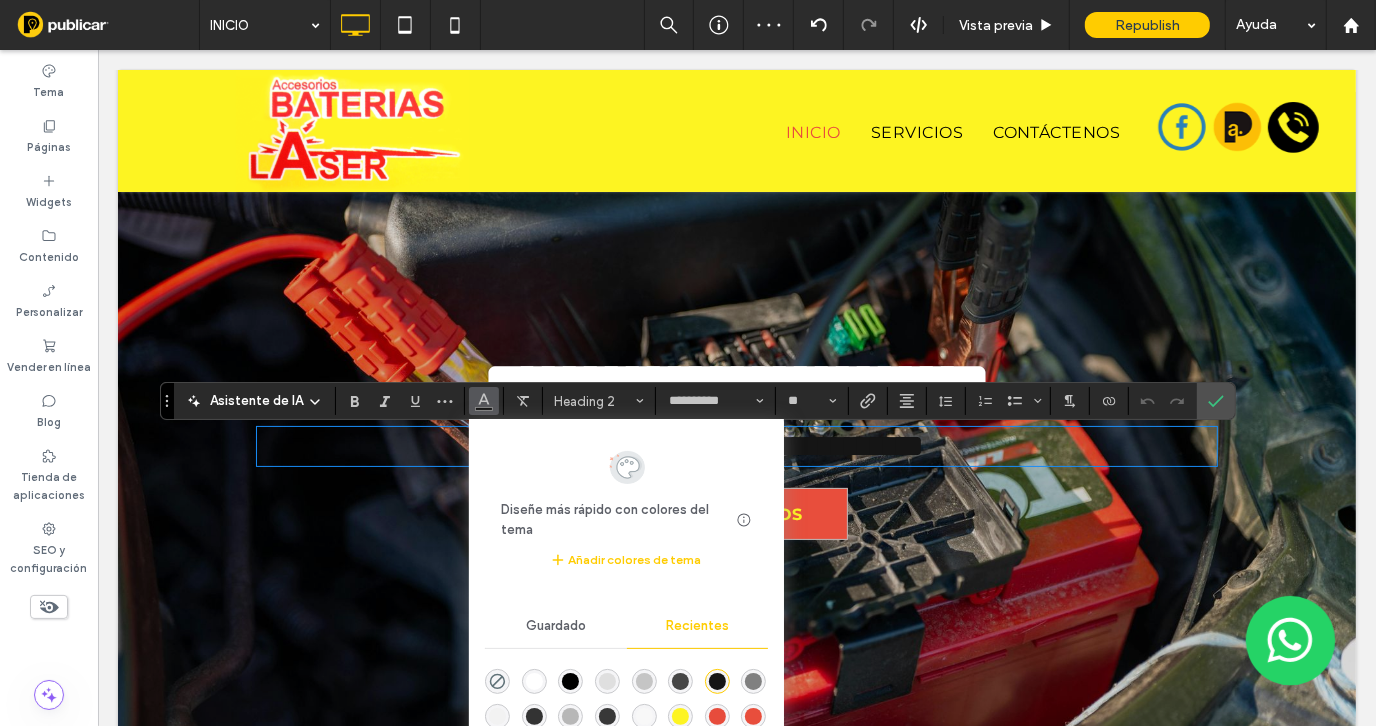 click at bounding box center [534, 681] 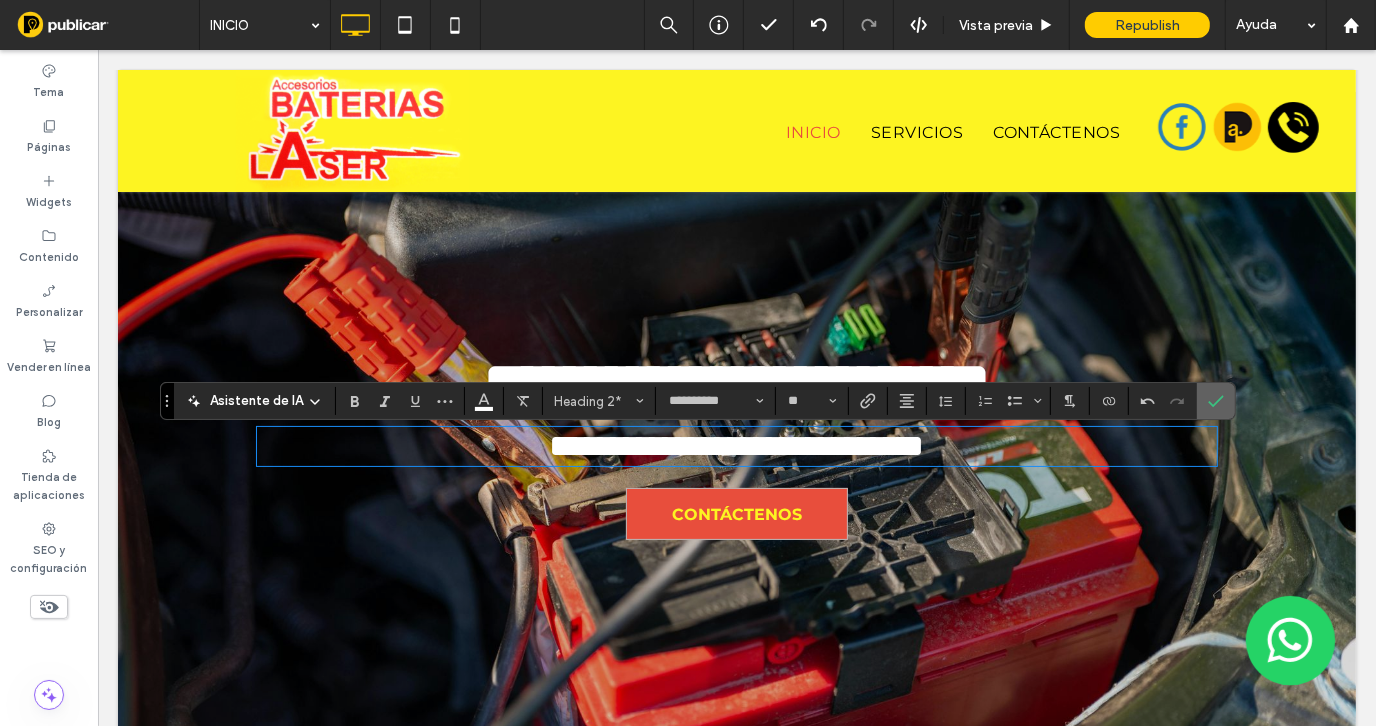 click 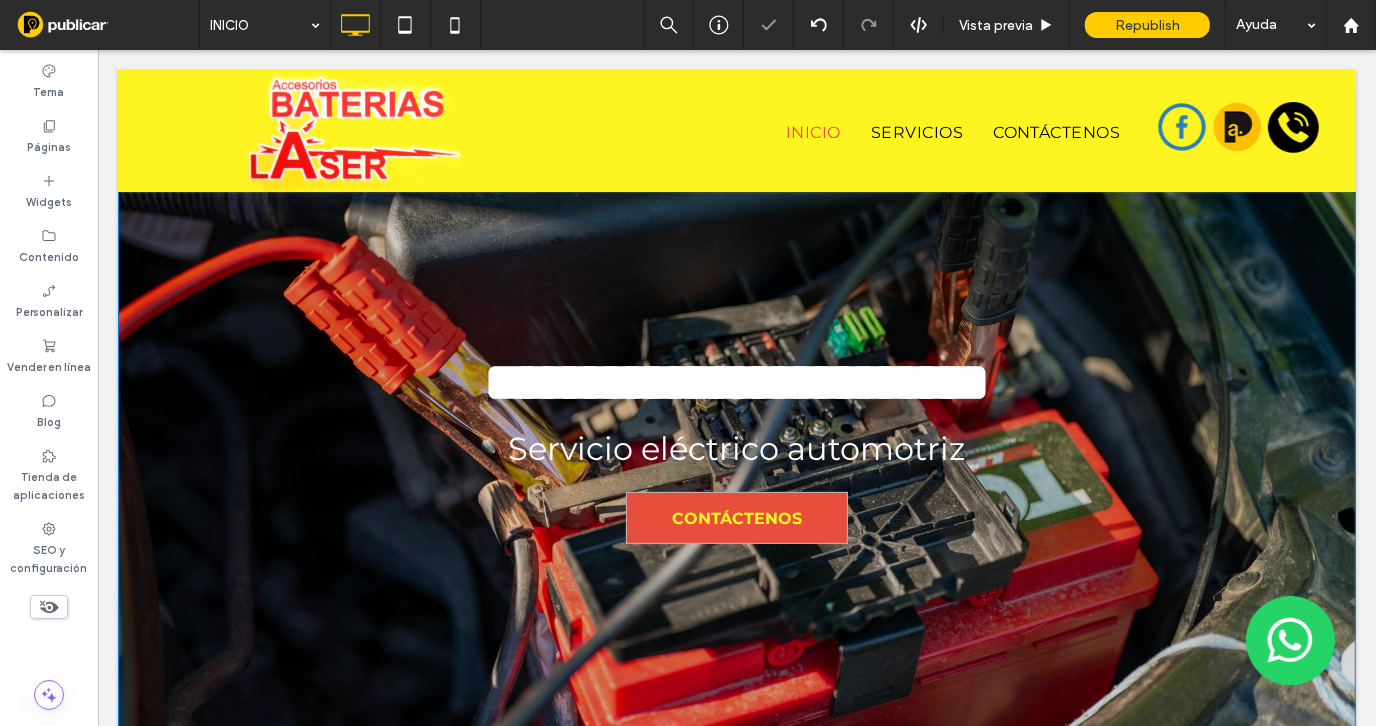 click on "**********" at bounding box center (736, 445) 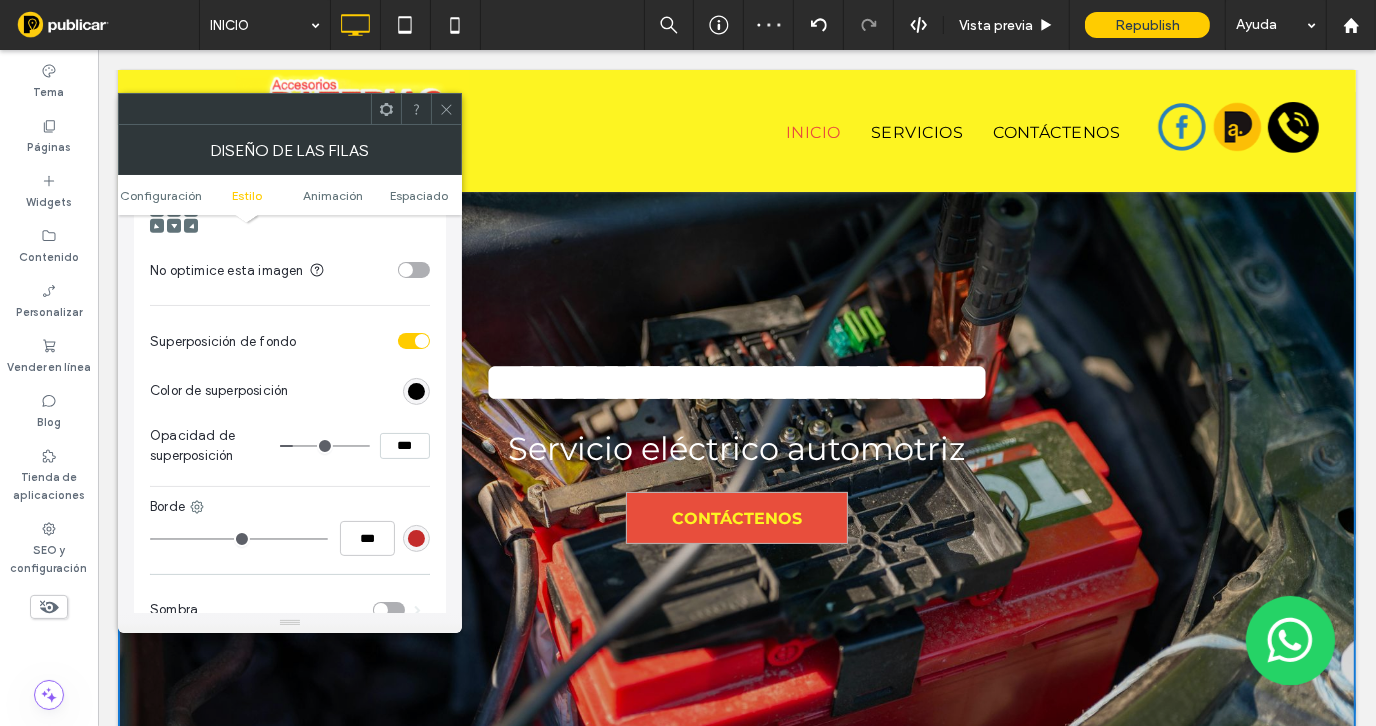 scroll, scrollTop: 899, scrollLeft: 0, axis: vertical 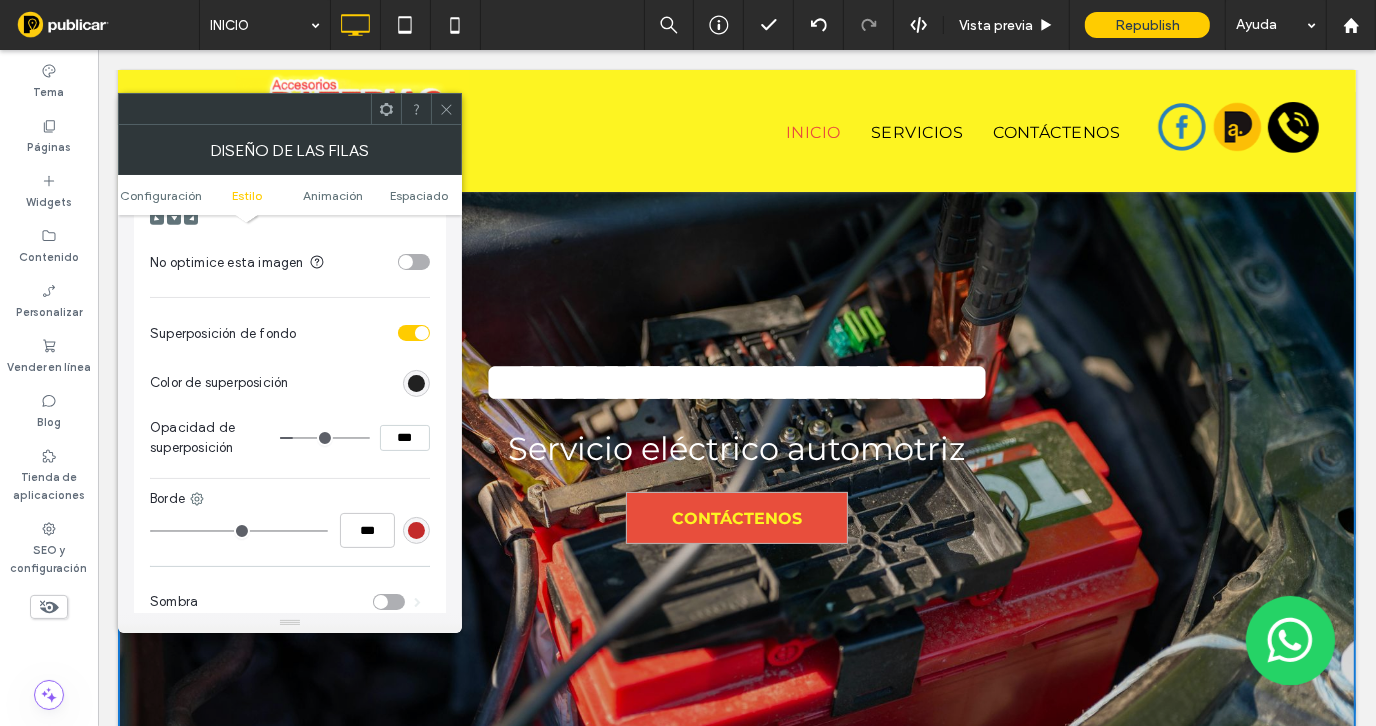 click at bounding box center [416, 383] 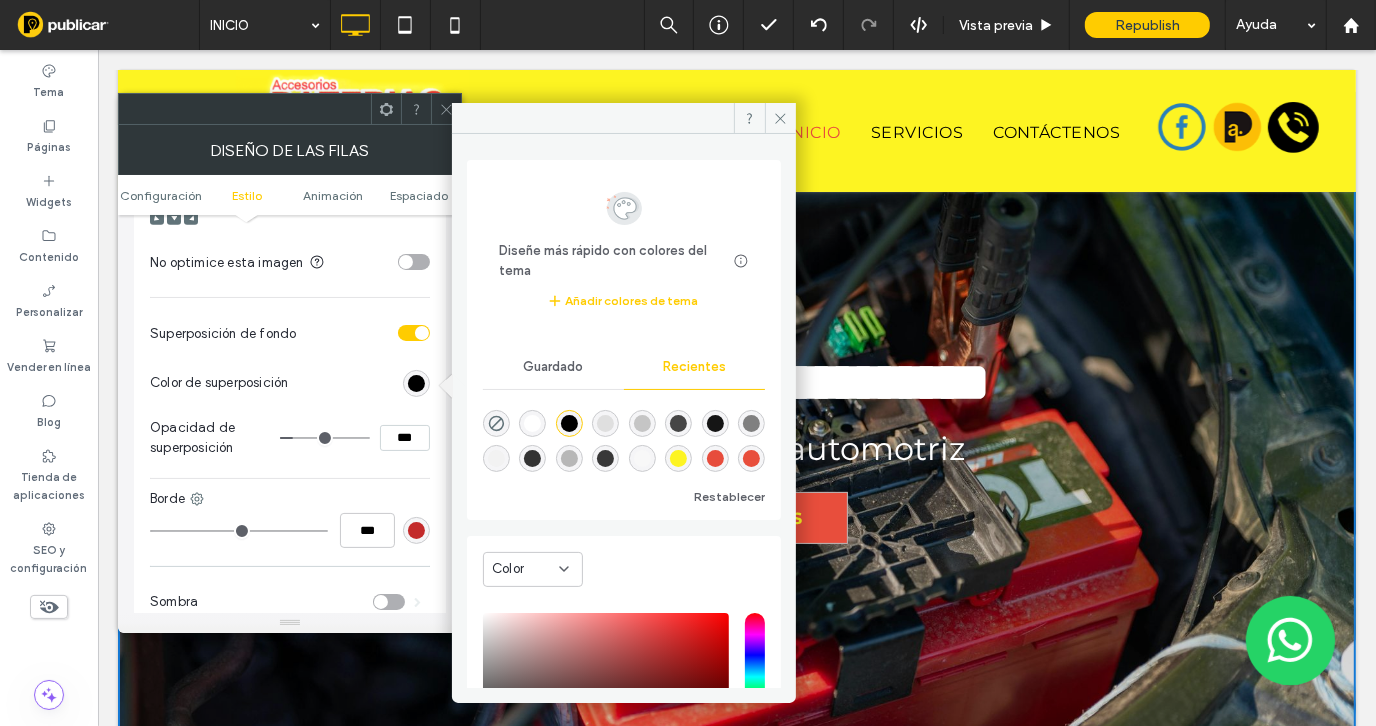 click on "Color de superposición" at bounding box center (290, 383) 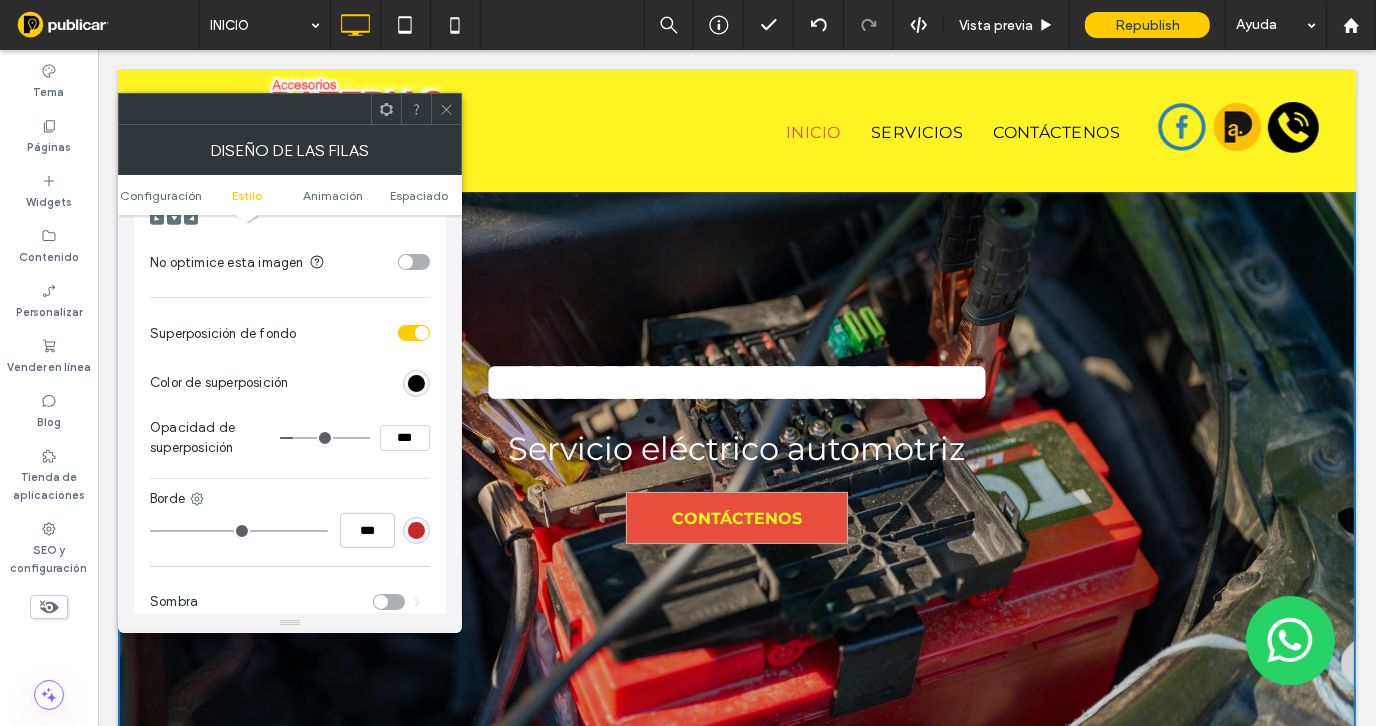 type on "**" 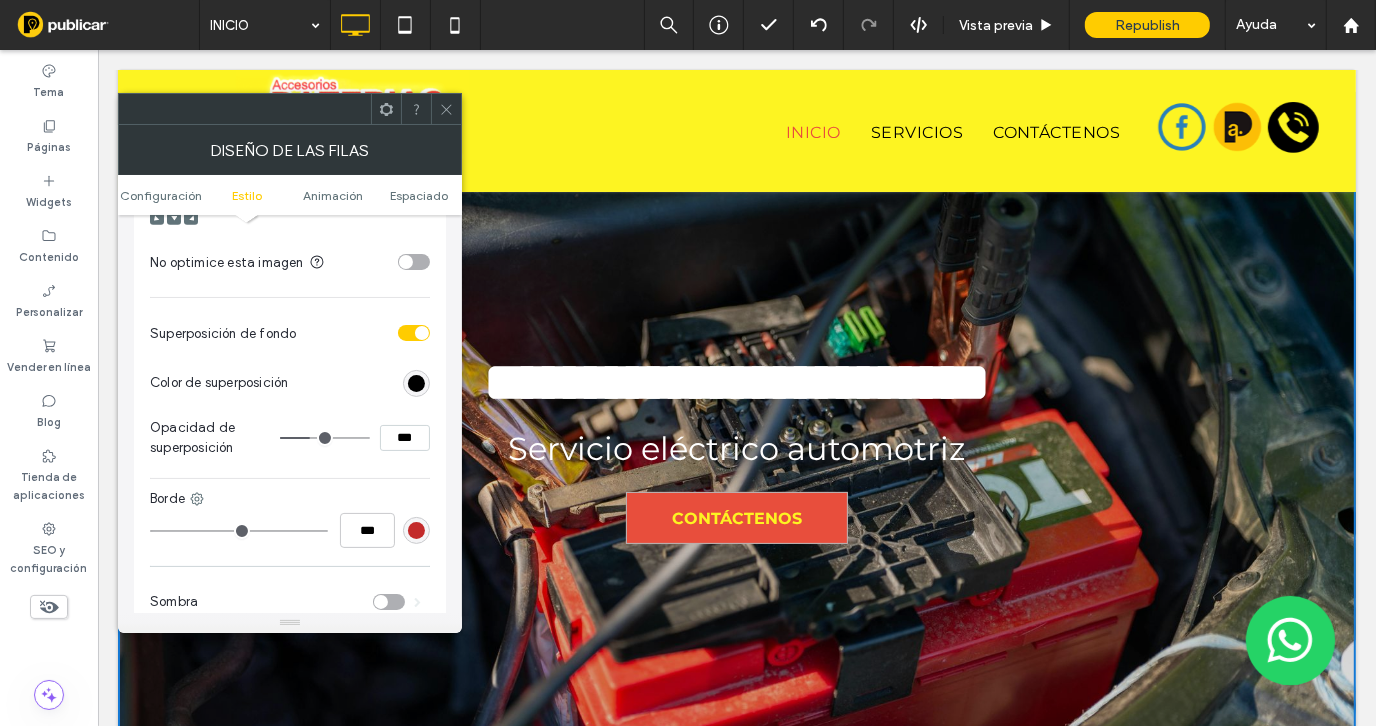 click at bounding box center (325, 438) 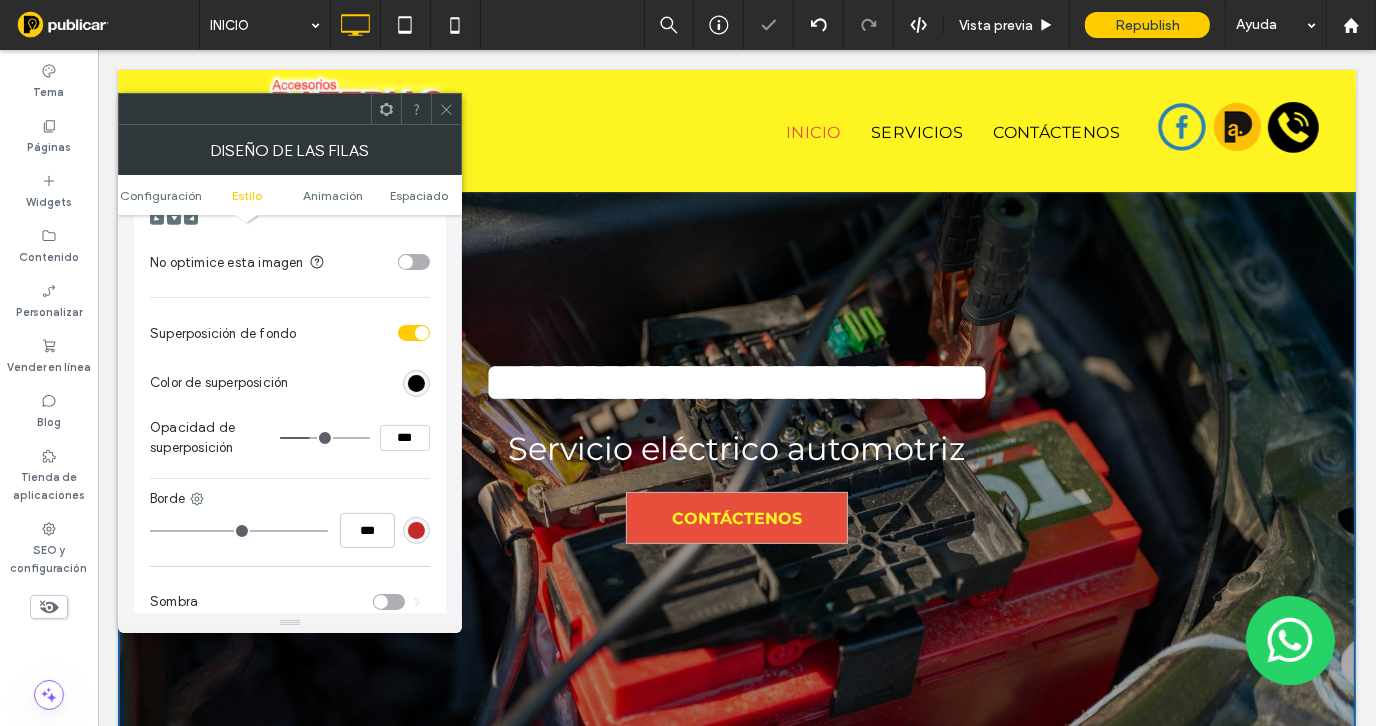 type on "**" 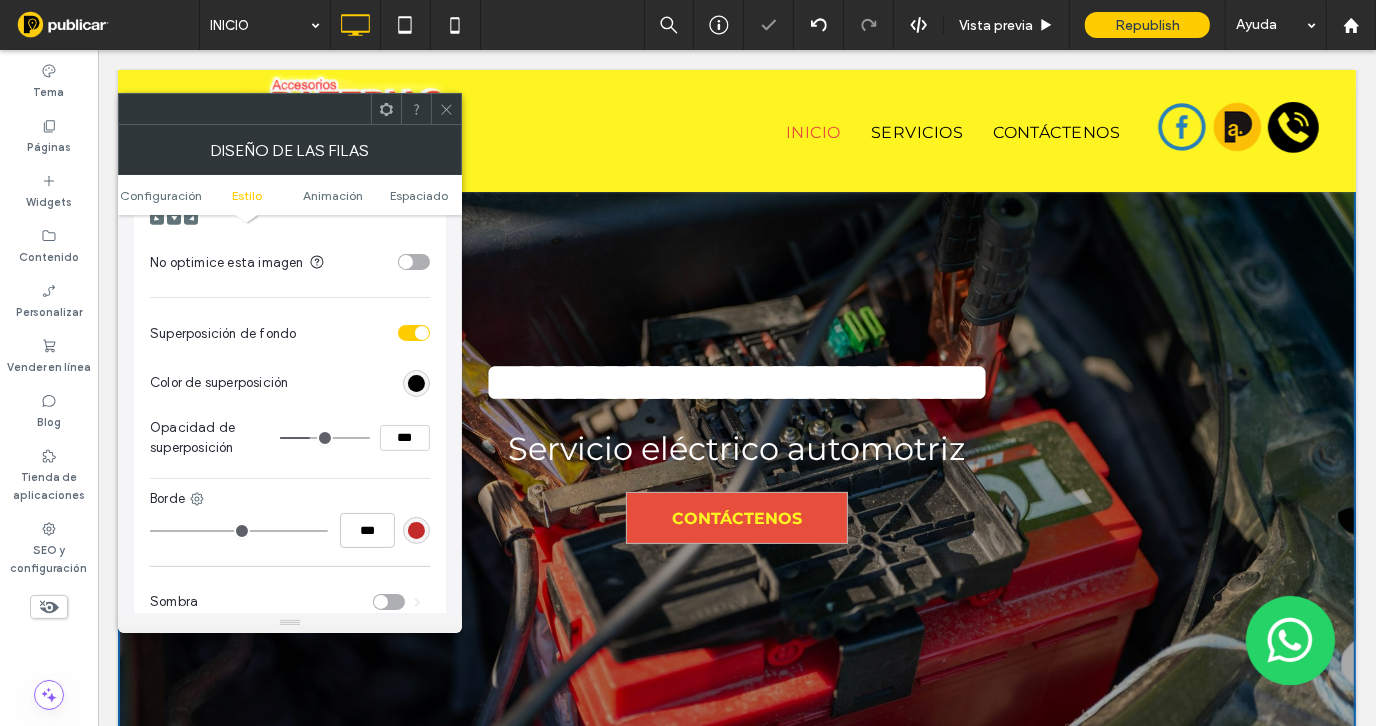 type on "***" 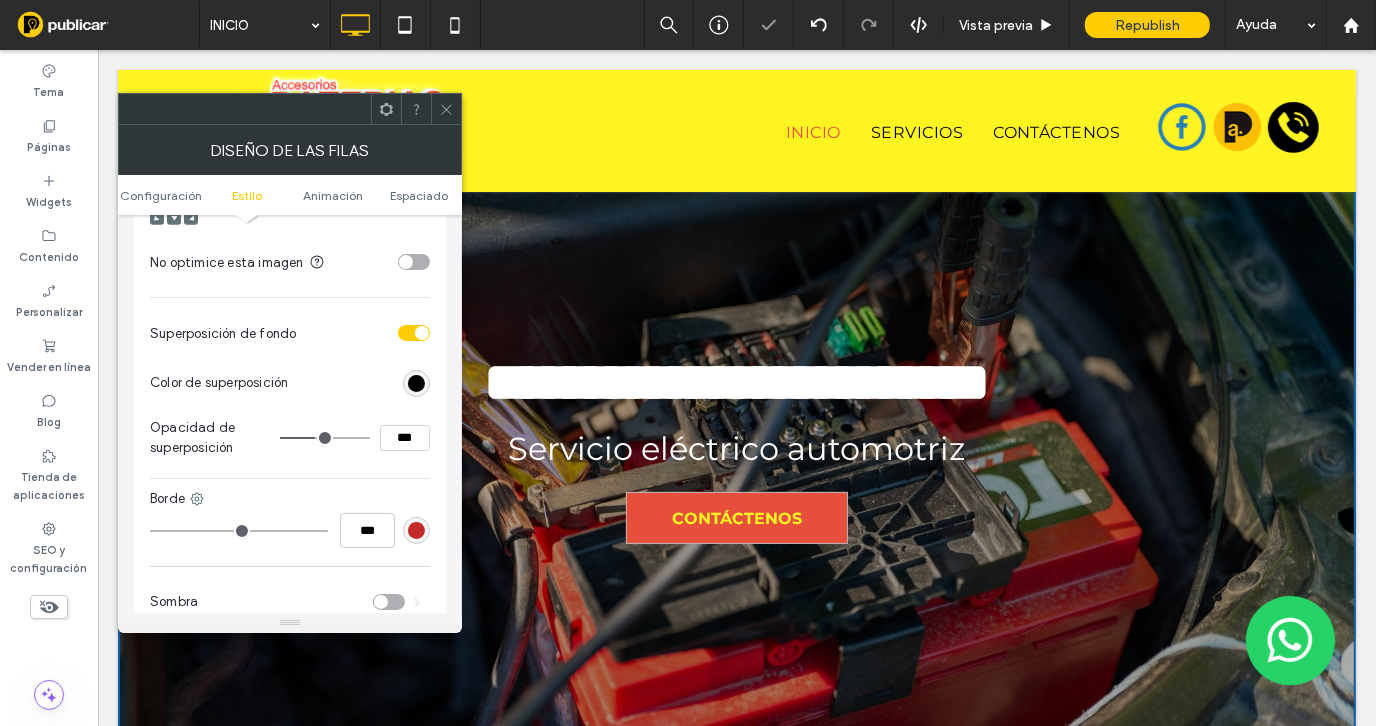 click at bounding box center (325, 438) 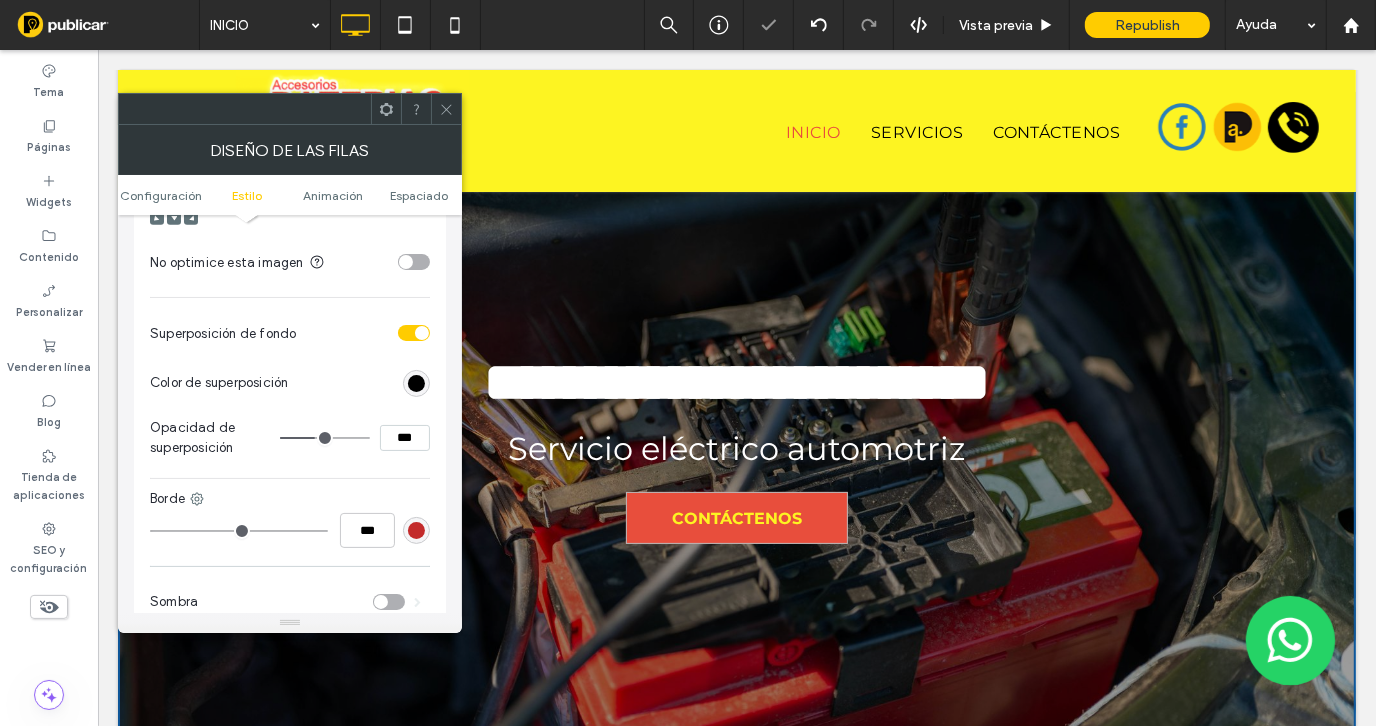 type on "**" 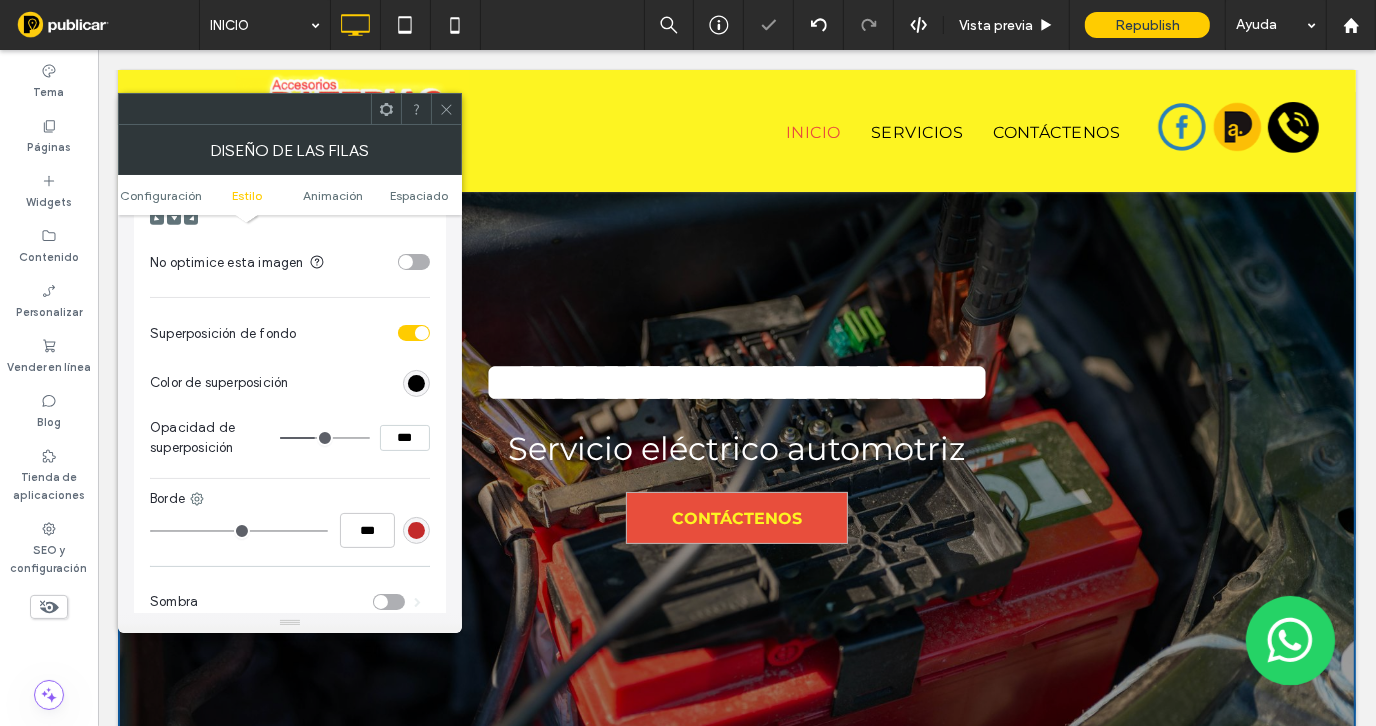 type on "***" 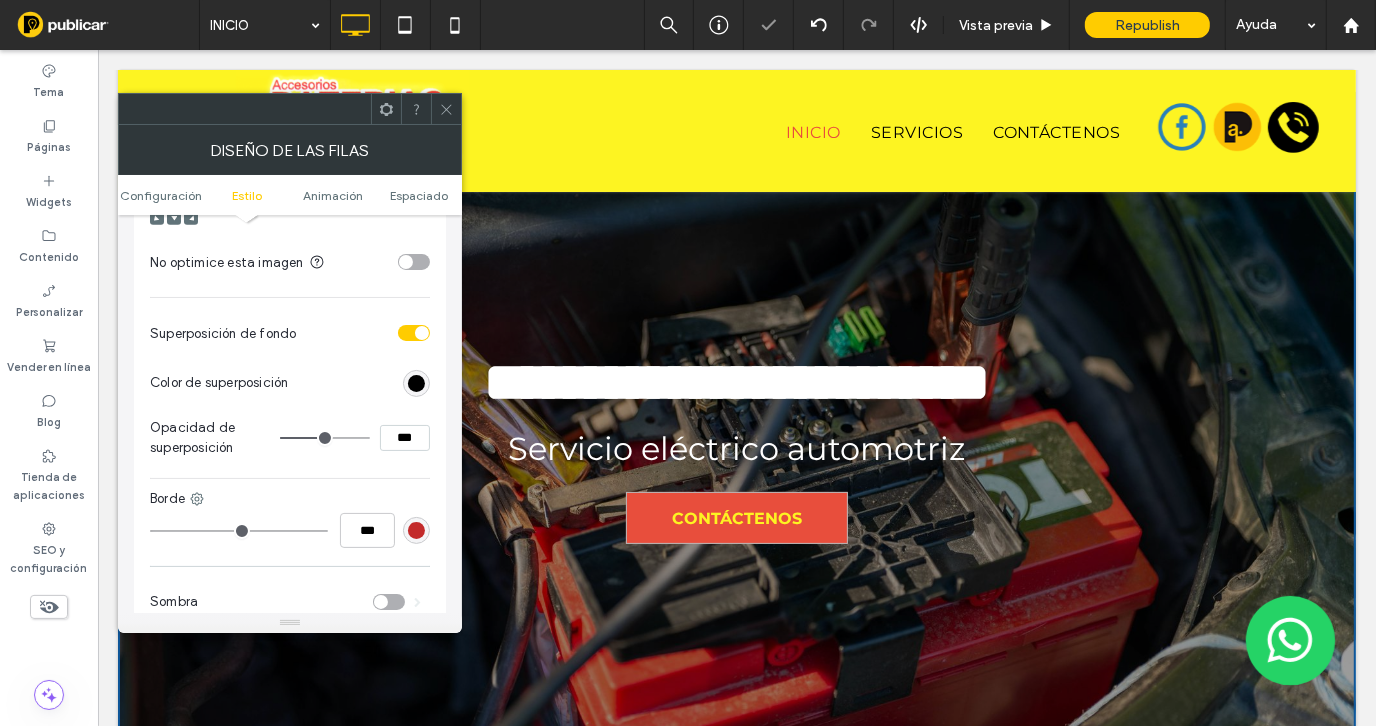 type on "**" 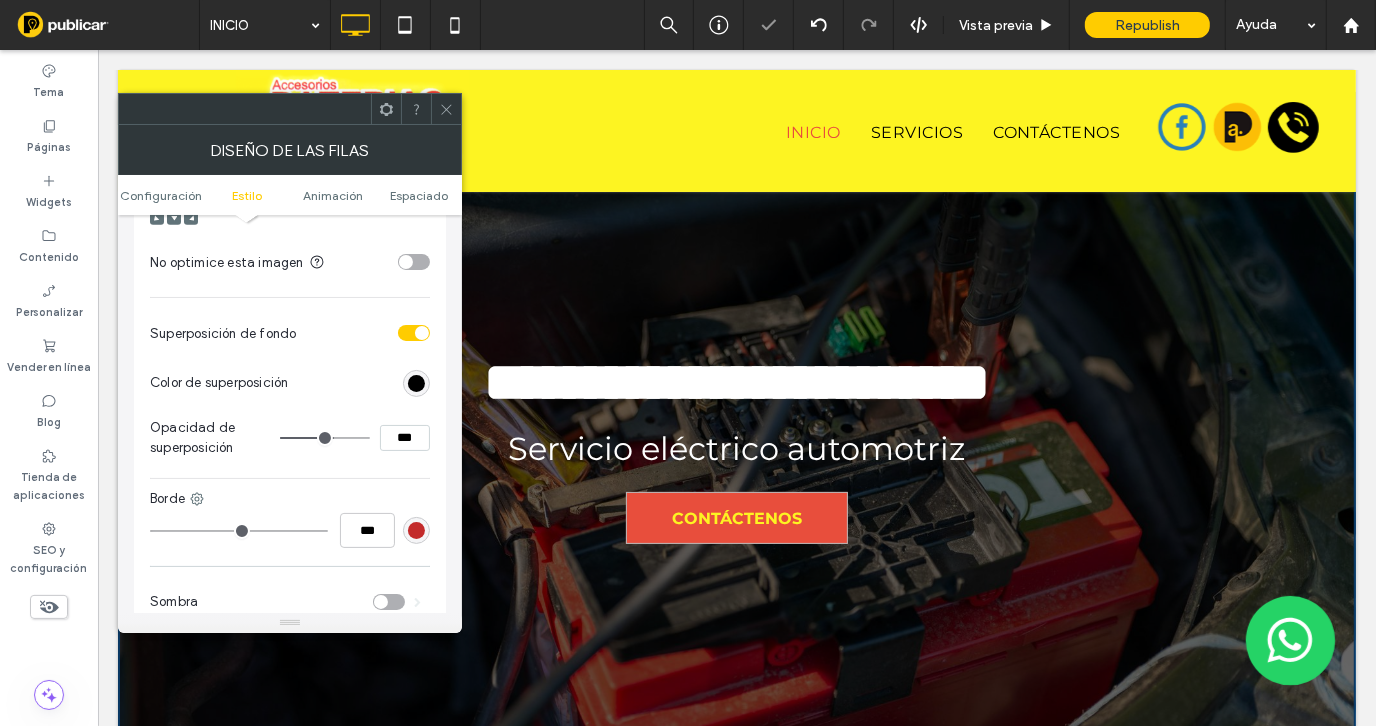type on "**" 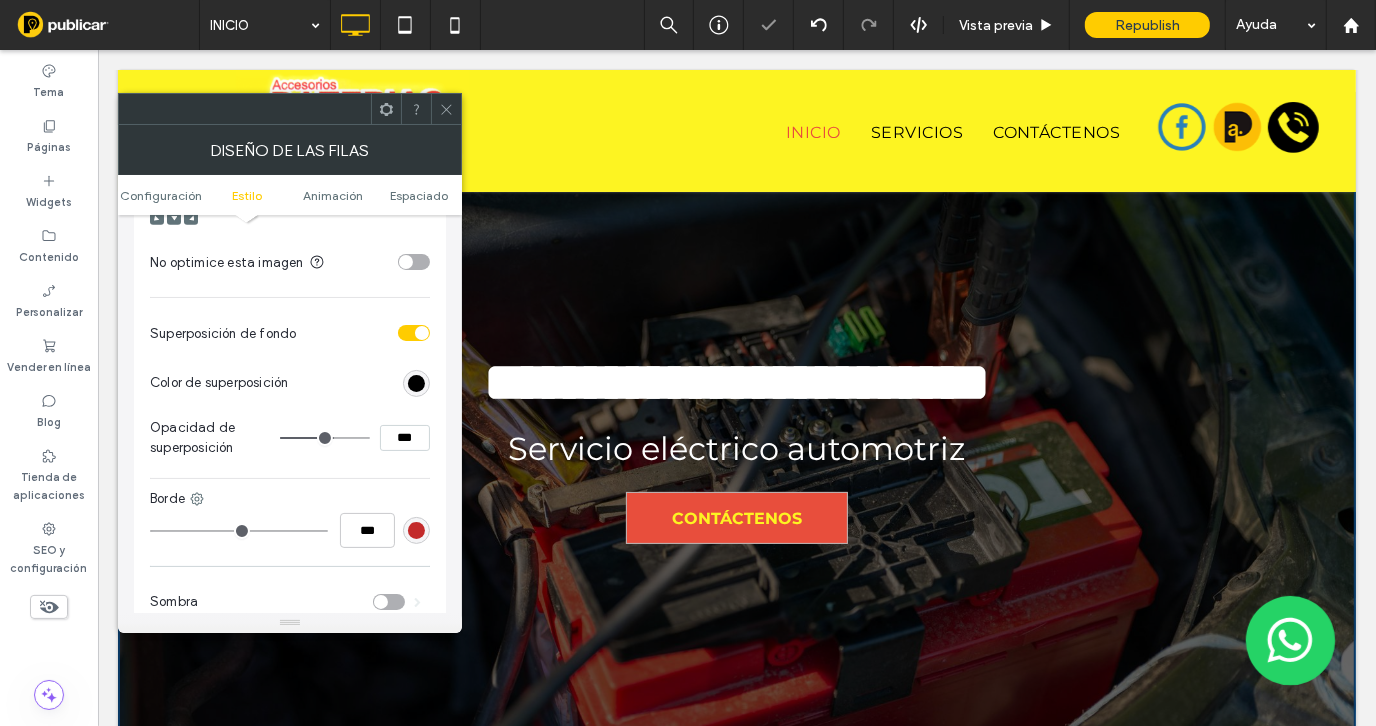 type on "***" 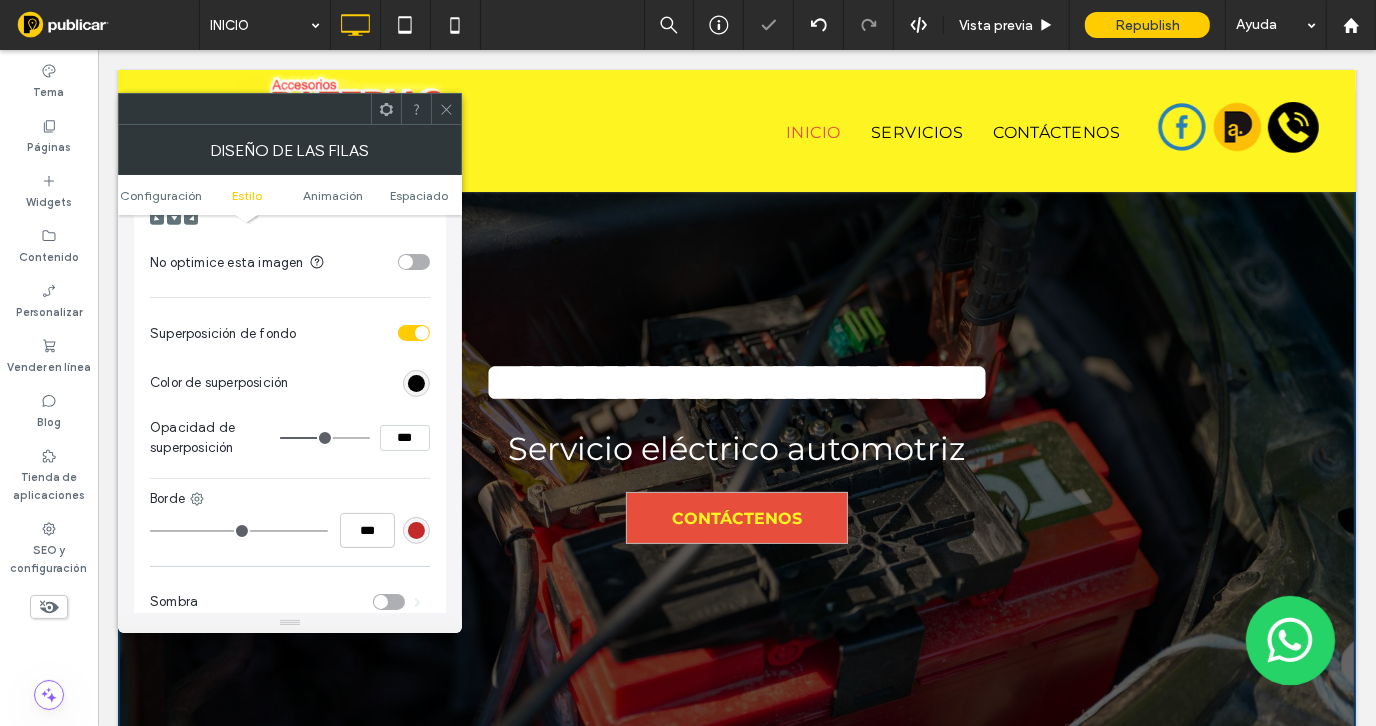 type on "**" 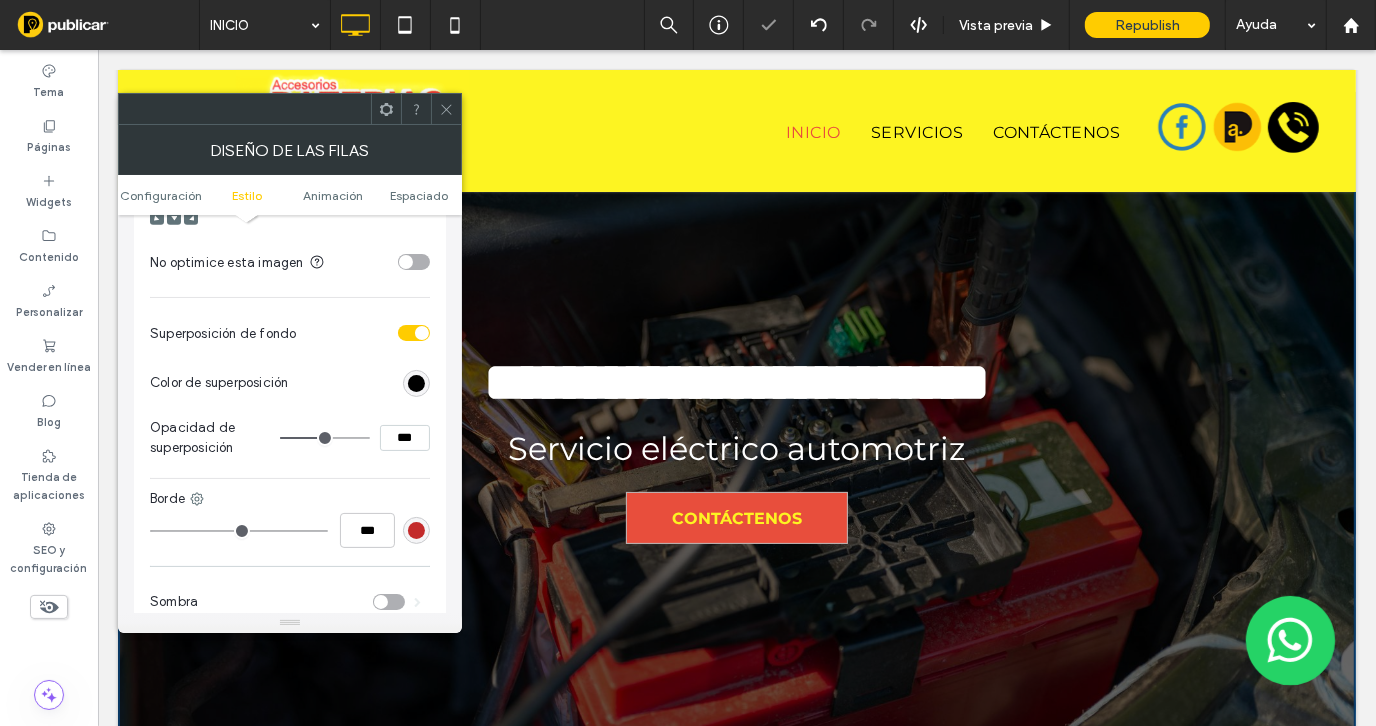 click at bounding box center [325, 438] 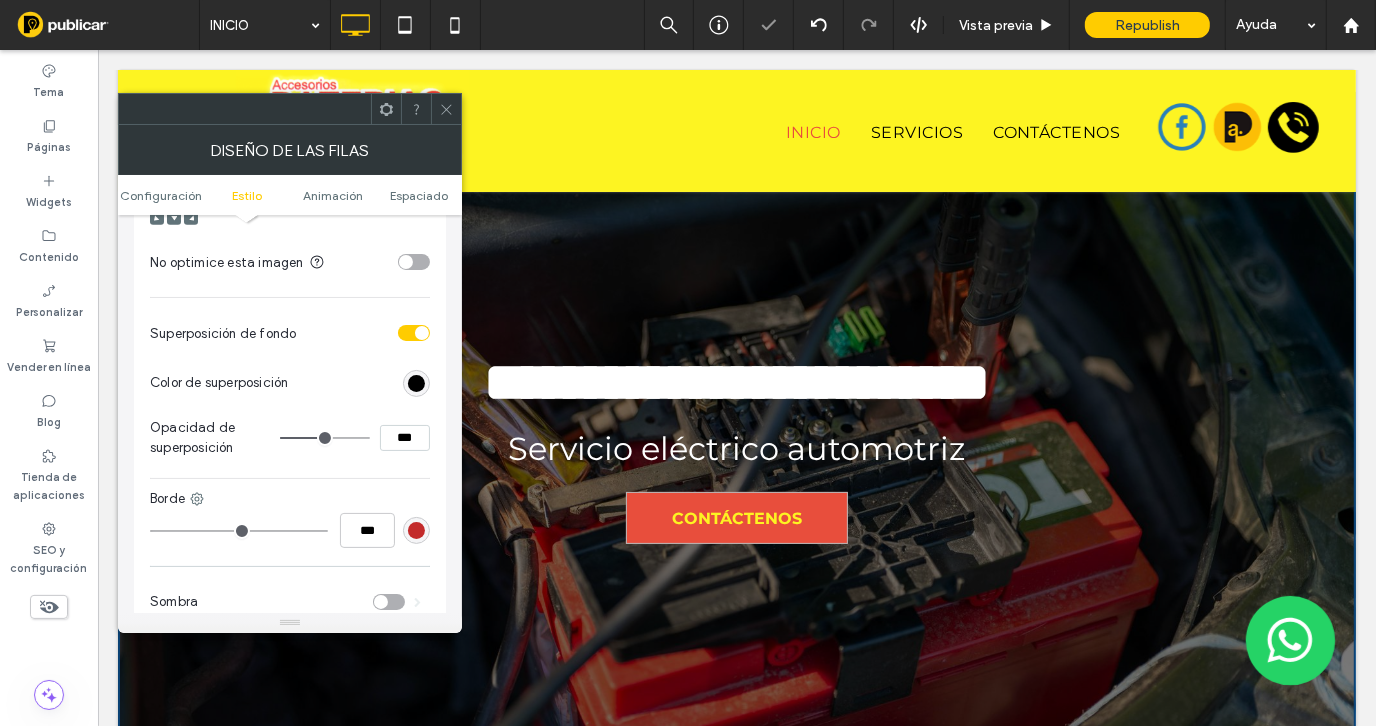 click at bounding box center (446, 109) 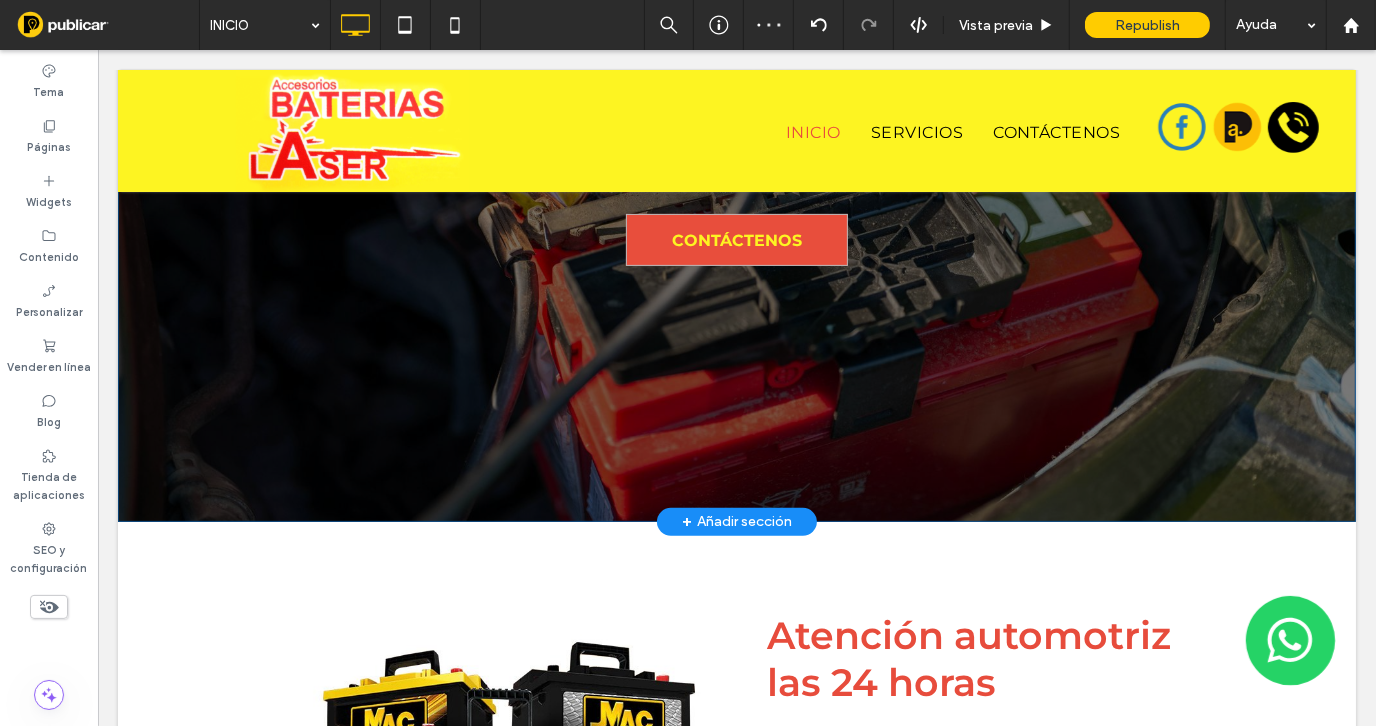 scroll, scrollTop: 399, scrollLeft: 0, axis: vertical 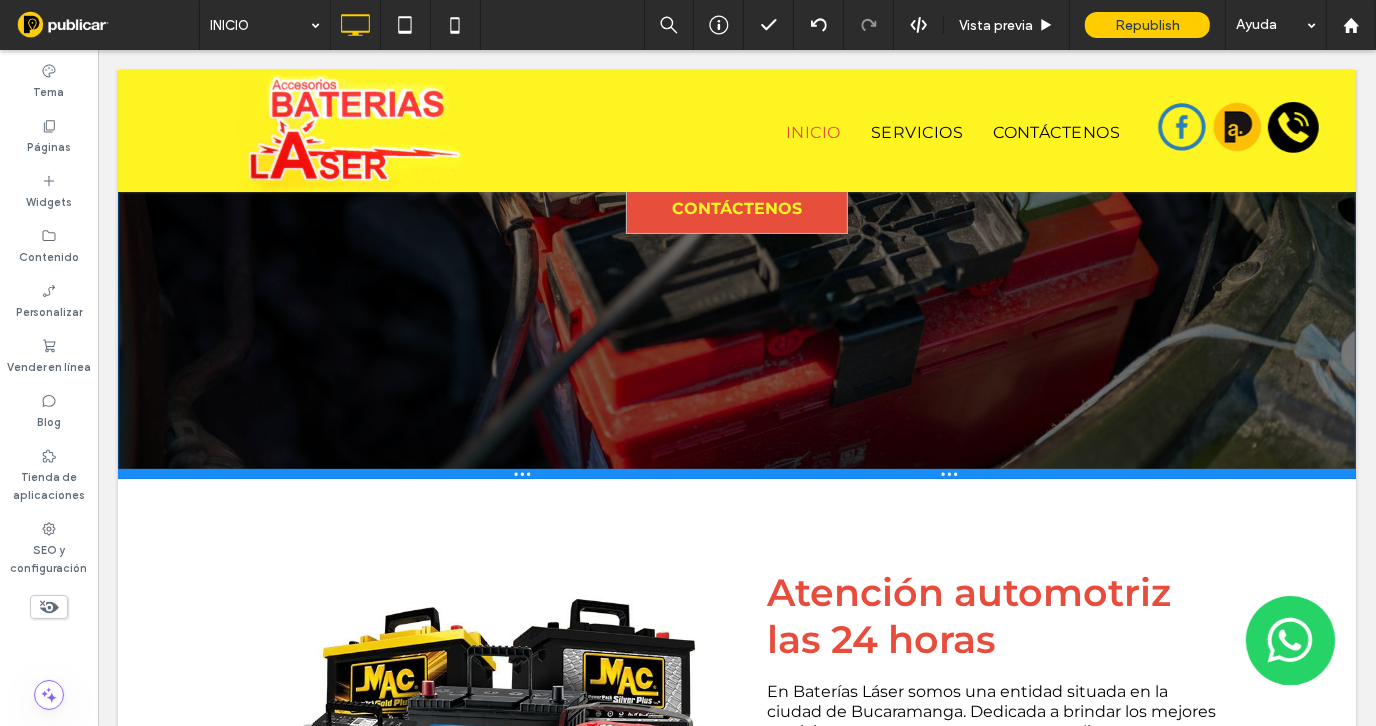drag, startPoint x: 906, startPoint y: 505, endPoint x: 1017, endPoint y: 534, distance: 114.72576 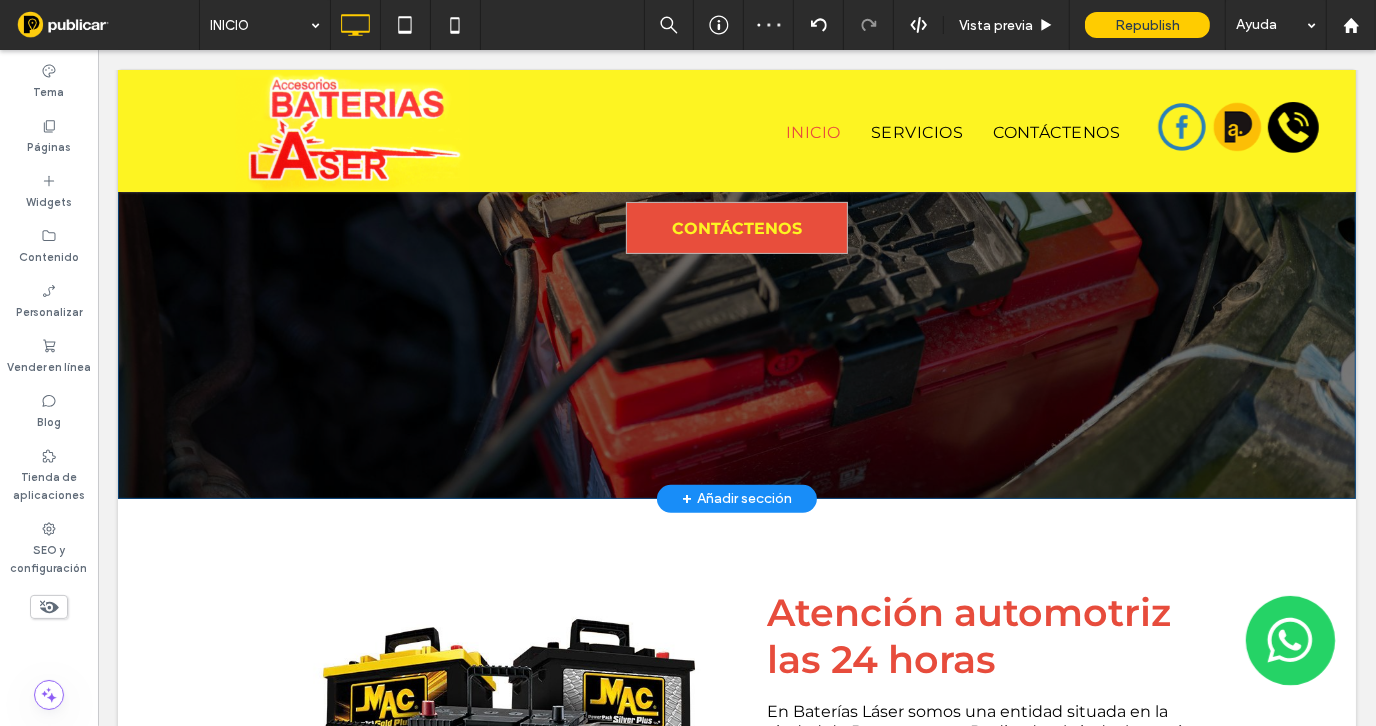 scroll, scrollTop: 399, scrollLeft: 0, axis: vertical 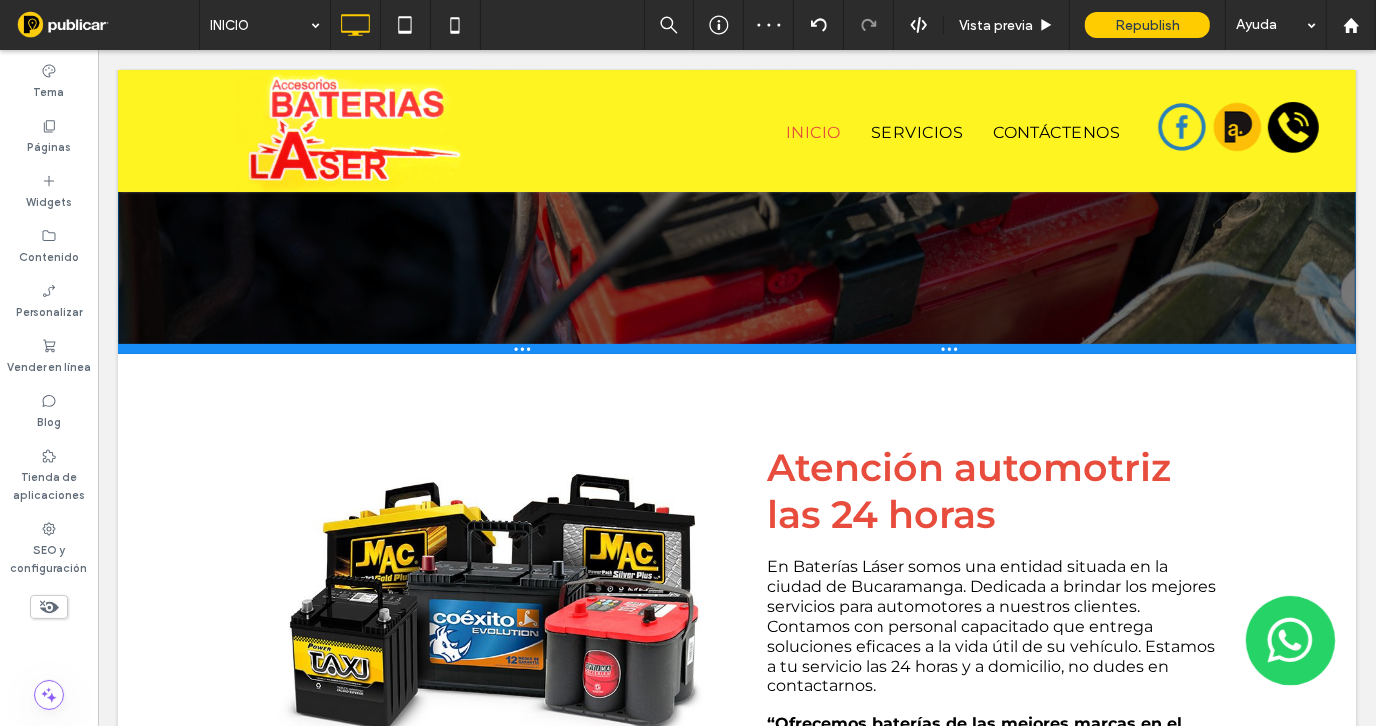 drag, startPoint x: 973, startPoint y: 485, endPoint x: 996, endPoint y: 360, distance: 127.09839 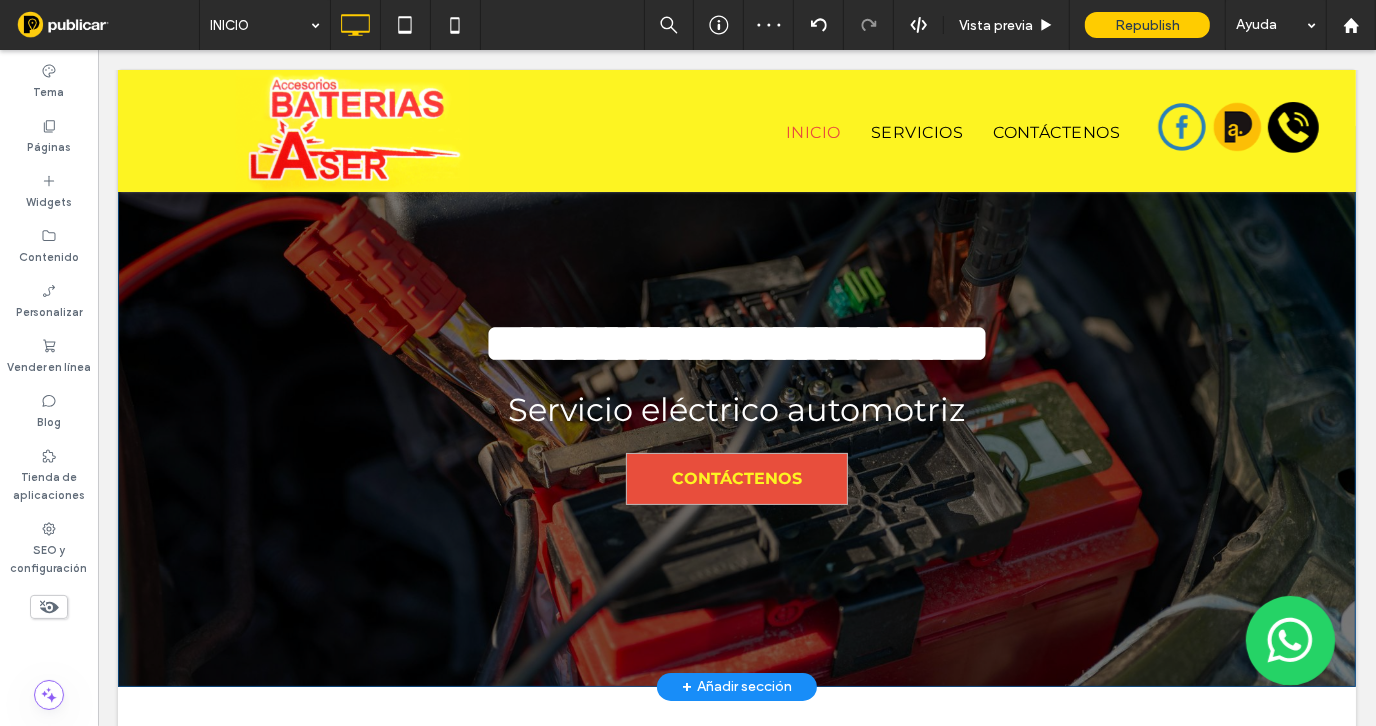 scroll, scrollTop: 100, scrollLeft: 0, axis: vertical 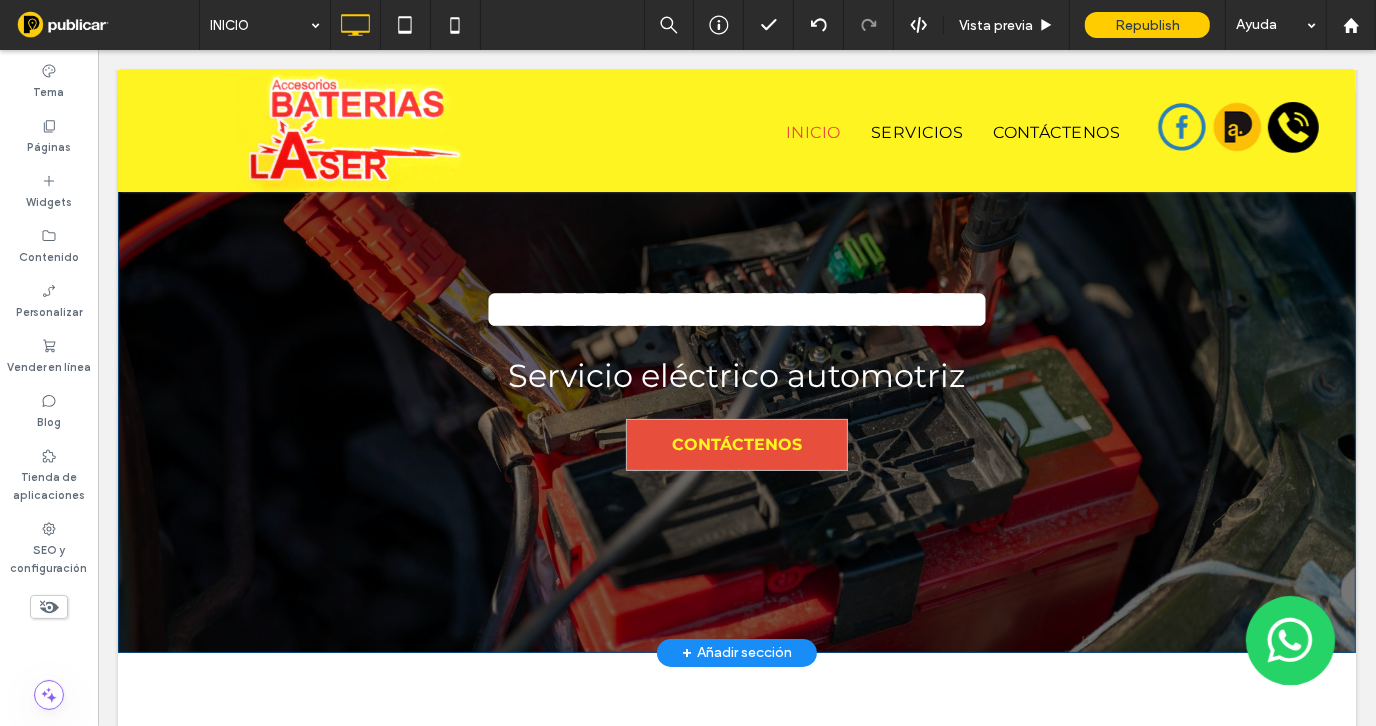 click on "**********" at bounding box center (736, 371) 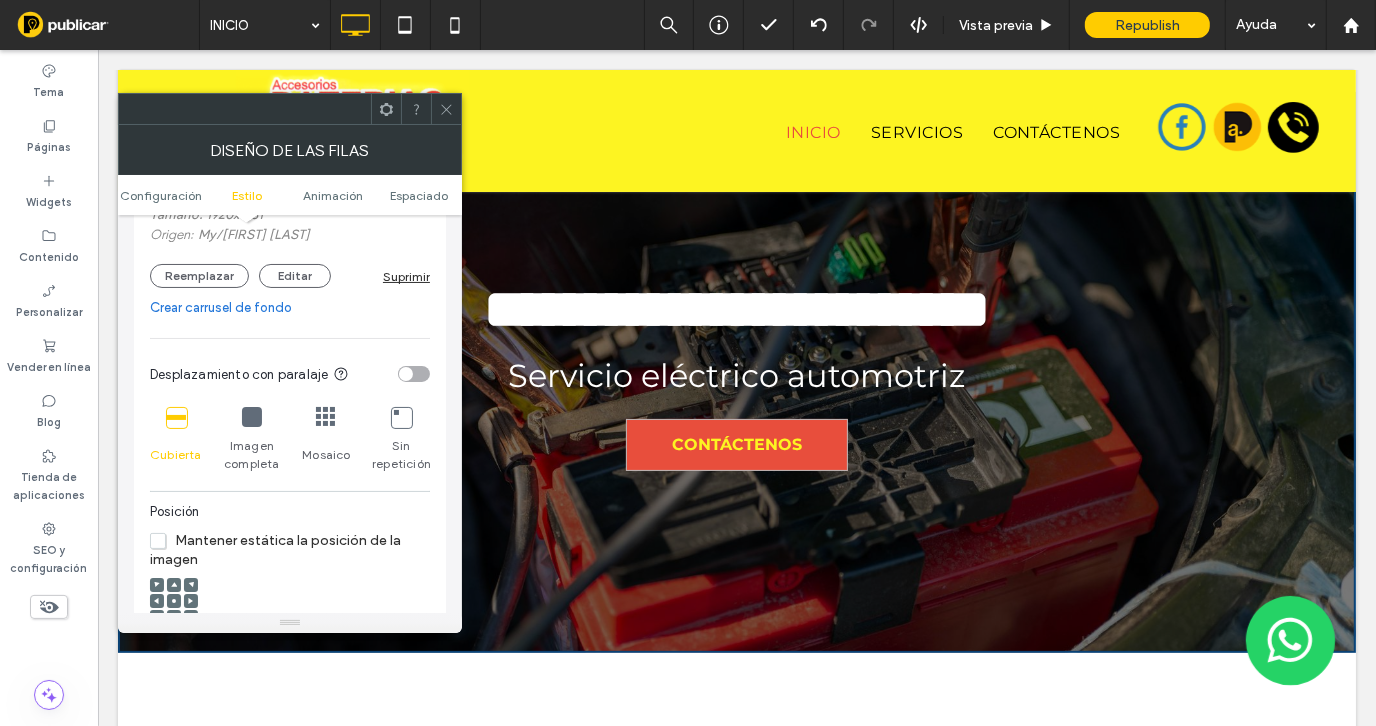 scroll, scrollTop: 600, scrollLeft: 0, axis: vertical 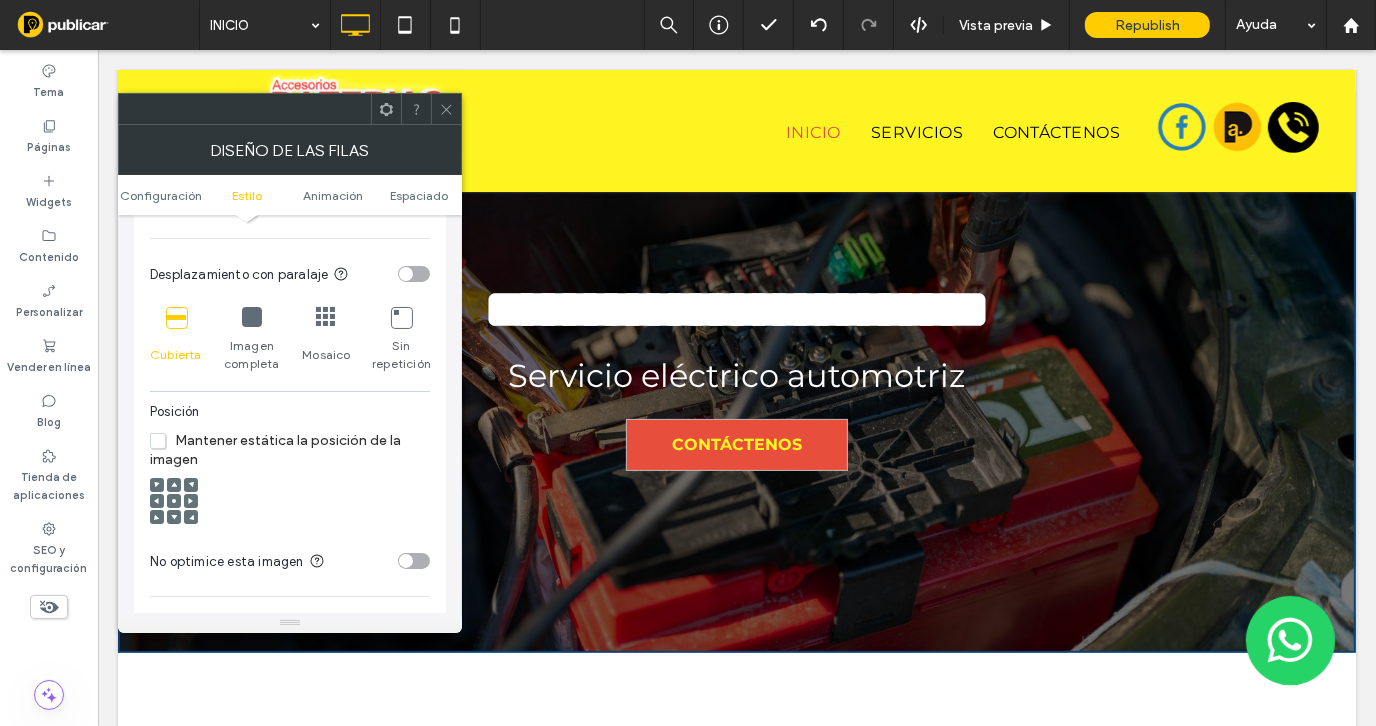 click 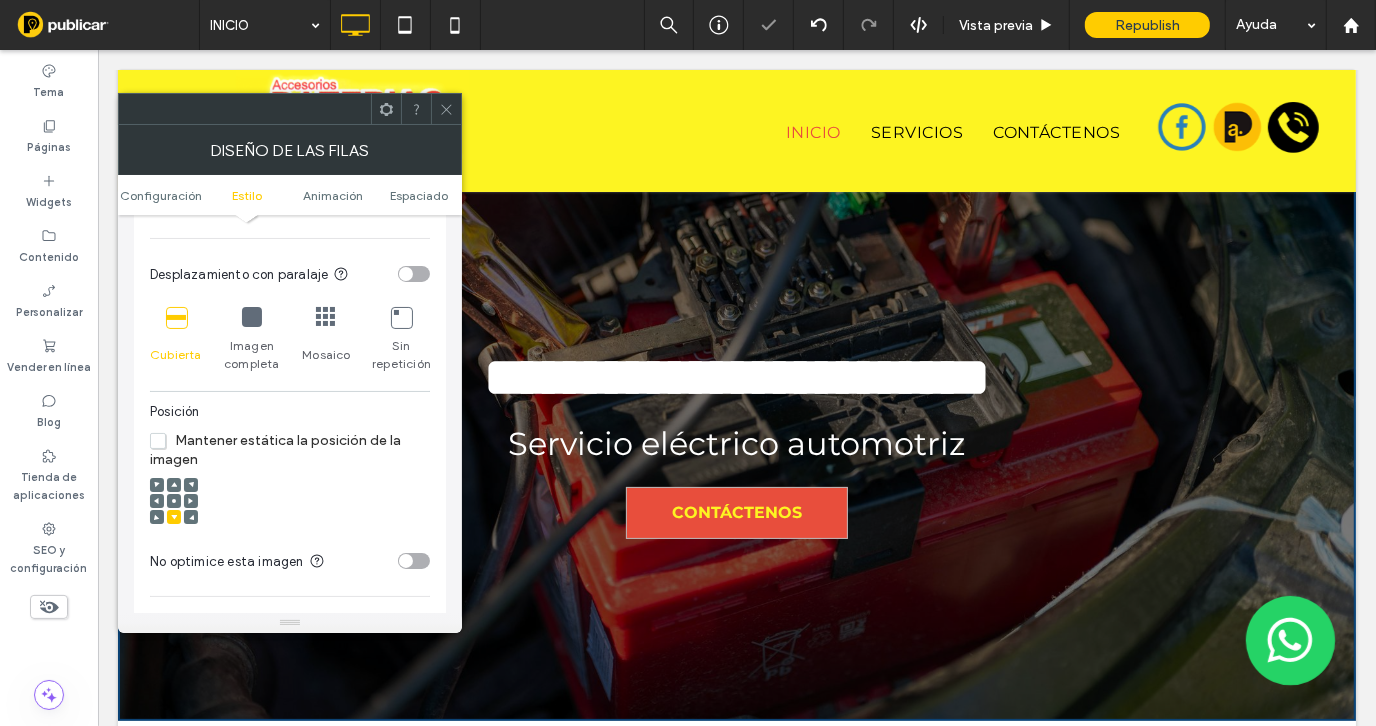 scroll, scrollTop: 0, scrollLeft: 0, axis: both 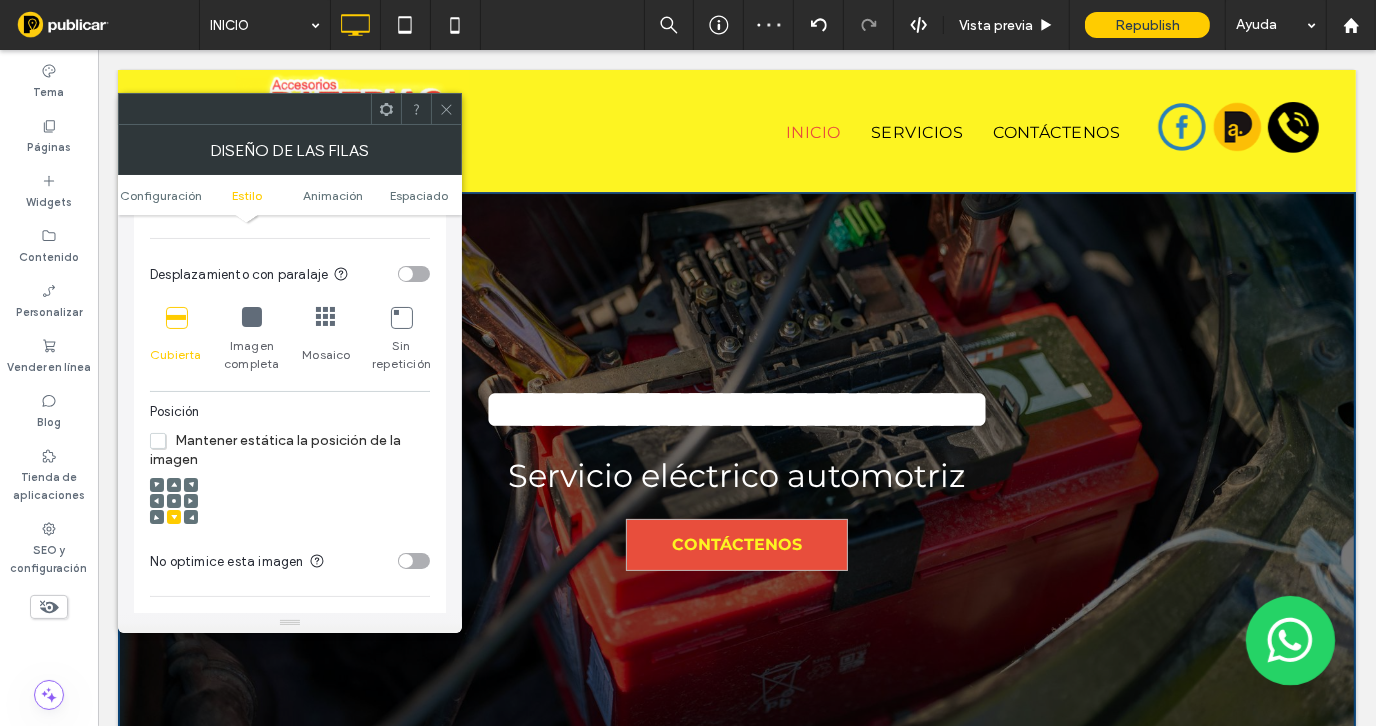 drag, startPoint x: 447, startPoint y: 105, endPoint x: 461, endPoint y: 123, distance: 22.803509 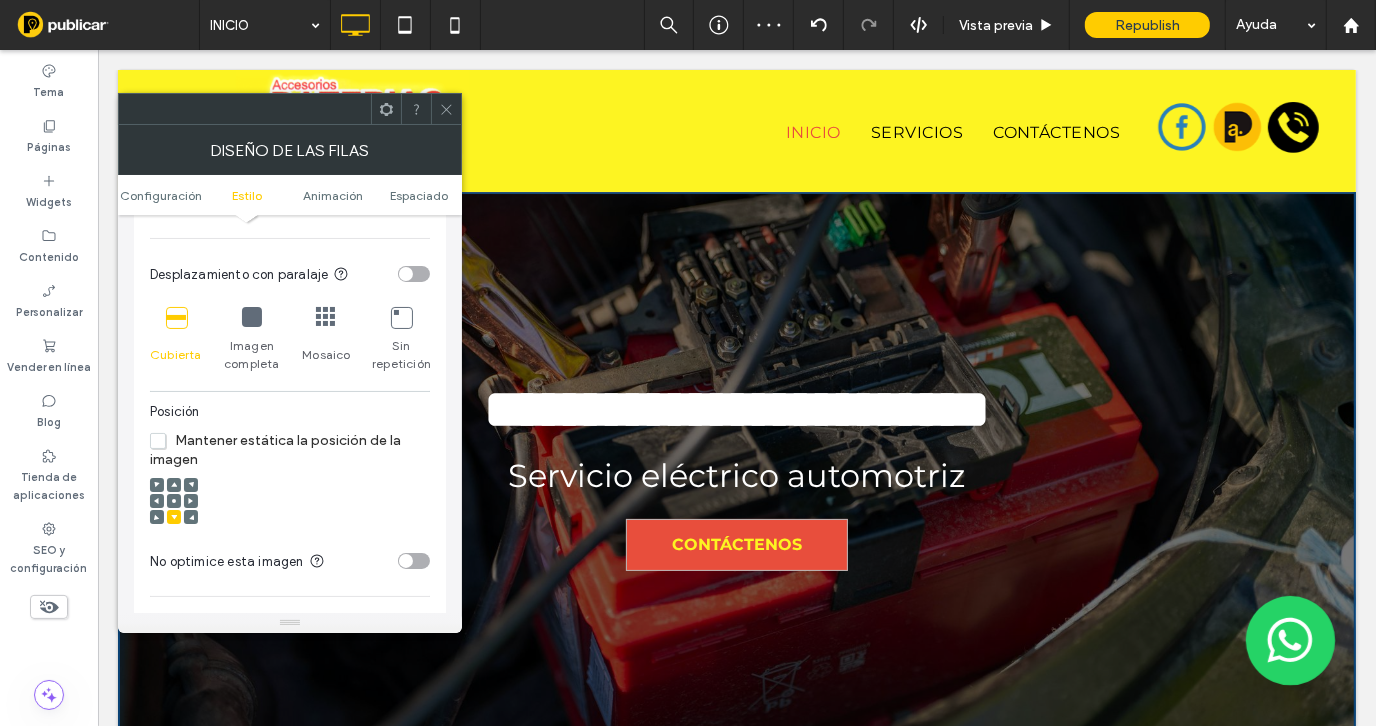 click 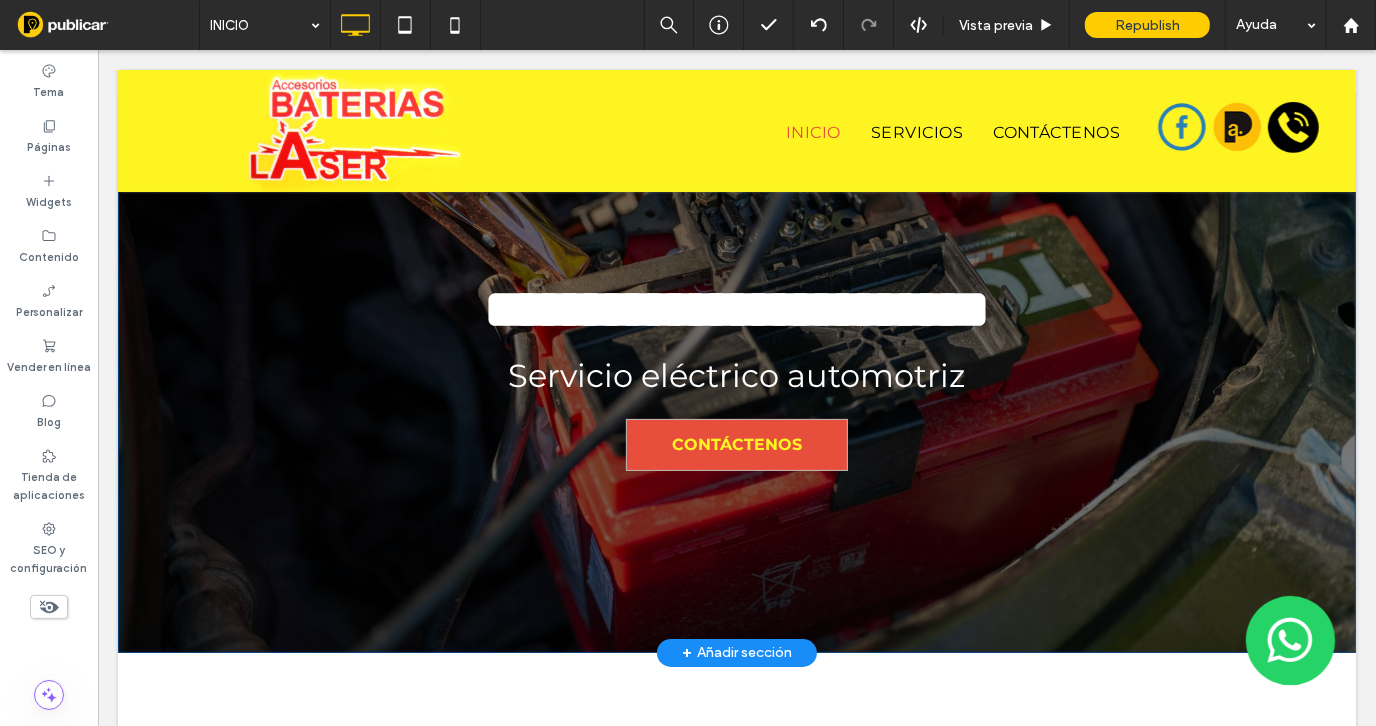 scroll, scrollTop: 0, scrollLeft: 0, axis: both 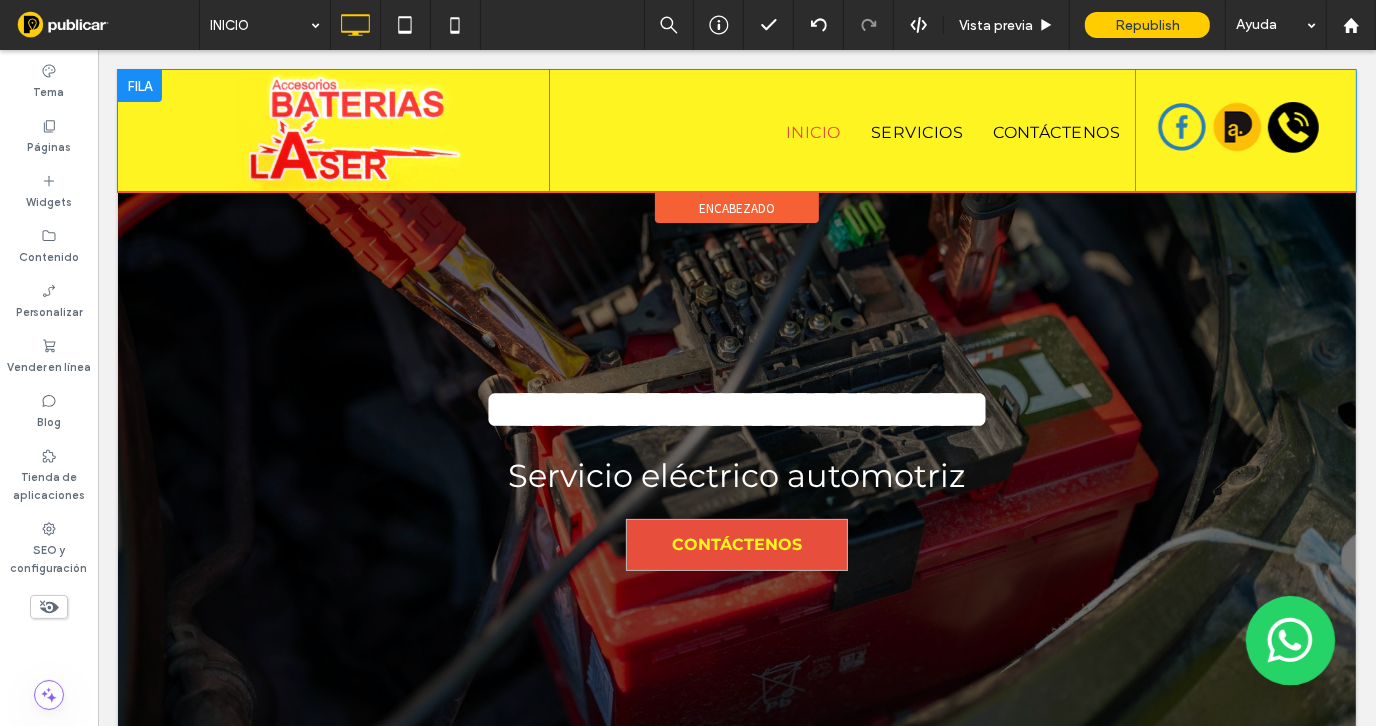 click at bounding box center (139, 85) 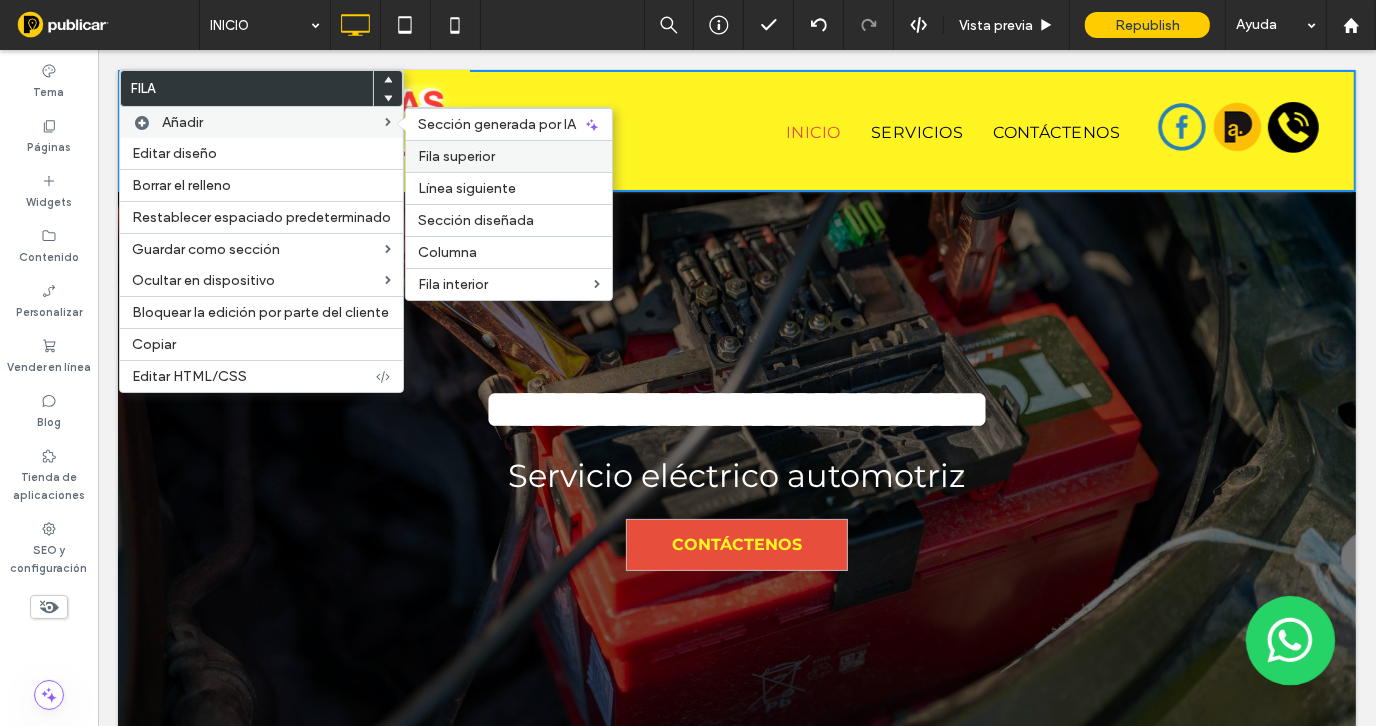 click on "Fila superior" at bounding box center [456, 156] 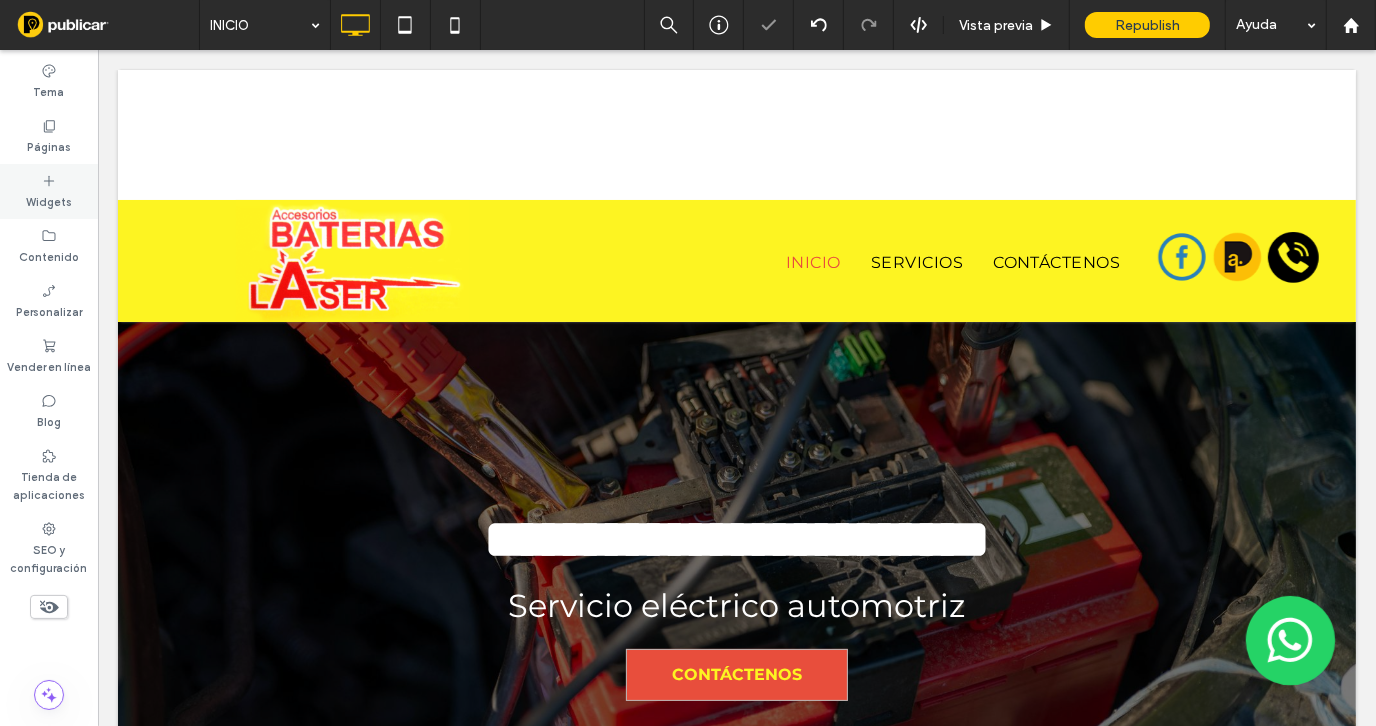 click 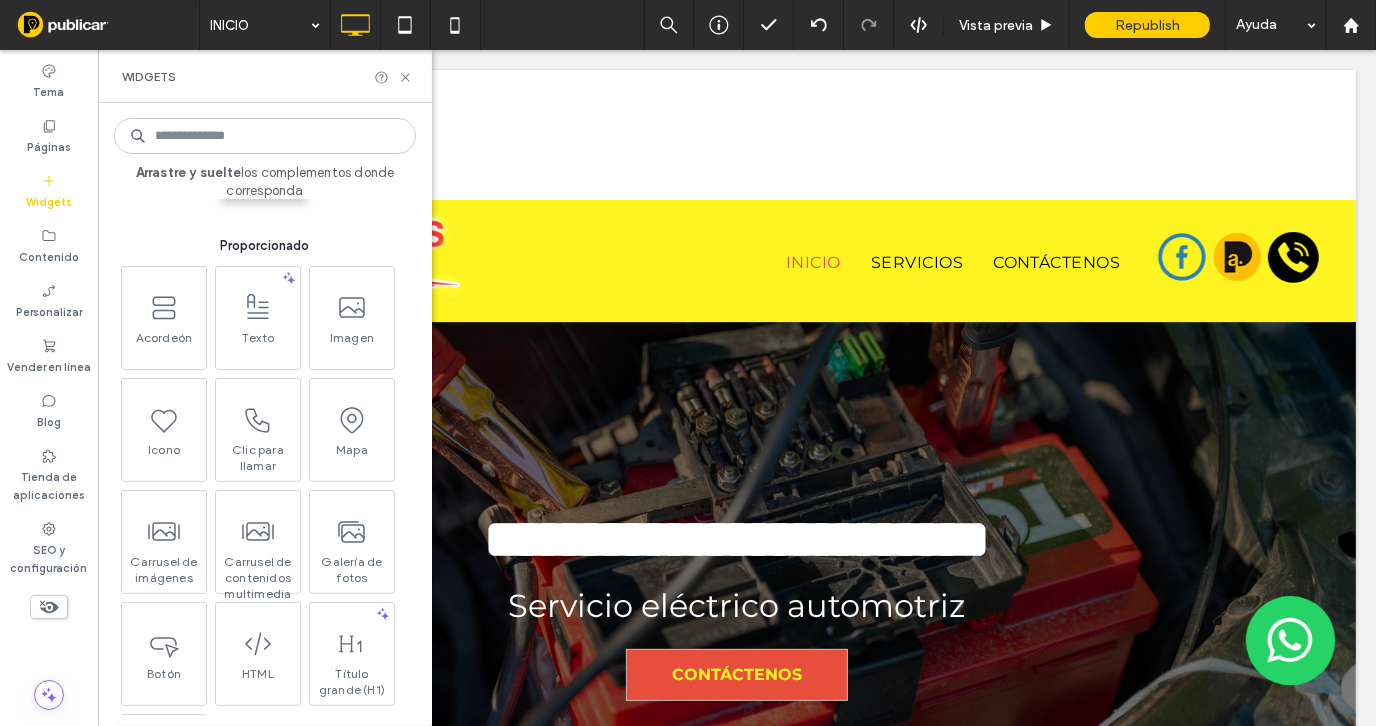 scroll, scrollTop: 399, scrollLeft: 0, axis: vertical 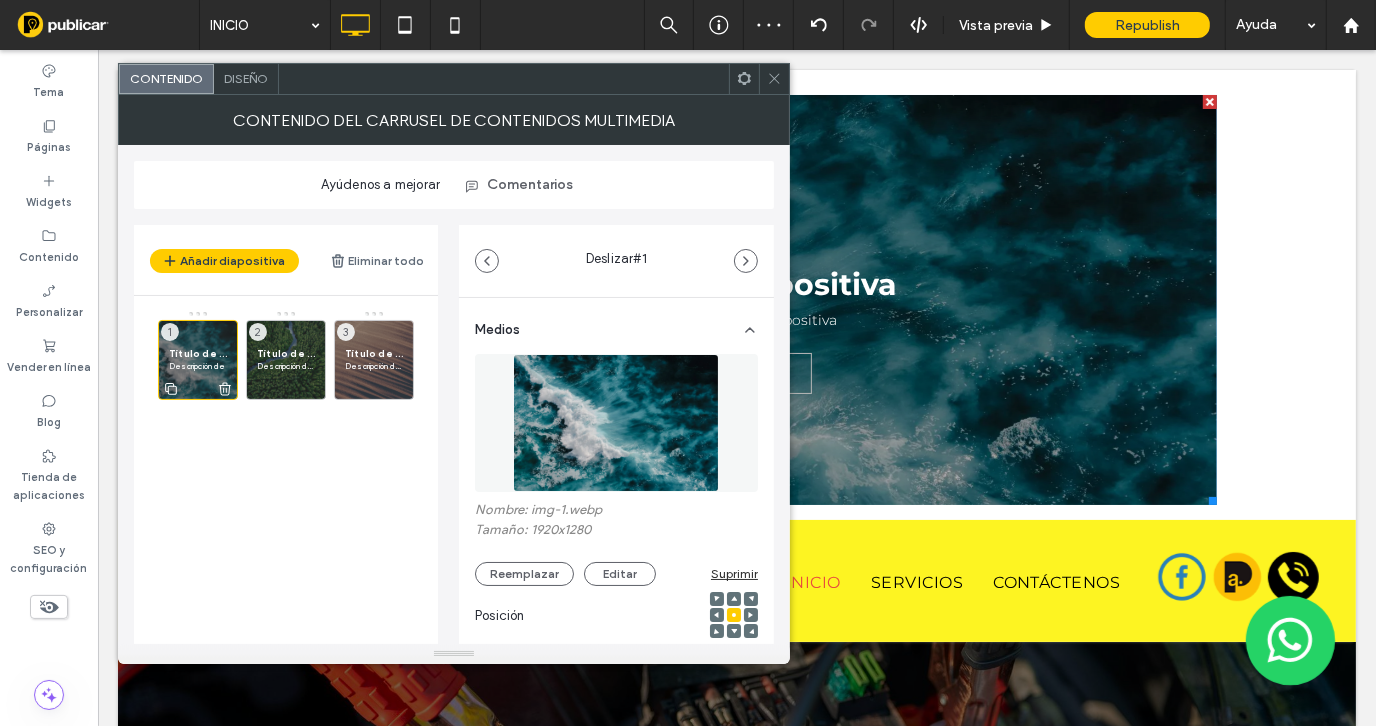 click 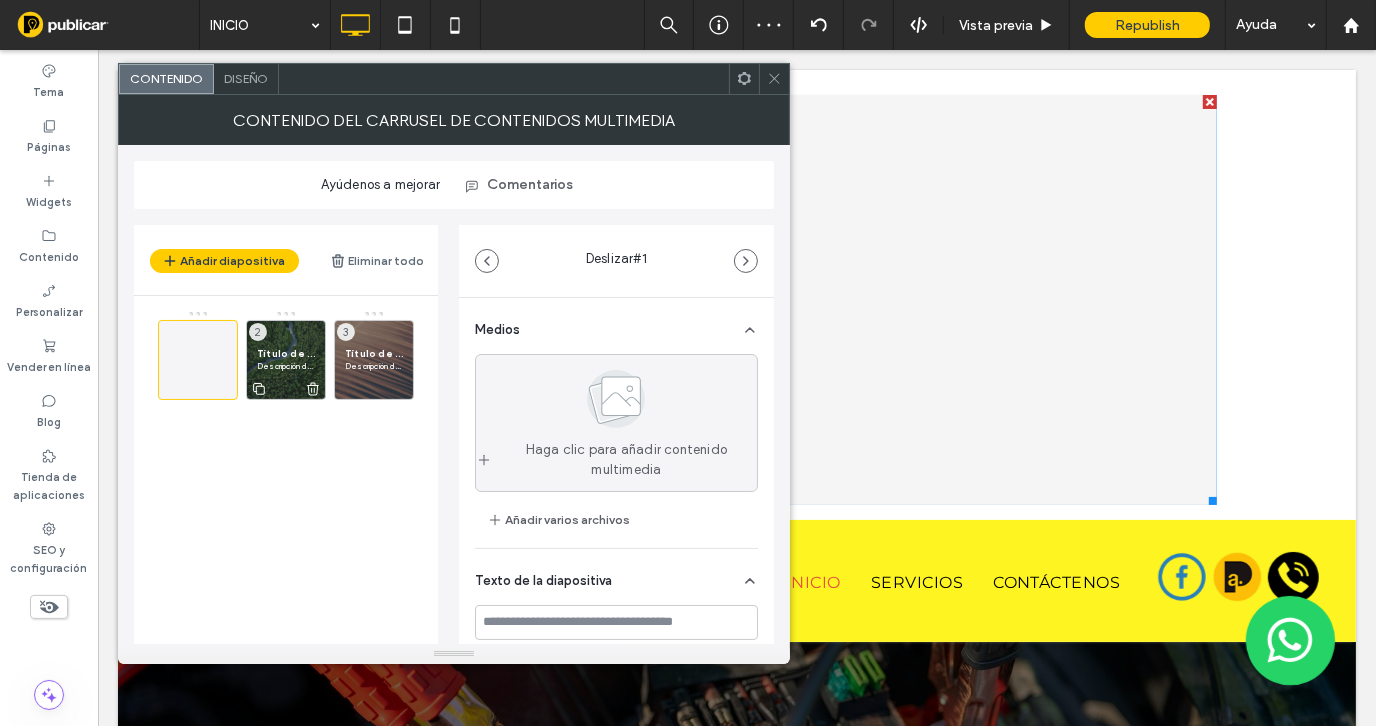 click 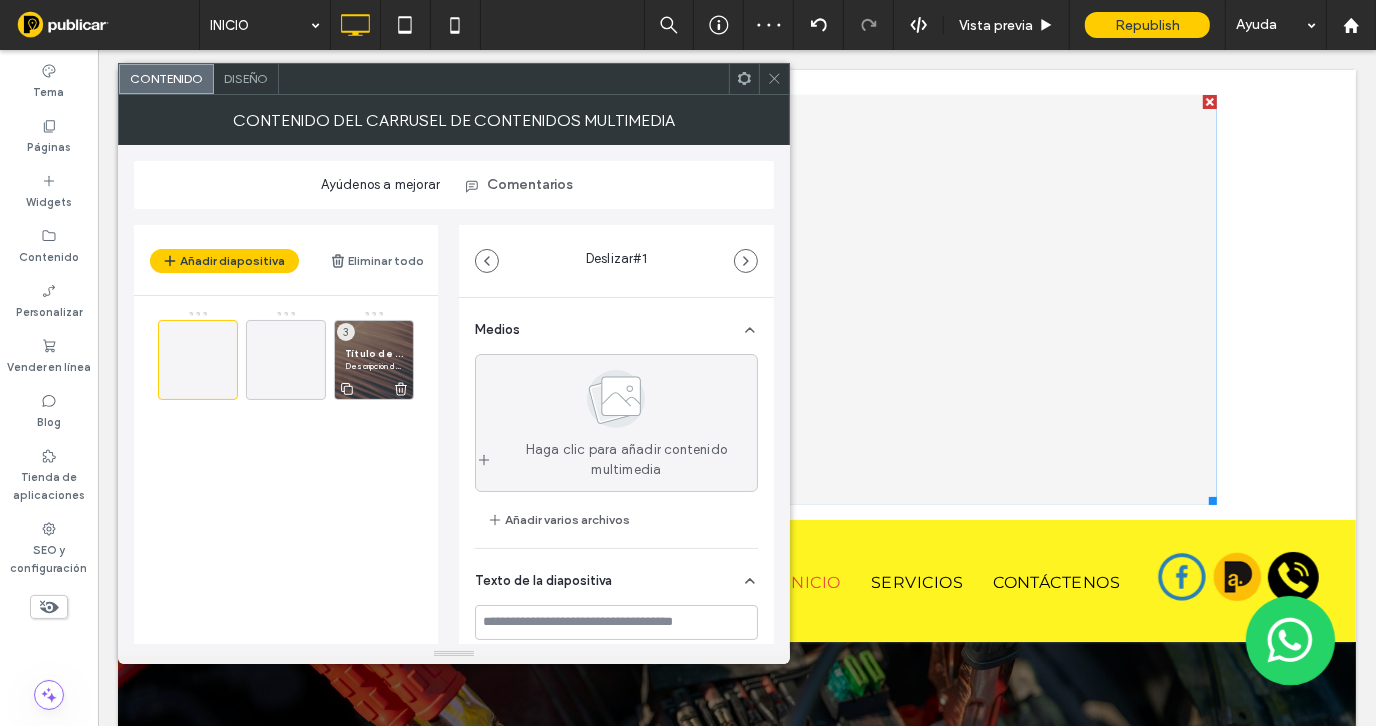 click 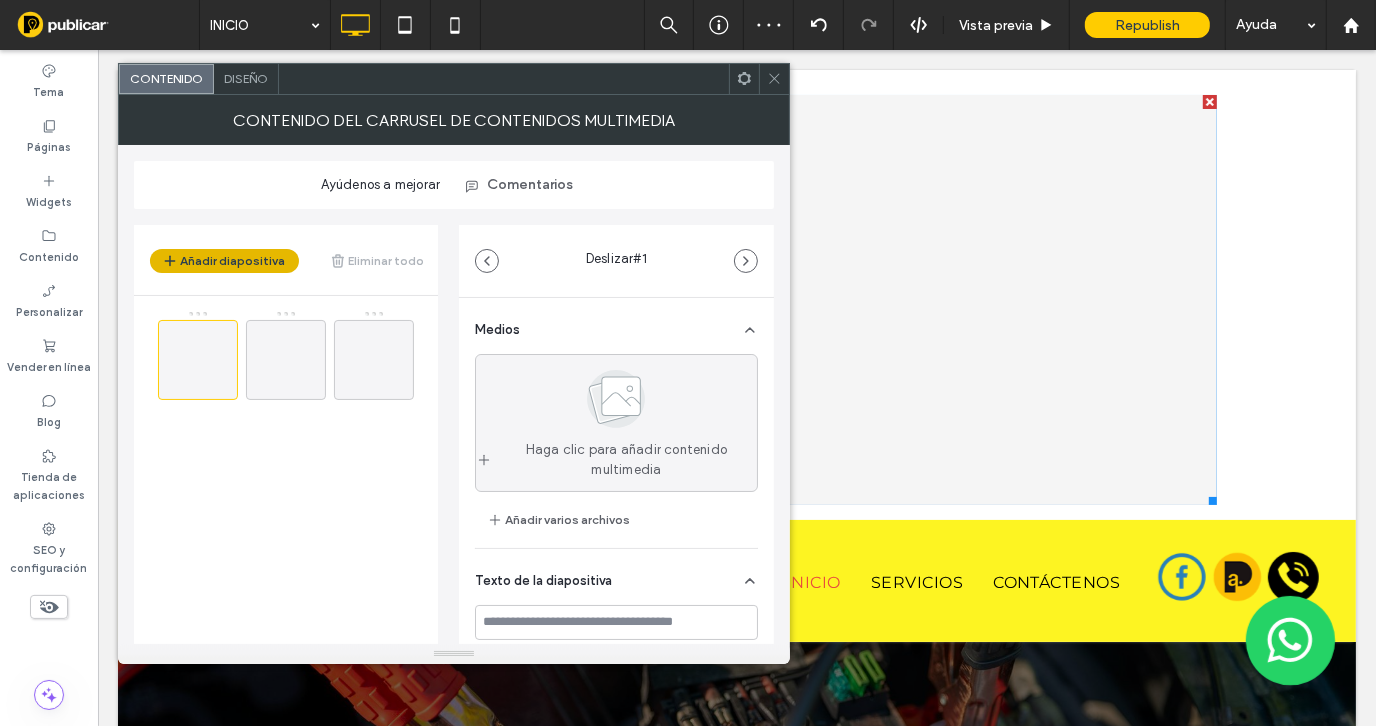 click on "Añadir diapositiva" at bounding box center [224, 261] 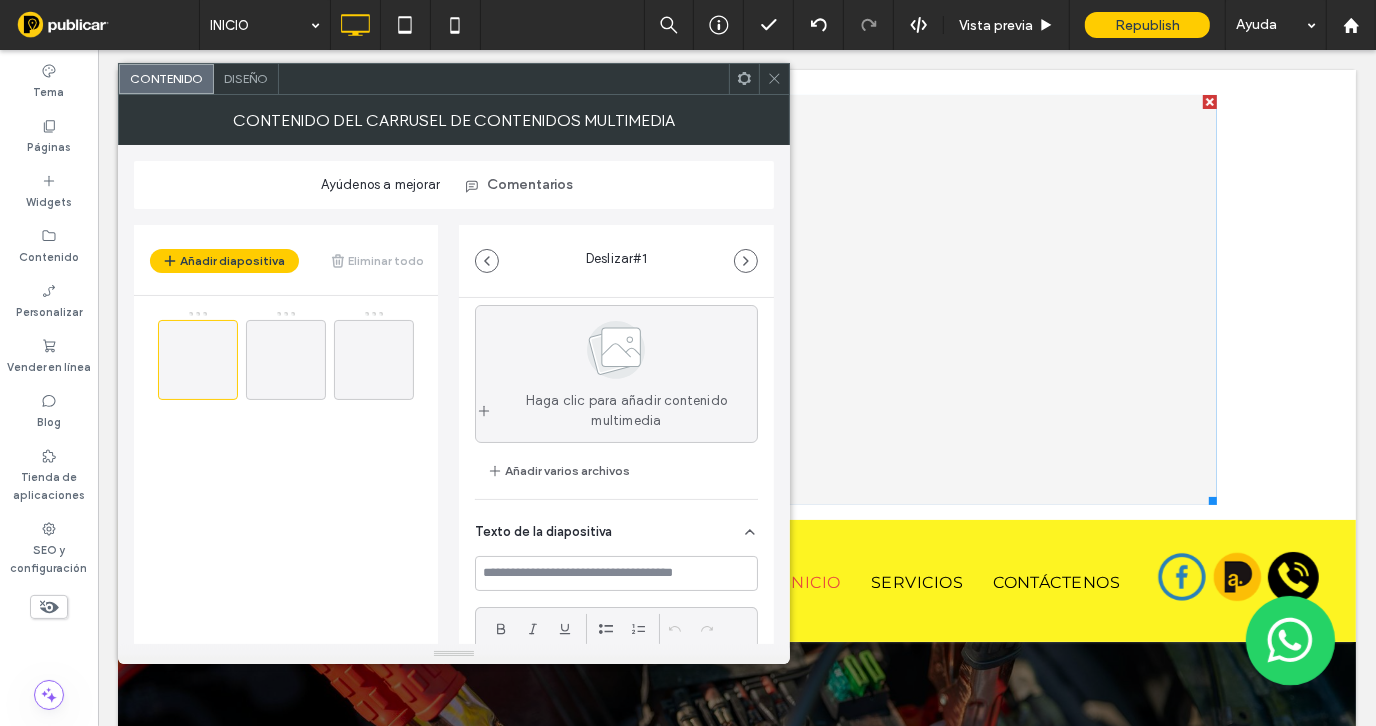 scroll, scrollTop: 0, scrollLeft: 0, axis: both 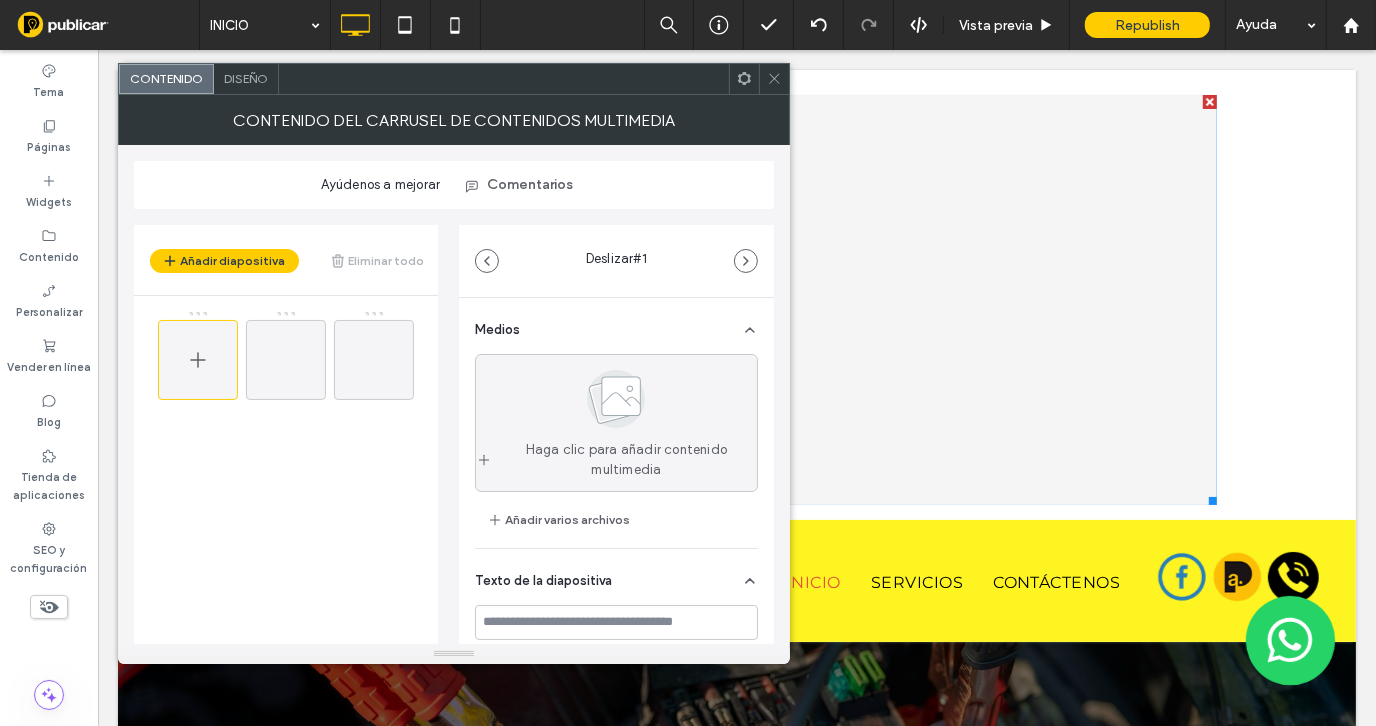 click 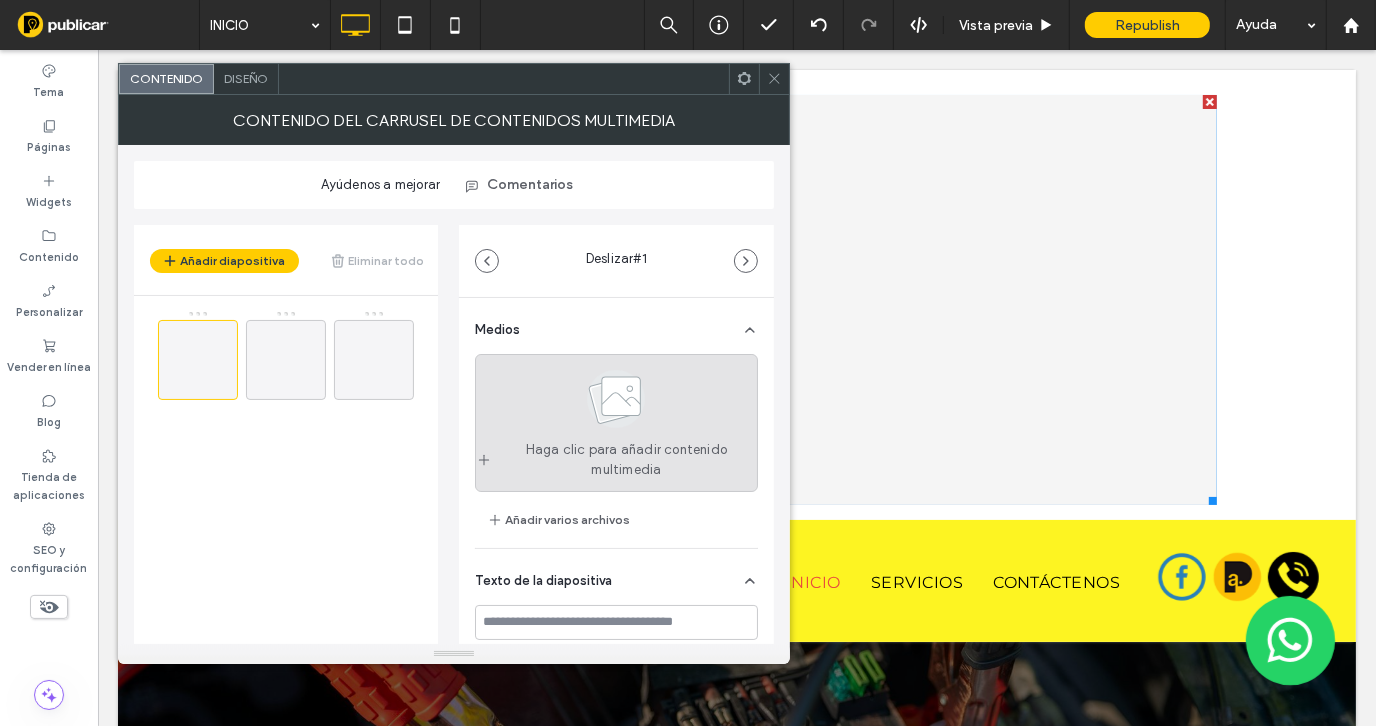 click 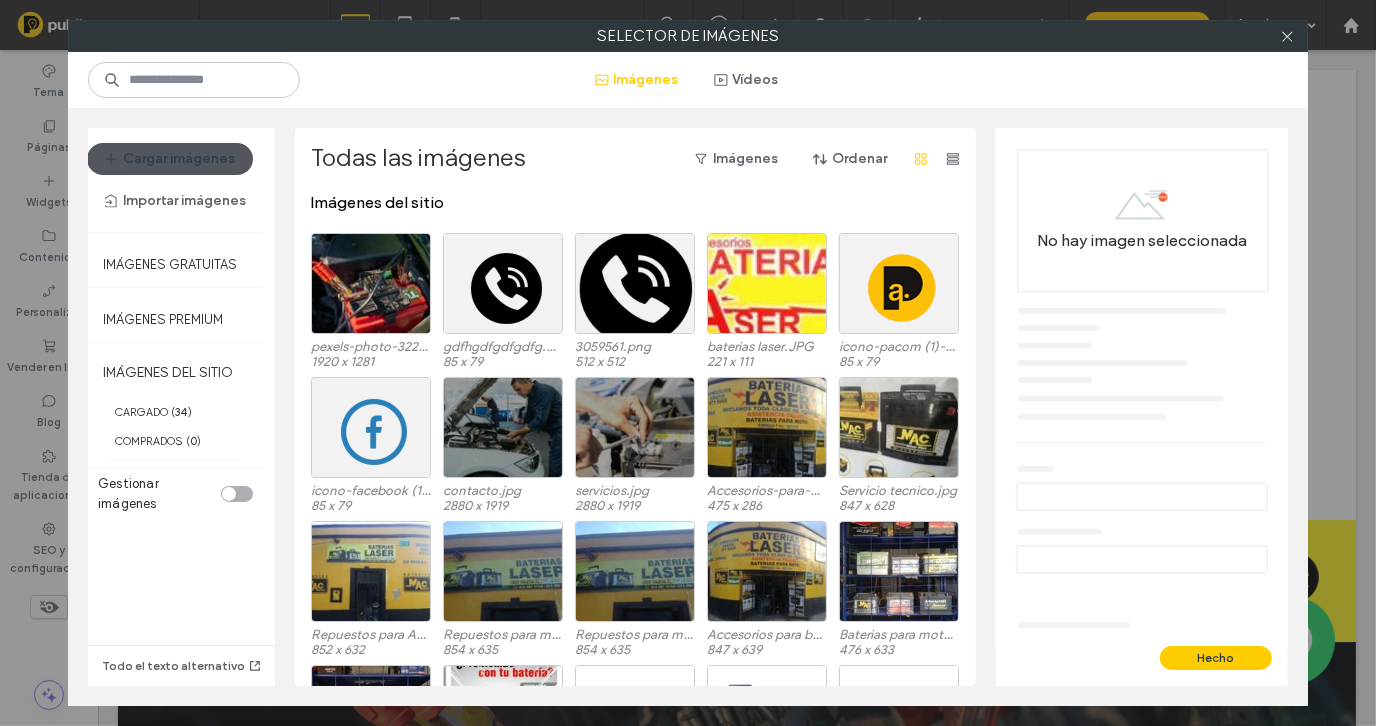 click on "Cargar imágenes" at bounding box center [170, 159] 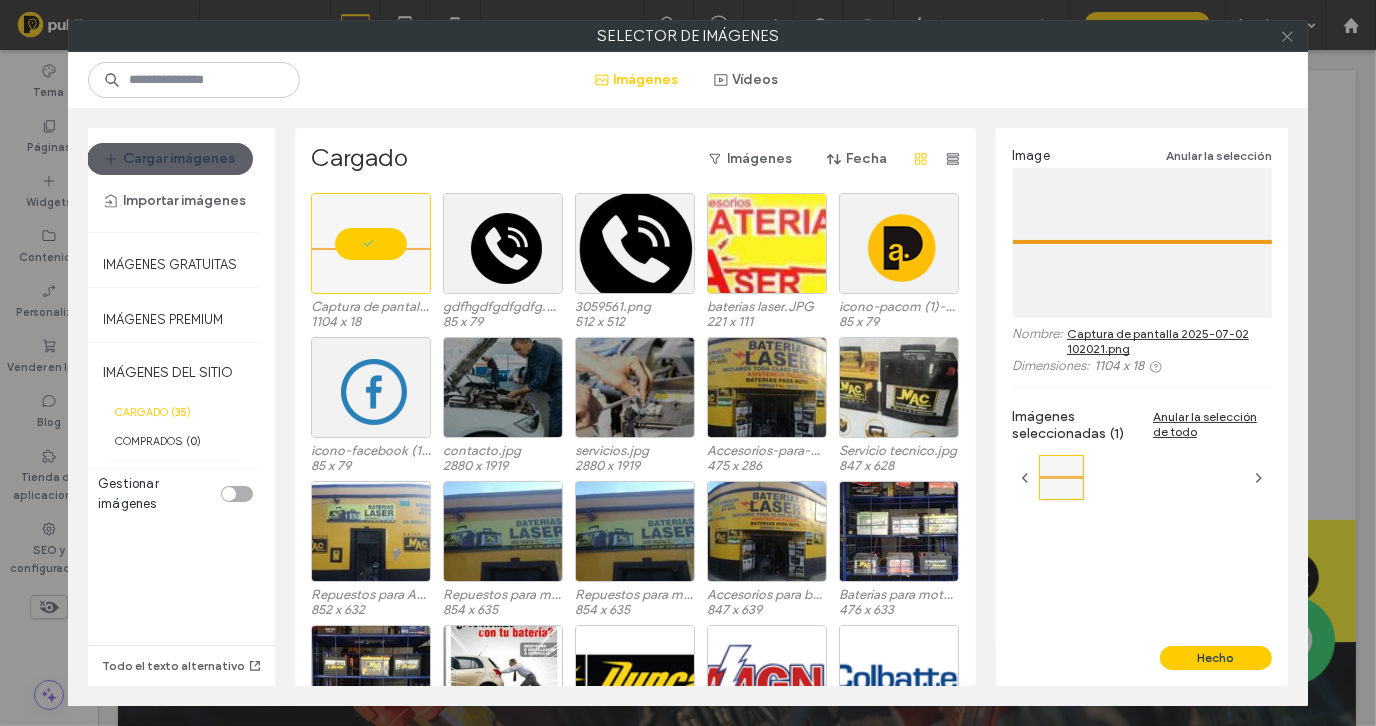 click 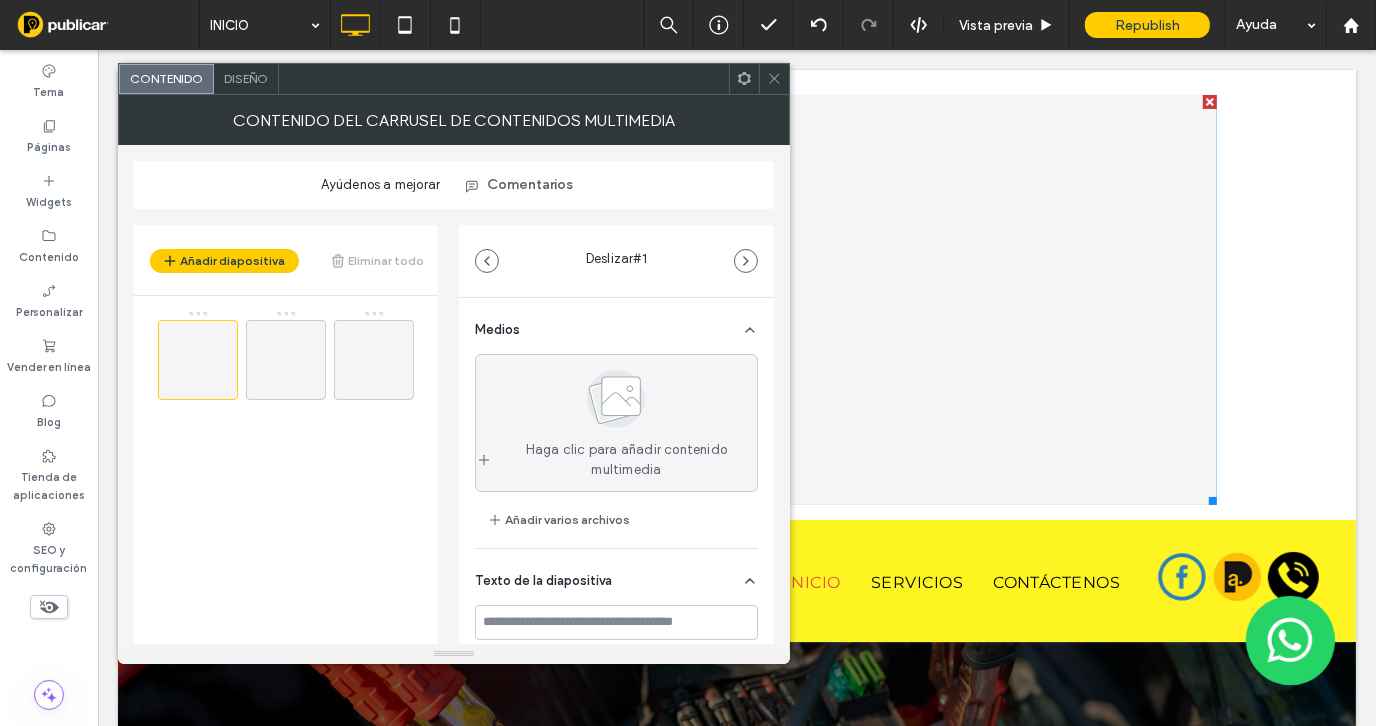 click 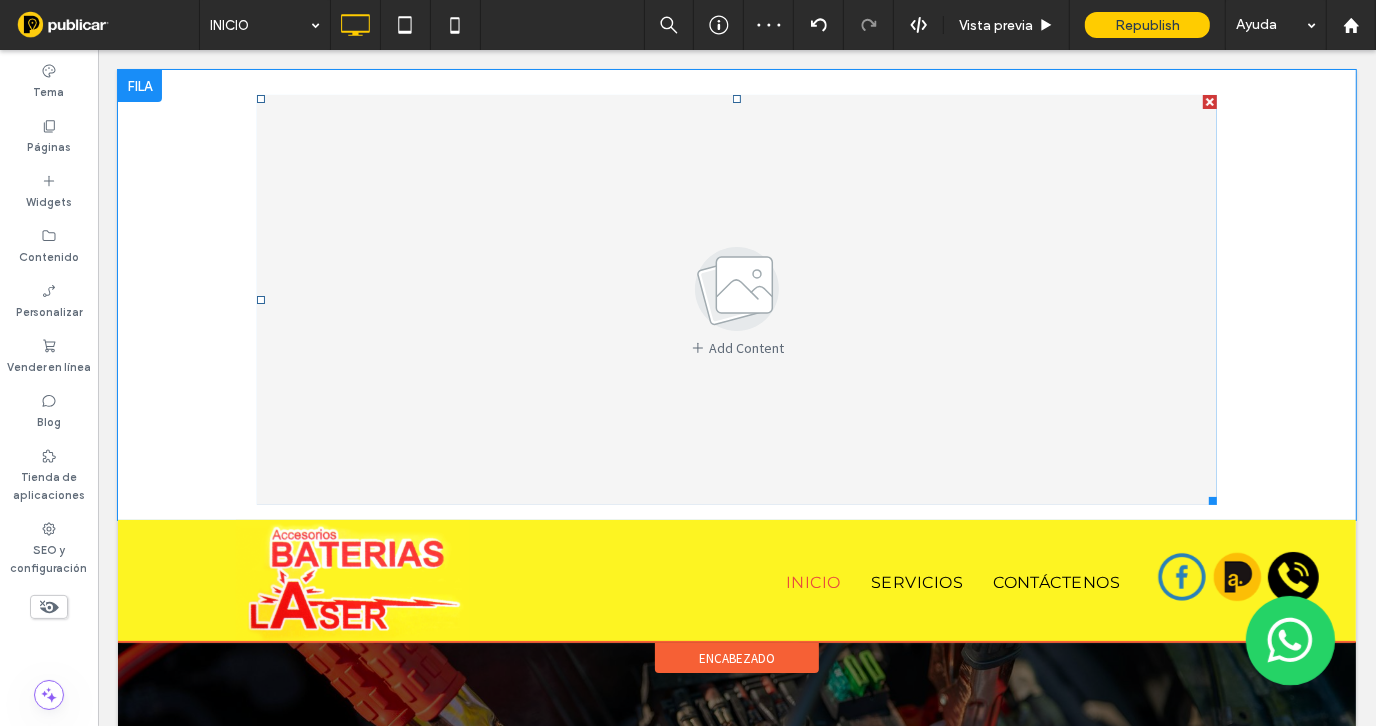click at bounding box center (1209, 101) 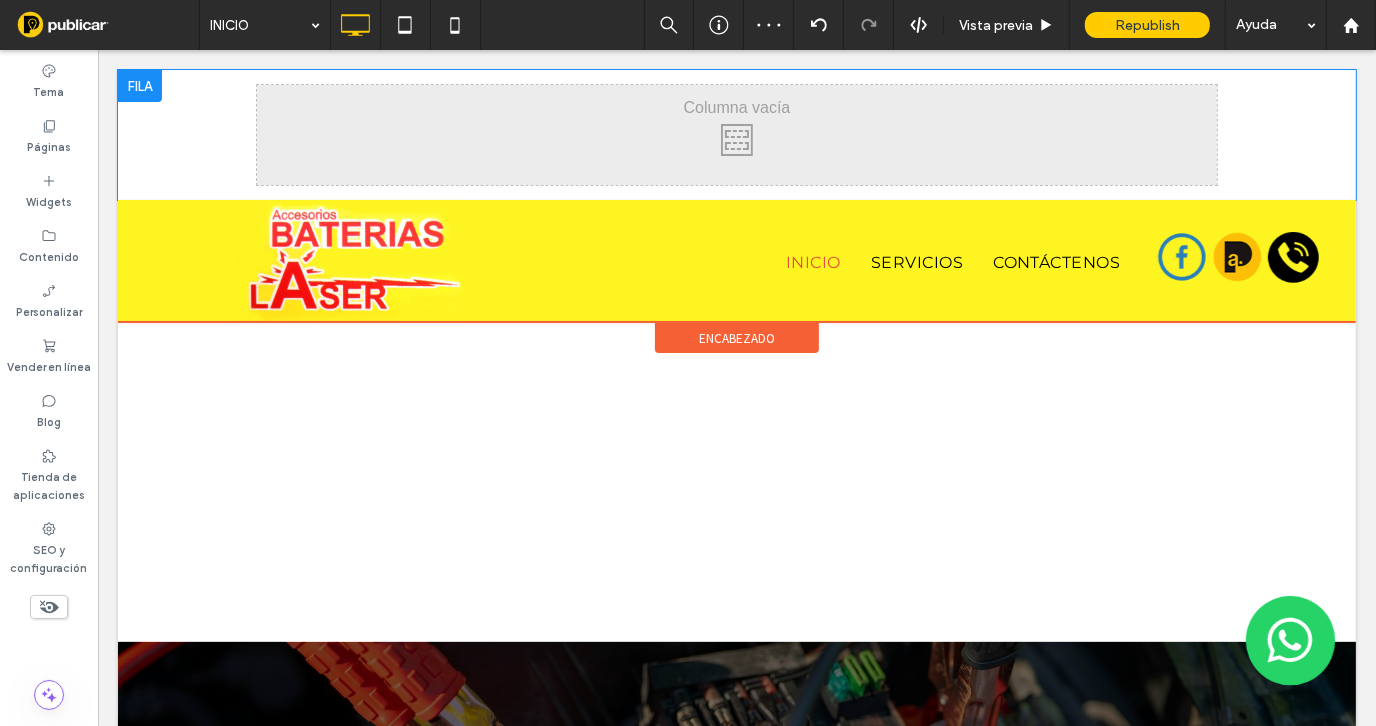 click at bounding box center (139, 85) 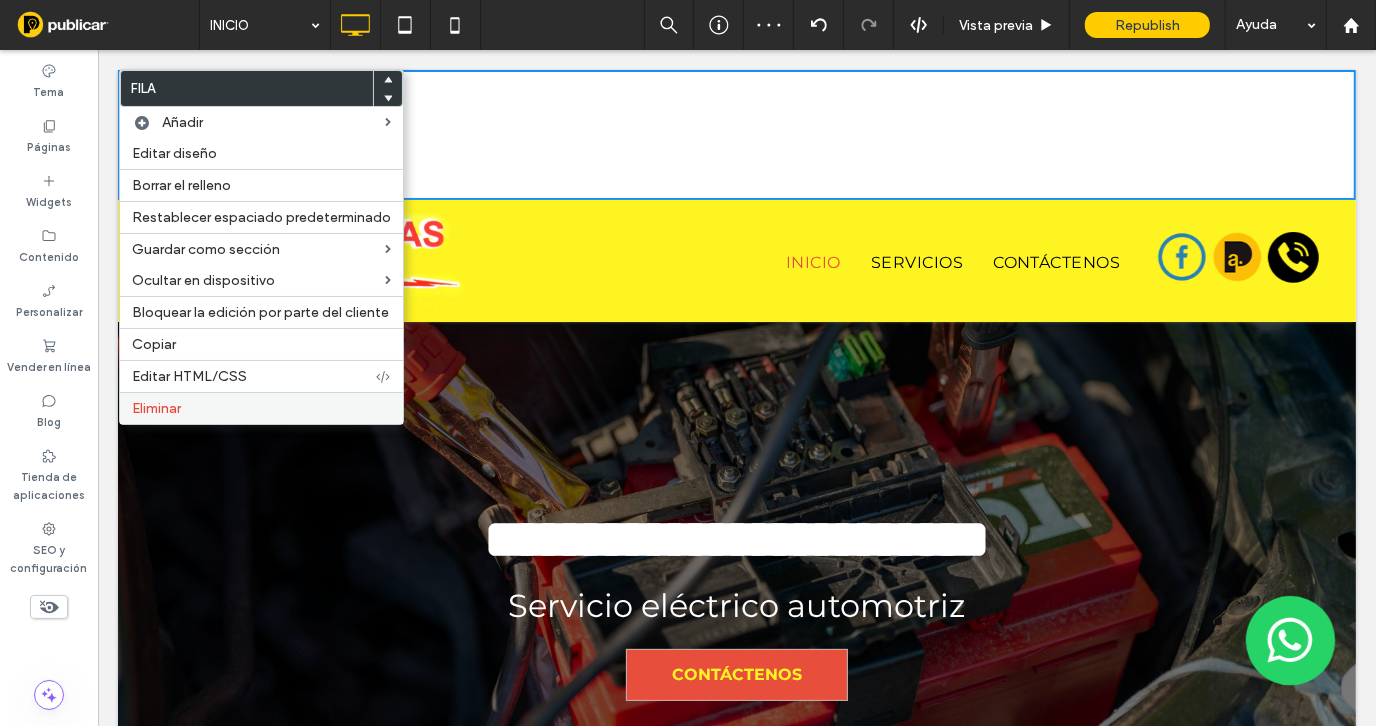 click on "Eliminar" at bounding box center (261, 408) 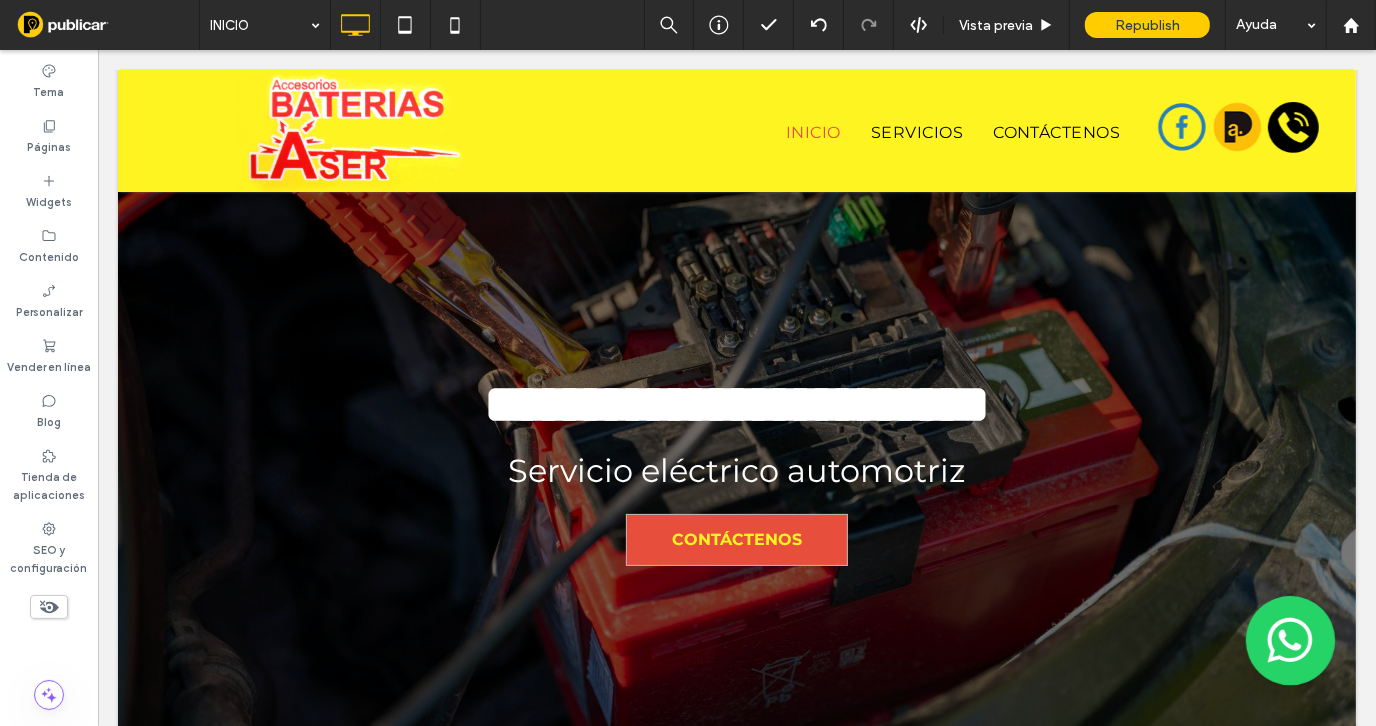 scroll, scrollTop: 0, scrollLeft: 0, axis: both 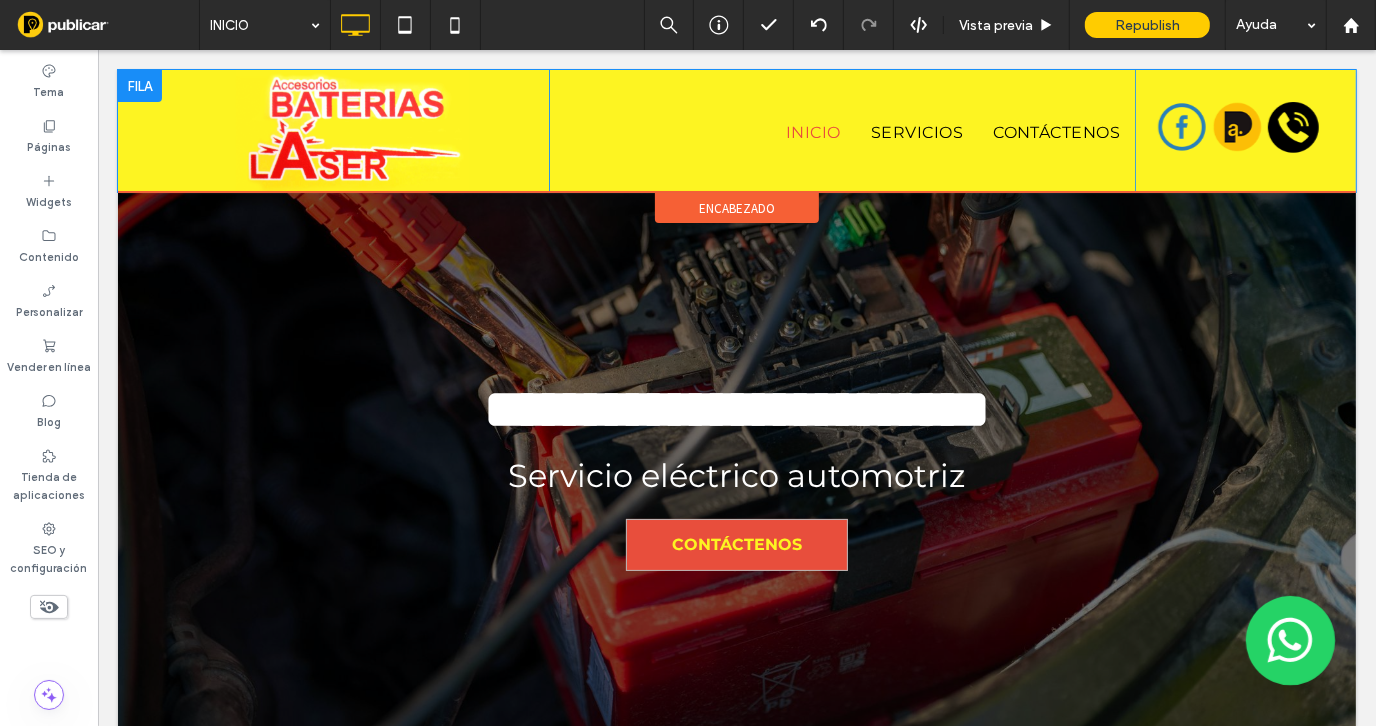 click at bounding box center (139, 85) 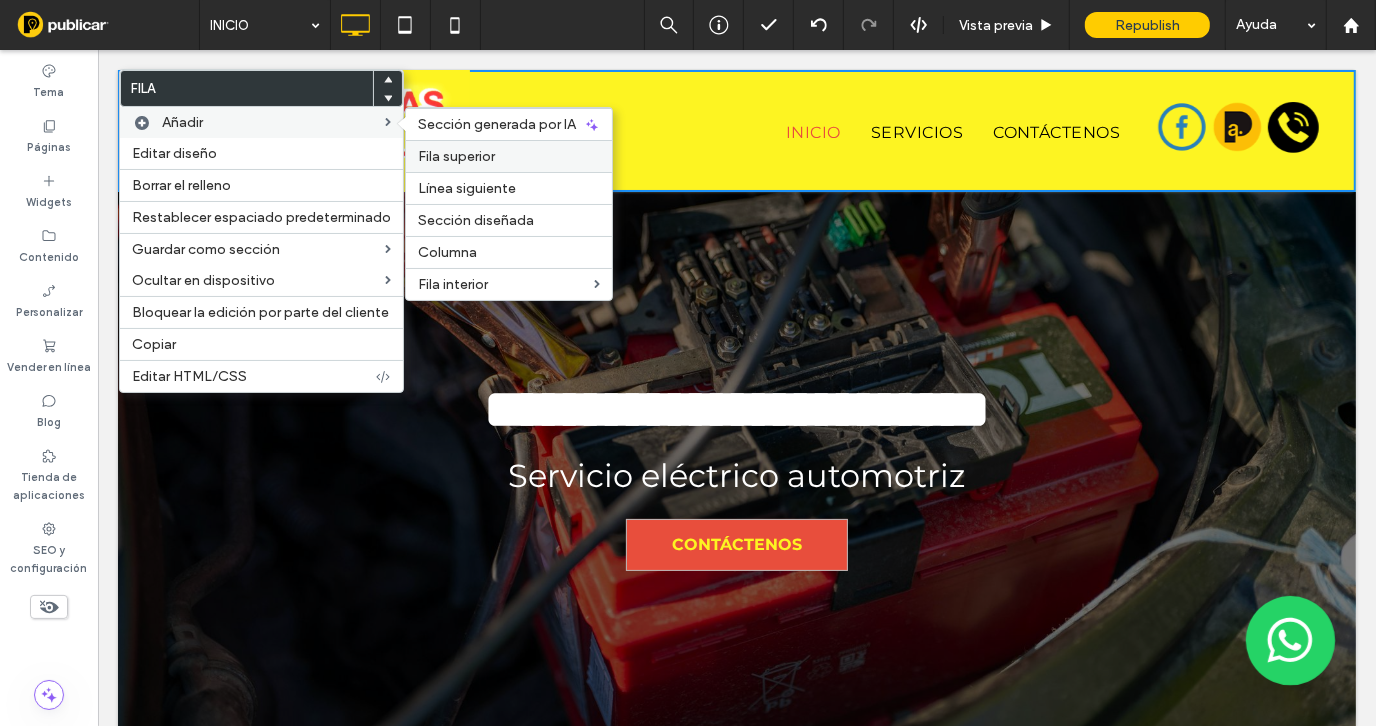 click on "Fila superior" at bounding box center [456, 156] 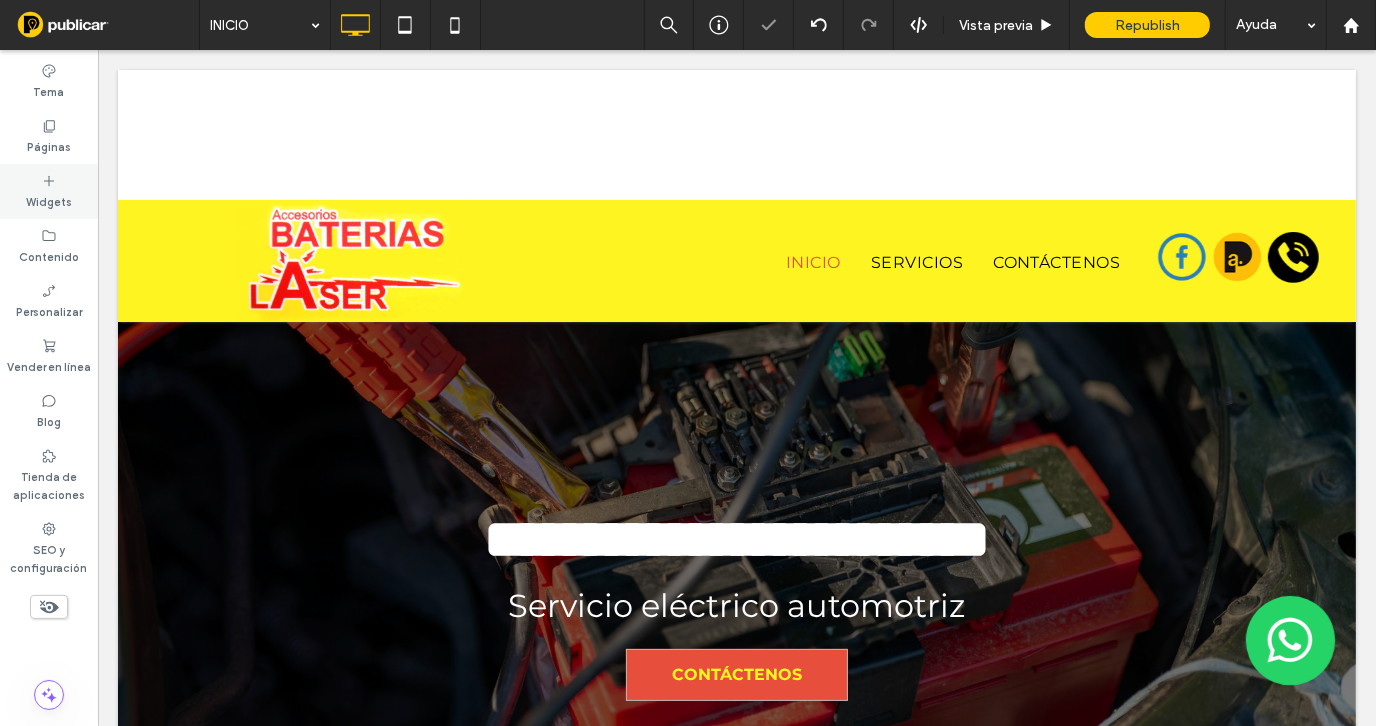 click 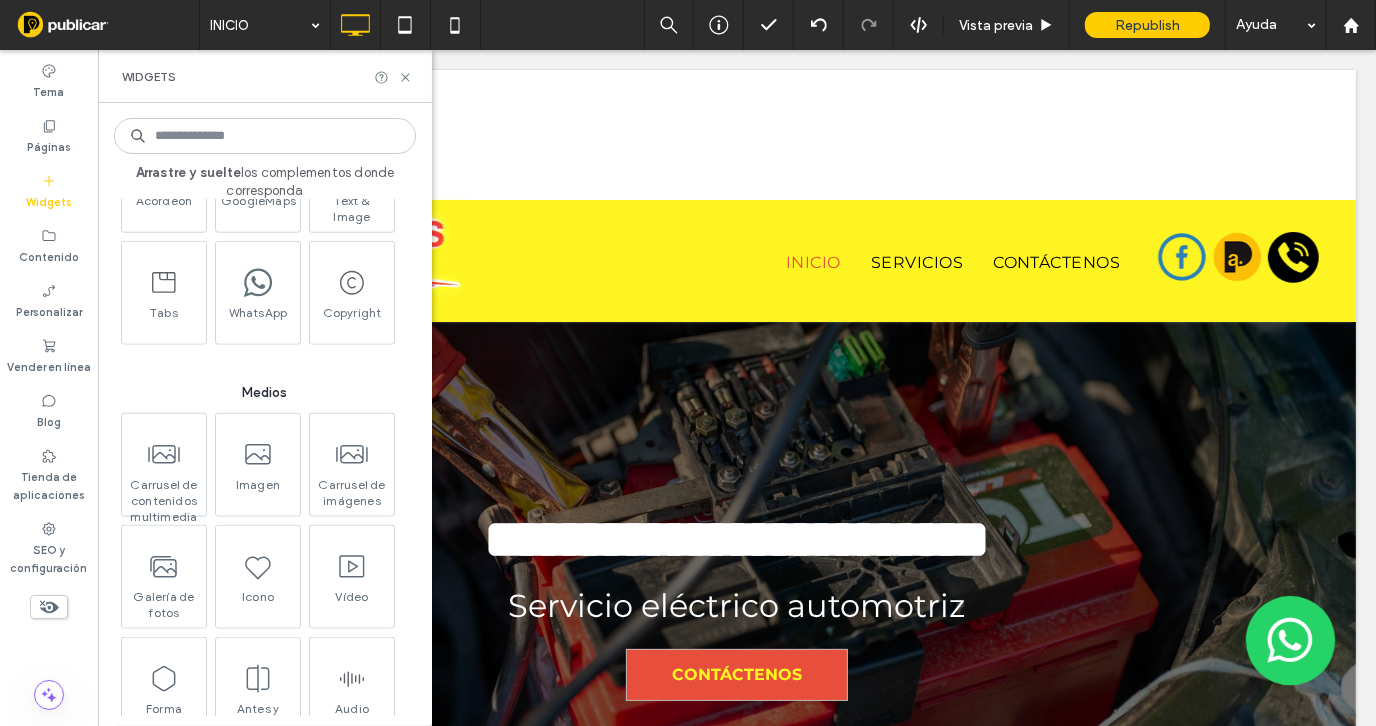 scroll, scrollTop: 1599, scrollLeft: 0, axis: vertical 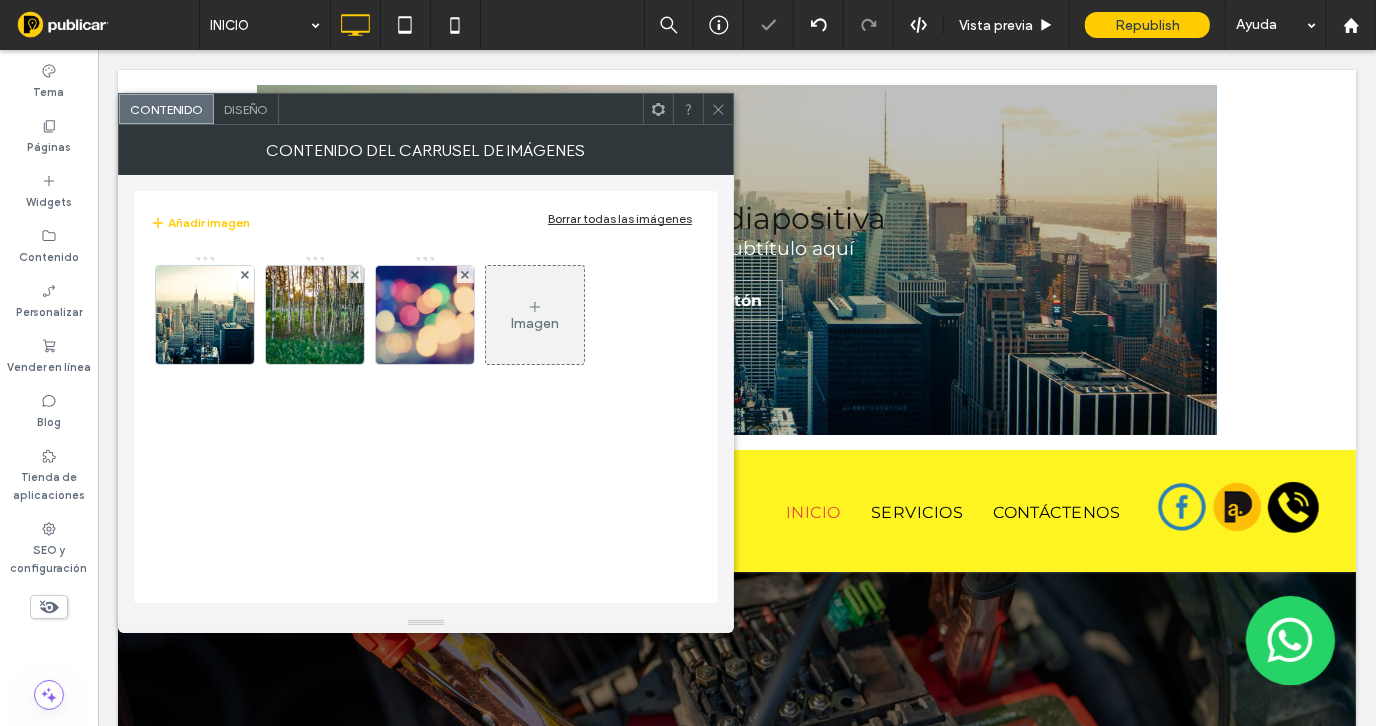 click on "Borrar todas las imágenes" at bounding box center (620, 218) 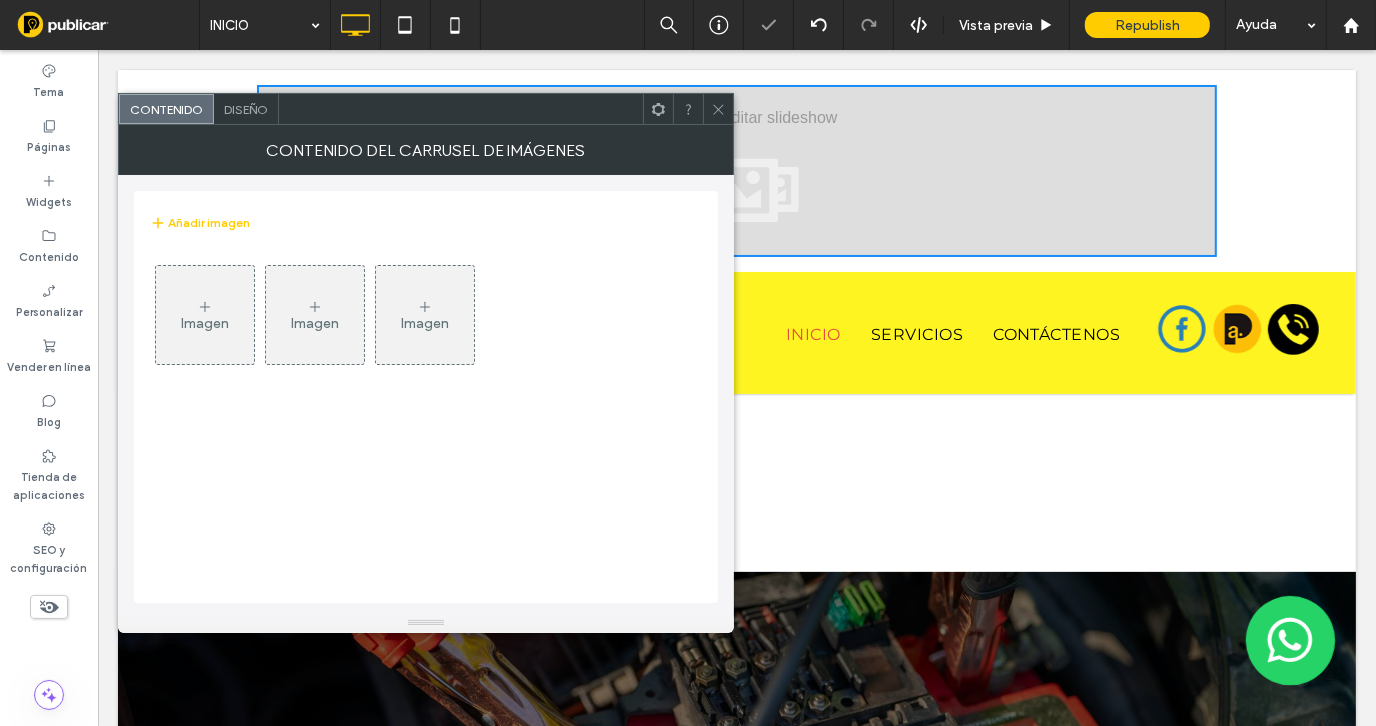 click on "Imagen" at bounding box center (205, 315) 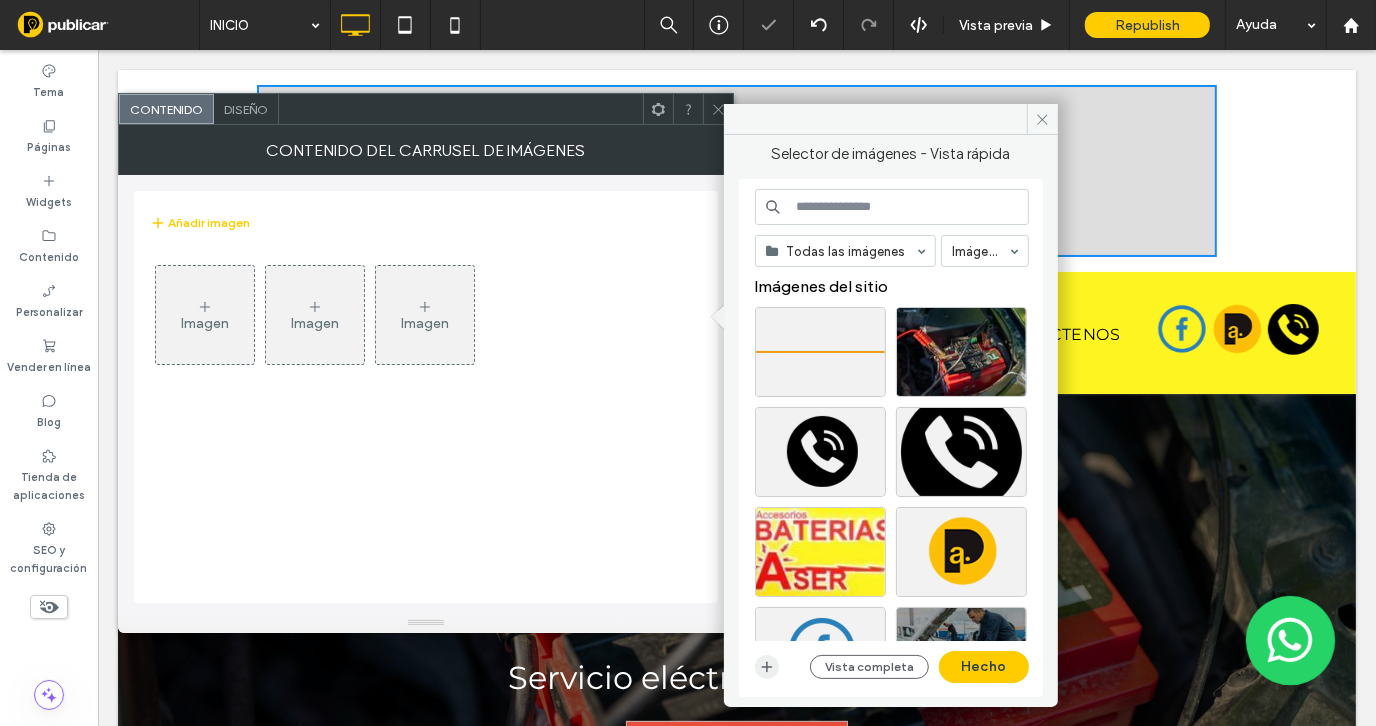 click 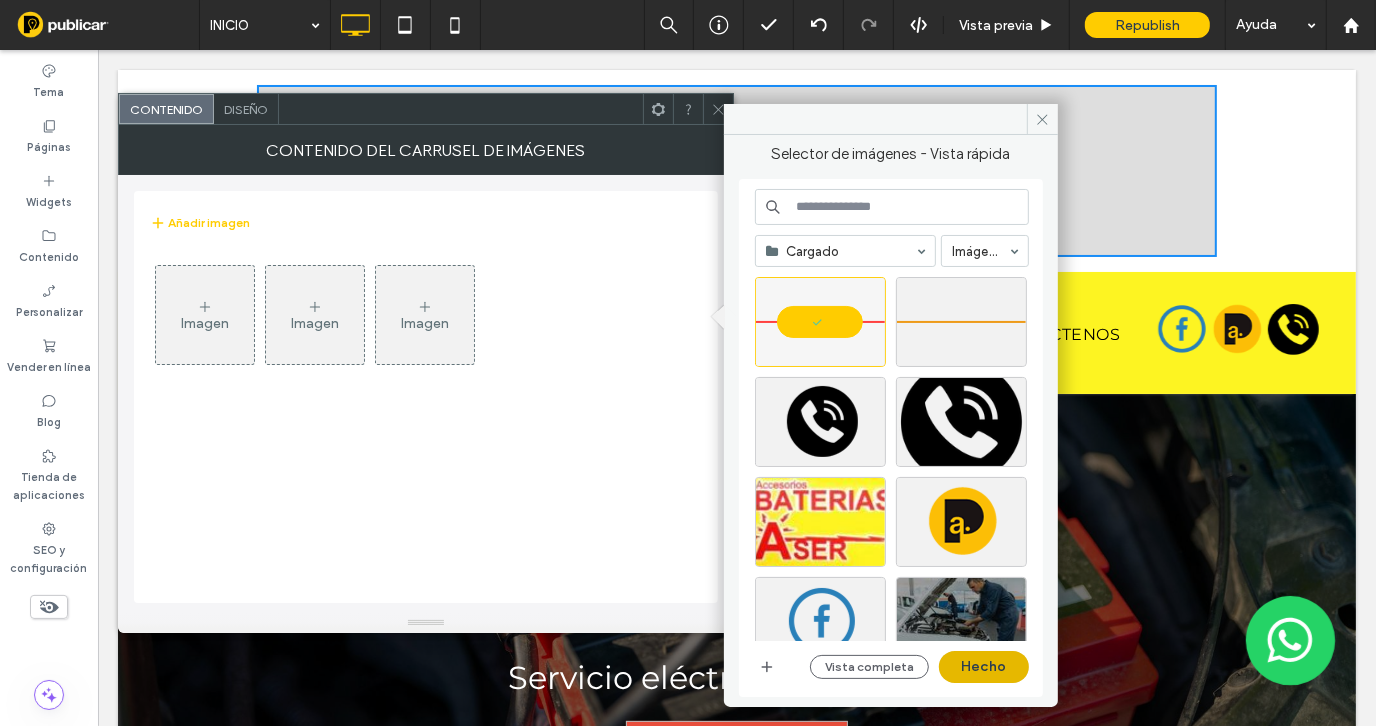 click on "Hecho" at bounding box center (984, 667) 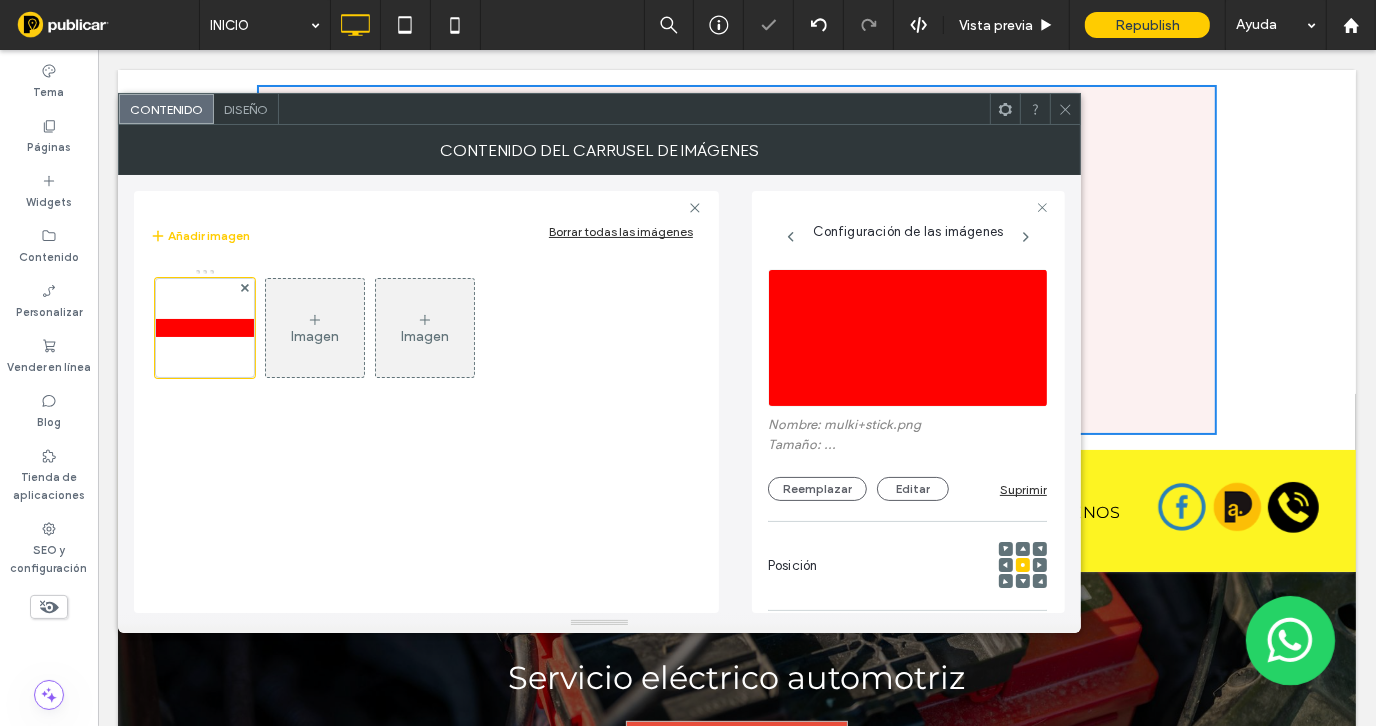 scroll, scrollTop: 0, scrollLeft: 115, axis: horizontal 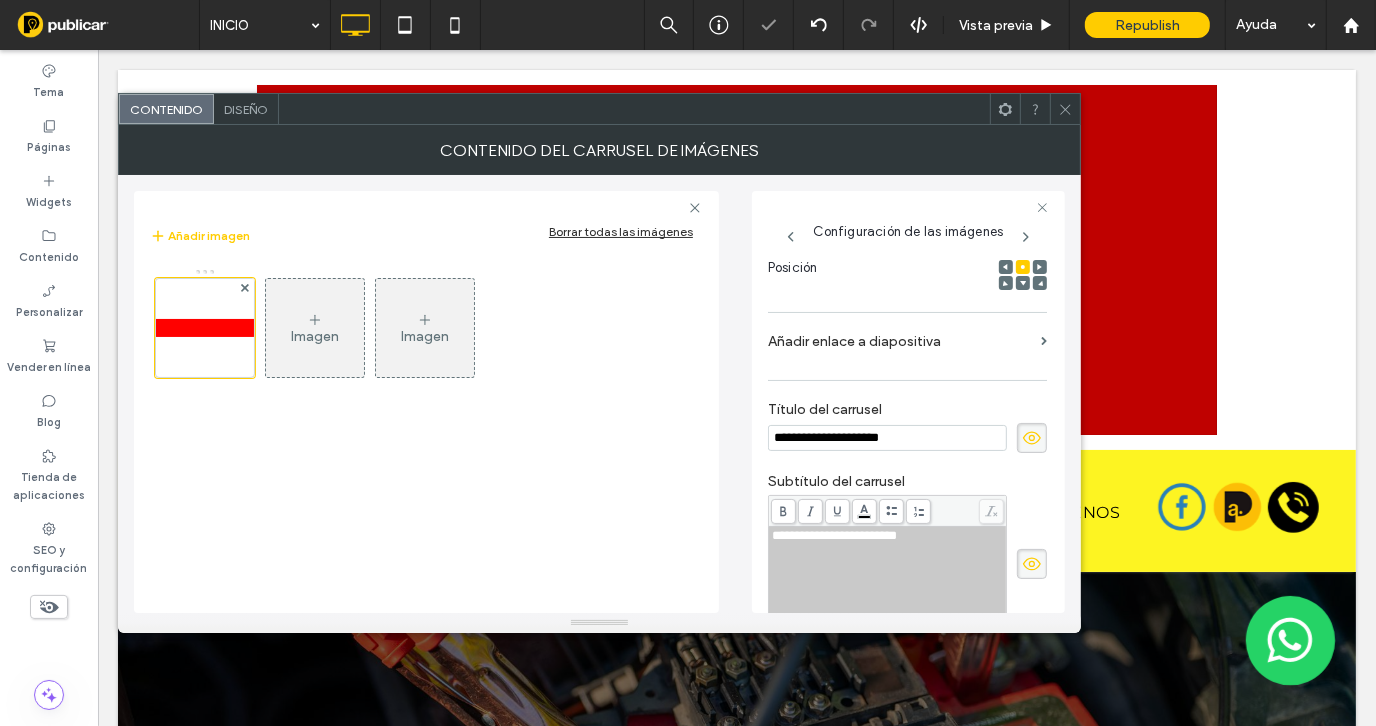 click on "Imagen" at bounding box center [315, 336] 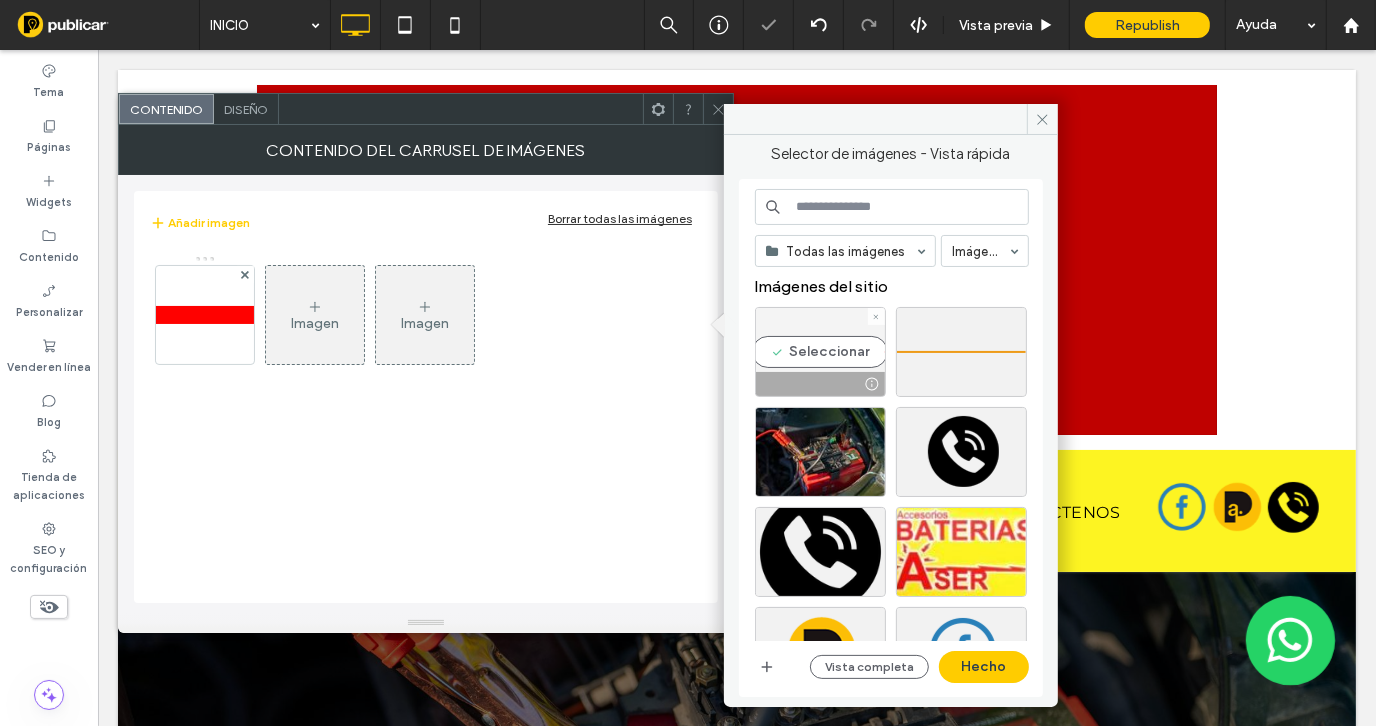 click on "Seleccionar" at bounding box center [820, 352] 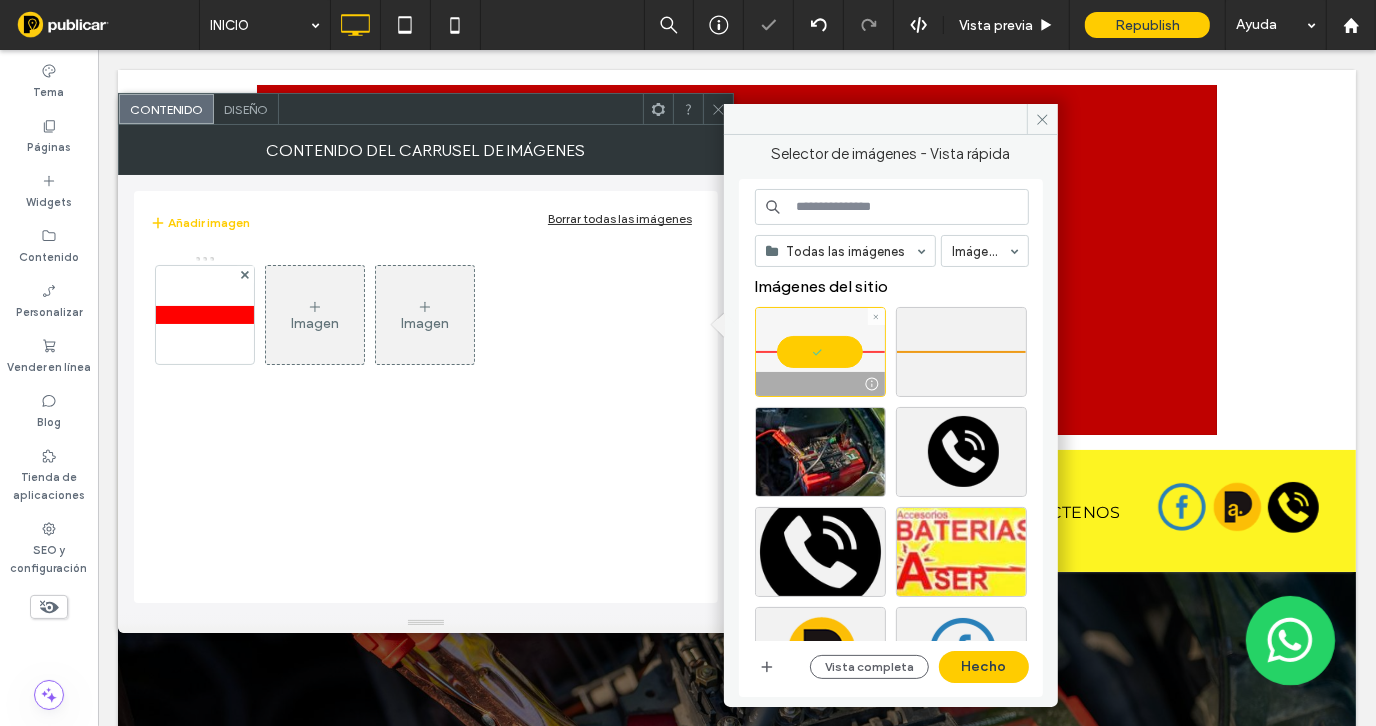 click at bounding box center [820, 352] 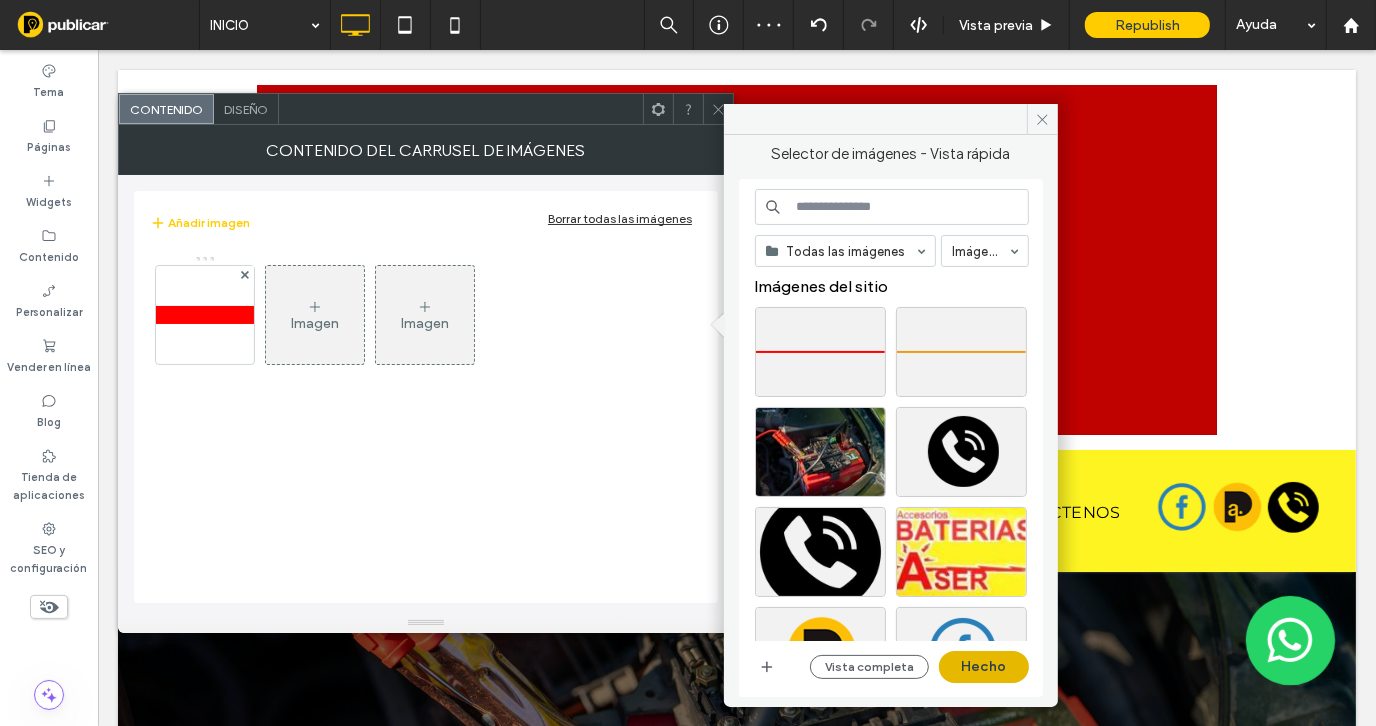 click on "Hecho" at bounding box center [984, 667] 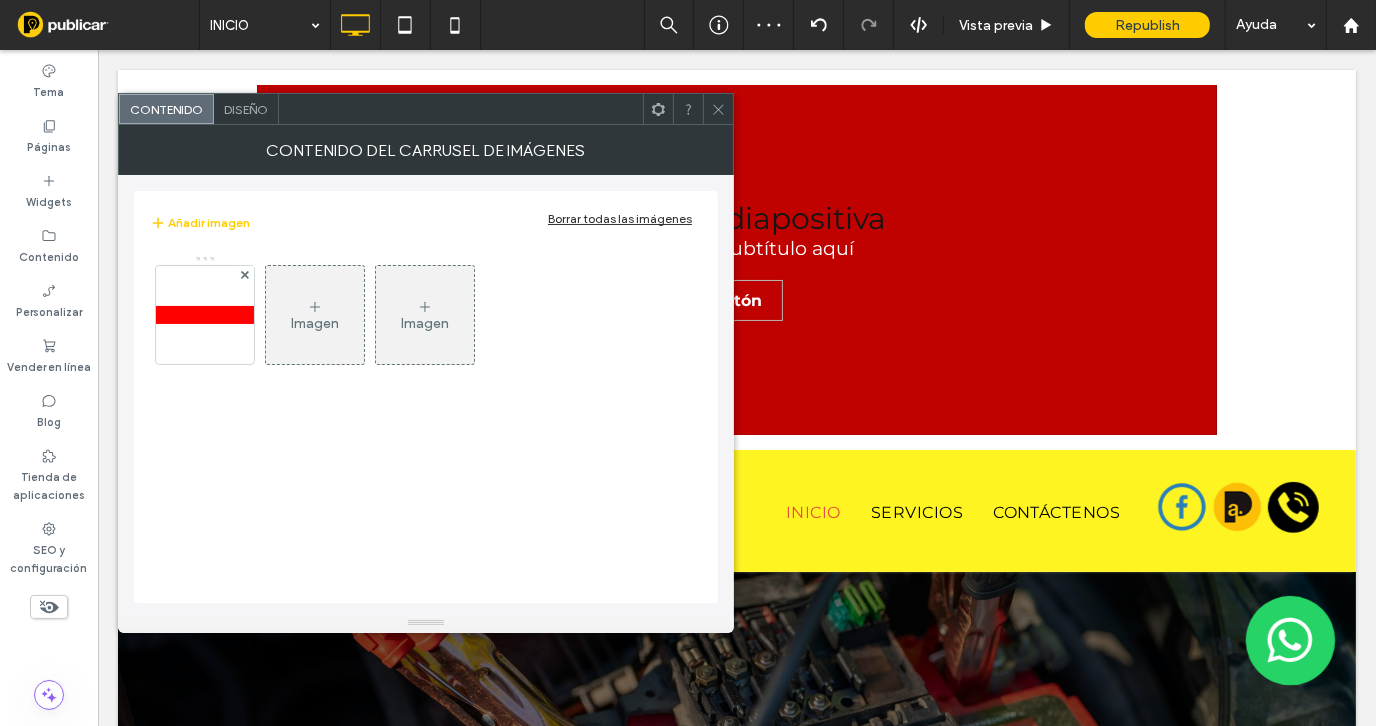 click on "Imagen" at bounding box center (315, 323) 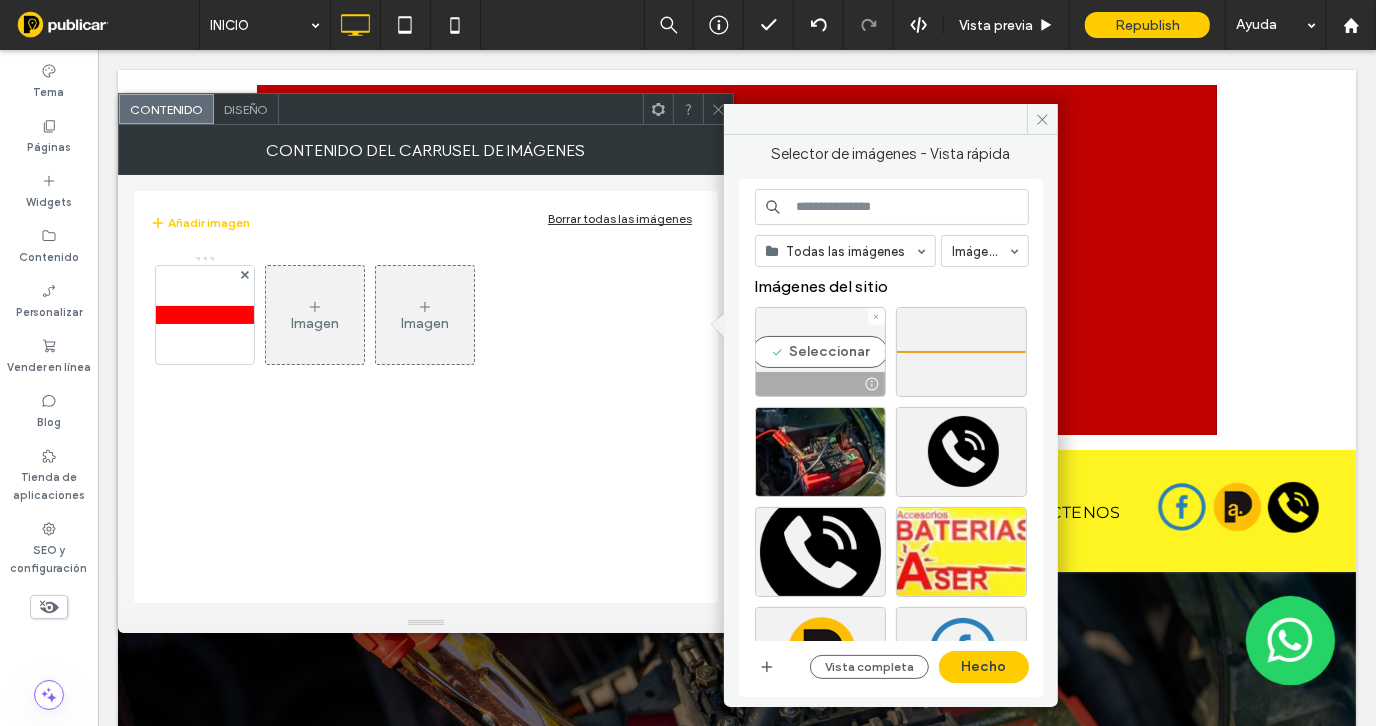 click on "Seleccionar" at bounding box center [820, 352] 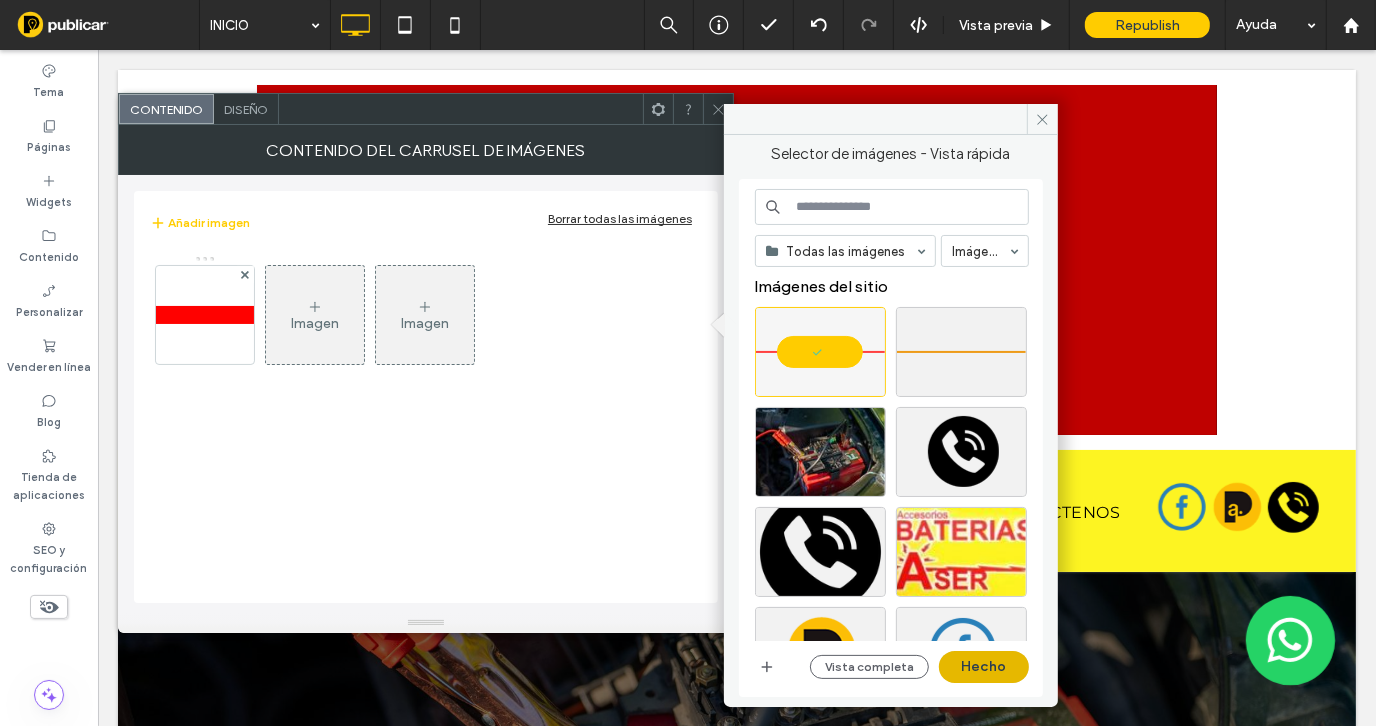 drag, startPoint x: 909, startPoint y: 611, endPoint x: 1007, endPoint y: 661, distance: 110.01818 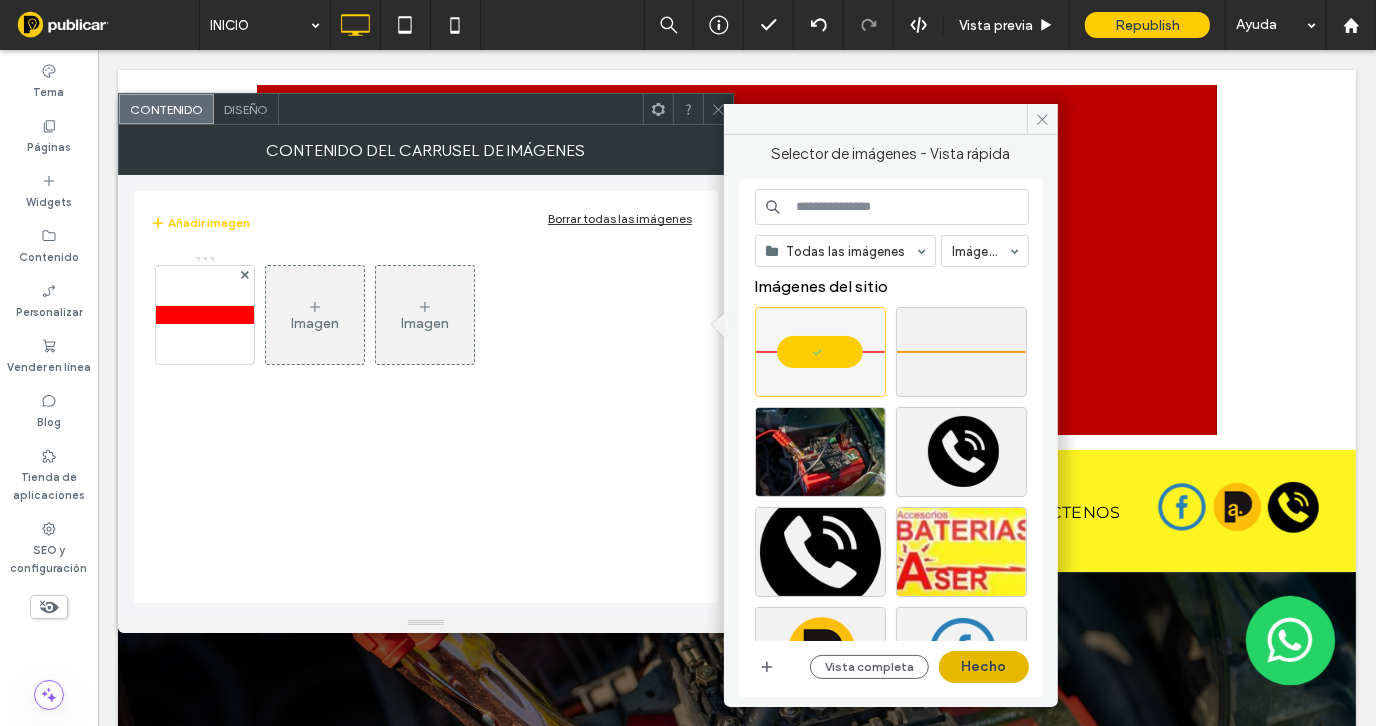 click on "Hecho" at bounding box center (984, 667) 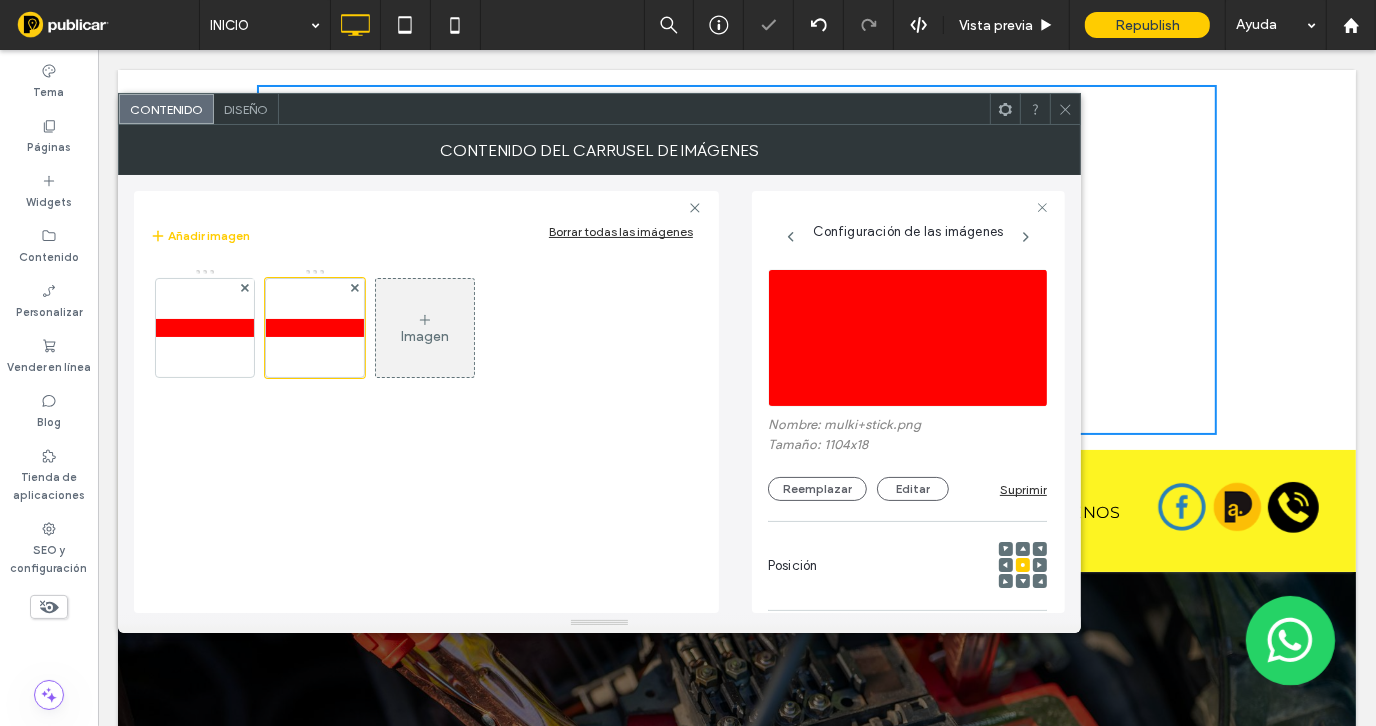 scroll, scrollTop: 0, scrollLeft: 89, axis: horizontal 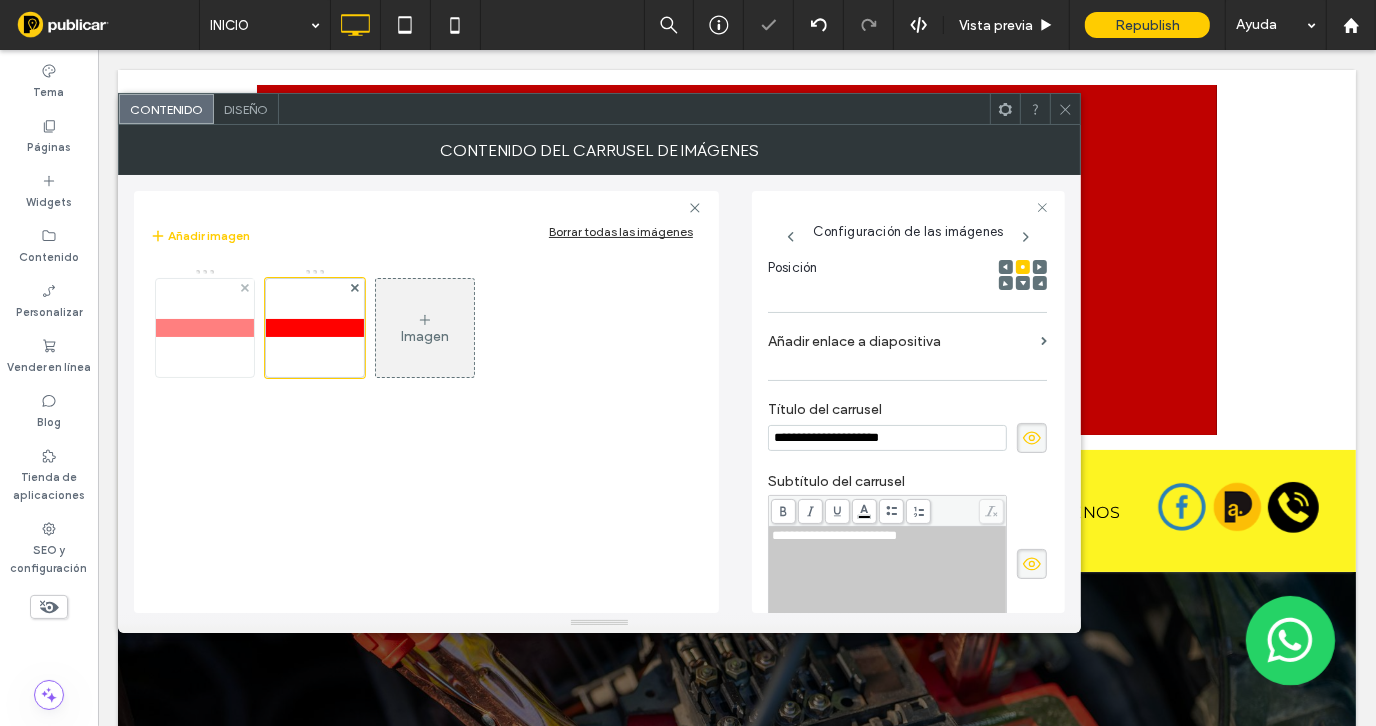 click at bounding box center (205, 328) 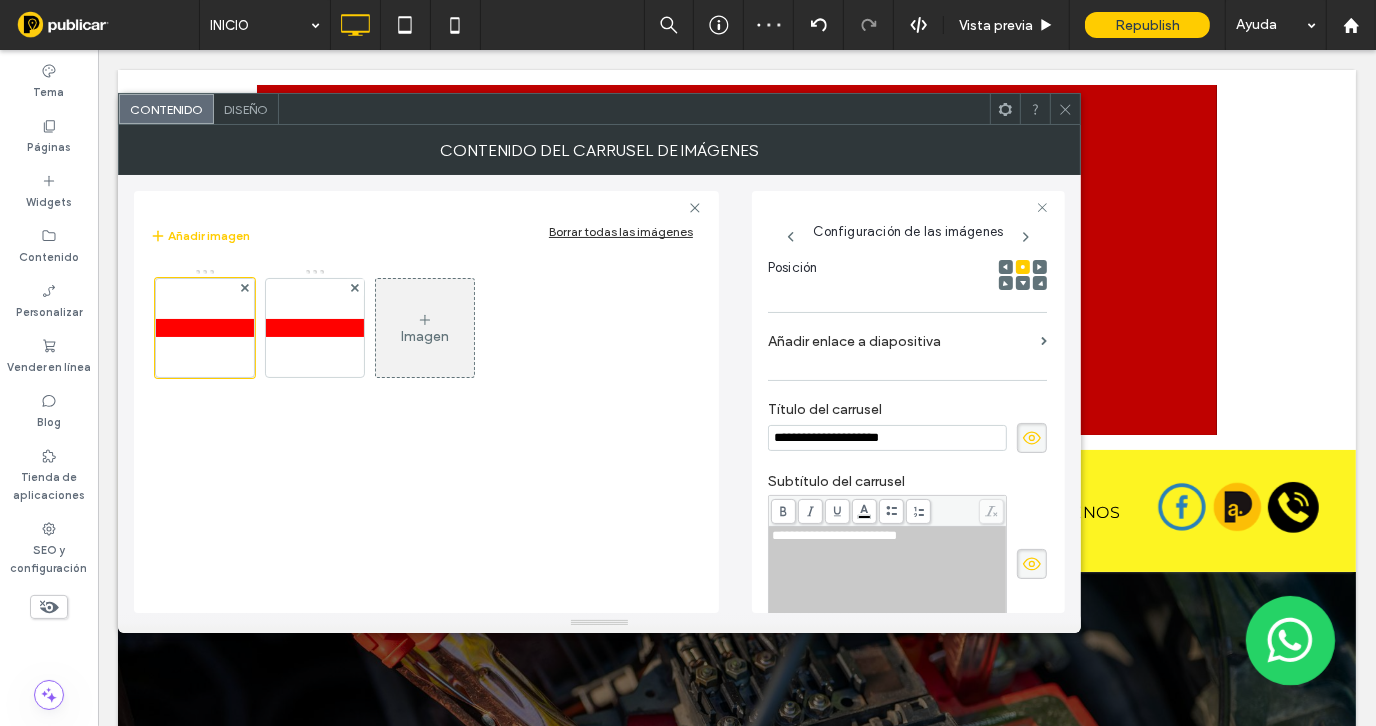 click 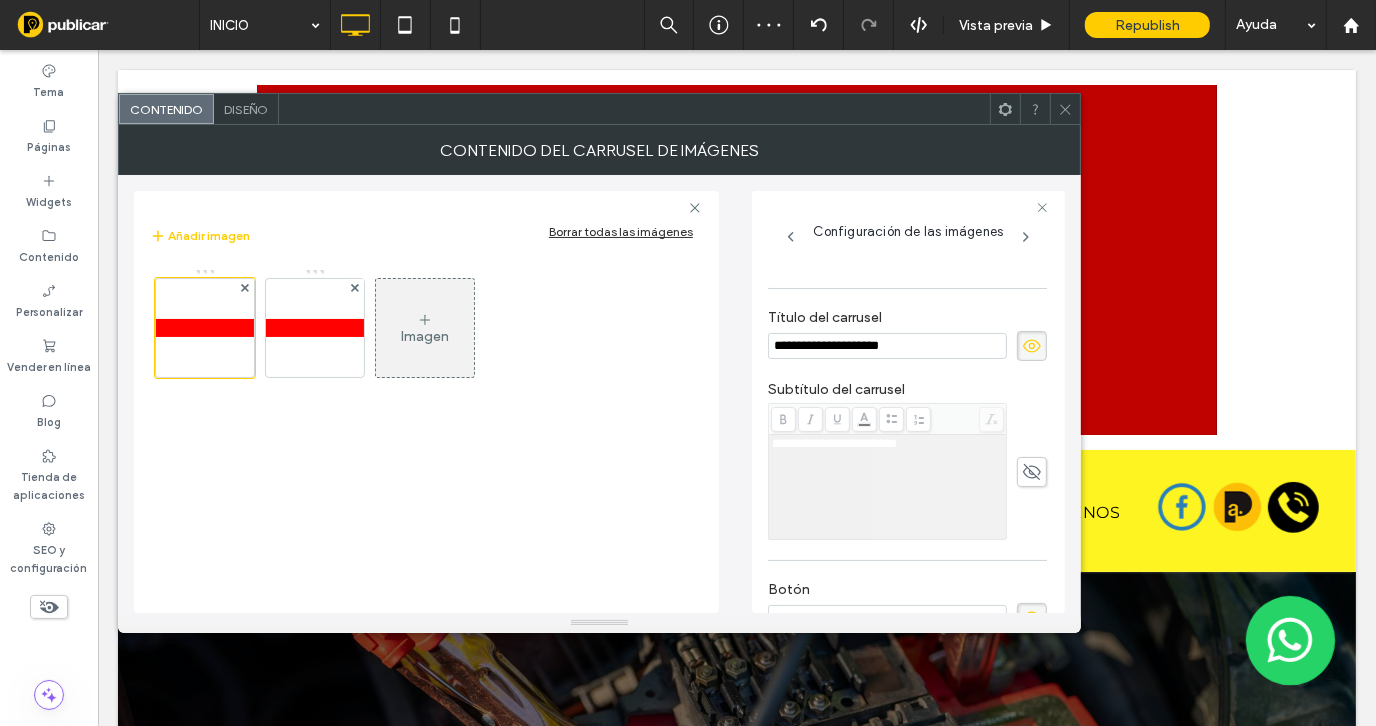 scroll, scrollTop: 498, scrollLeft: 0, axis: vertical 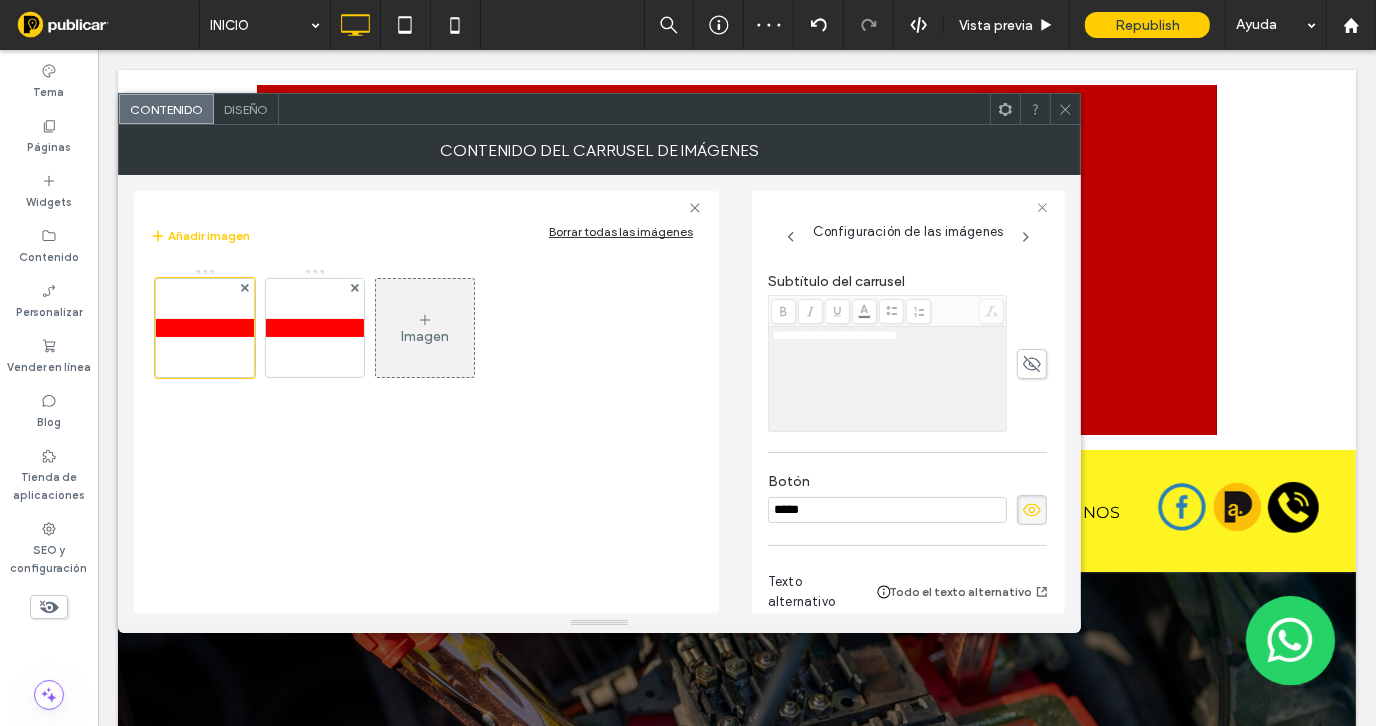click 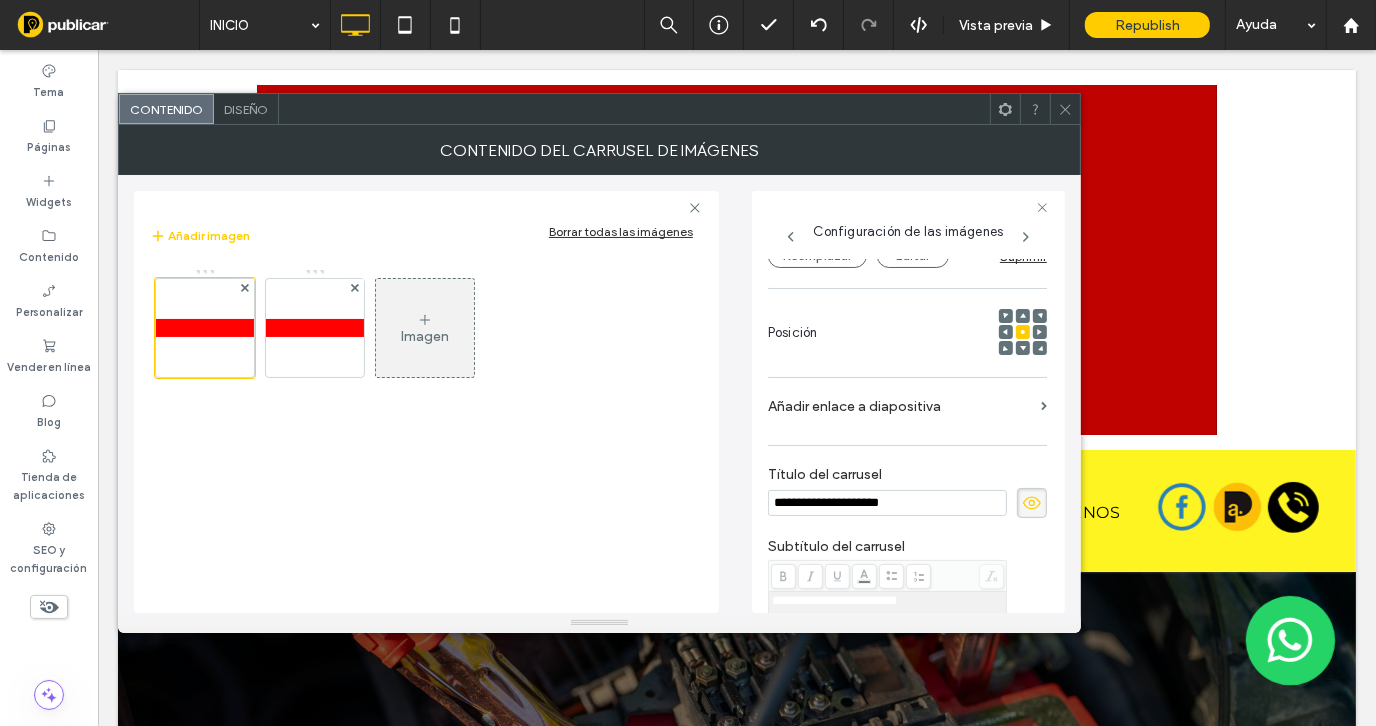 scroll, scrollTop: 300, scrollLeft: 0, axis: vertical 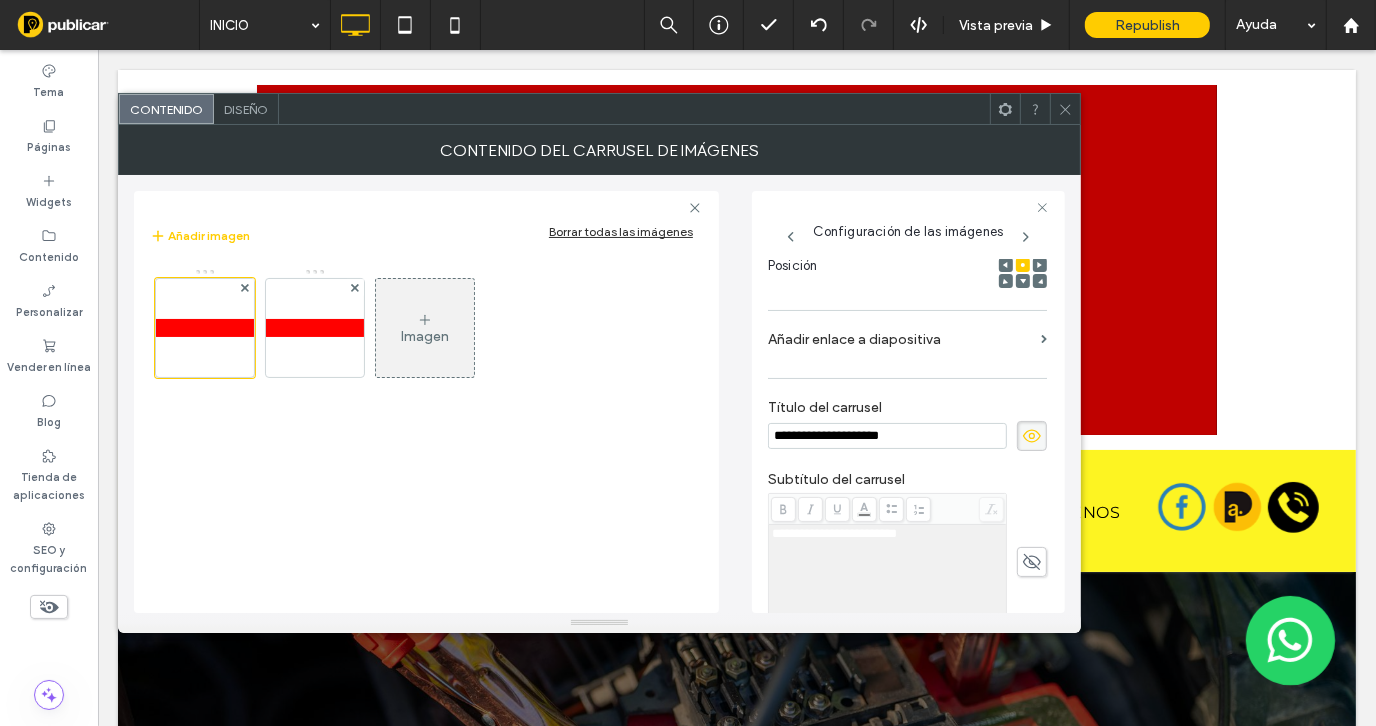 click on "**********" at bounding box center (887, 436) 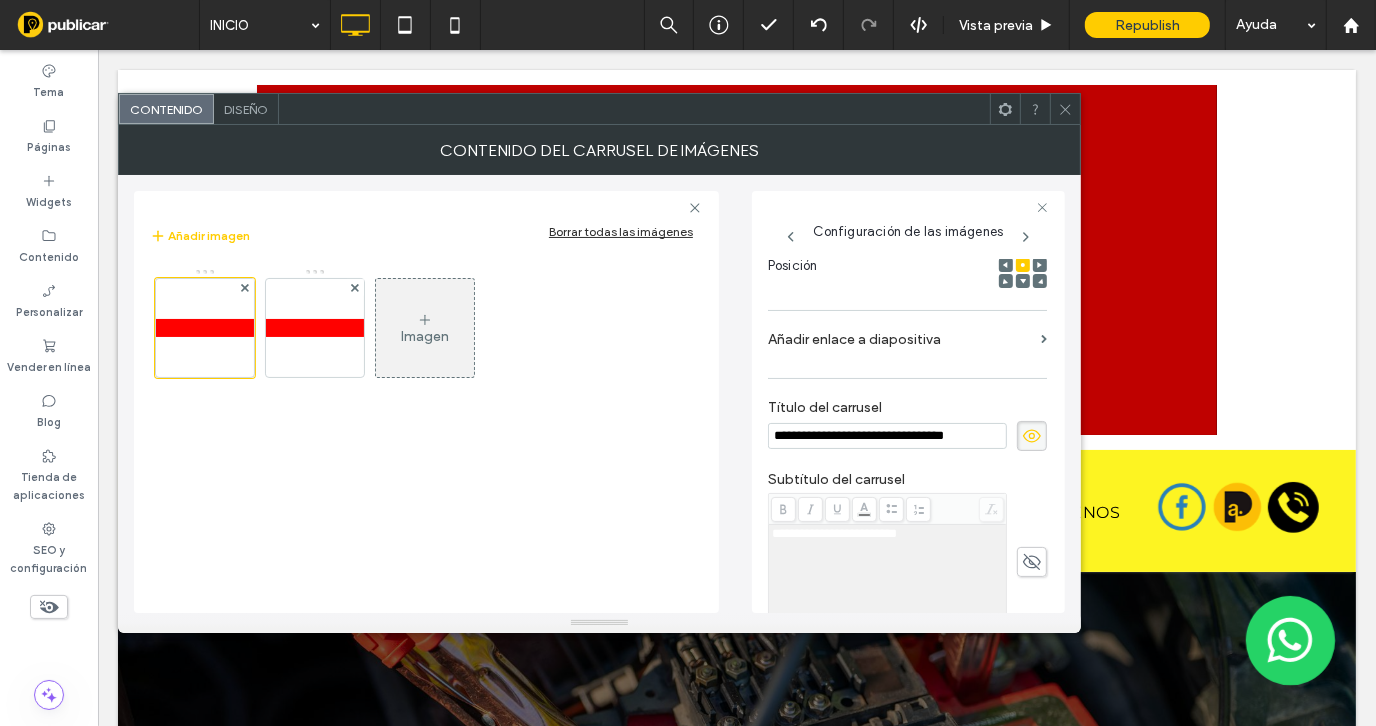 type on "**********" 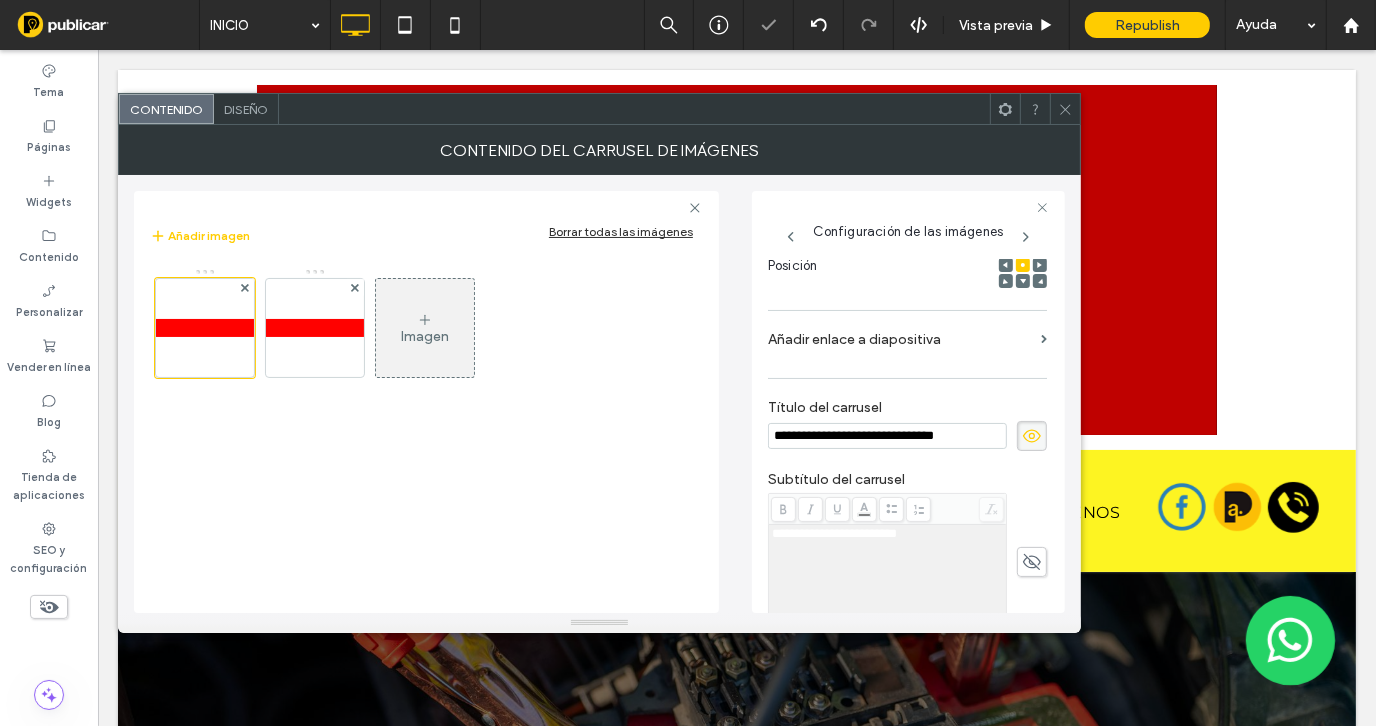 click on "Título del carrusel" at bounding box center (907, 410) 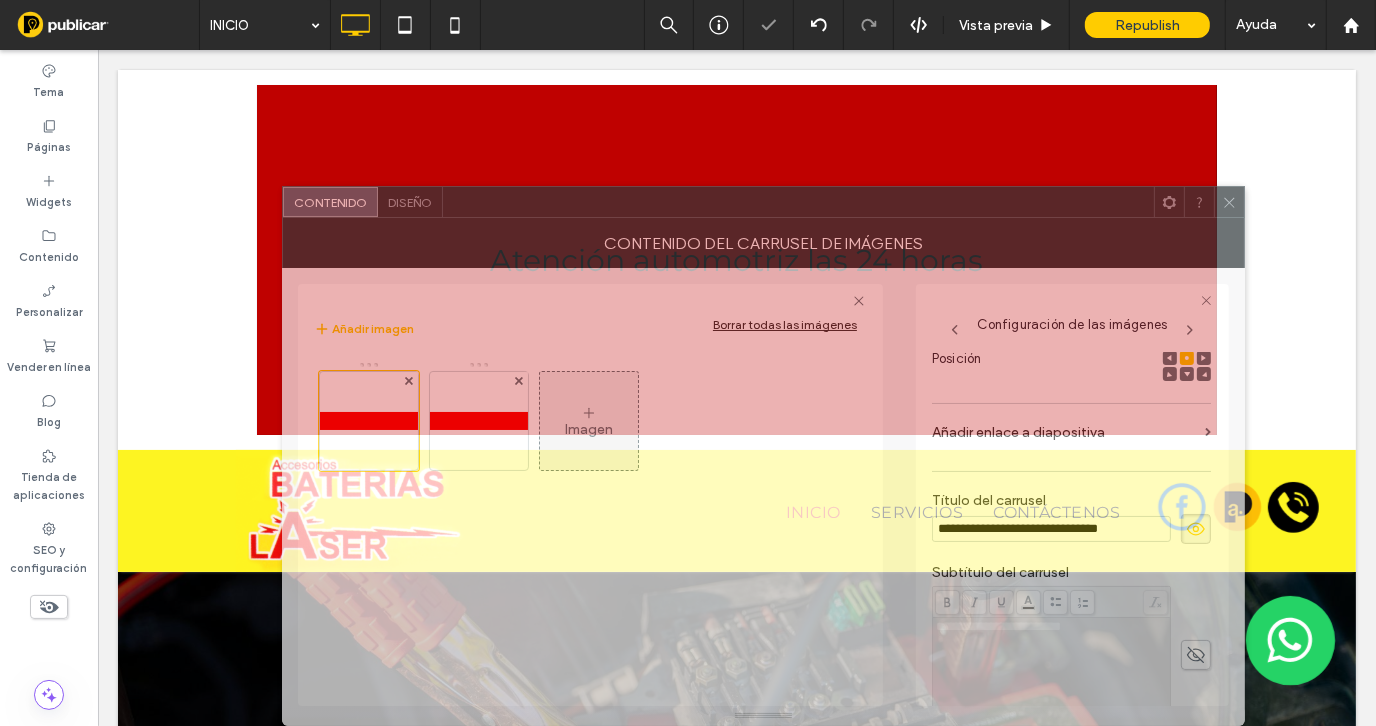 drag, startPoint x: 743, startPoint y: 124, endPoint x: 857, endPoint y: 195, distance: 134.3019 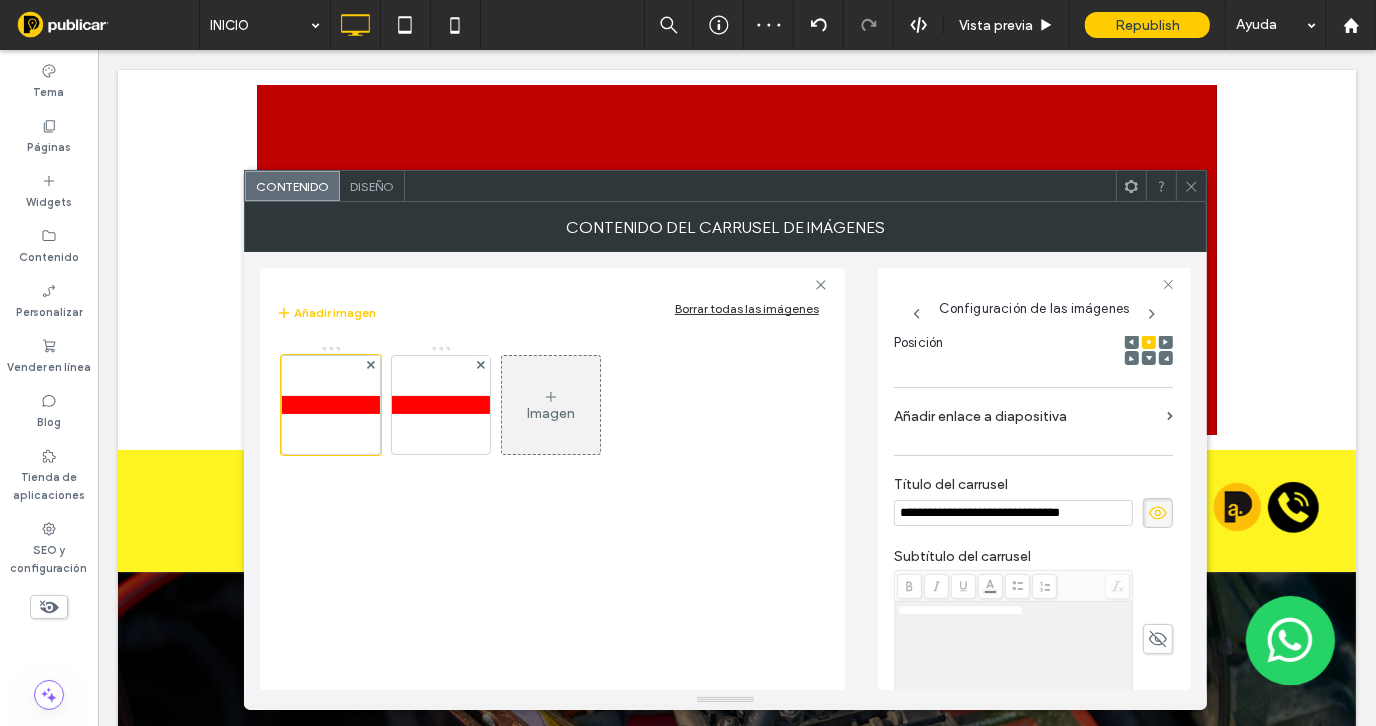 click 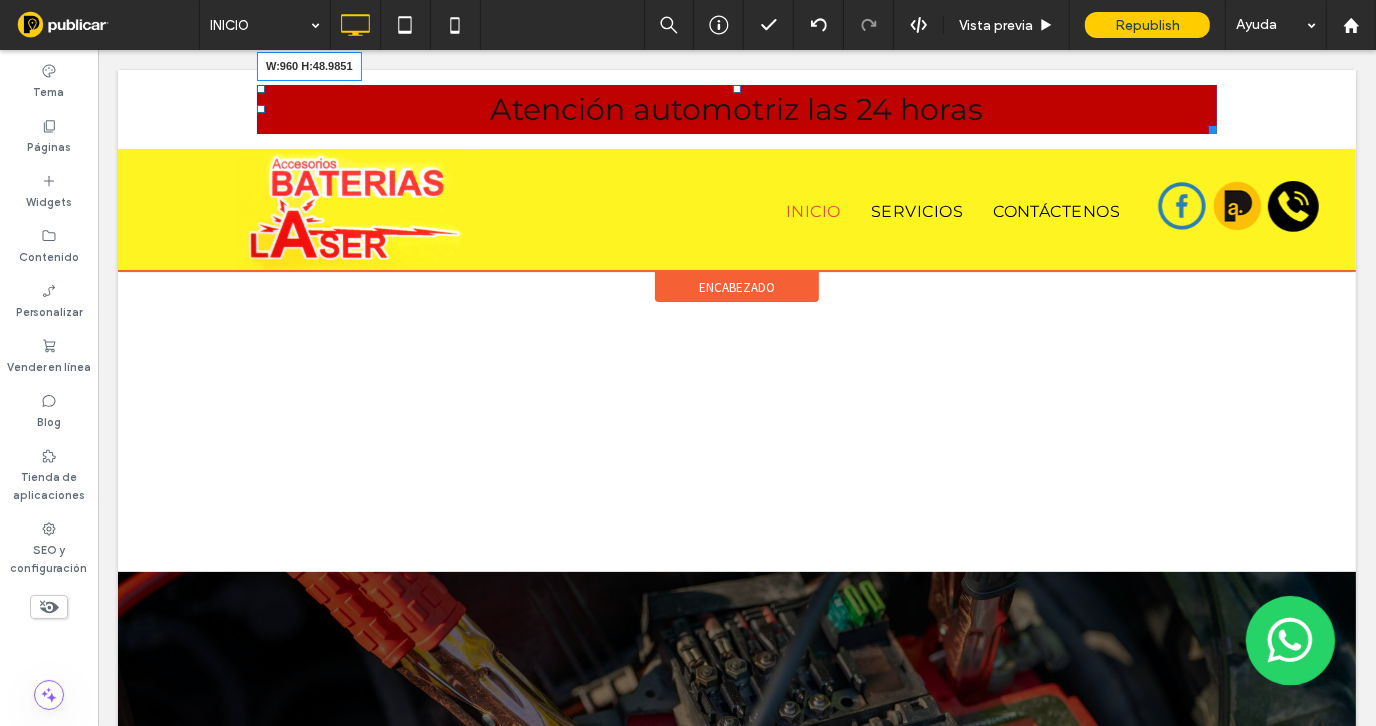 drag, startPoint x: 1198, startPoint y: 427, endPoint x: 1284, endPoint y: 126, distance: 313.04474 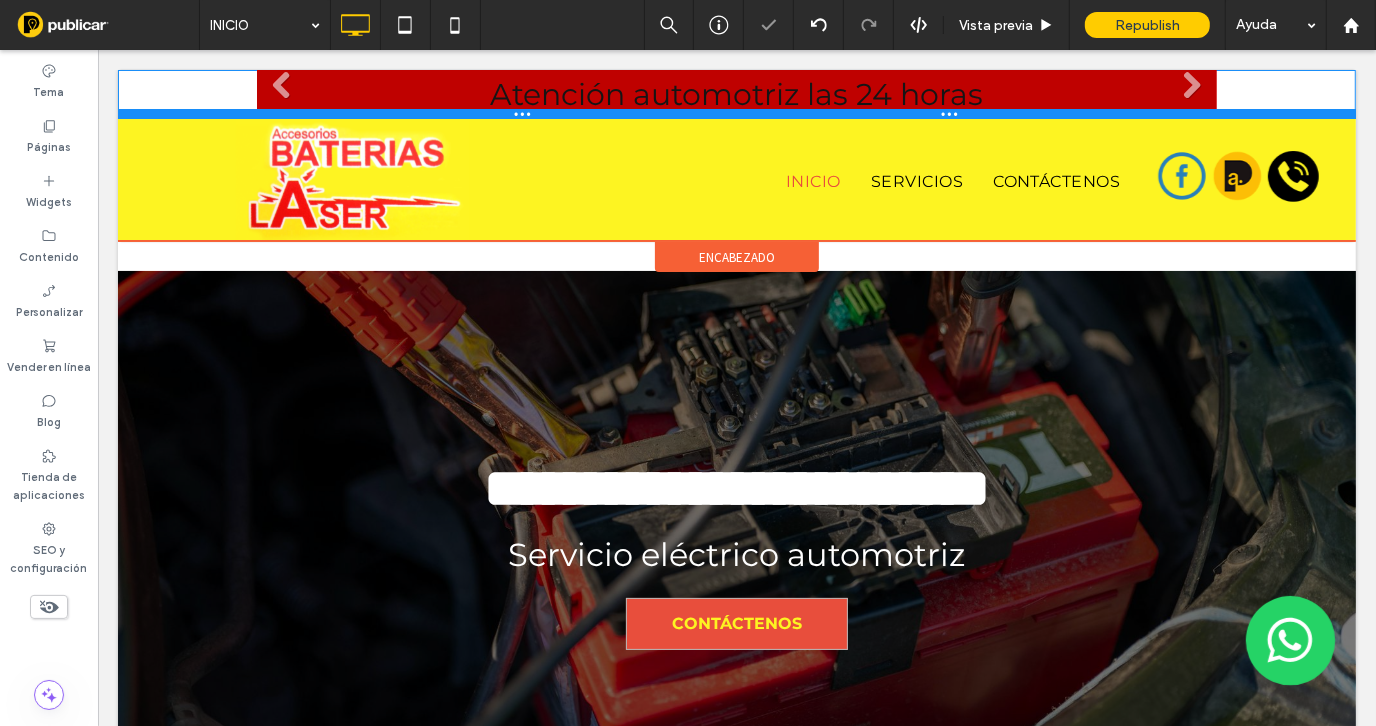 drag, startPoint x: 1194, startPoint y: 142, endPoint x: 1204, endPoint y: 85, distance: 57.870544 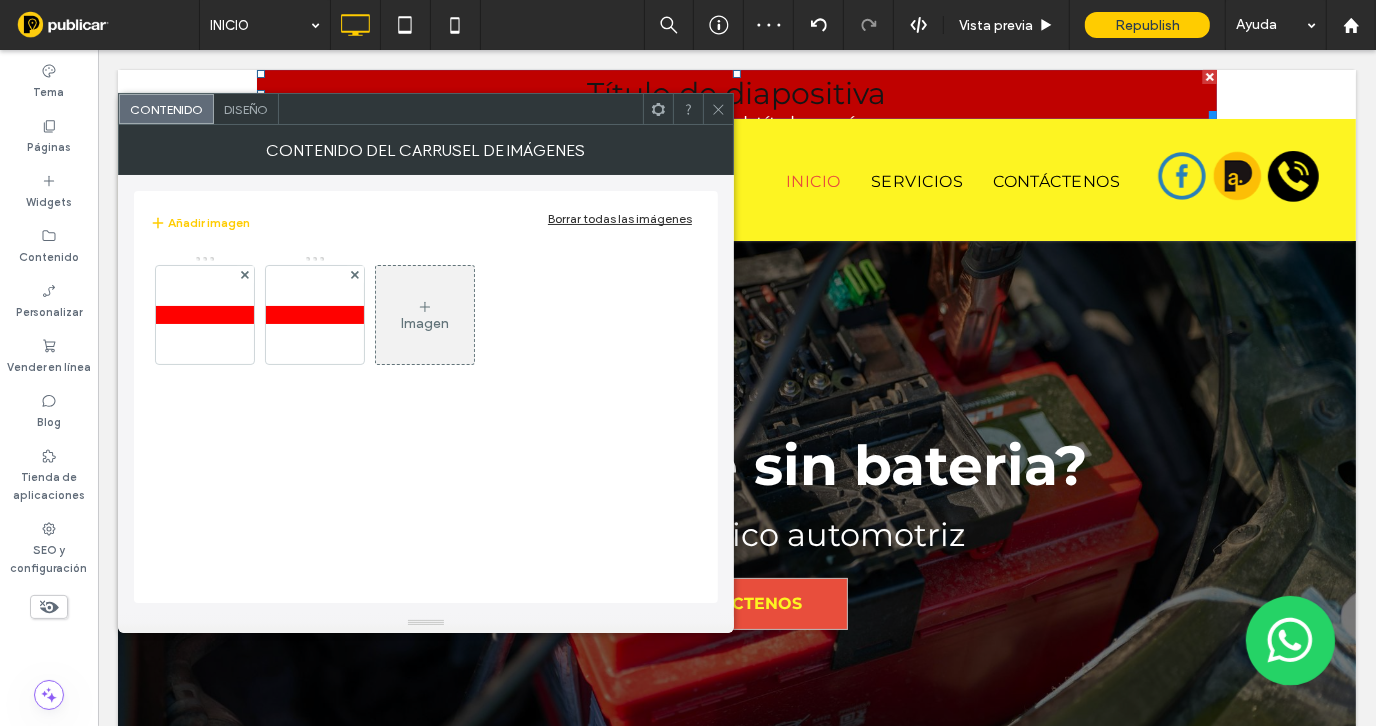 scroll, scrollTop: 0, scrollLeft: 0, axis: both 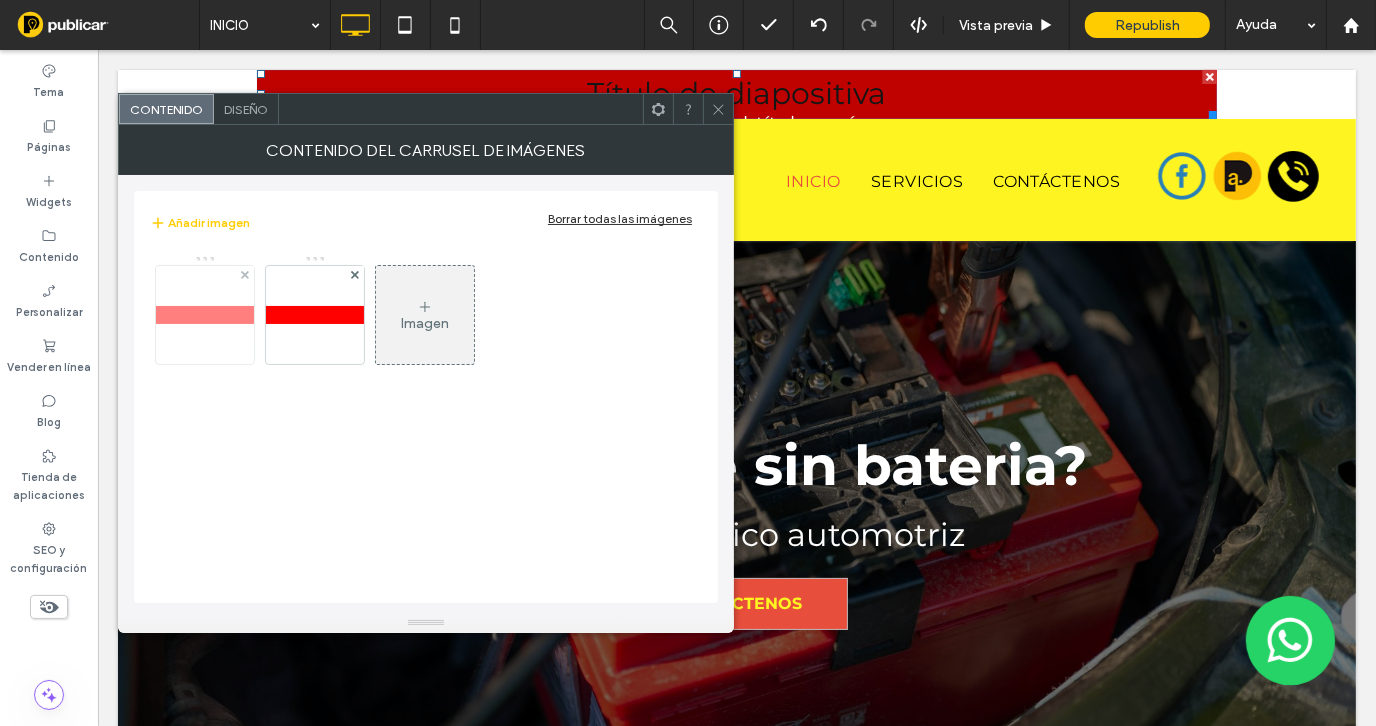 click at bounding box center (205, 315) 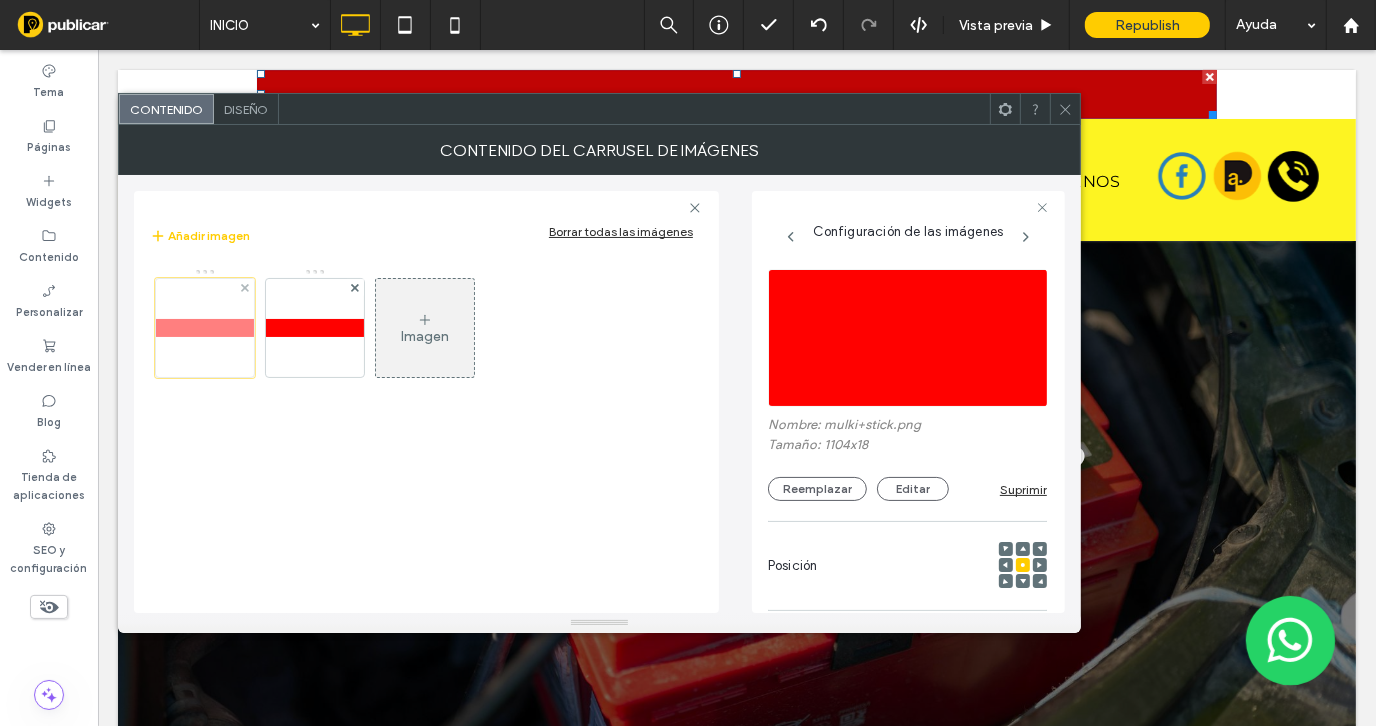 scroll, scrollTop: 0, scrollLeft: 10, axis: horizontal 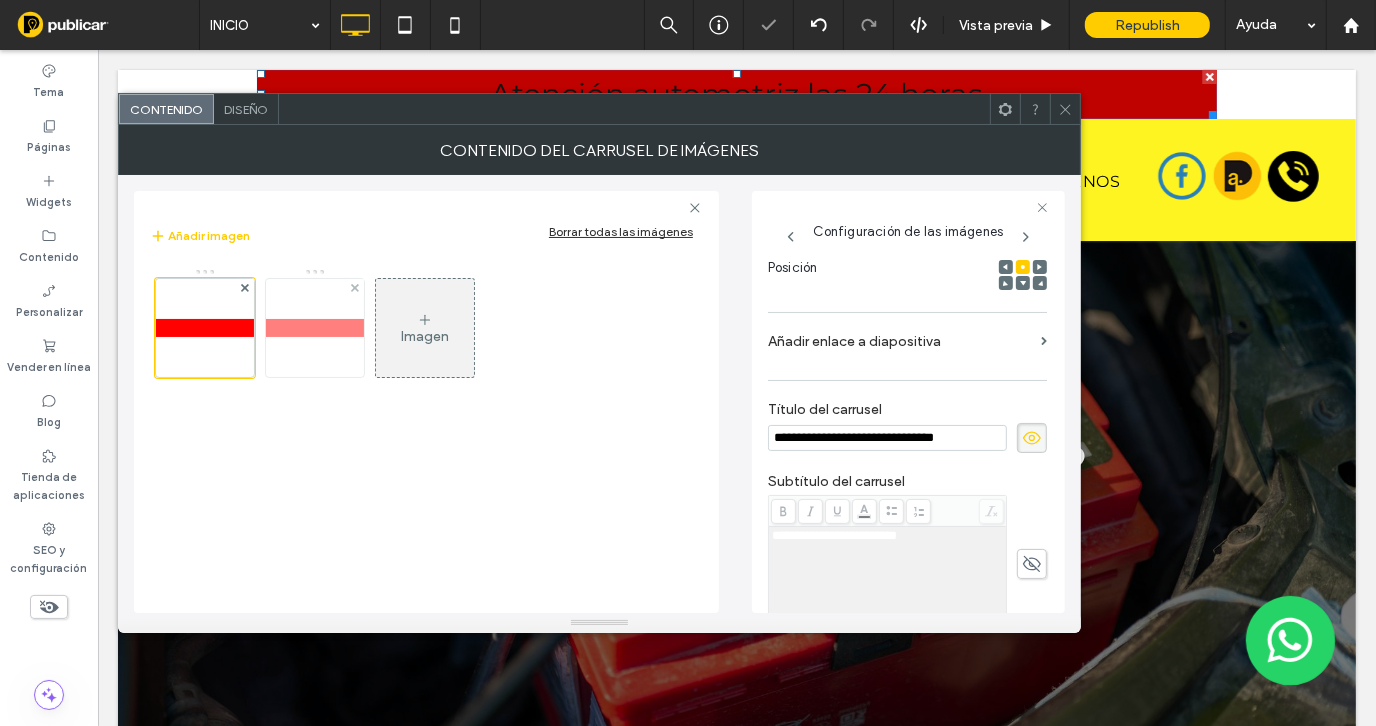 click at bounding box center [315, 328] 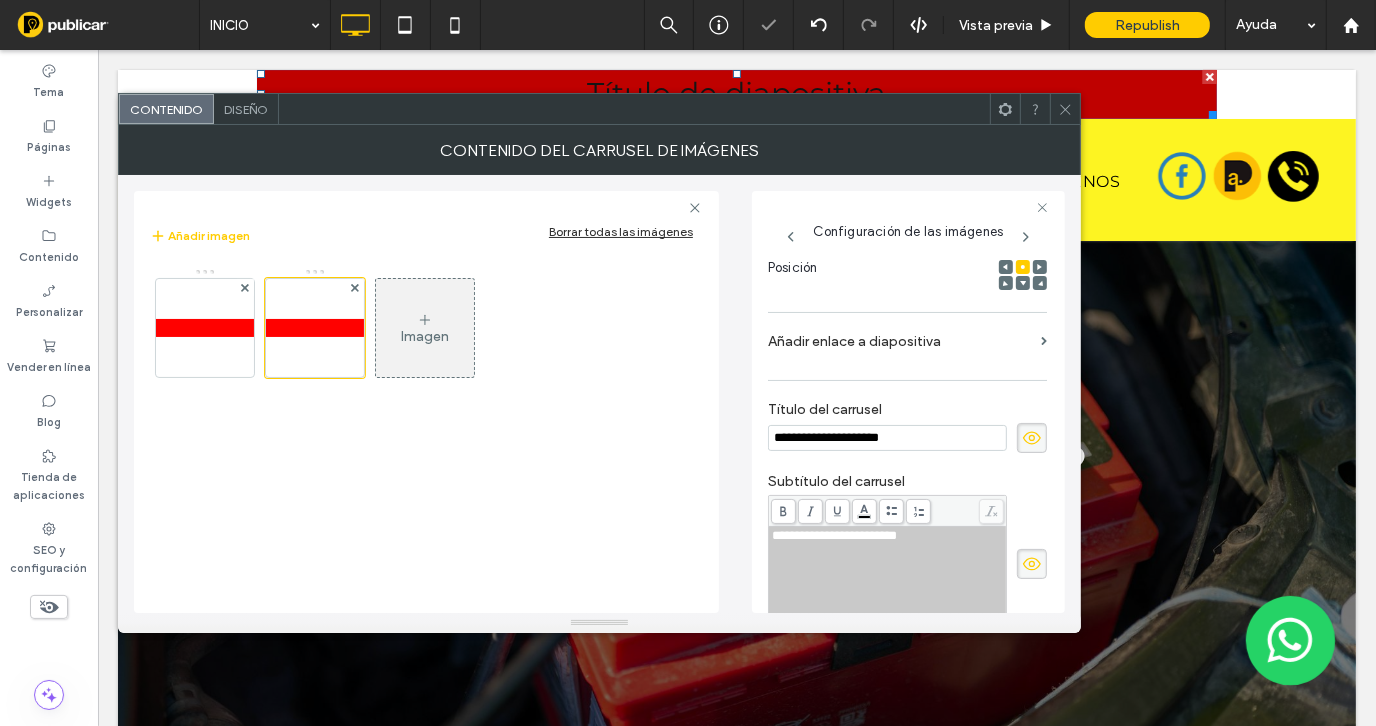 click 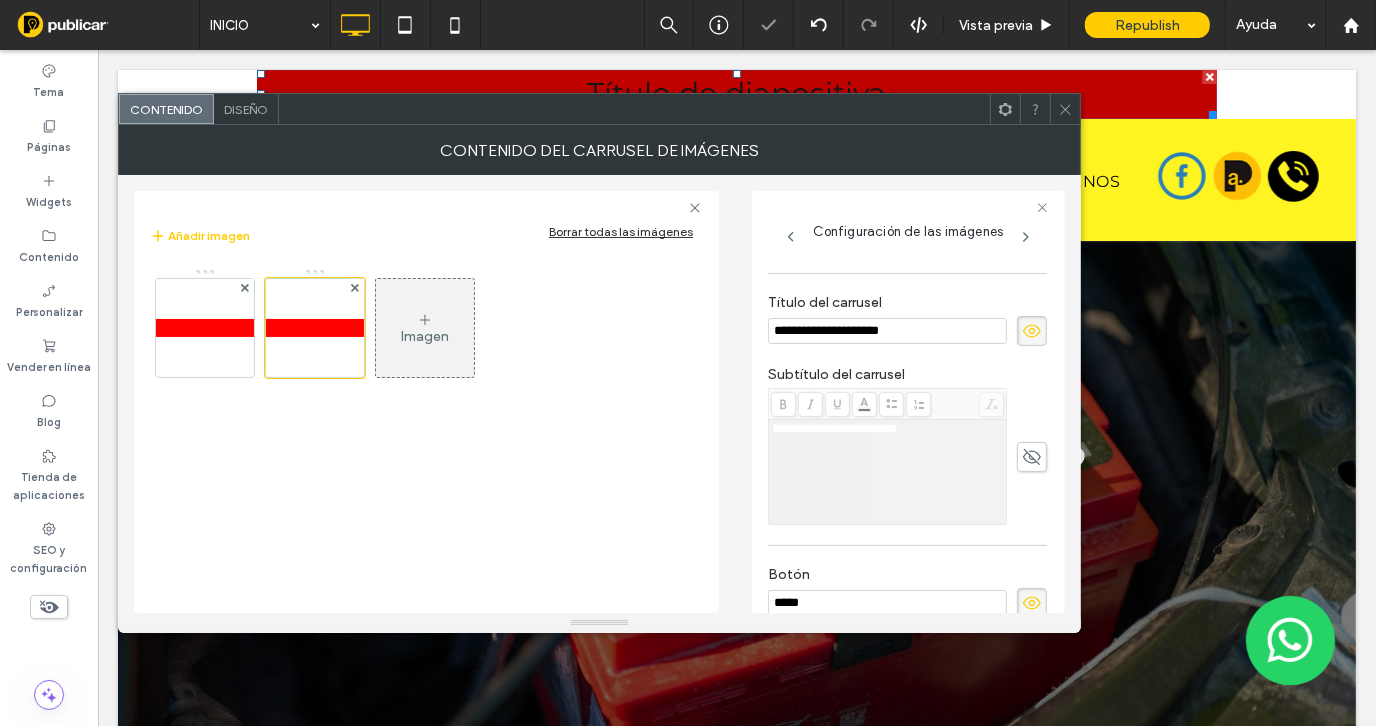 scroll, scrollTop: 498, scrollLeft: 0, axis: vertical 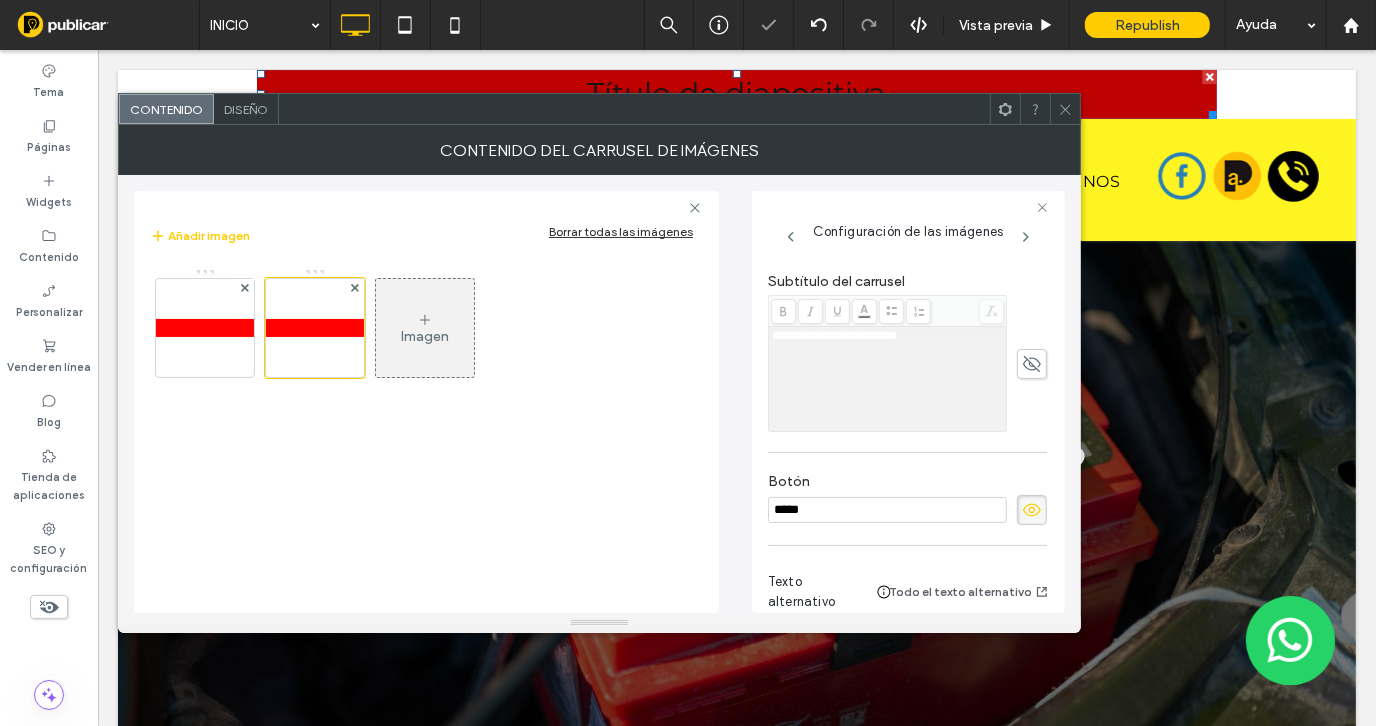 click 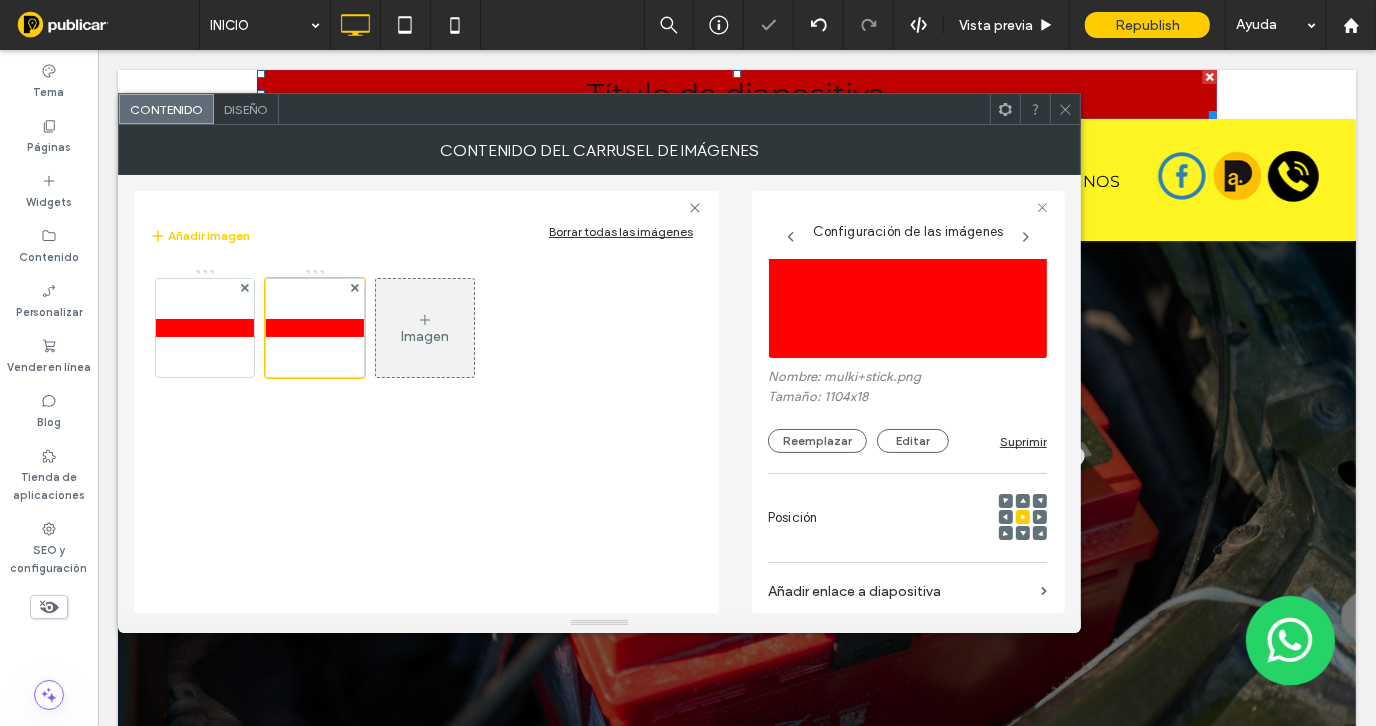 scroll, scrollTop: 0, scrollLeft: 0, axis: both 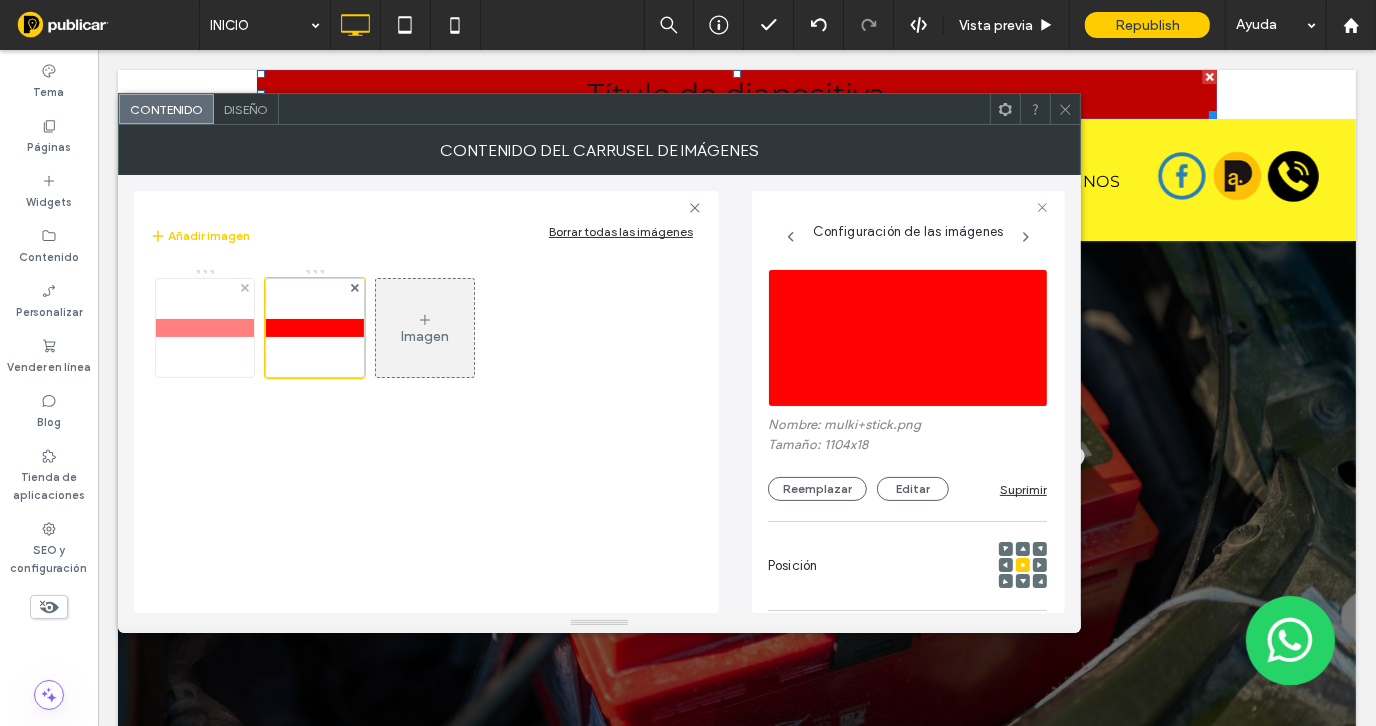 click at bounding box center (205, 328) 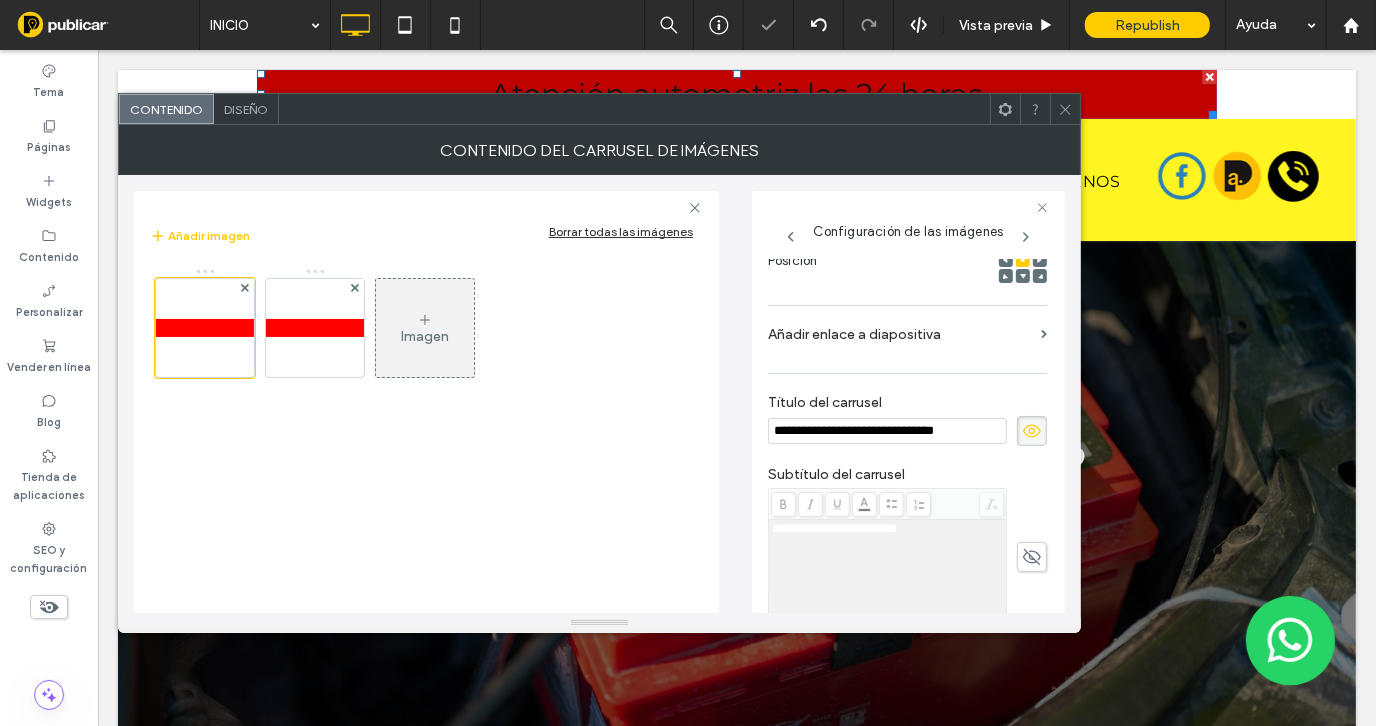 click on "Diseño" at bounding box center [246, 109] 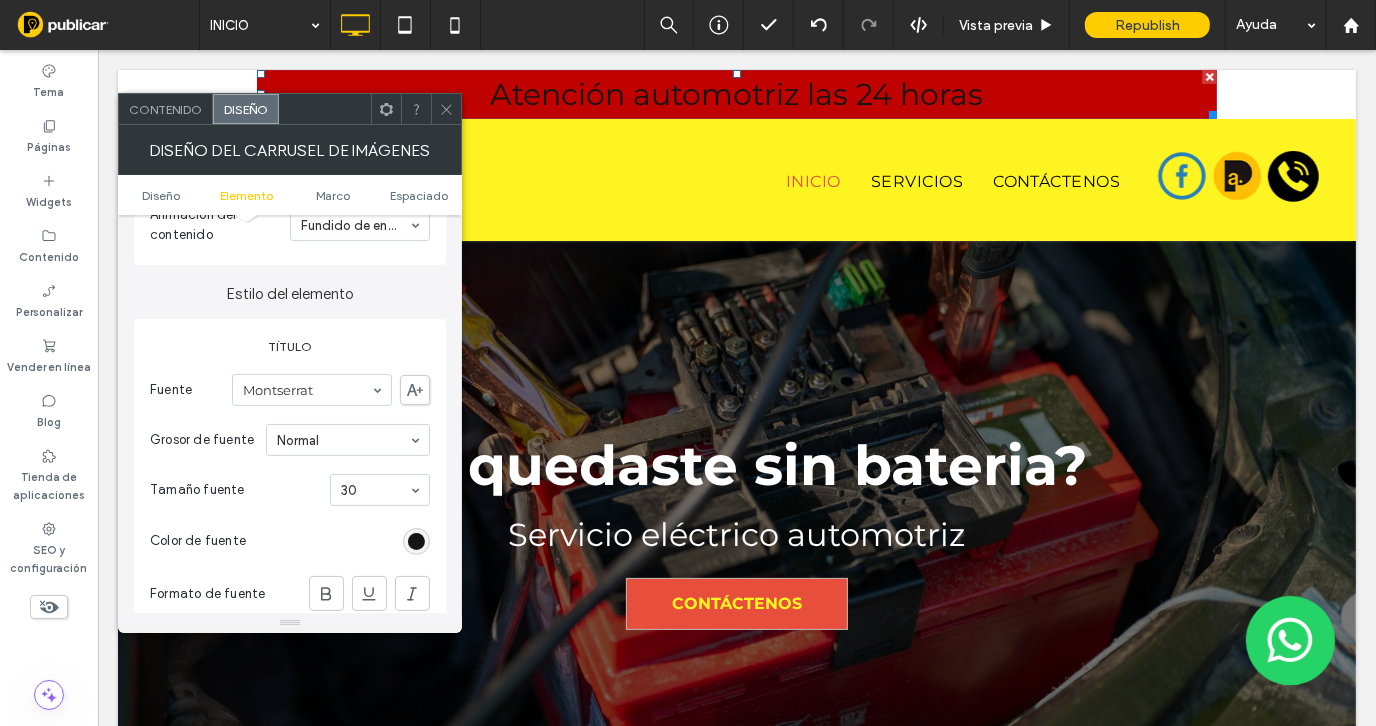 scroll, scrollTop: 699, scrollLeft: 0, axis: vertical 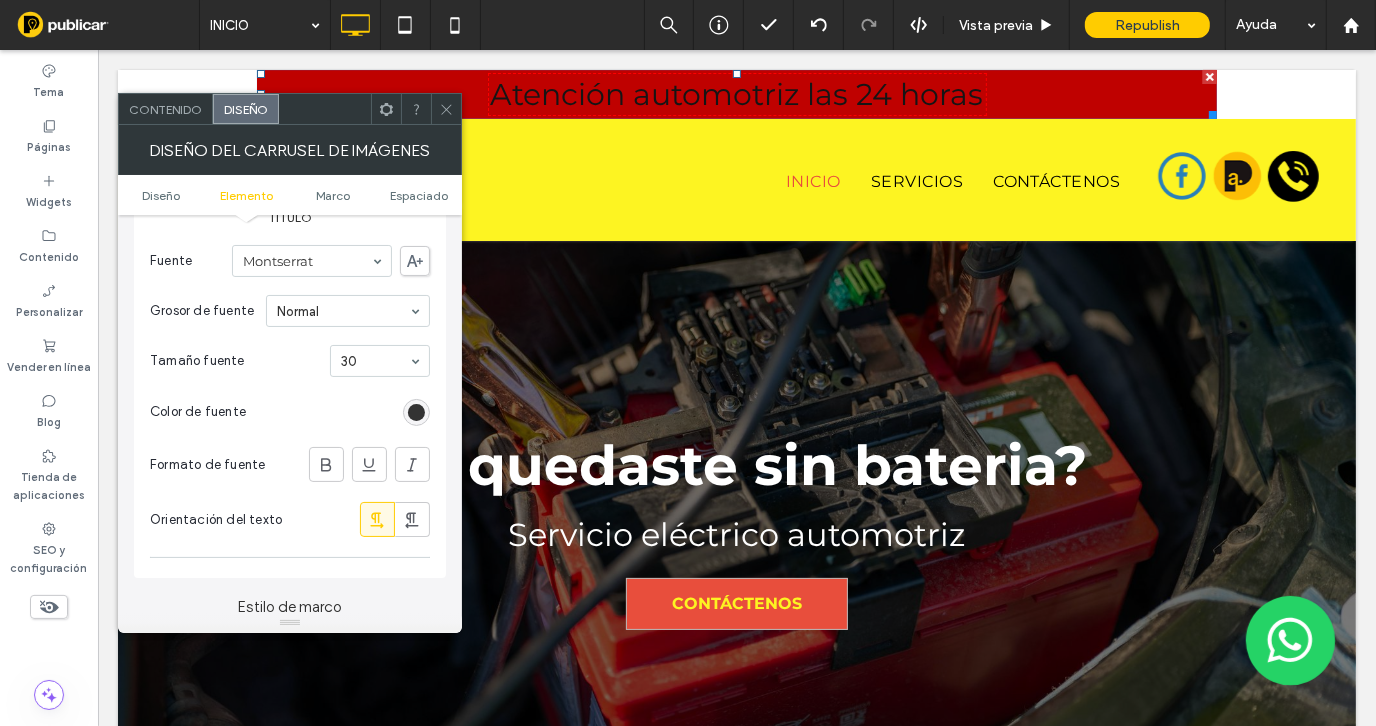 click at bounding box center [416, 412] 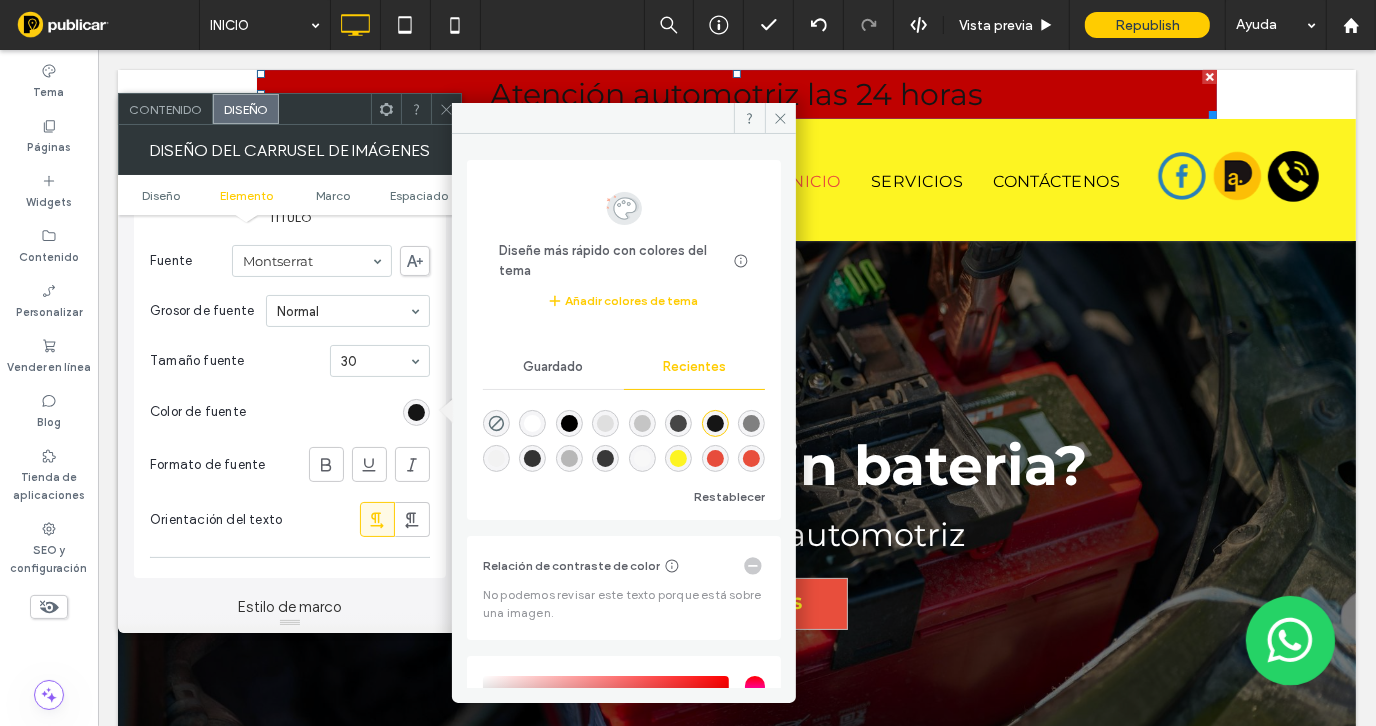 click at bounding box center [532, 423] 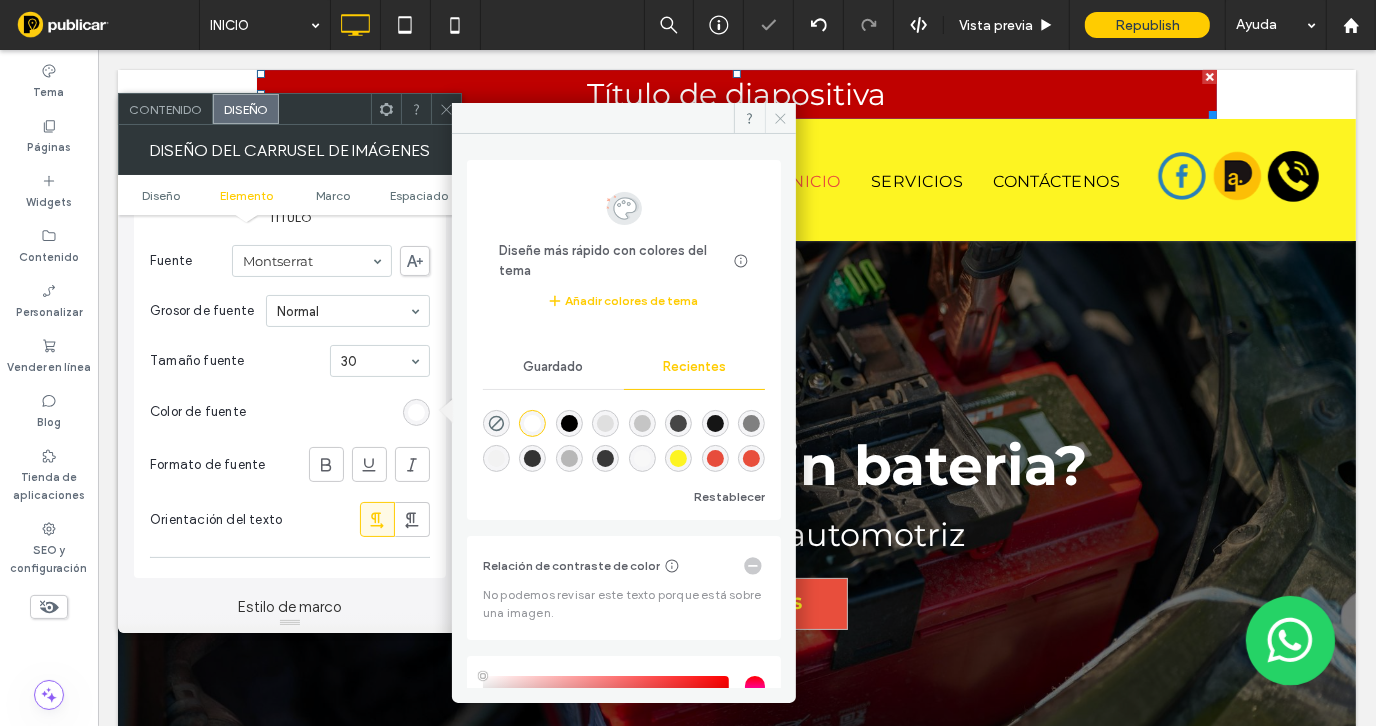click 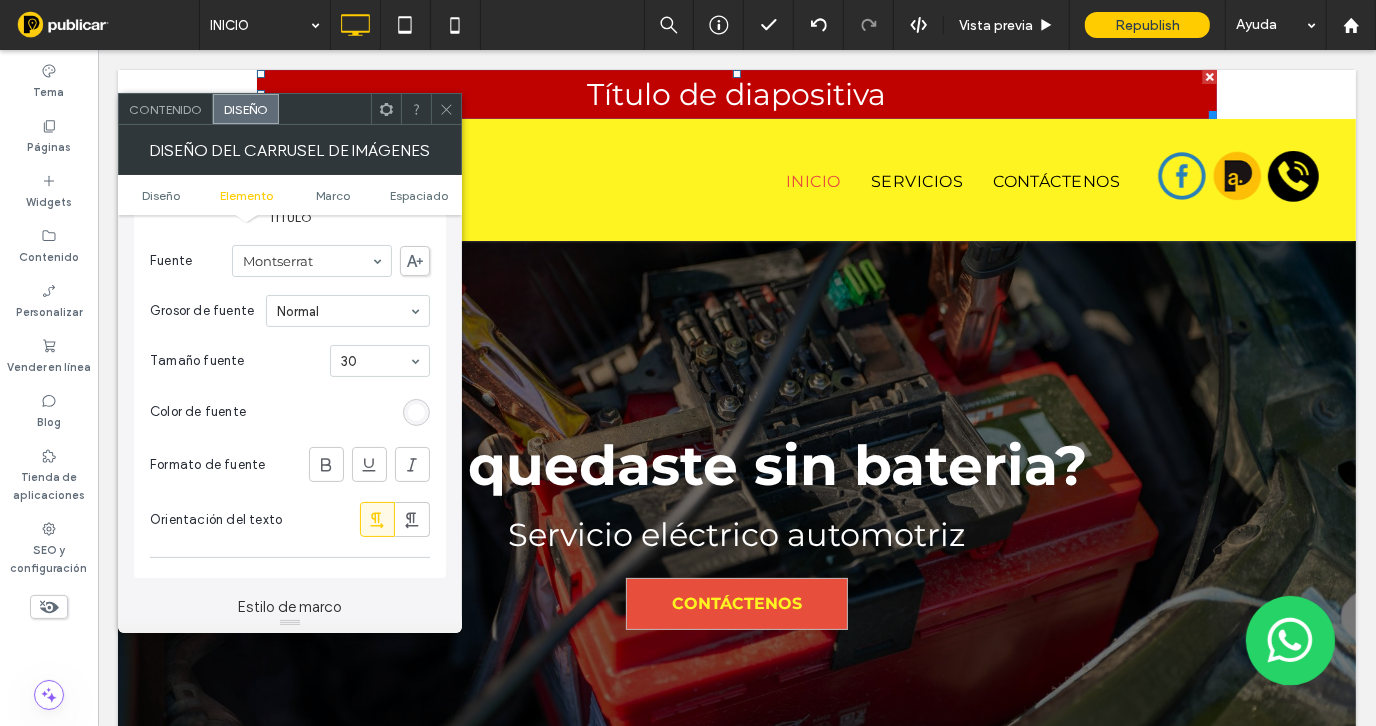 click 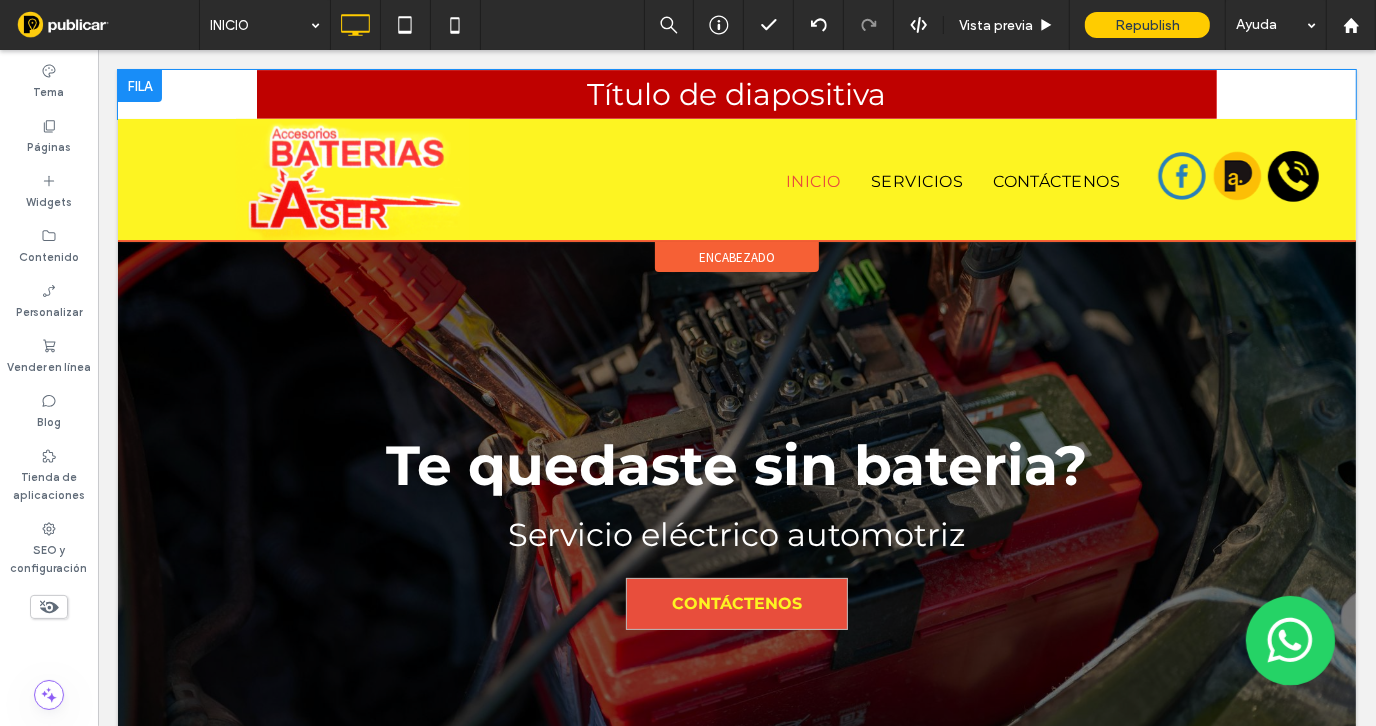 click at bounding box center (139, 85) 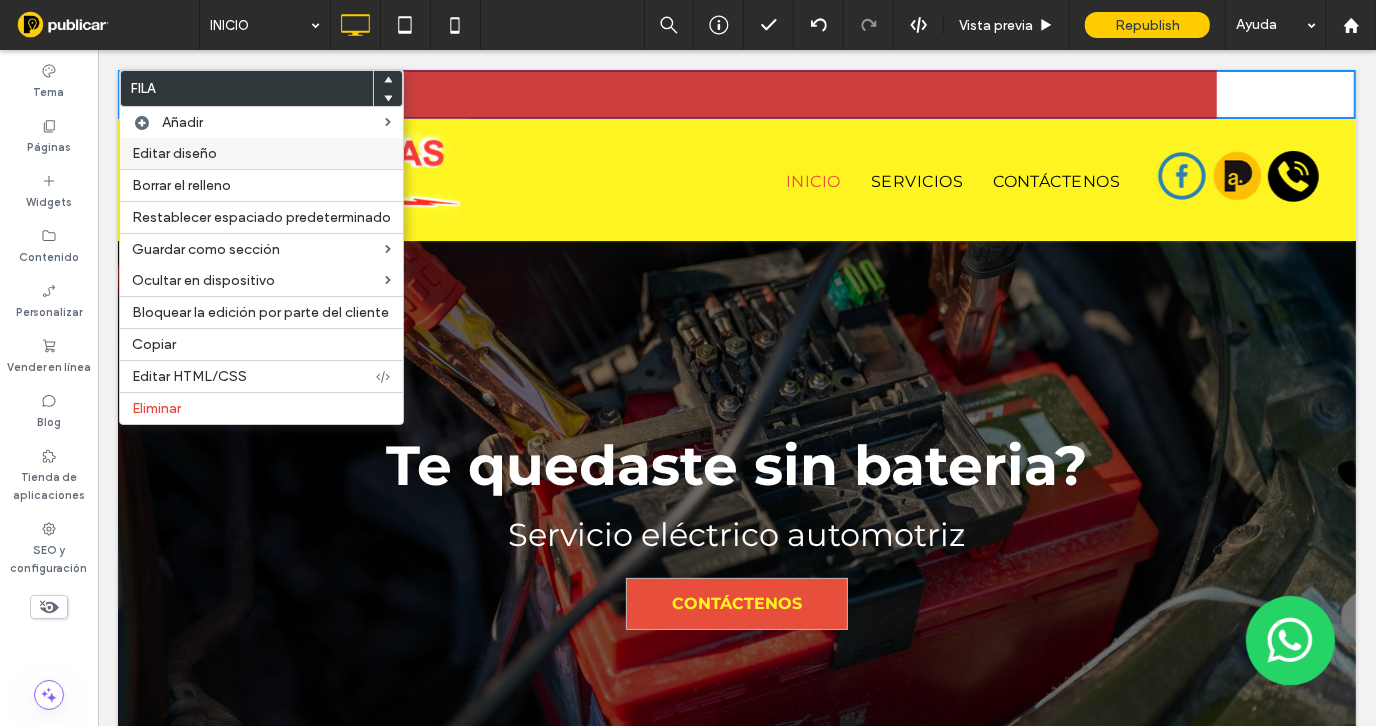 click on "Editar diseño" at bounding box center [174, 153] 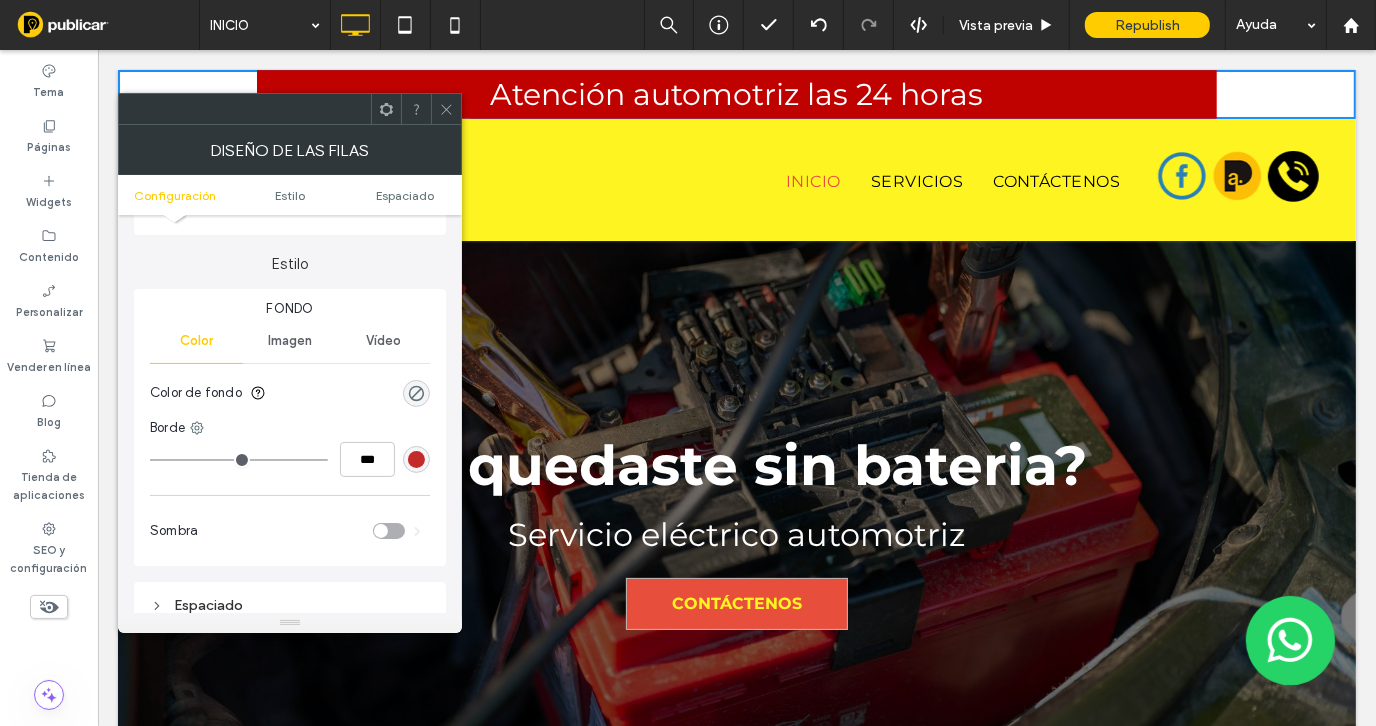 scroll, scrollTop: 199, scrollLeft: 0, axis: vertical 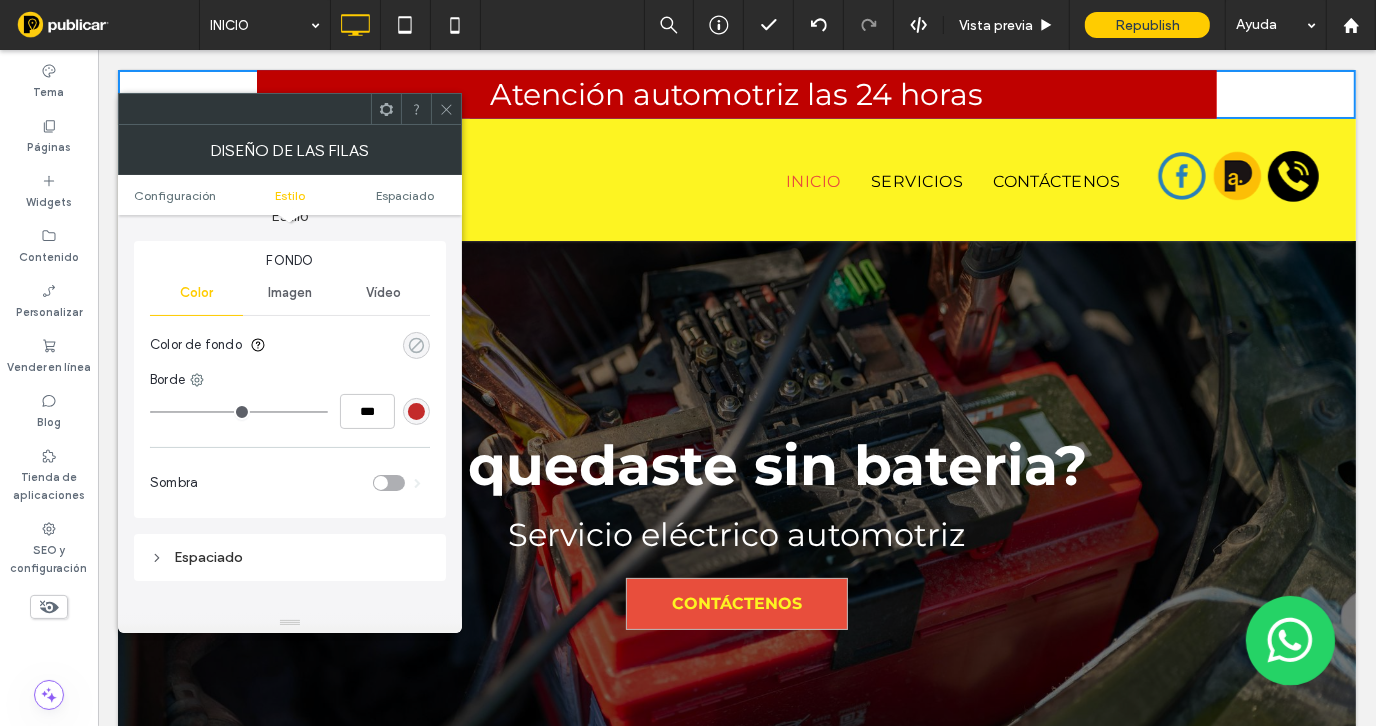 click at bounding box center (416, 345) 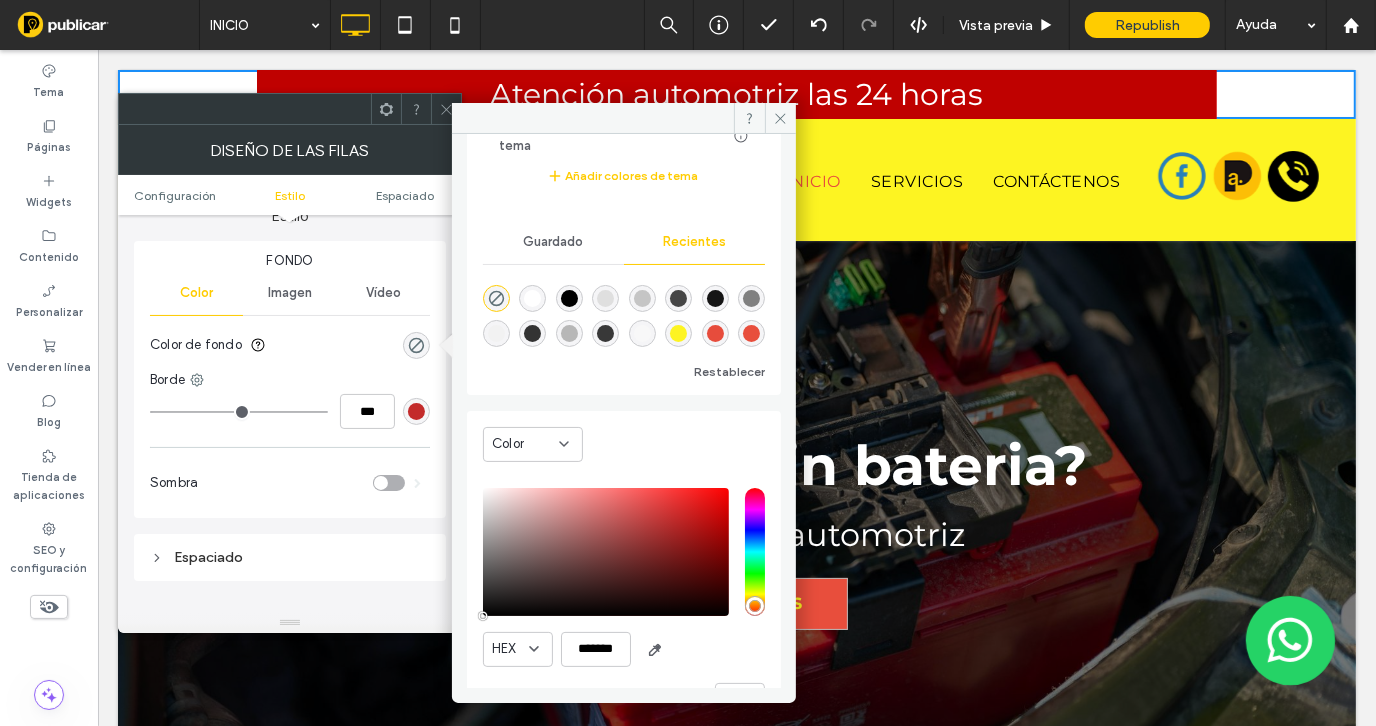 scroll, scrollTop: 178, scrollLeft: 0, axis: vertical 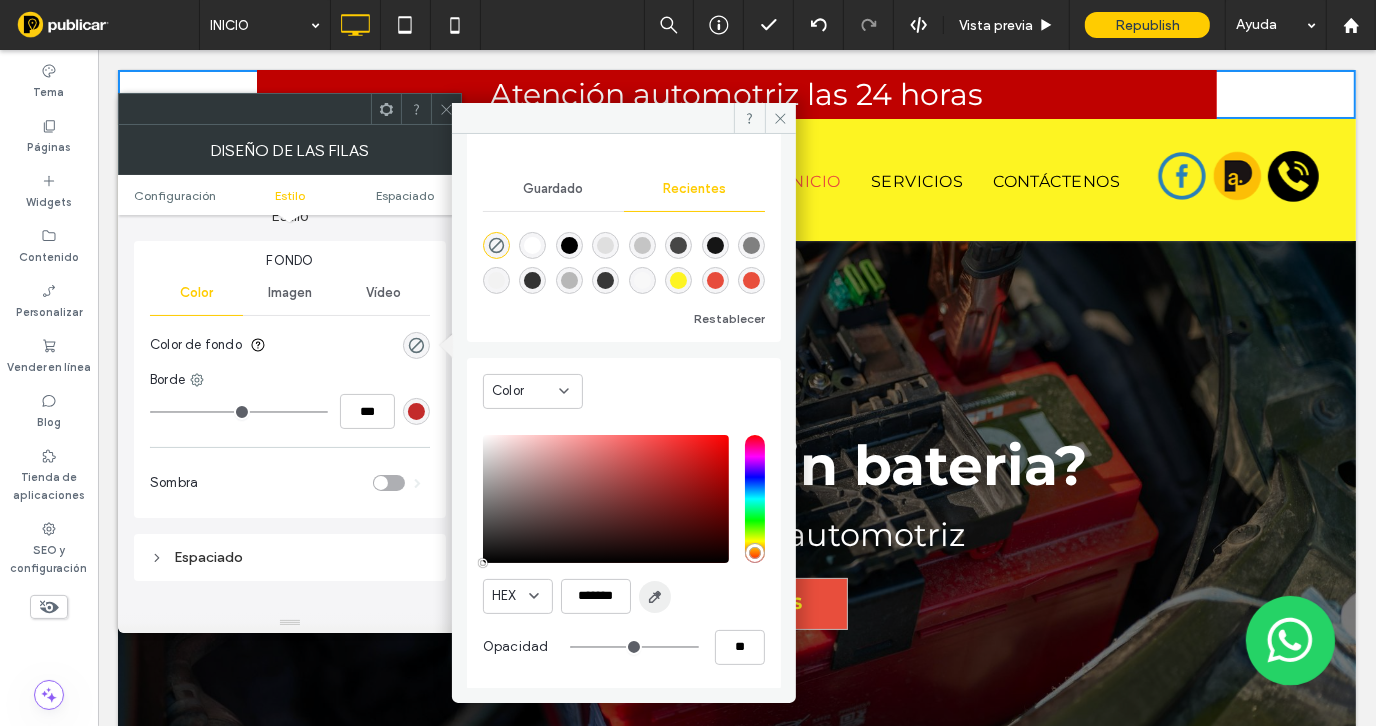 drag, startPoint x: 565, startPoint y: 538, endPoint x: 663, endPoint y: 590, distance: 110.94143 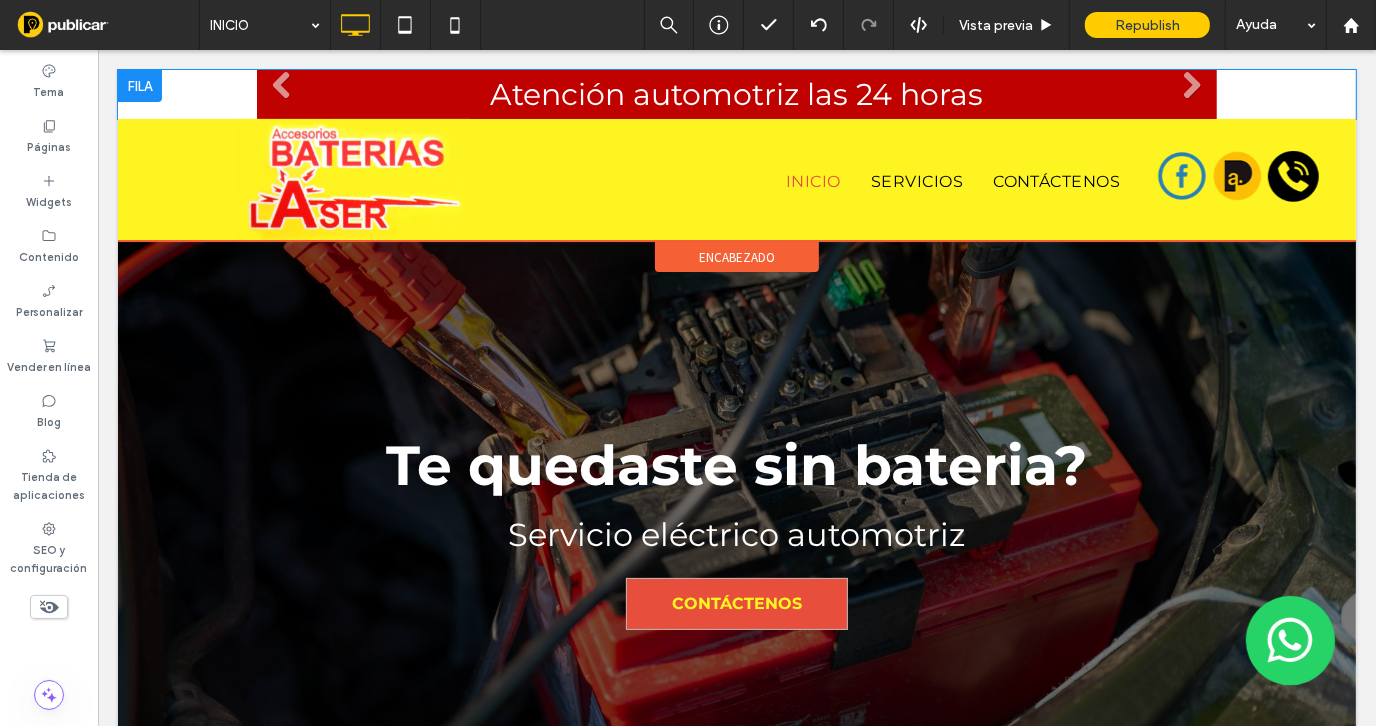 type on "*******" 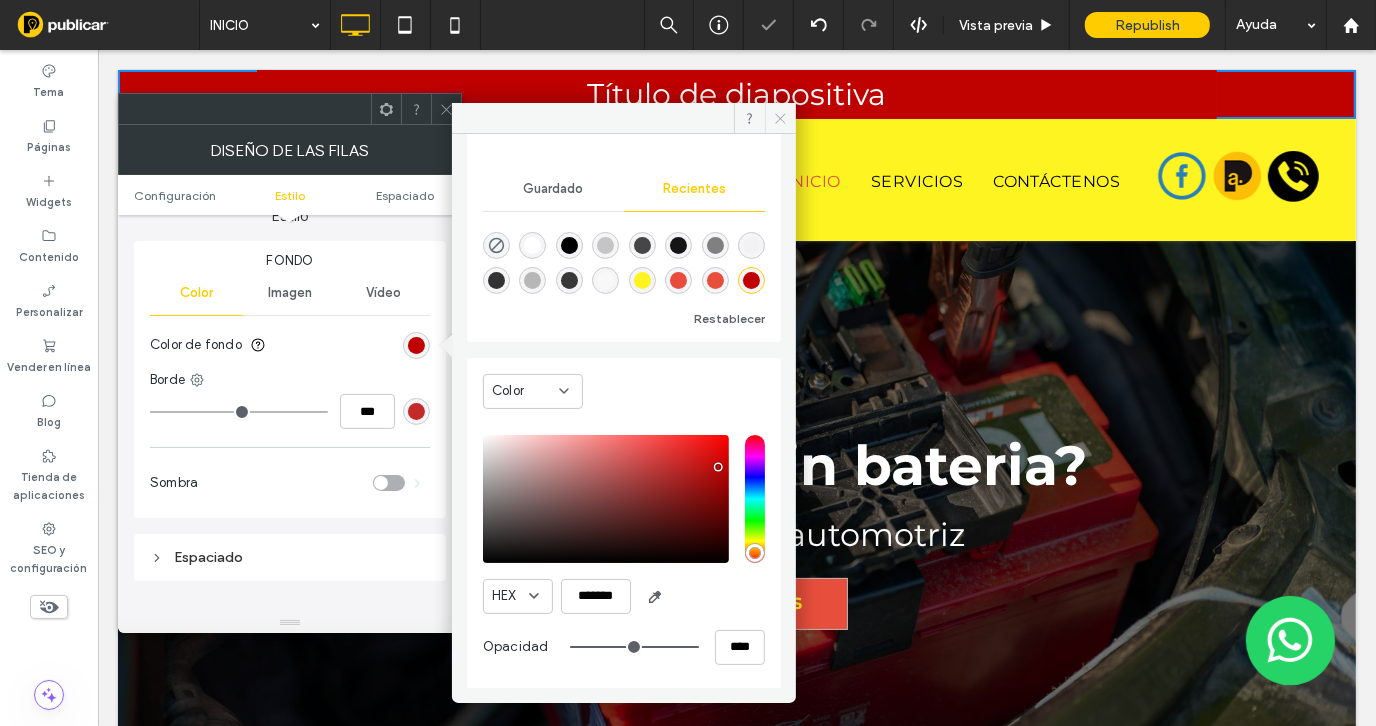 click 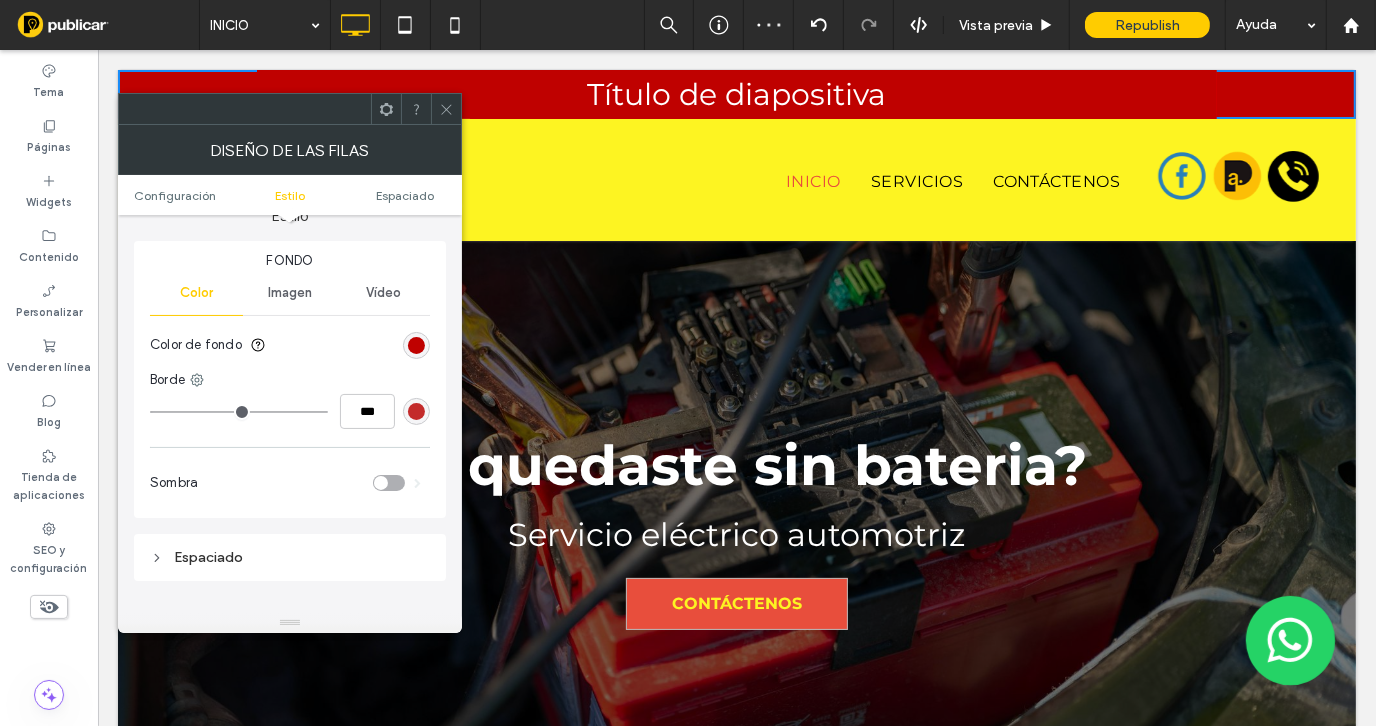 click 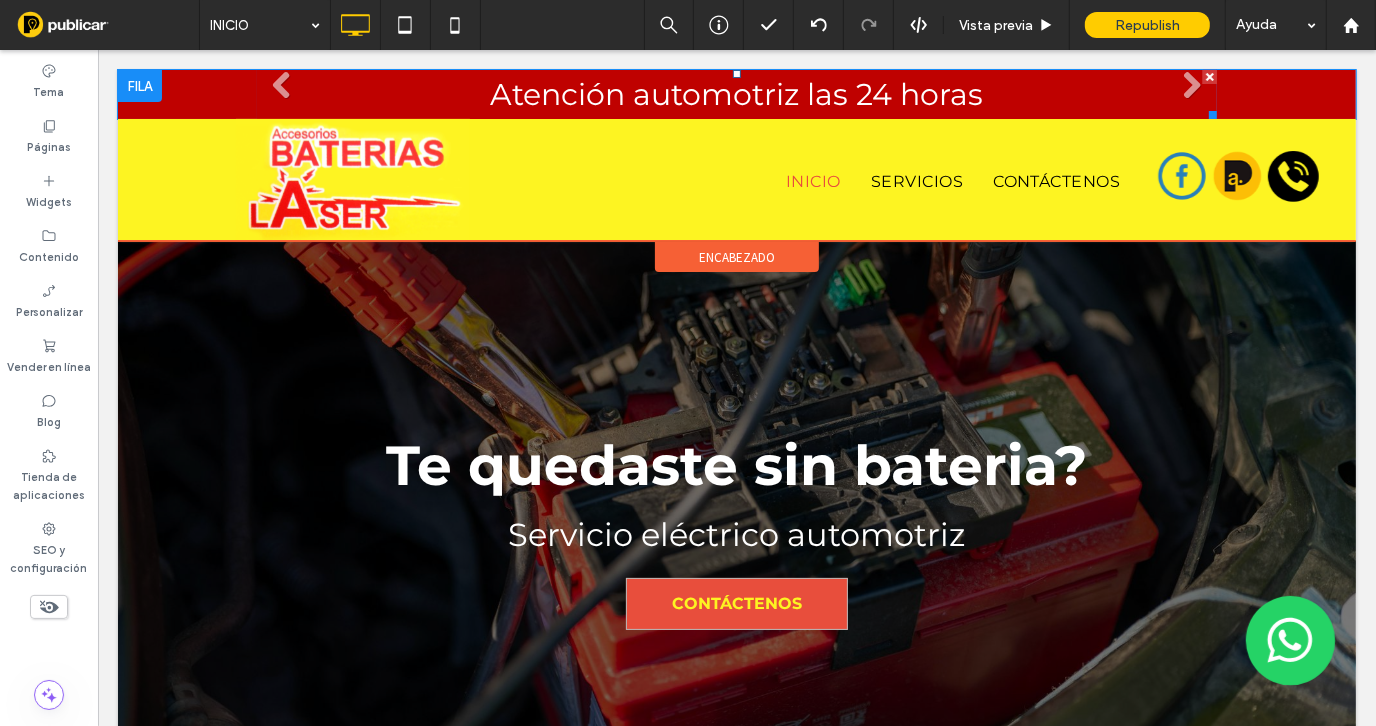 click on "Atención automotriz las 24 horas
Escriba su subtítulo aquí
Botón" at bounding box center [736, 93] 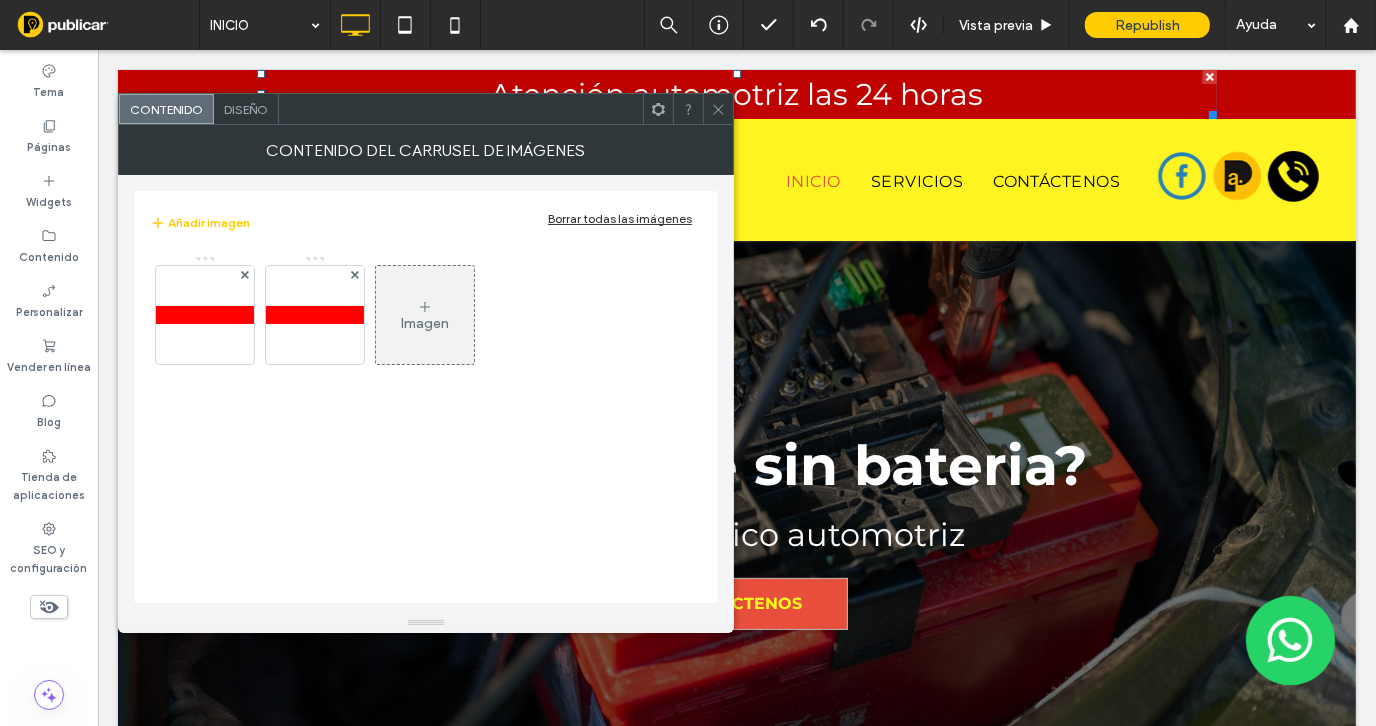 click at bounding box center (315, 315) 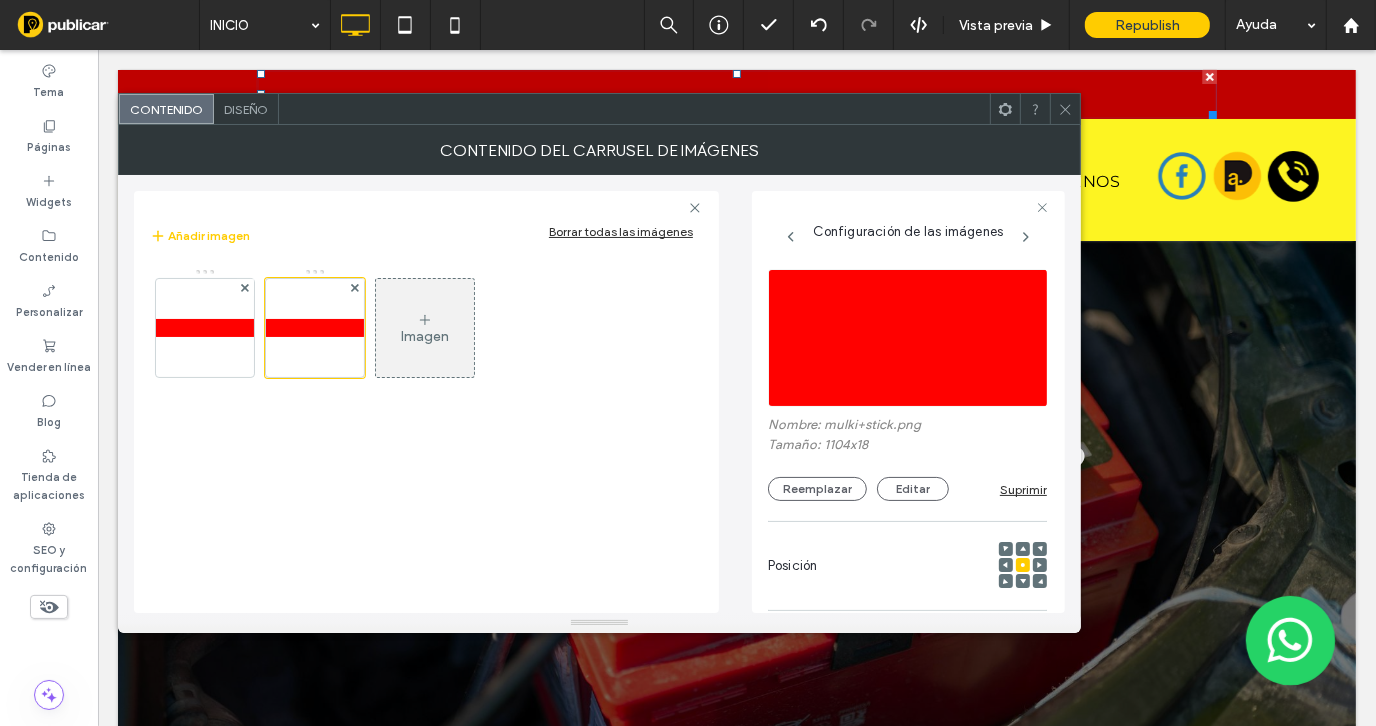 scroll, scrollTop: 0, scrollLeft: 2, axis: horizontal 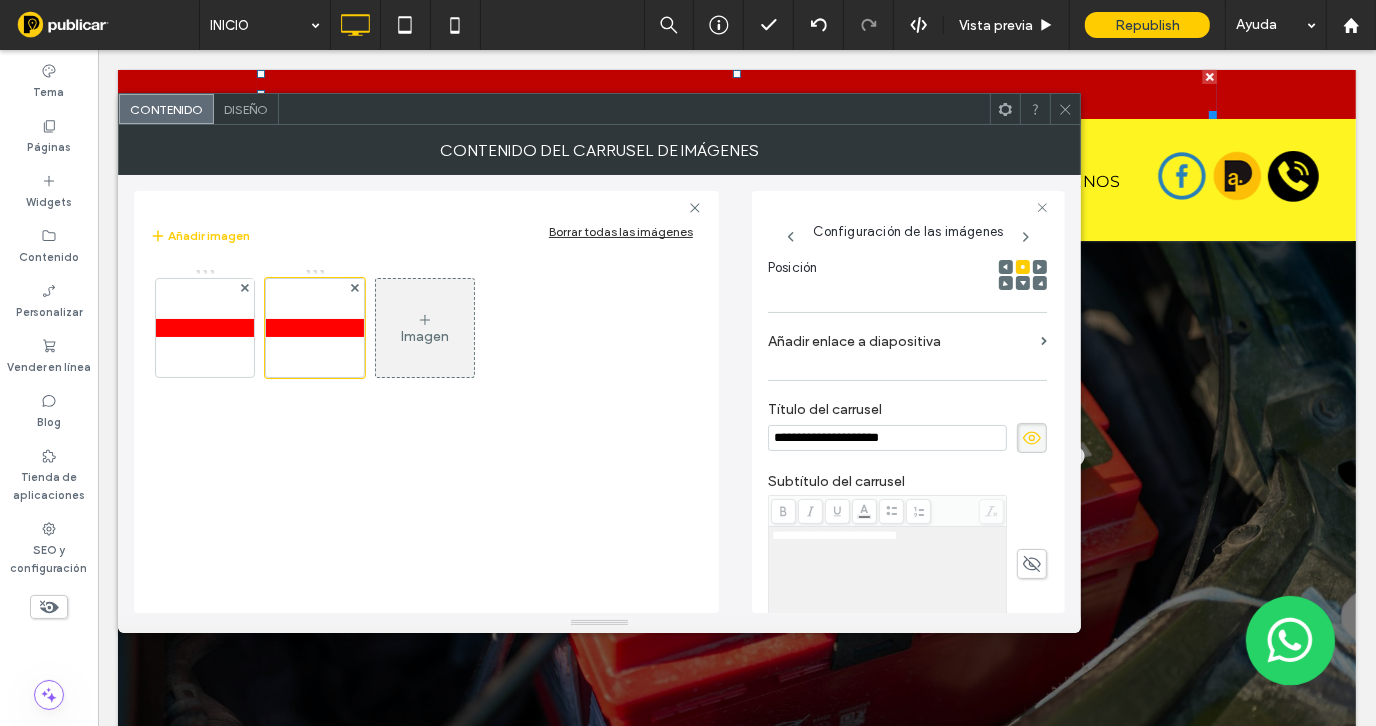 click on "**********" at bounding box center (887, 438) 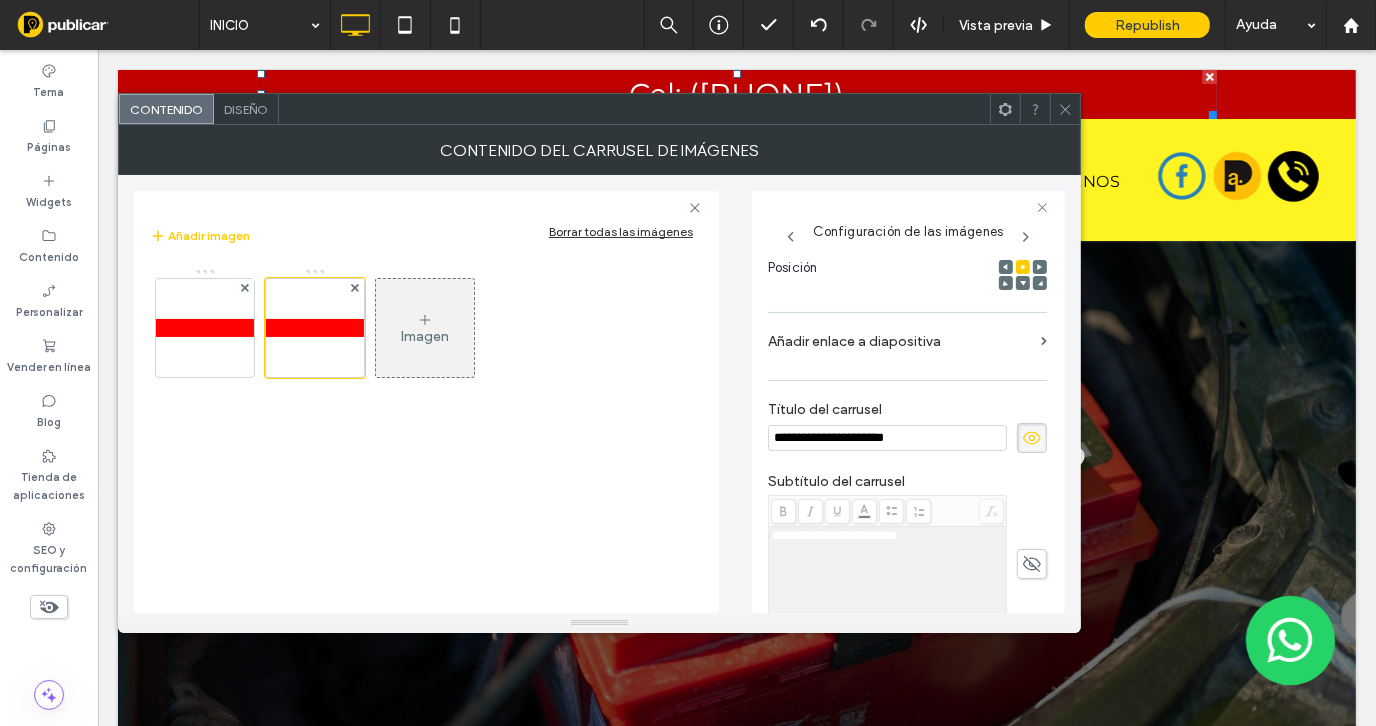 click on "**********" at bounding box center [887, 438] 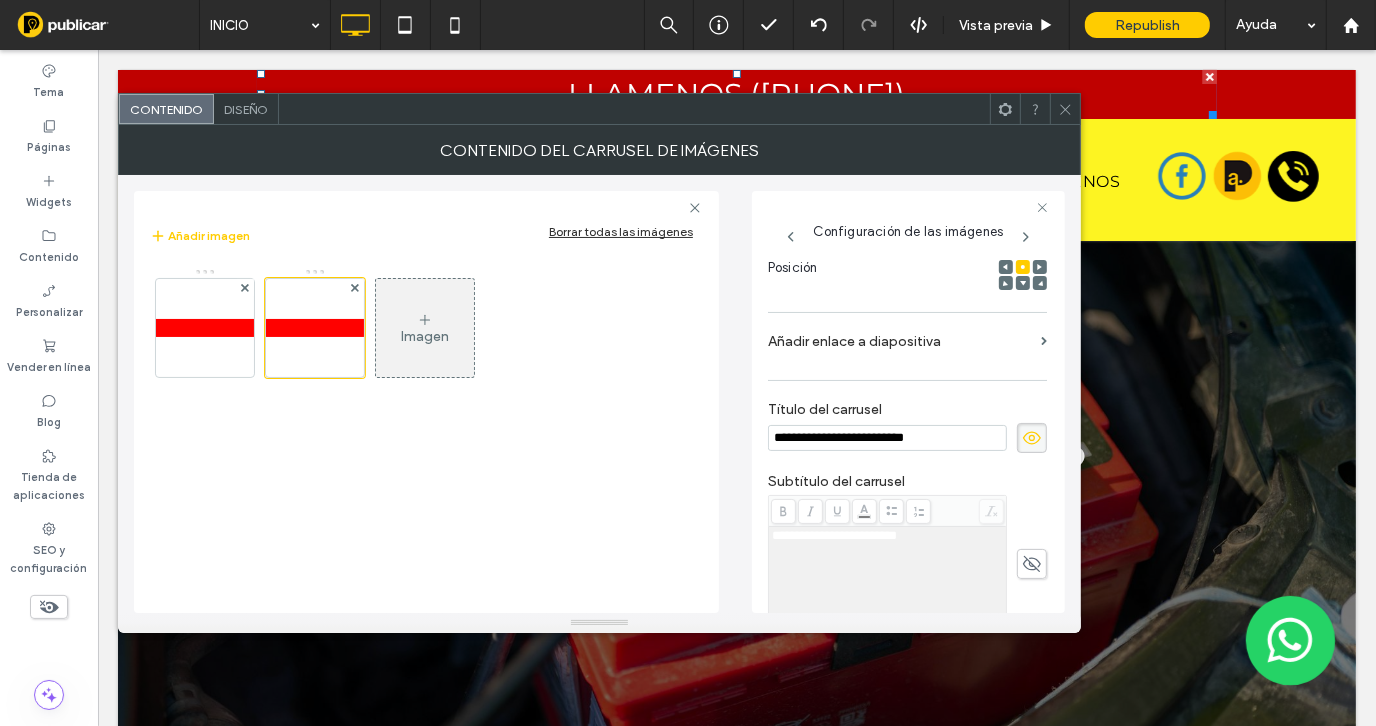 click on "**********" at bounding box center [887, 438] 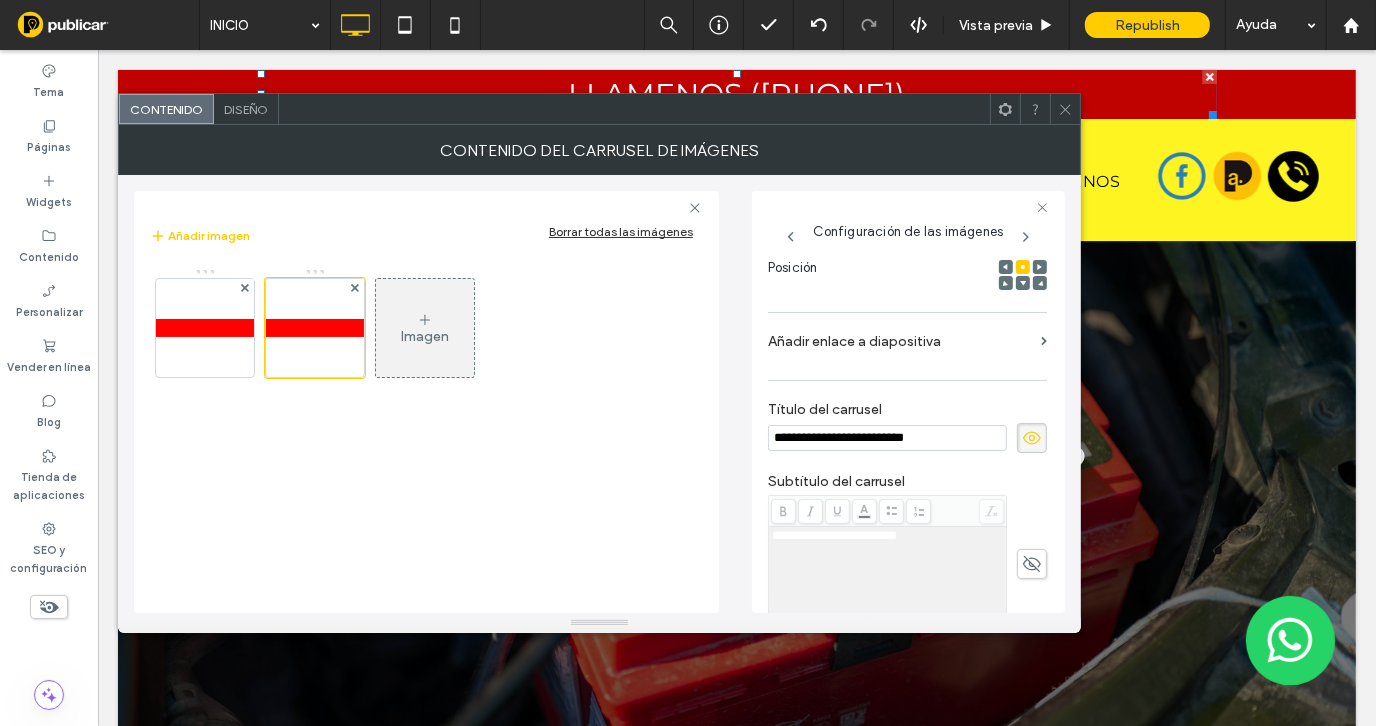 click on "**********" at bounding box center (887, 438) 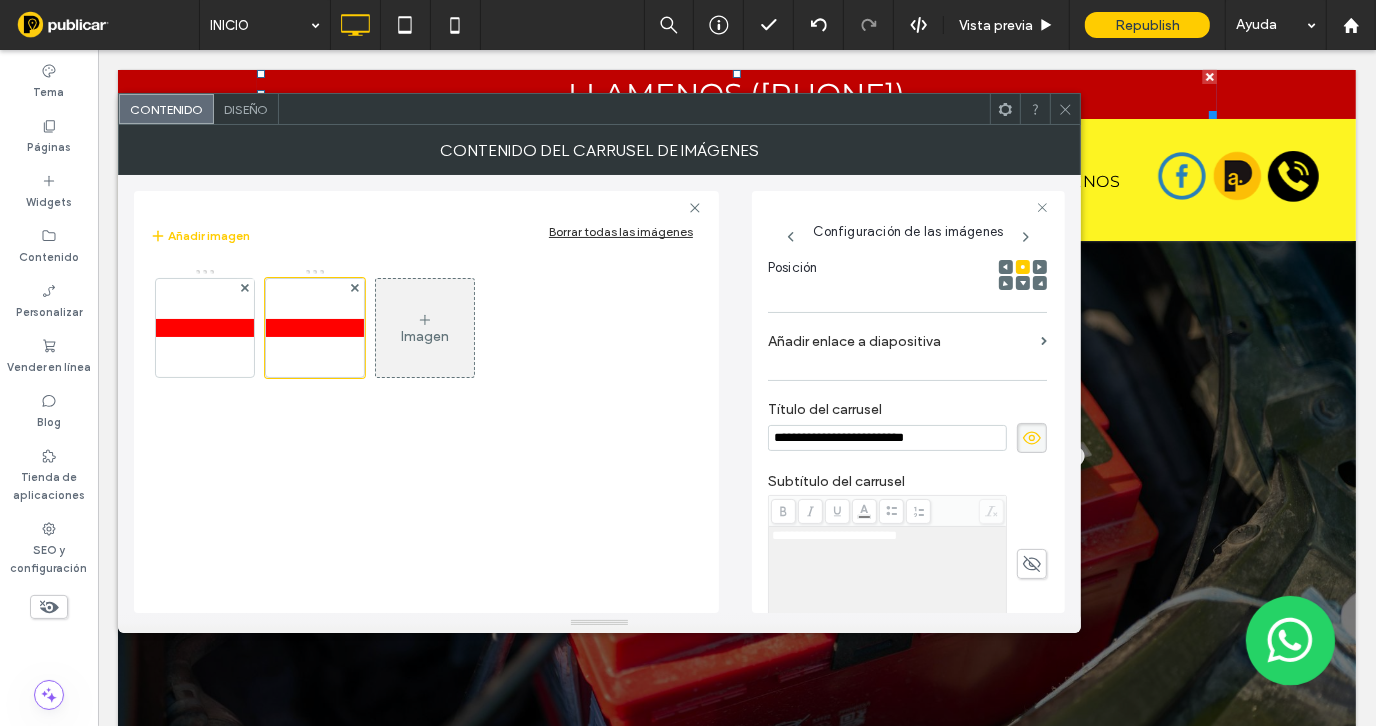 drag, startPoint x: 963, startPoint y: 440, endPoint x: 861, endPoint y: 442, distance: 102.01961 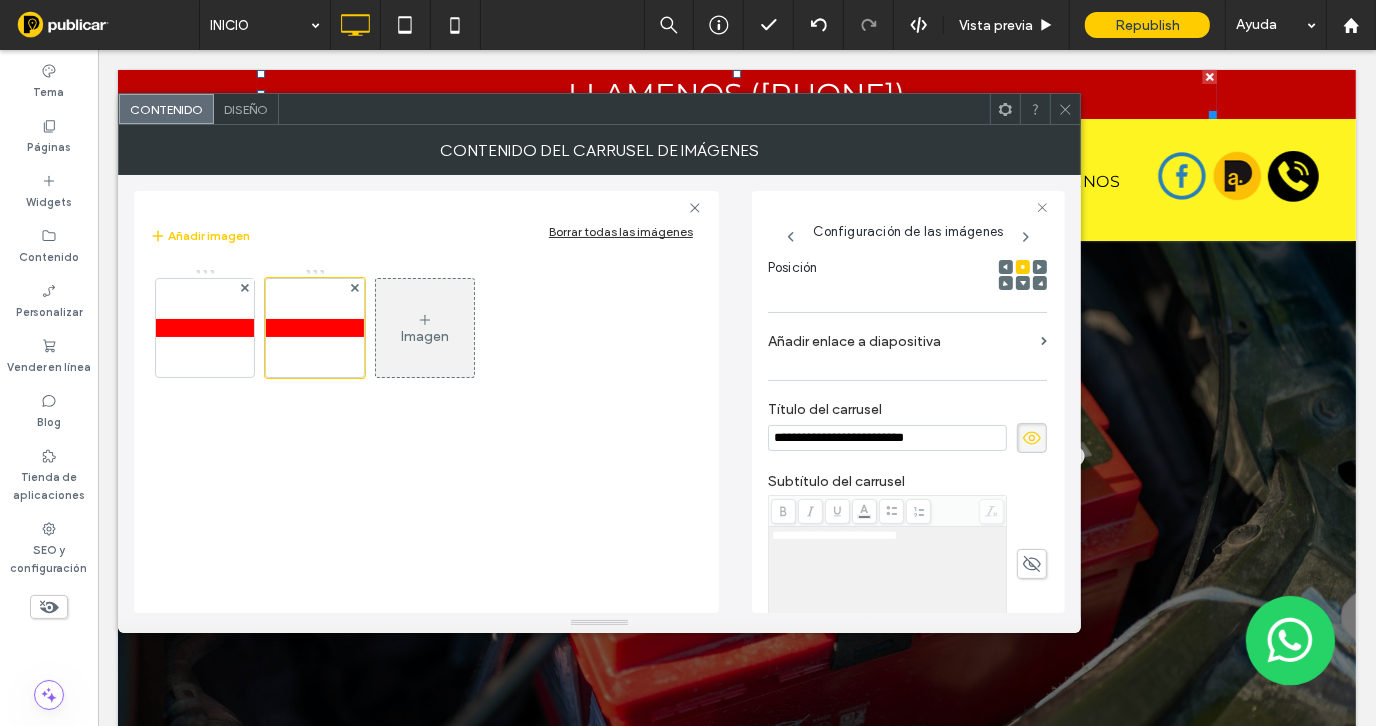 click on "**********" at bounding box center [887, 438] 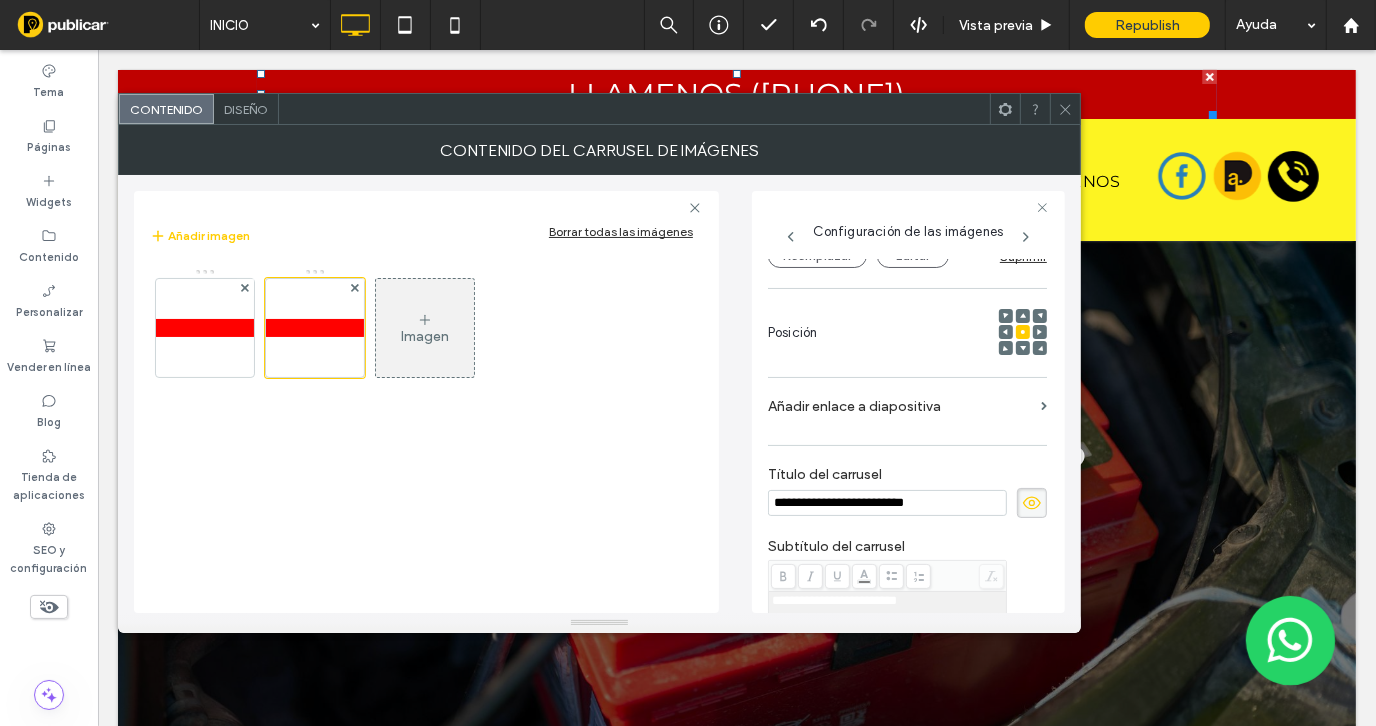 scroll, scrollTop: 196, scrollLeft: 0, axis: vertical 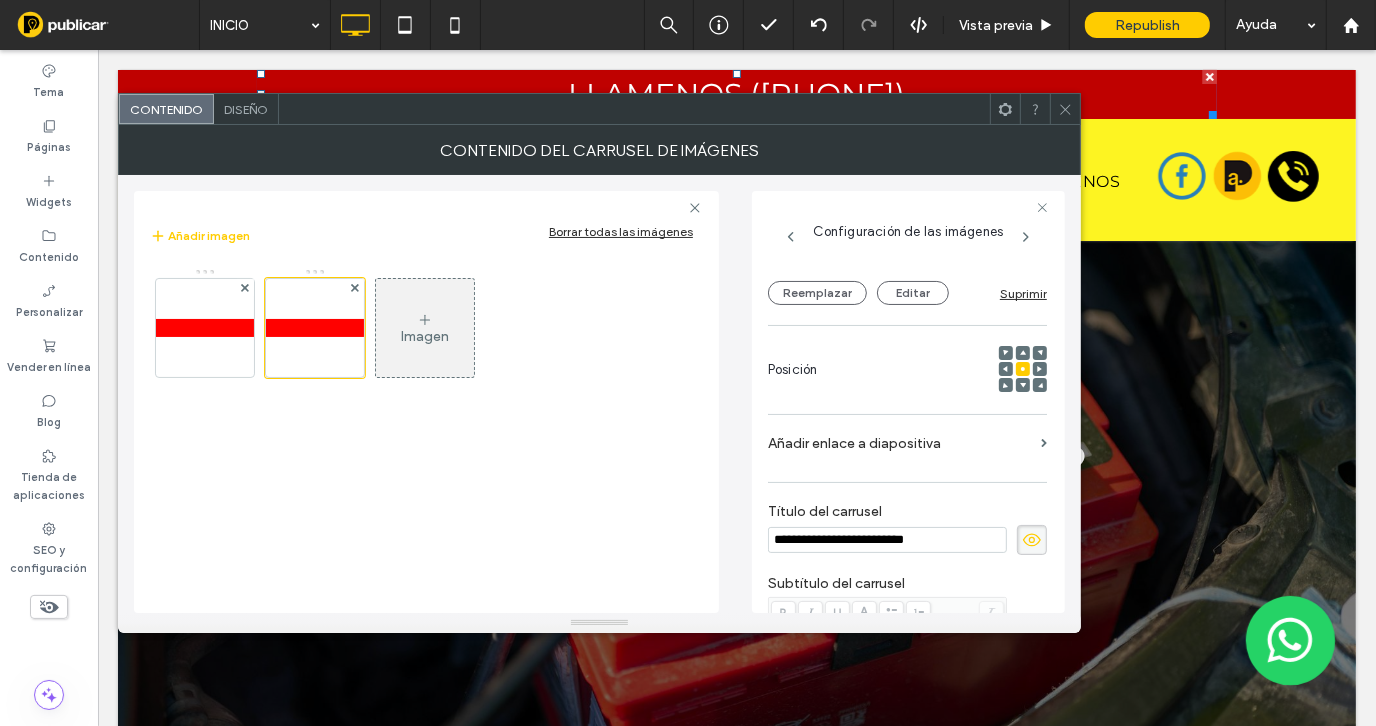 type on "**********" 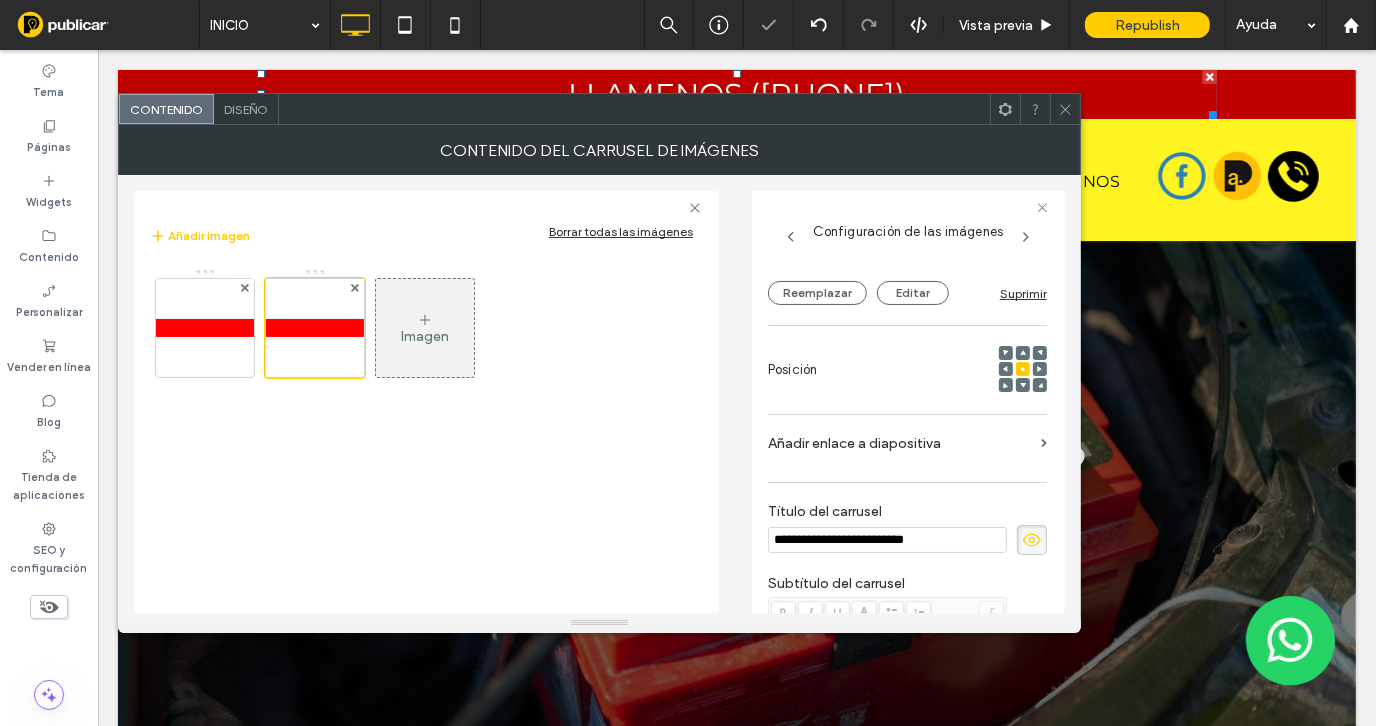 click on "Añadir enlace a diapositiva" at bounding box center (900, 443) 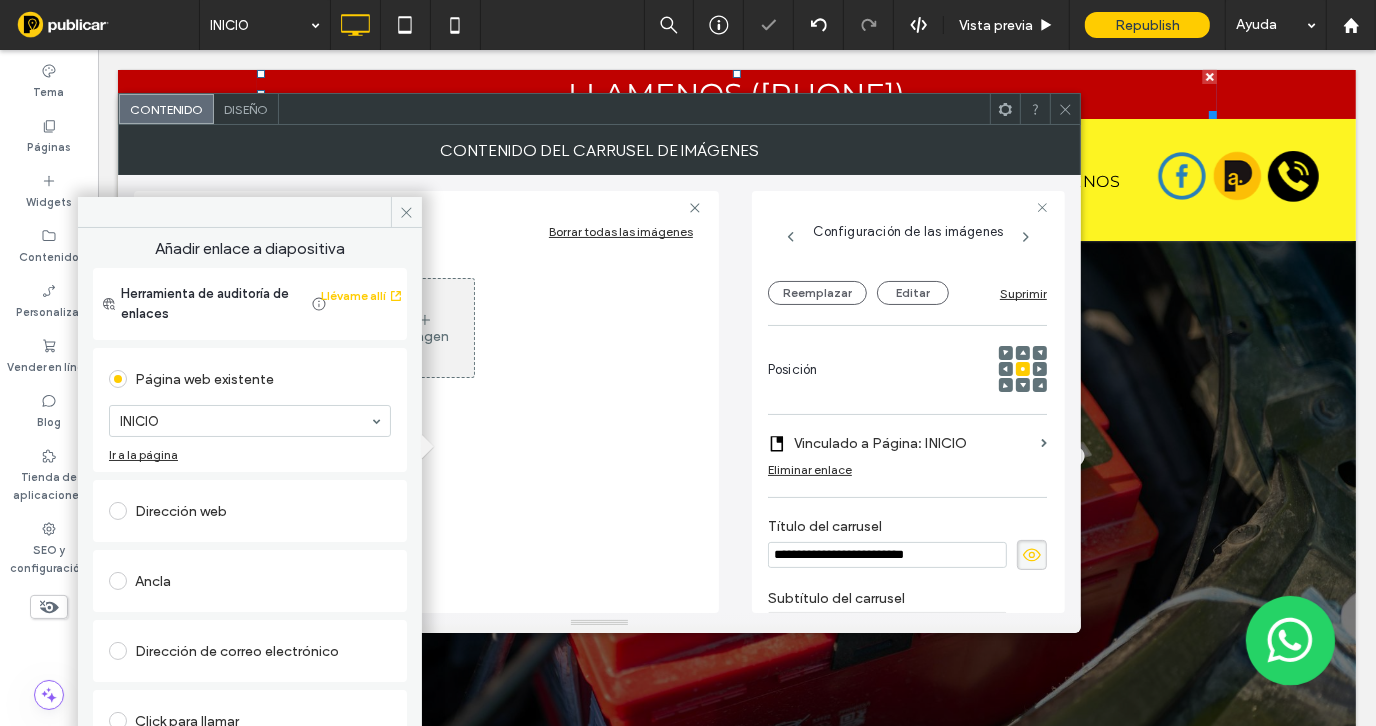 click on "Dirección web" at bounding box center [250, 511] 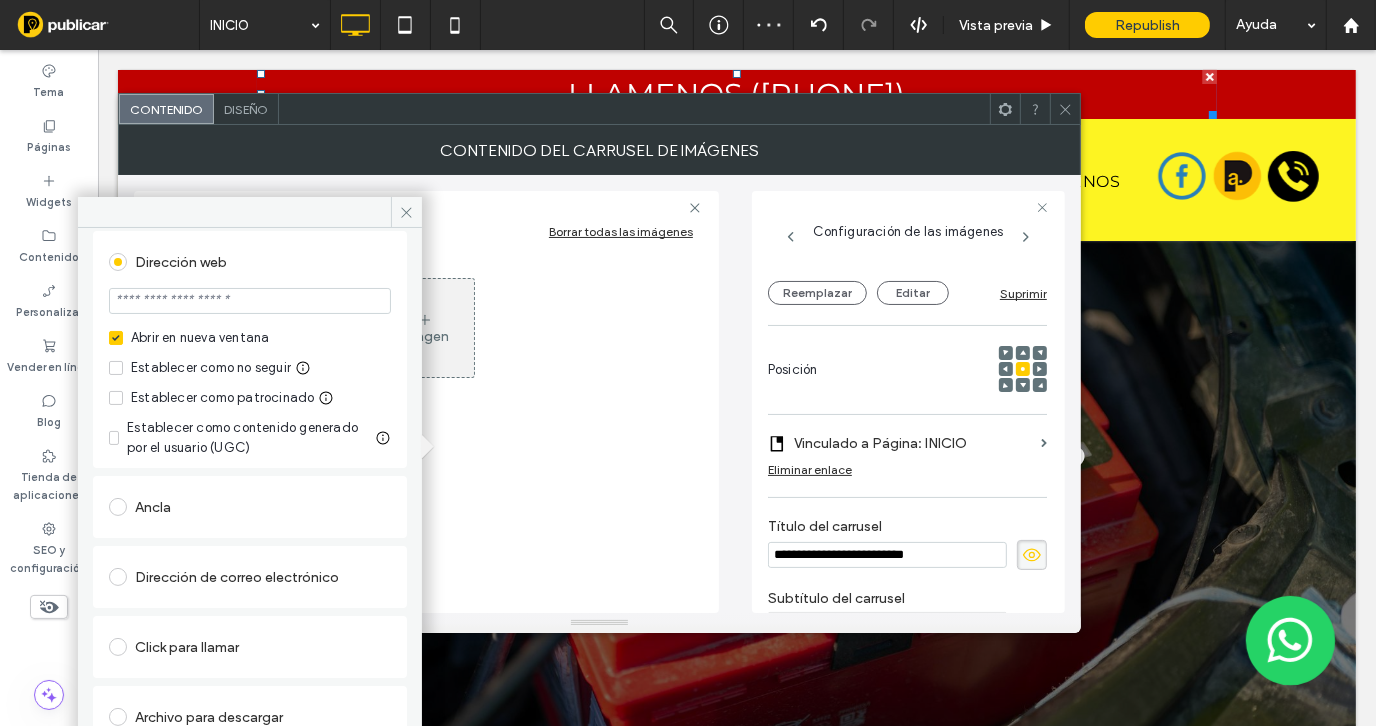 scroll, scrollTop: 188, scrollLeft: 0, axis: vertical 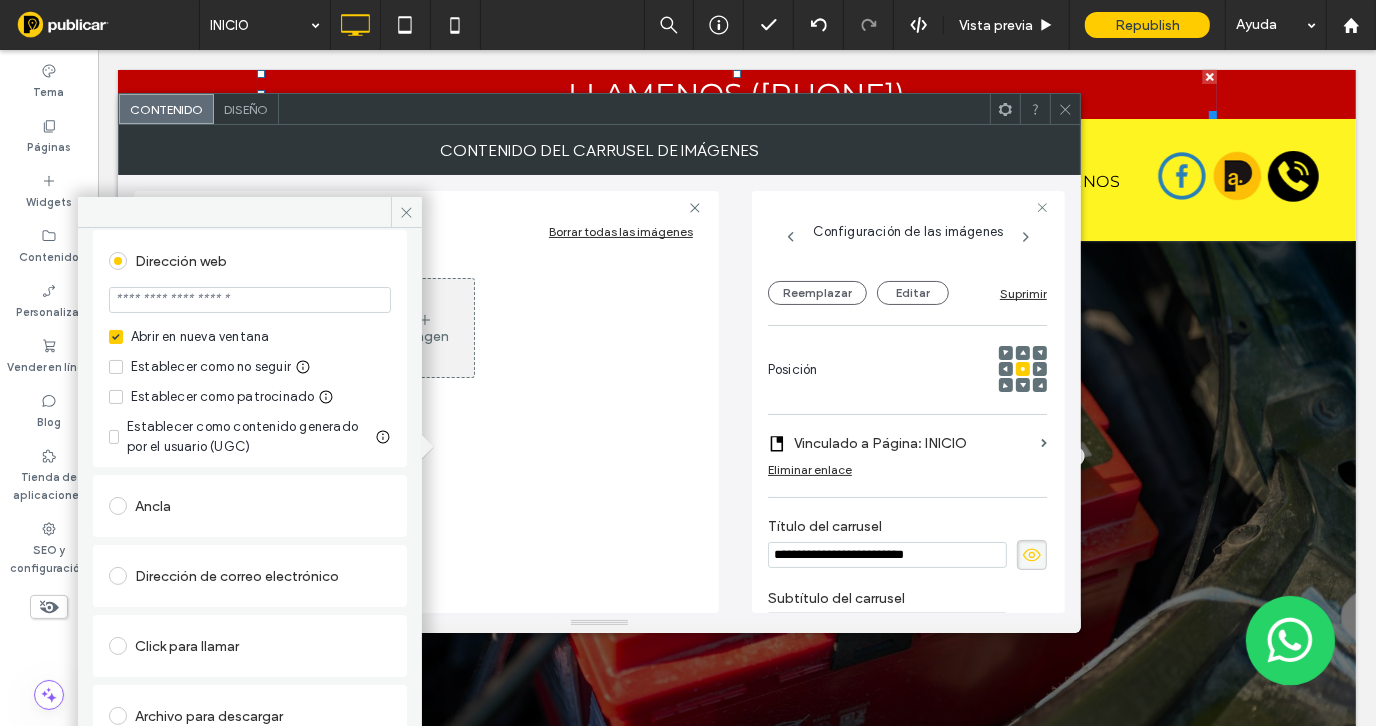 click on "Click para llamar" at bounding box center [250, 646] 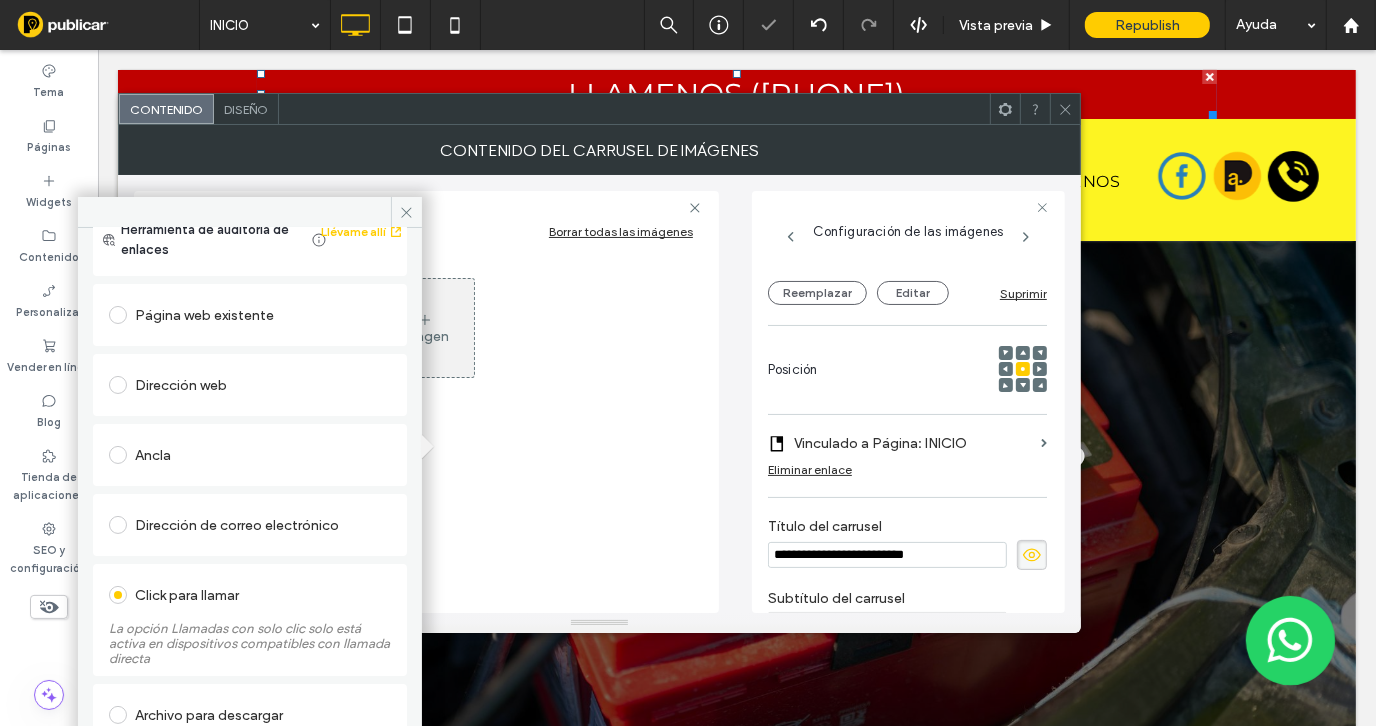 scroll, scrollTop: 117, scrollLeft: 0, axis: vertical 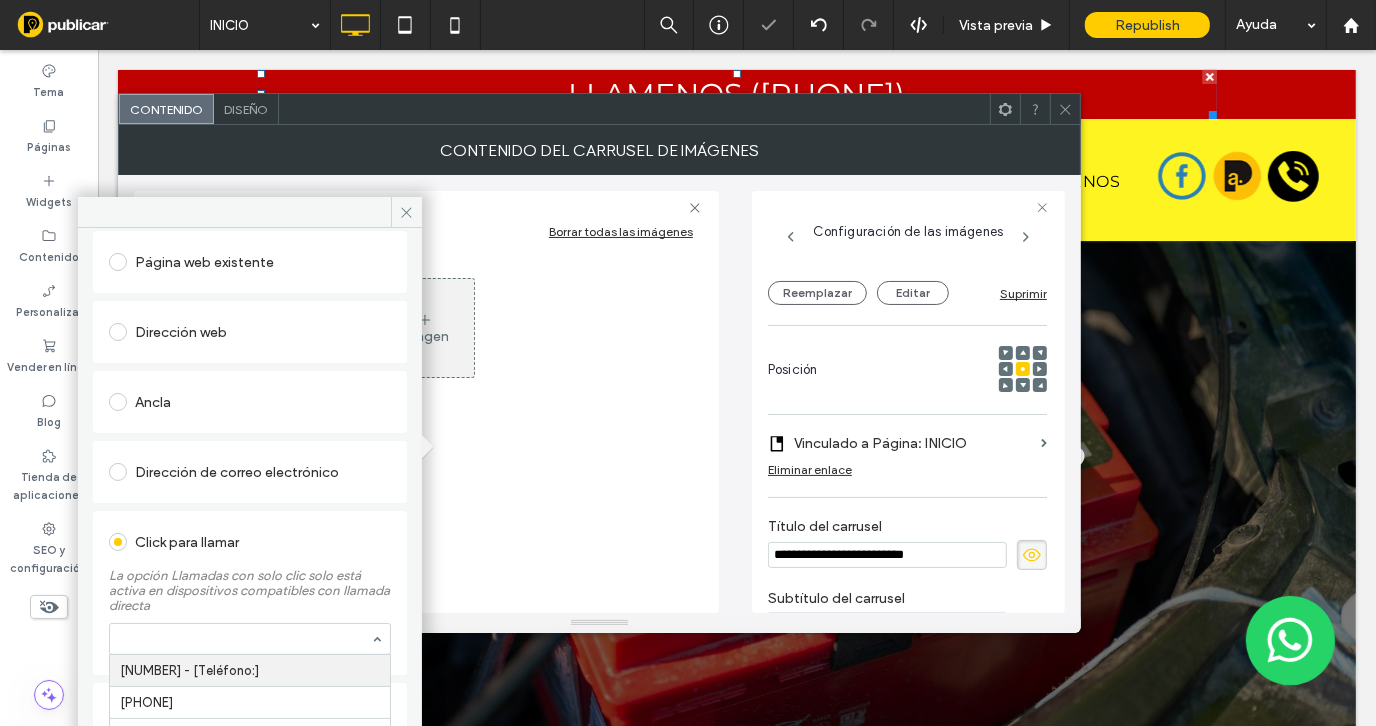 paste on "**********" 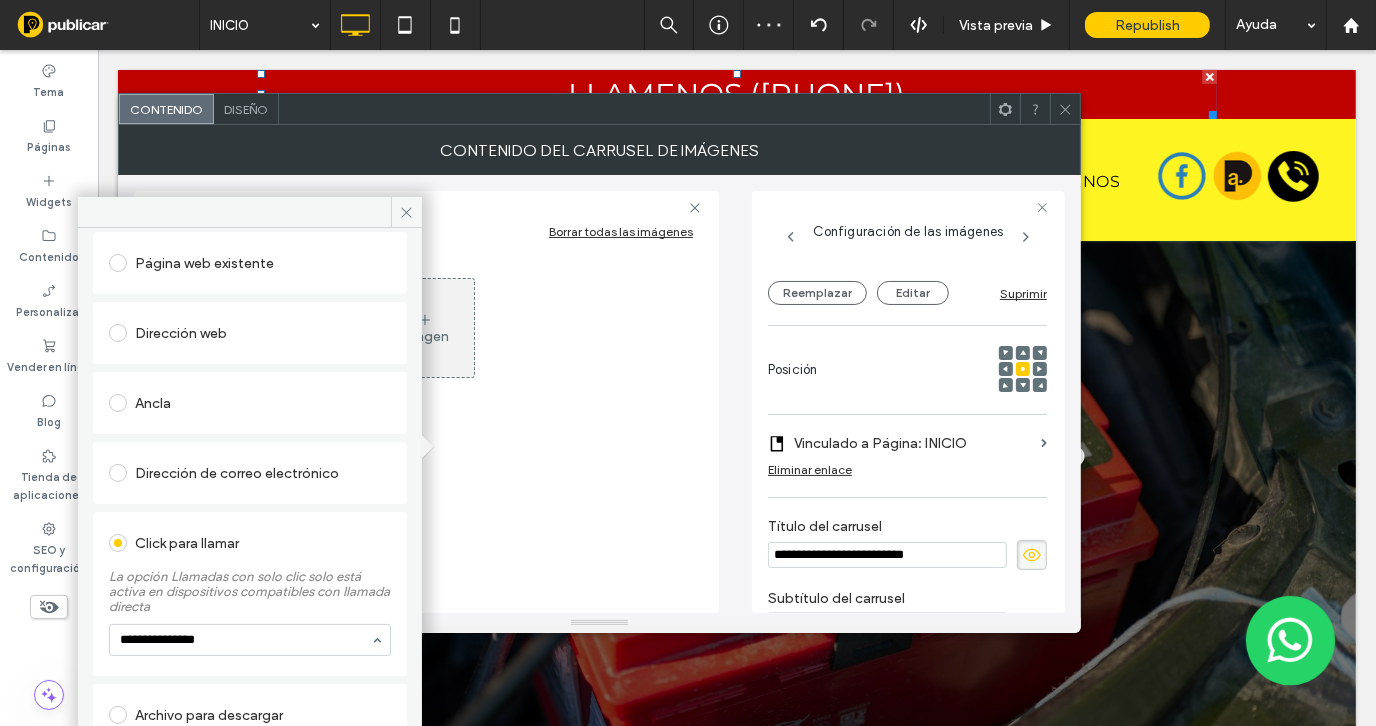 click on "**********" at bounding box center (245, 640) 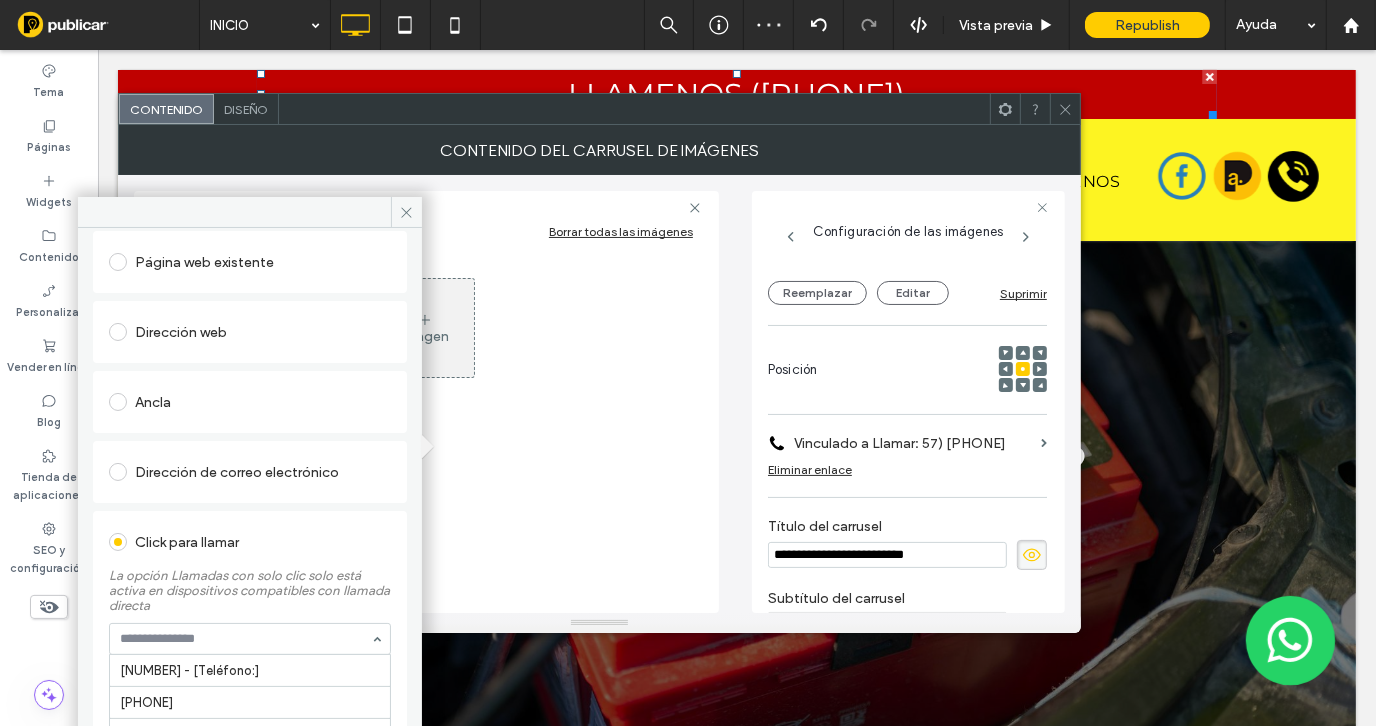 click at bounding box center (245, 639) 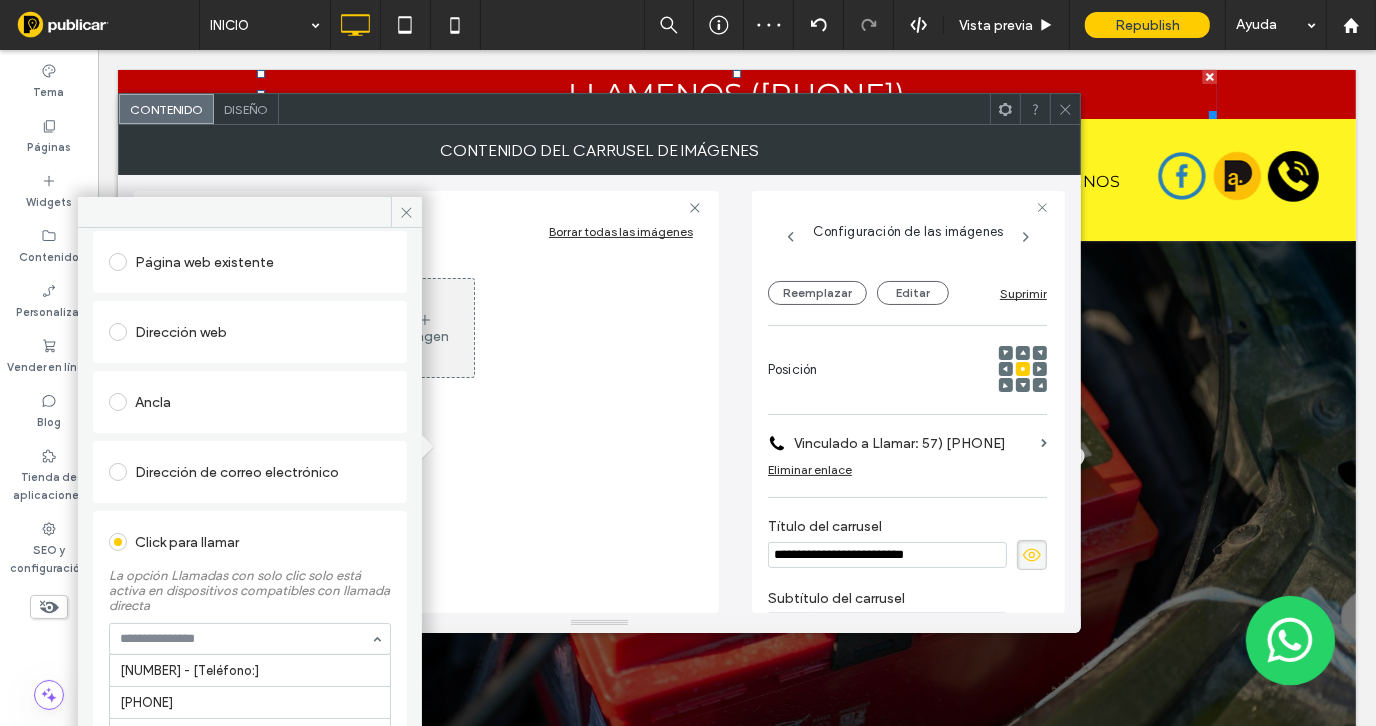 click at bounding box center (245, 639) 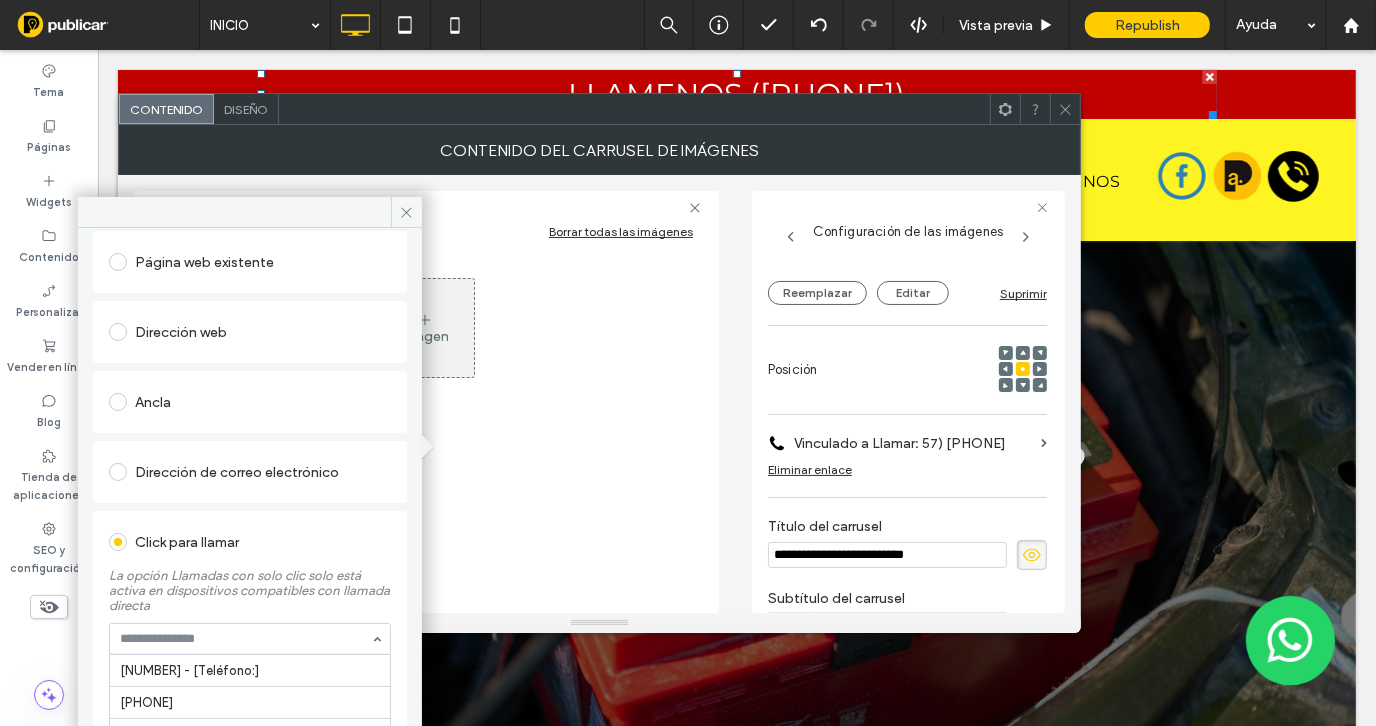 click at bounding box center [245, 639] 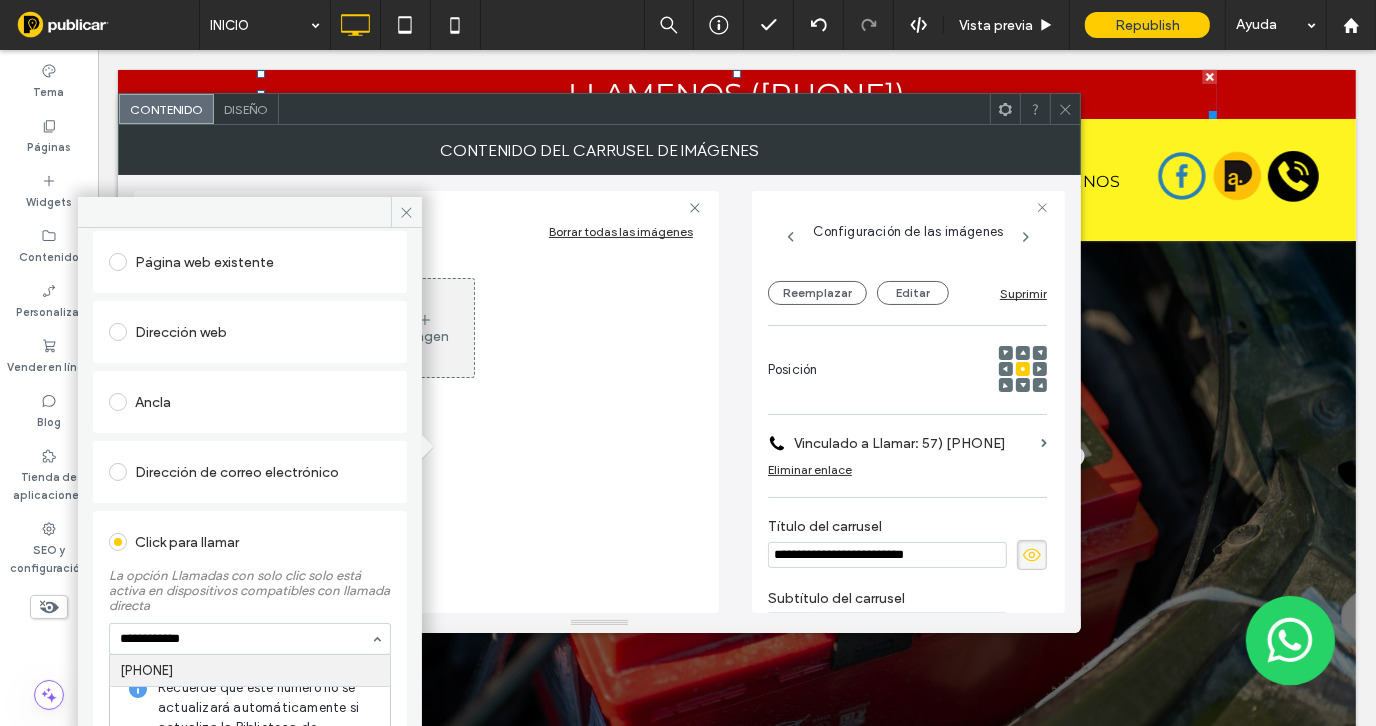 type on "**********" 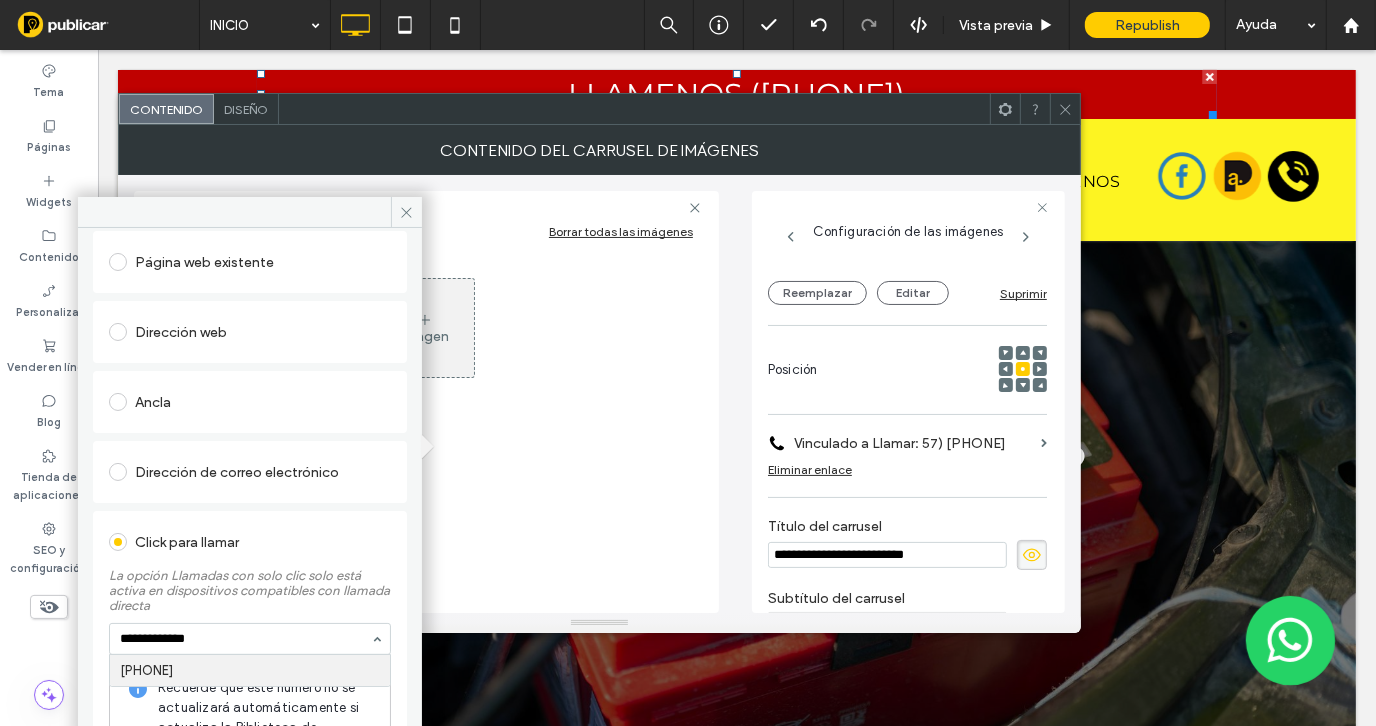type 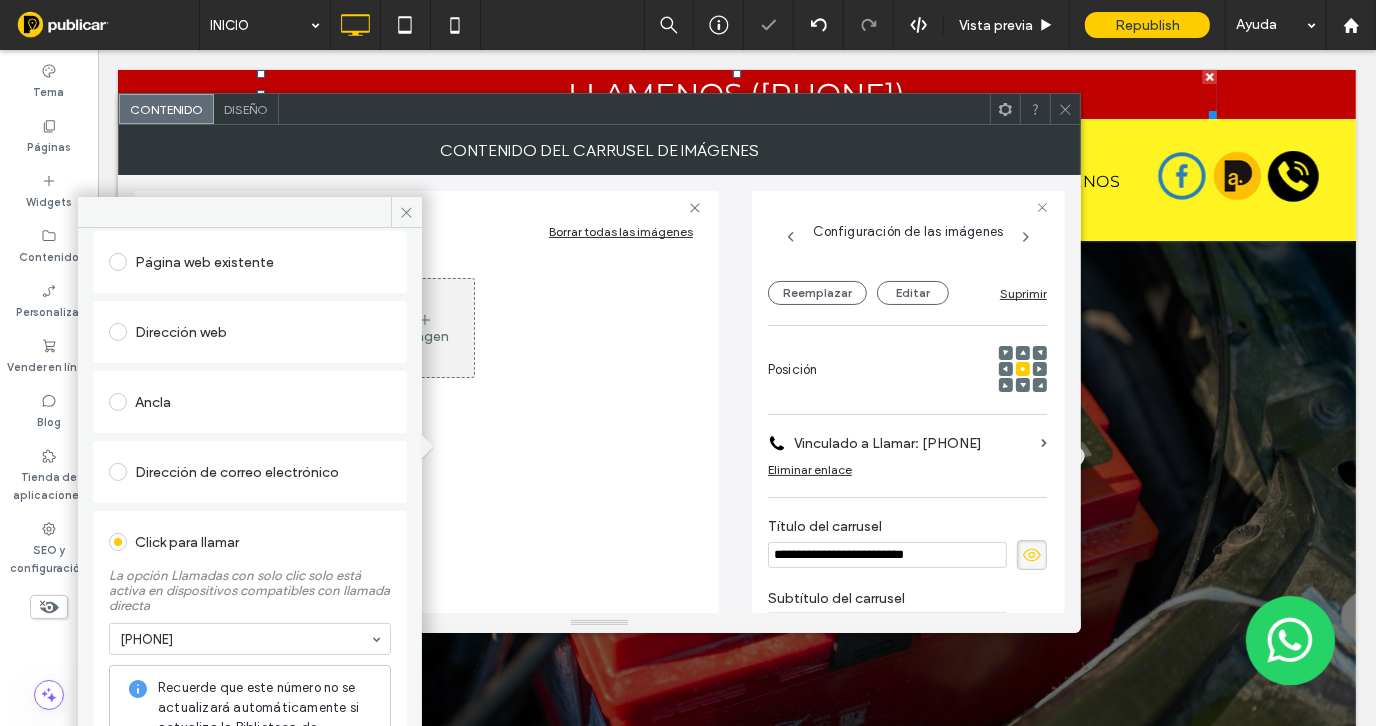 click on "Click para llamar La opción Llamadas con solo clic solo está activa en dispositivos compatibles con llamada directa +573108646585 Recuerde que este número no se actualizará automáticamente si actualiza la Biblioteca de contenido. Para permitir actualizaciones automáticas, utilice la opción Conectar a datos en el editor." at bounding box center (250, 680) 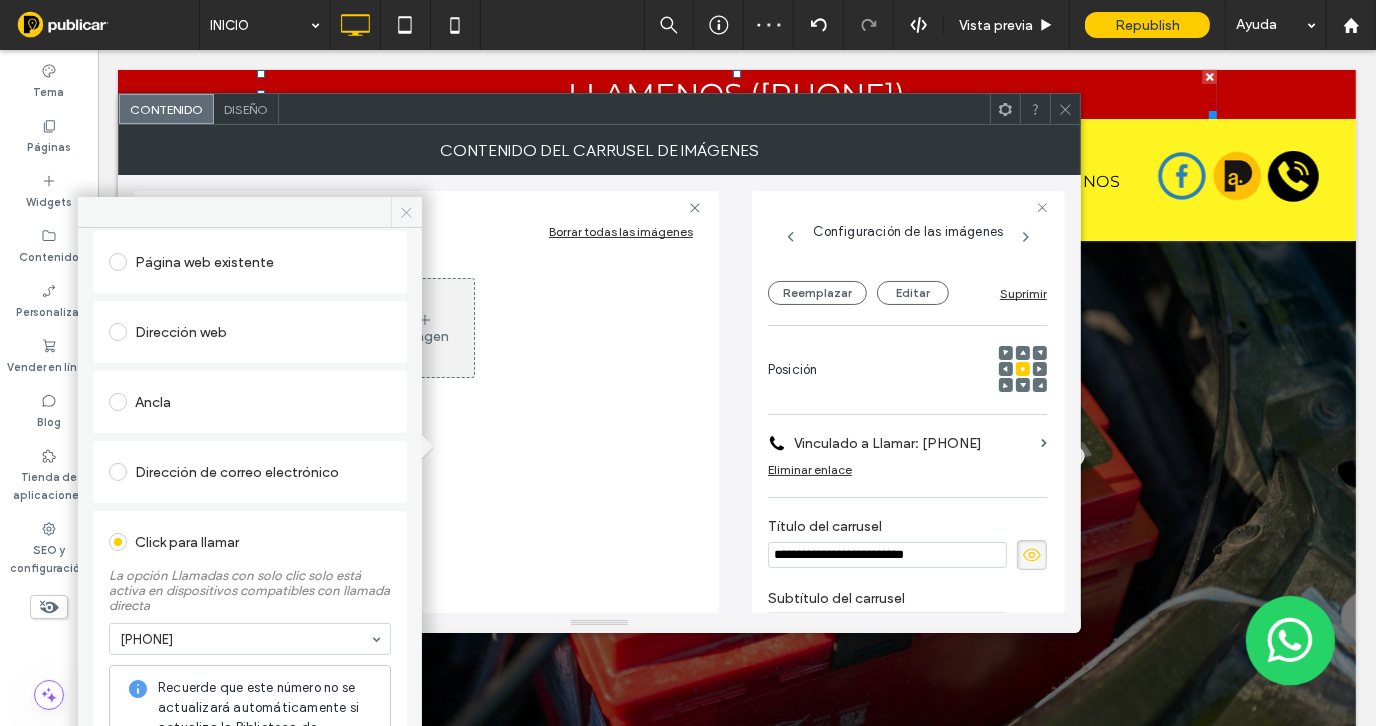 click 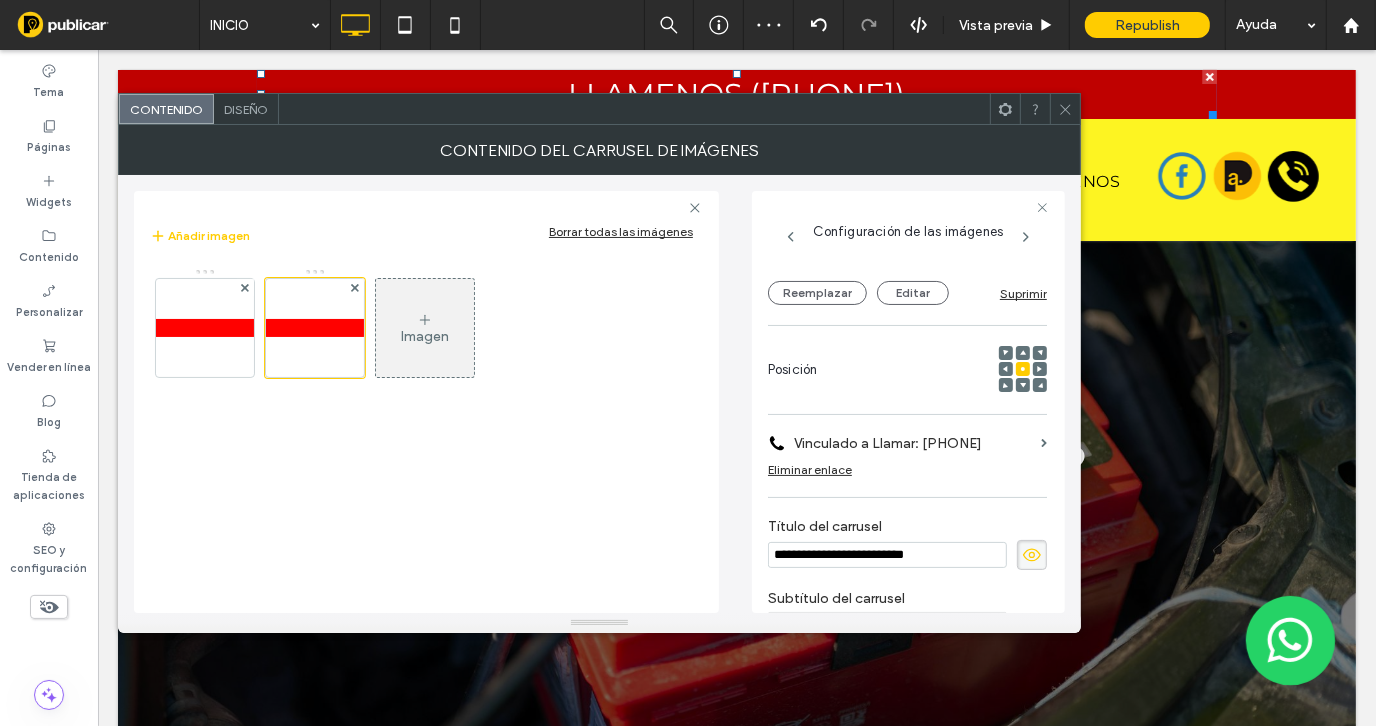 click 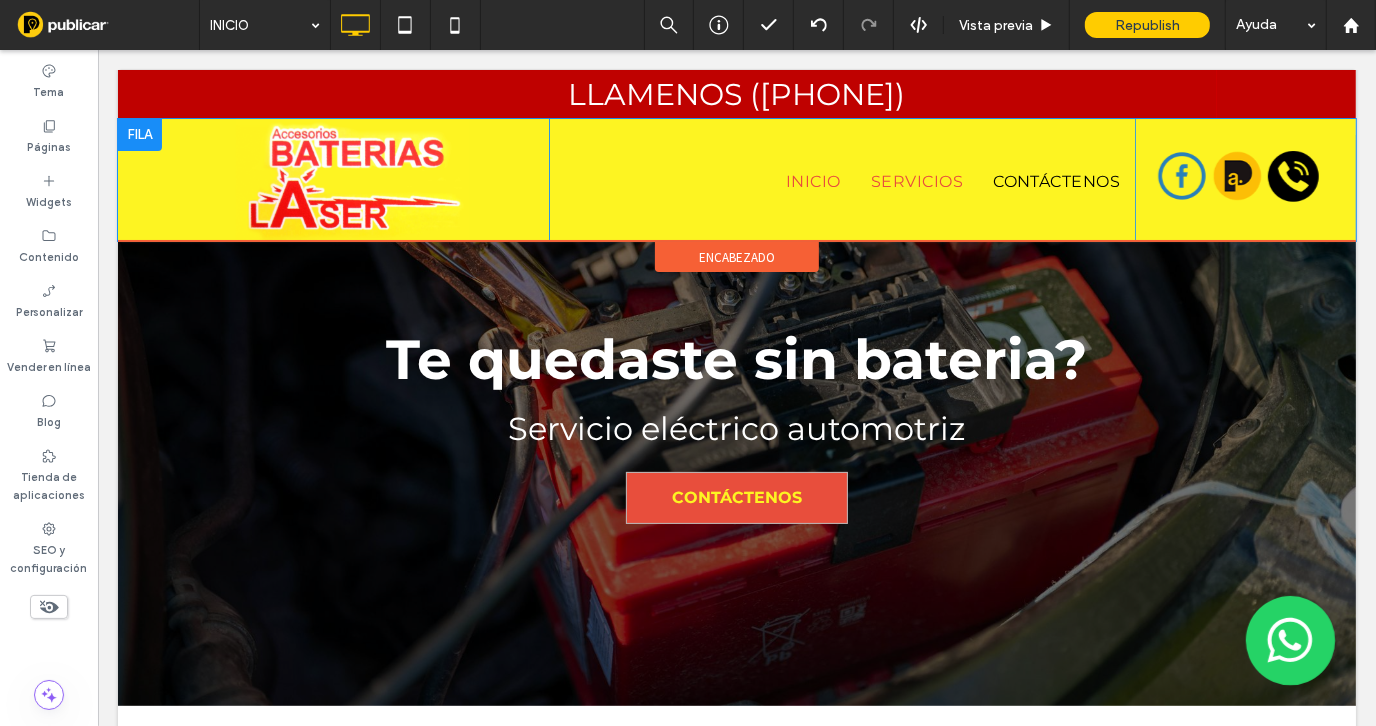 scroll, scrollTop: 0, scrollLeft: 0, axis: both 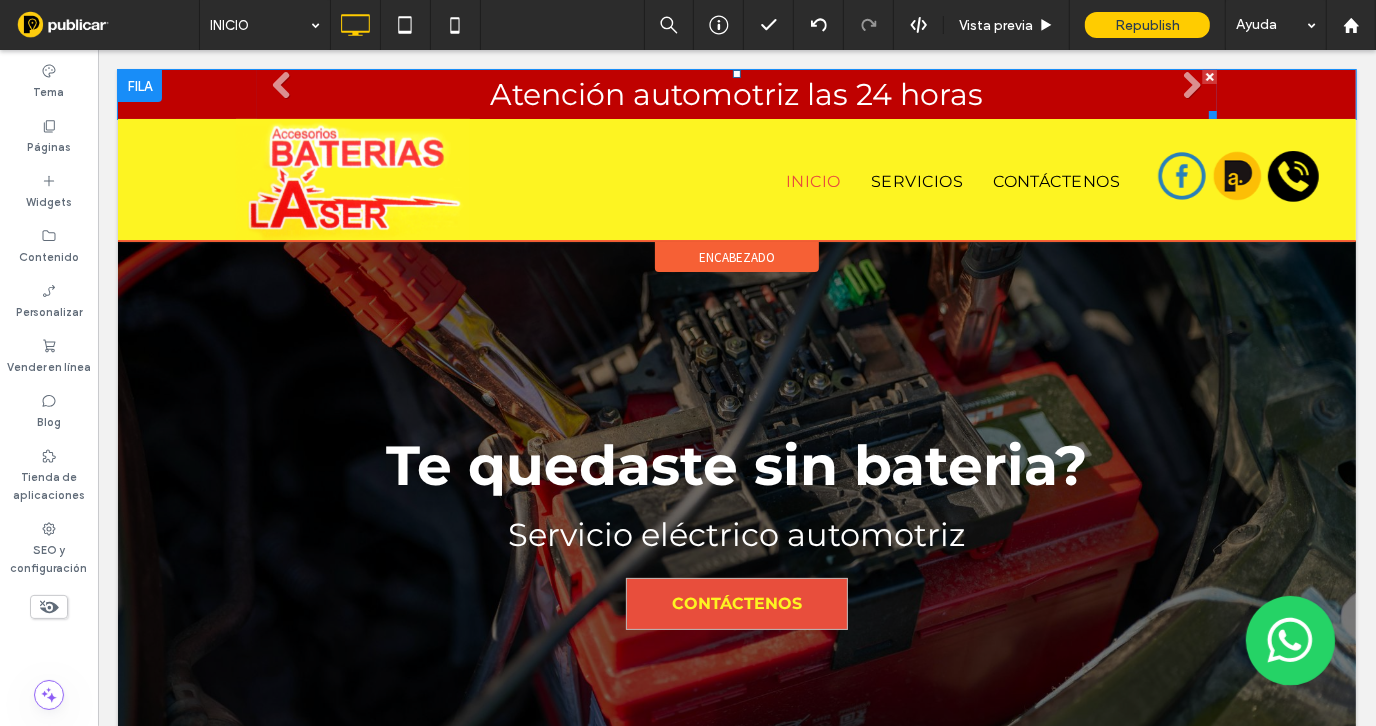 click on "Atención automotriz las 24 horas
Escriba su subtítulo aquí
Botón" at bounding box center (736, 93) 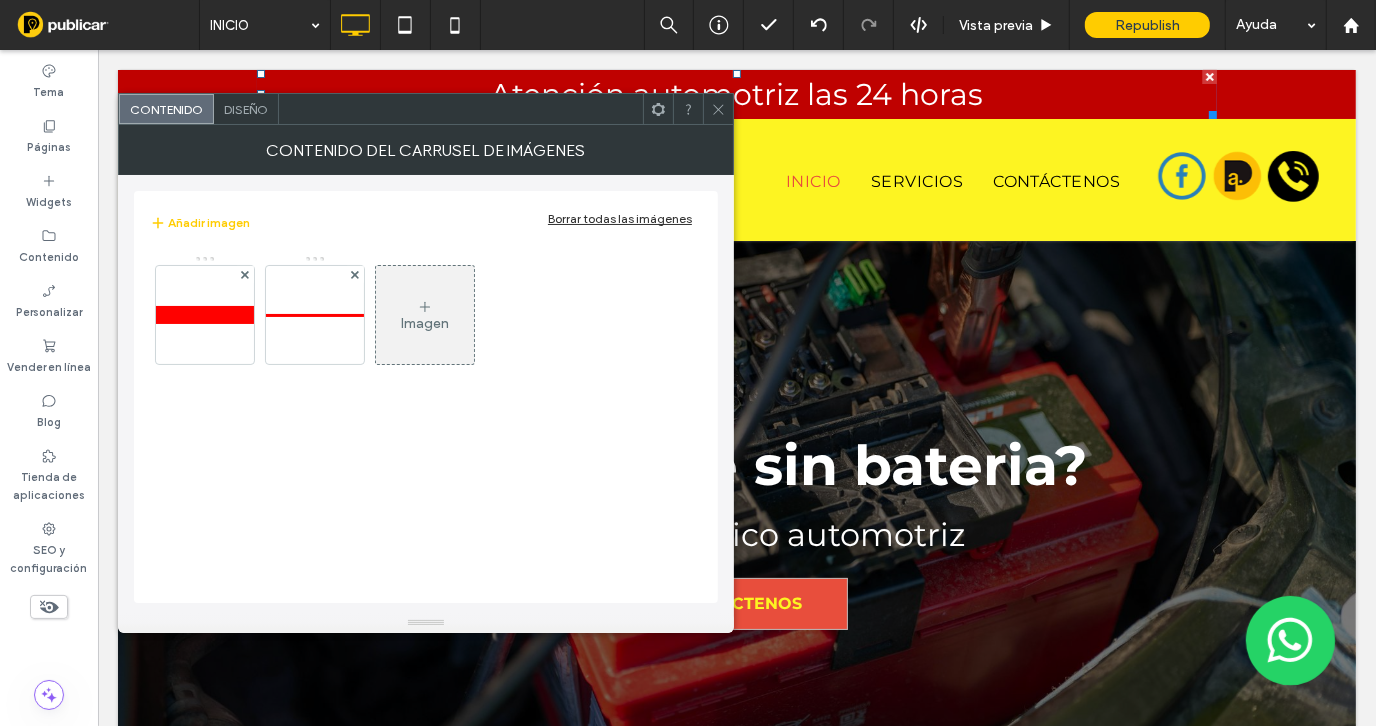 click on "Diseño" at bounding box center (246, 109) 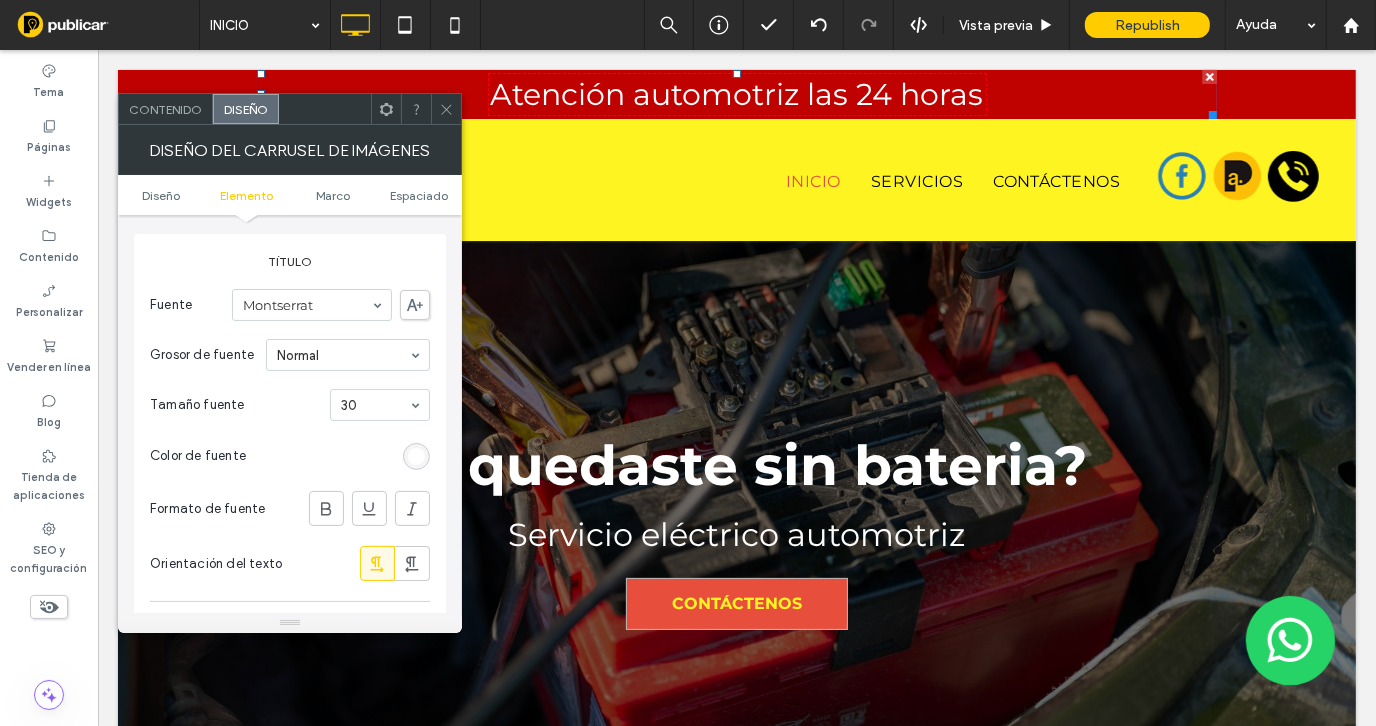 scroll, scrollTop: 699, scrollLeft: 0, axis: vertical 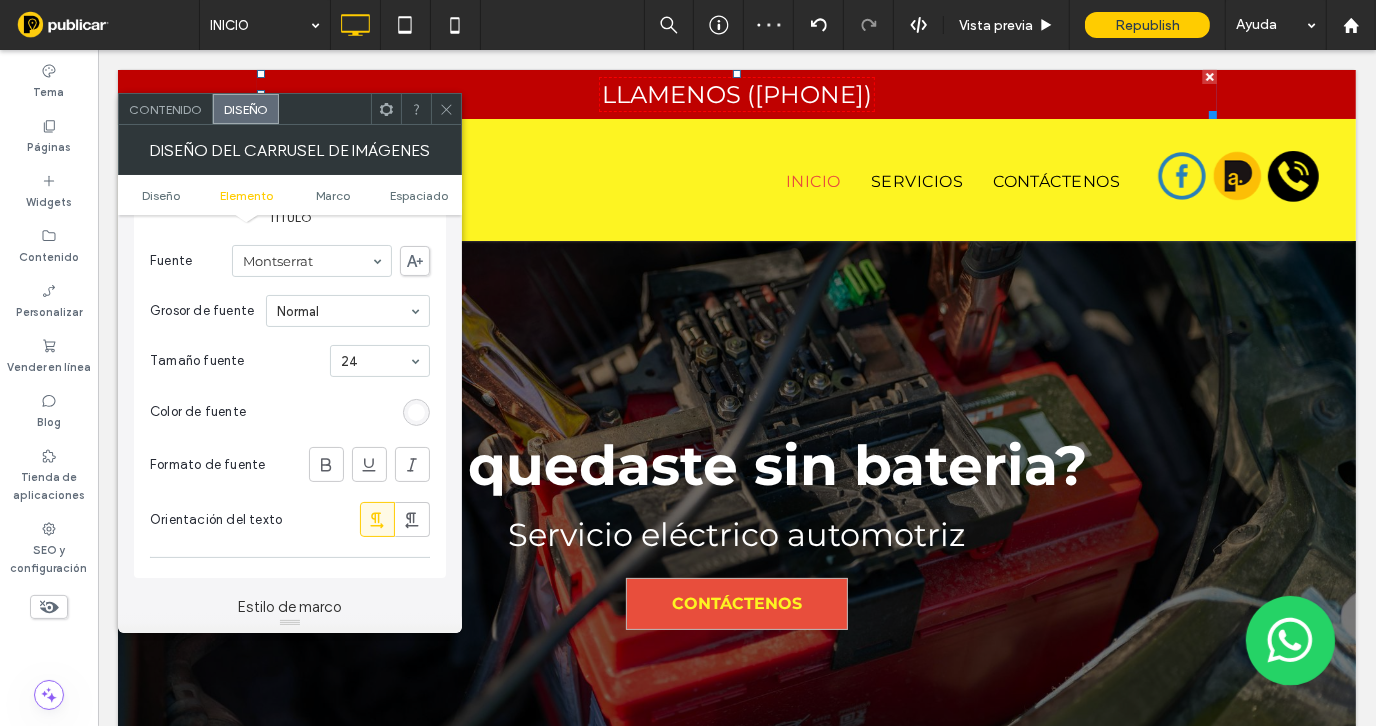 click on "24" at bounding box center [380, 361] 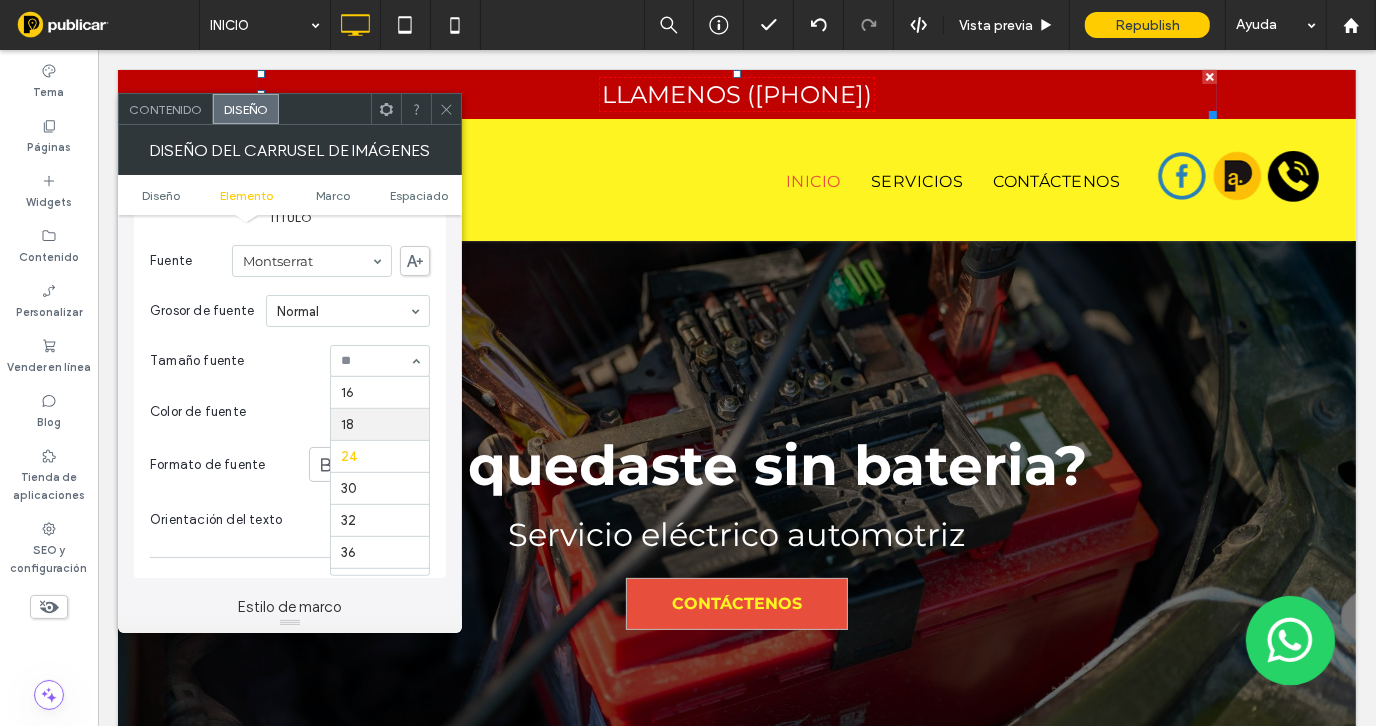 scroll, scrollTop: 159, scrollLeft: 0, axis: vertical 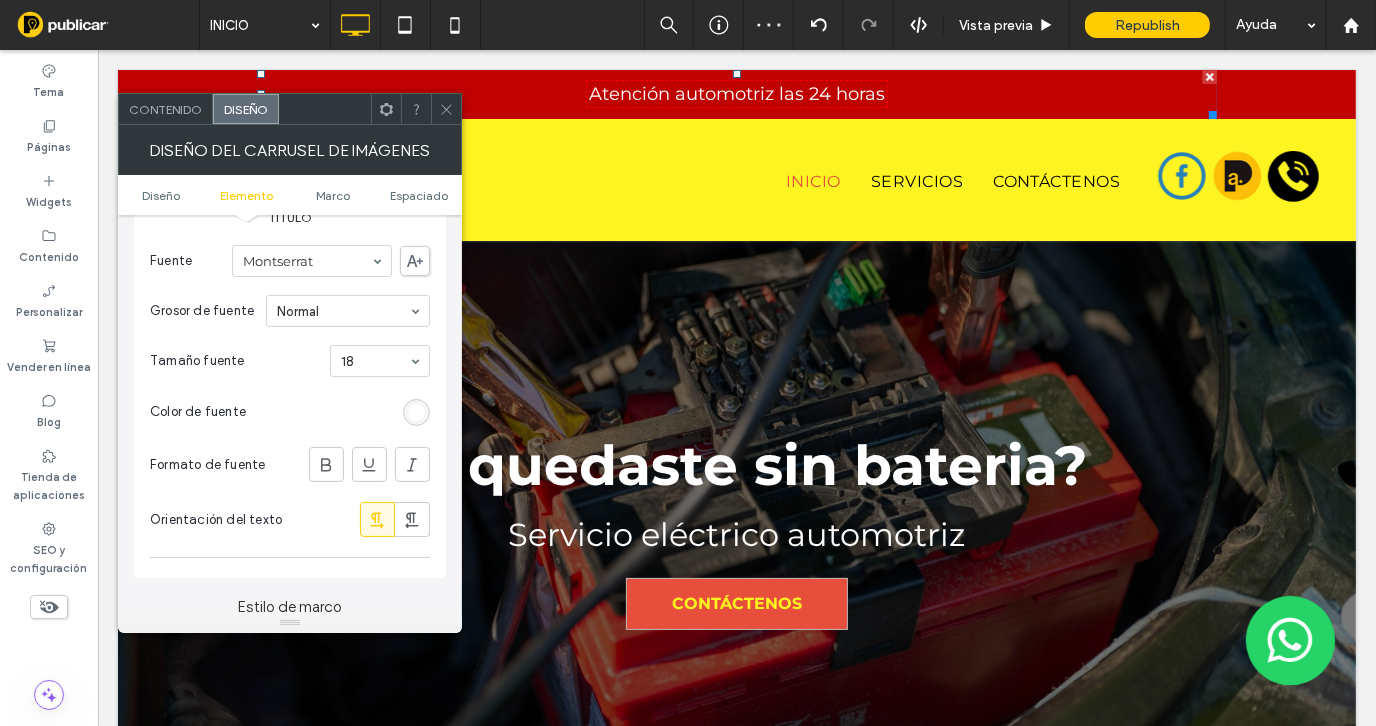 click at bounding box center (375, 361) 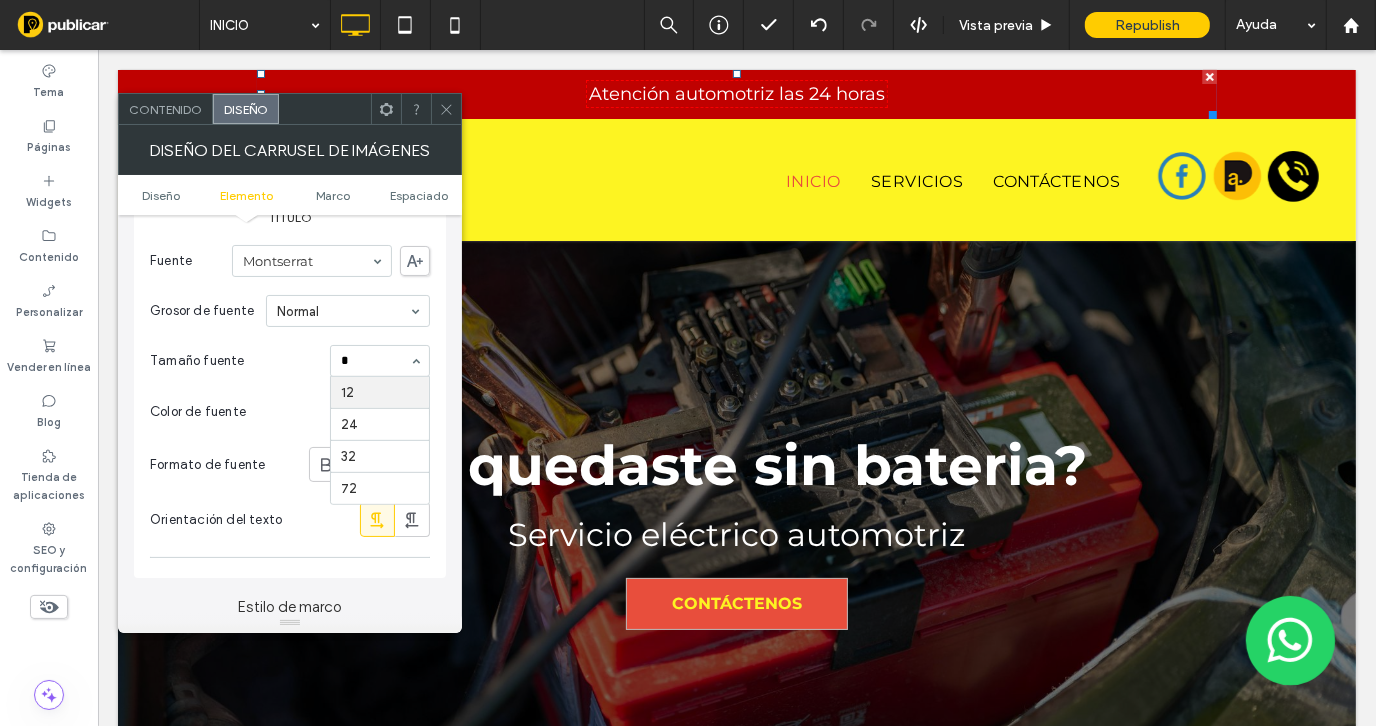 scroll, scrollTop: 0, scrollLeft: 0, axis: both 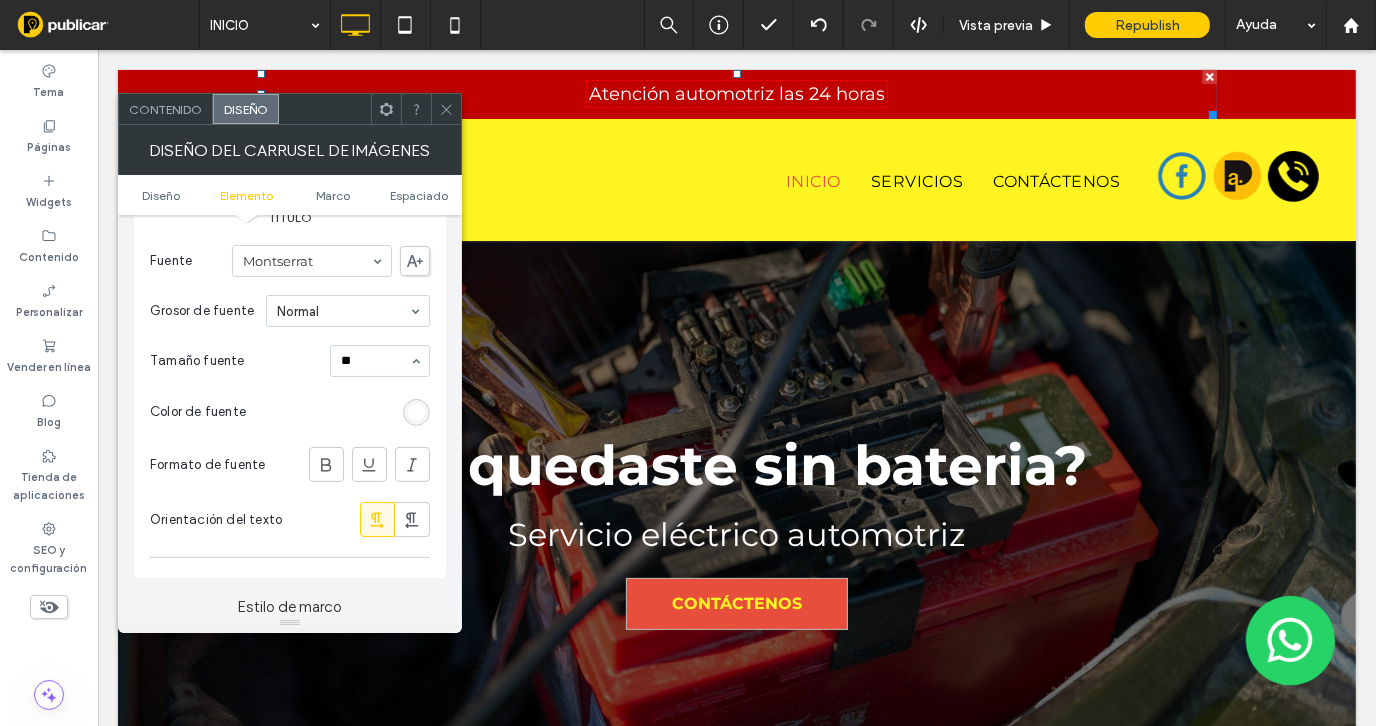 type 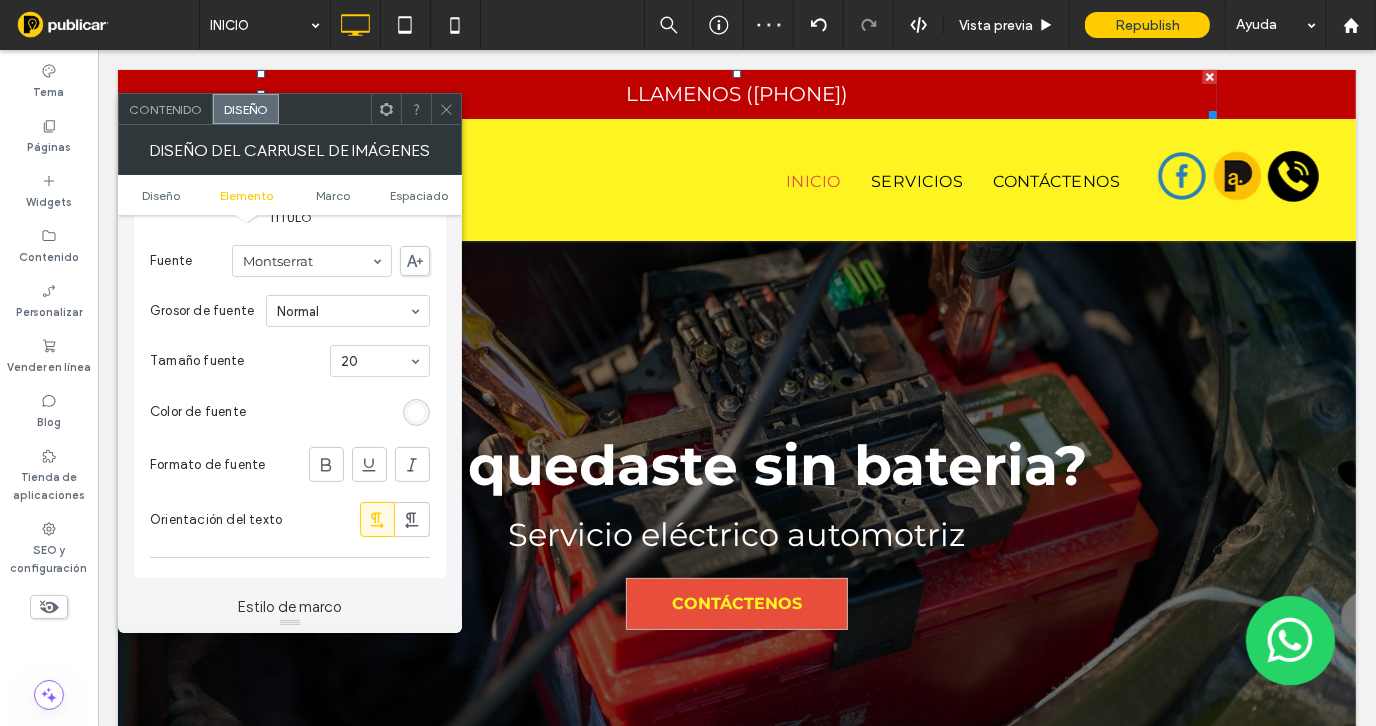 click 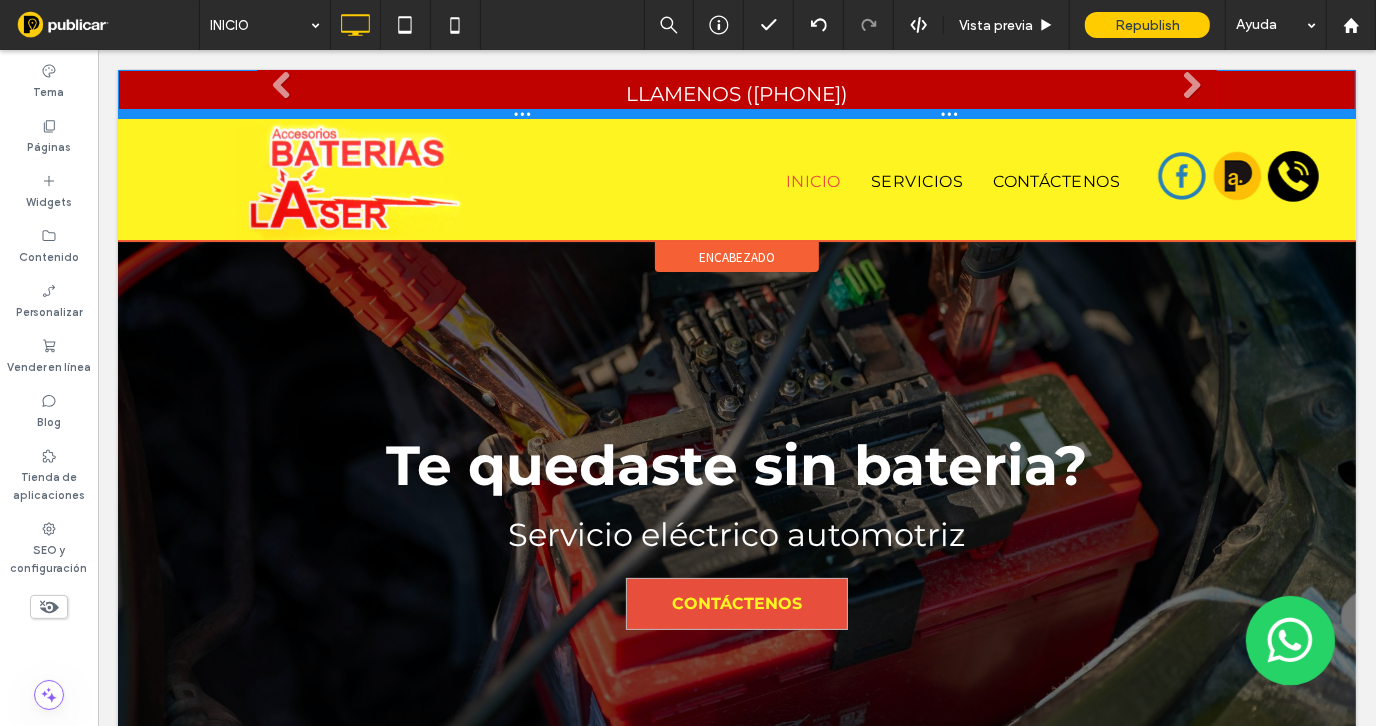 drag, startPoint x: 823, startPoint y: 115, endPoint x: 833, endPoint y: 85, distance: 31.622776 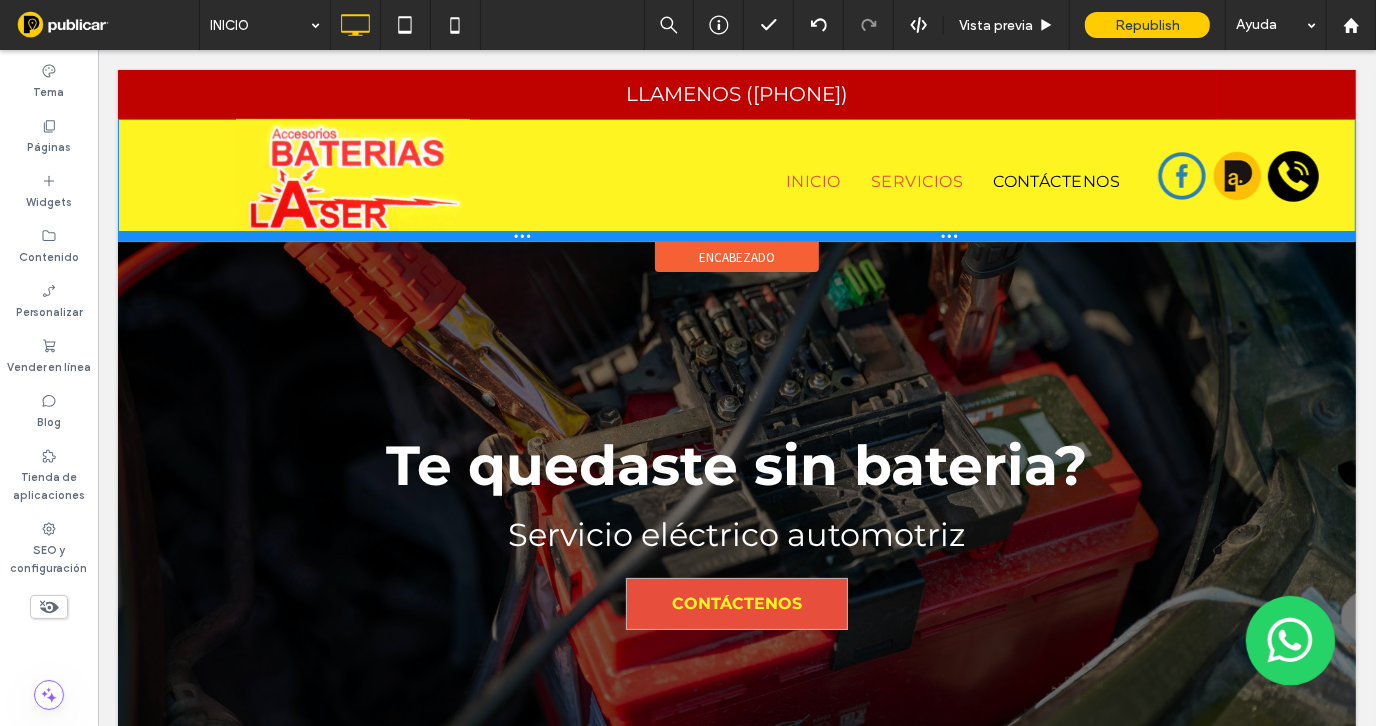 drag, startPoint x: 911, startPoint y: 231, endPoint x: 1040, endPoint y: 278, distance: 137.2953 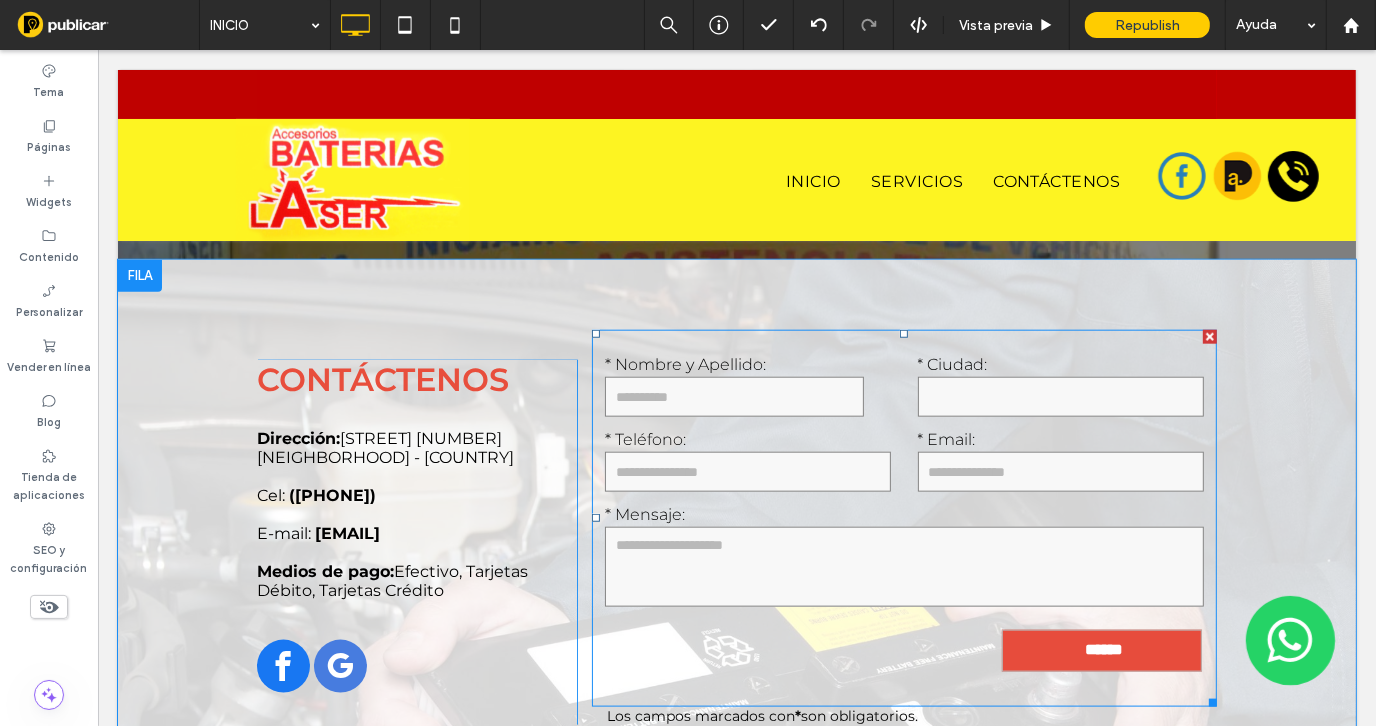 scroll, scrollTop: 1599, scrollLeft: 0, axis: vertical 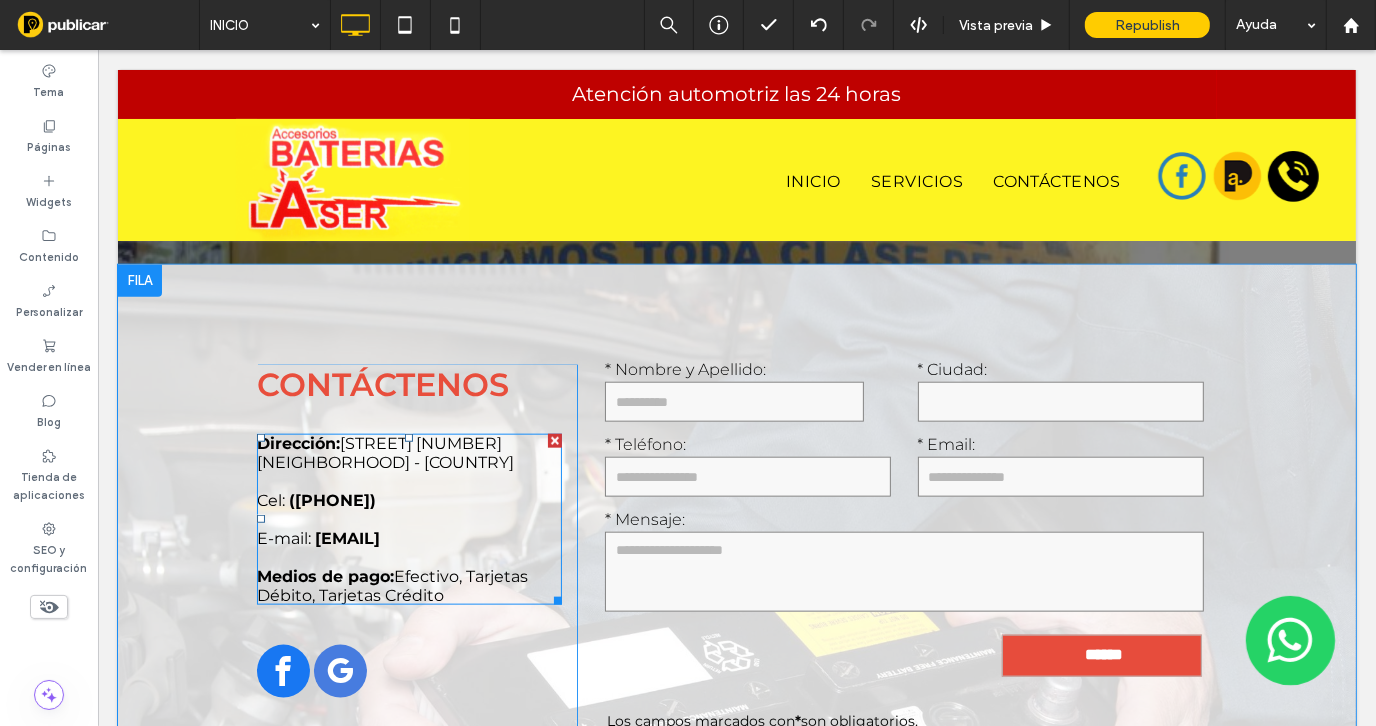click on "Barrio San Francisco - [COUNTRY]" at bounding box center [384, 461] 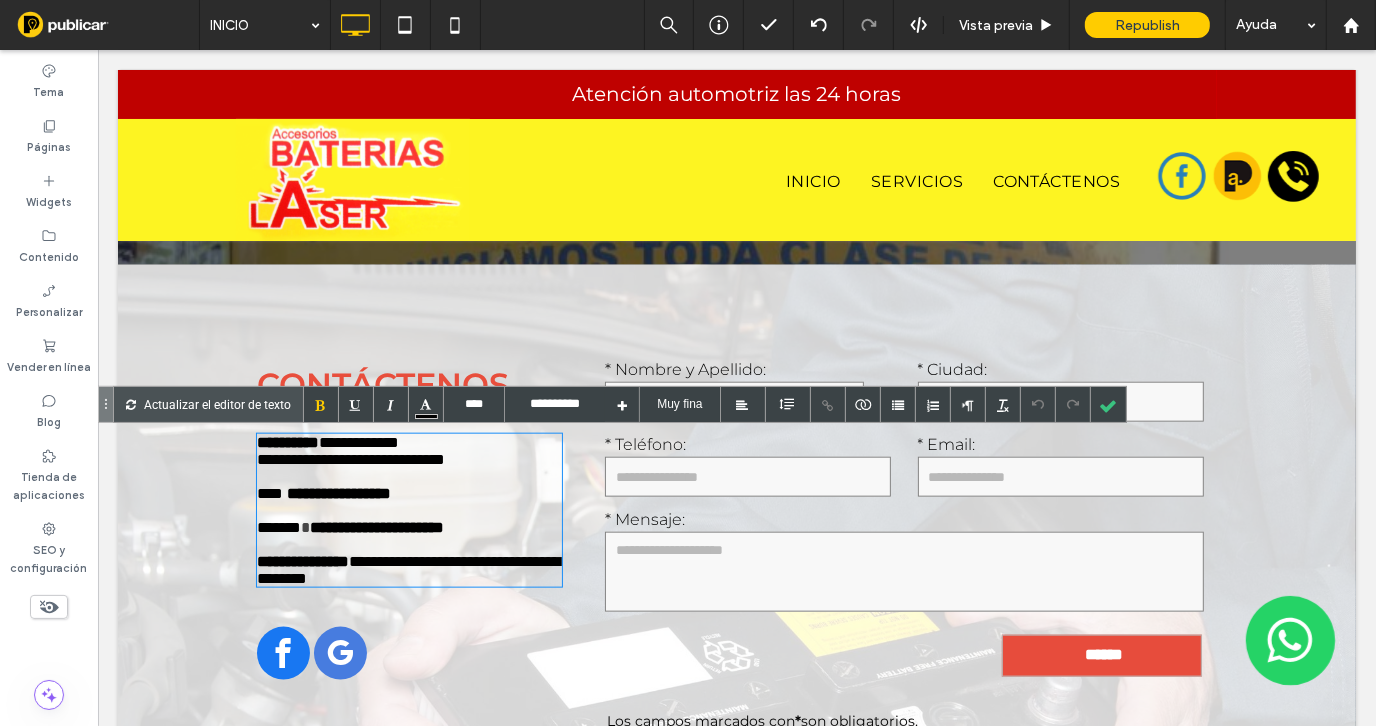 type on "****" 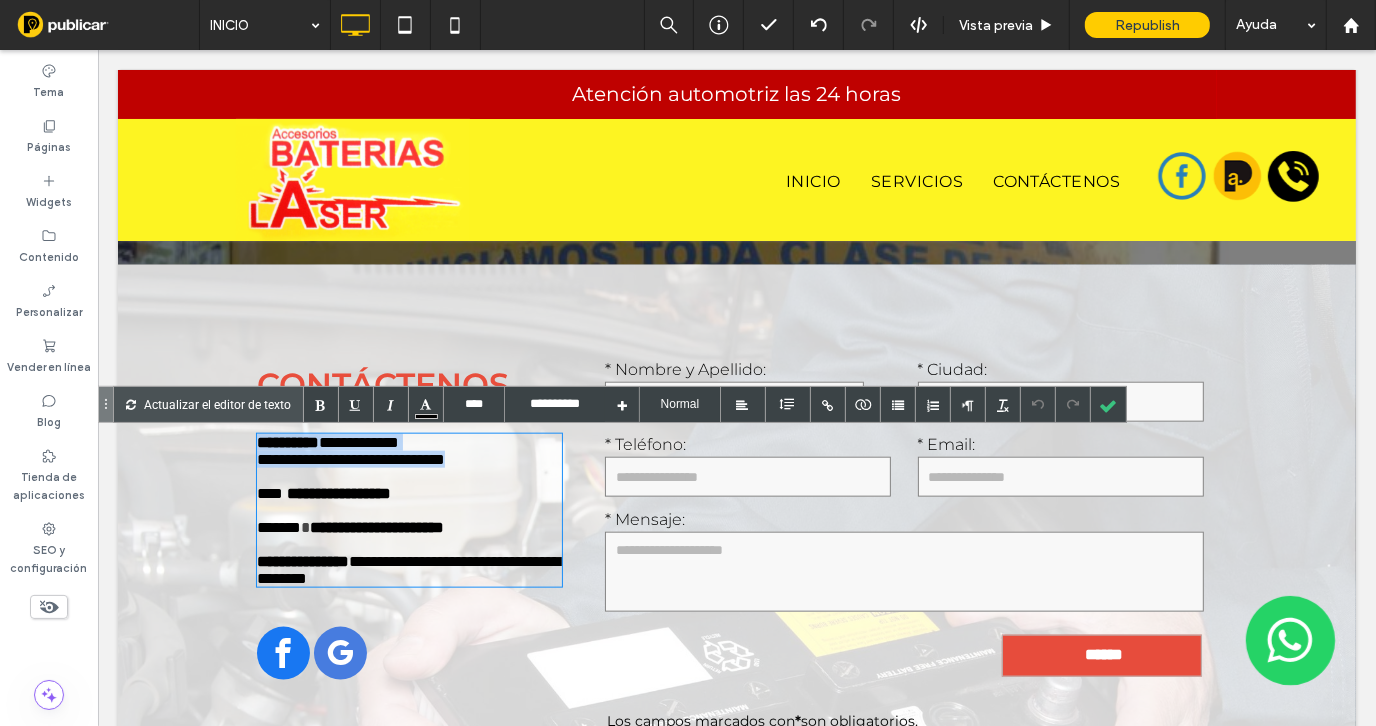 drag, startPoint x: 501, startPoint y: 461, endPoint x: 246, endPoint y: 444, distance: 255.56604 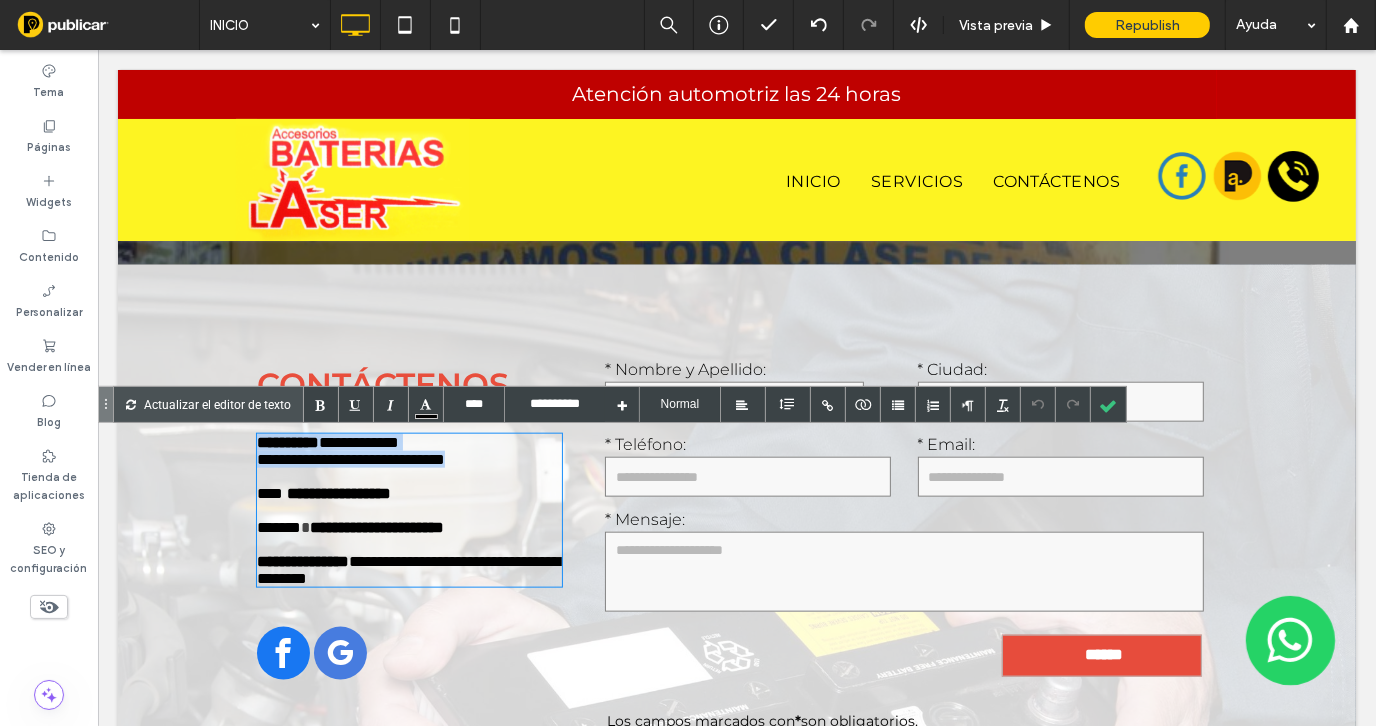 copy on "**********" 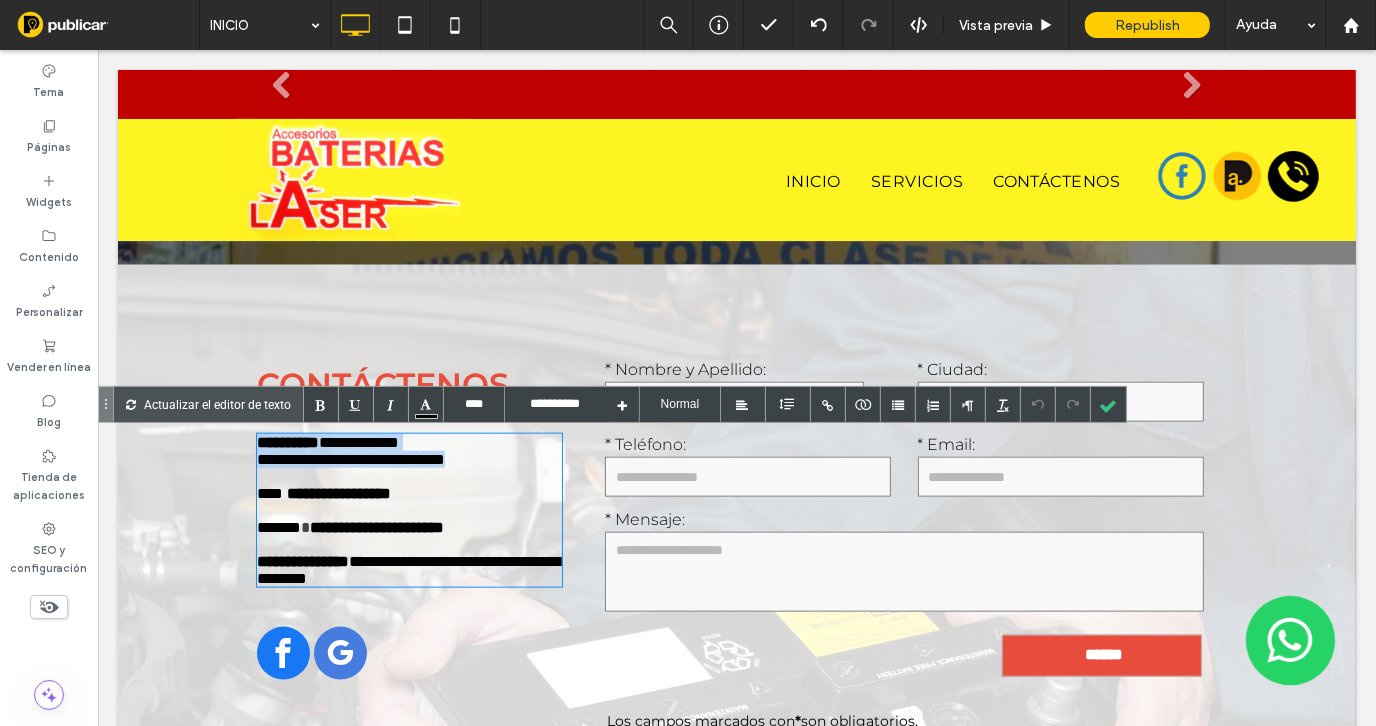 click at bounding box center (736, 93) 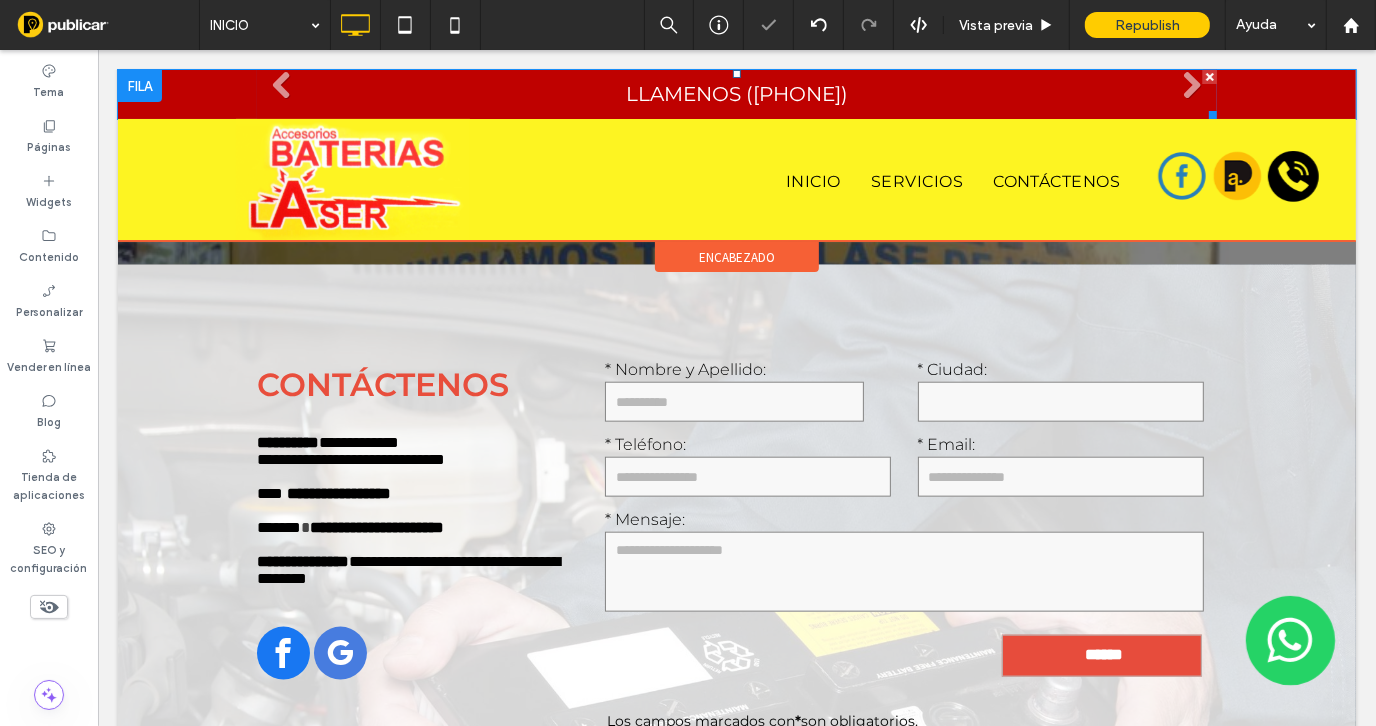 click on "LLAMENOS (+57) 310 8646585
Escriba su subtítulo aquí
Botón" at bounding box center (736, 93) 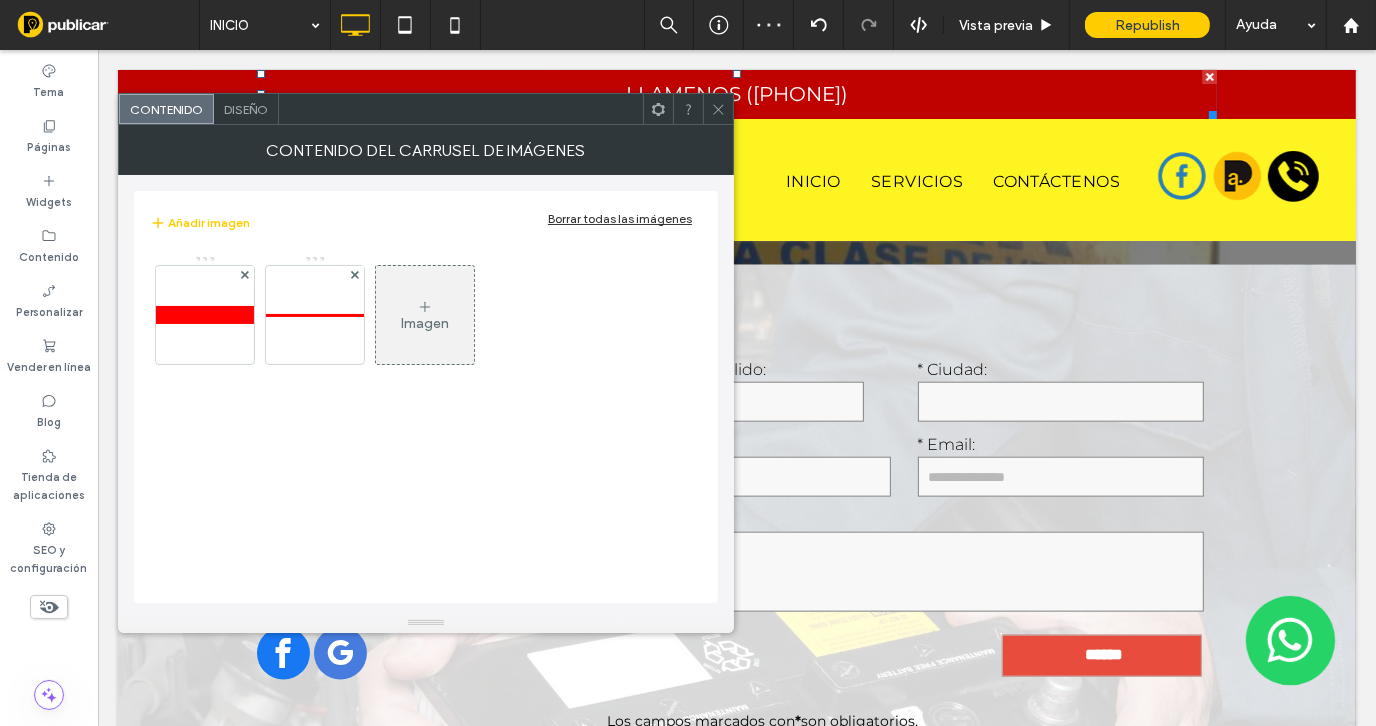 click on "Imagen" at bounding box center (425, 323) 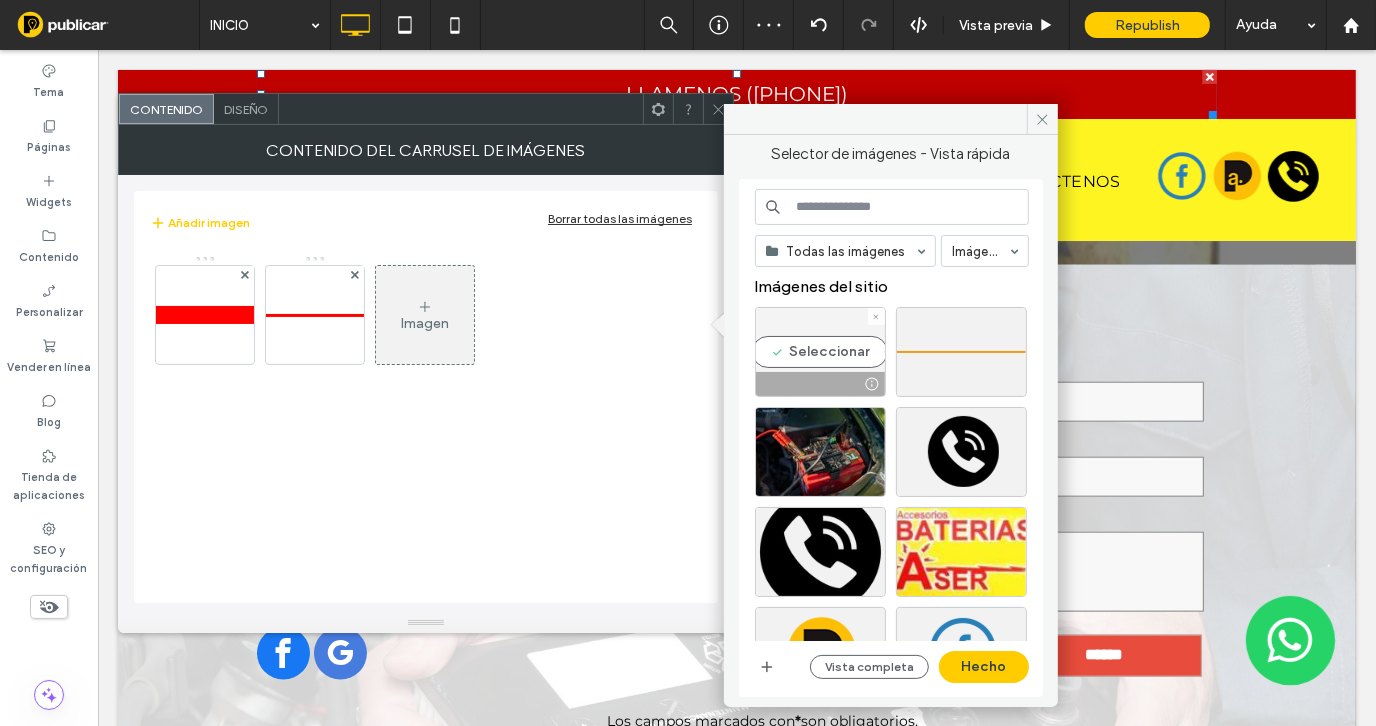 click on "Seleccionar" at bounding box center [820, 352] 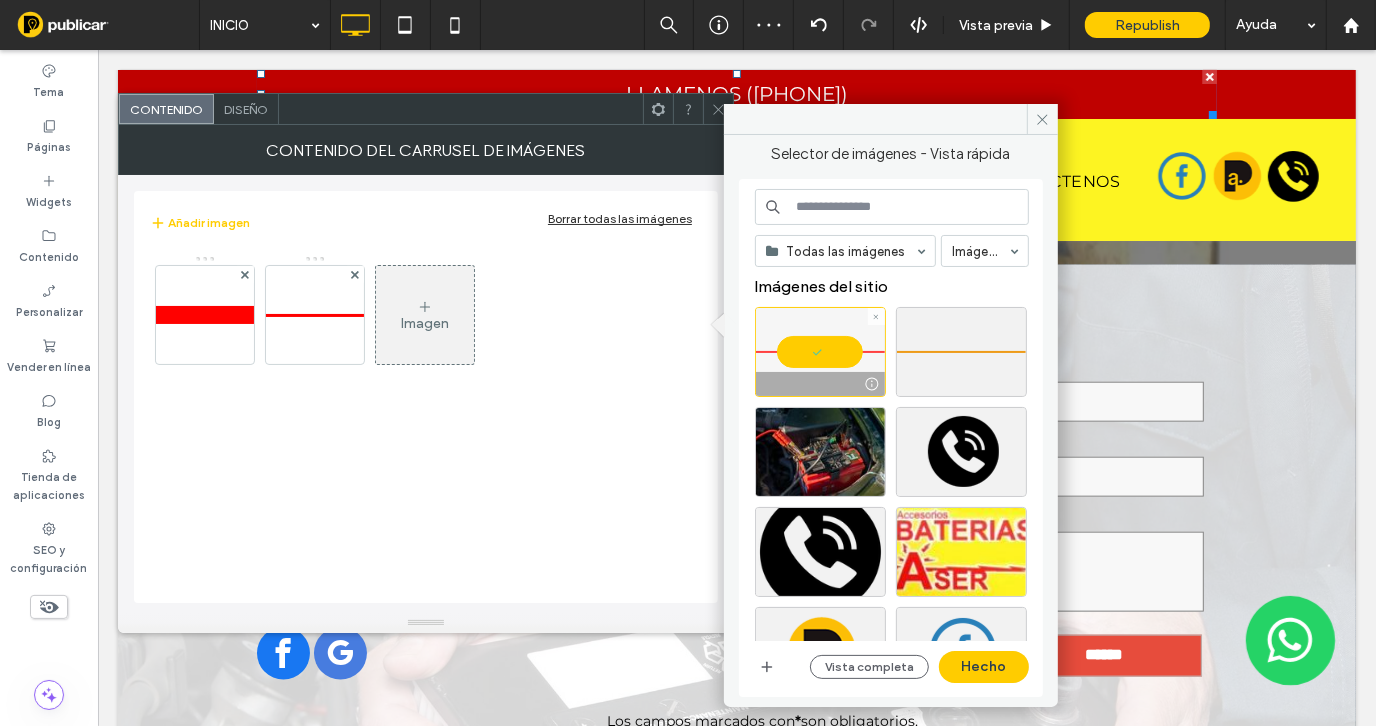 click at bounding box center (820, 352) 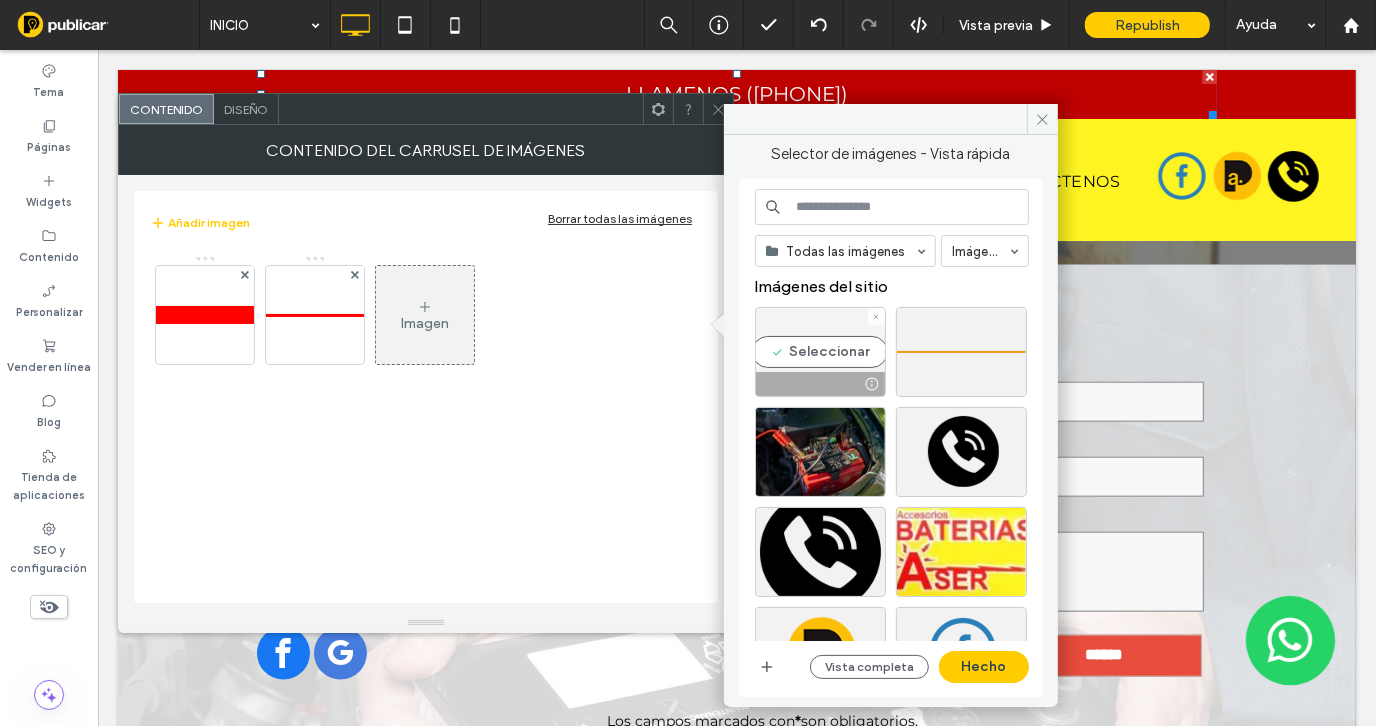 click on "Seleccionar" at bounding box center (820, 352) 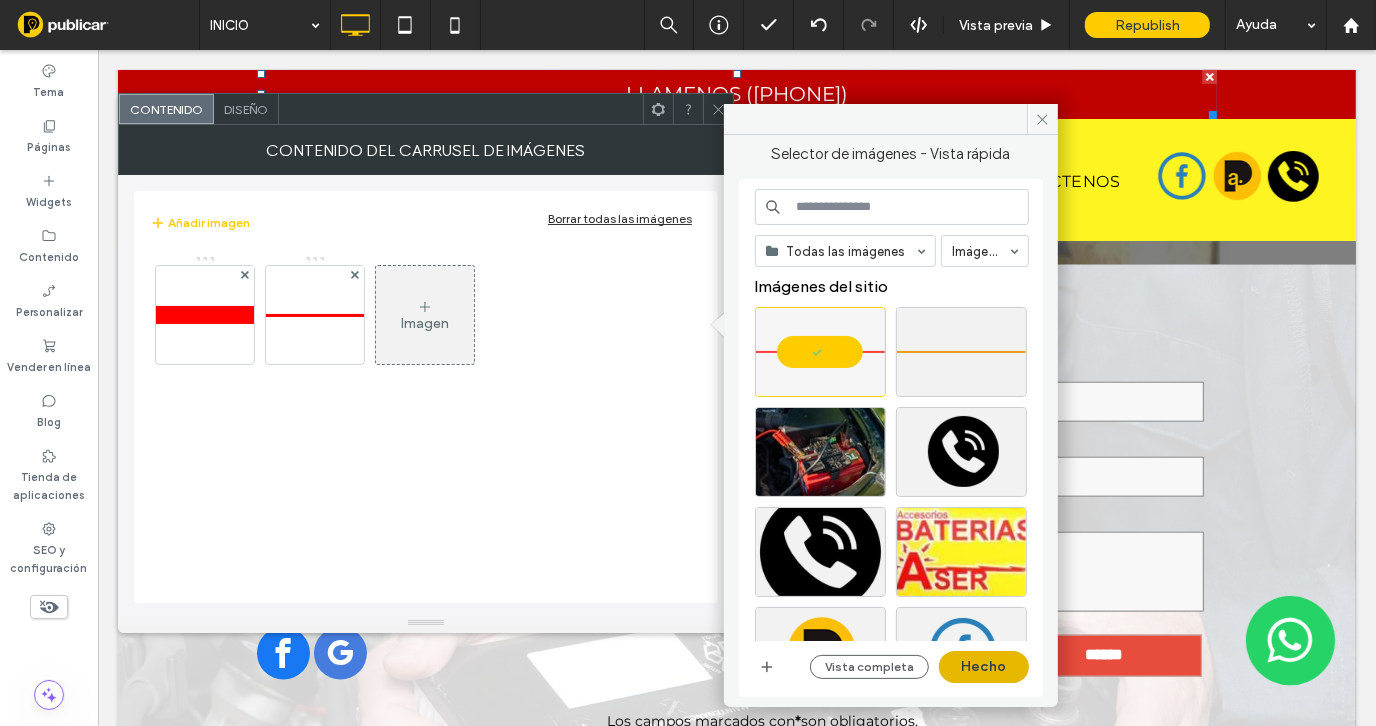drag, startPoint x: 1006, startPoint y: 665, endPoint x: 855, endPoint y: 572, distance: 177.34148 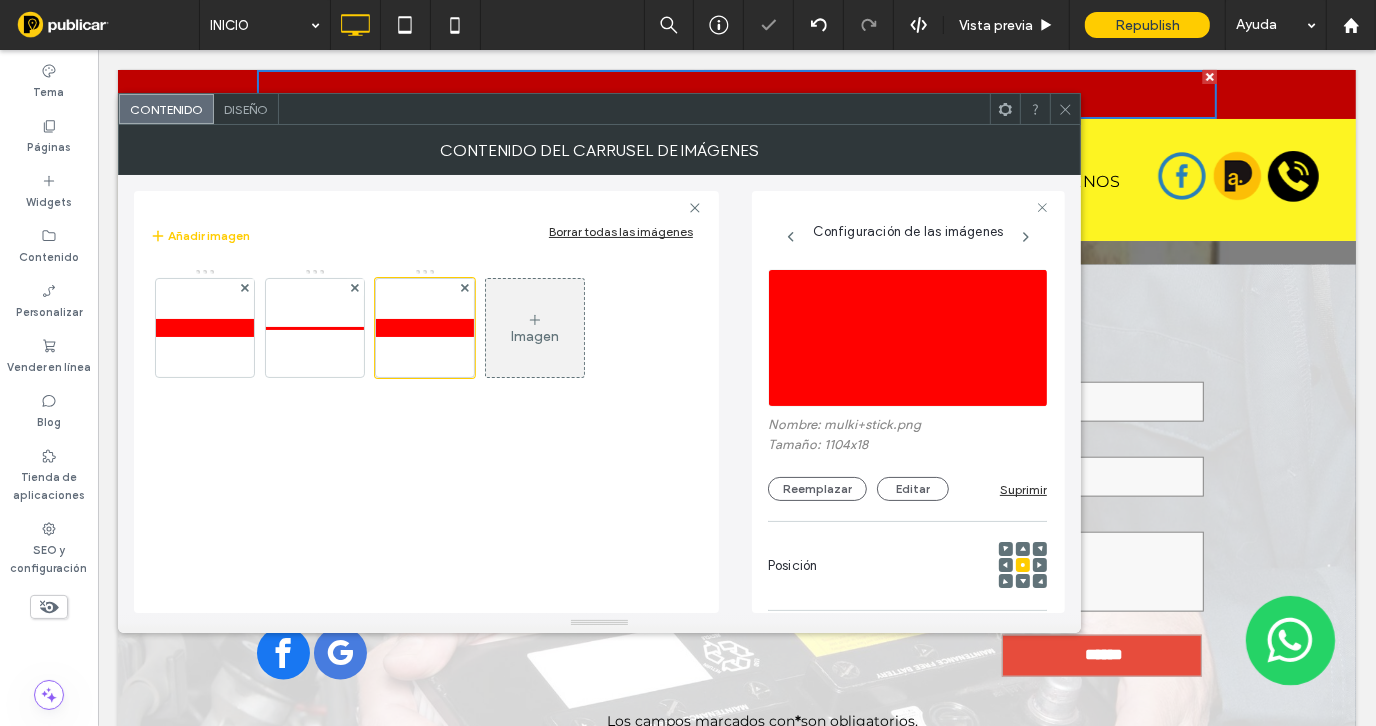 scroll, scrollTop: 0, scrollLeft: 17, axis: horizontal 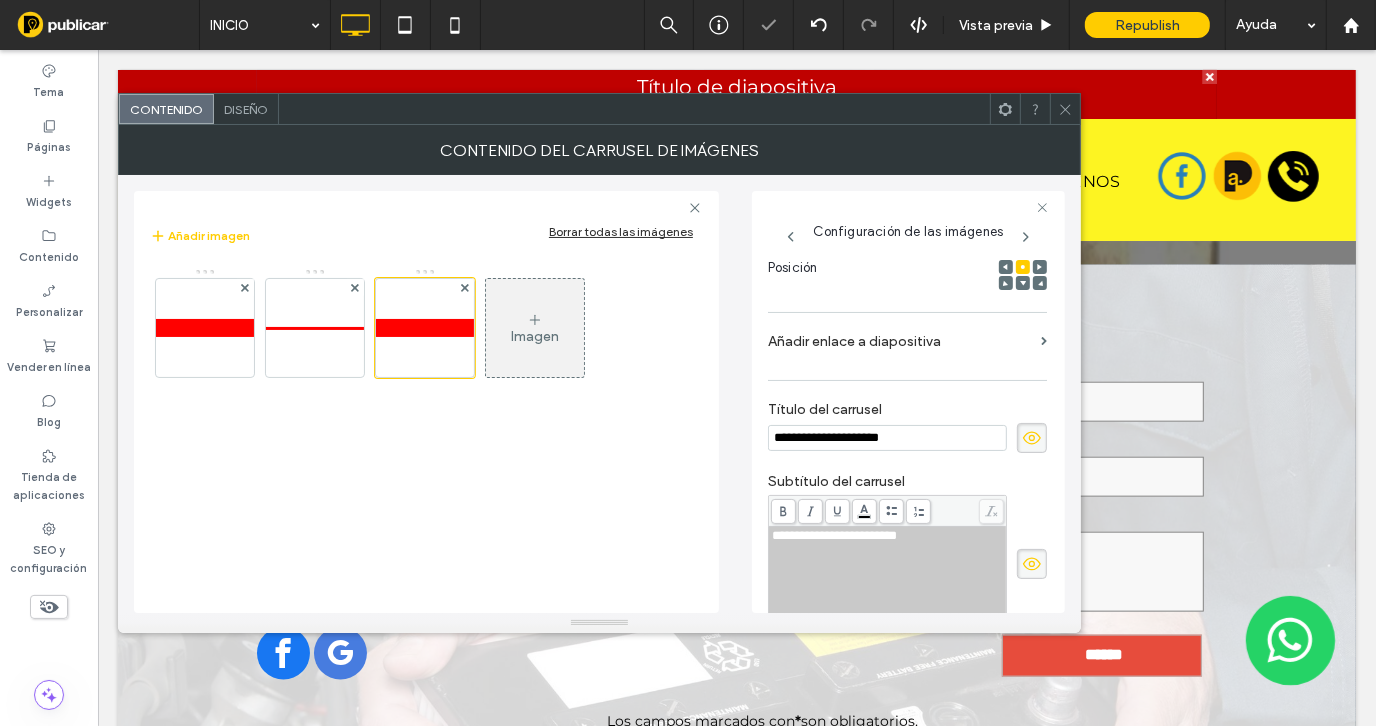 click on "**********" at bounding box center [887, 438] 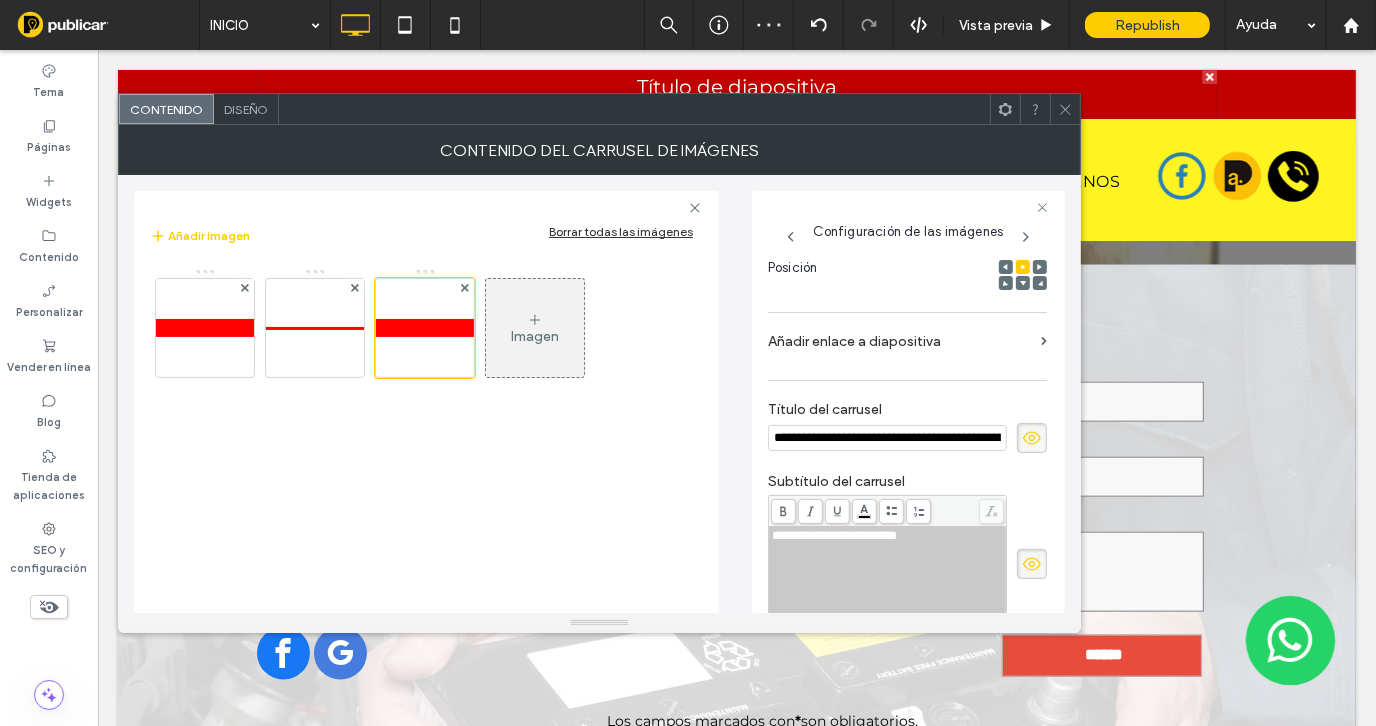 scroll, scrollTop: 0, scrollLeft: 113, axis: horizontal 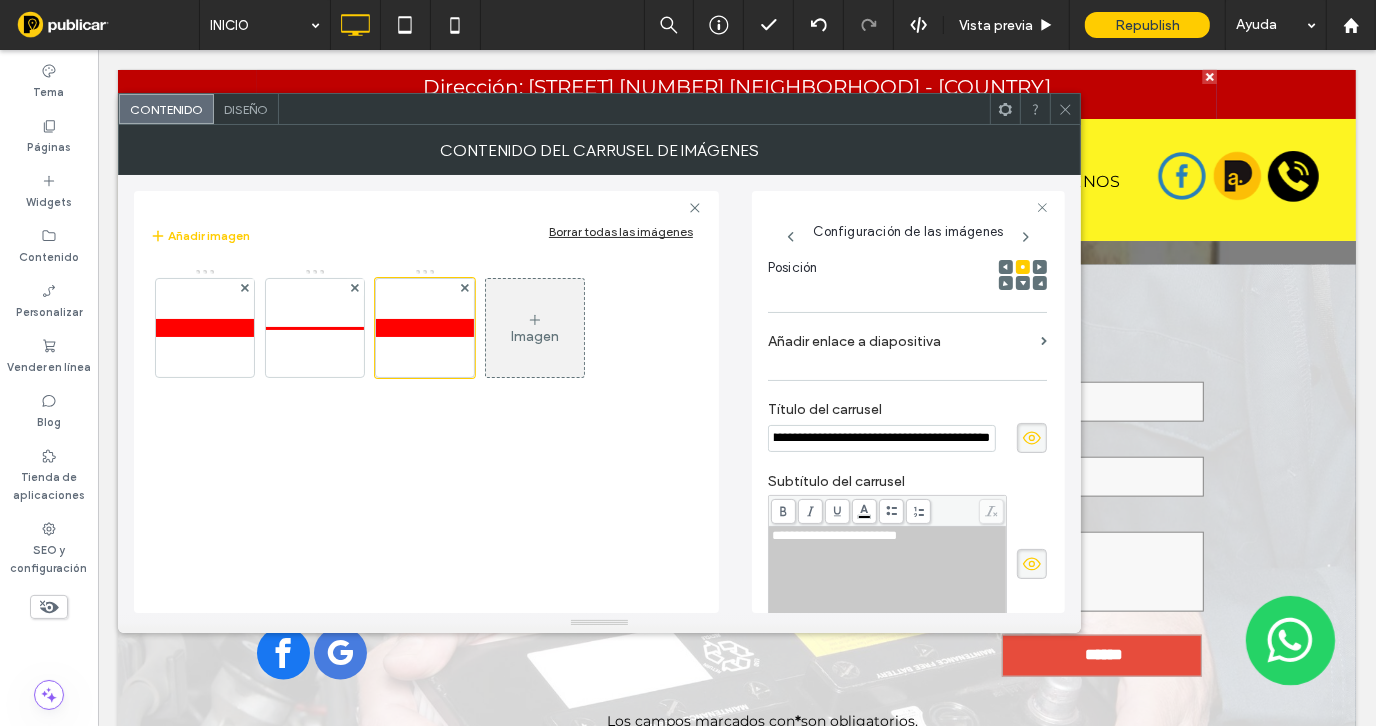 click on "**********" at bounding box center [882, 438] 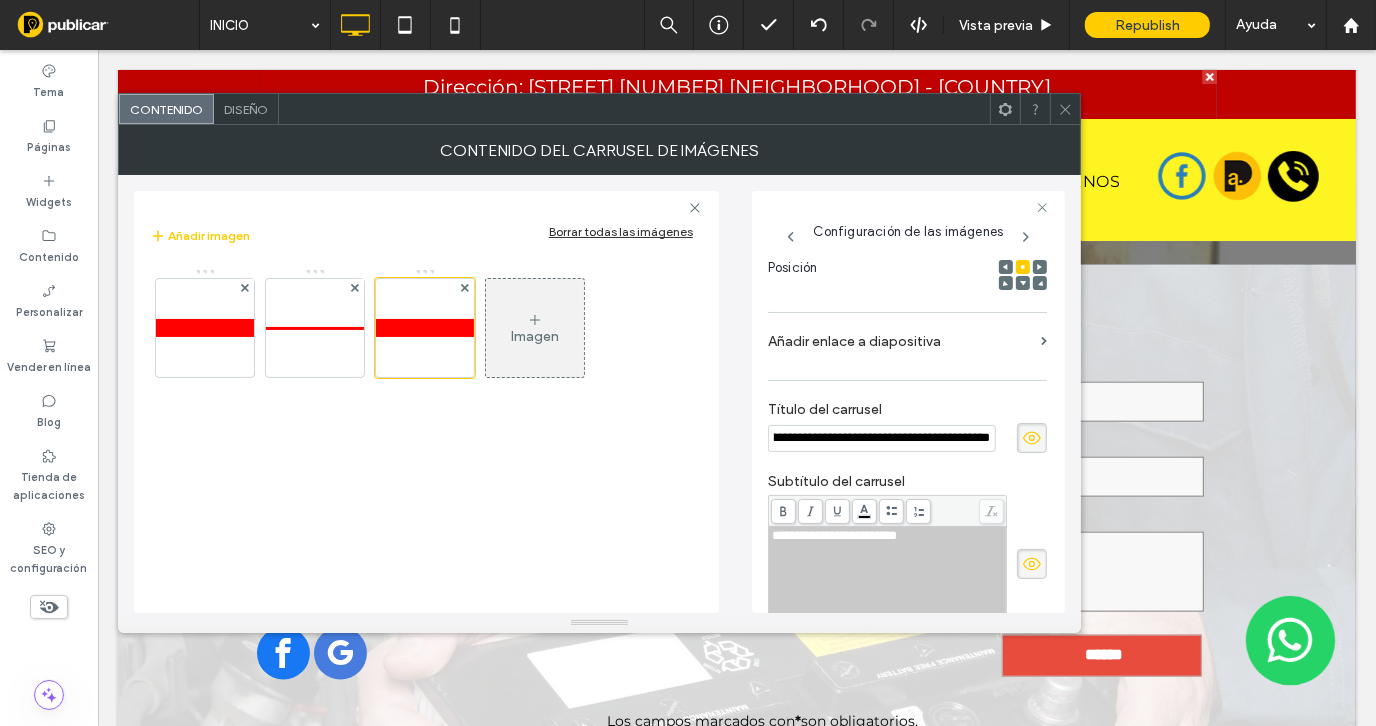 click at bounding box center [1032, 564] 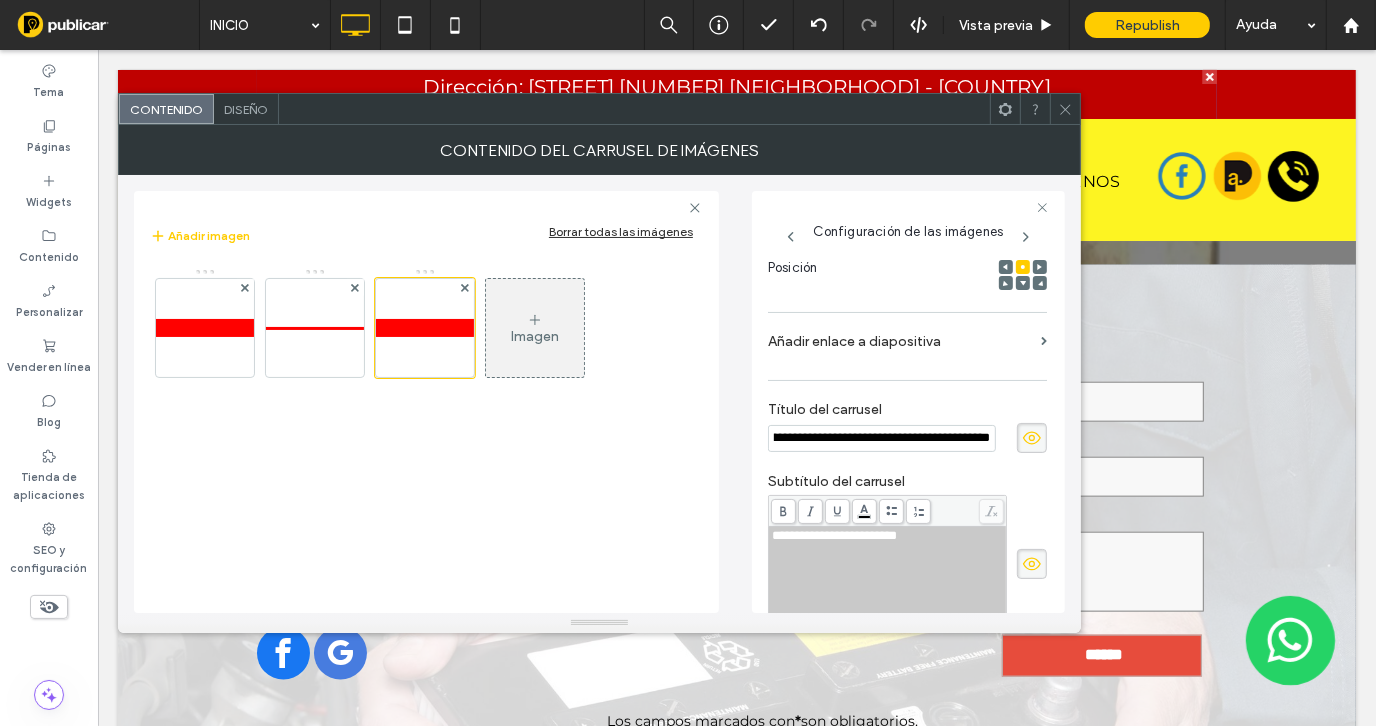 scroll, scrollTop: 0, scrollLeft: 0, axis: both 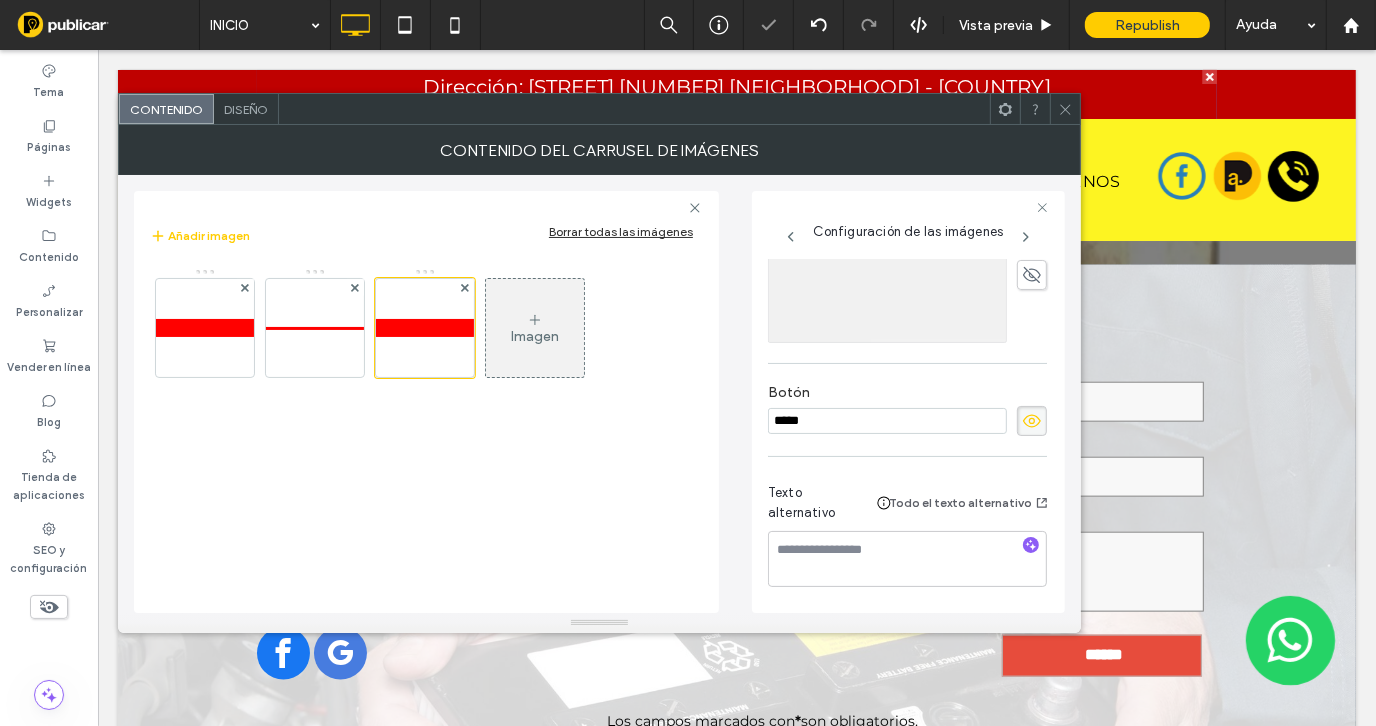 click 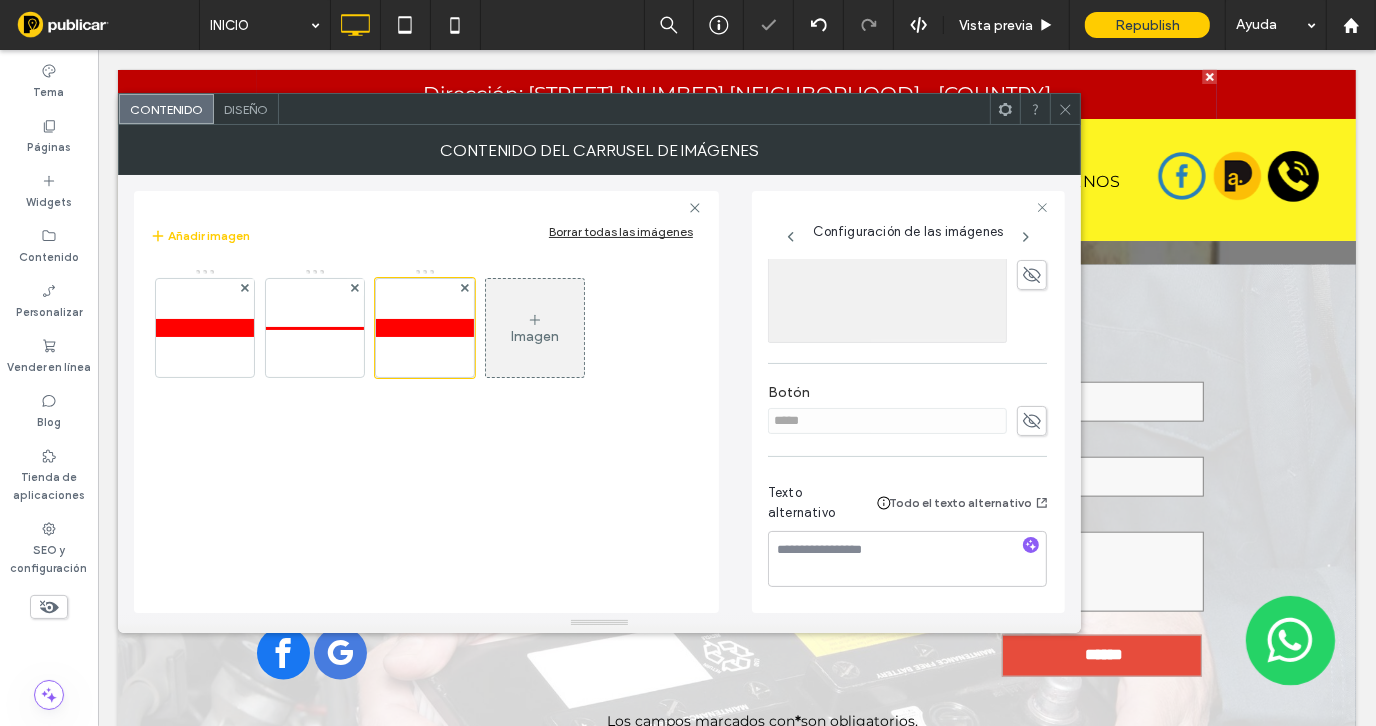 click 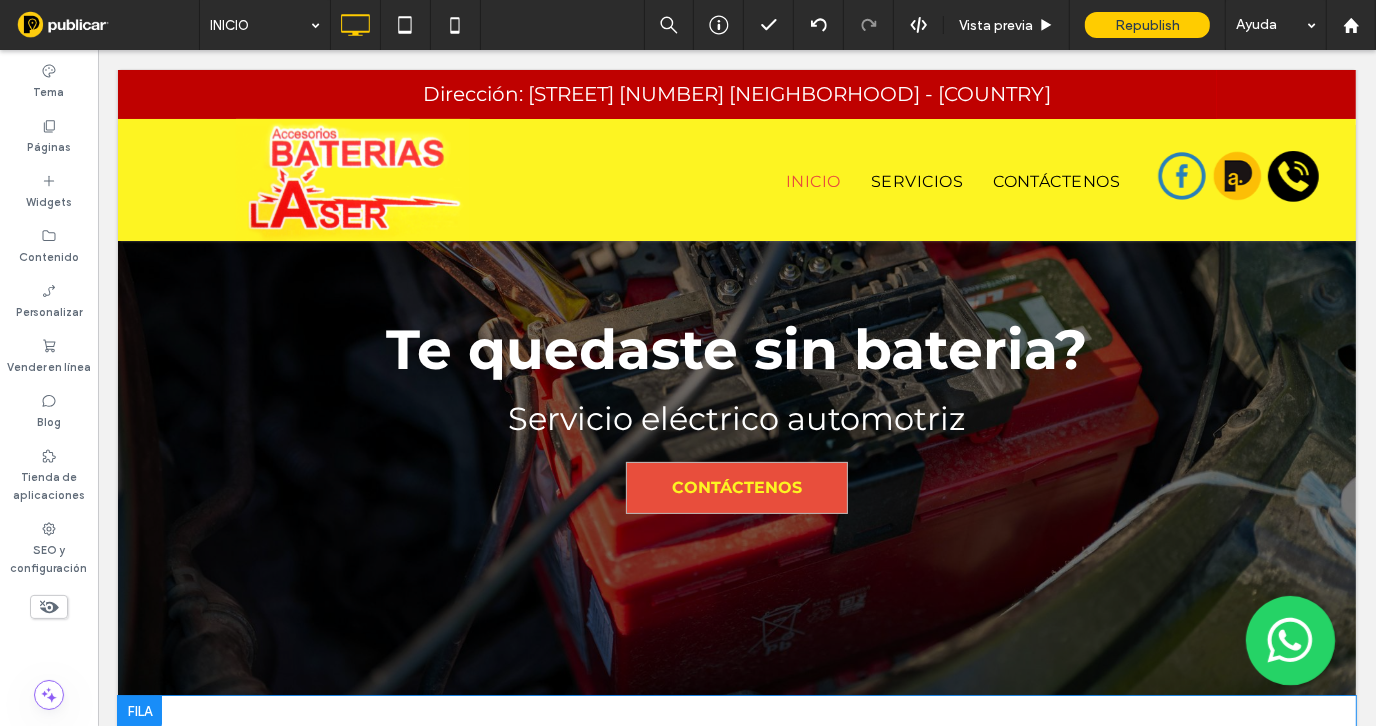 scroll, scrollTop: 0, scrollLeft: 0, axis: both 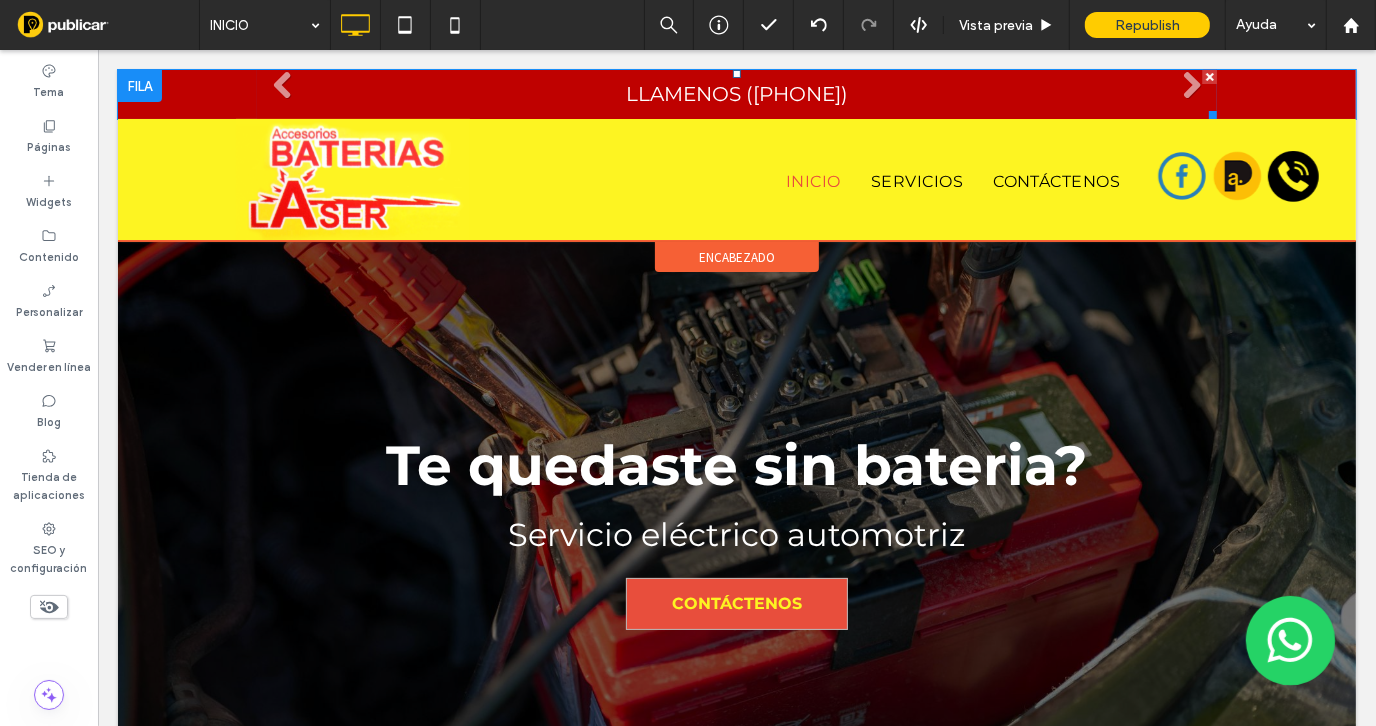 click on "LLAMENOS (+57) 310 8646585
Escriba su subtítulo aquí
Botón" at bounding box center [736, 93] 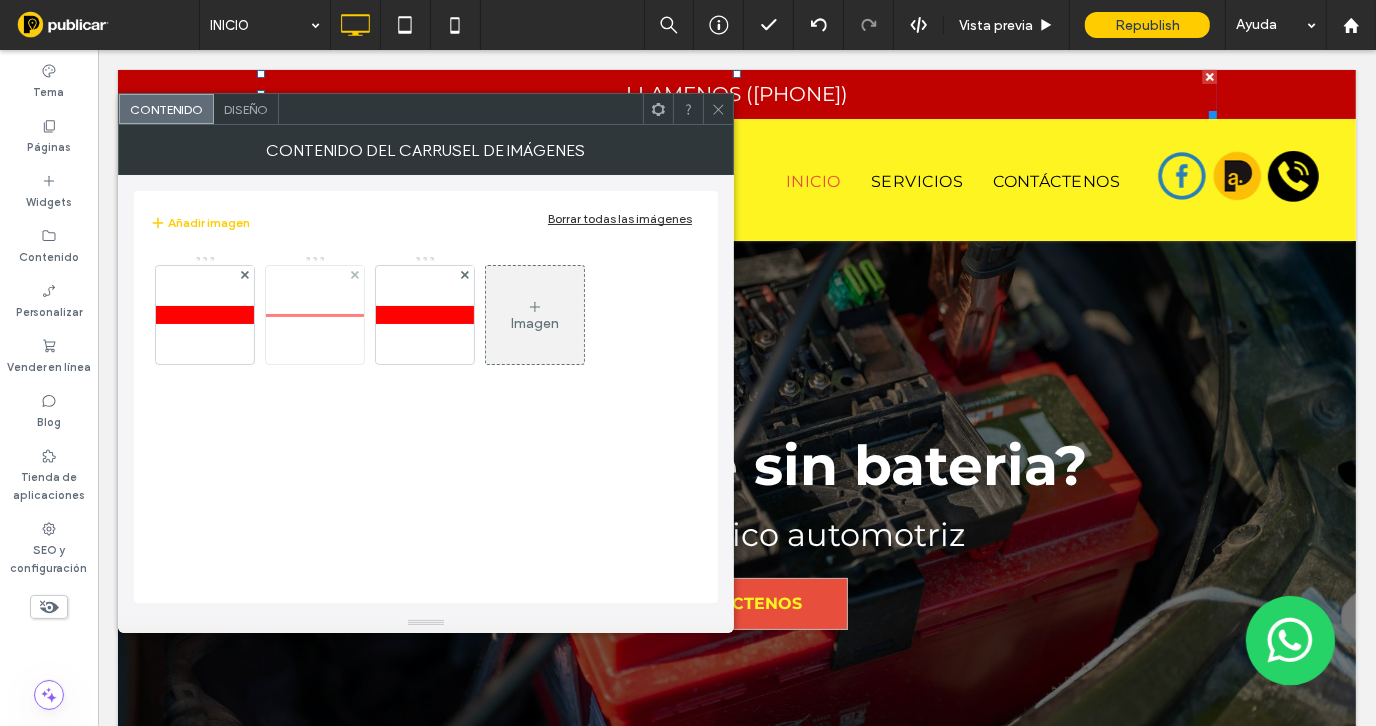 click at bounding box center (315, 315) 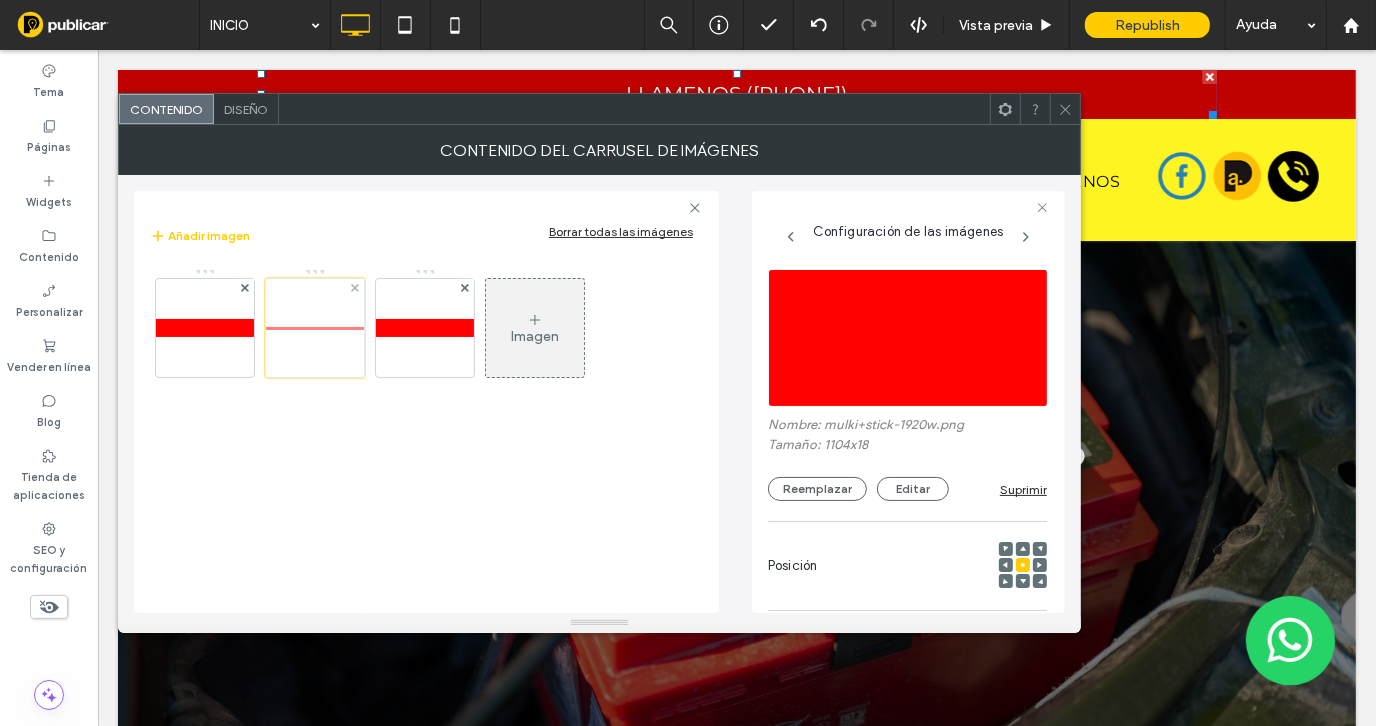 scroll, scrollTop: 0, scrollLeft: 0, axis: both 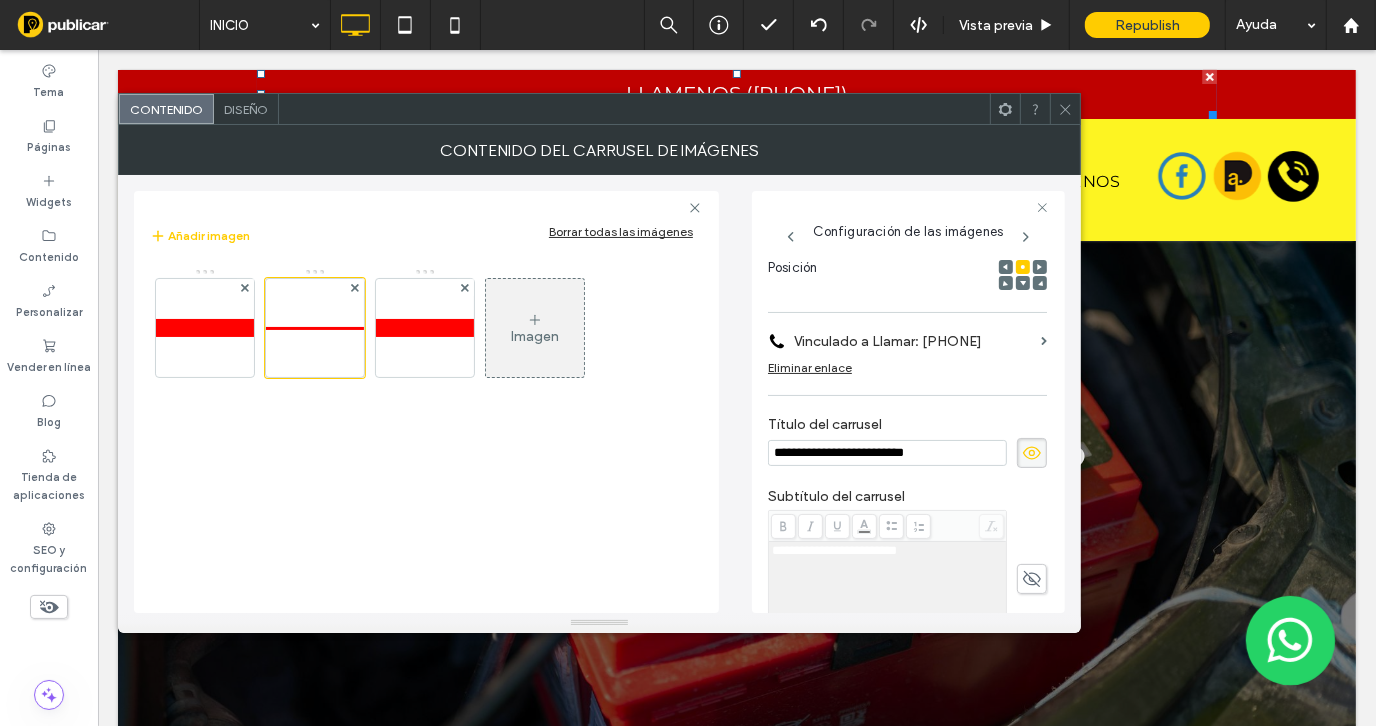 click on "**********" at bounding box center [887, 453] 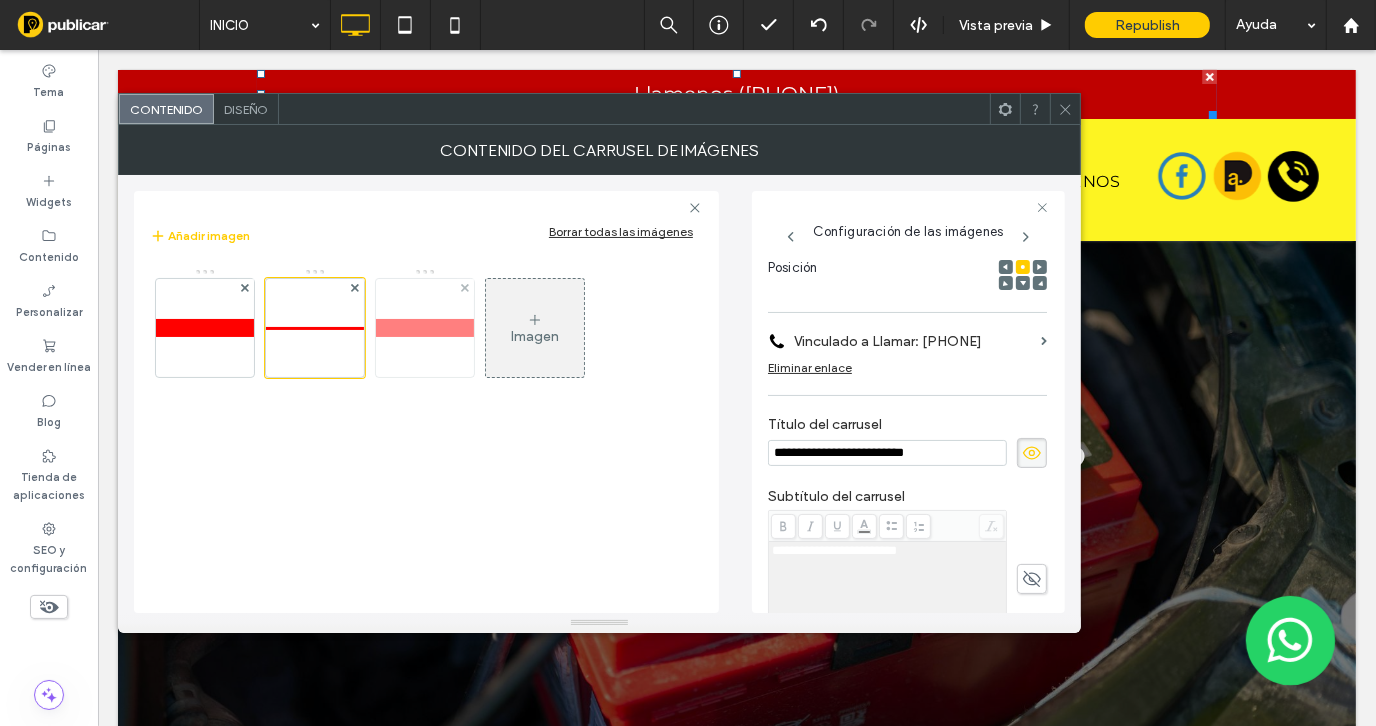 type on "**********" 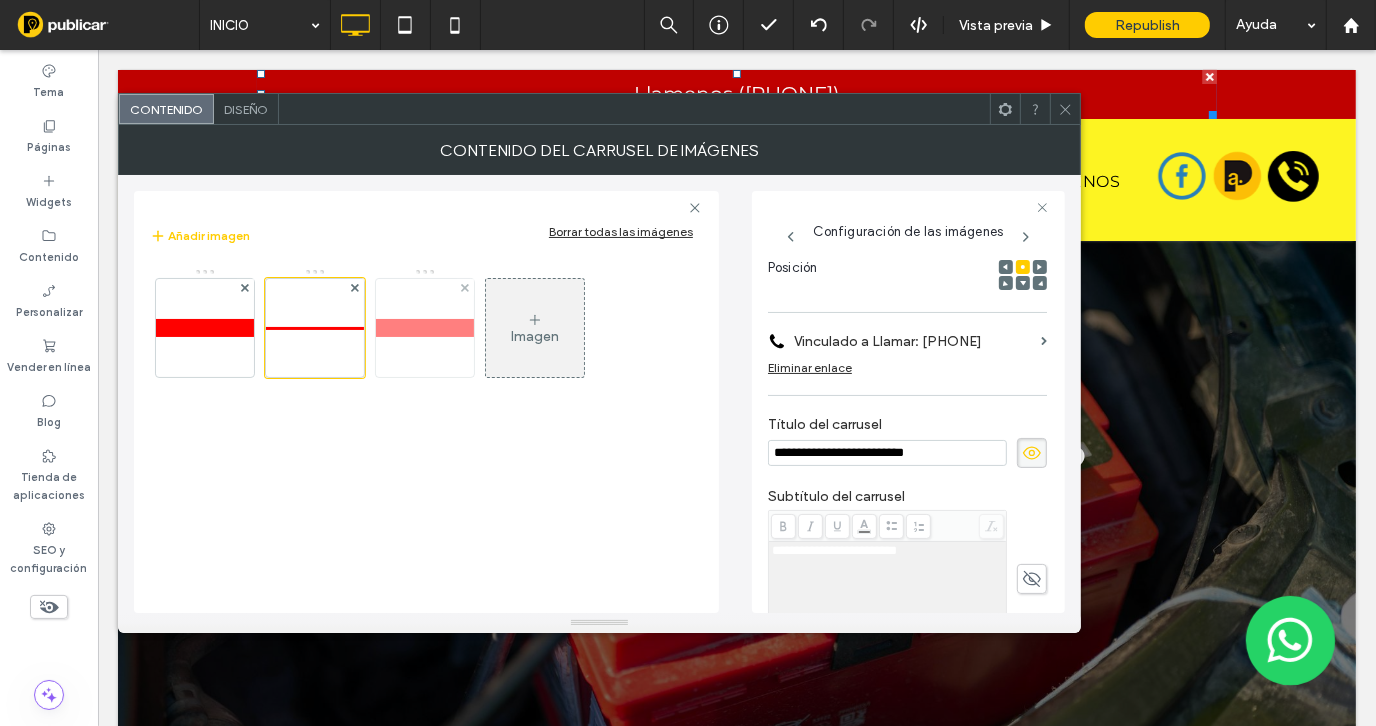 click at bounding box center (425, 328) 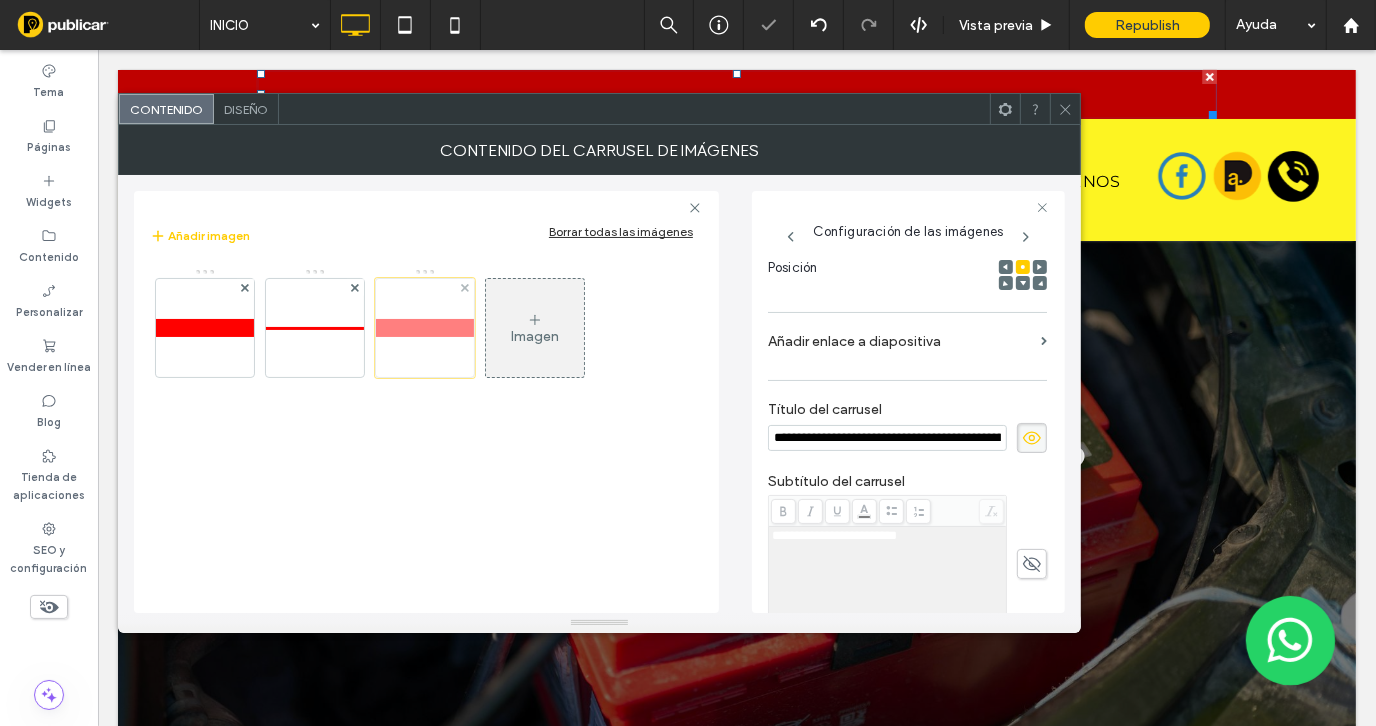 scroll, scrollTop: 0, scrollLeft: 113, axis: horizontal 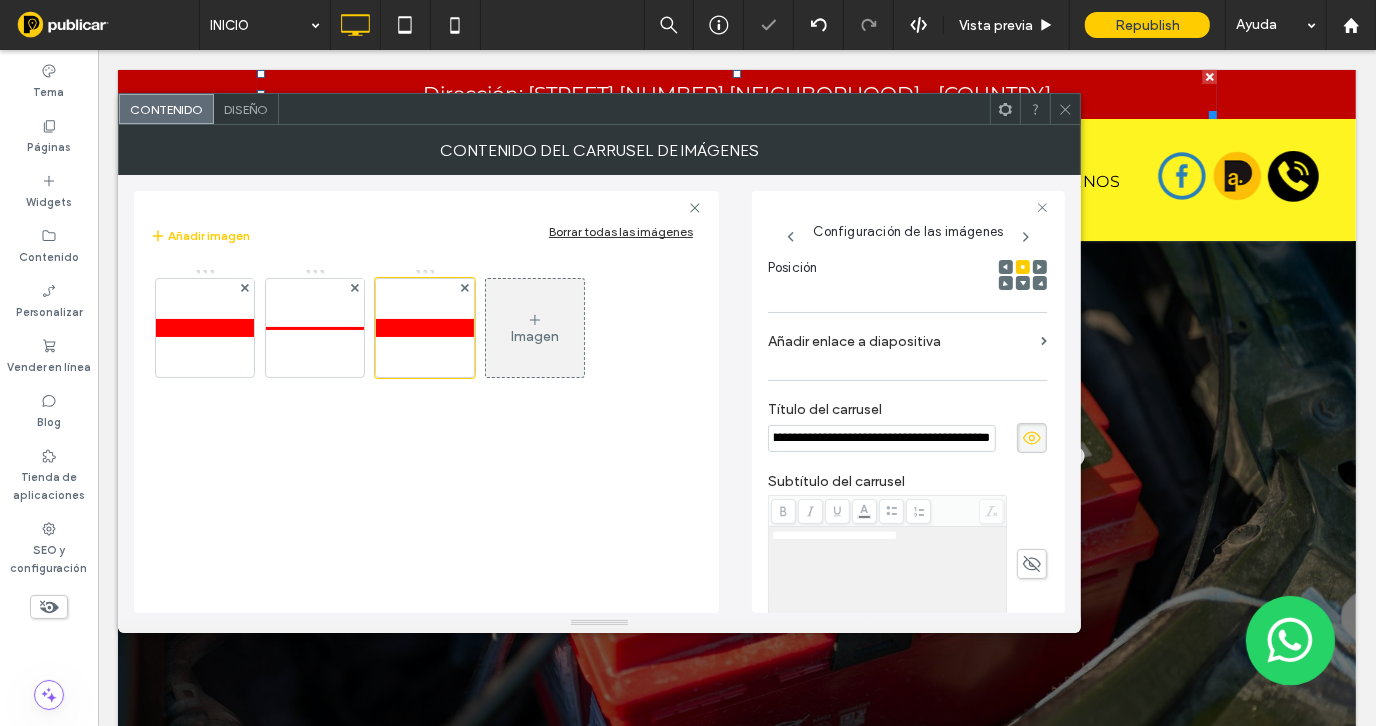 drag, startPoint x: 1053, startPoint y: 107, endPoint x: 1041, endPoint y: 118, distance: 16.27882 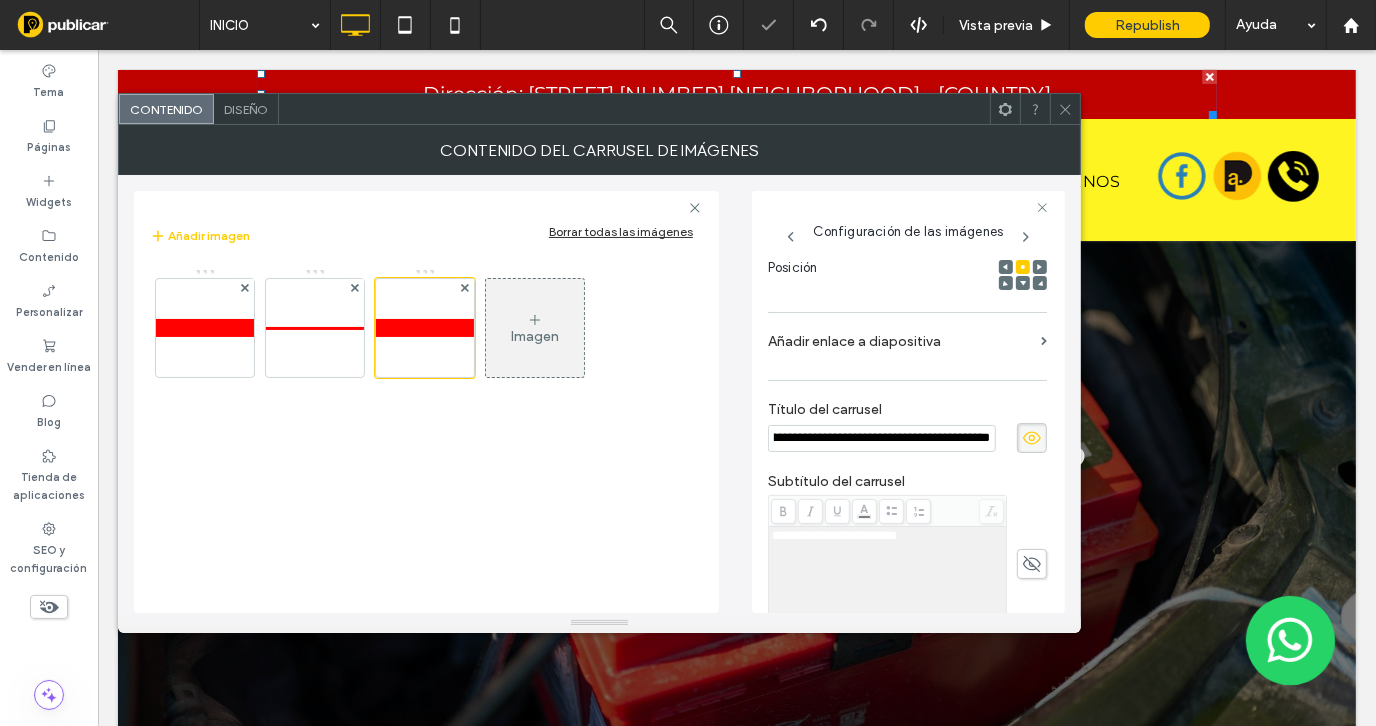 click at bounding box center (1065, 109) 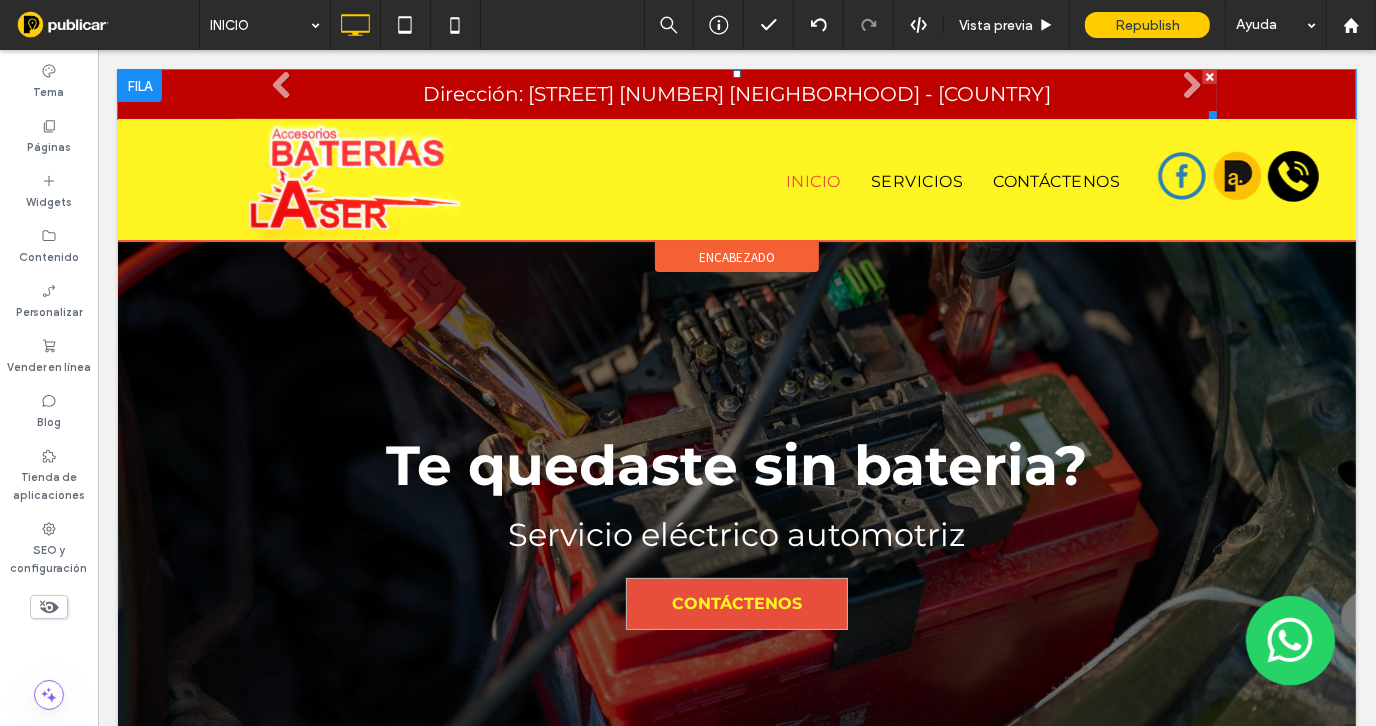 click on "Dirección: Cl 19 #15-63 Barrio San Francisco - Colombia
Escriba su subtítulo aquí
Botón" at bounding box center [736, 93] 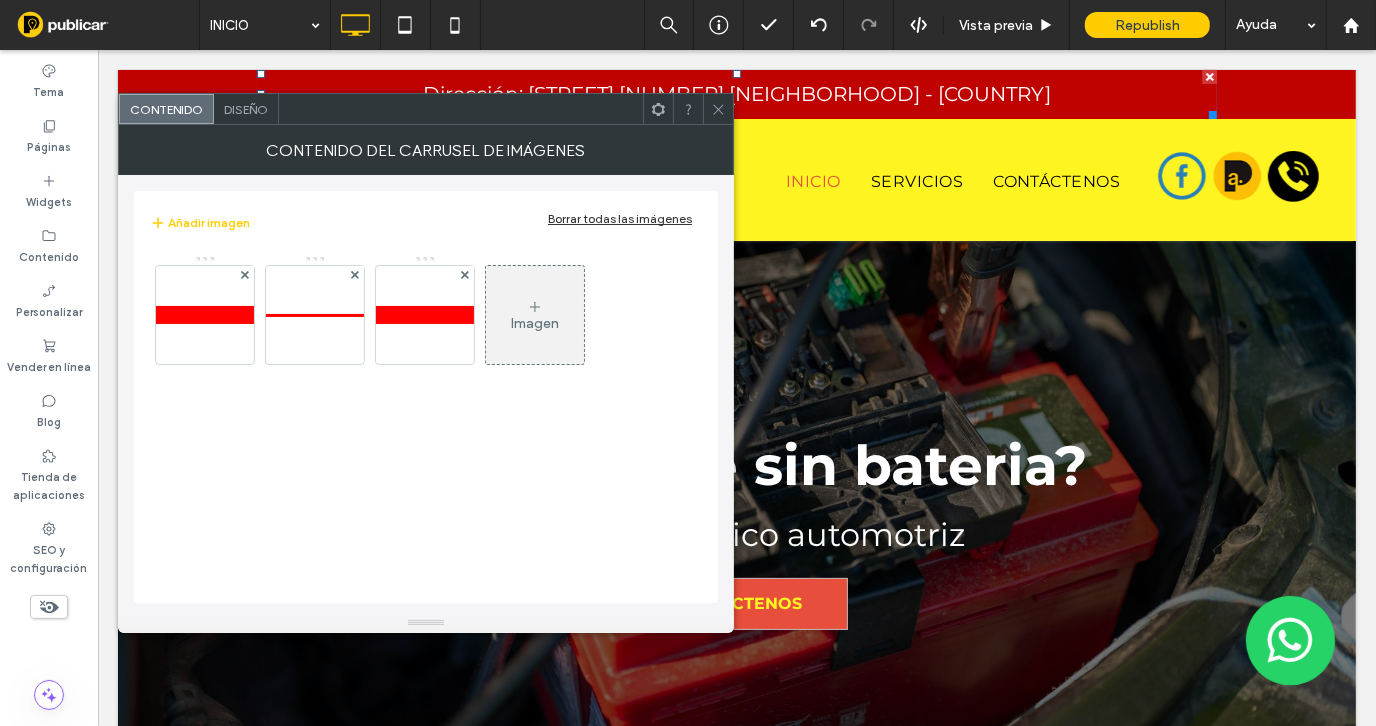 click on "Diseño" at bounding box center [246, 109] 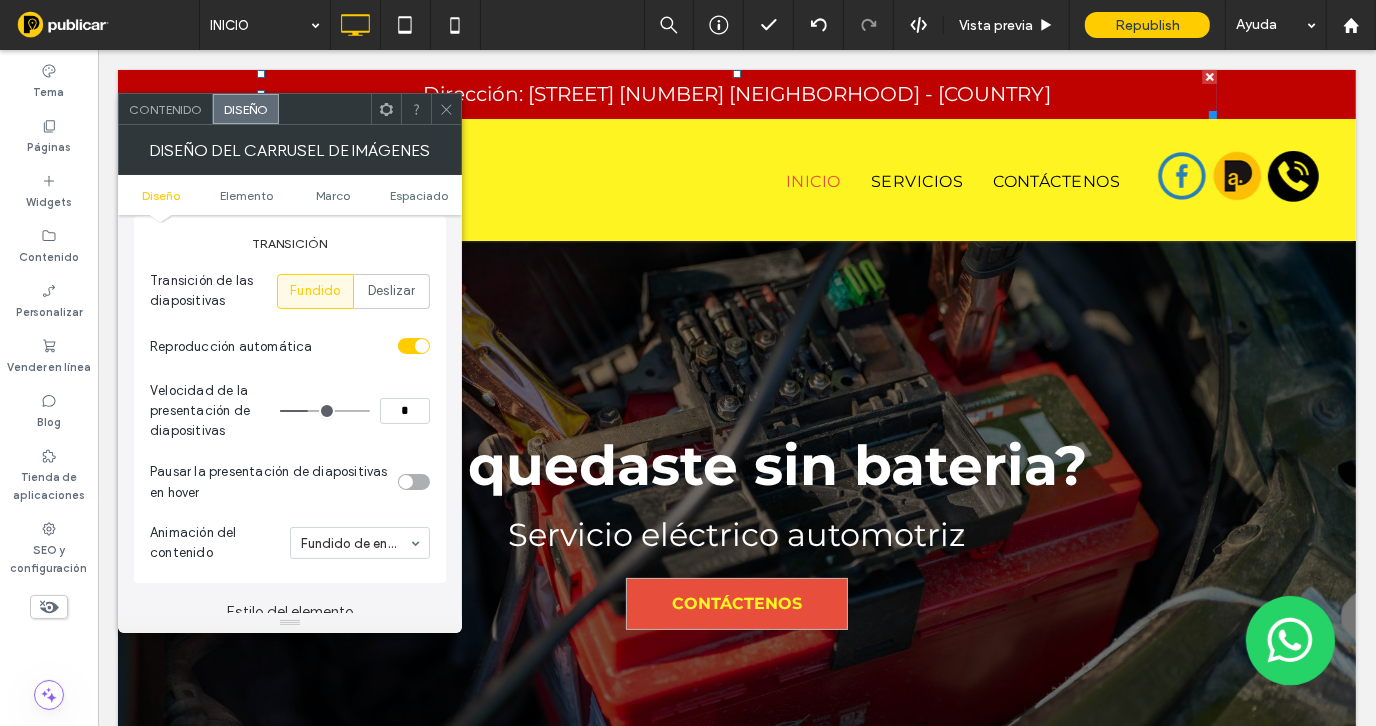 scroll, scrollTop: 300, scrollLeft: 0, axis: vertical 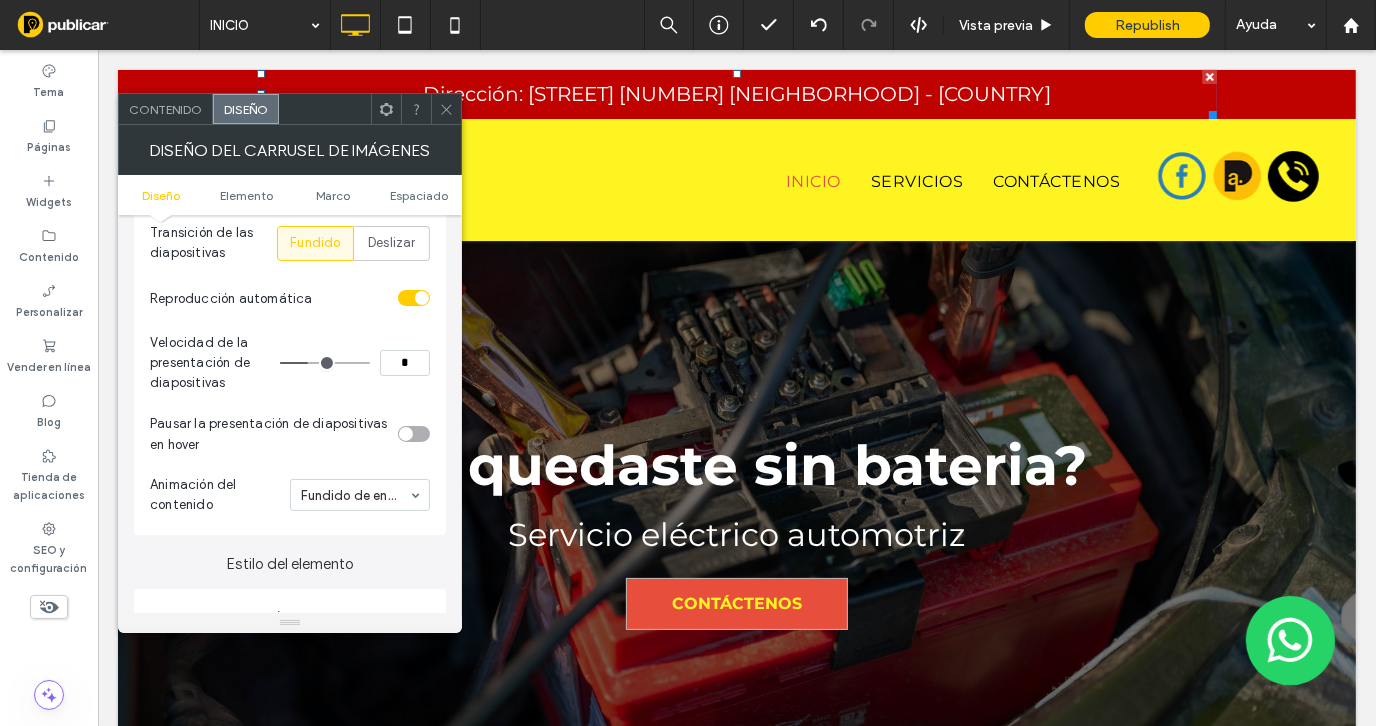 type on "*" 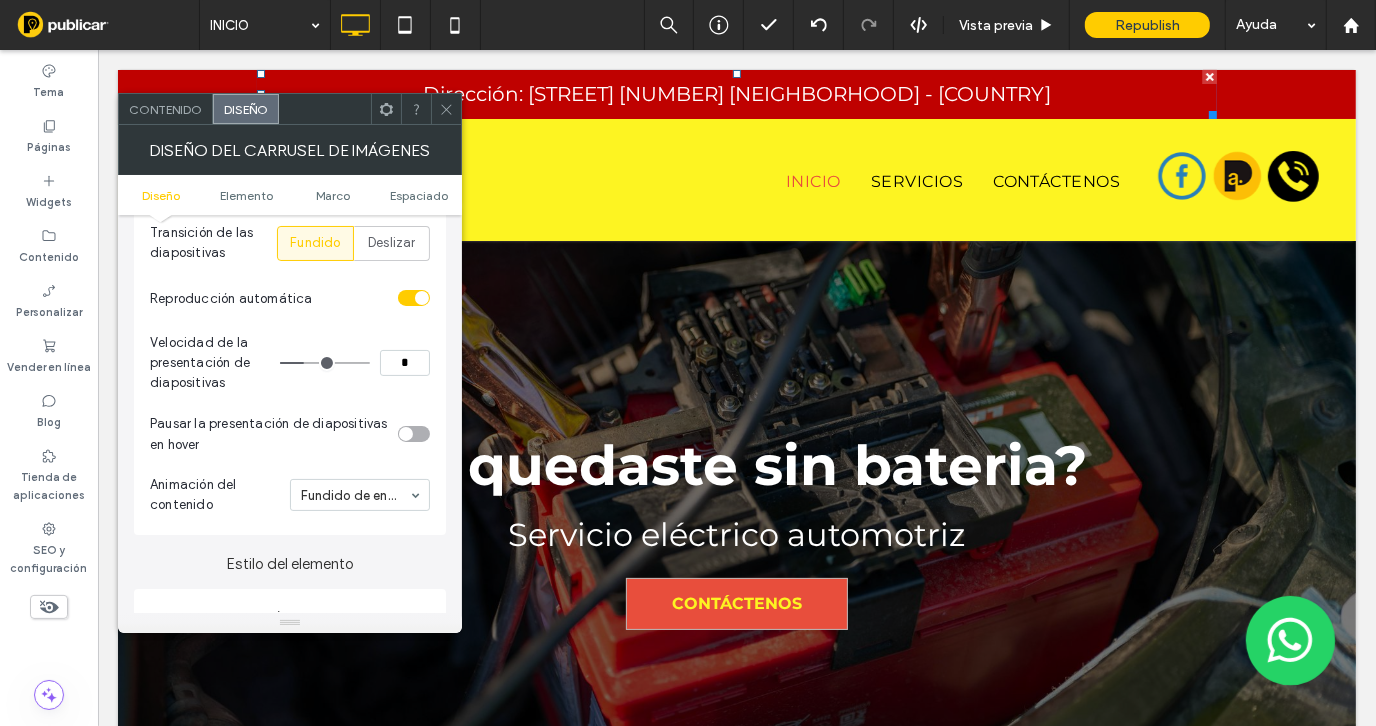 type on "*" 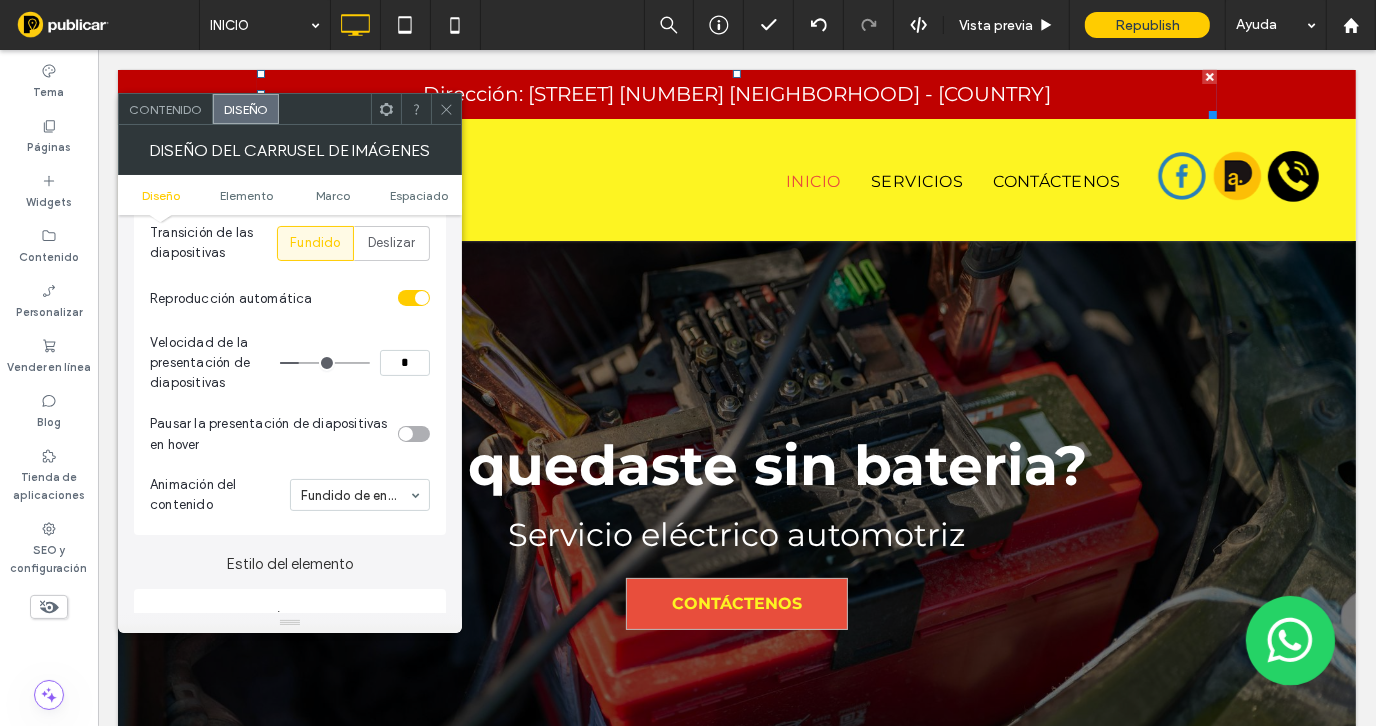 type on "*" 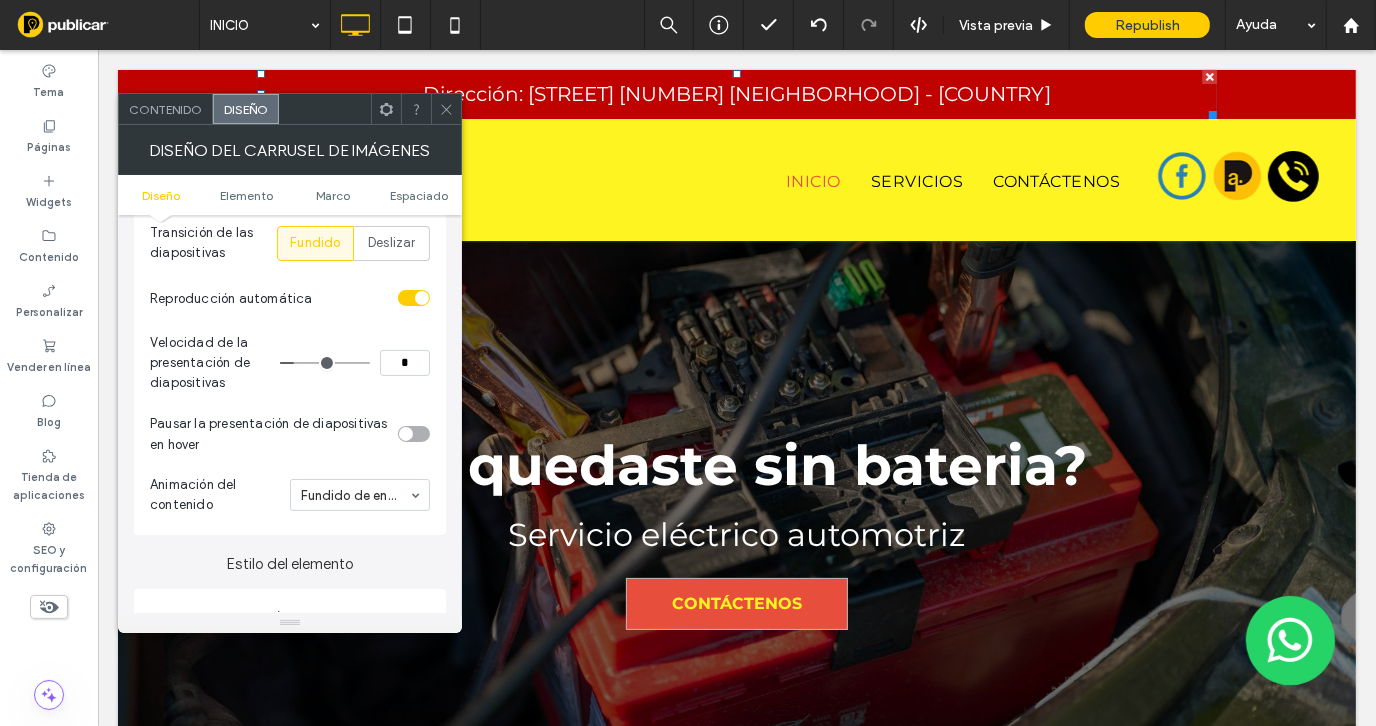 type on "*" 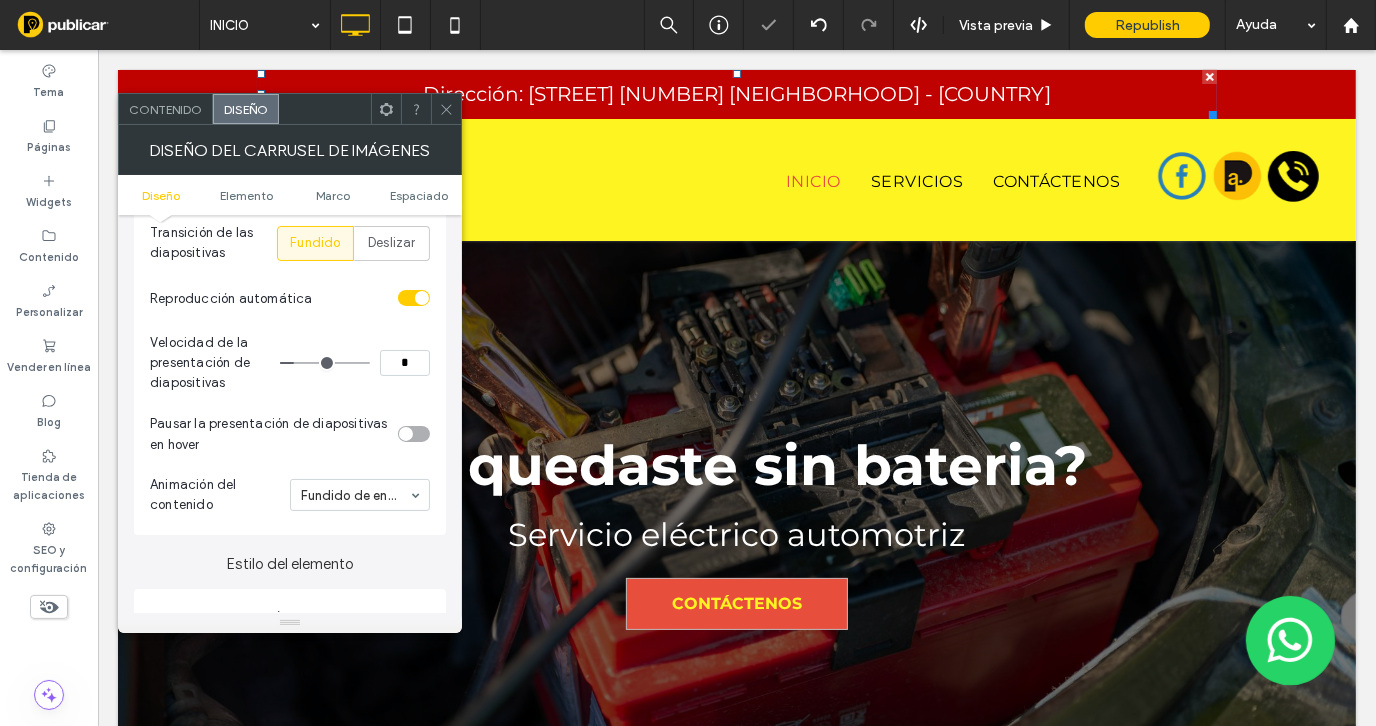 drag, startPoint x: 440, startPoint y: 108, endPoint x: 434, endPoint y: 139, distance: 31.575306 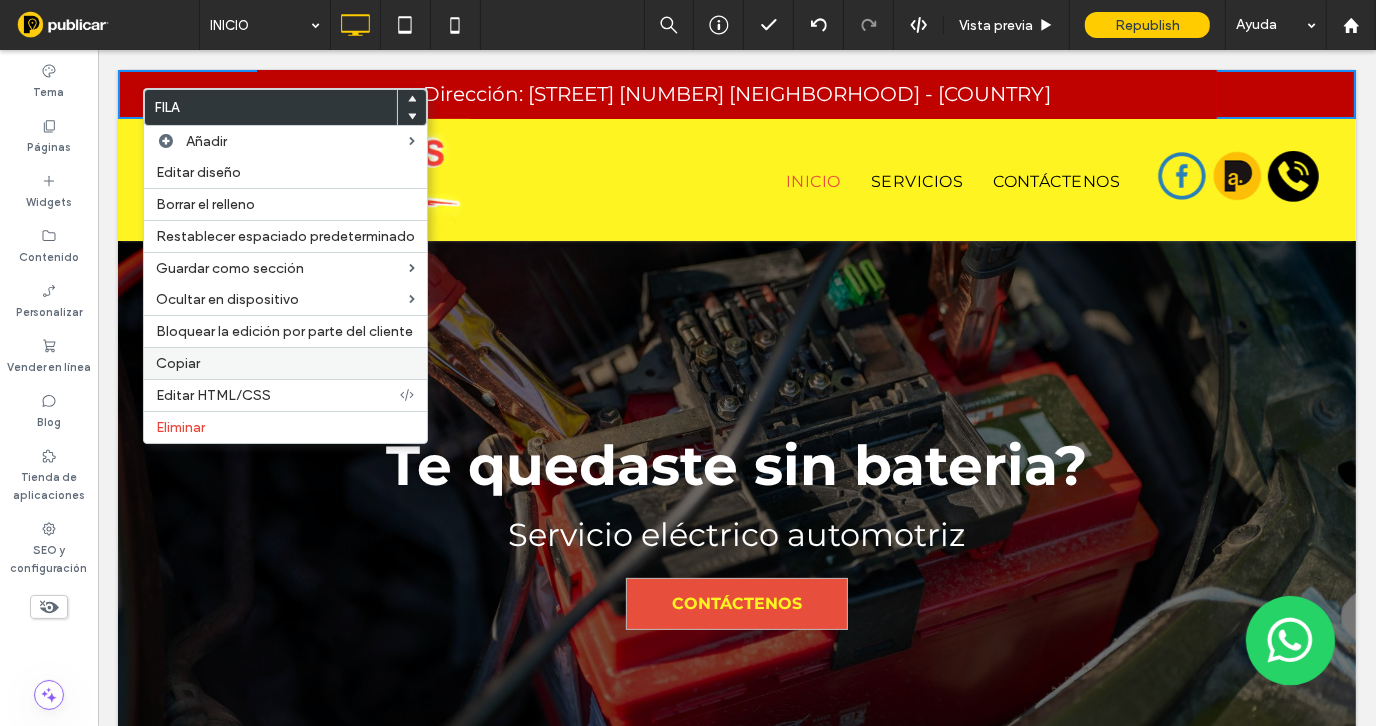 click on "Copiar" at bounding box center [285, 363] 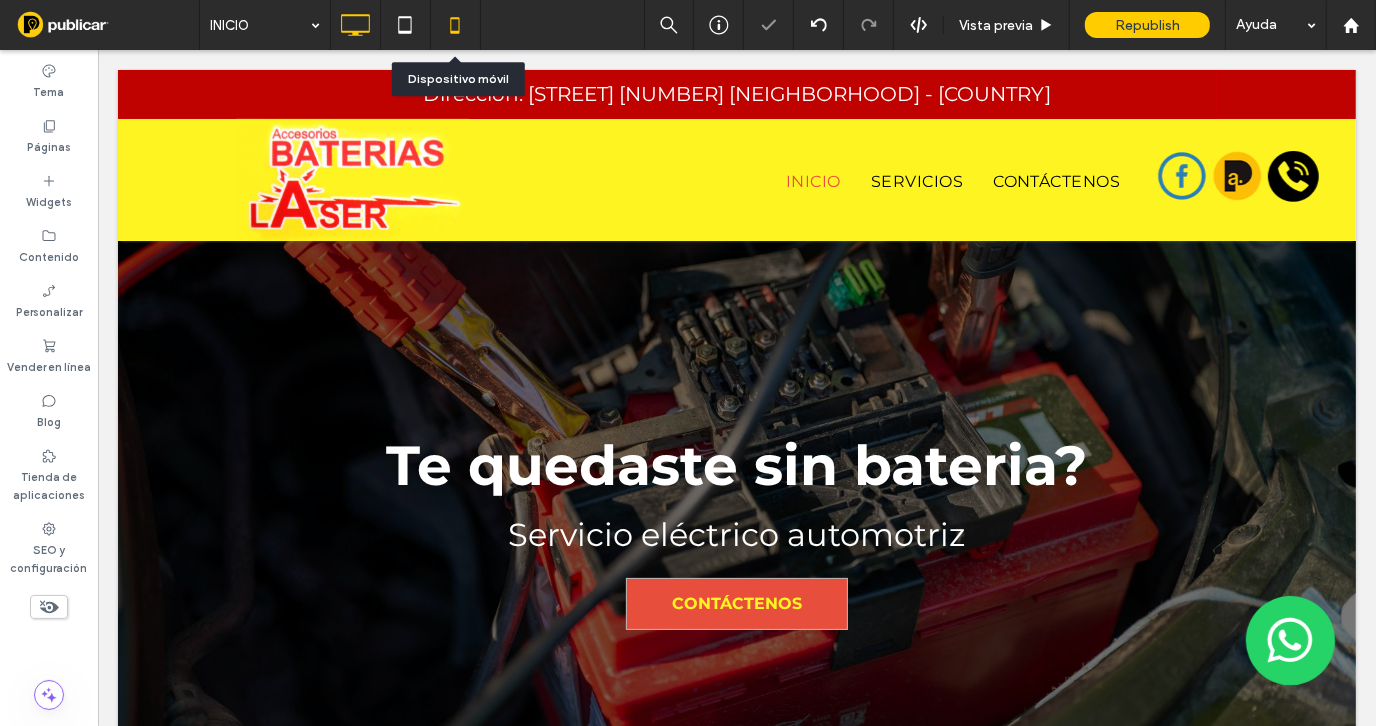 click 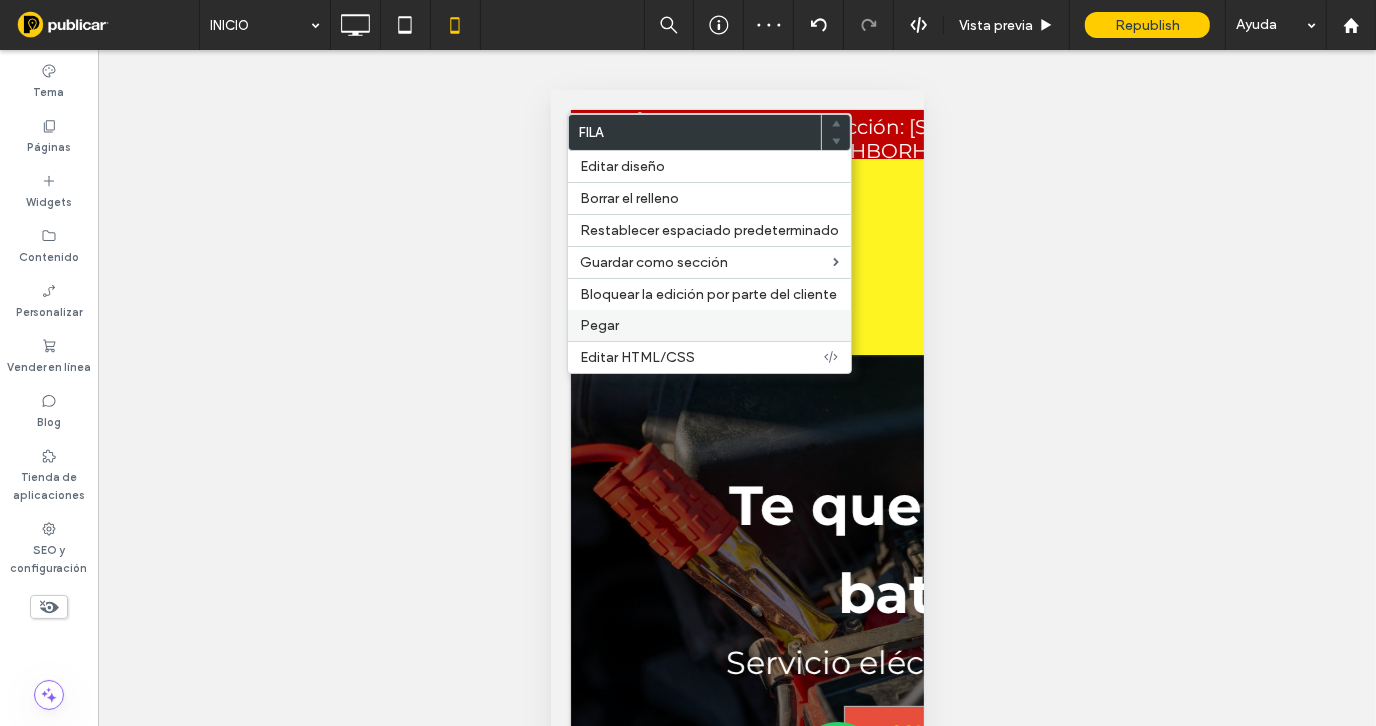 click on "Pegar" at bounding box center [709, 325] 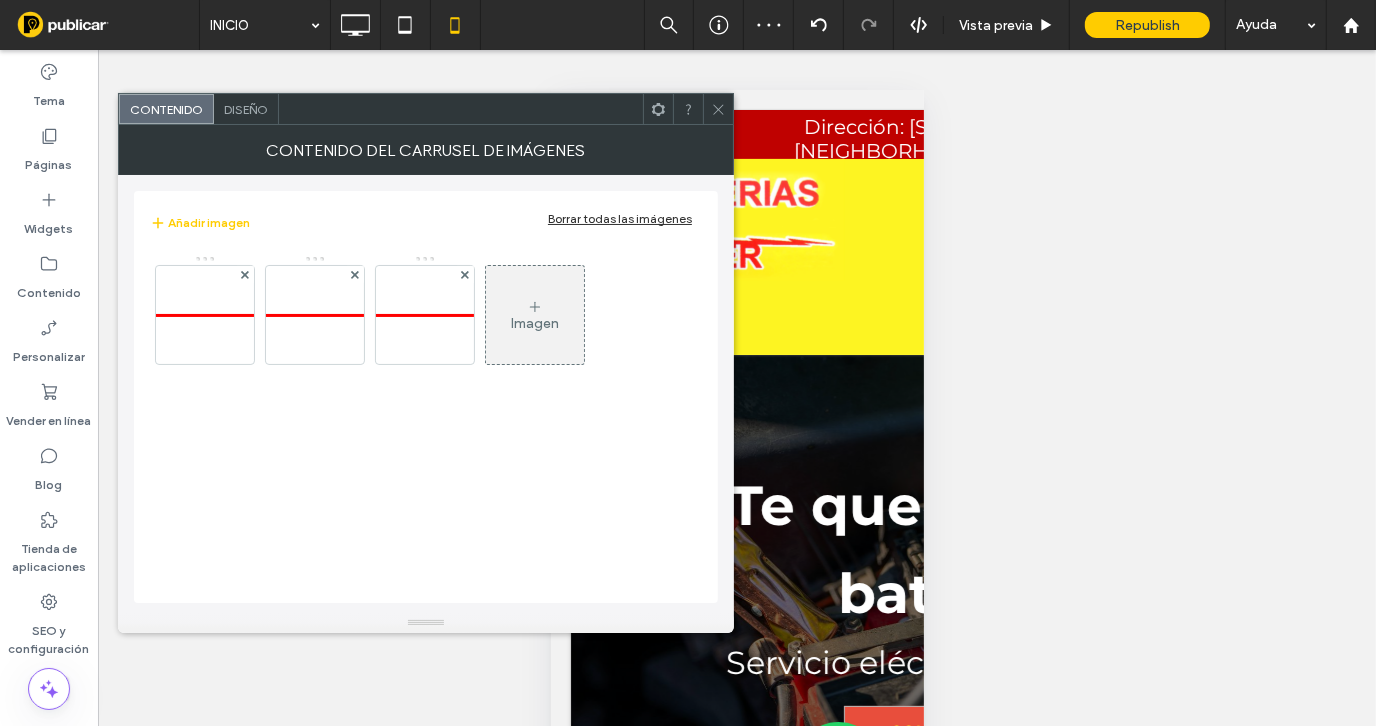 click on "Diseño" at bounding box center (246, 109) 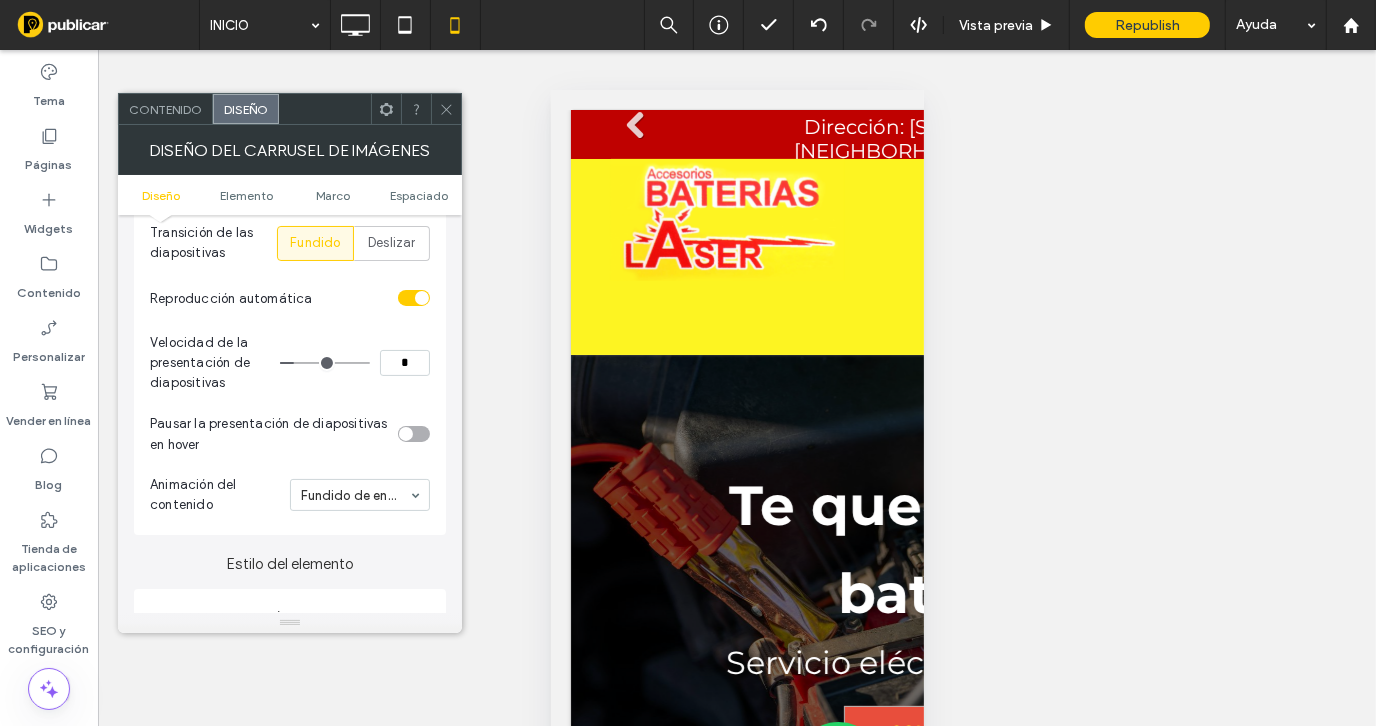 scroll, scrollTop: 399, scrollLeft: 0, axis: vertical 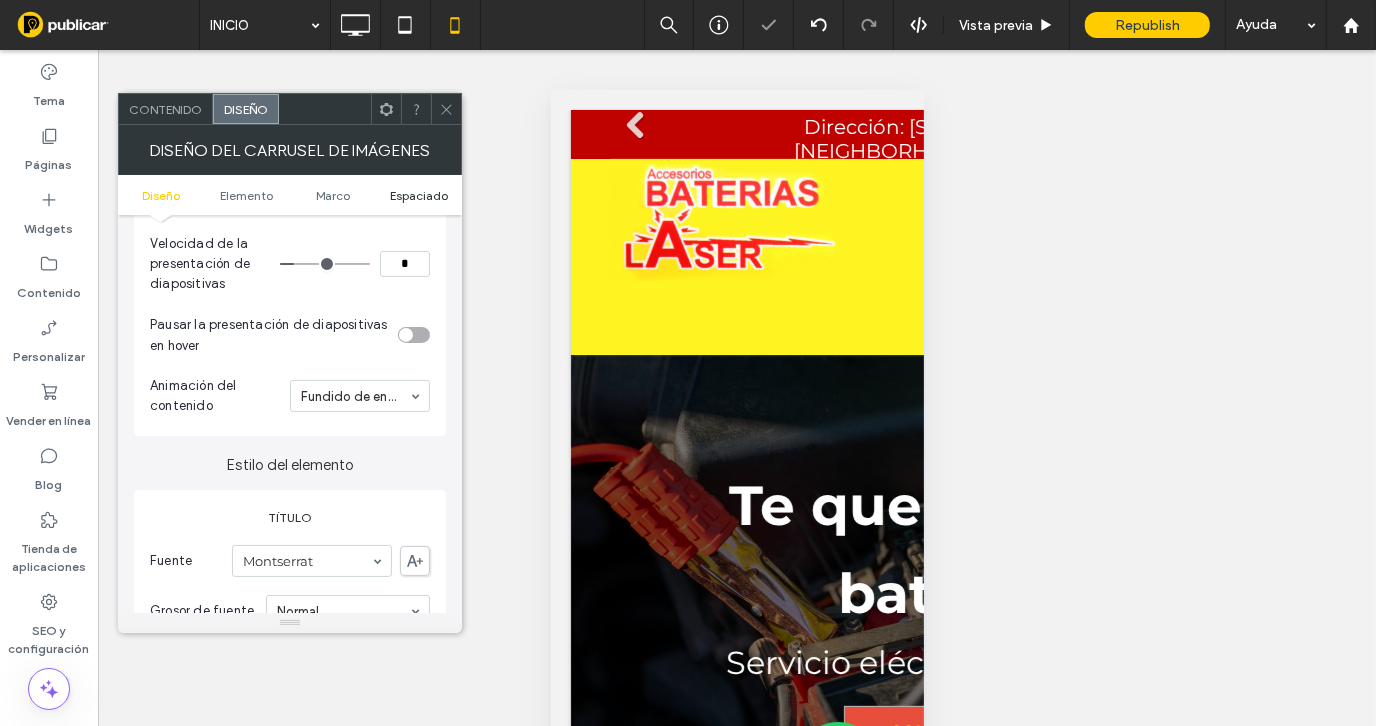click on "Espaciado" at bounding box center [419, 195] 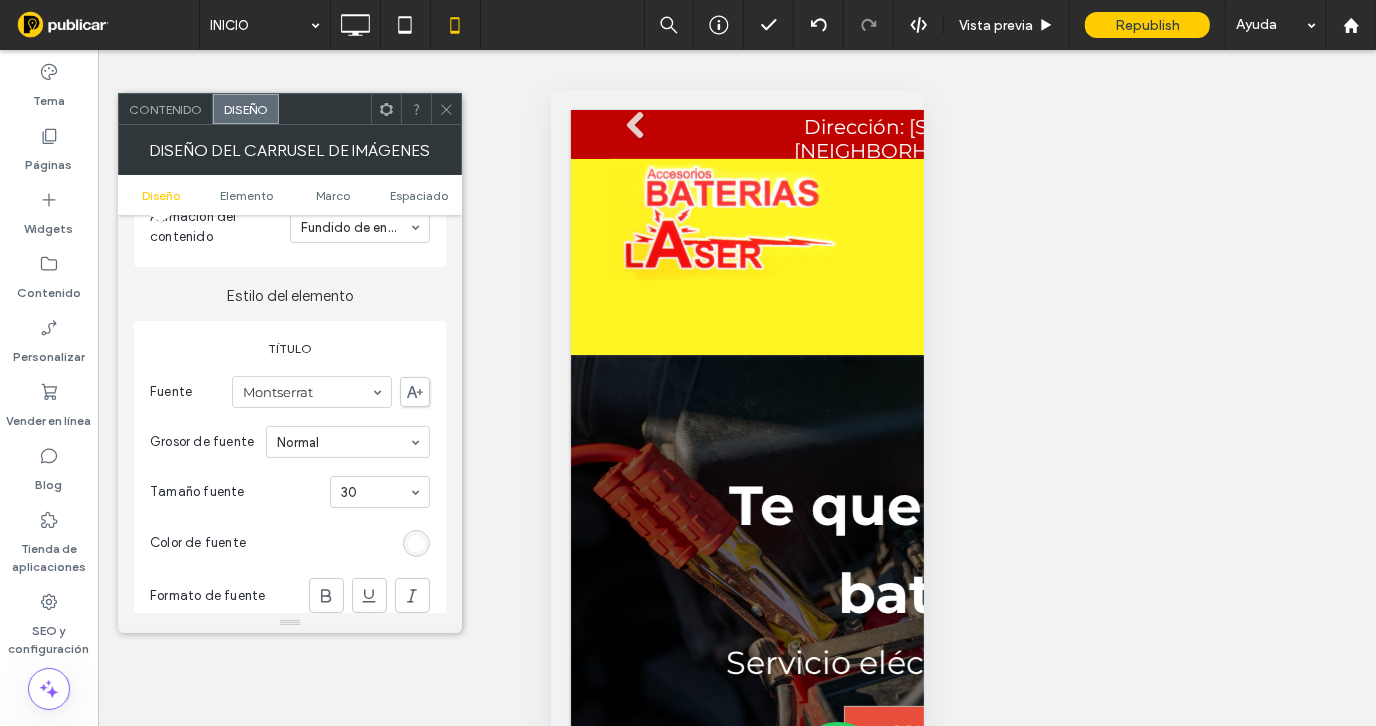 scroll, scrollTop: 600, scrollLeft: 0, axis: vertical 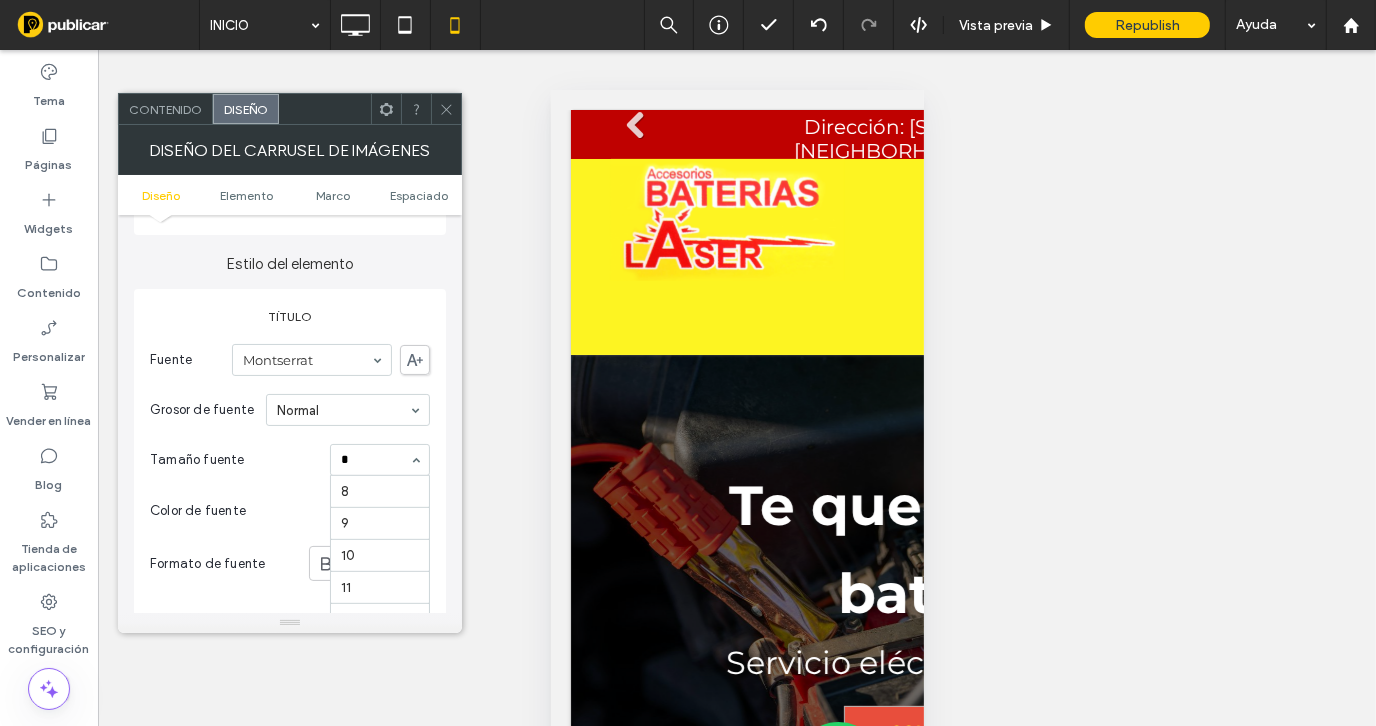 type on "**" 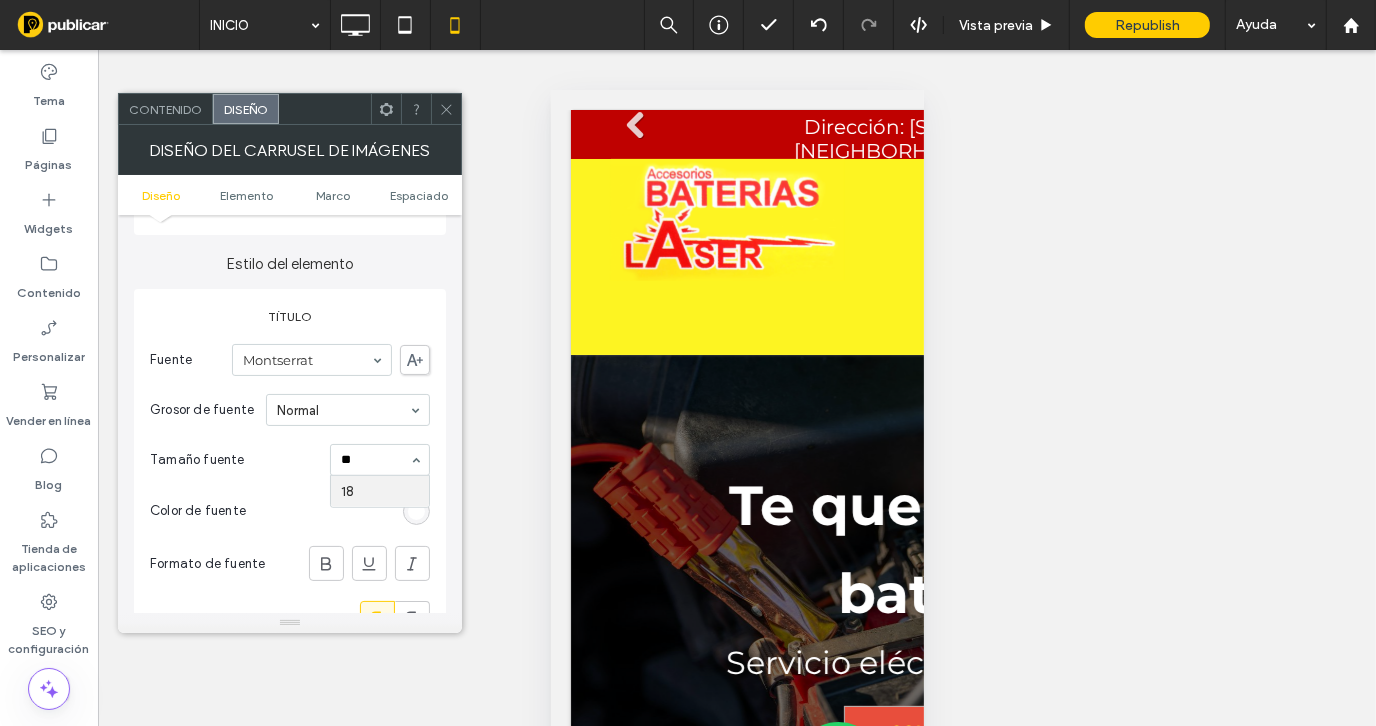 type 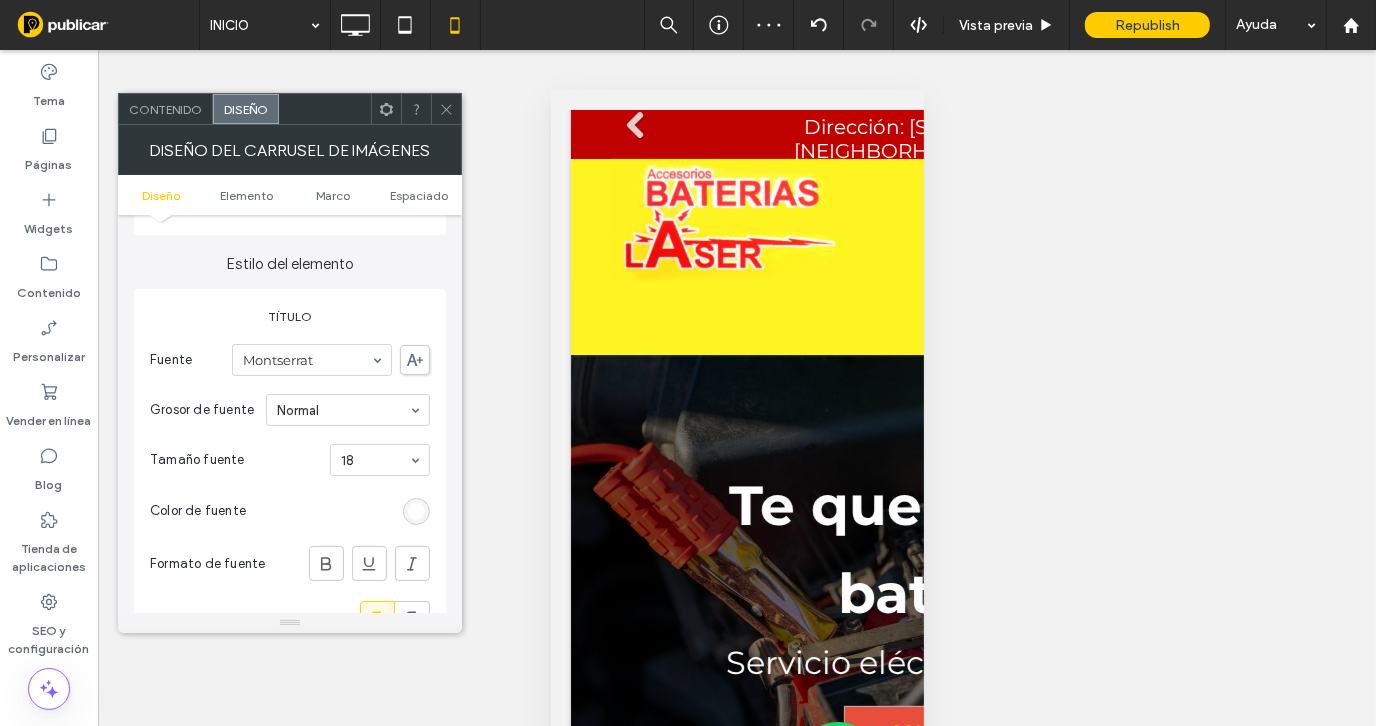 click on "Color de fuente" at bounding box center (290, 511) 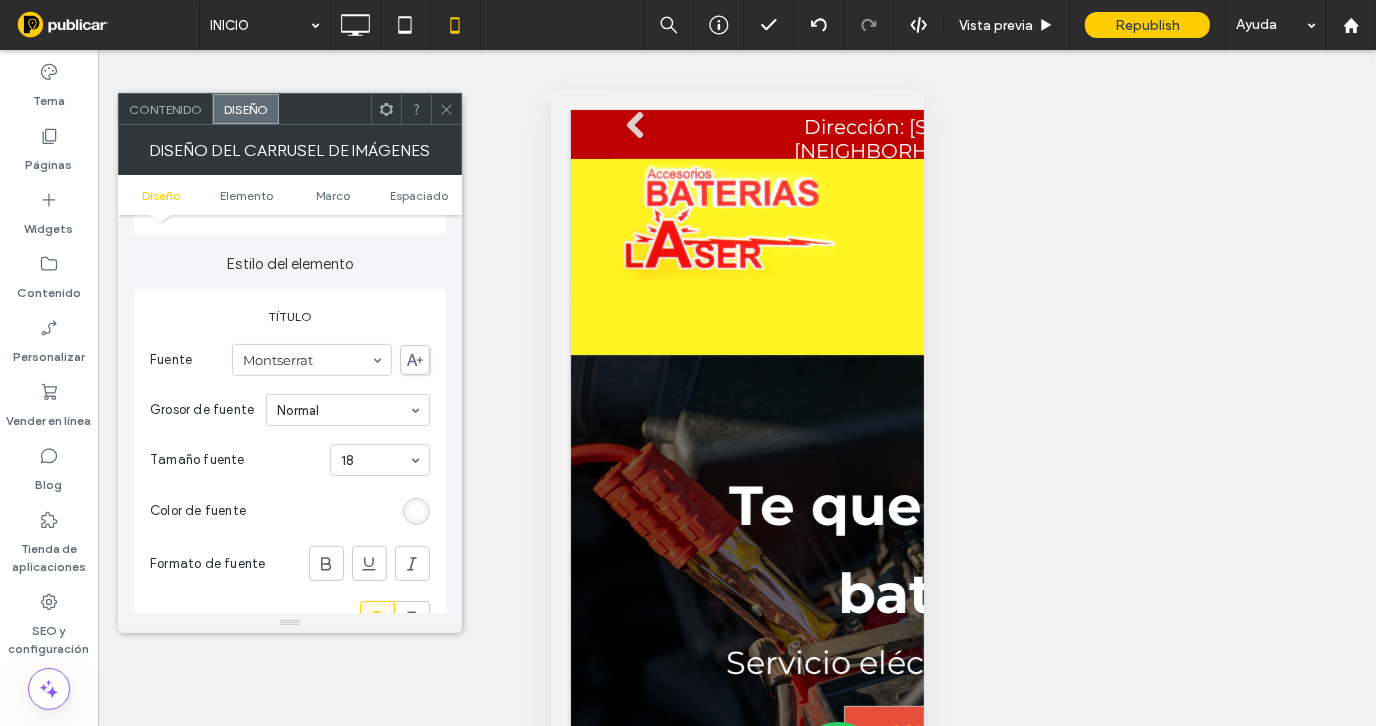 click 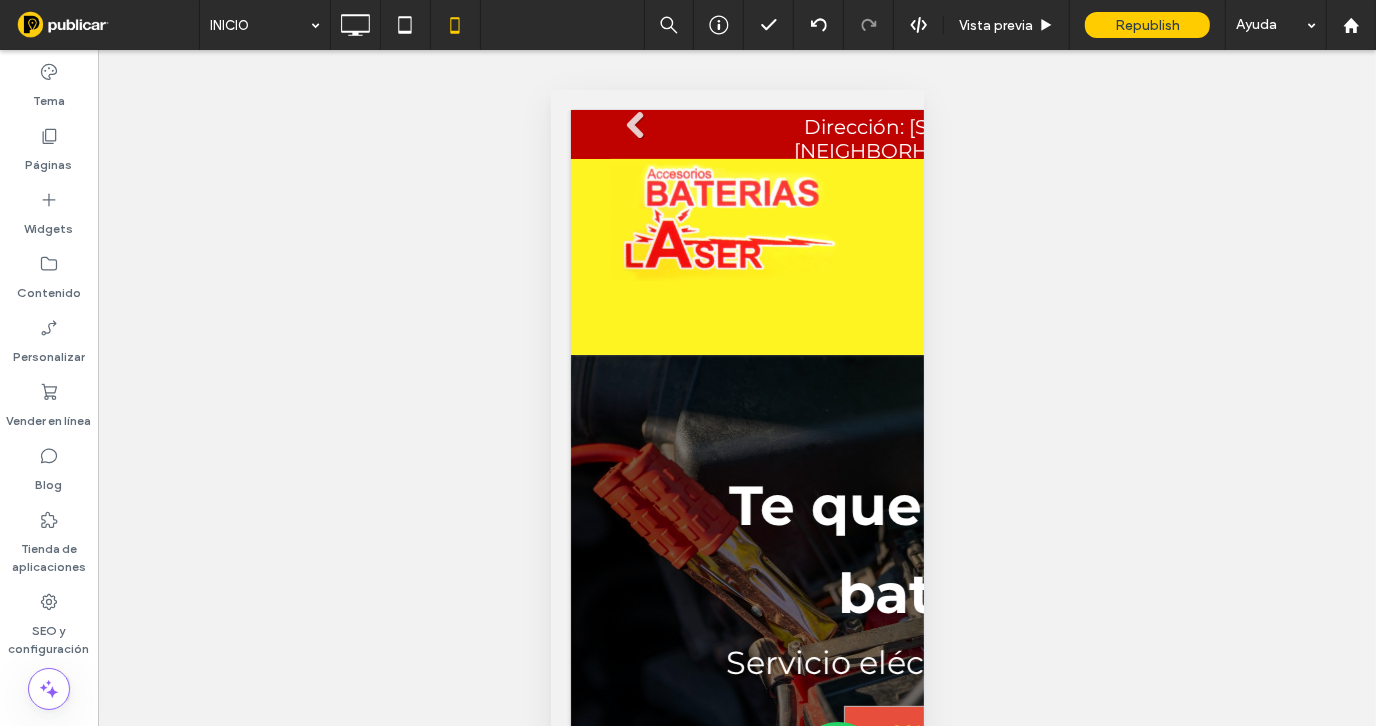 click on "**********" at bounding box center (737, 413) 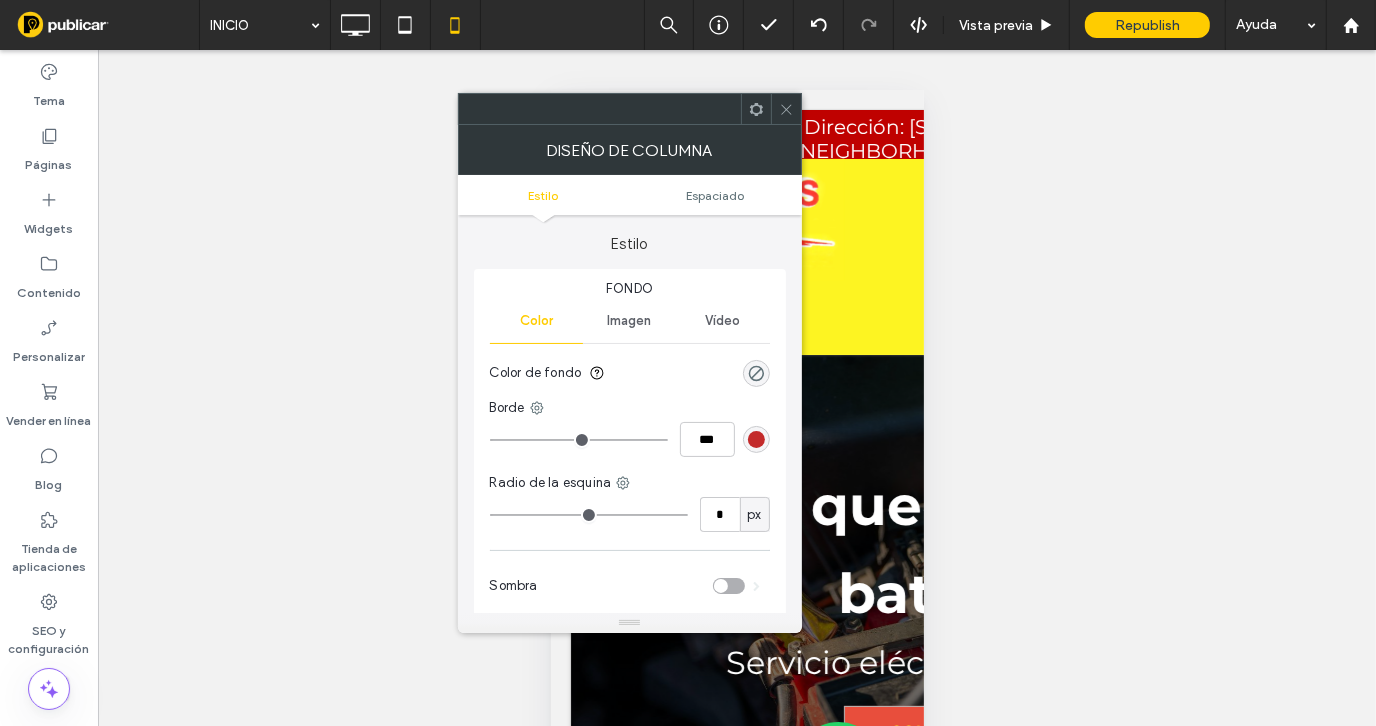 click at bounding box center [786, 109] 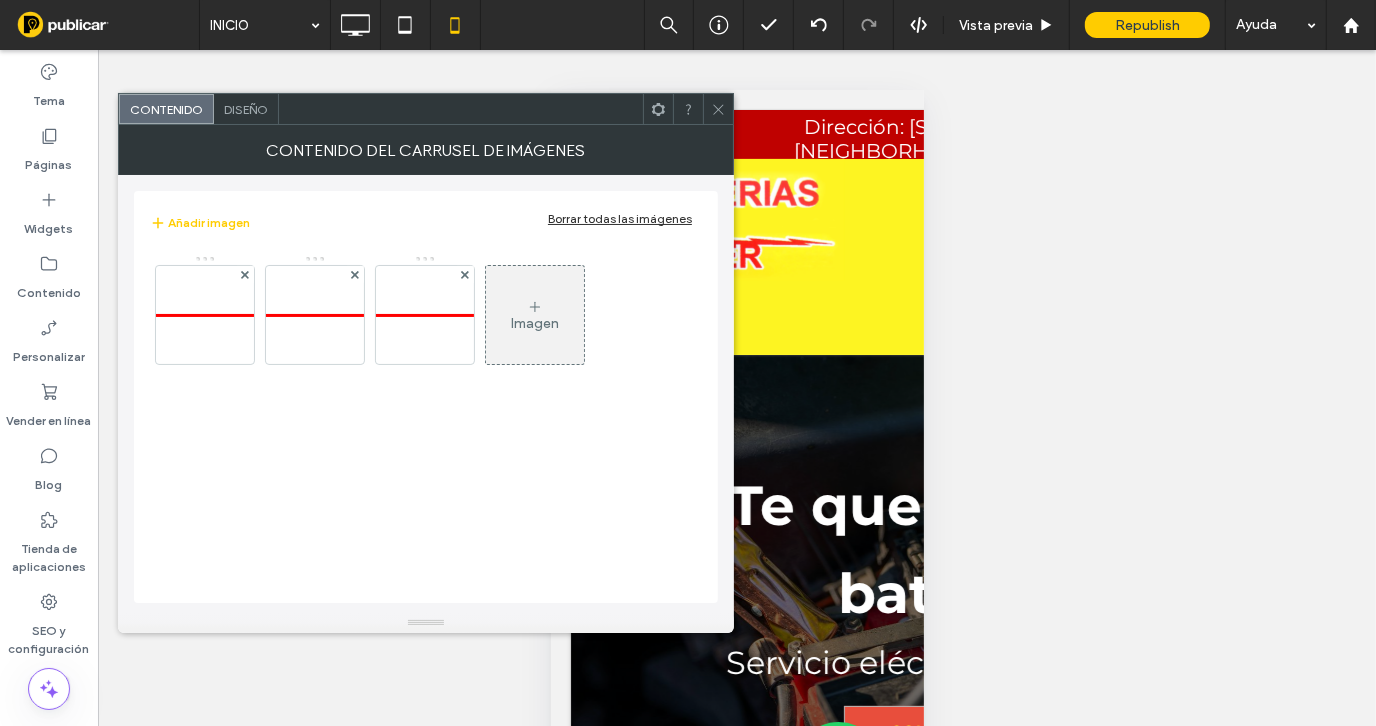click on "Diseño" at bounding box center [246, 109] 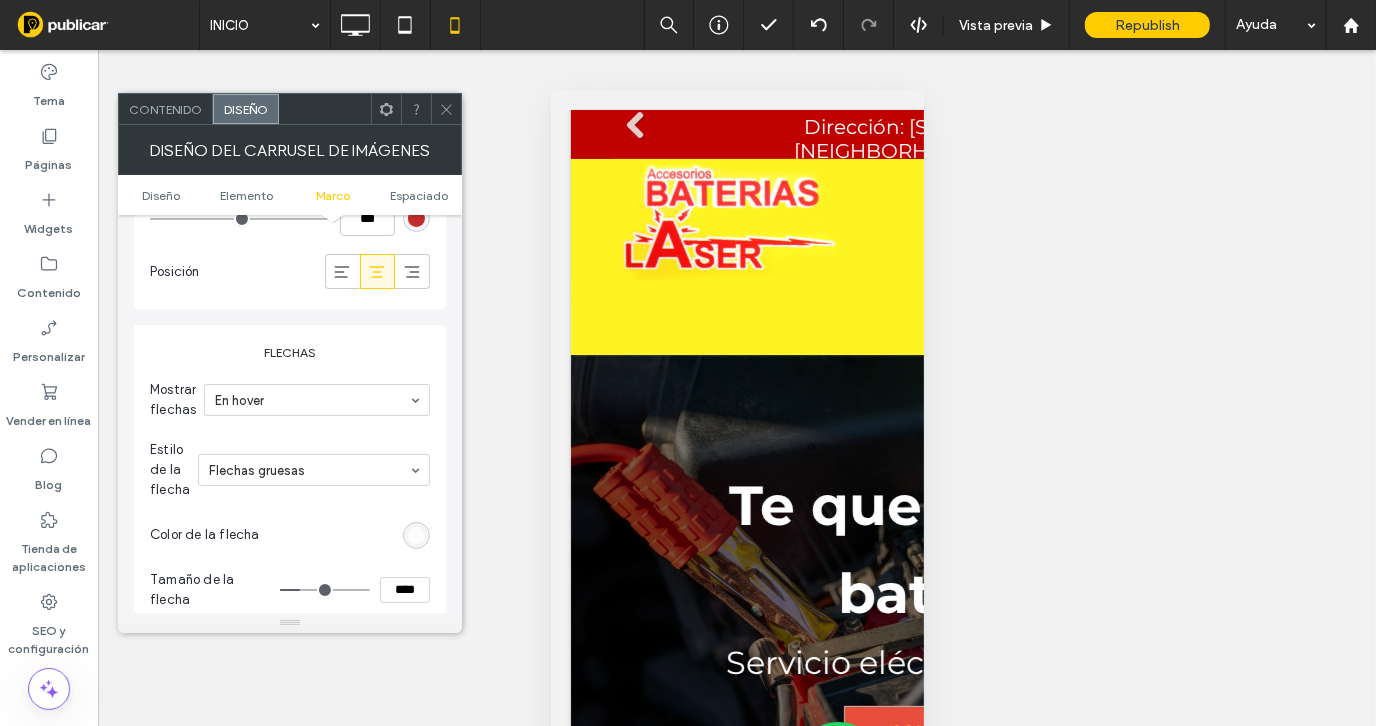 scroll, scrollTop: 1599, scrollLeft: 0, axis: vertical 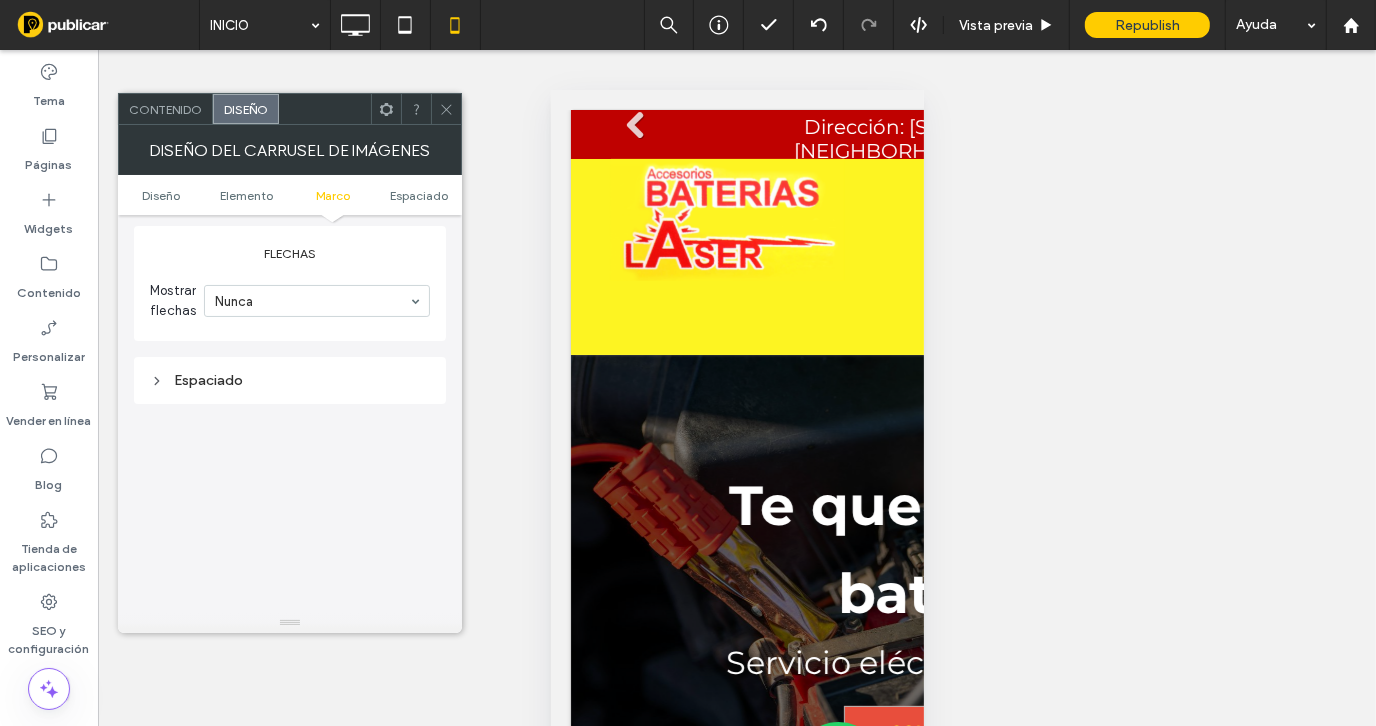 click 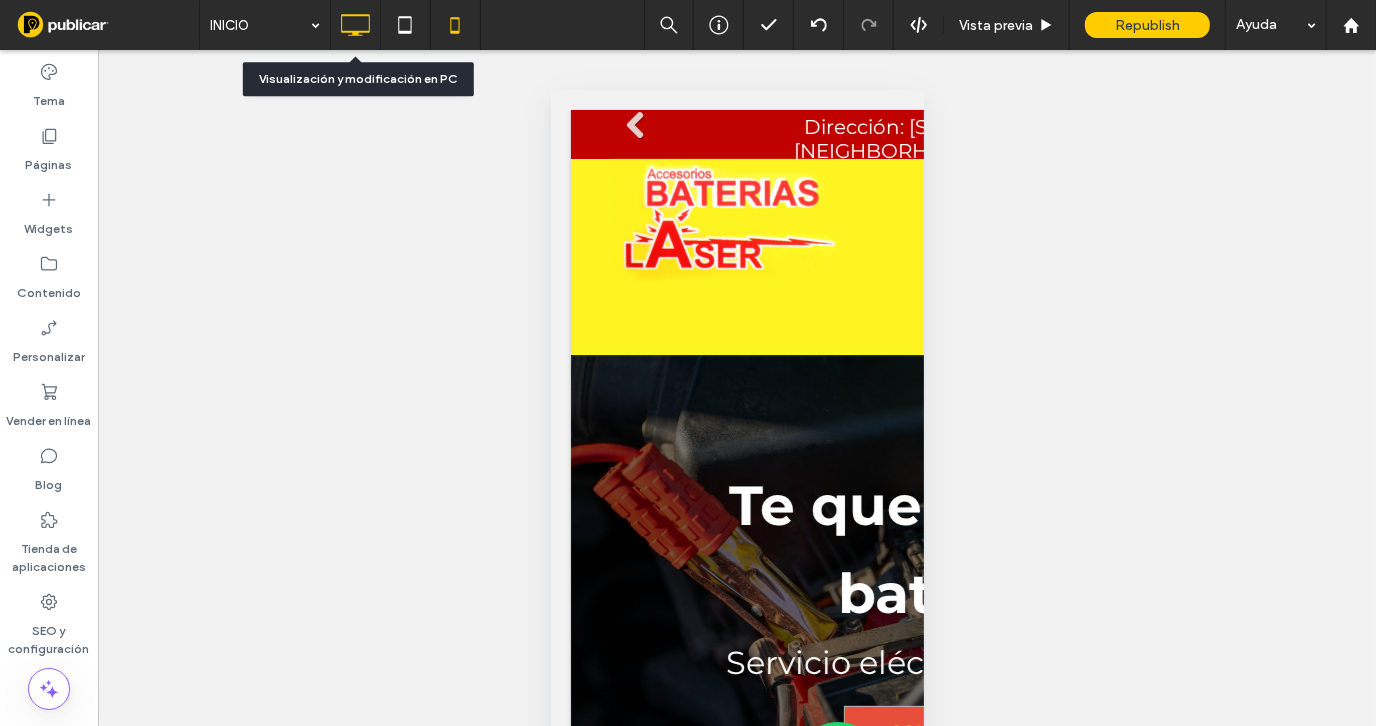 click 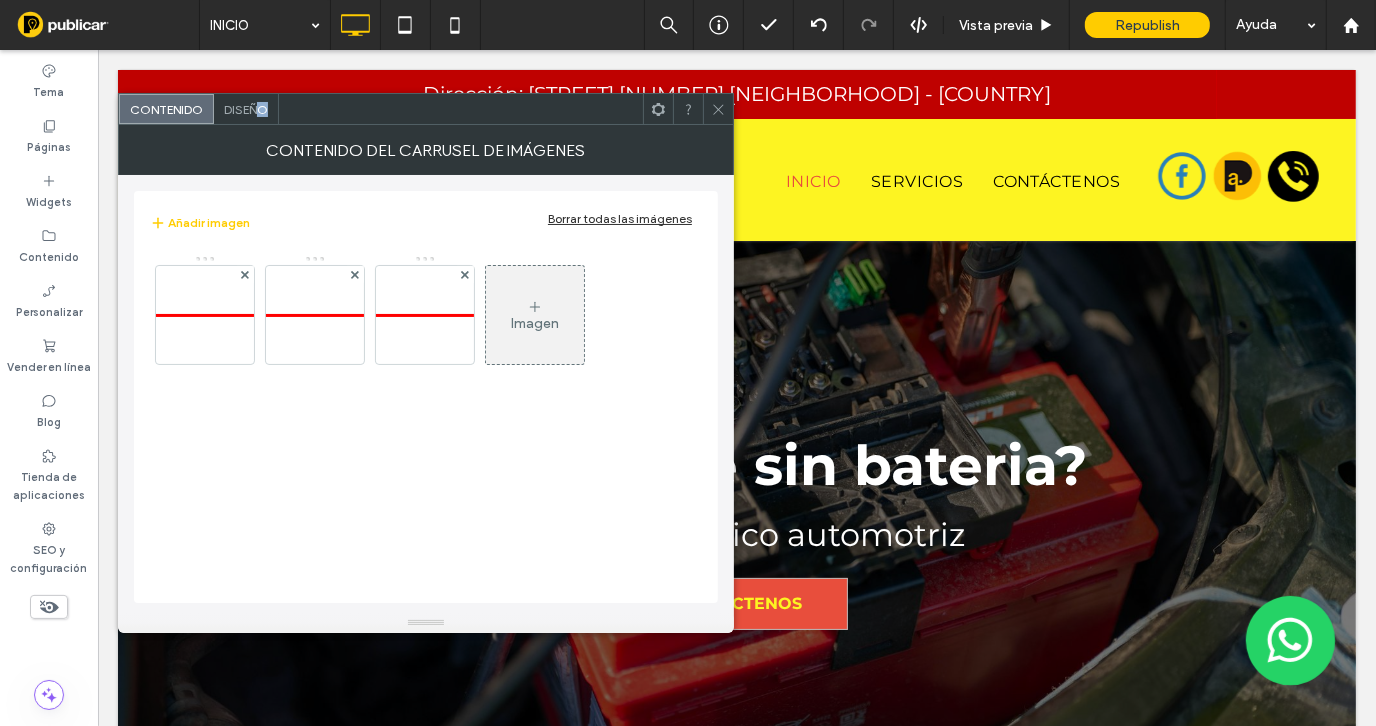 click on "Diseño" at bounding box center [246, 109] 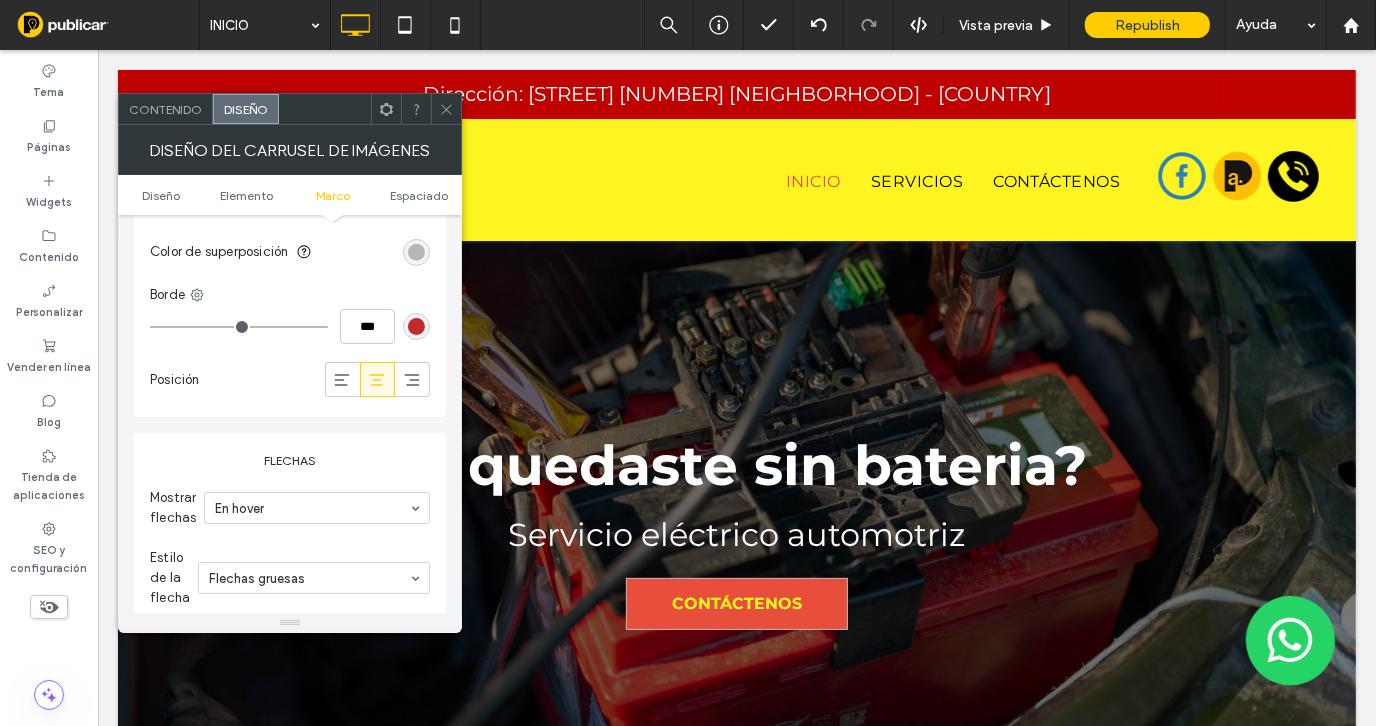 scroll, scrollTop: 1500, scrollLeft: 0, axis: vertical 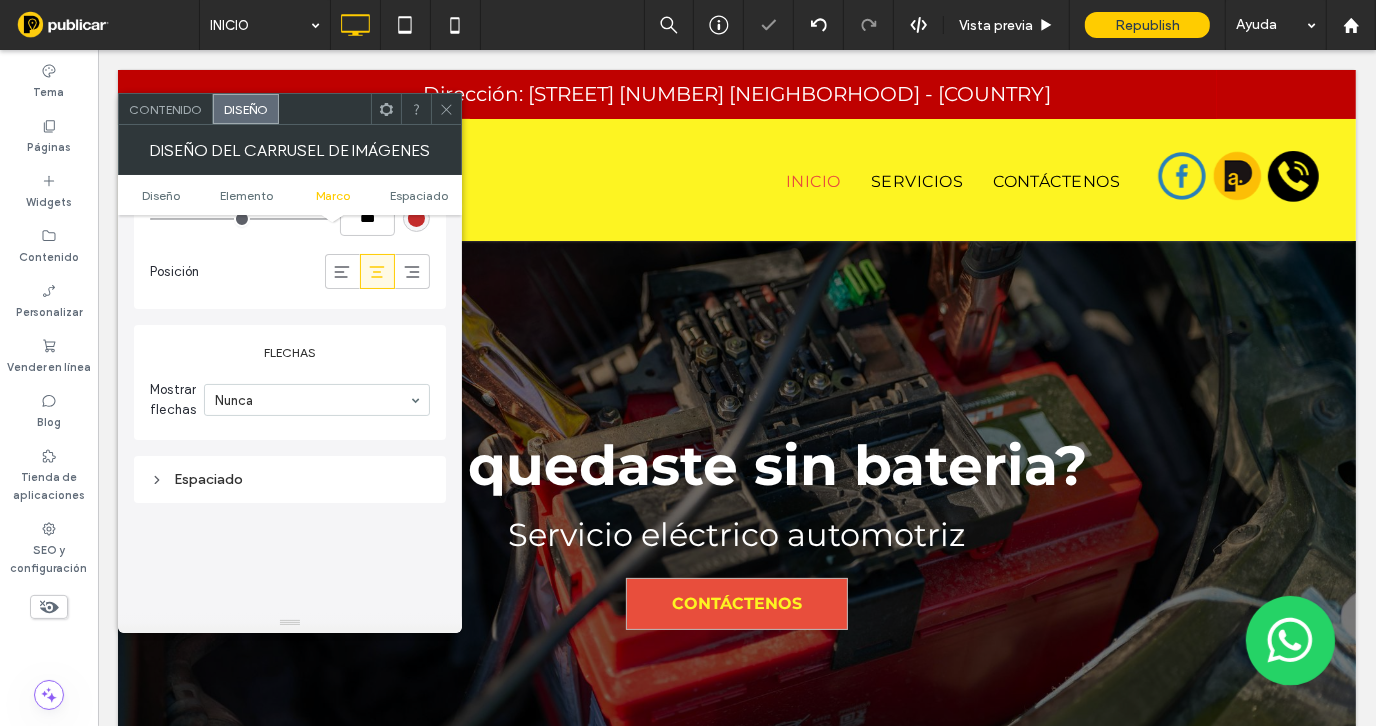 click 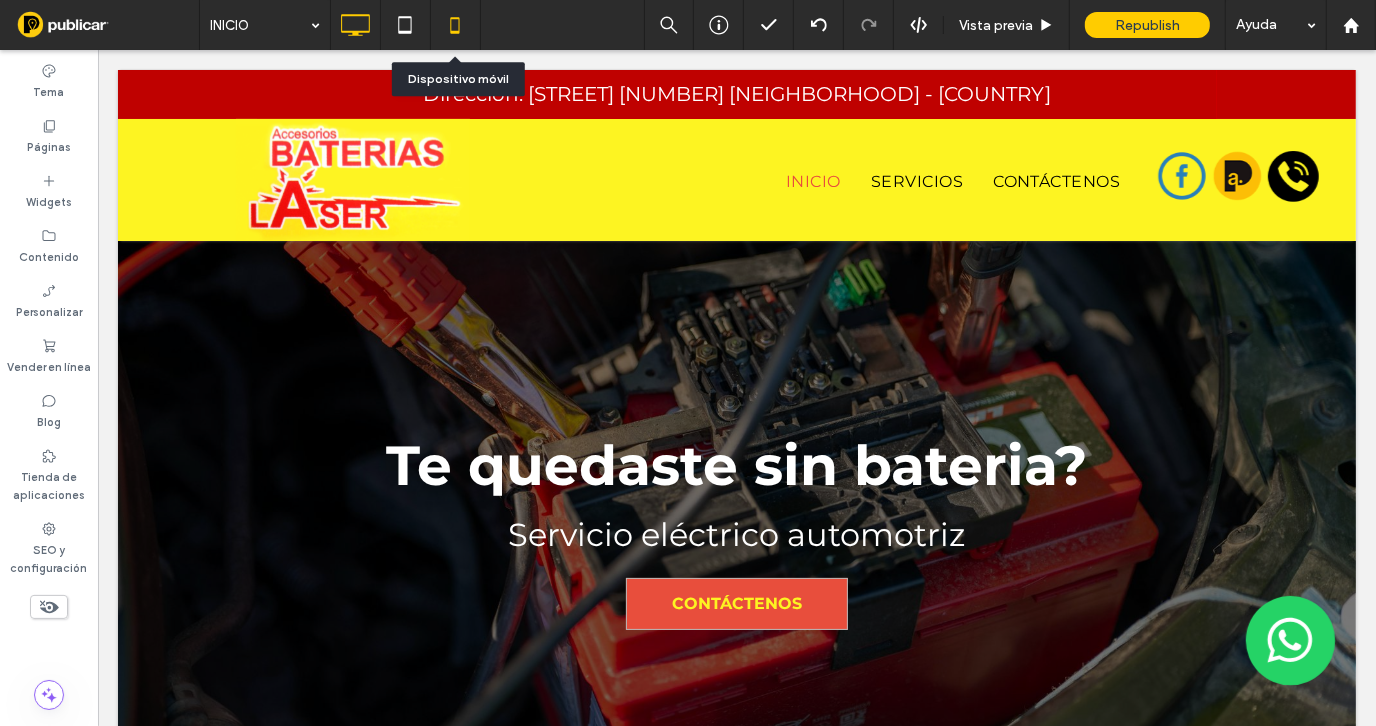 click 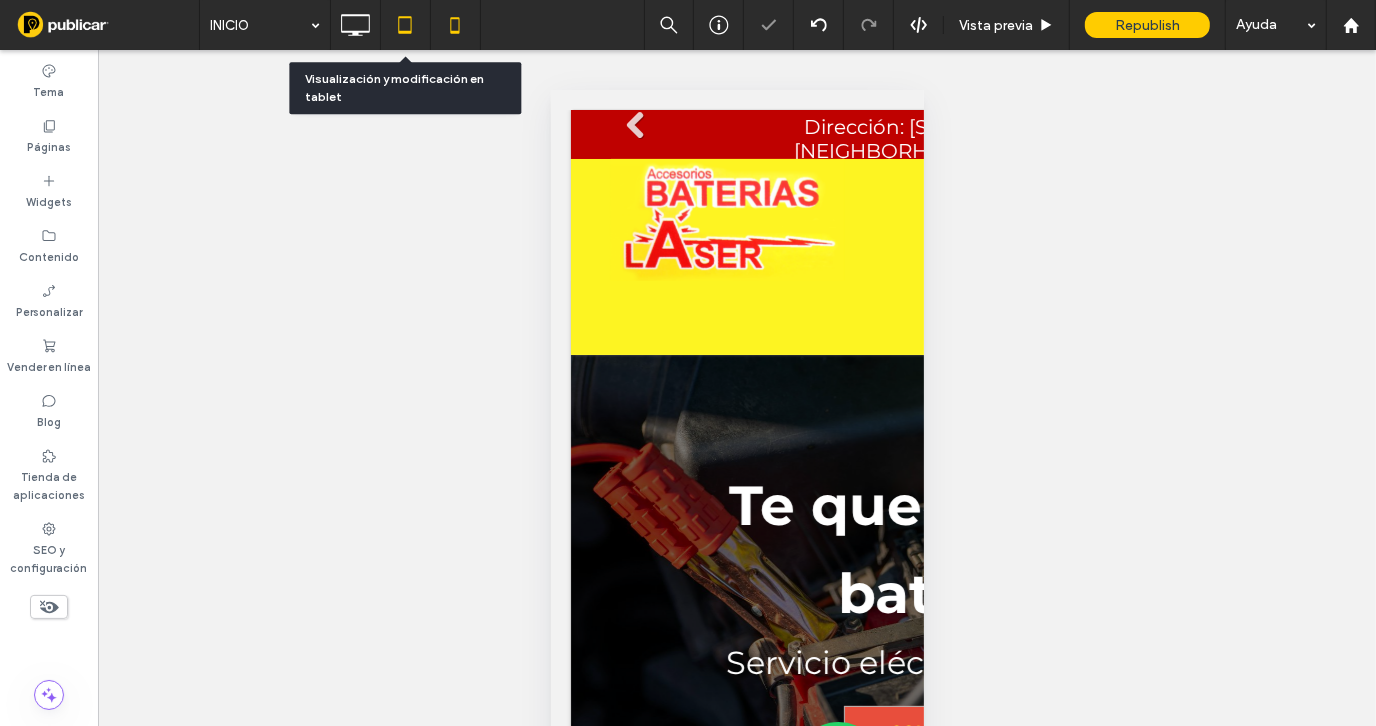 click 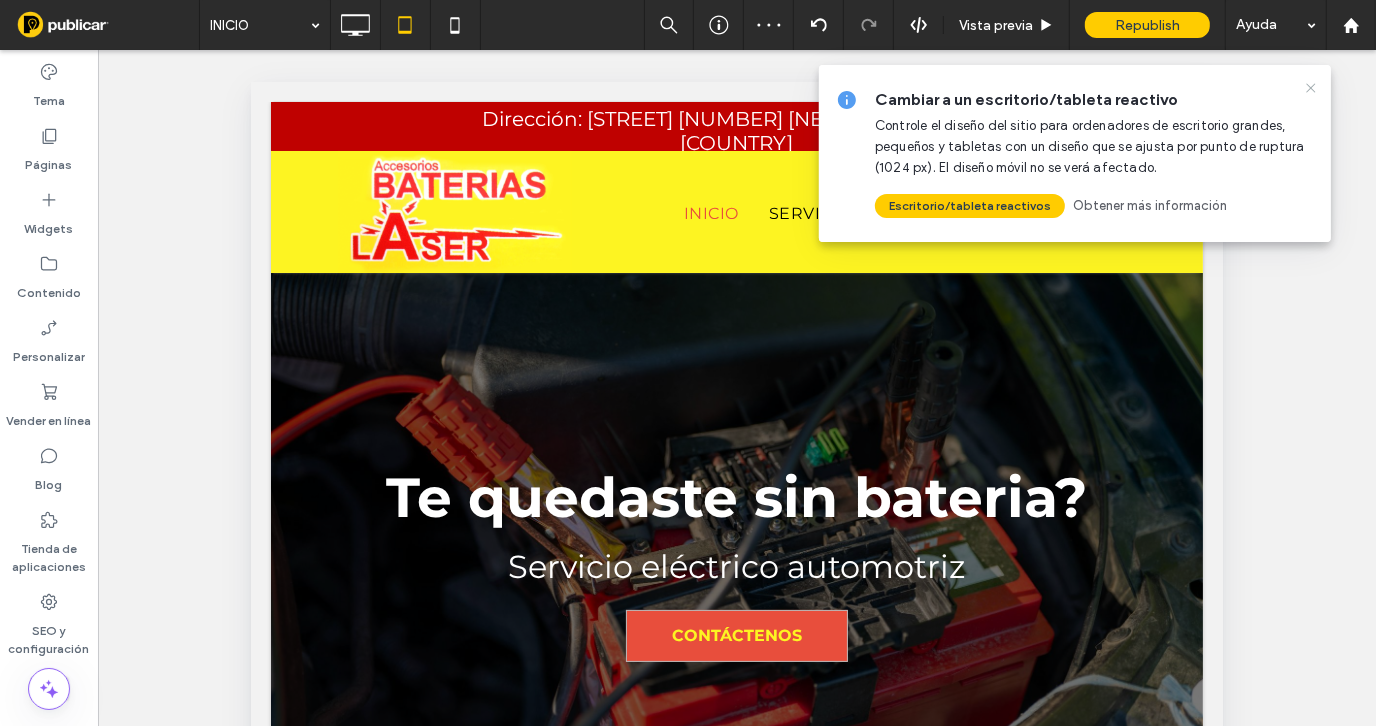 click 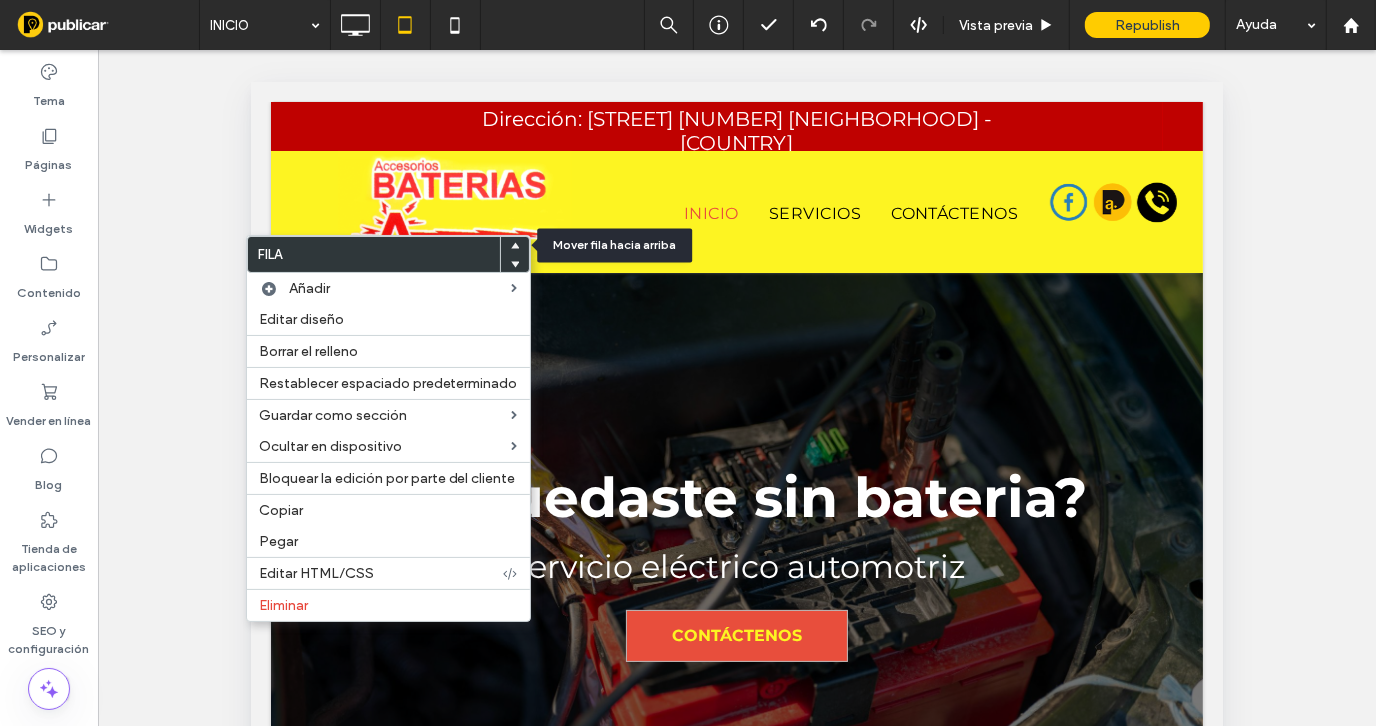 click 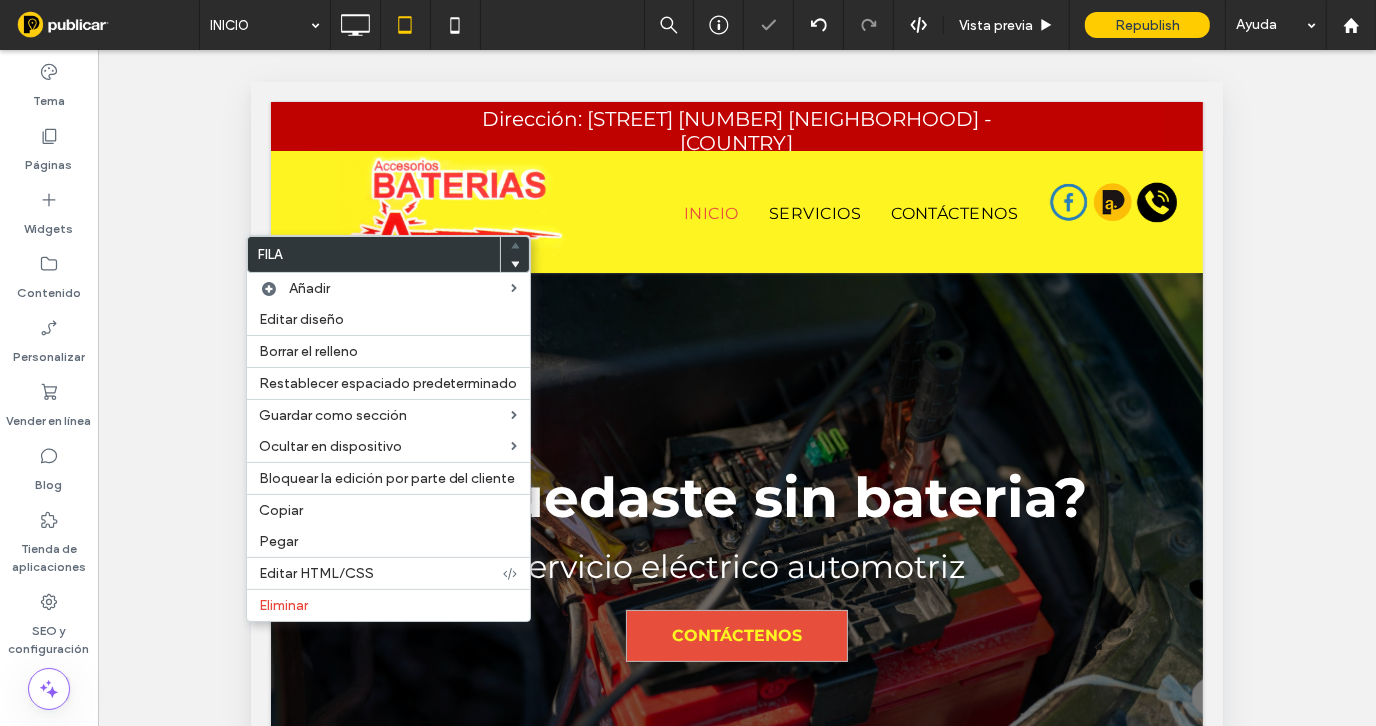 click on "**********" at bounding box center [737, 413] 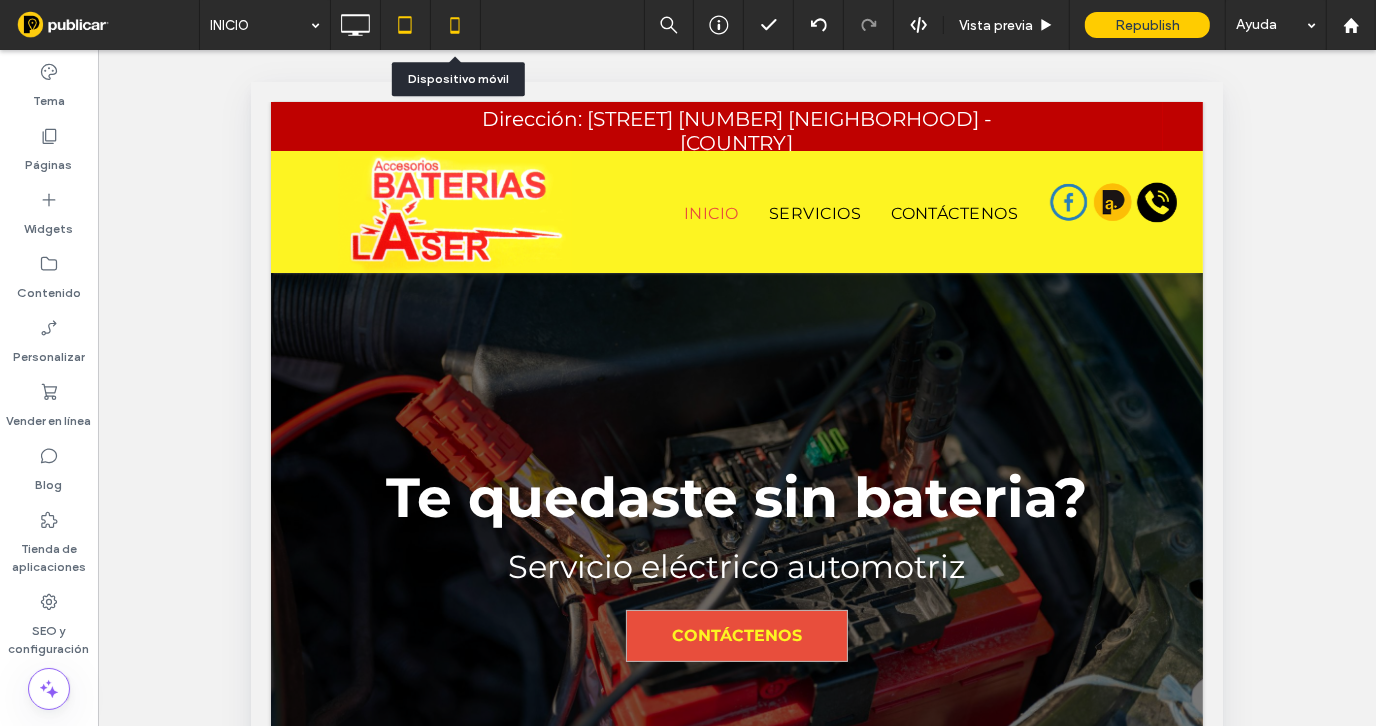 click 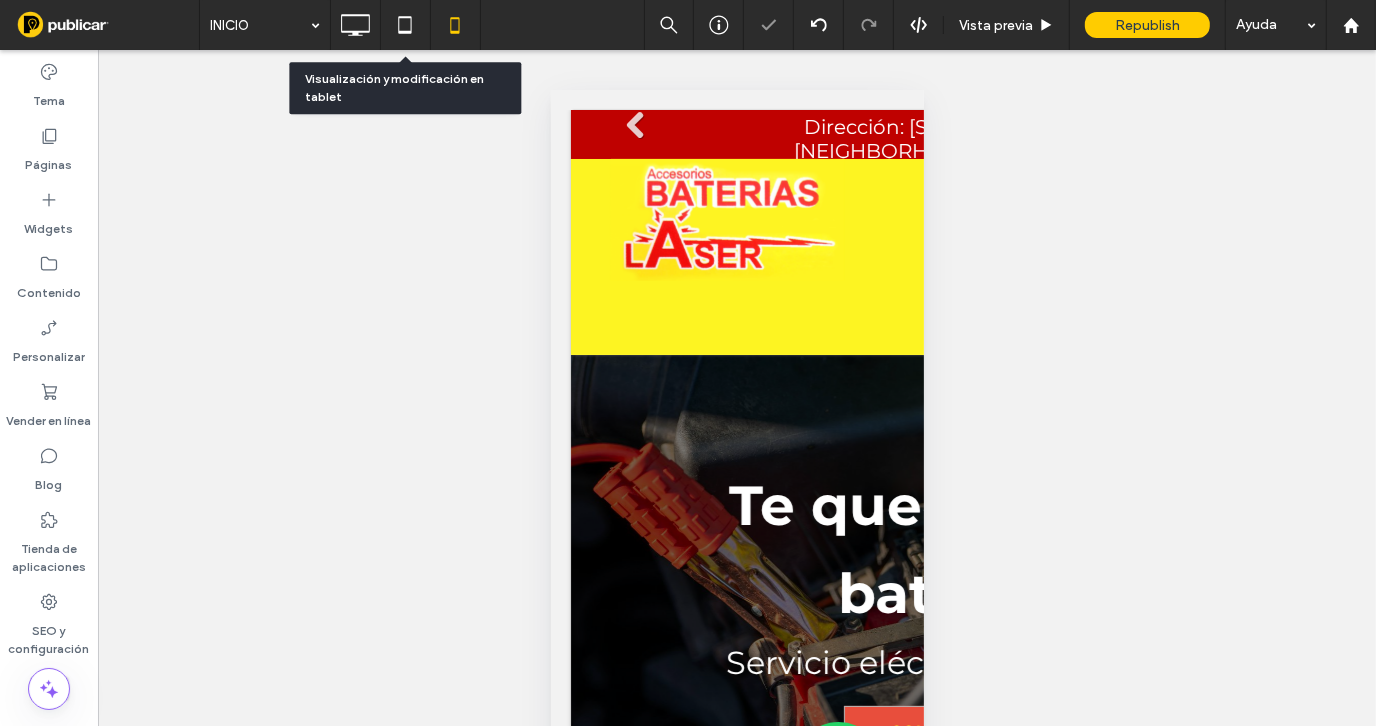 click 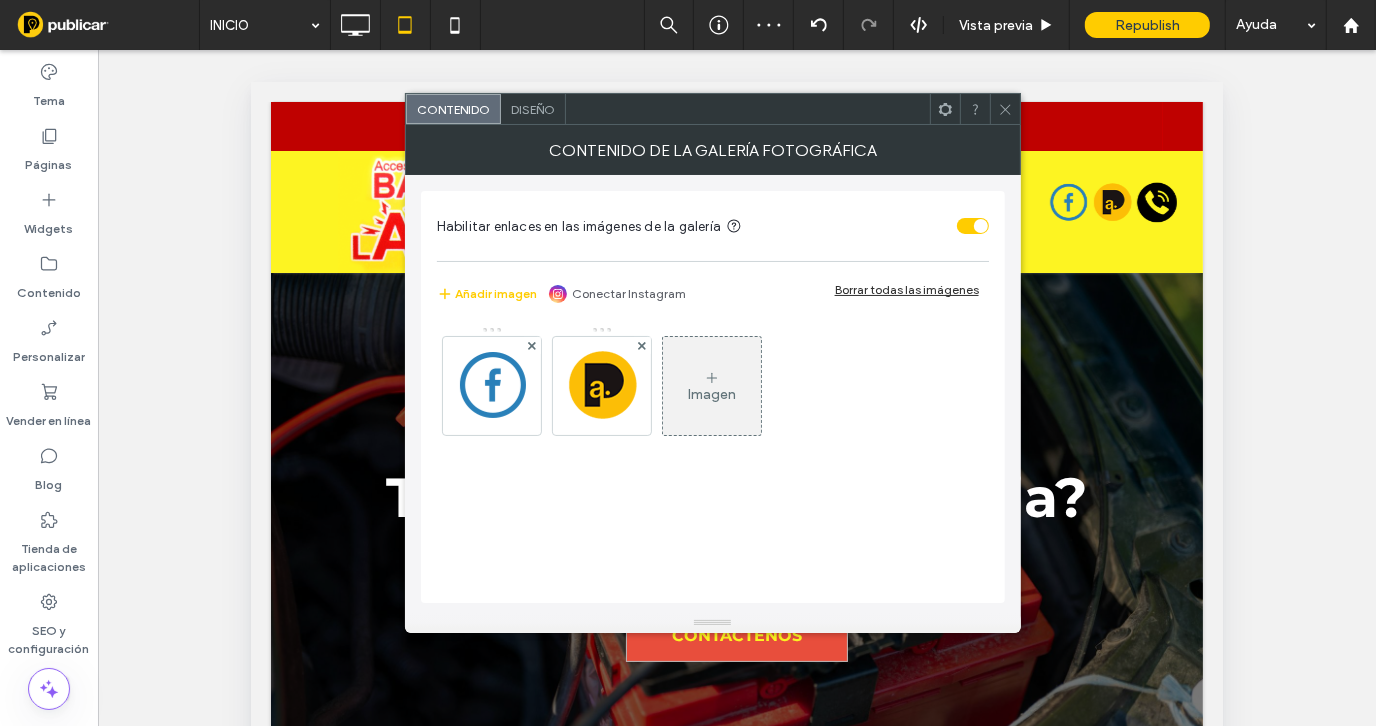 click on "Imagen" at bounding box center (712, 394) 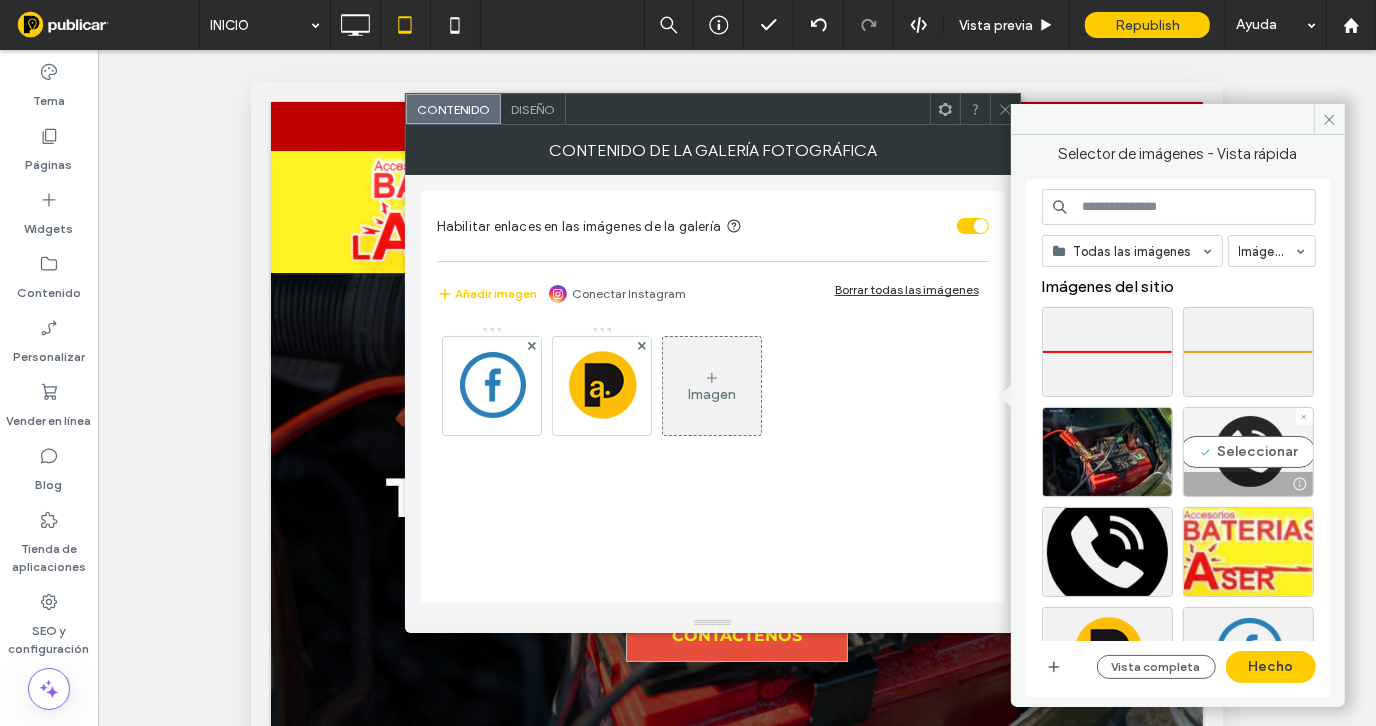 click on "Seleccionar" at bounding box center (1248, 452) 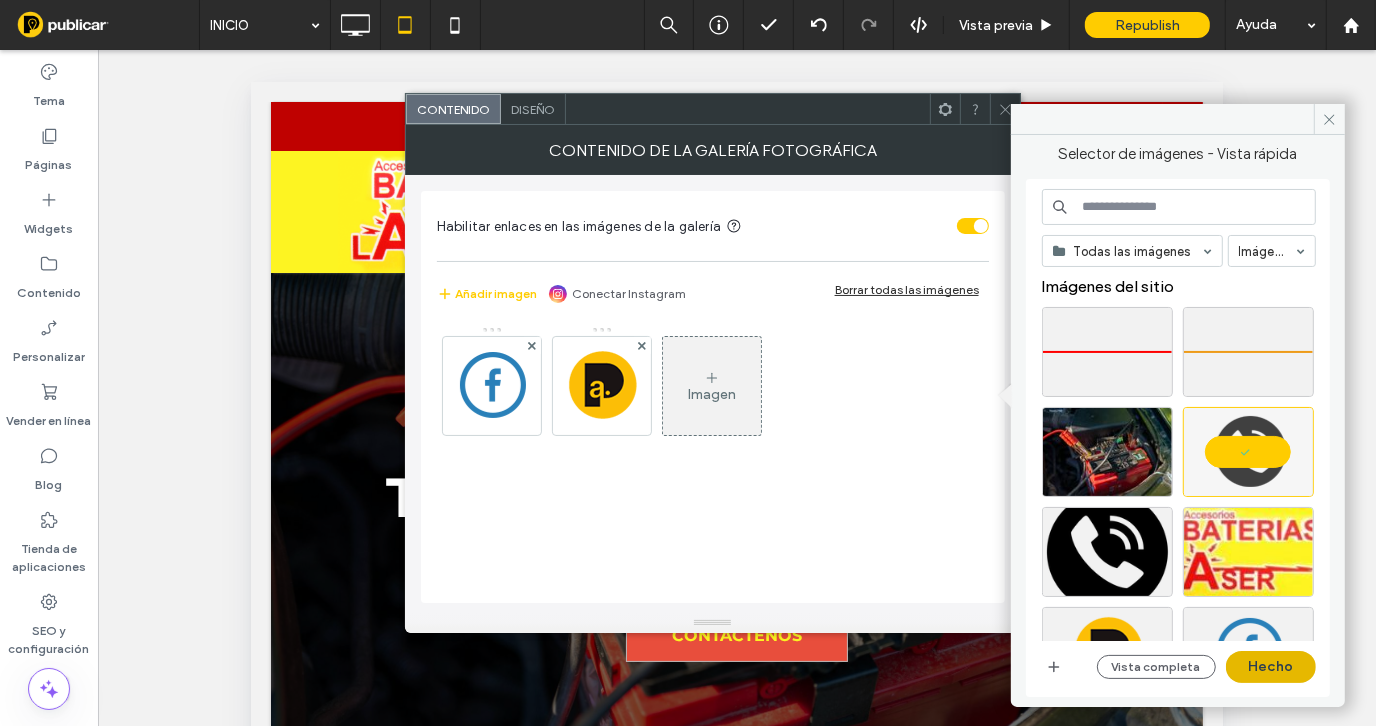 click on "Hecho" at bounding box center (1271, 667) 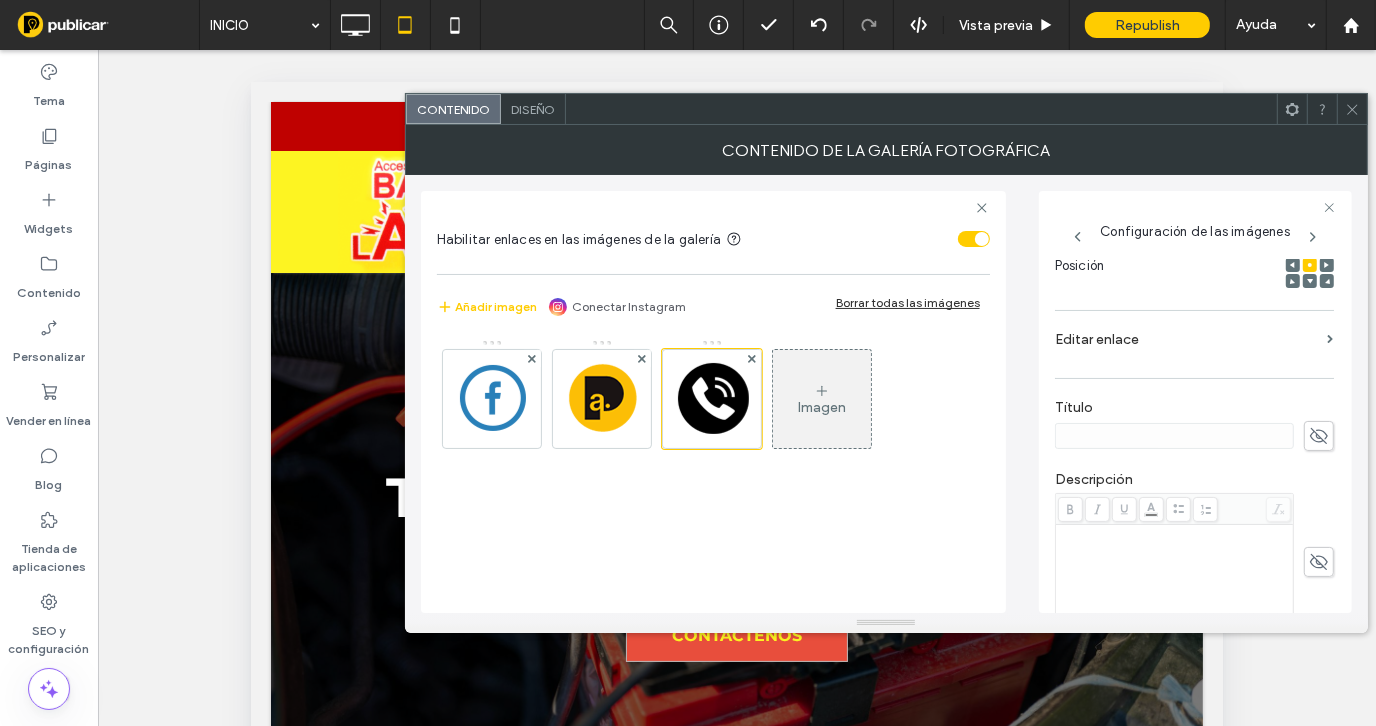 scroll, scrollTop: 199, scrollLeft: 0, axis: vertical 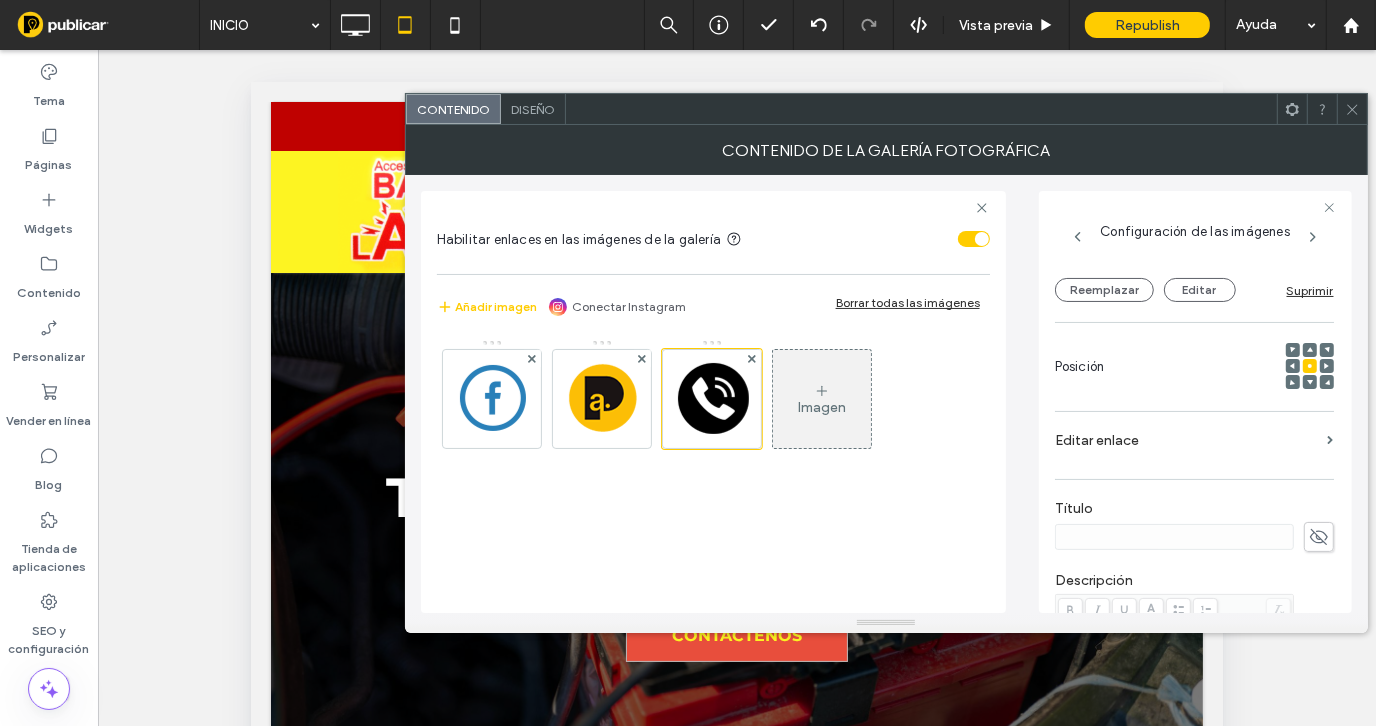 click on "Editar enlace" at bounding box center [1187, 440] 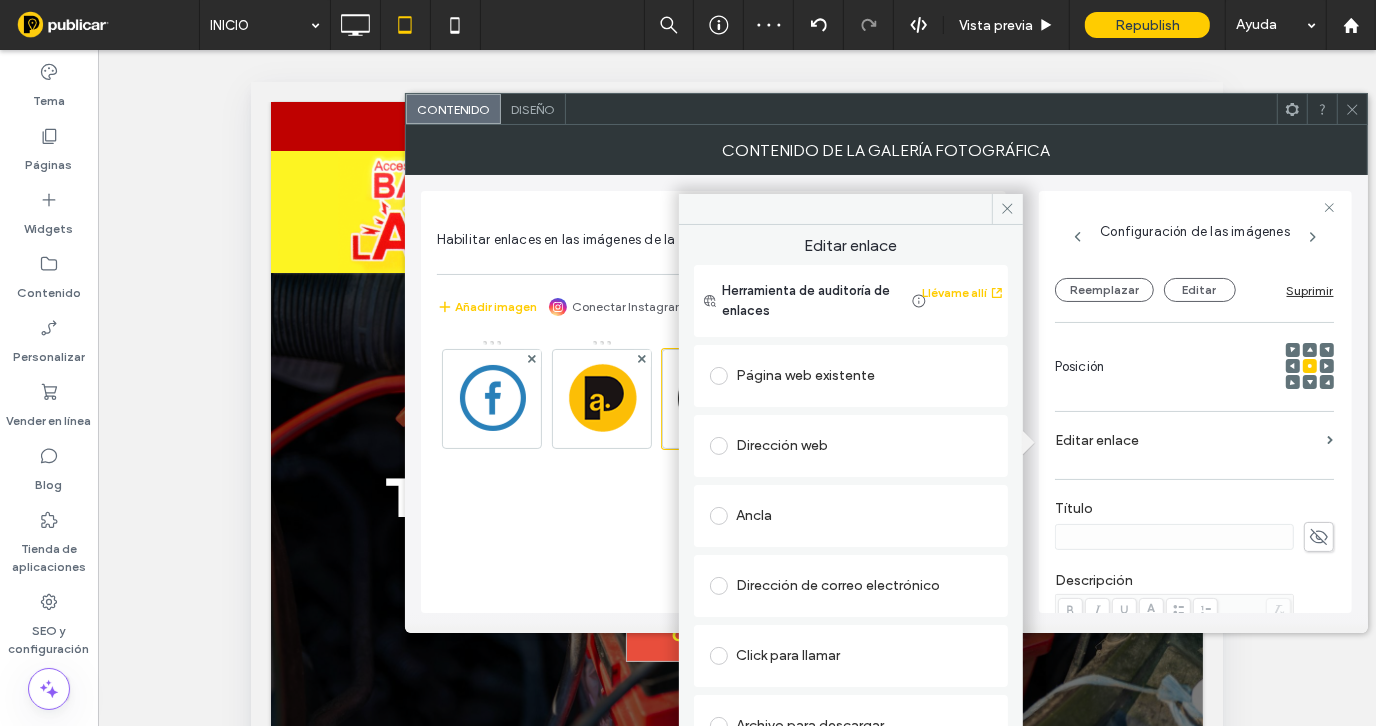 click on "Click para llamar" at bounding box center (851, 656) 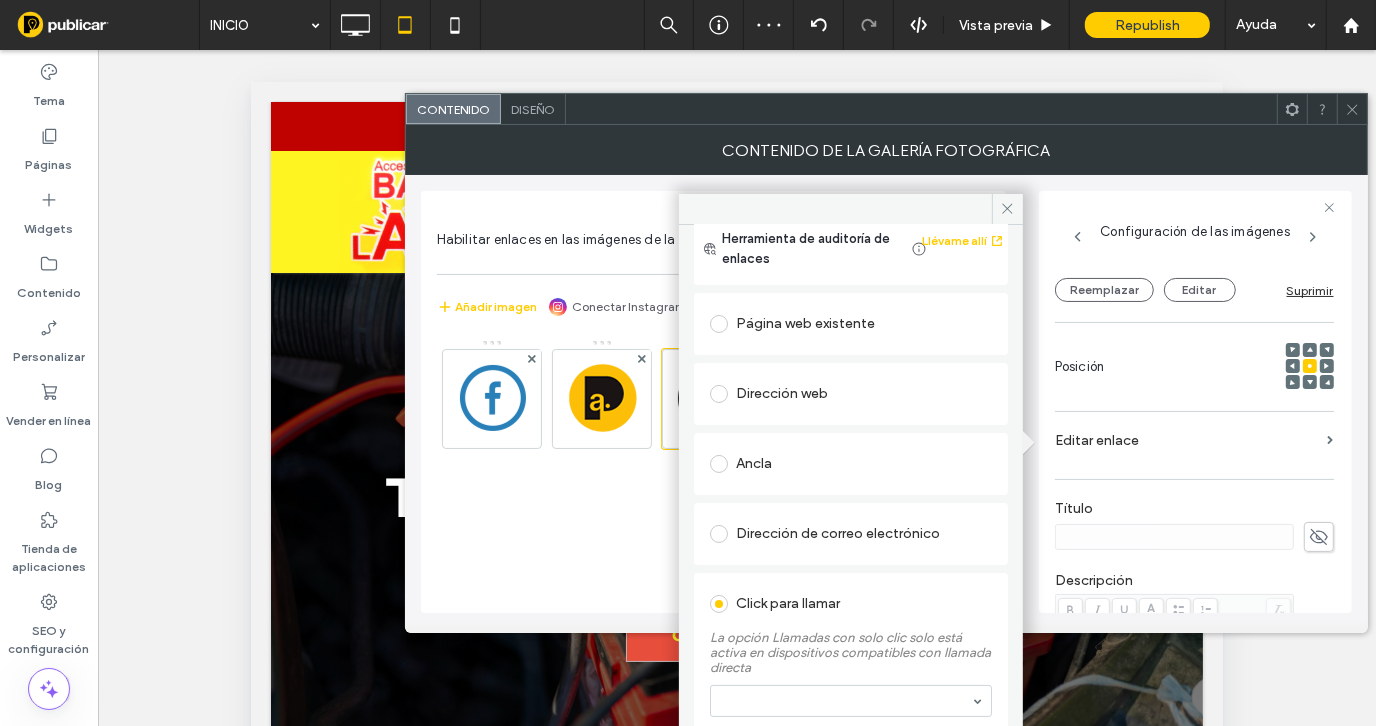 scroll, scrollTop: 81, scrollLeft: 0, axis: vertical 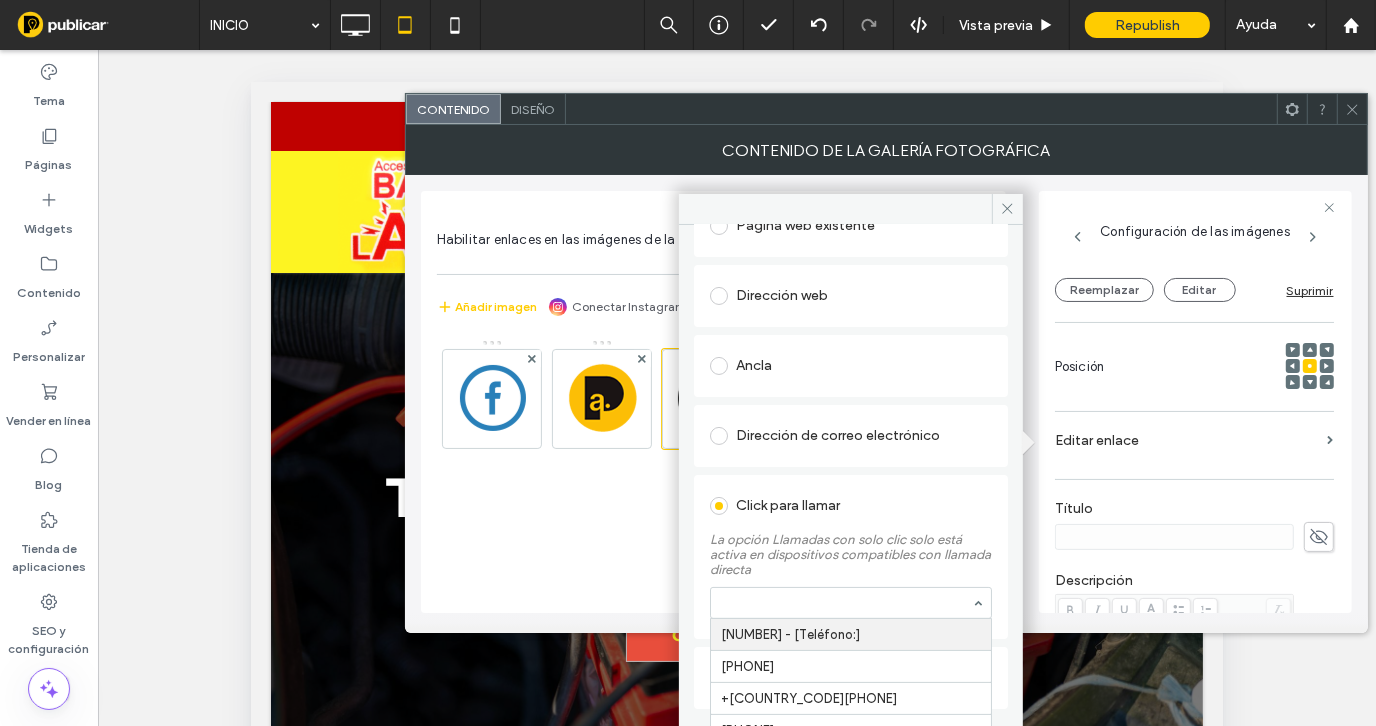 paste on "**********" 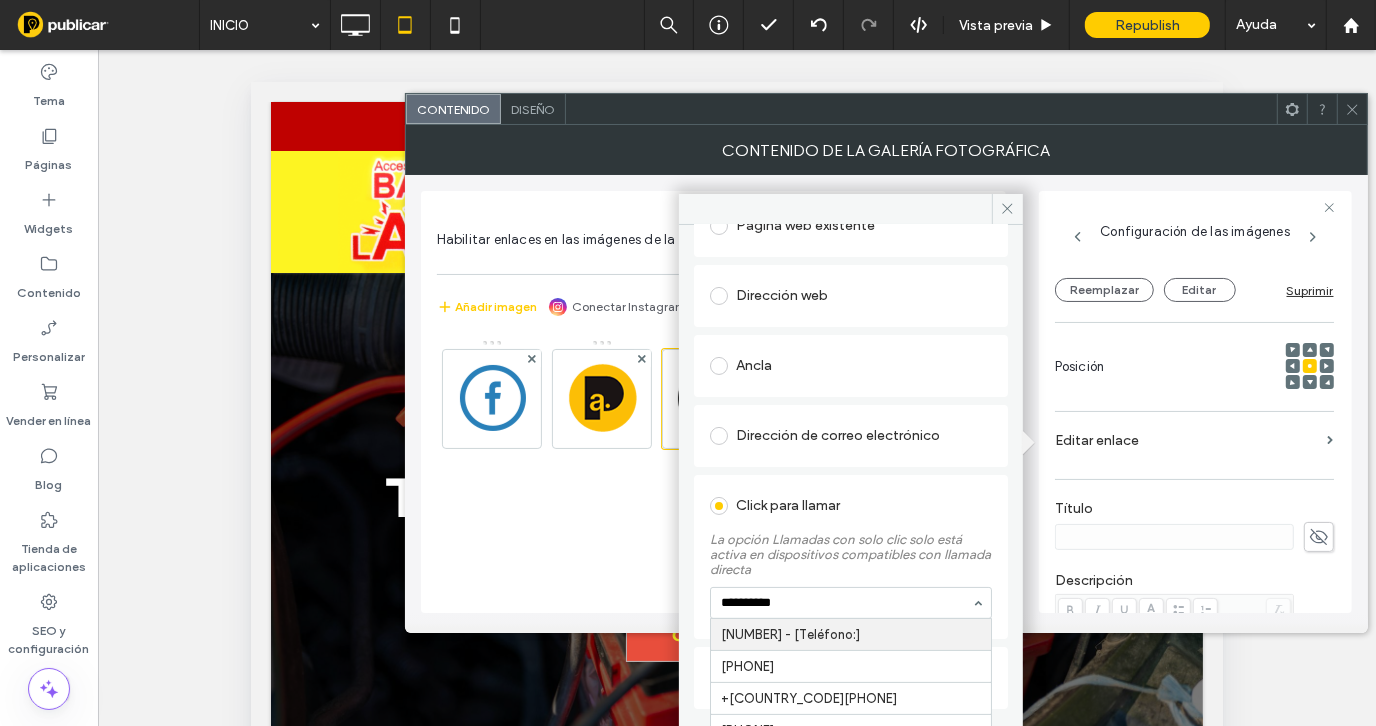 scroll, scrollTop: 81, scrollLeft: 0, axis: vertical 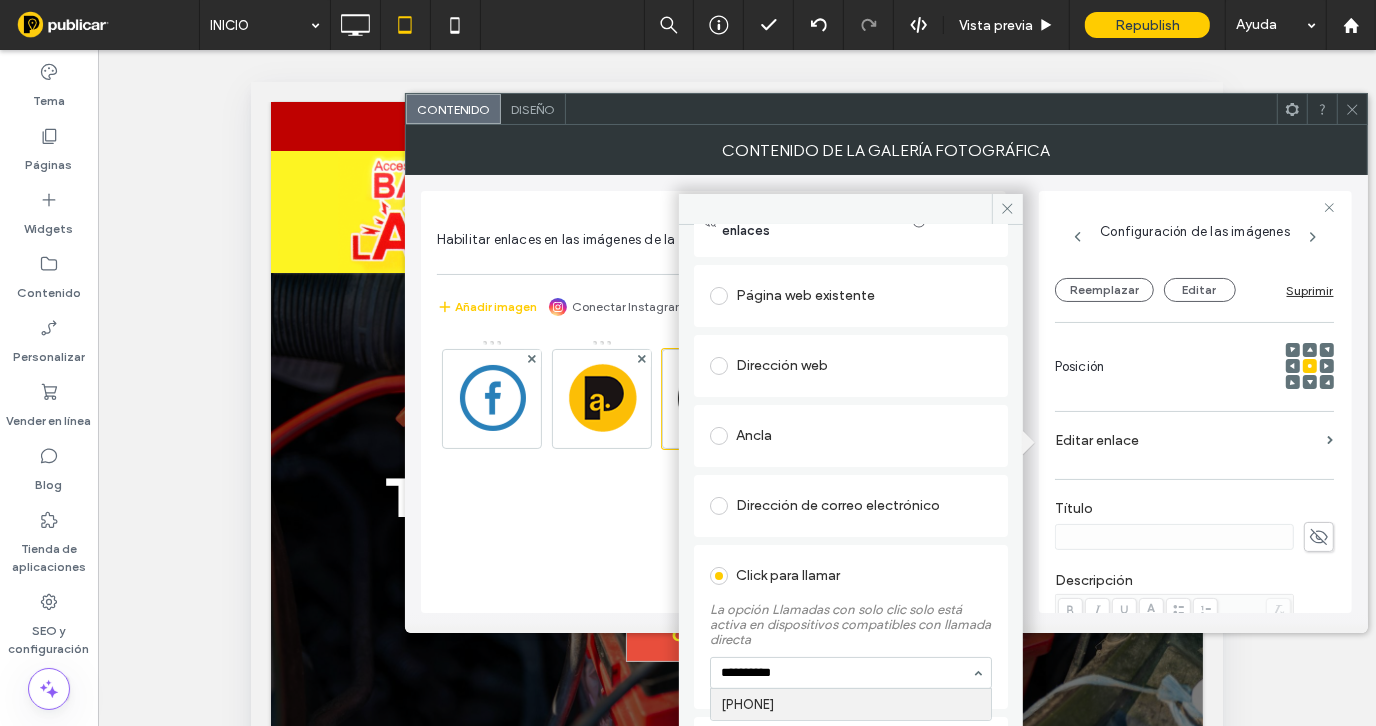 type 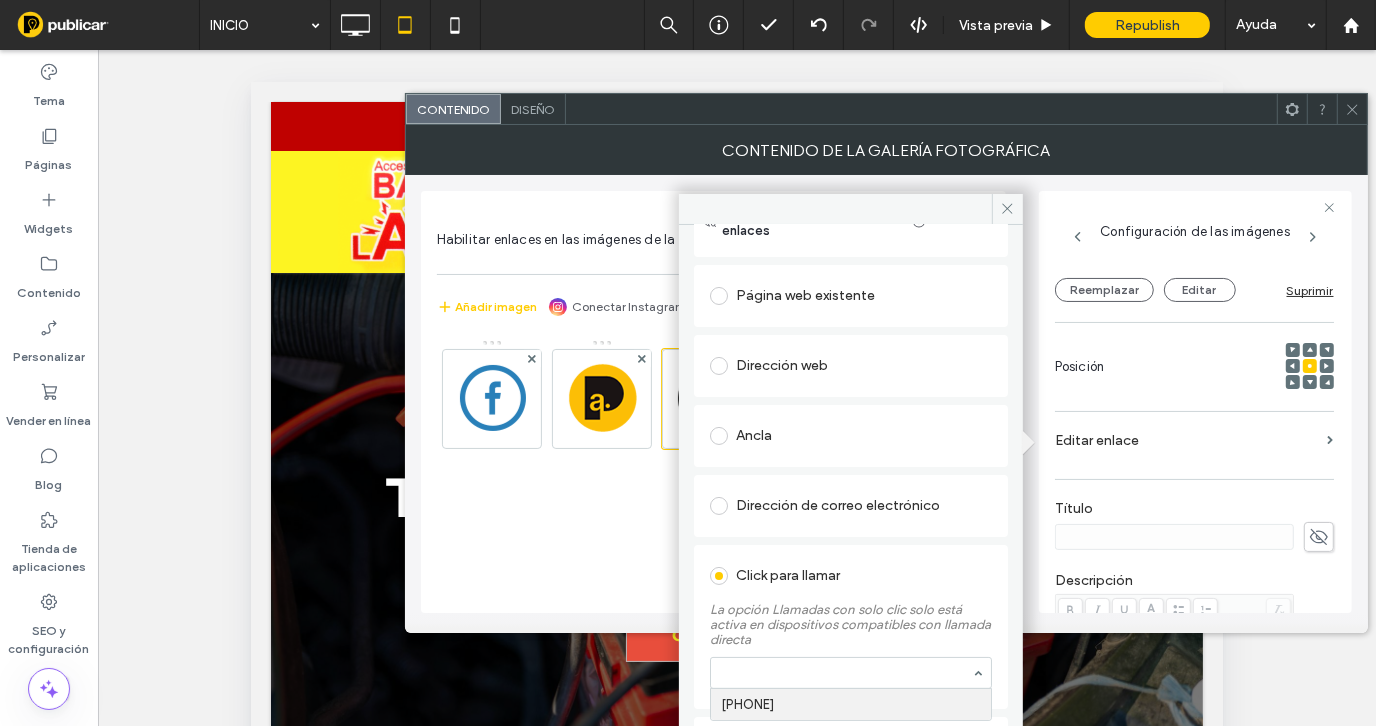 scroll, scrollTop: 153, scrollLeft: 0, axis: vertical 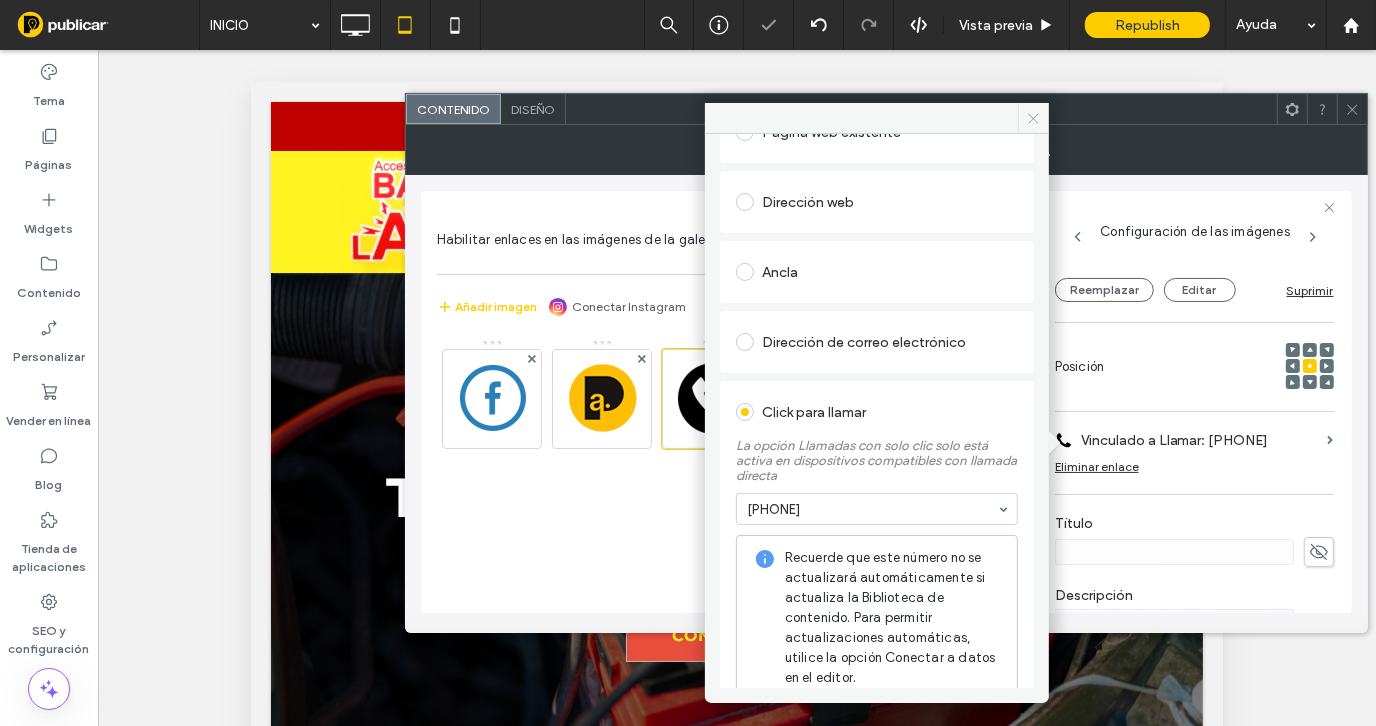click 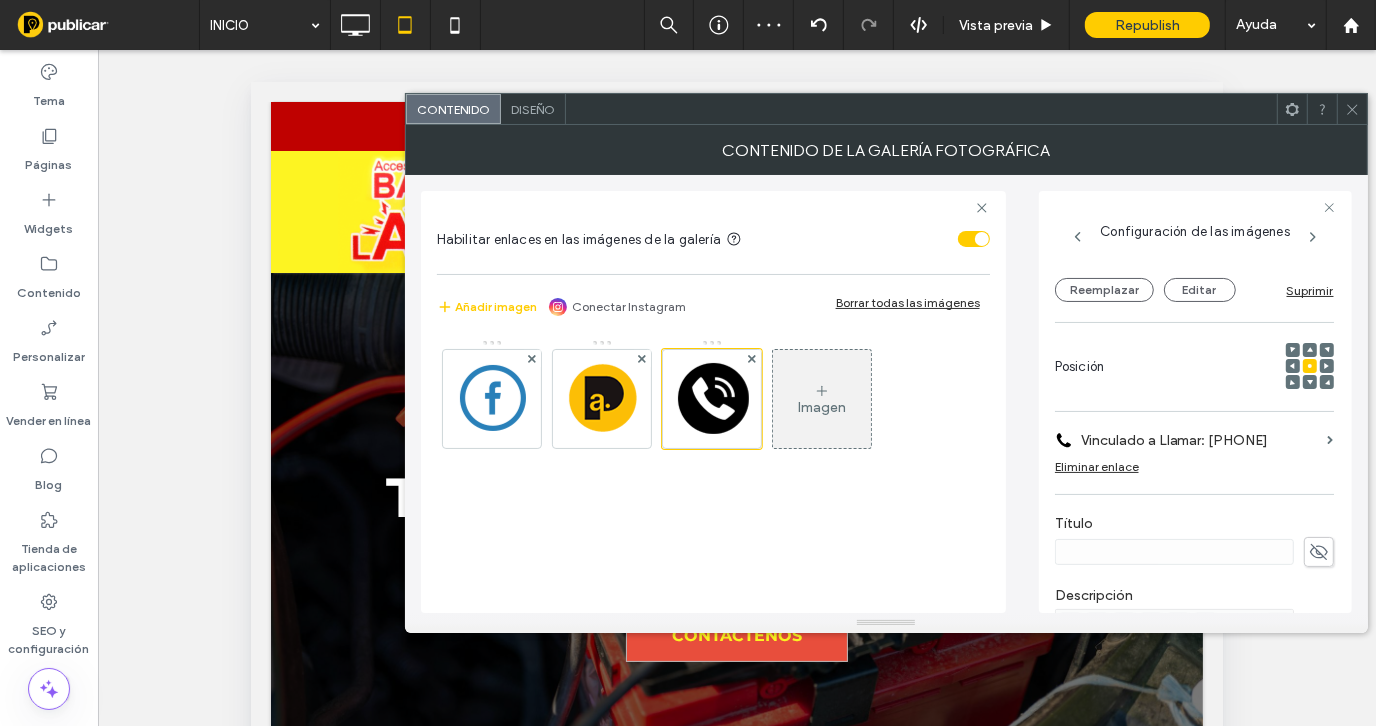 click 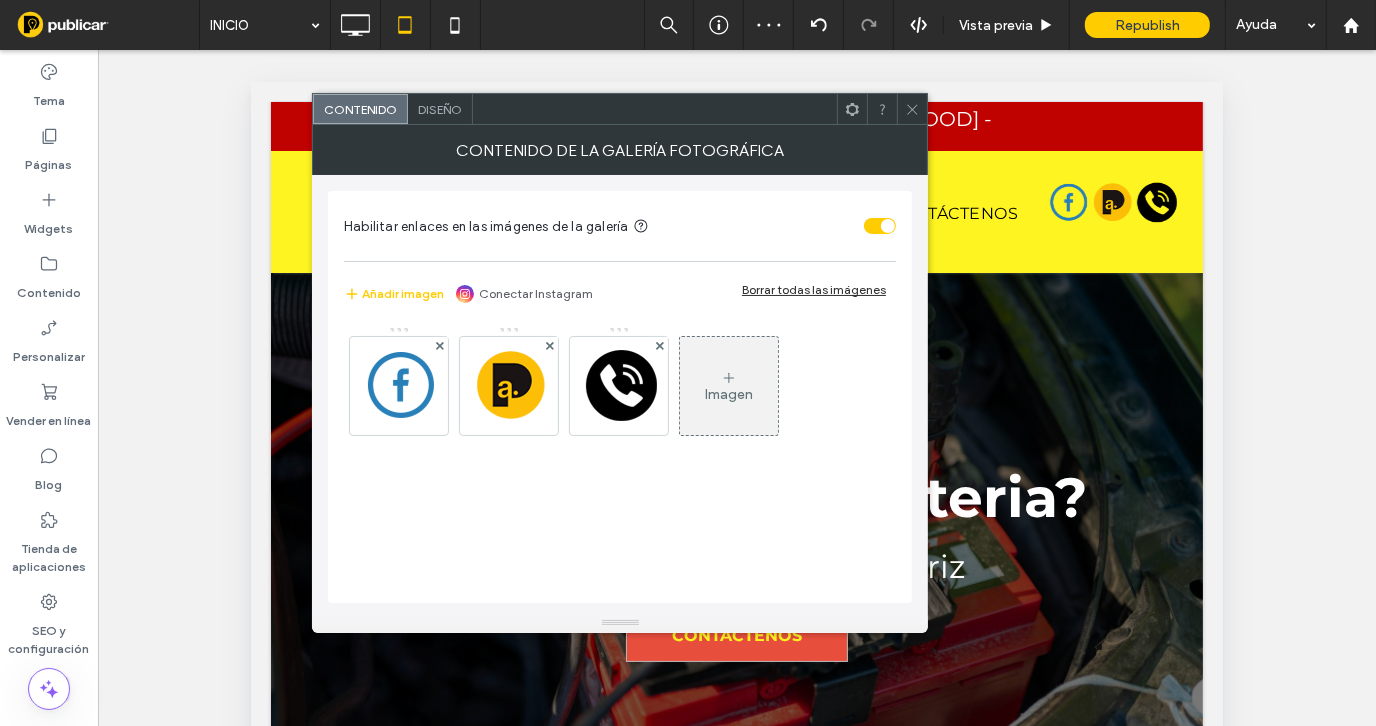click on "Diseño" at bounding box center (440, 109) 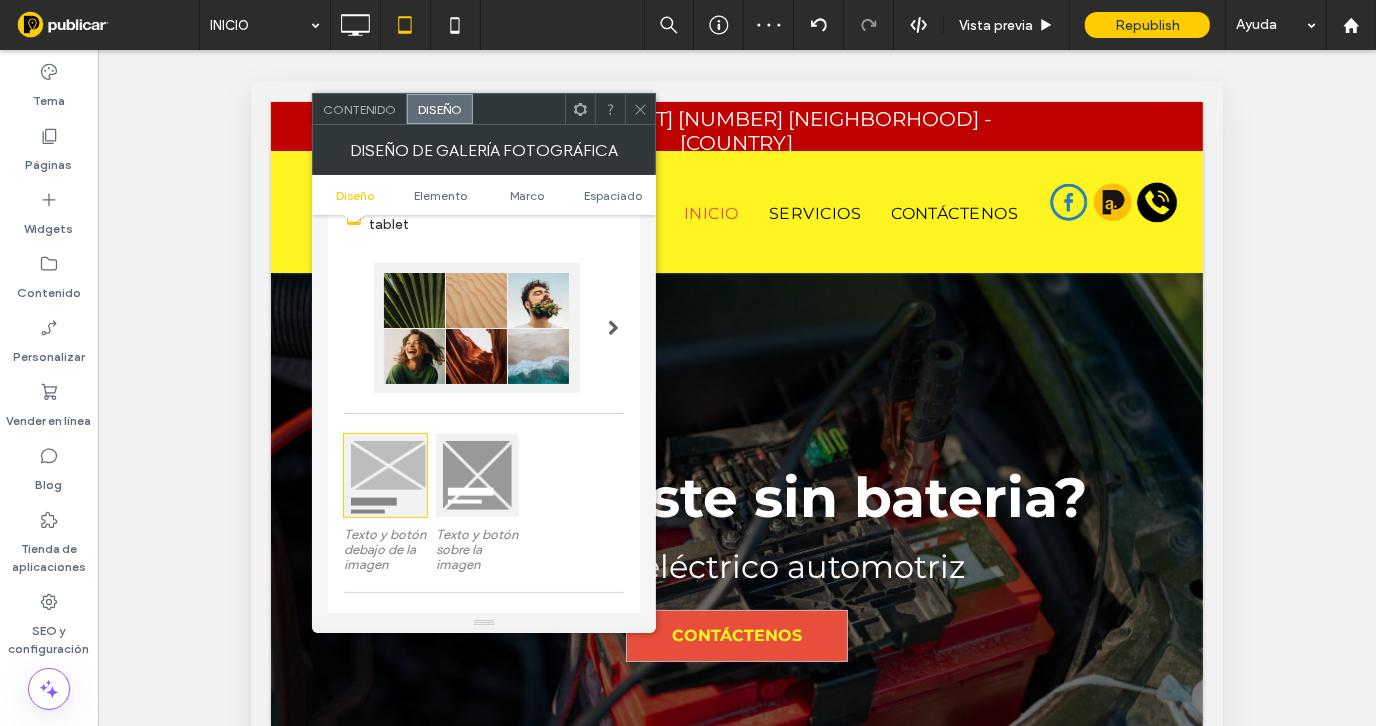 scroll, scrollTop: 300, scrollLeft: 0, axis: vertical 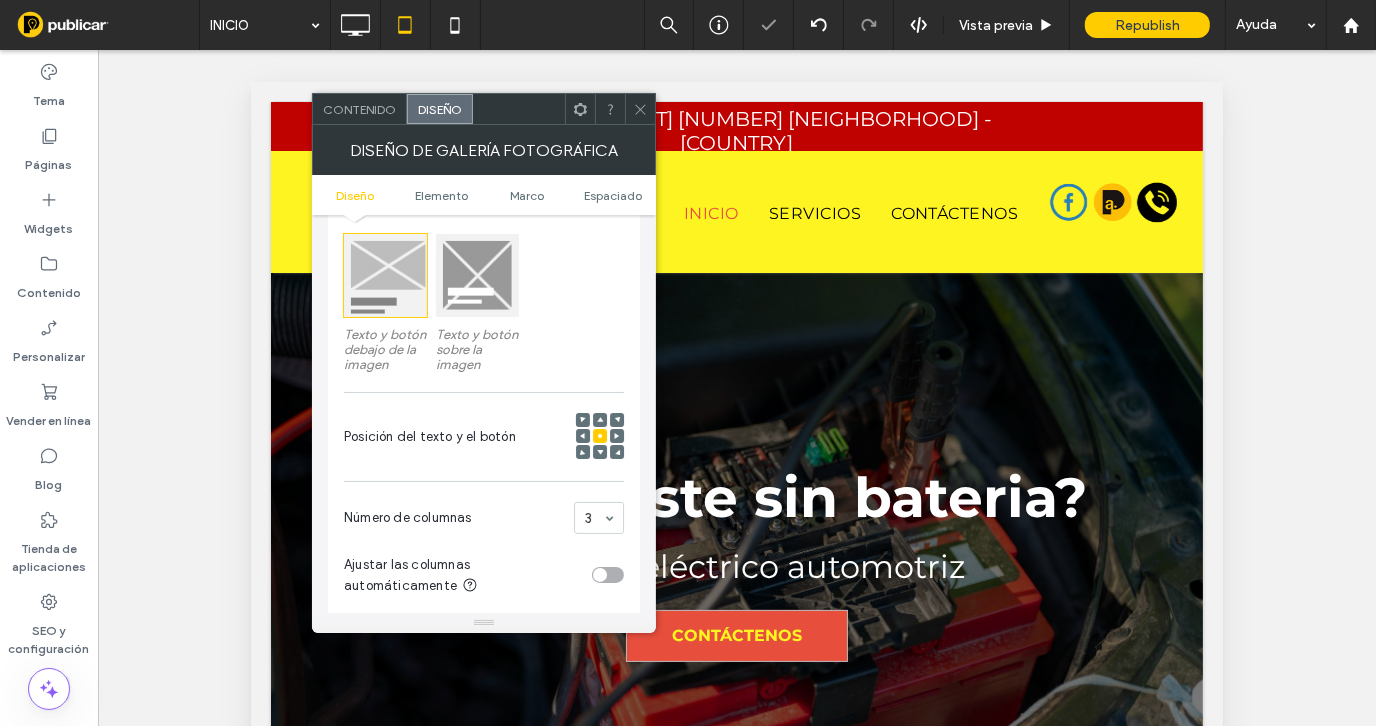 click at bounding box center (640, 109) 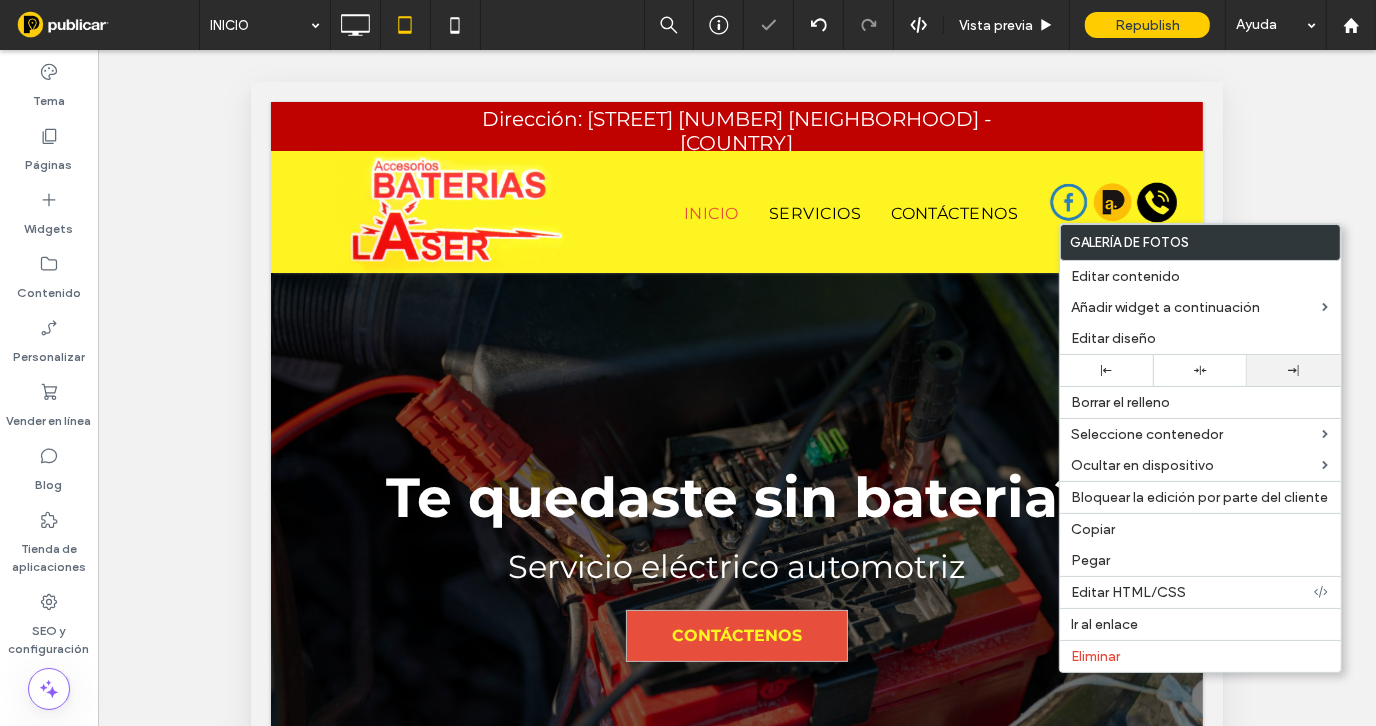 click at bounding box center [1294, 370] 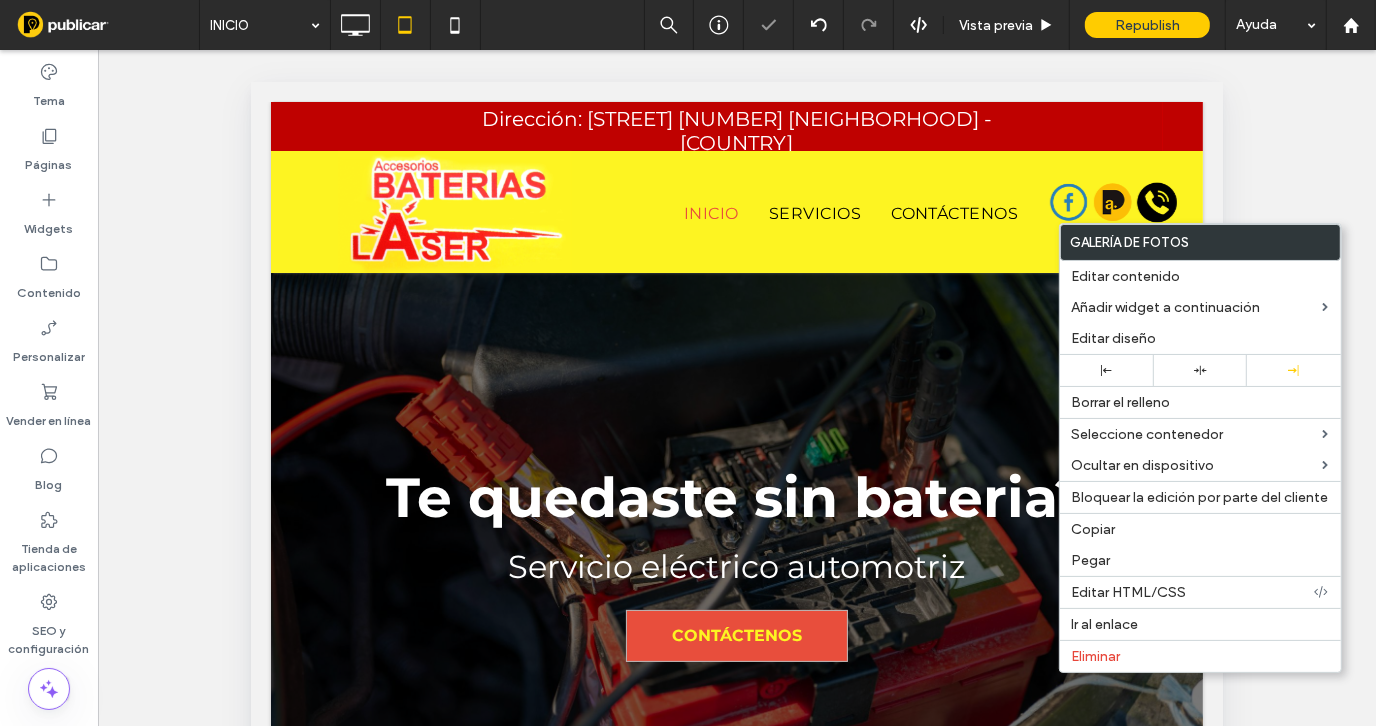 click on "**********" at bounding box center [737, 413] 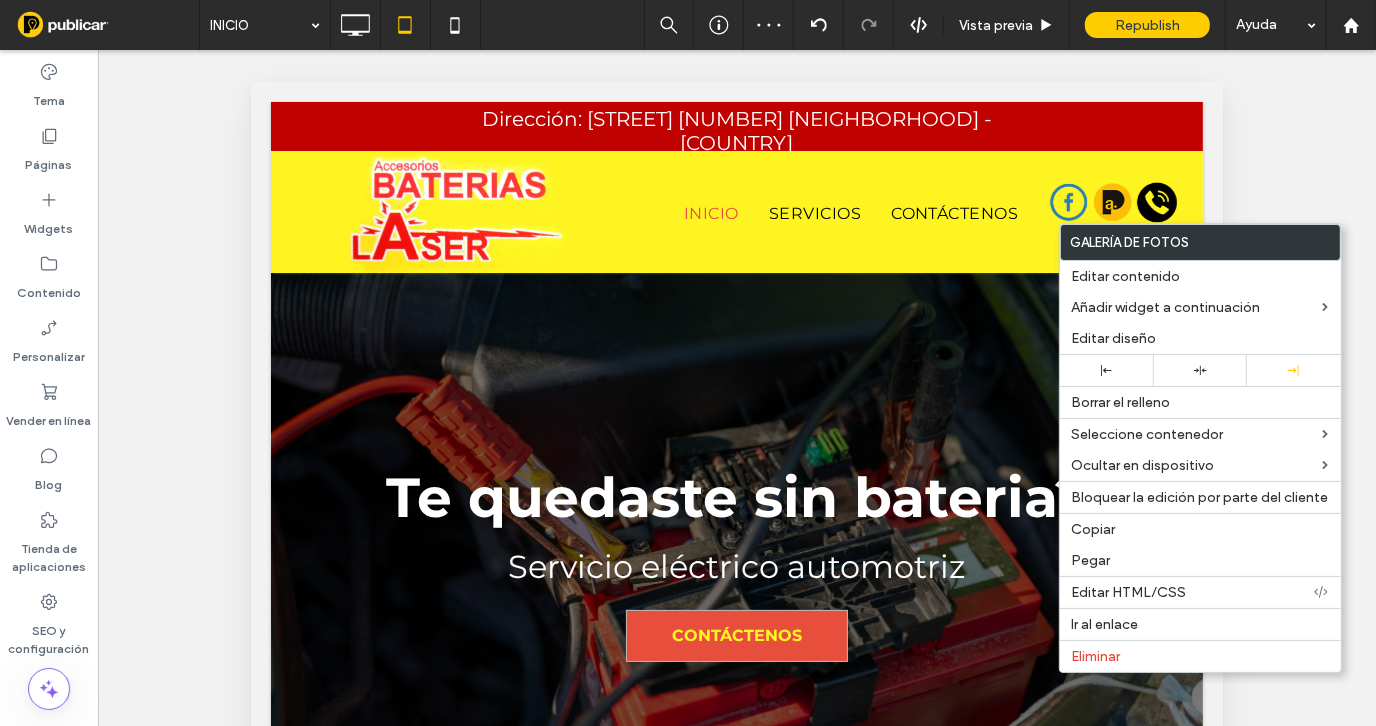 click on "**********" at bounding box center [737, 413] 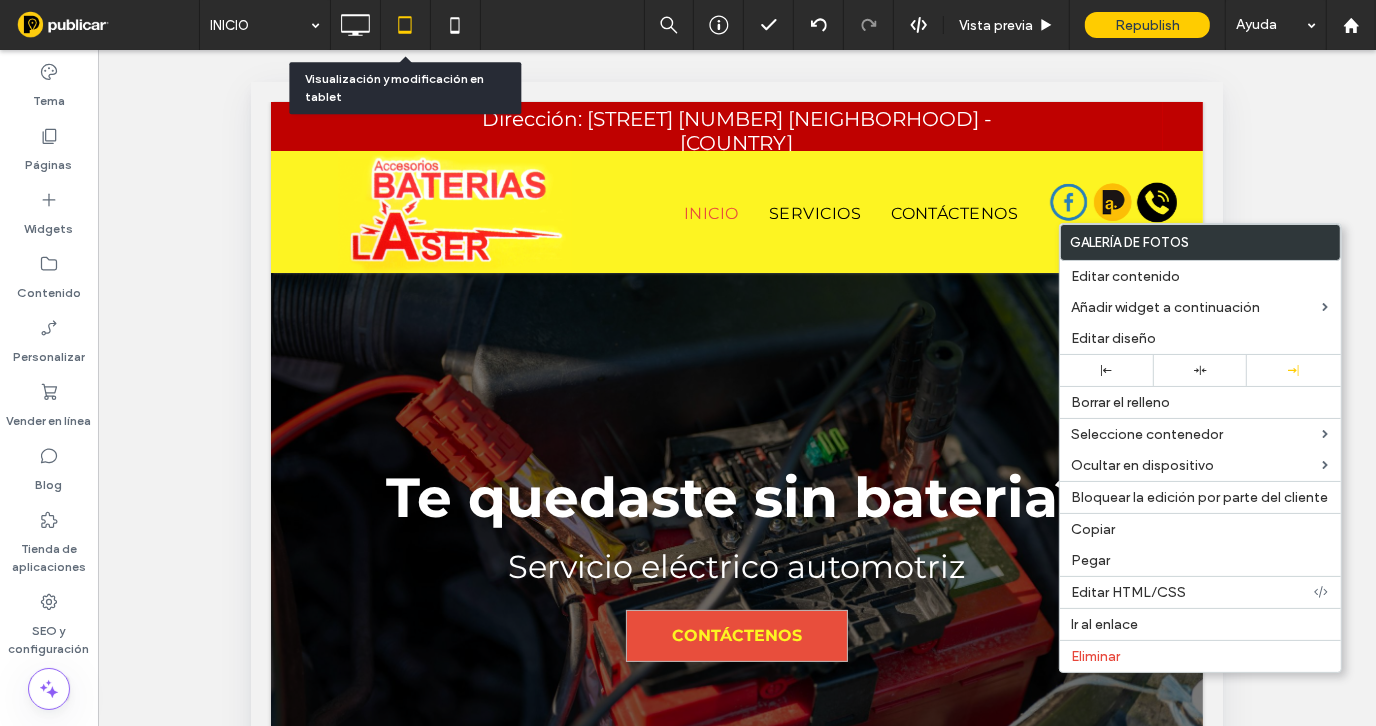 click 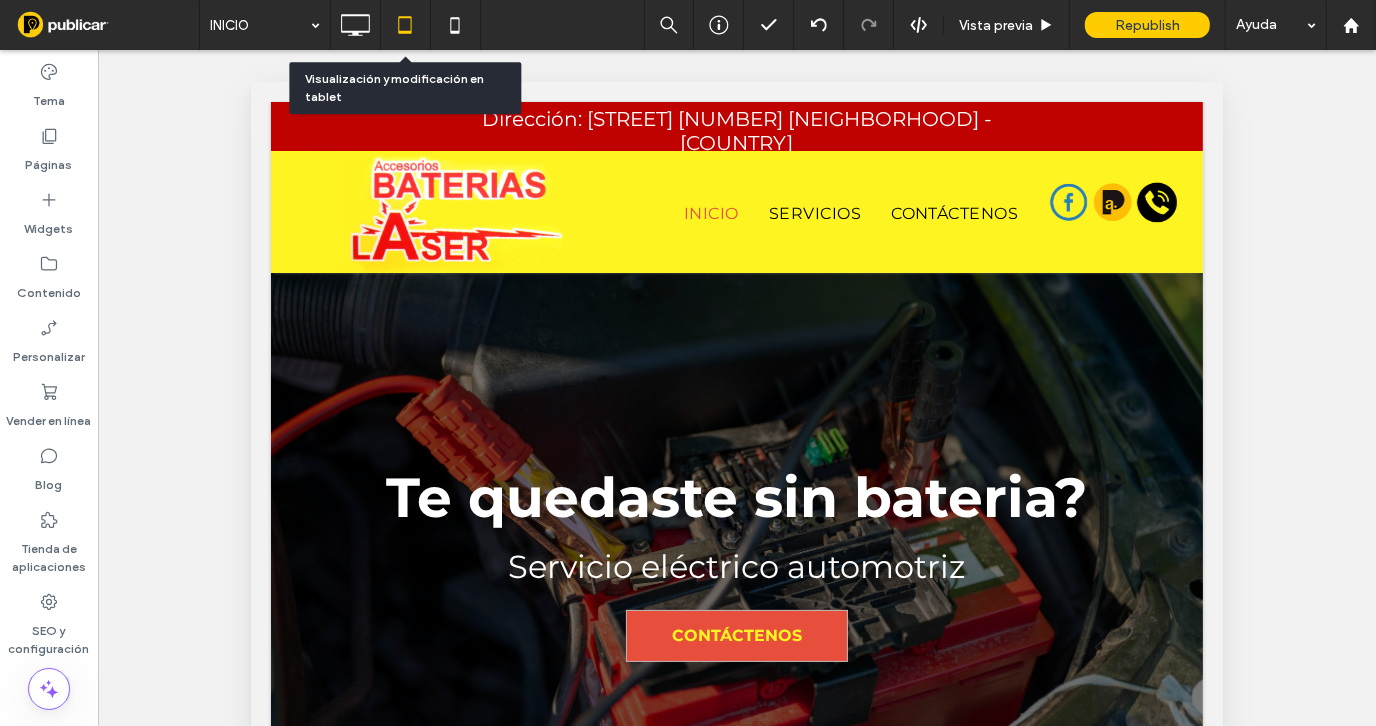 click 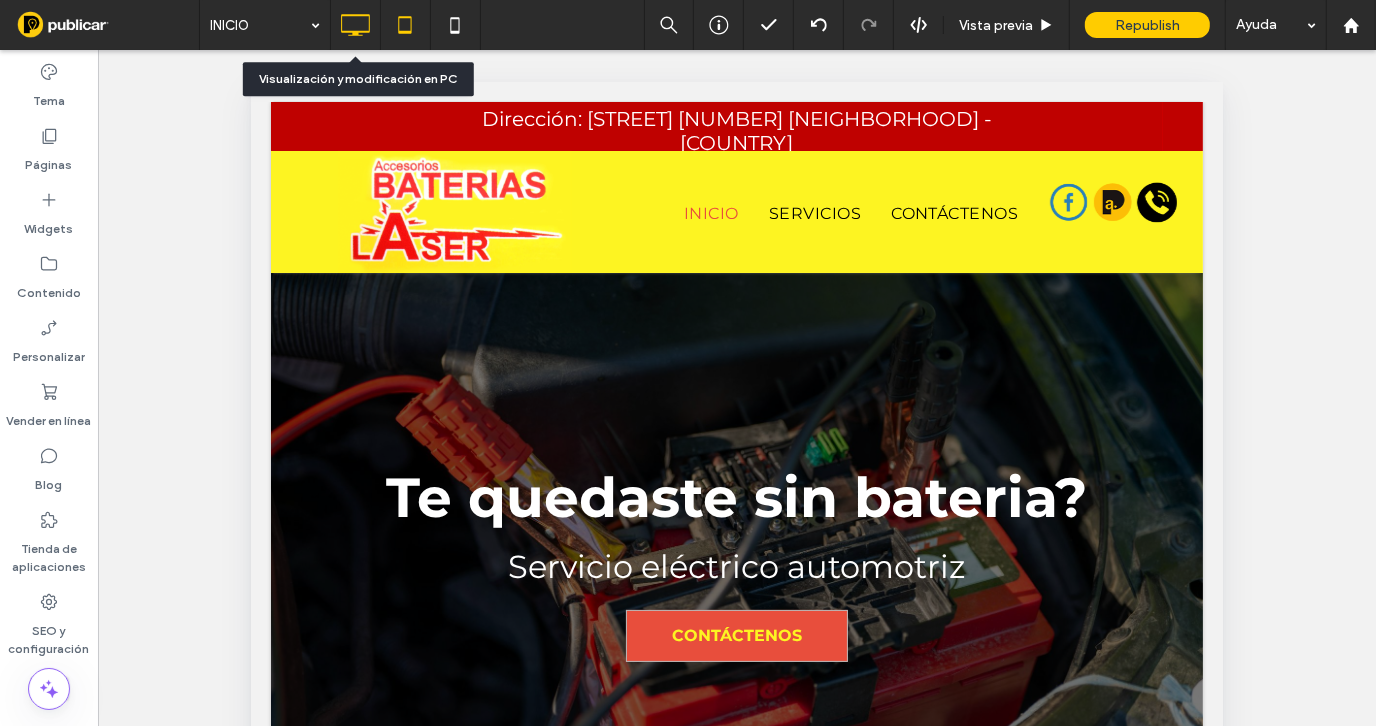 click 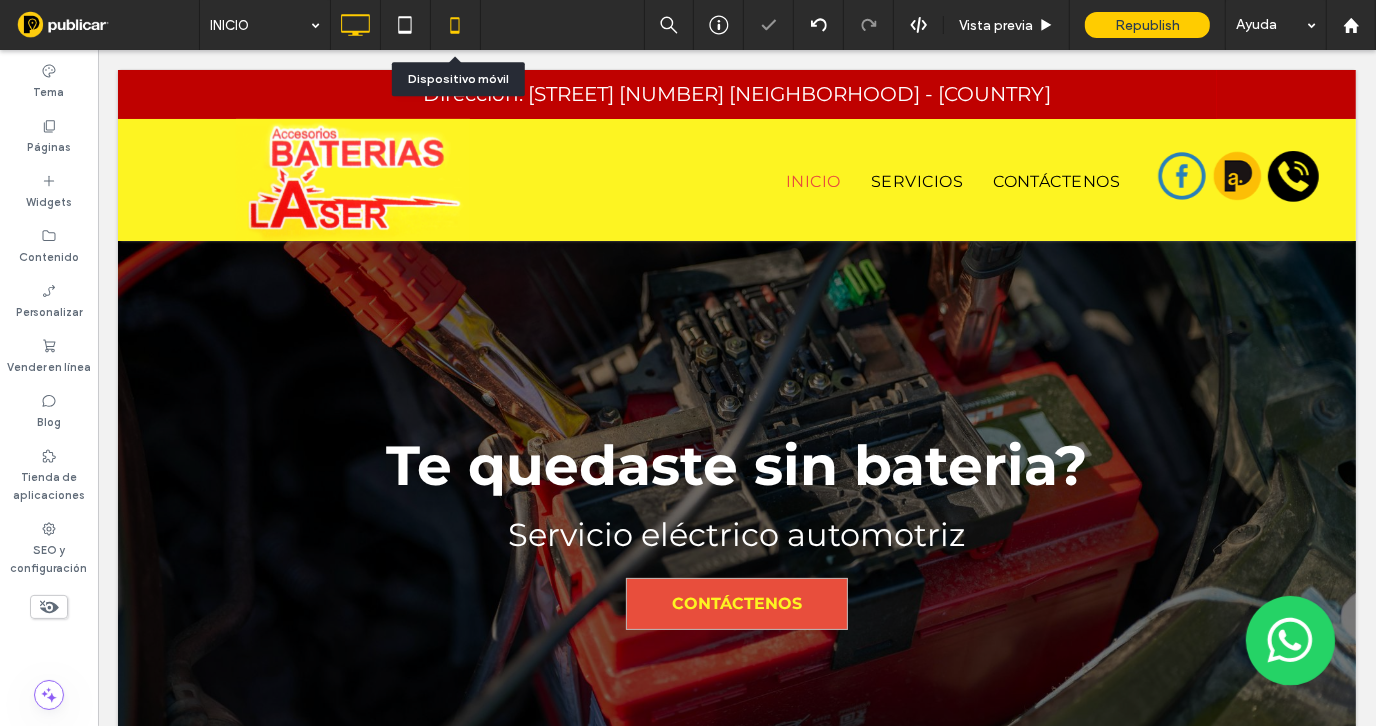 click 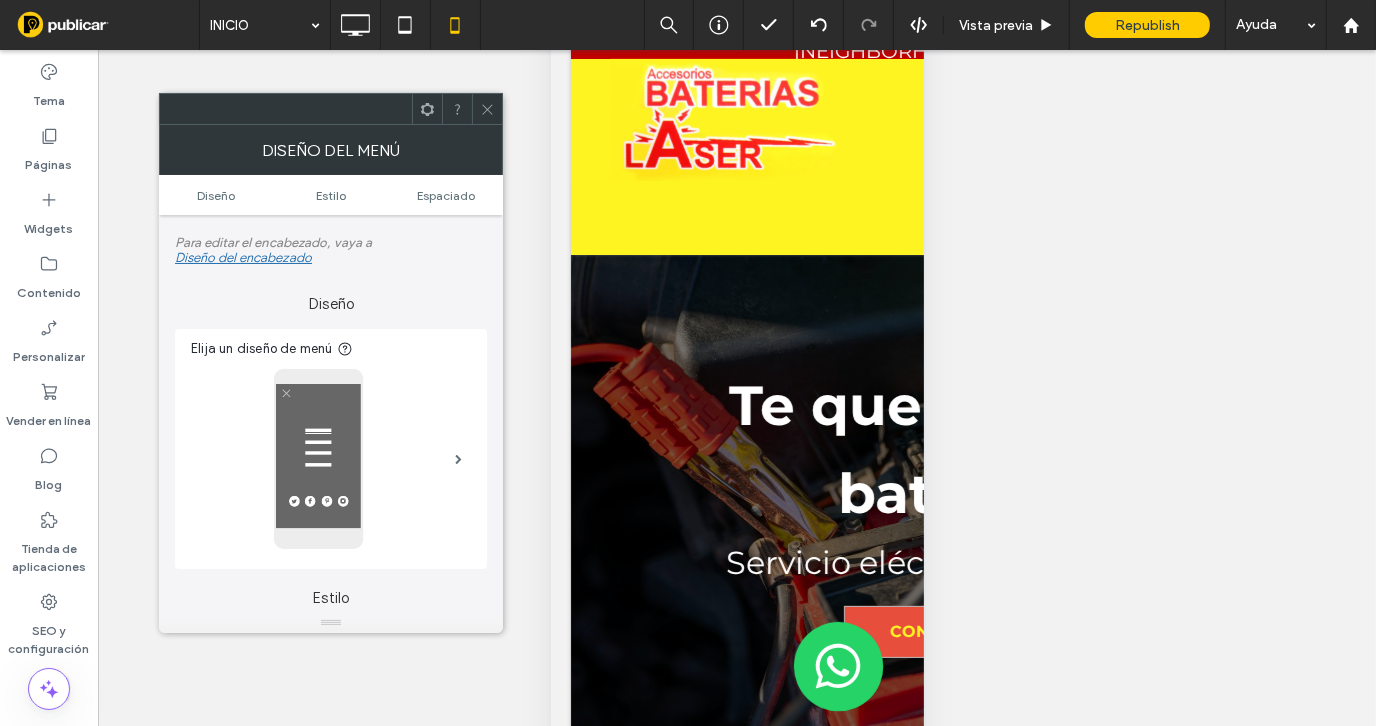 scroll, scrollTop: 0, scrollLeft: 0, axis: both 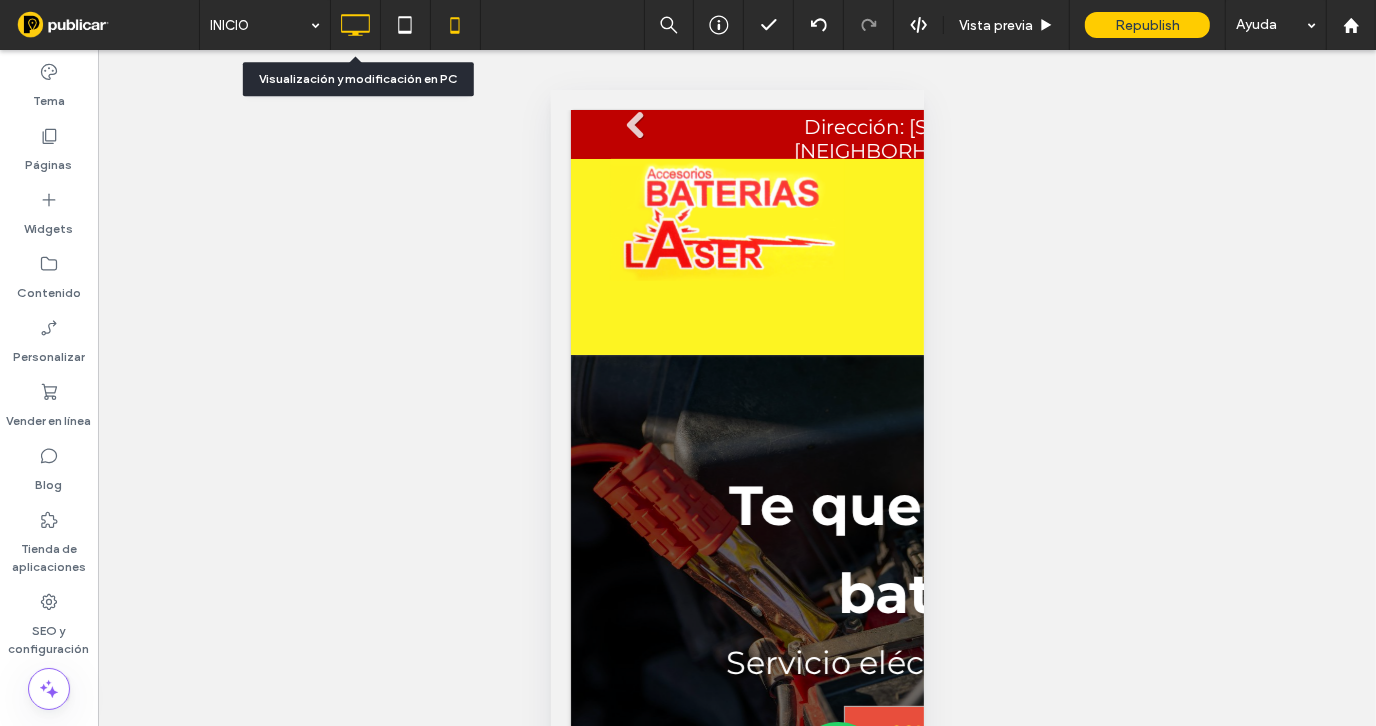 click 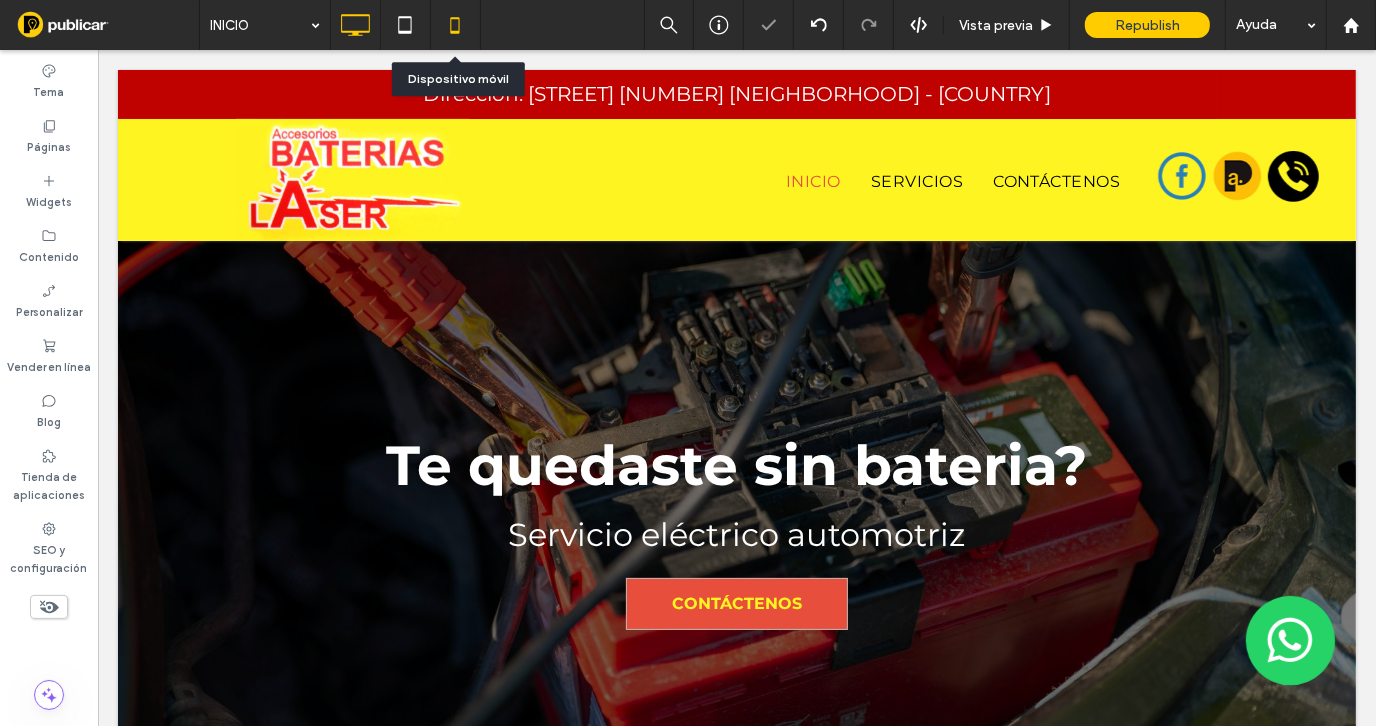 click 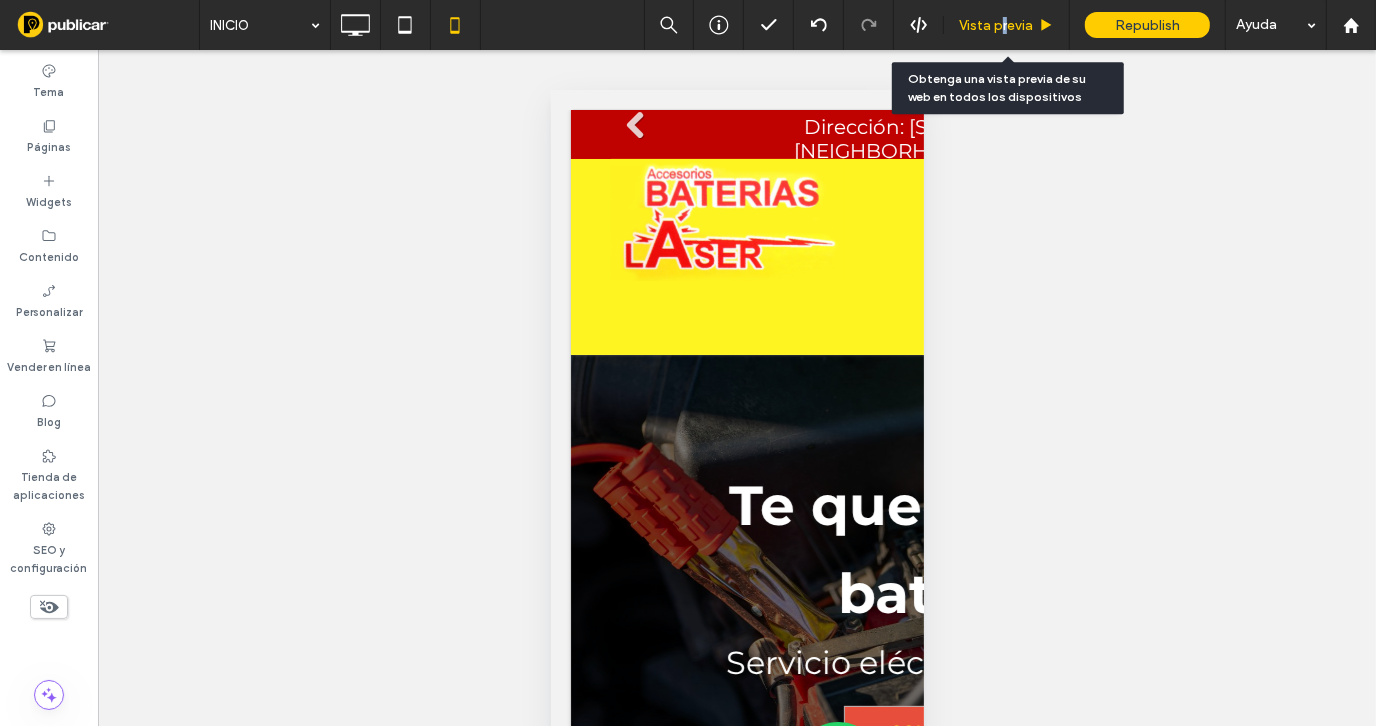 click on "Vista previa" at bounding box center [996, 25] 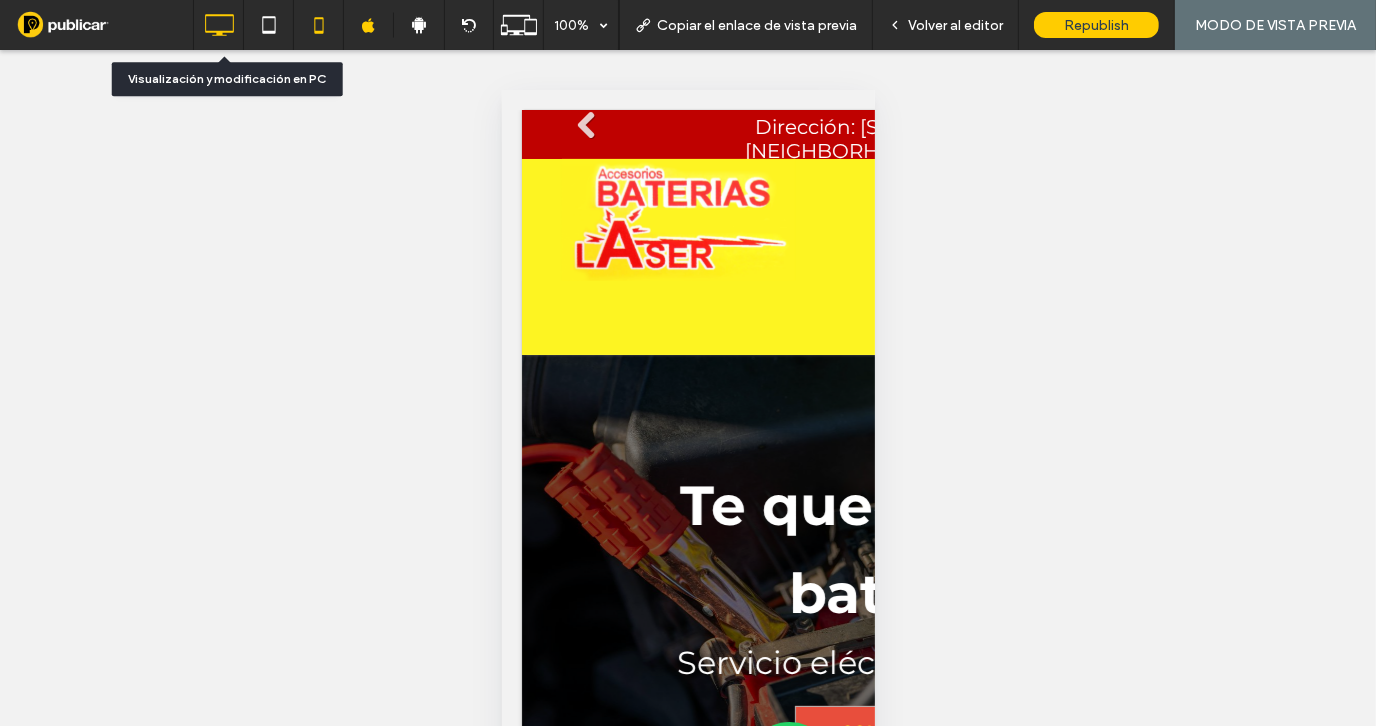 click 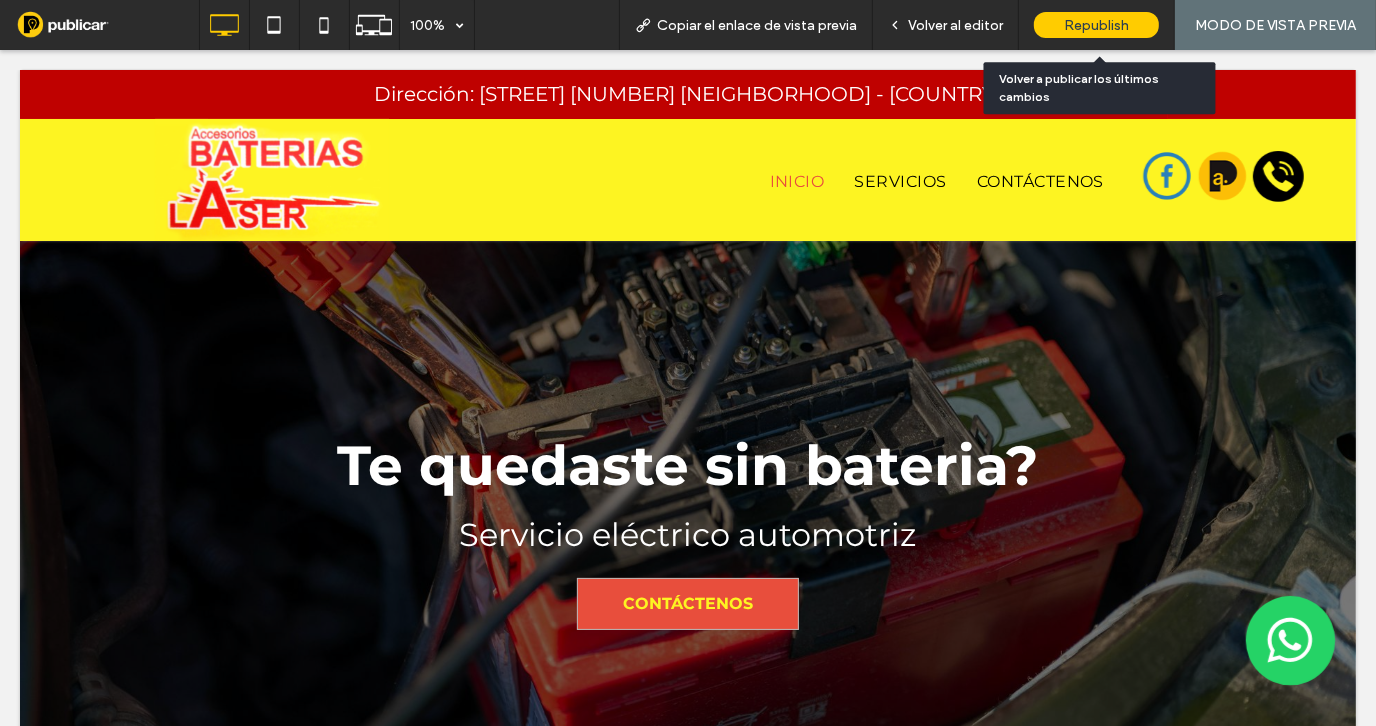 click on "Republish" at bounding box center [1096, 25] 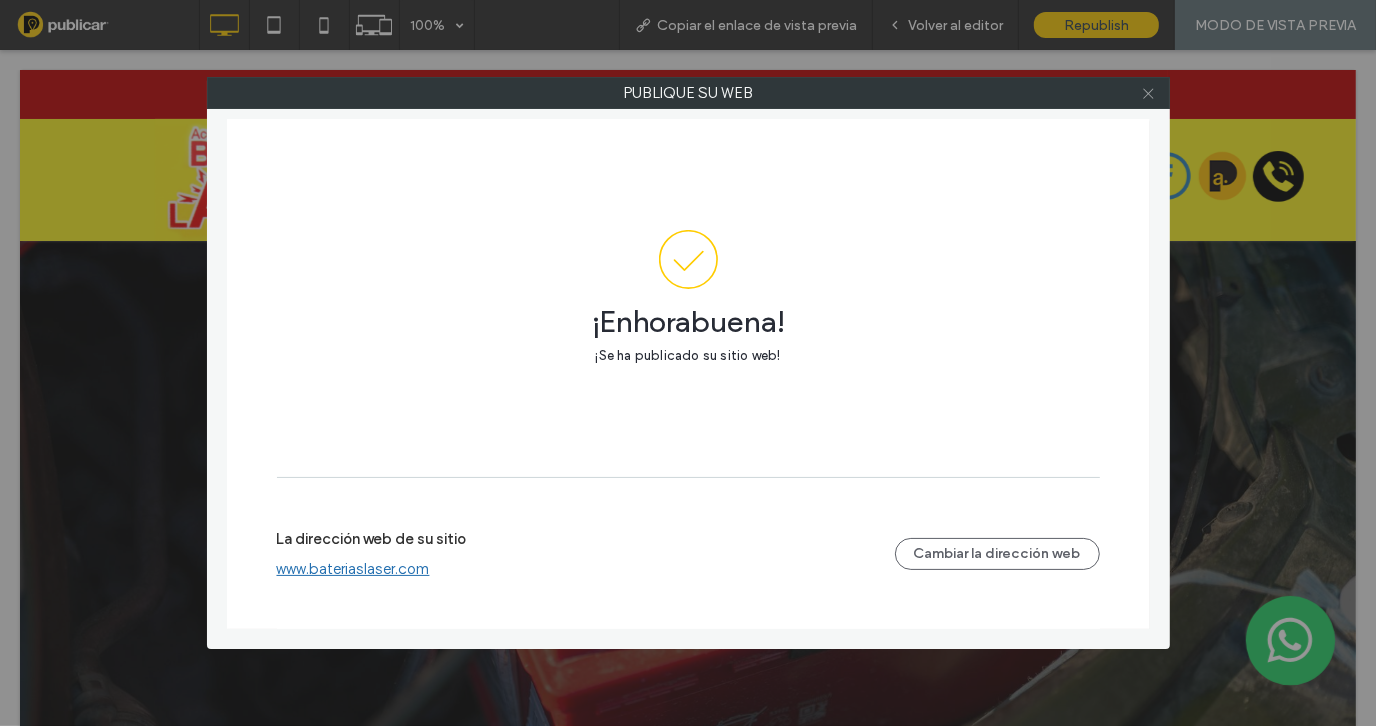 click 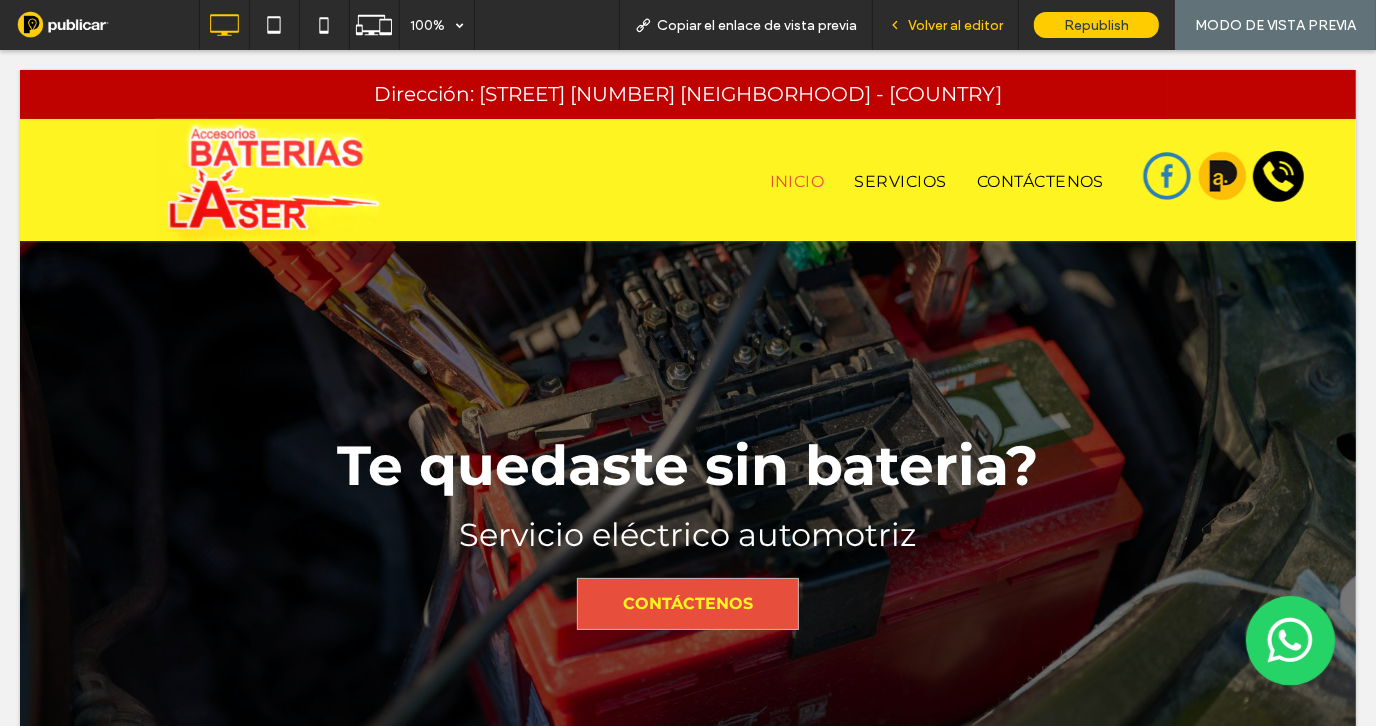 click on "Volver al editor" at bounding box center [955, 25] 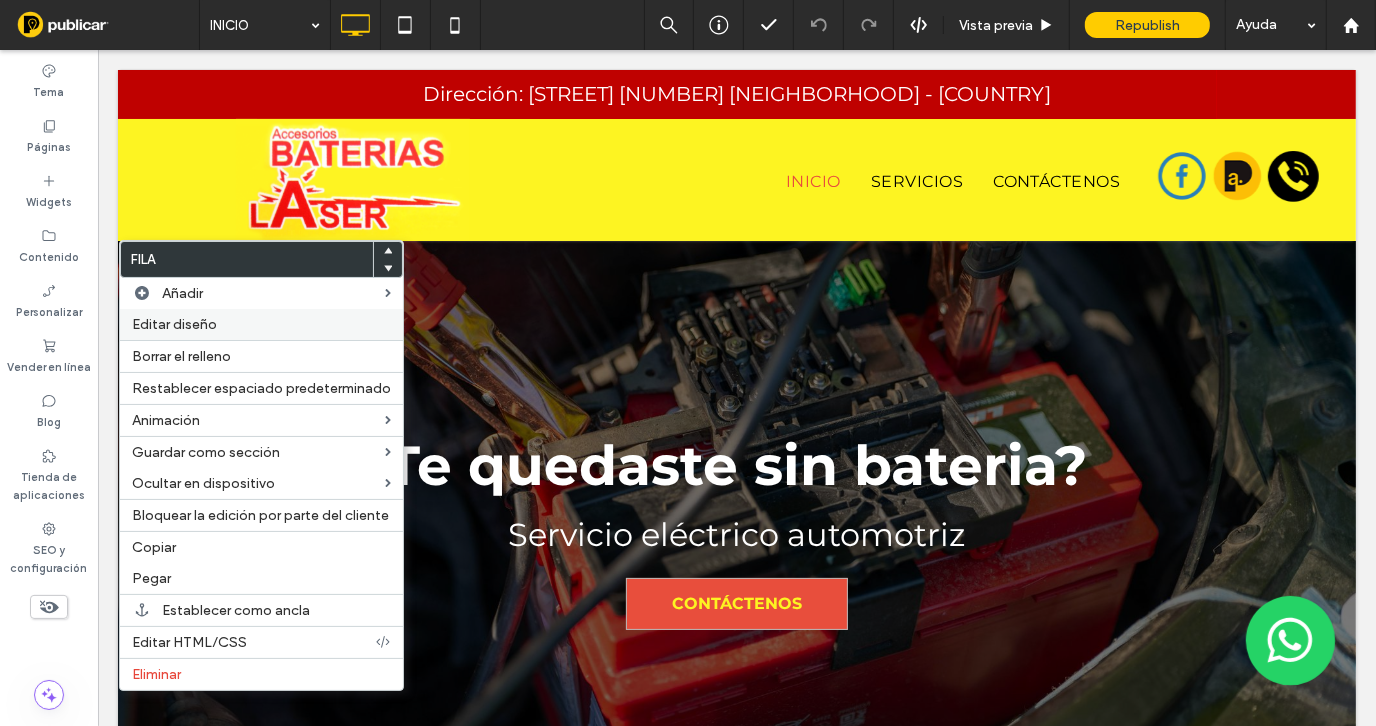 click on "Editar diseño" at bounding box center (174, 324) 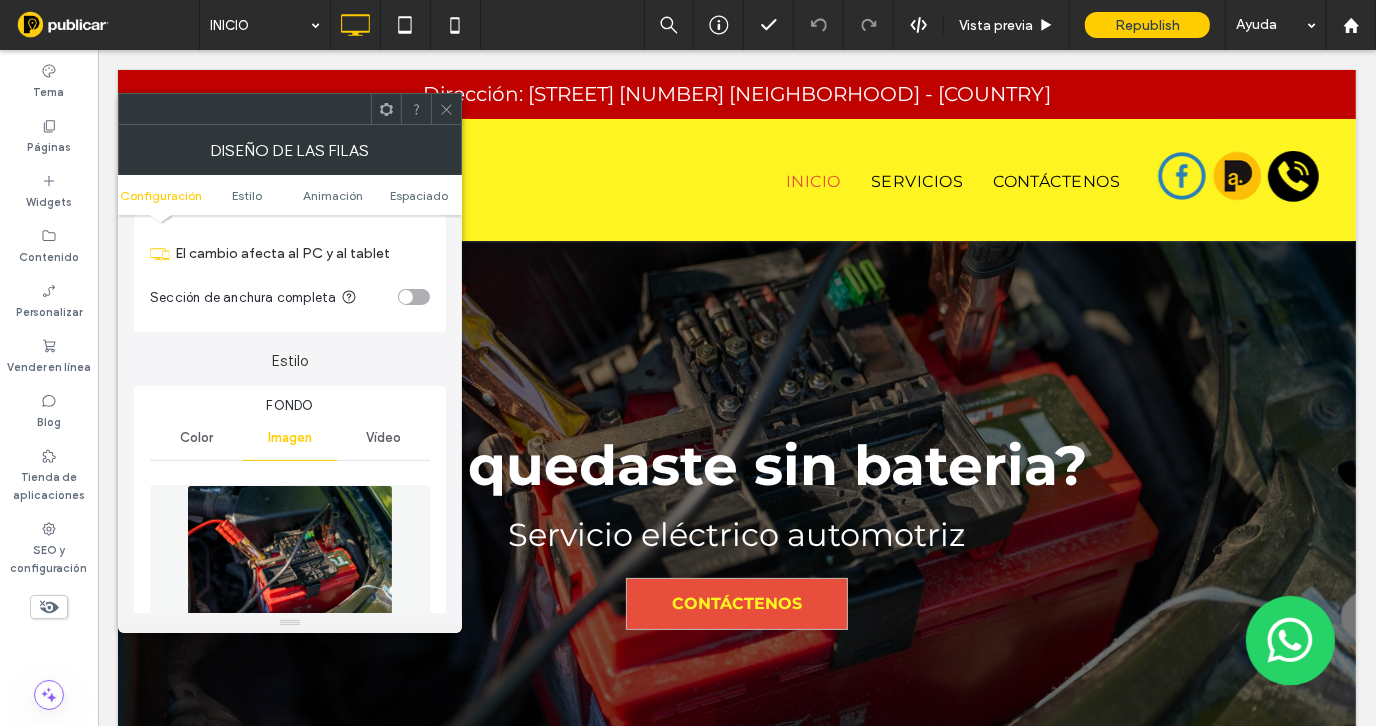 scroll, scrollTop: 100, scrollLeft: 0, axis: vertical 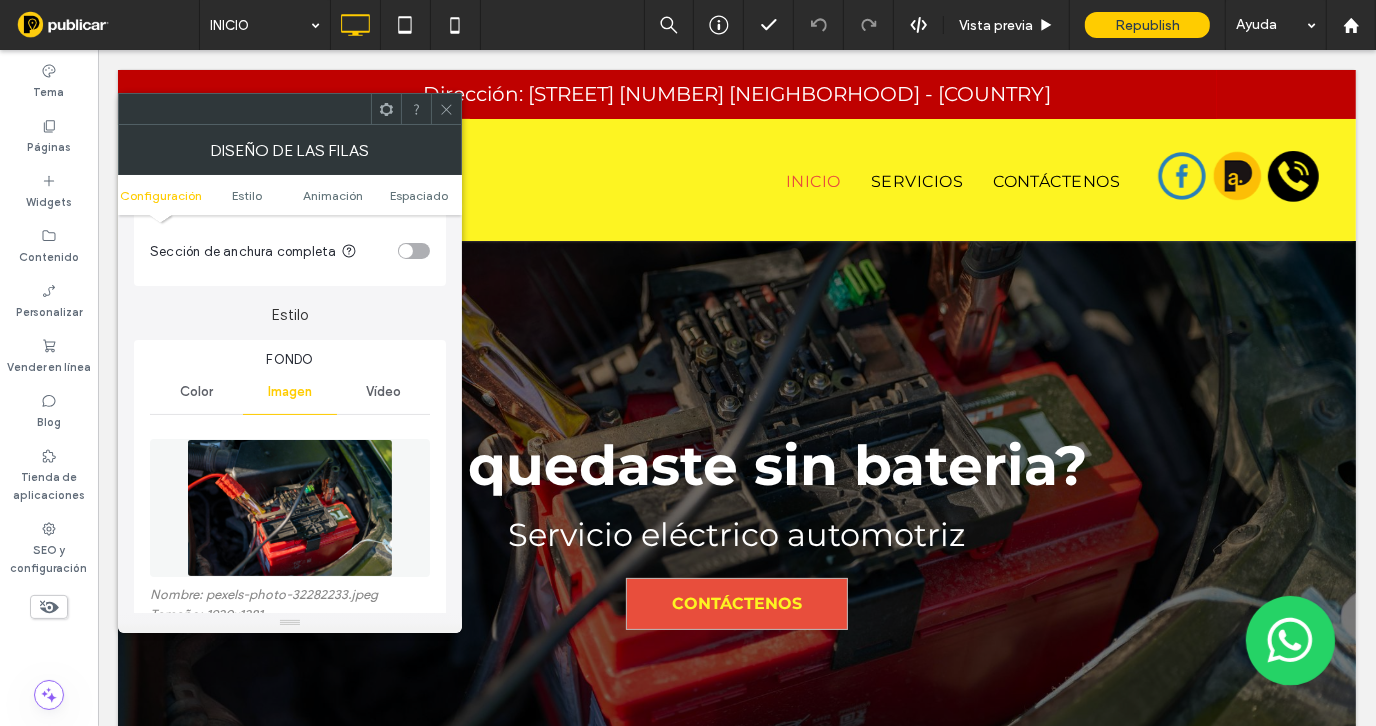 click on "Vídeo" at bounding box center (383, 392) 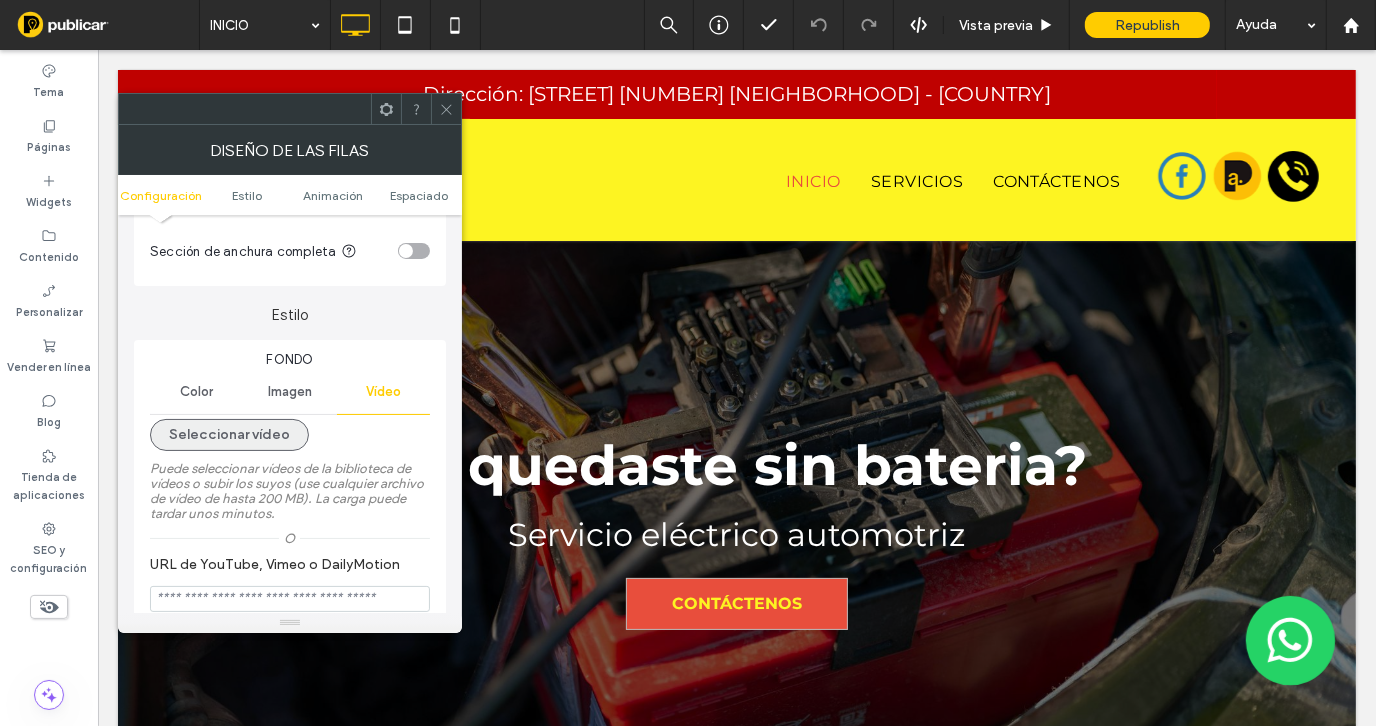 click on "Seleccionar vídeo" at bounding box center (229, 435) 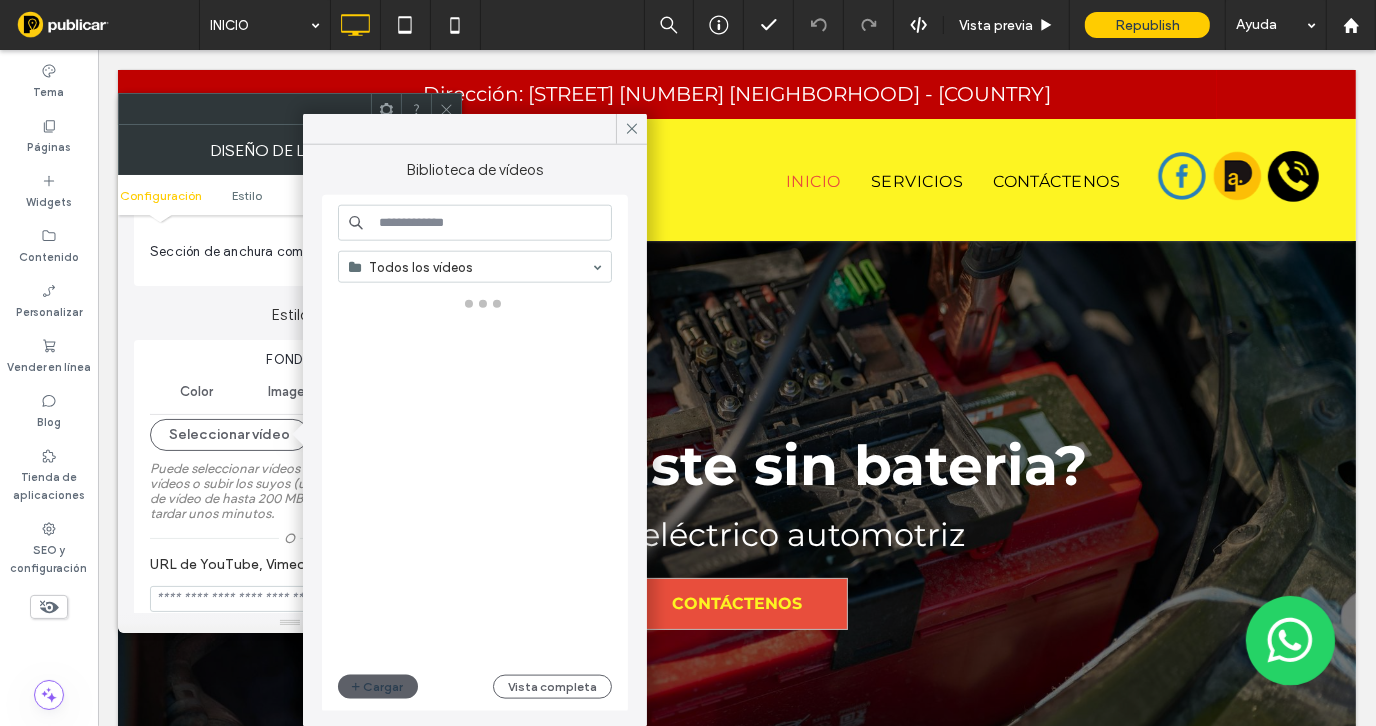 click at bounding box center (475, 223) 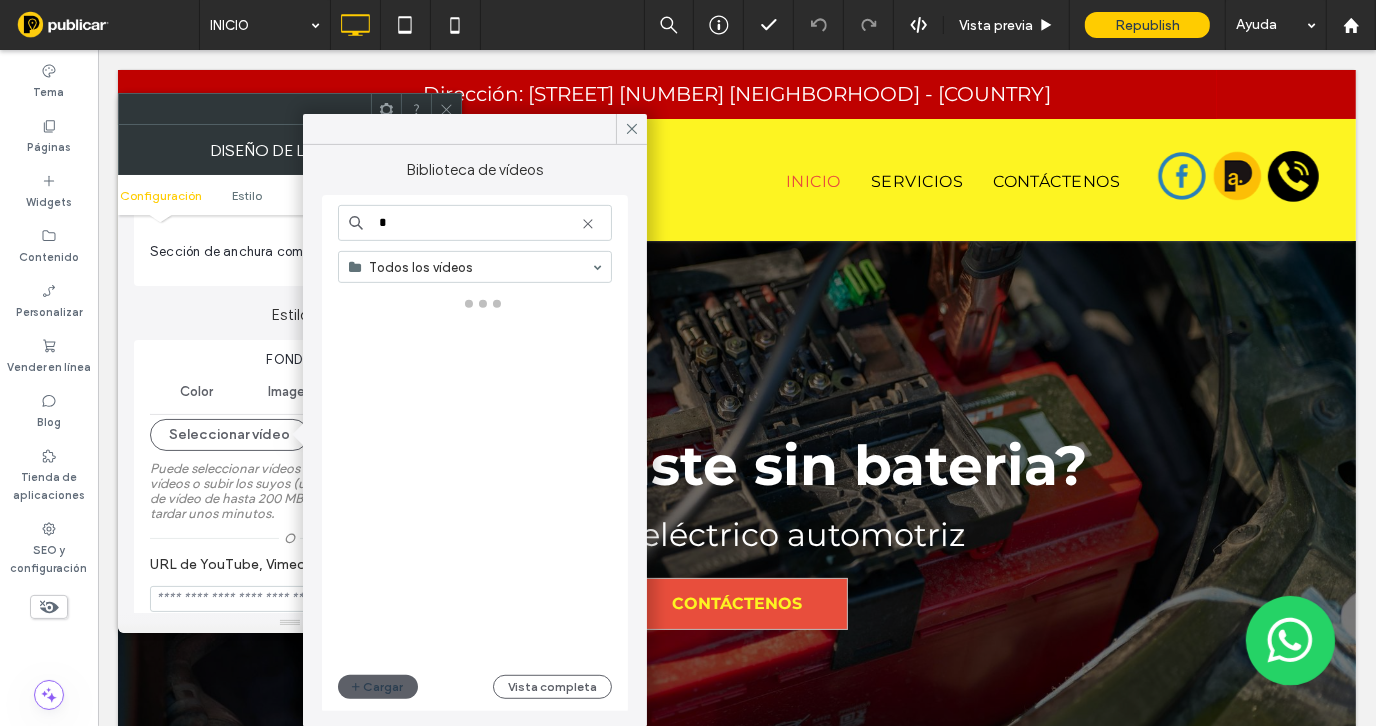 type on "*" 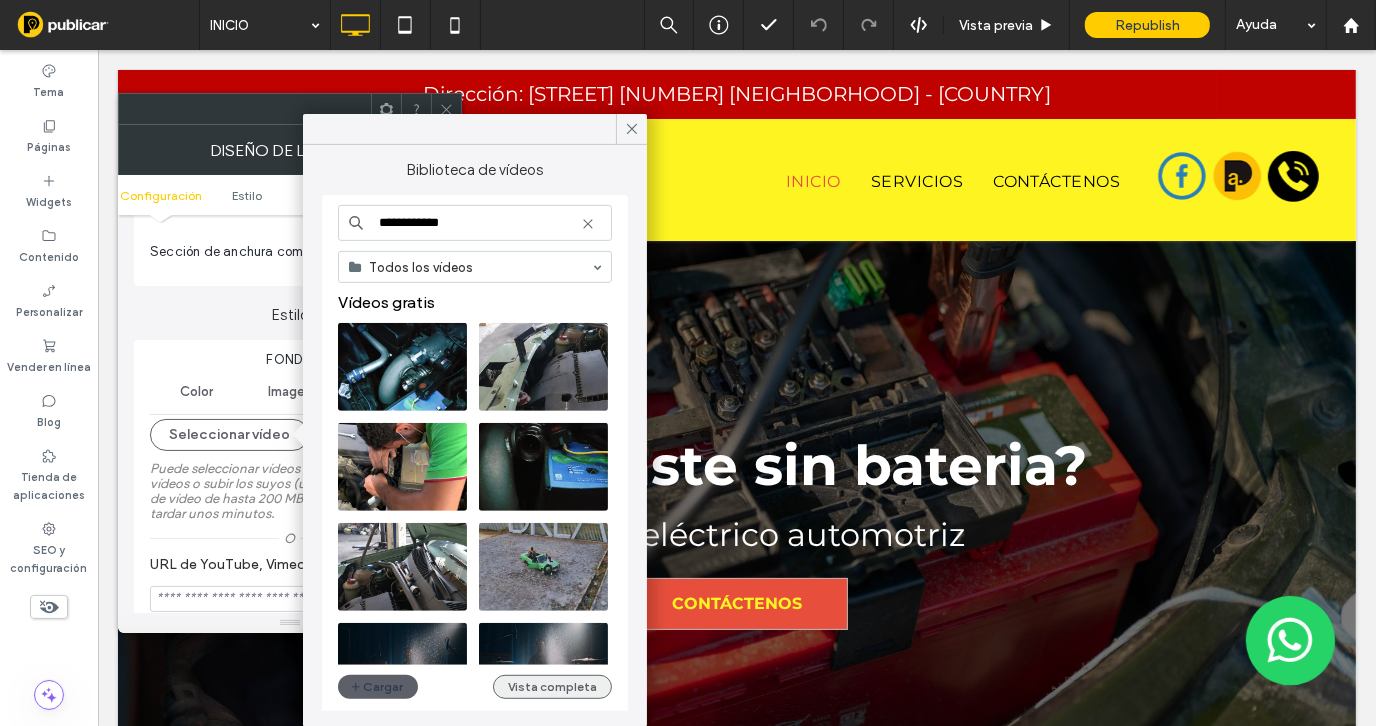 type on "**********" 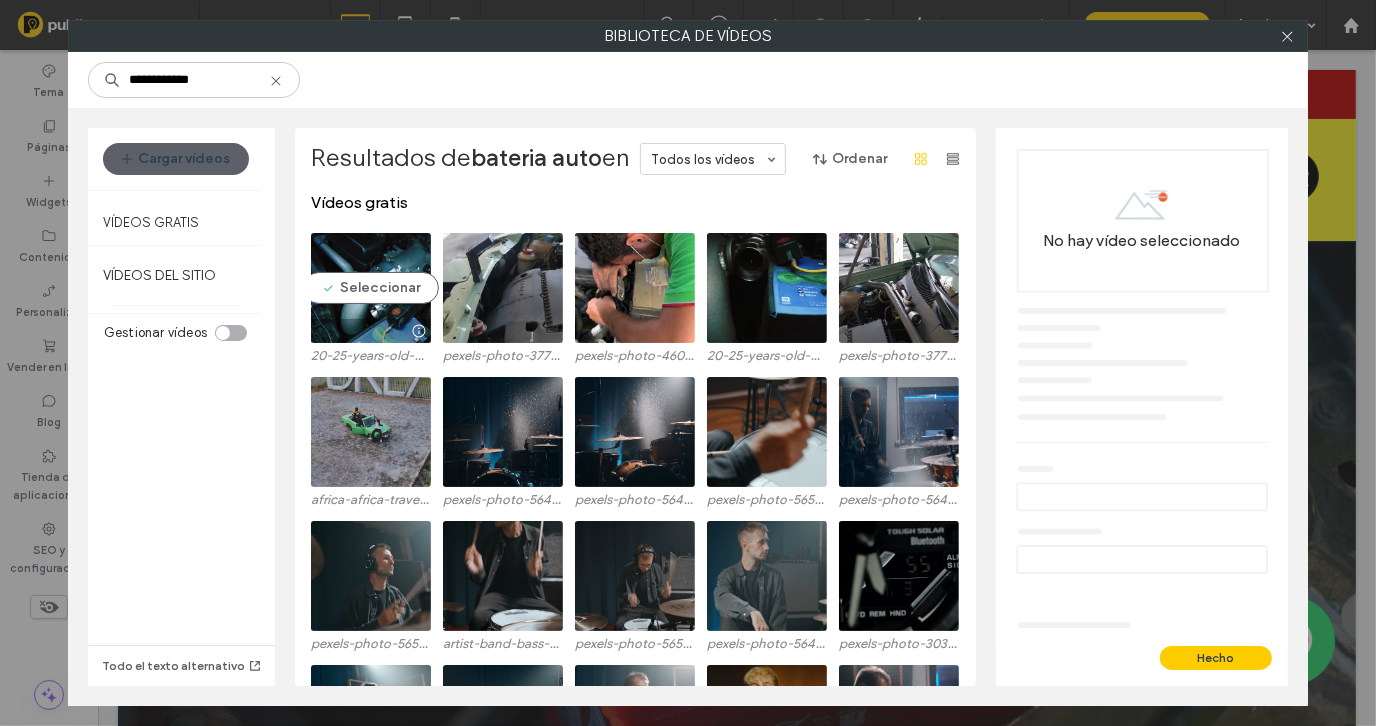 click at bounding box center [371, 331] 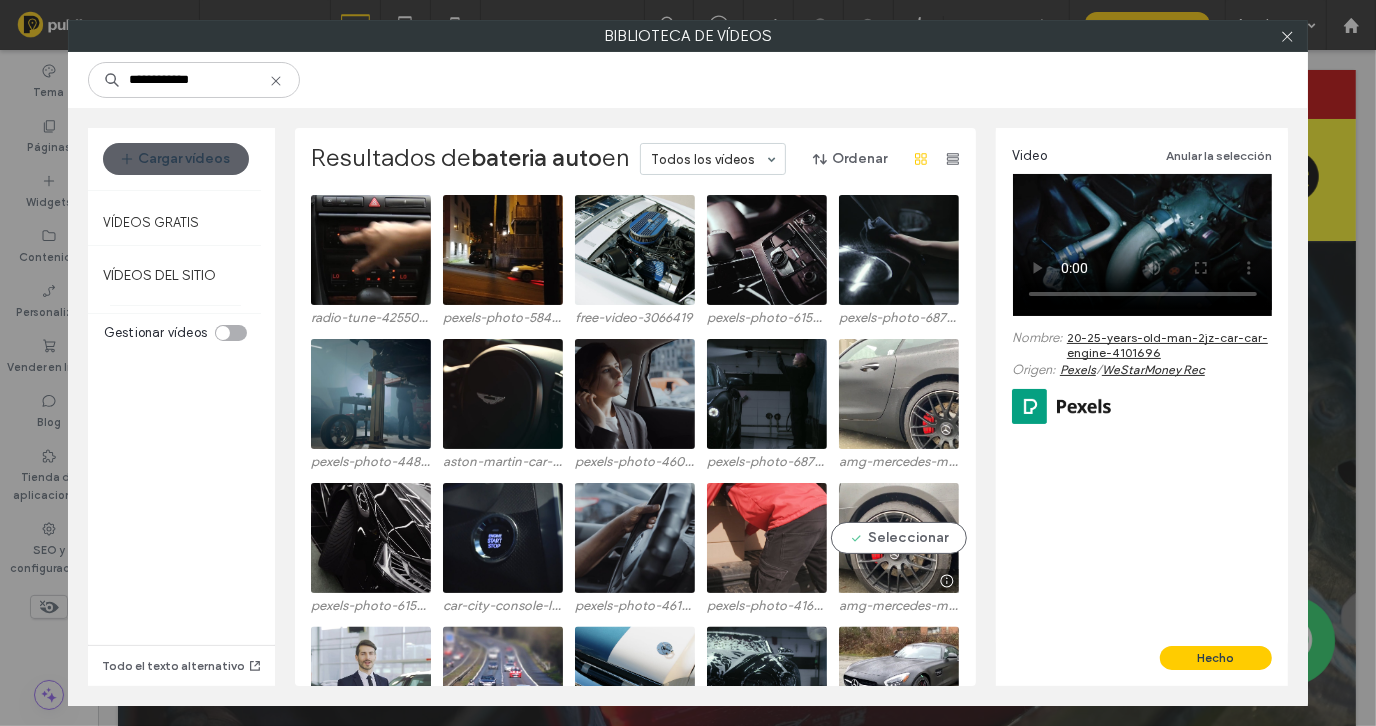 scroll, scrollTop: 2763, scrollLeft: 0, axis: vertical 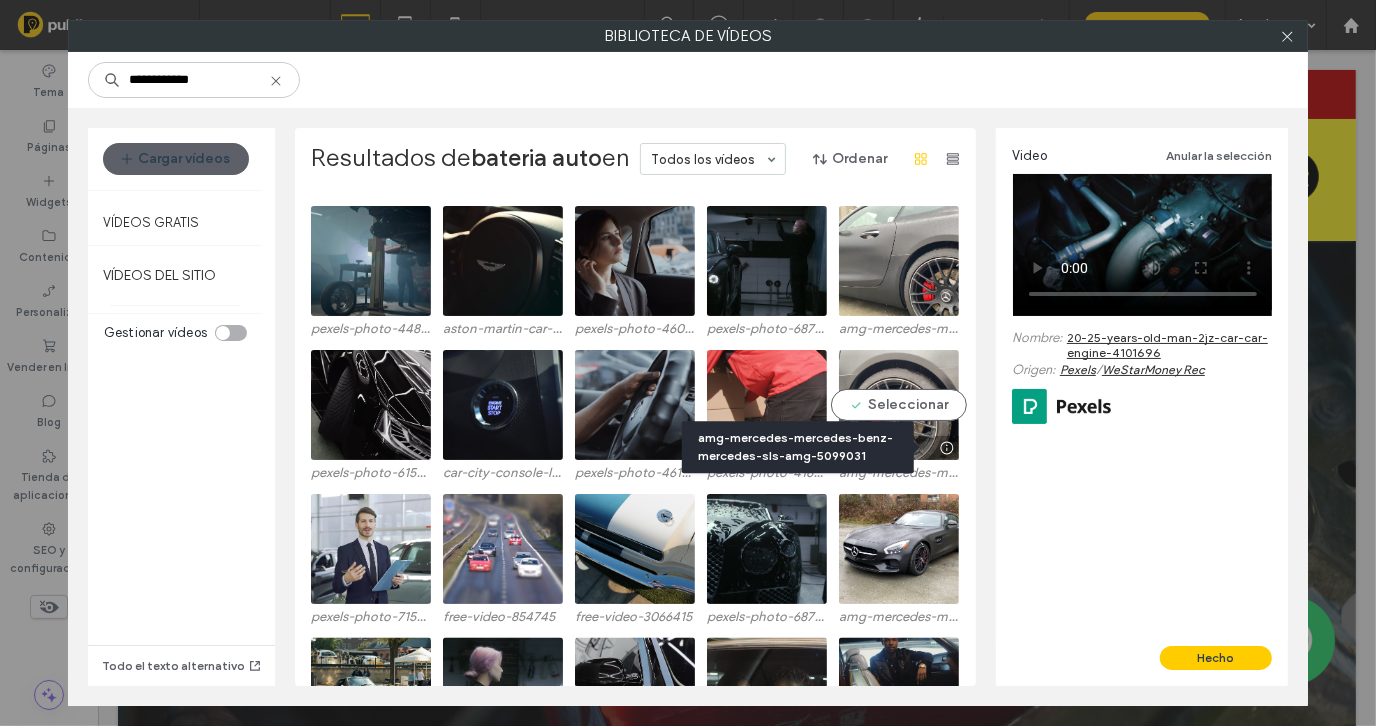 click at bounding box center [899, 448] 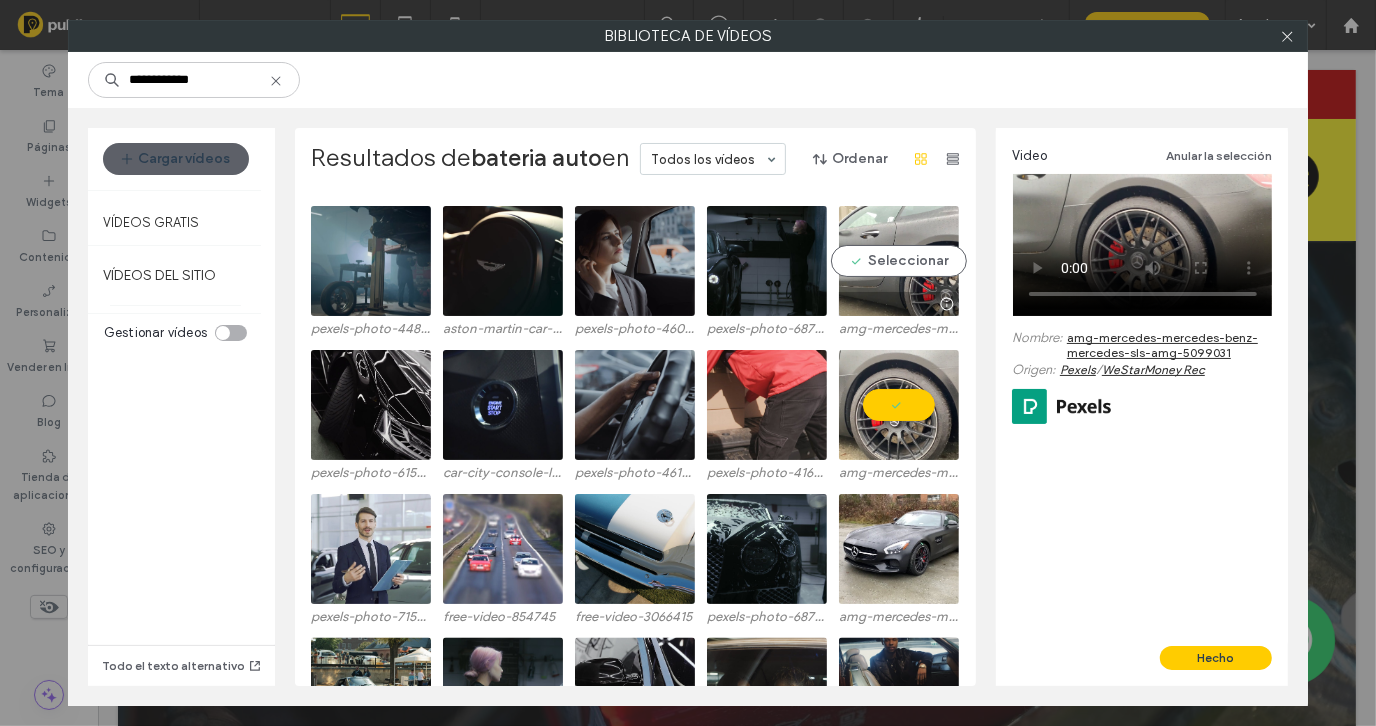 click at bounding box center [899, 261] 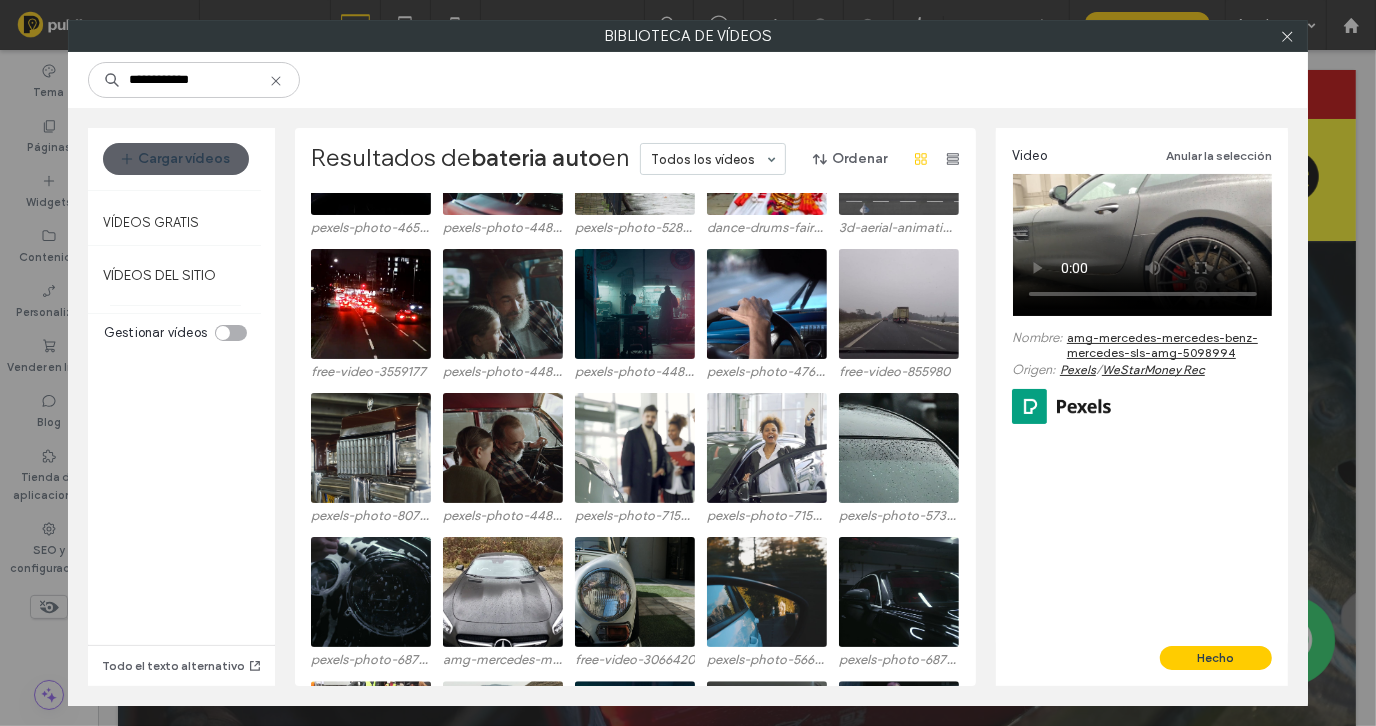 scroll, scrollTop: 3879, scrollLeft: 0, axis: vertical 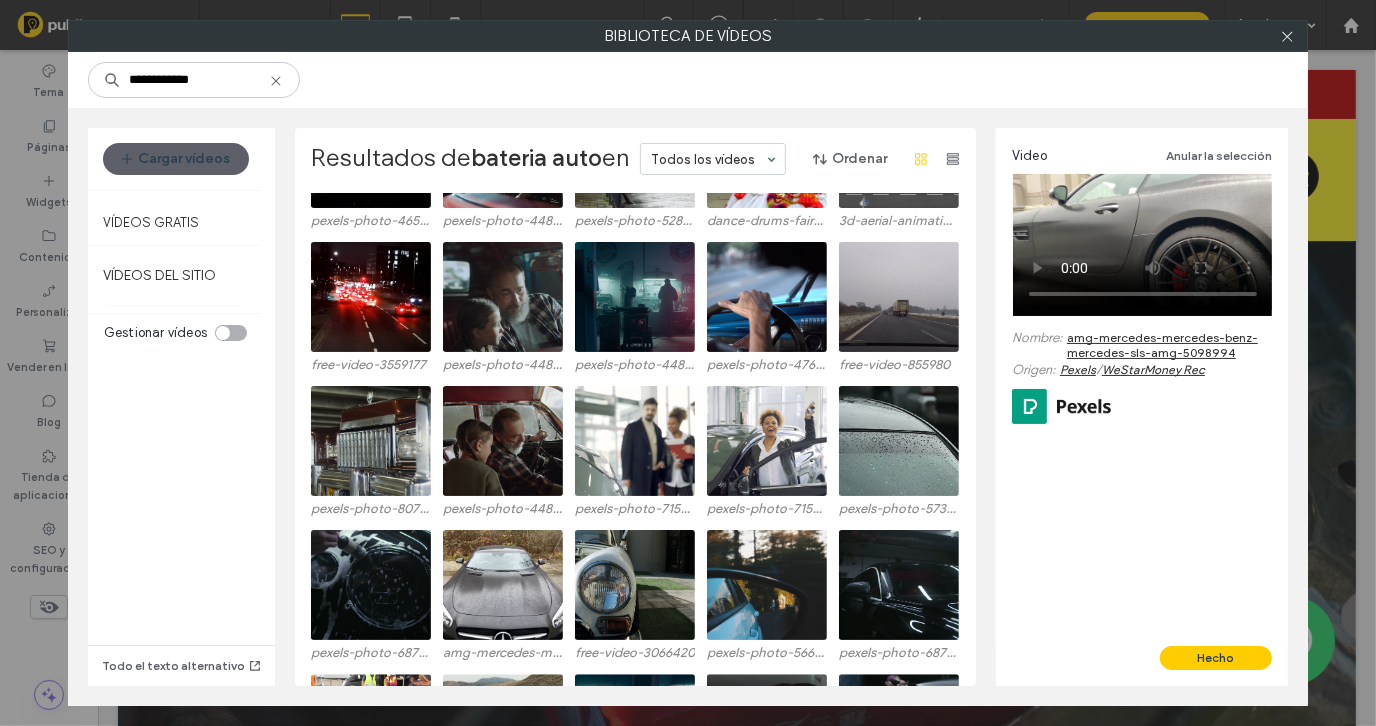 click at bounding box center (1143, 242) 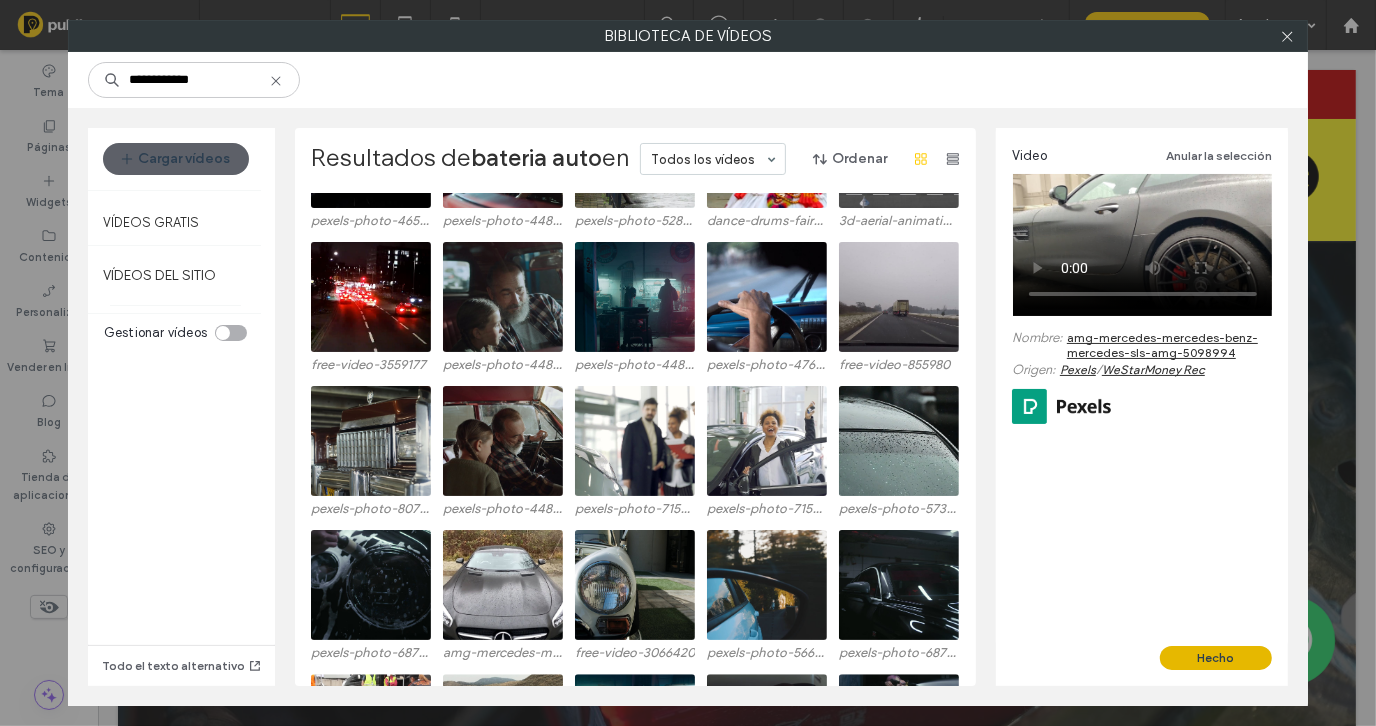click on "Hecho" at bounding box center [1216, 658] 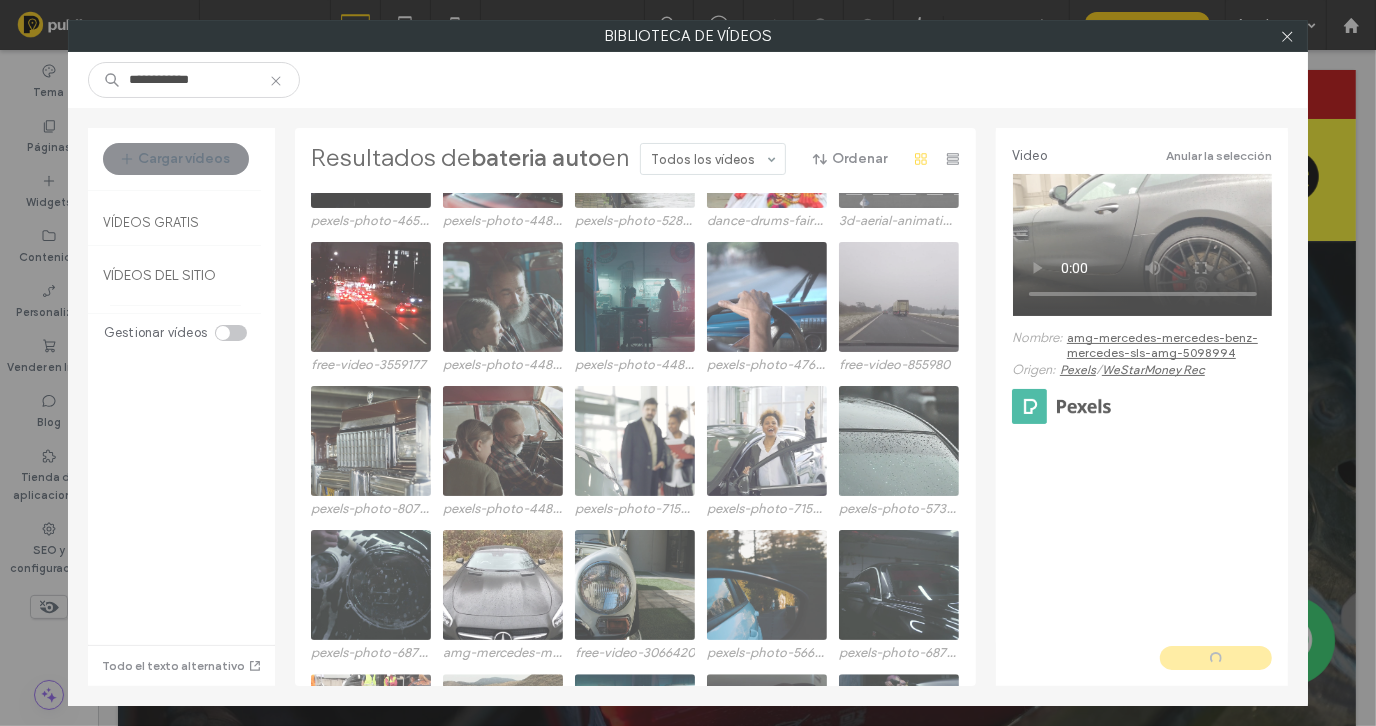 type on "**********" 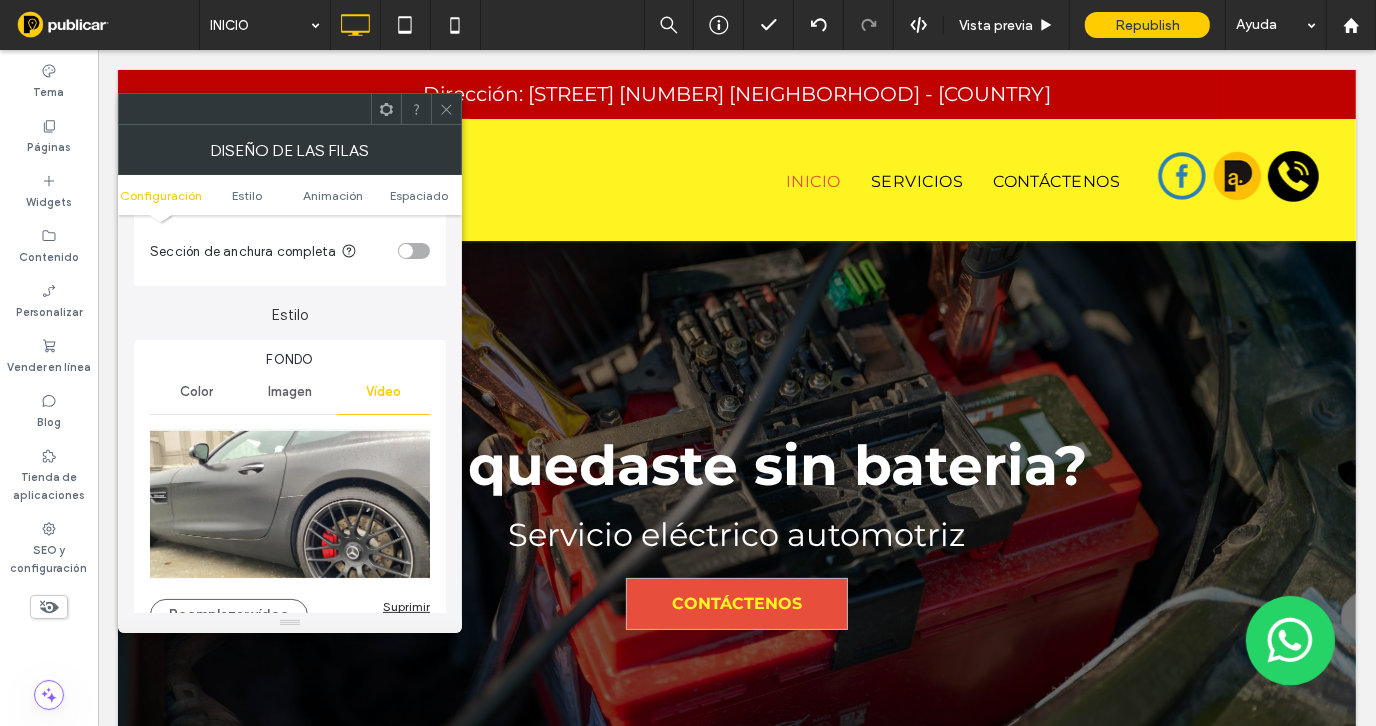 click 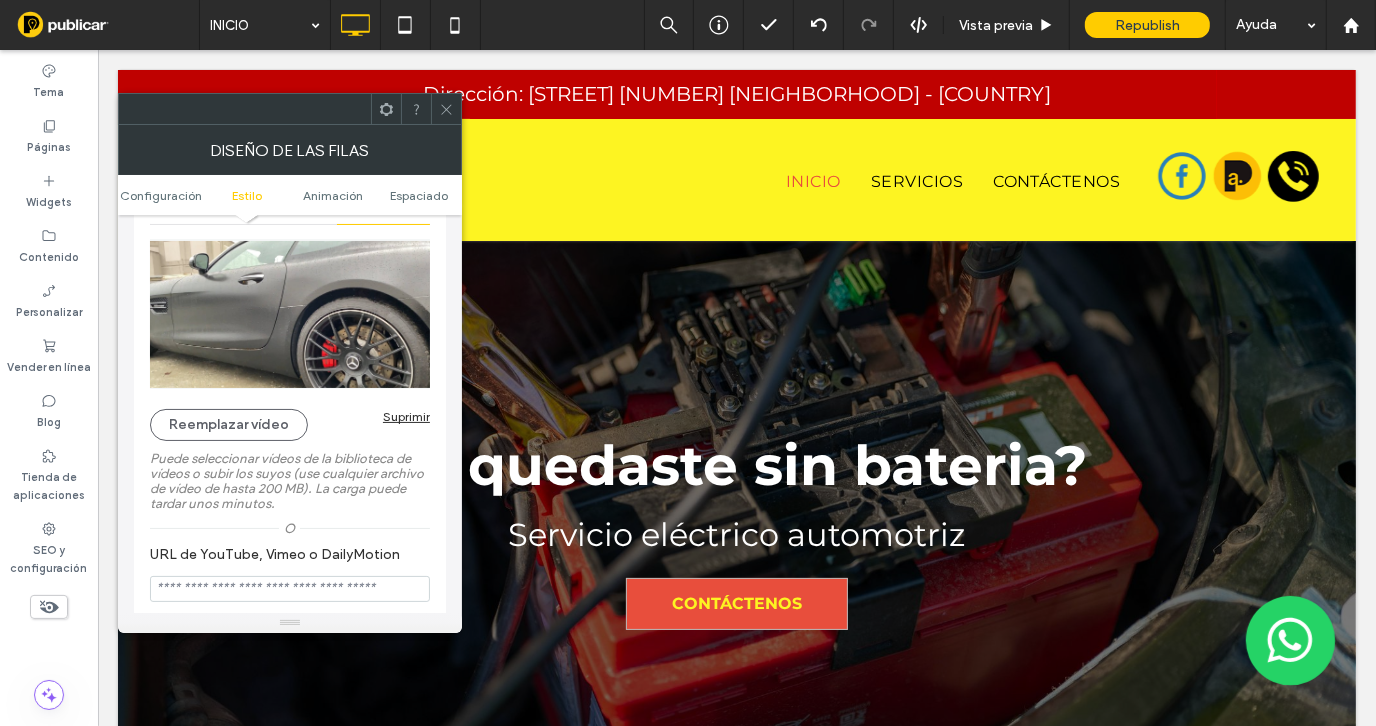 scroll, scrollTop: 300, scrollLeft: 0, axis: vertical 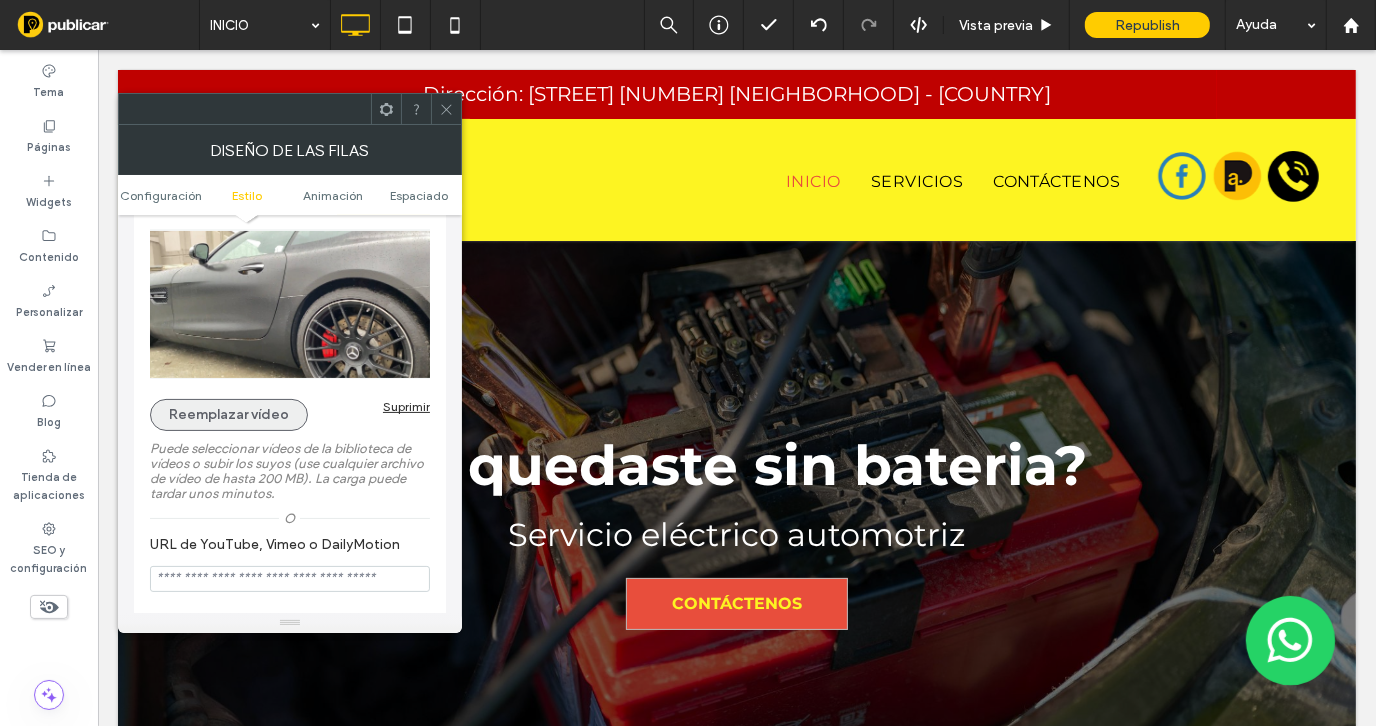 click on "Reemplazar vídeo" at bounding box center (229, 415) 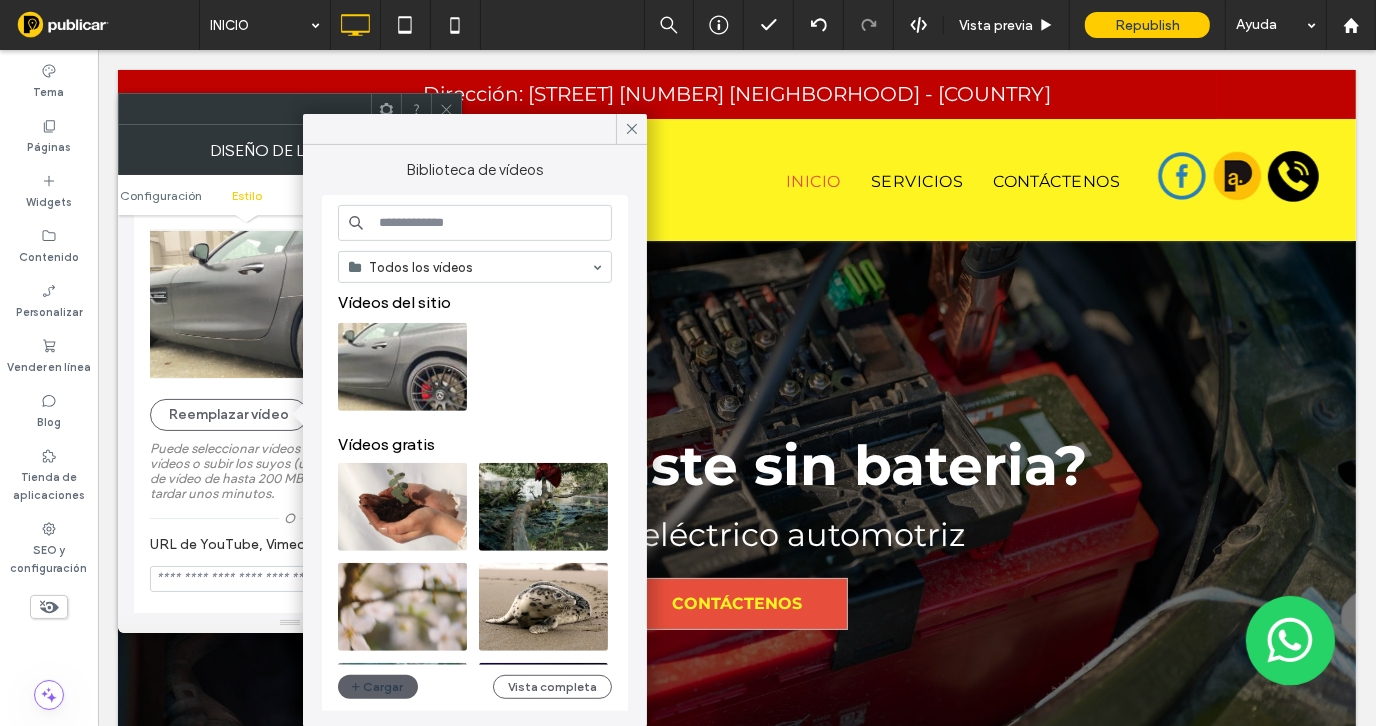 click at bounding box center [475, 223] 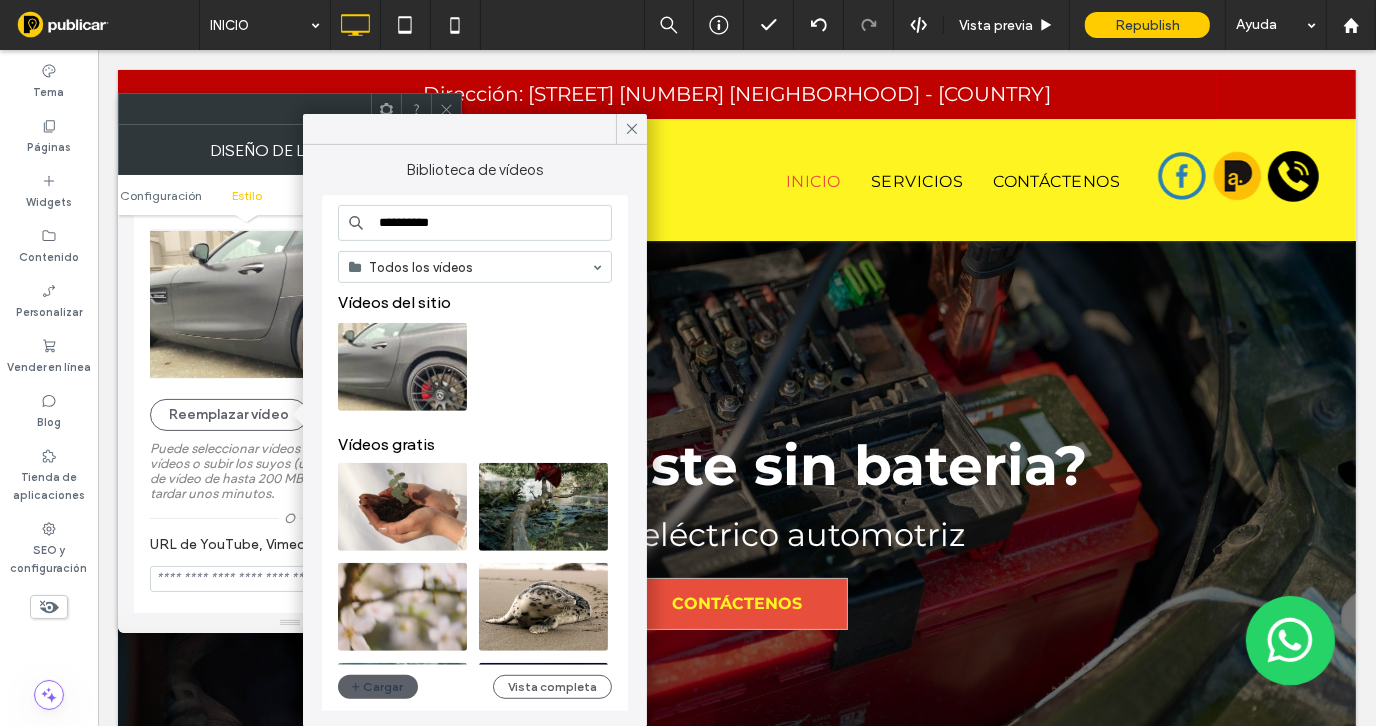 type on "**********" 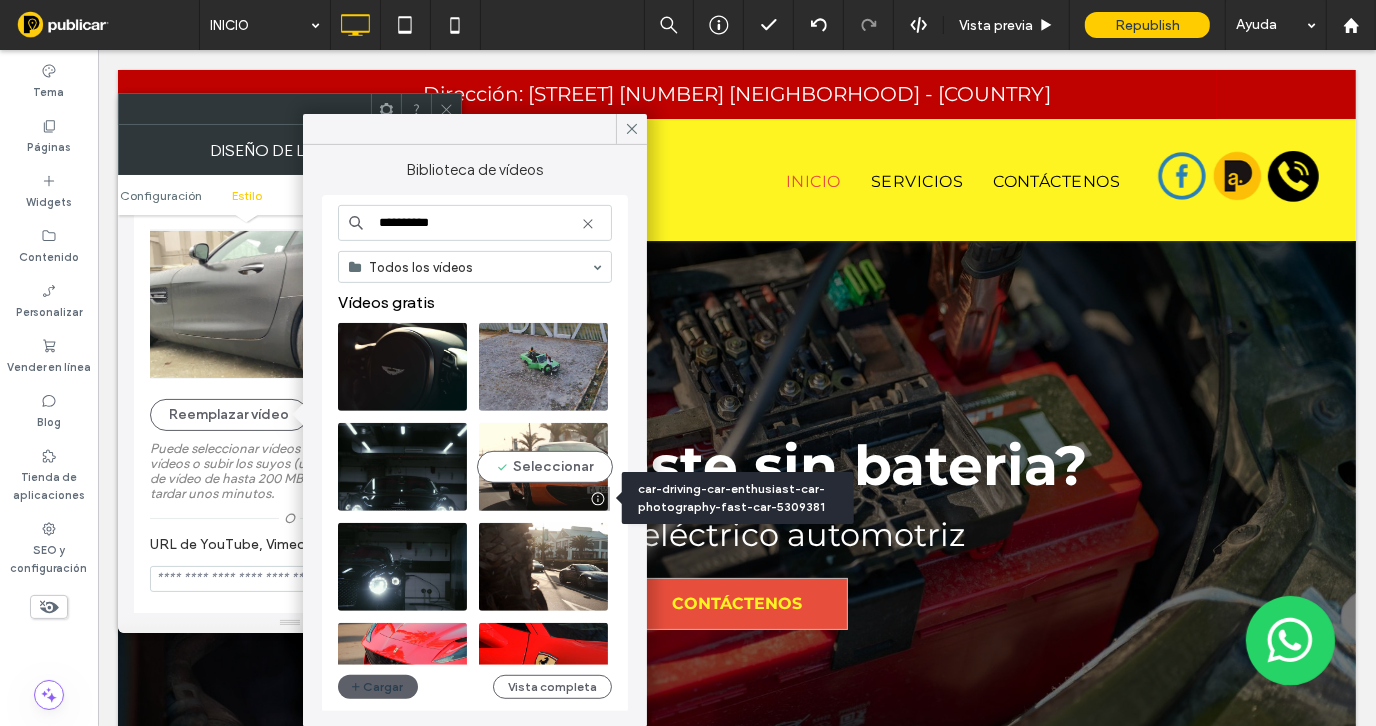 click at bounding box center [597, 499] 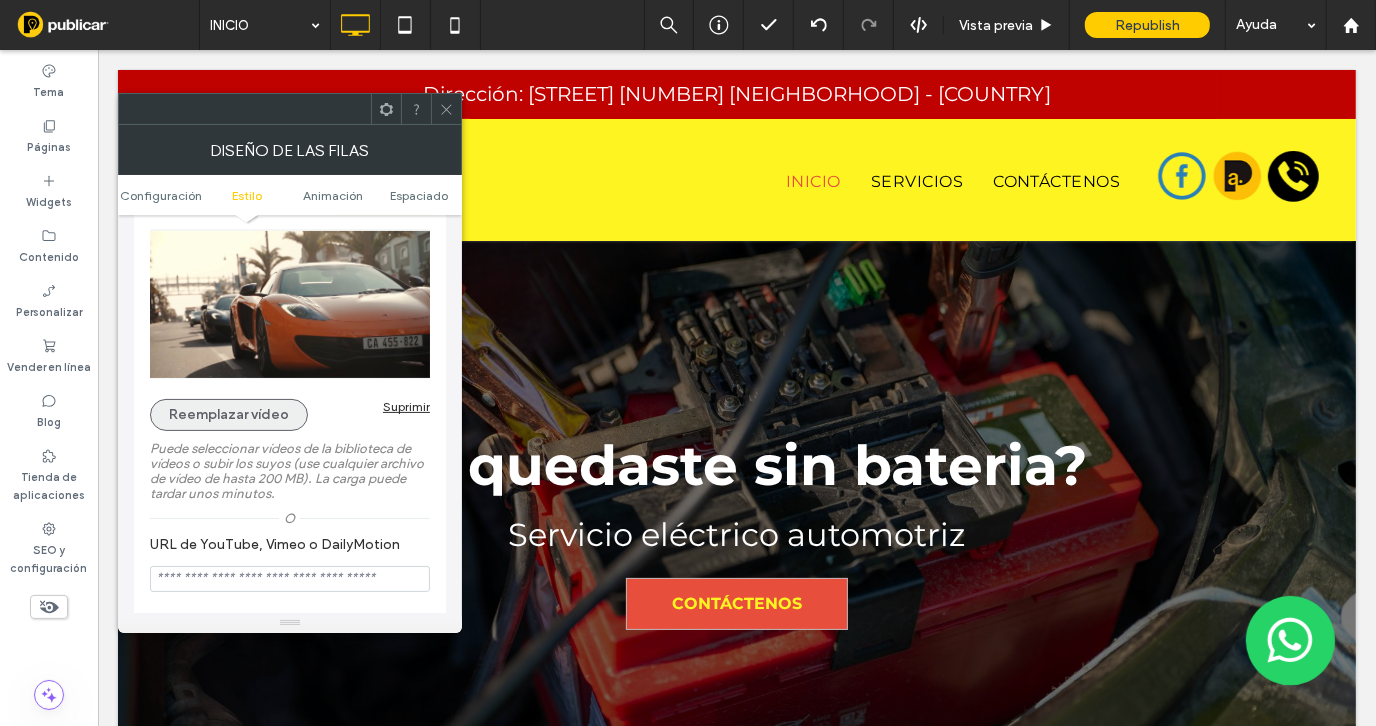 click on "Reemplazar vídeo" at bounding box center (229, 415) 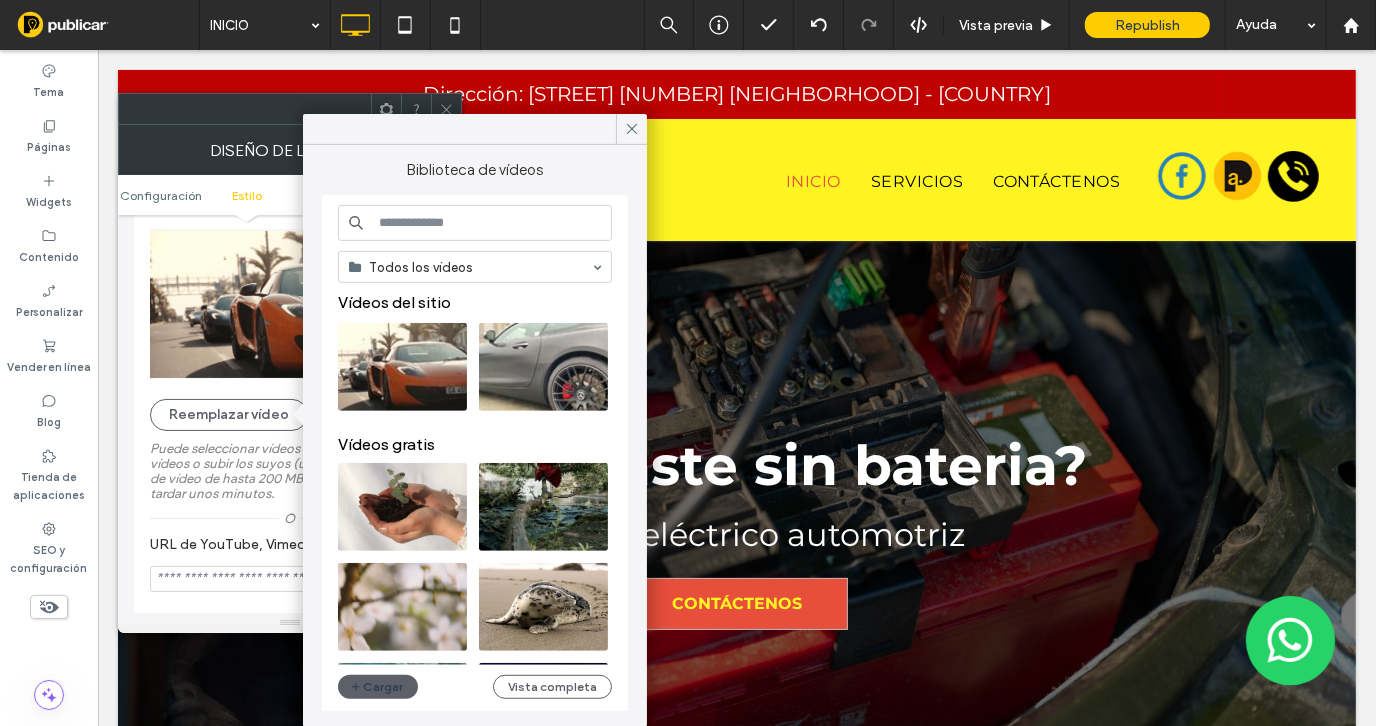 click at bounding box center (475, 223) 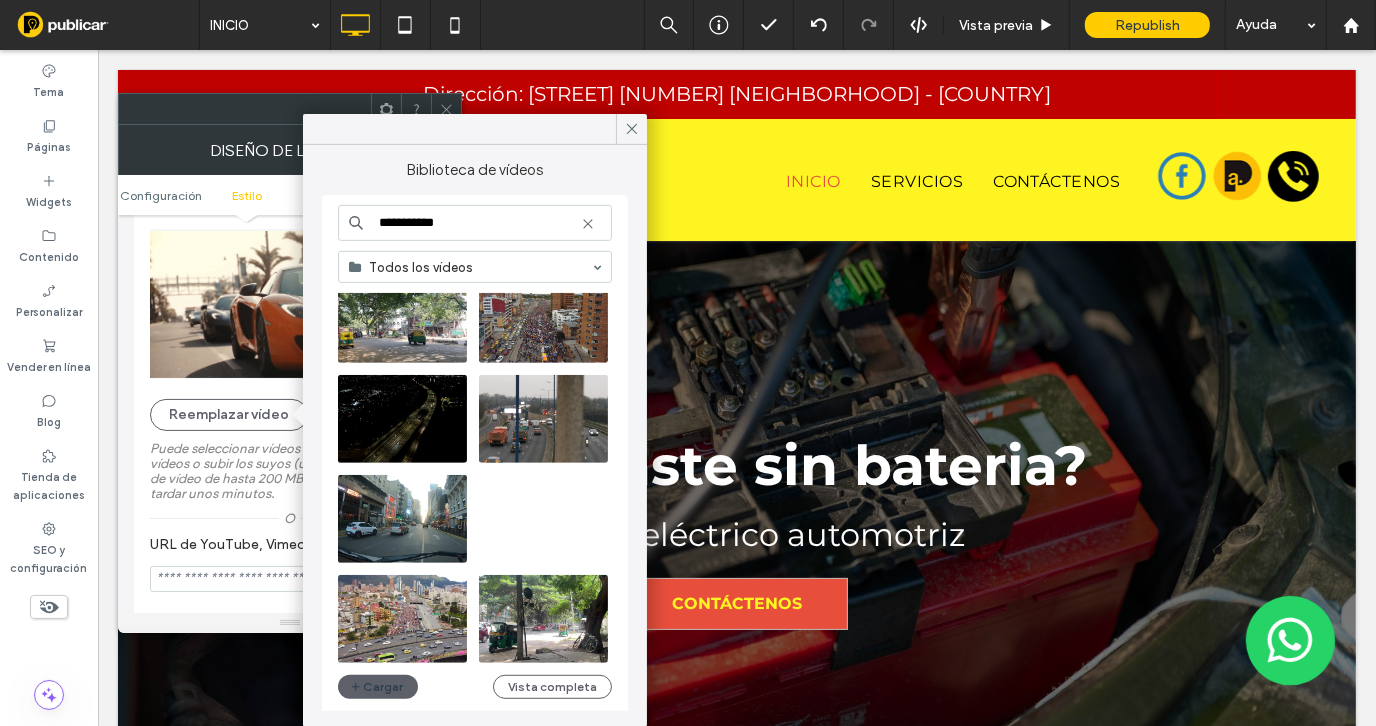 scroll, scrollTop: 2456, scrollLeft: 0, axis: vertical 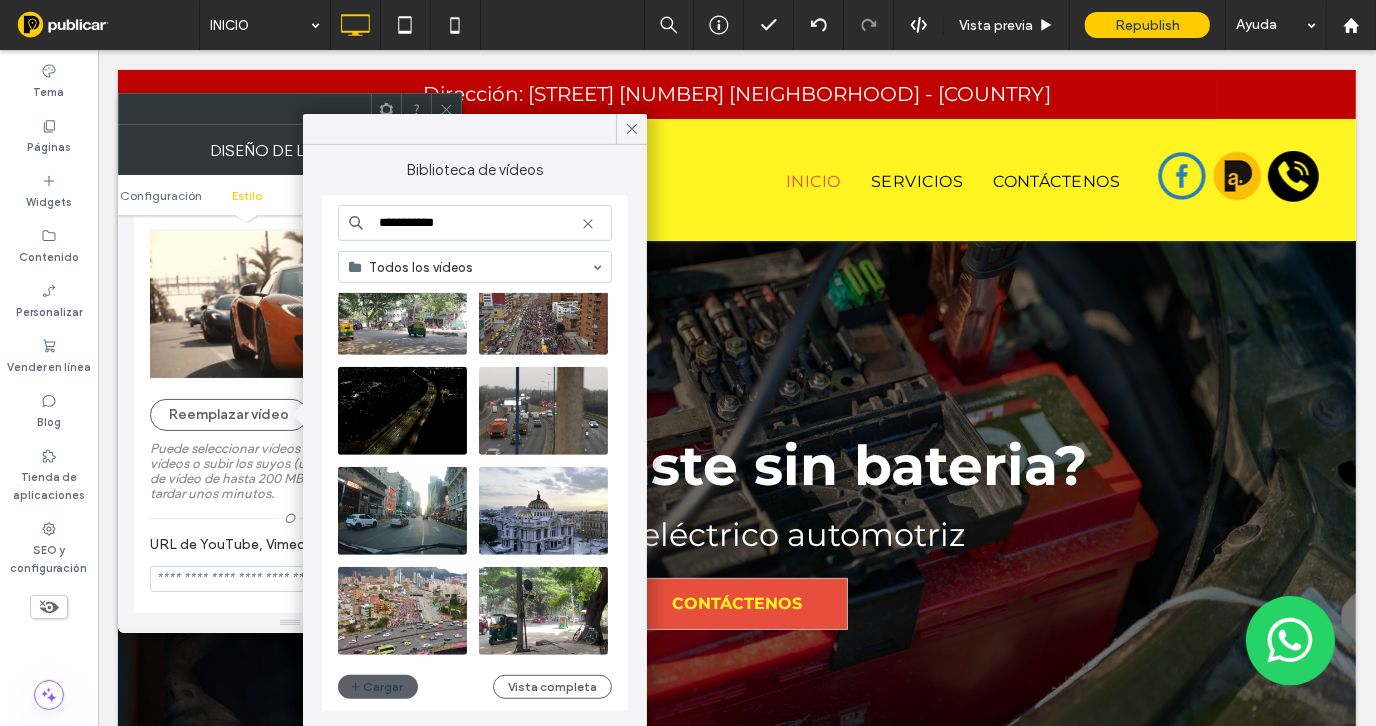 click on "**********" at bounding box center [475, 223] 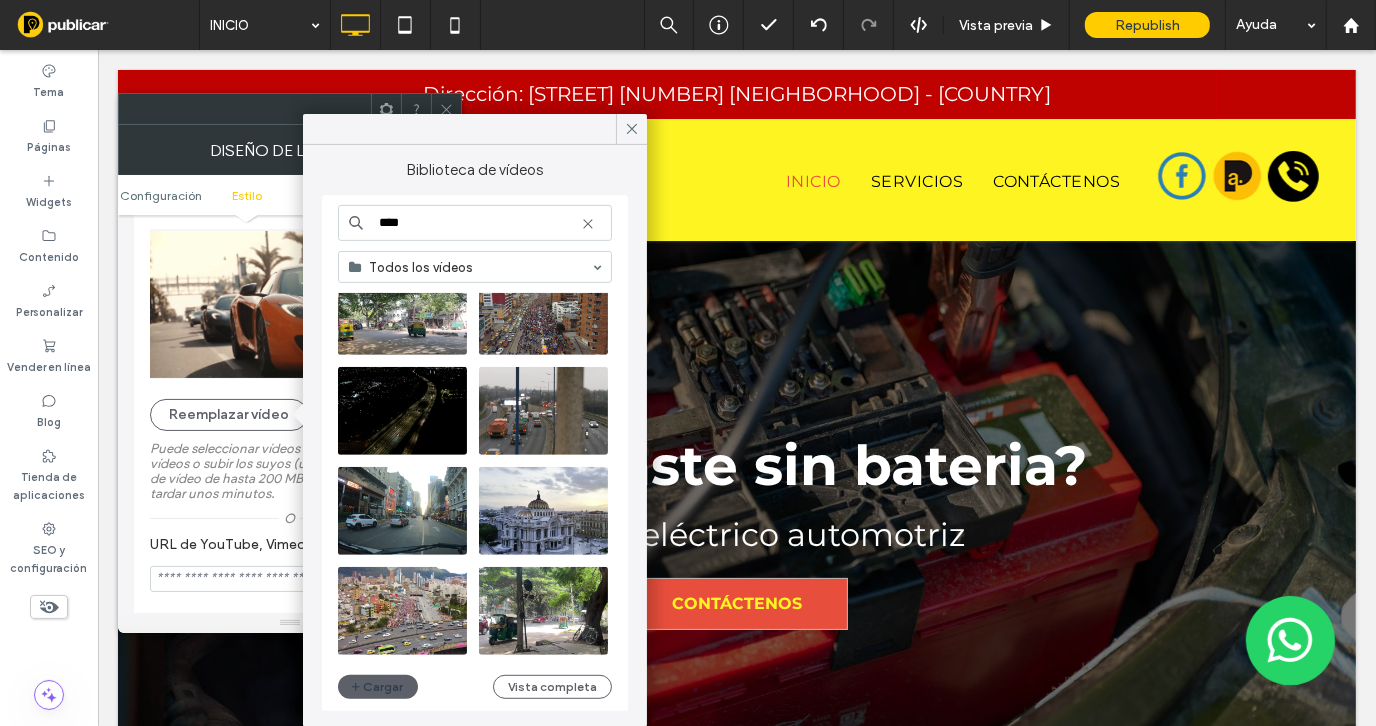type on "****" 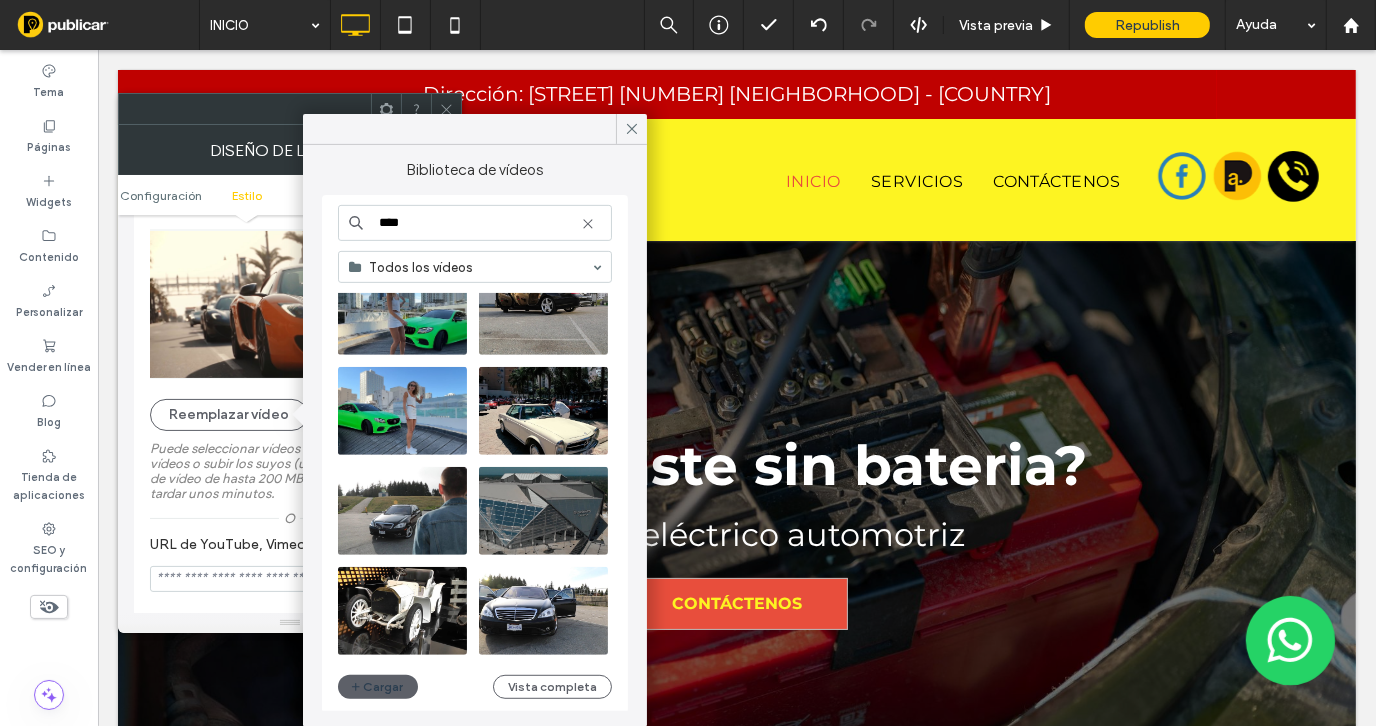 scroll, scrollTop: 896, scrollLeft: 0, axis: vertical 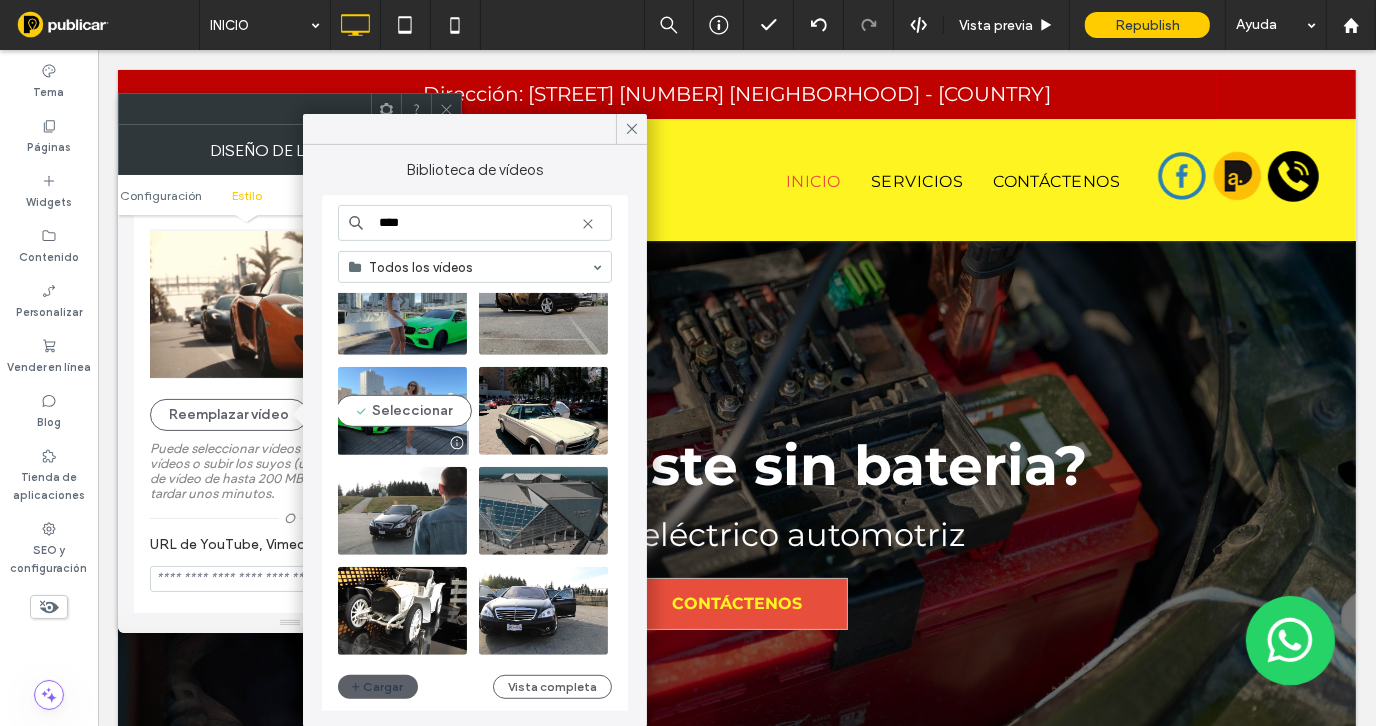 click at bounding box center (402, 411) 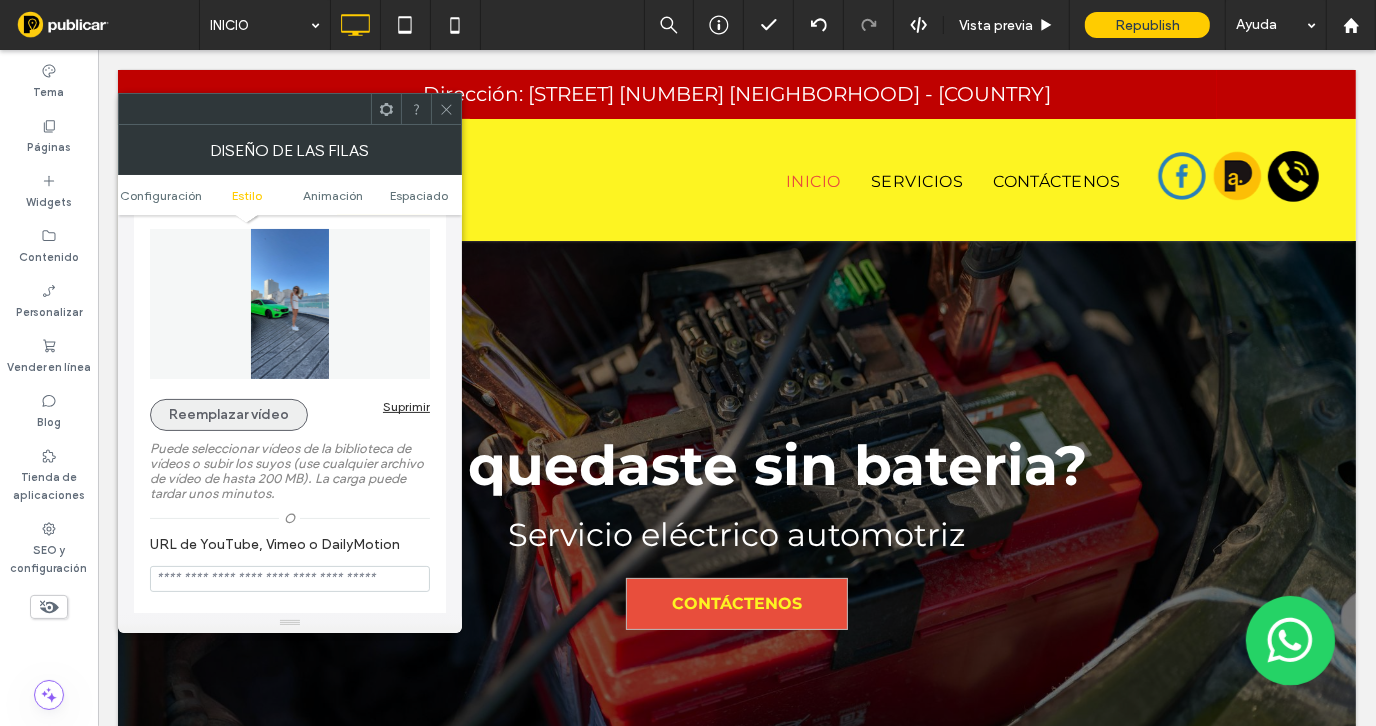 click on "Reemplazar vídeo" at bounding box center [229, 415] 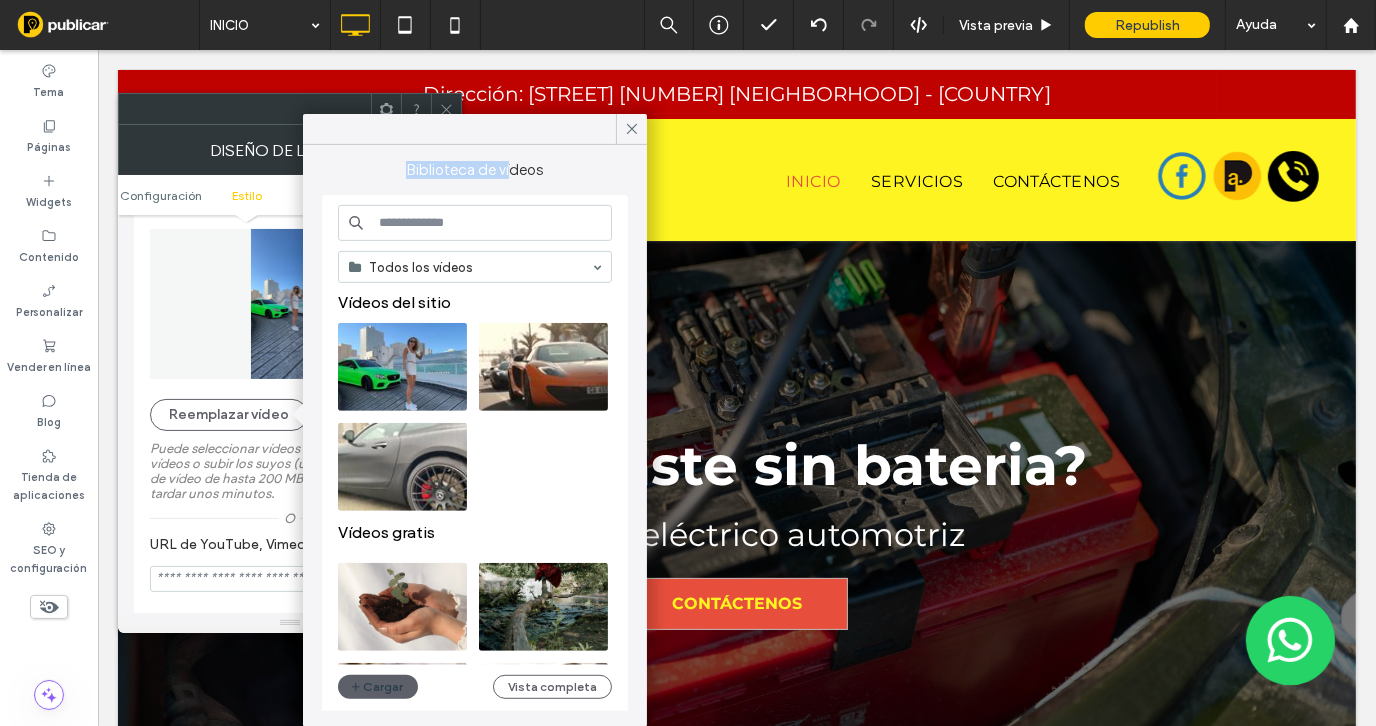 drag, startPoint x: 500, startPoint y: 132, endPoint x: 504, endPoint y: 156, distance: 24.33105 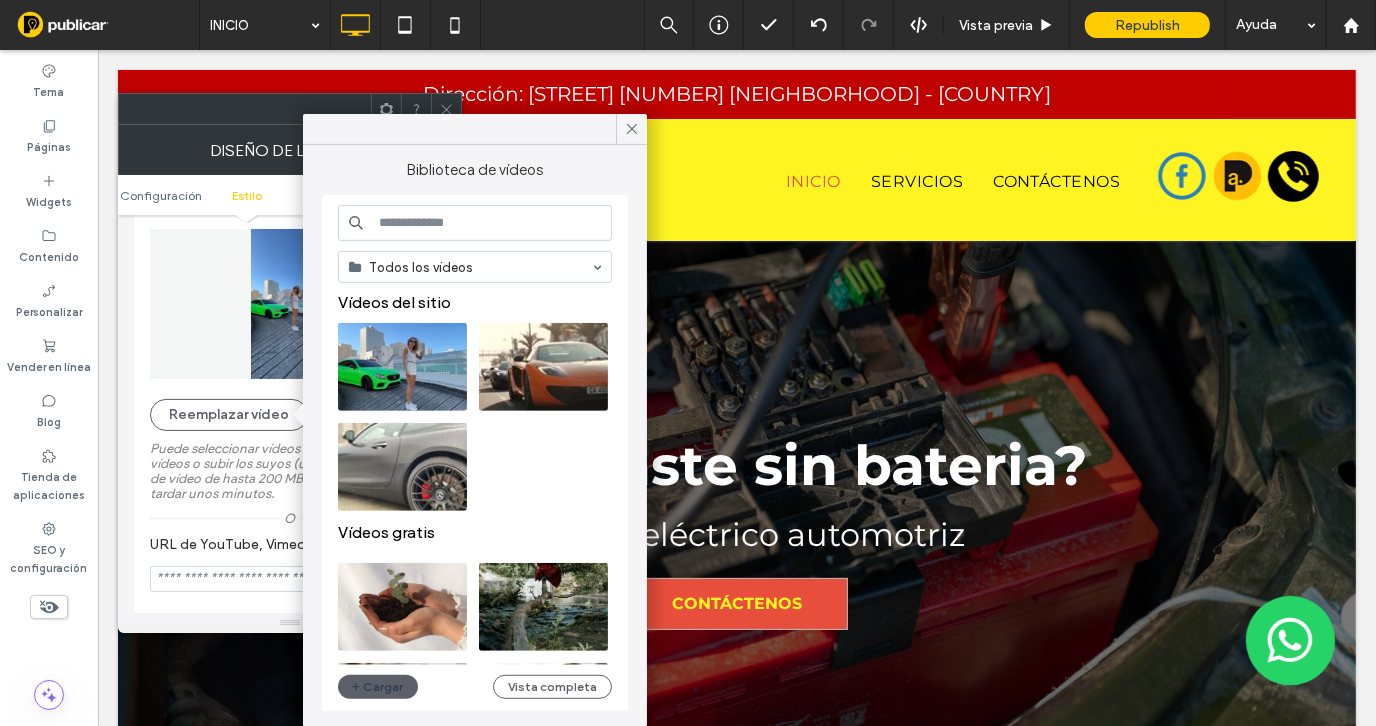 click at bounding box center (475, 223) 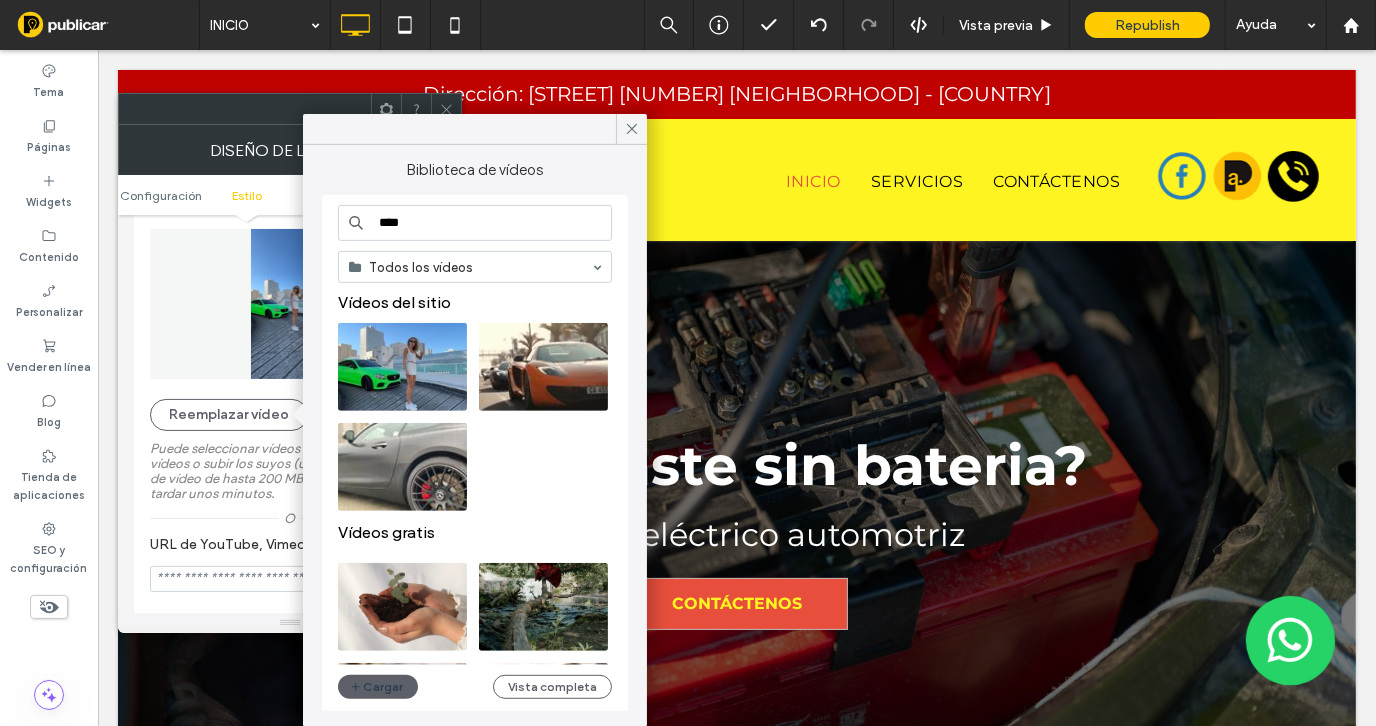 type on "****" 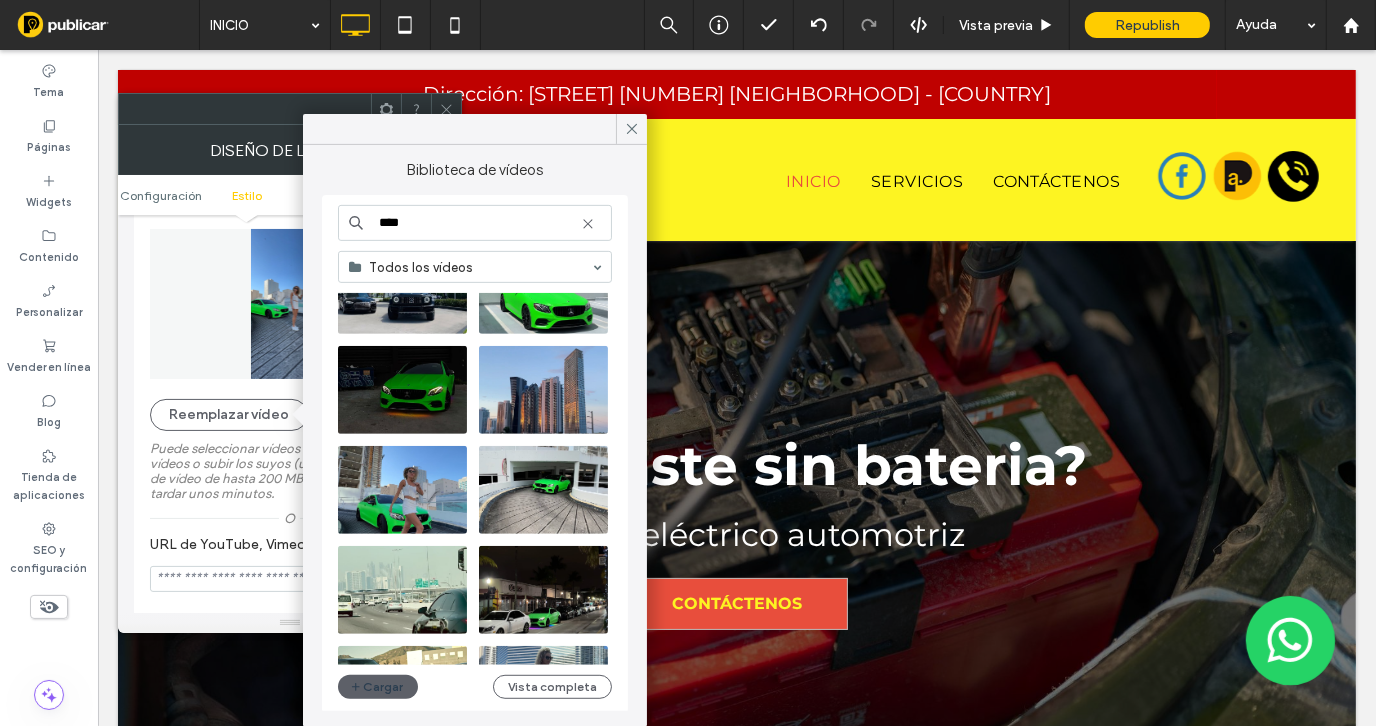 scroll, scrollTop: 2897, scrollLeft: 0, axis: vertical 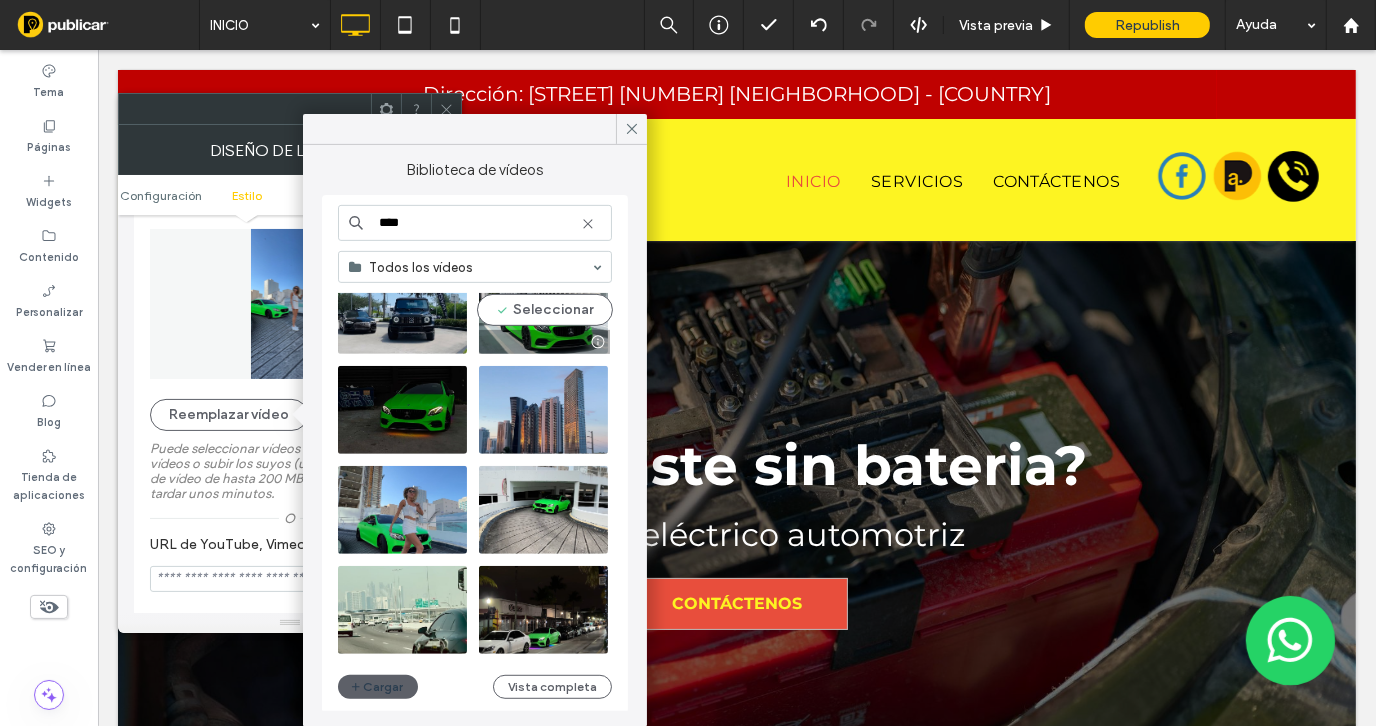click at bounding box center (543, 310) 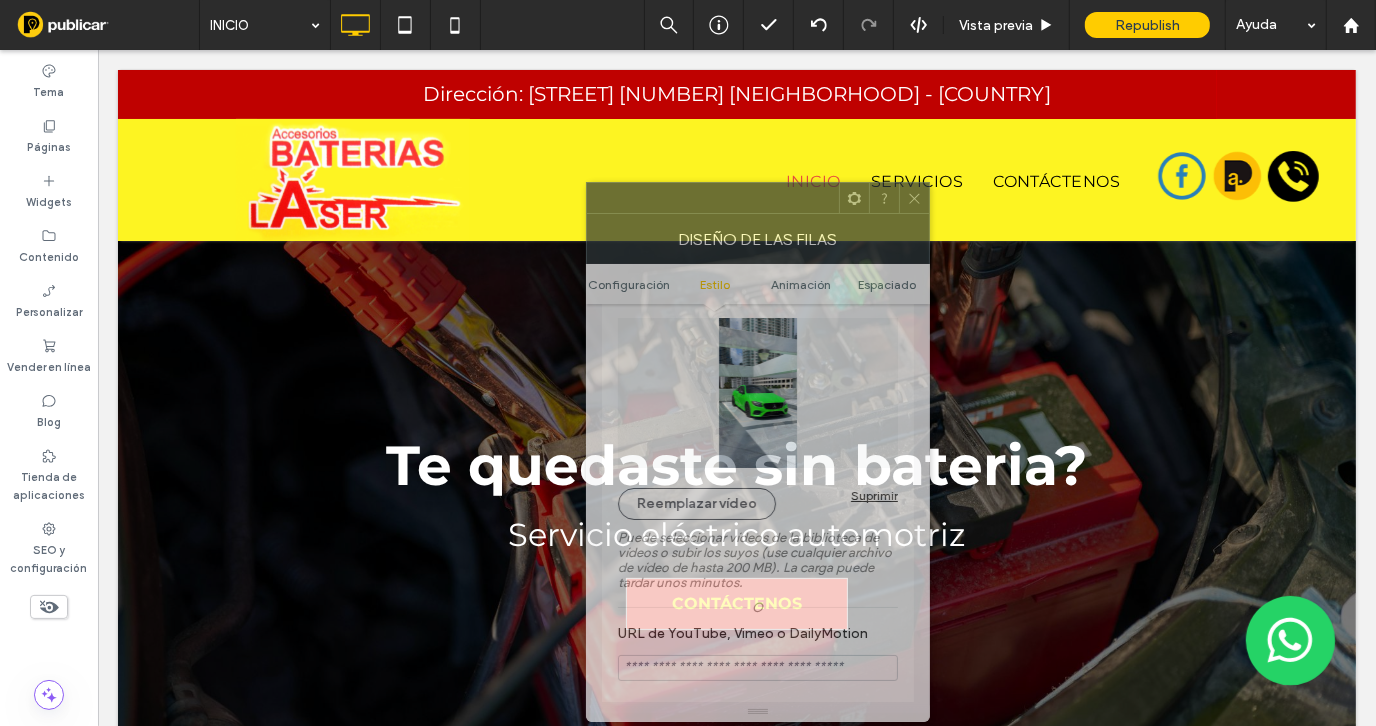 drag, startPoint x: 310, startPoint y: 117, endPoint x: 778, endPoint y: 206, distance: 476.38745 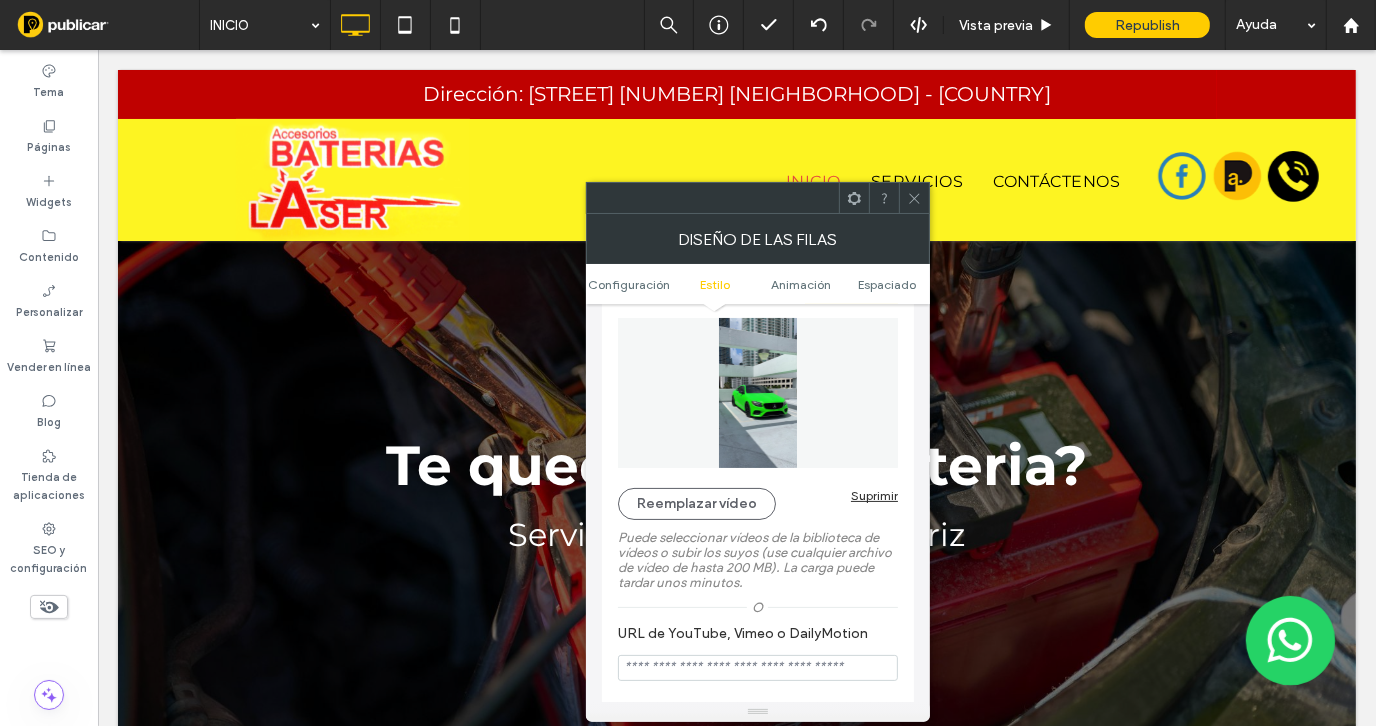click 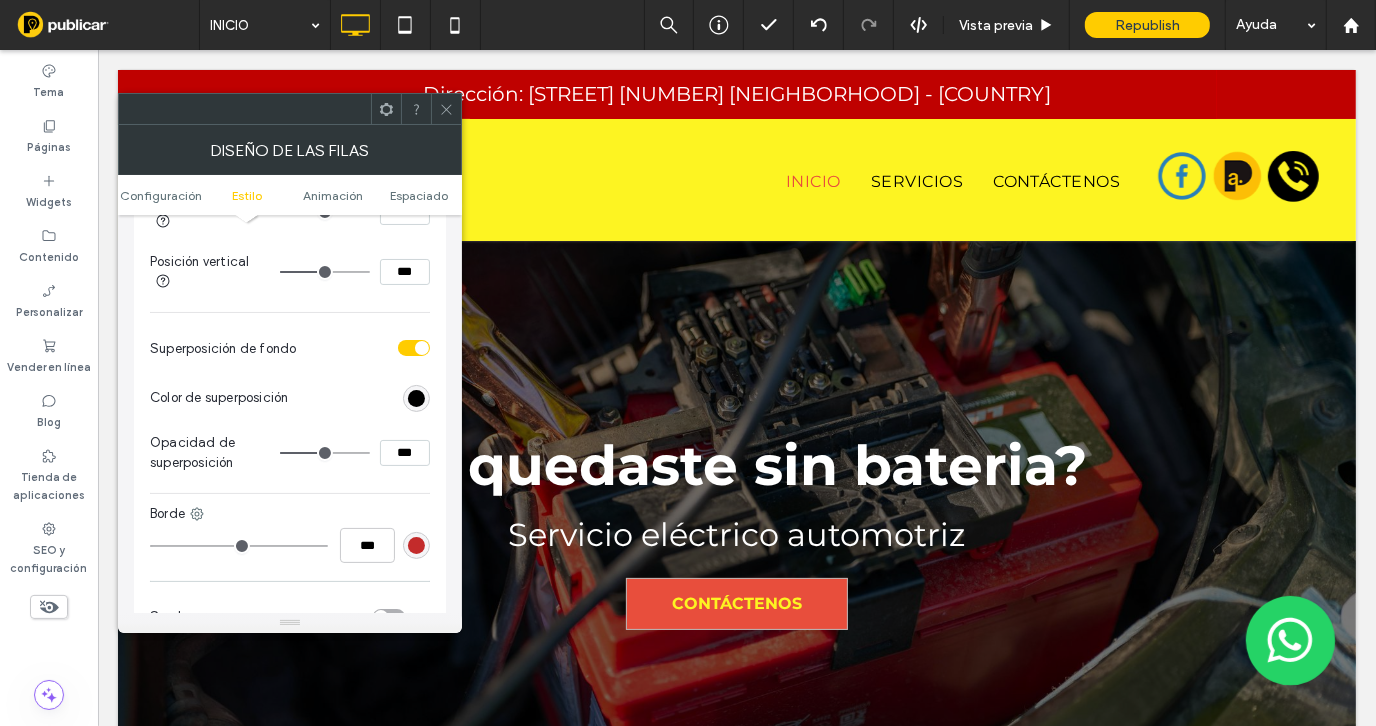 scroll, scrollTop: 899, scrollLeft: 0, axis: vertical 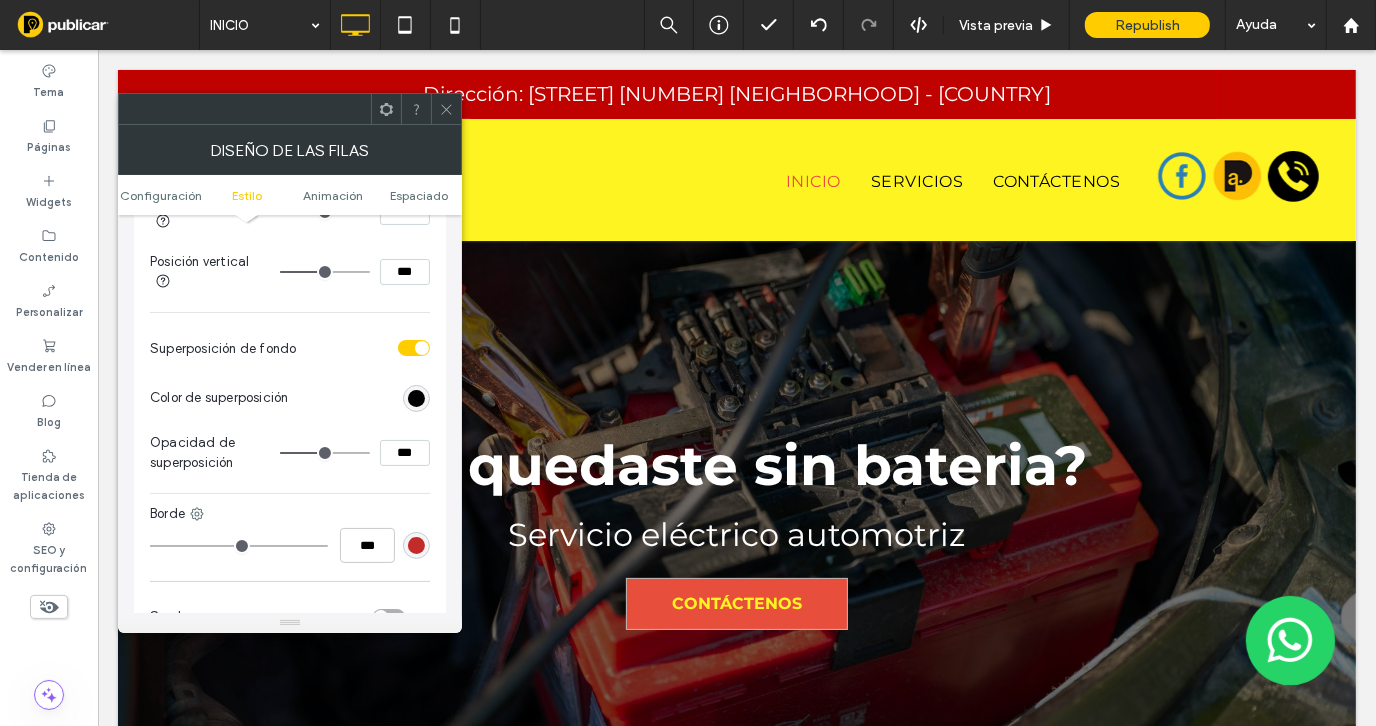 type on "**" 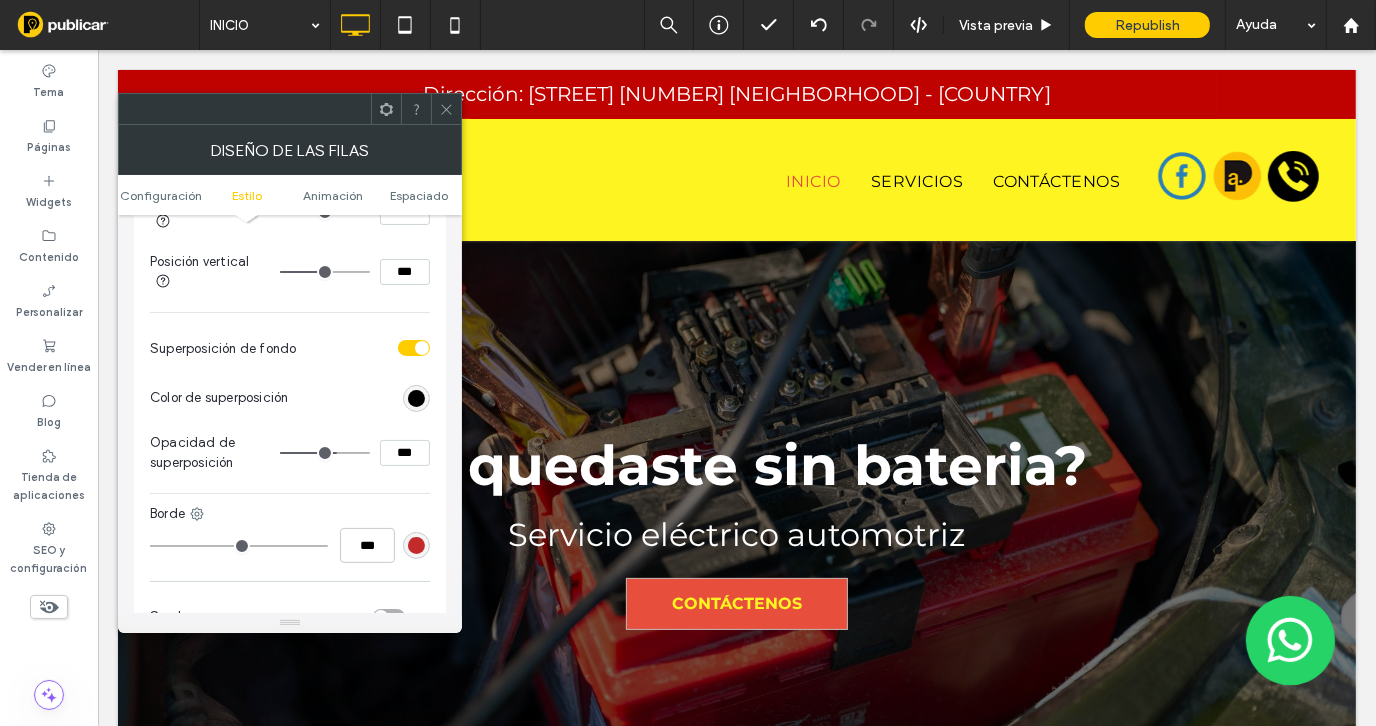type on "**" 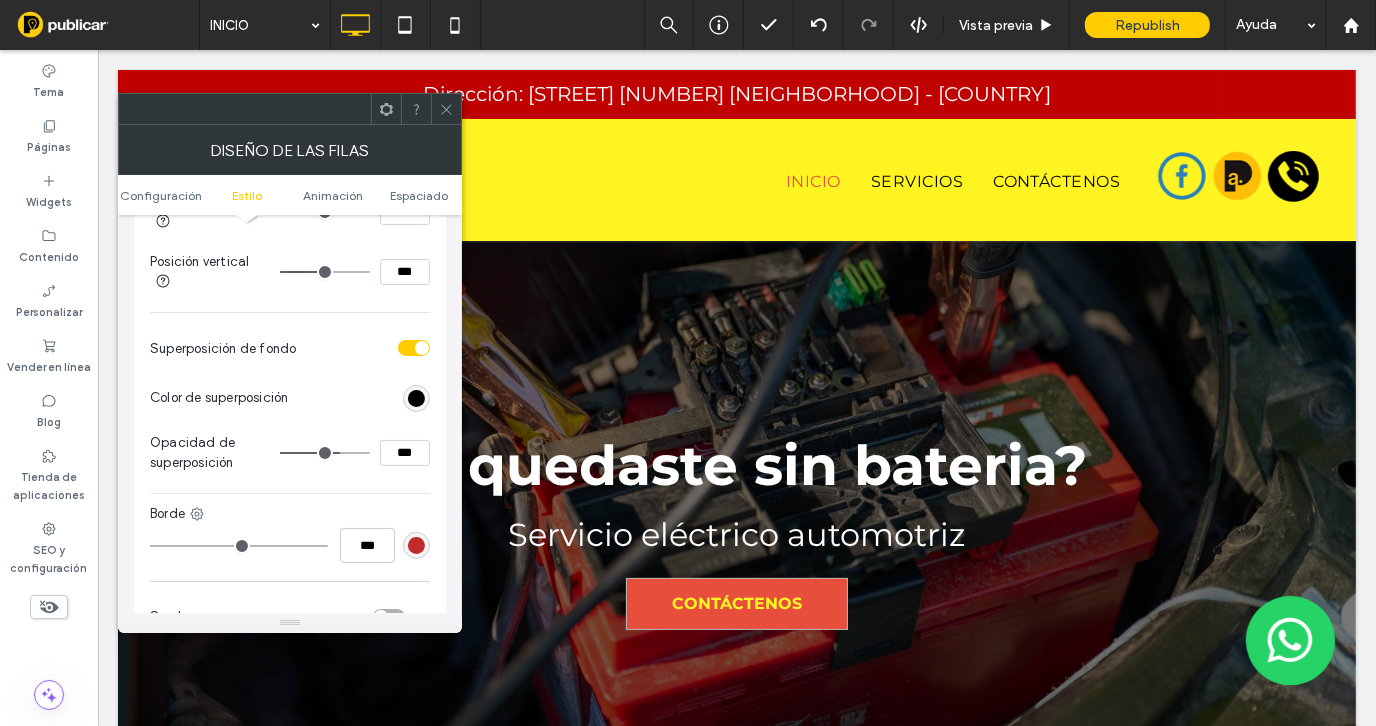 click at bounding box center (325, 453) 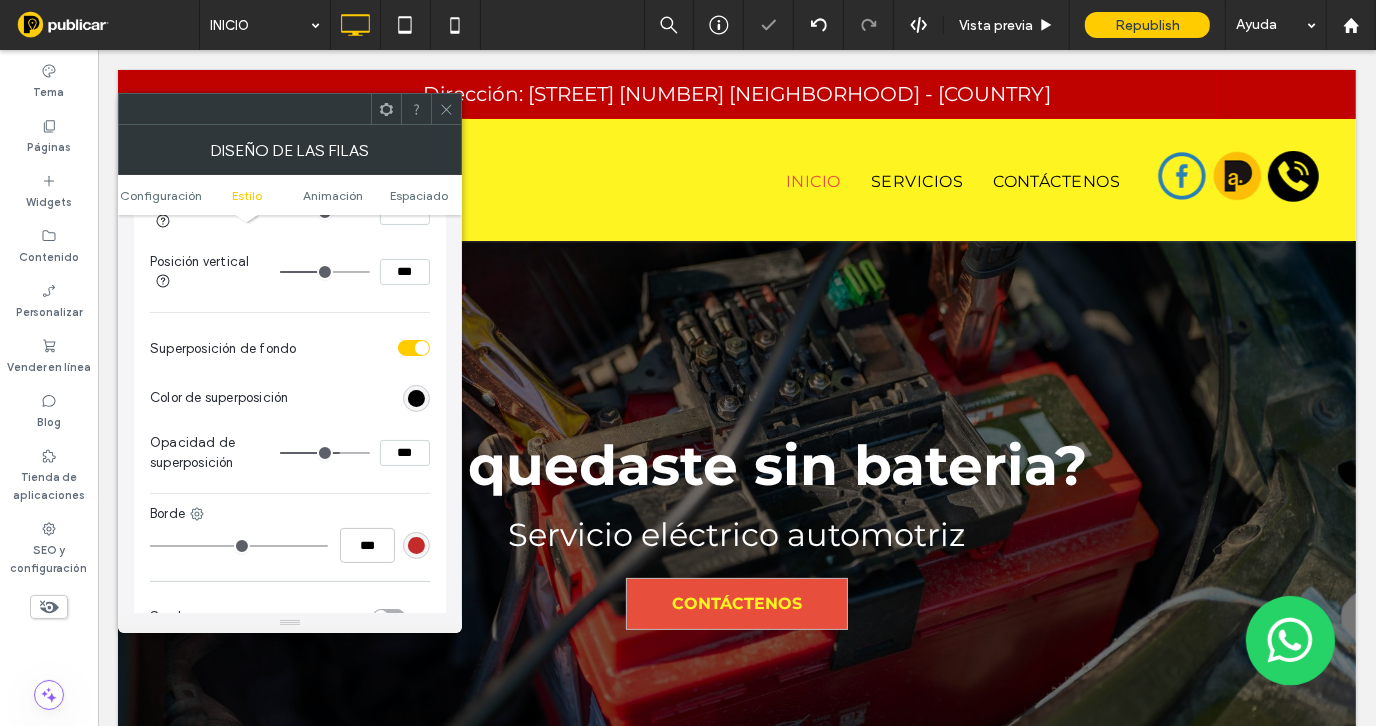 type on "**" 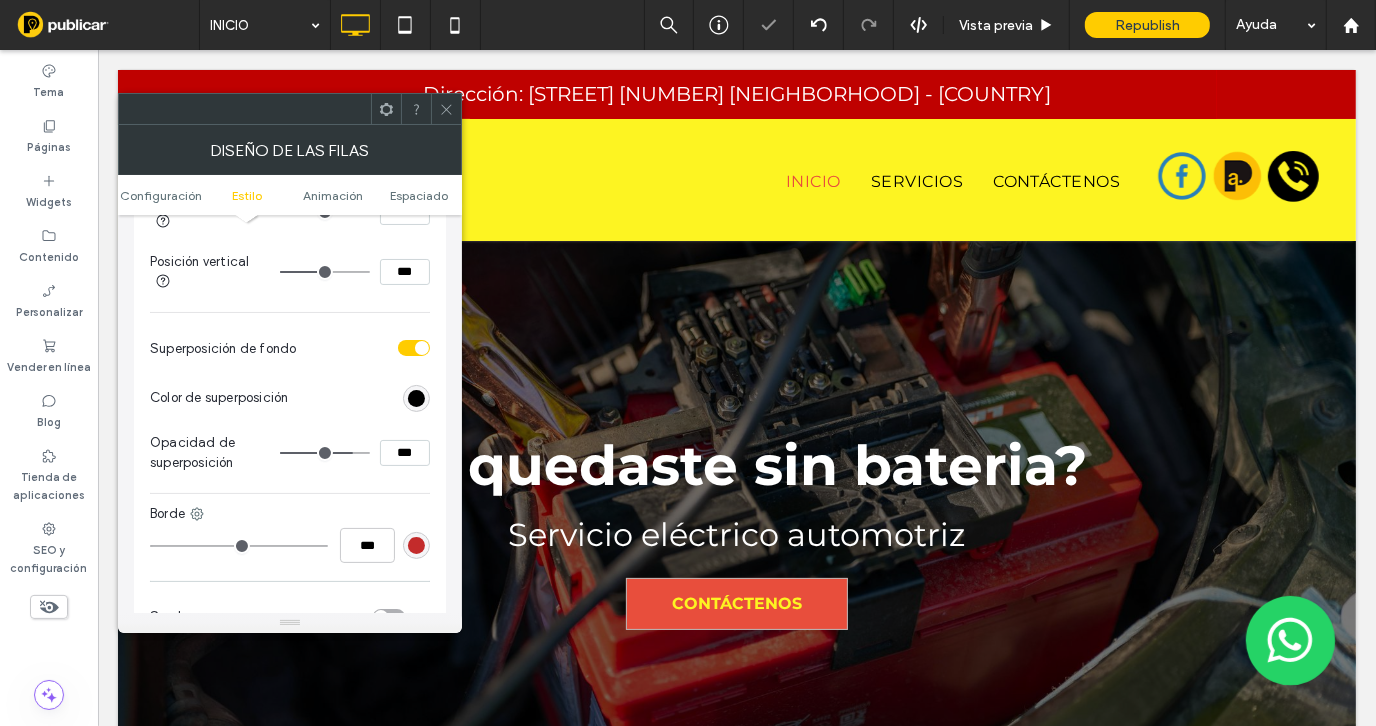 type on "**" 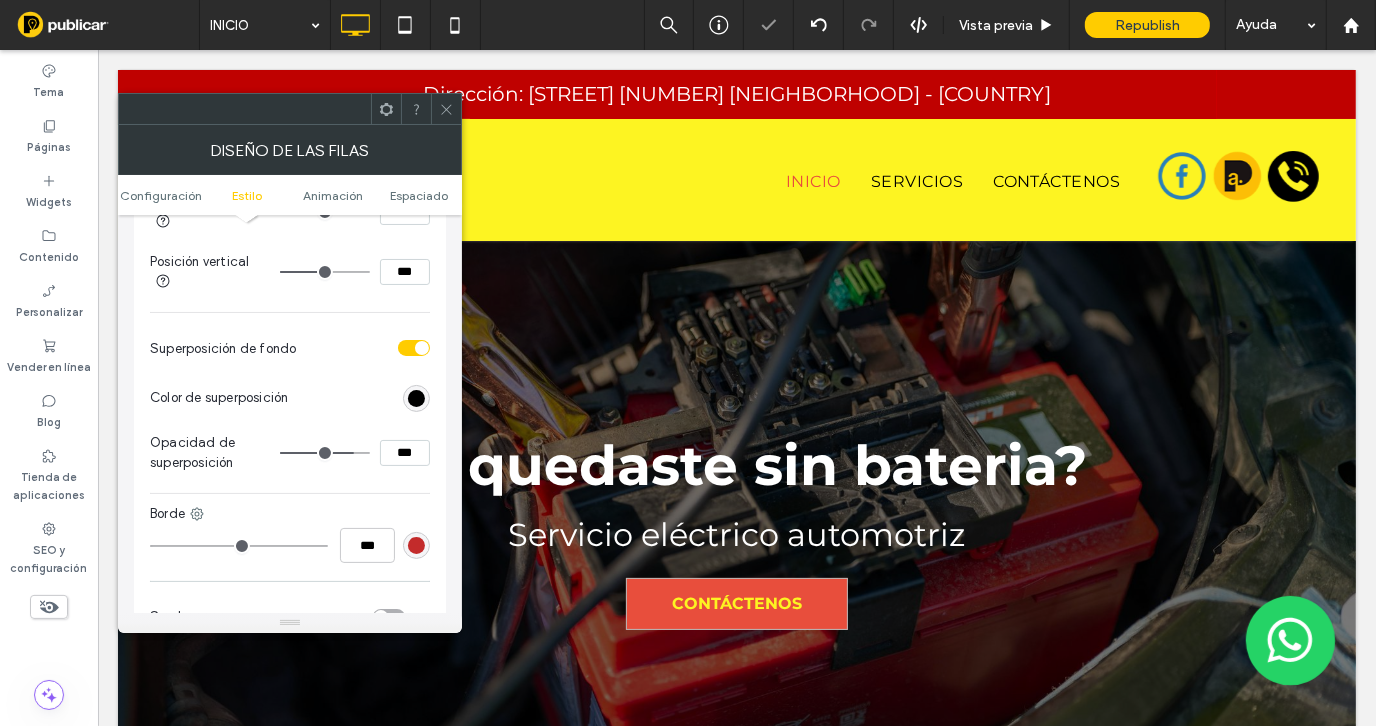 click at bounding box center [325, 453] 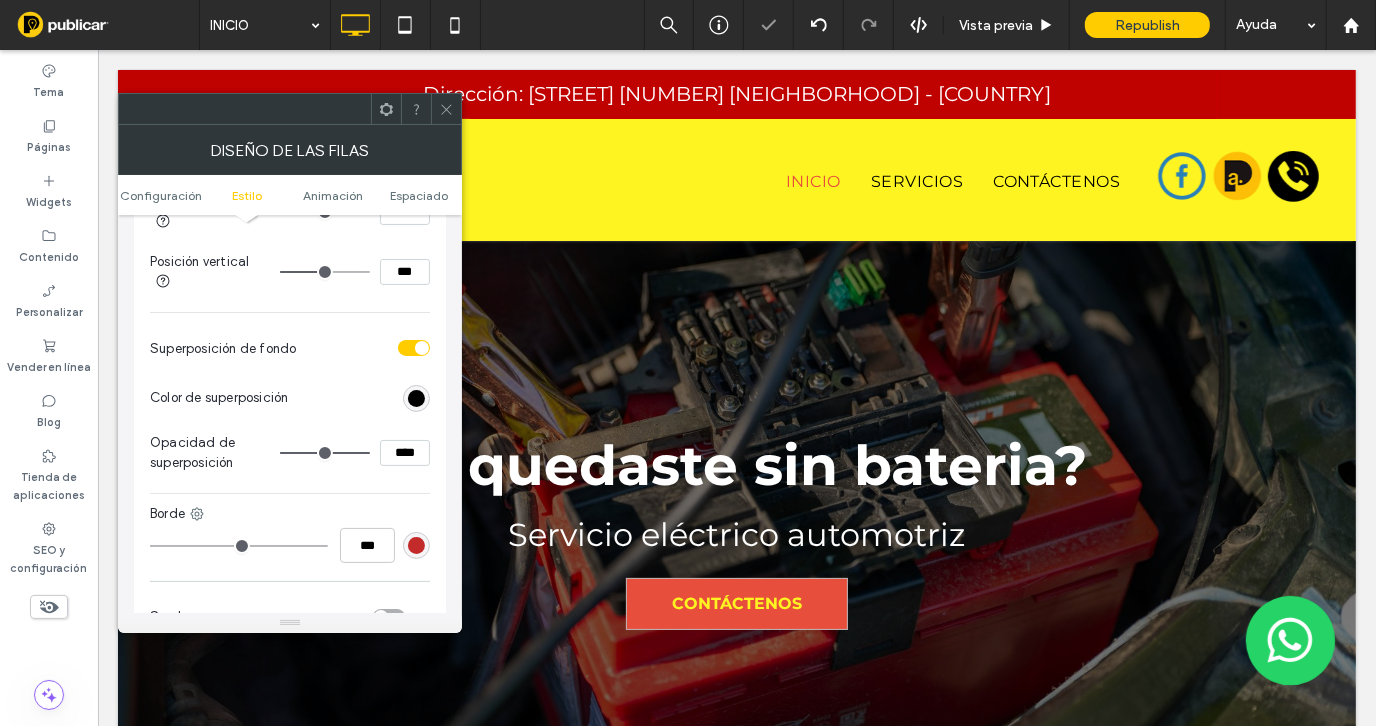 type on "***" 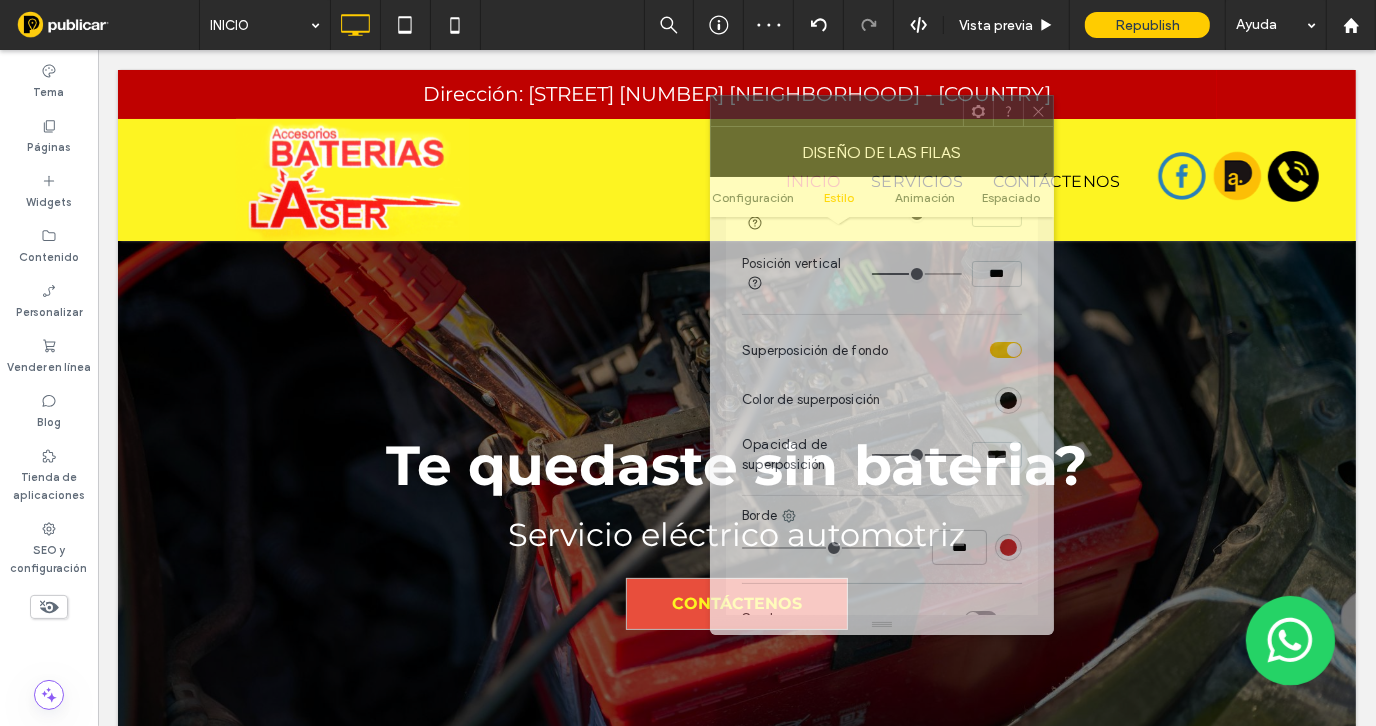 drag, startPoint x: 271, startPoint y: 123, endPoint x: 877, endPoint y: 120, distance: 606.00745 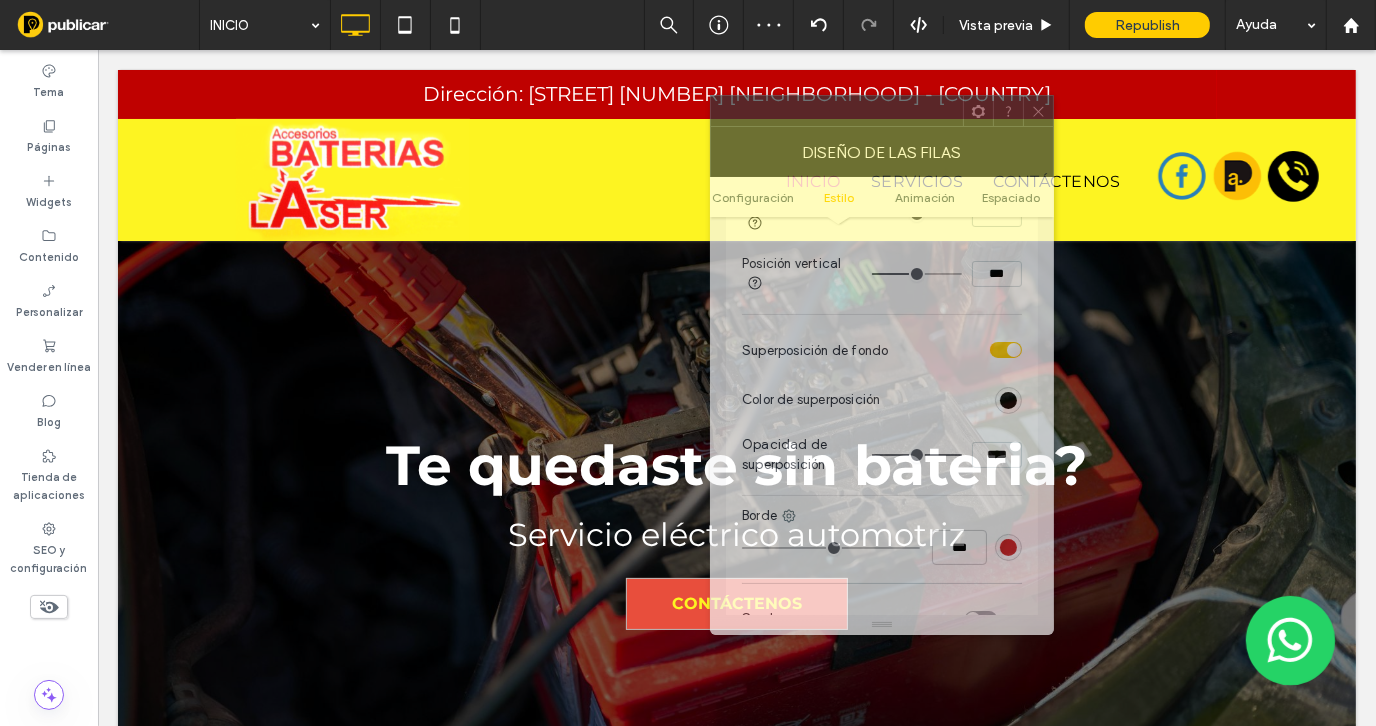 click on "Diseño de las filas Configuración Estilo Animación Espaciado Configuración El cambio afecta al PC y al tablet Sección de anchura completa Estilo Fondo Color Imagen Vídeo Reemplazar vídeo Suprimir Puede seleccionar vídeos de la biblioteca de vídeos o subir los suyos (use cualquier archivo de vídeo de hasta 200 MB). La carga puede tardar unos minutos. o URL de YouTube, Vimeo o DailyMotion Reproducir vídeo en el móvil (no compatible con YouTube) Reproducir vídeo en bucle El cambio afecta al PC y al tablet Posición horizontal *** Posición vertical *** Superposición de fondo Color de superposición Opacidad de superposición **** Borde *** Sombra Animación Espaciado" at bounding box center [882, 365] 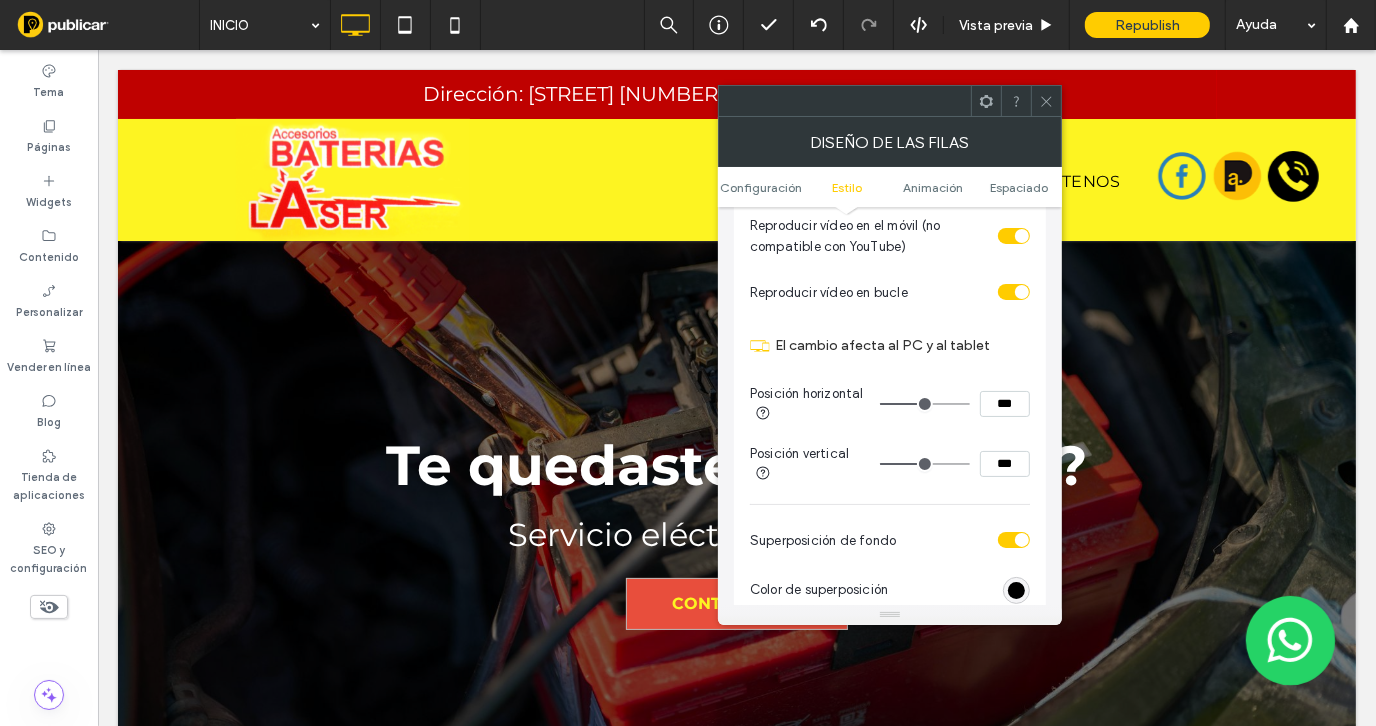 scroll, scrollTop: 800, scrollLeft: 0, axis: vertical 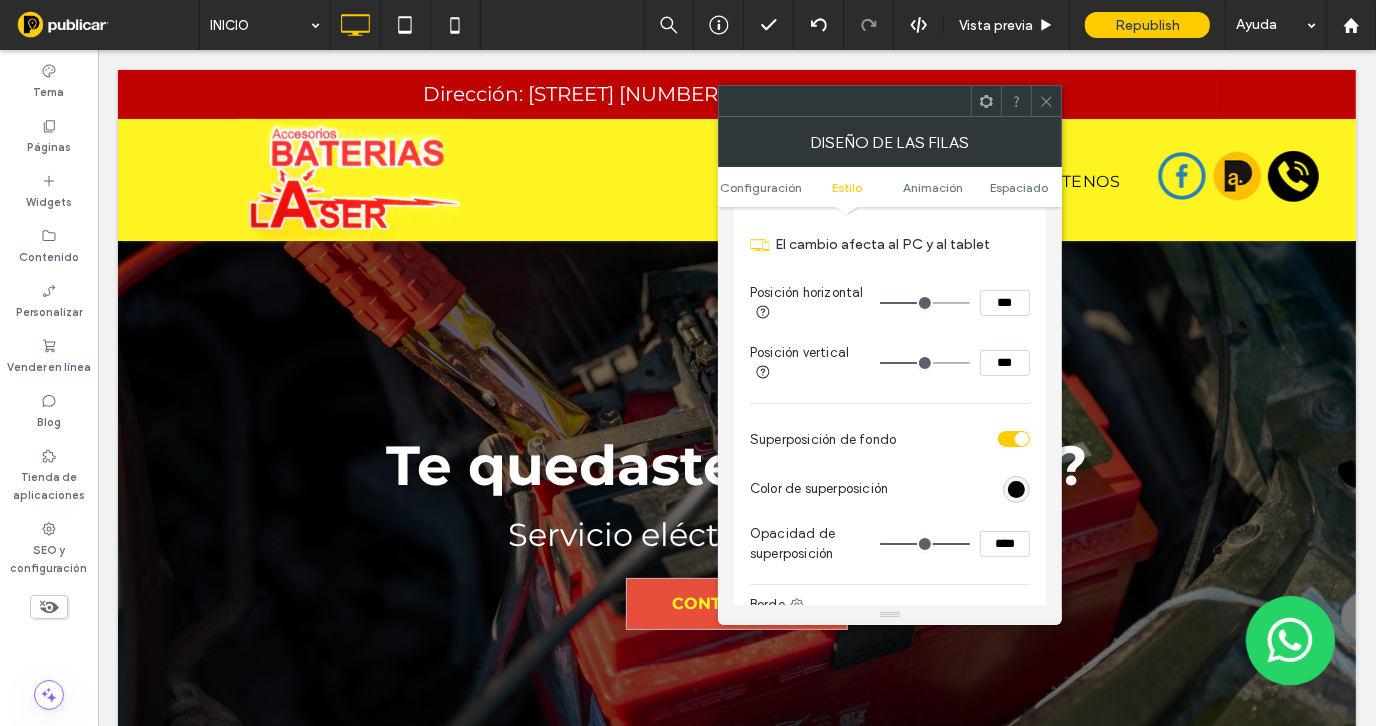 click at bounding box center [1014, 439] 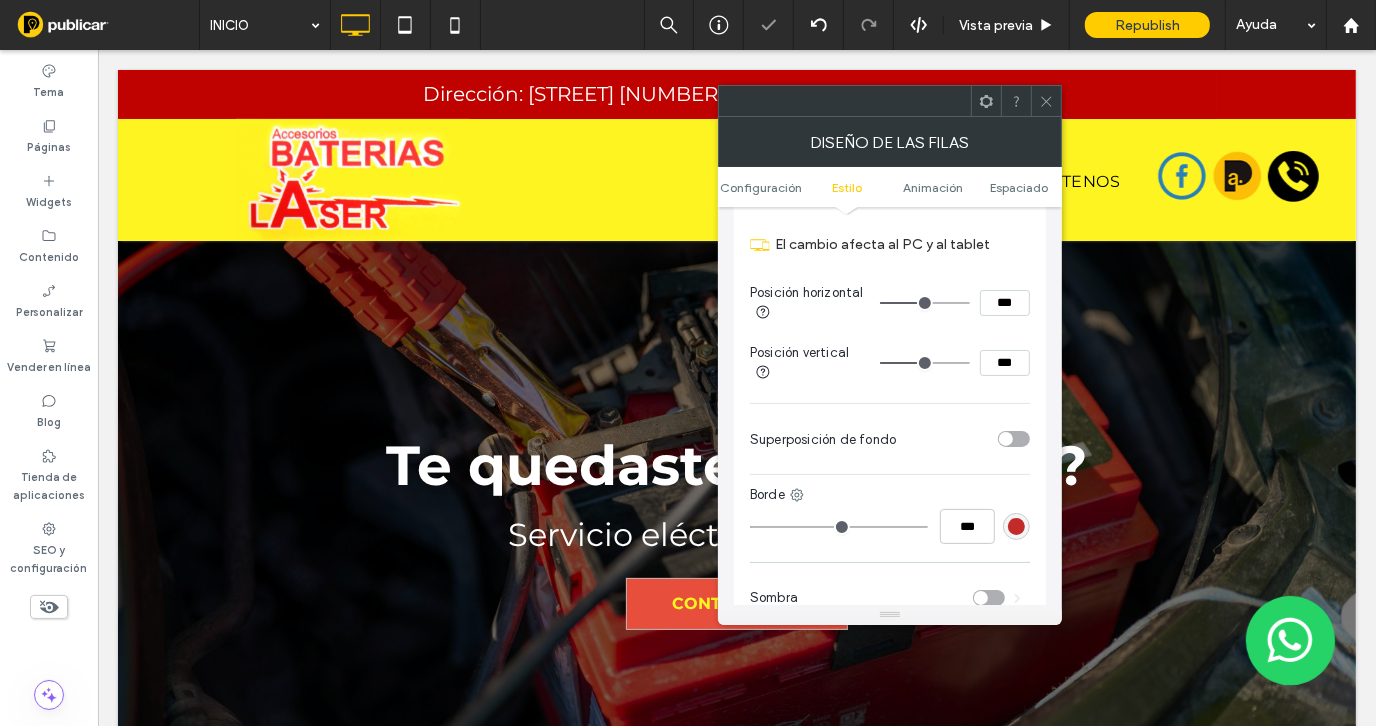 click at bounding box center [1006, 439] 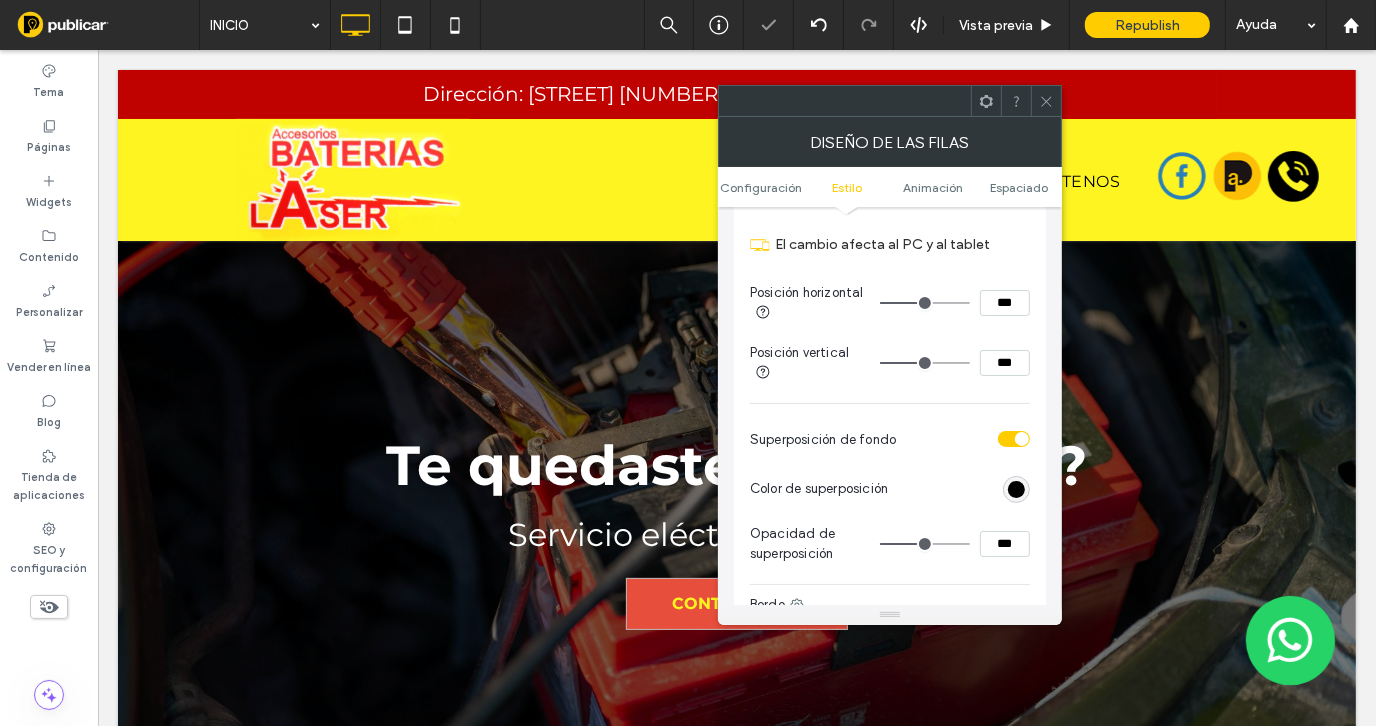 click at bounding box center [925, 544] 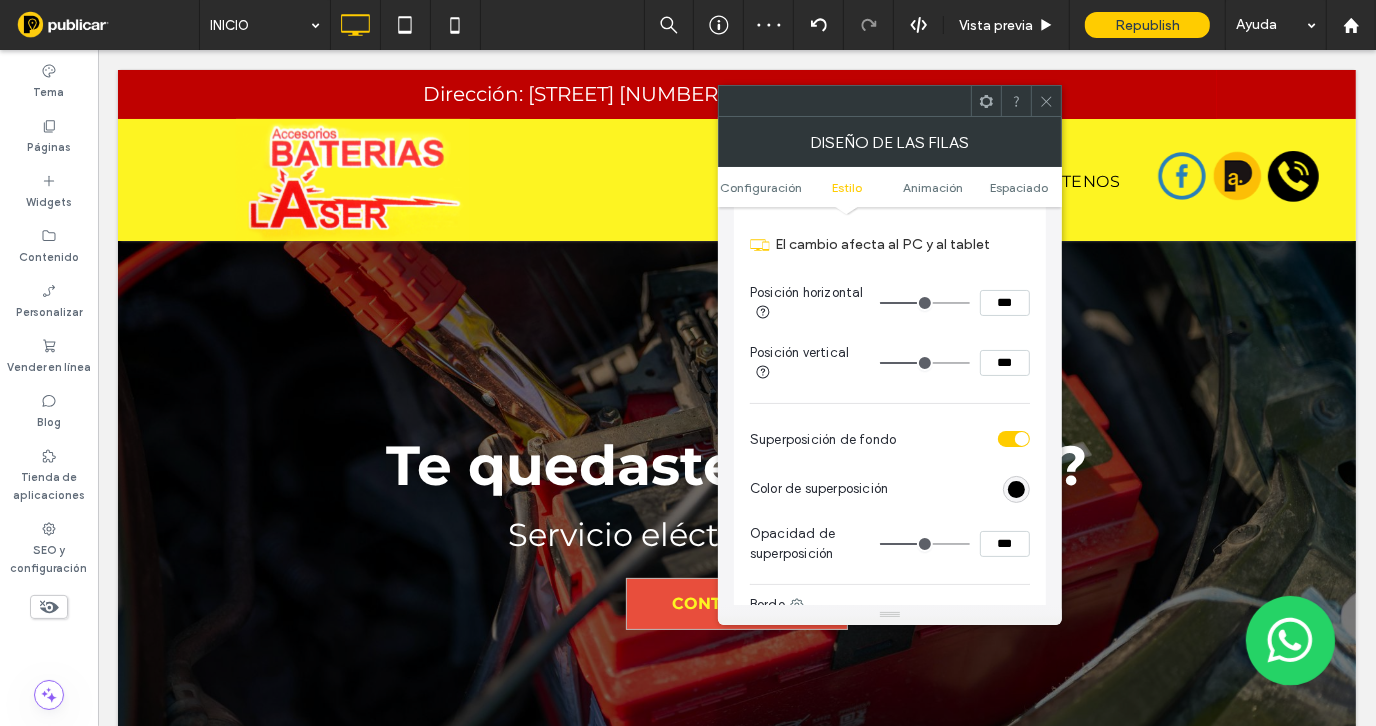 type on "**" 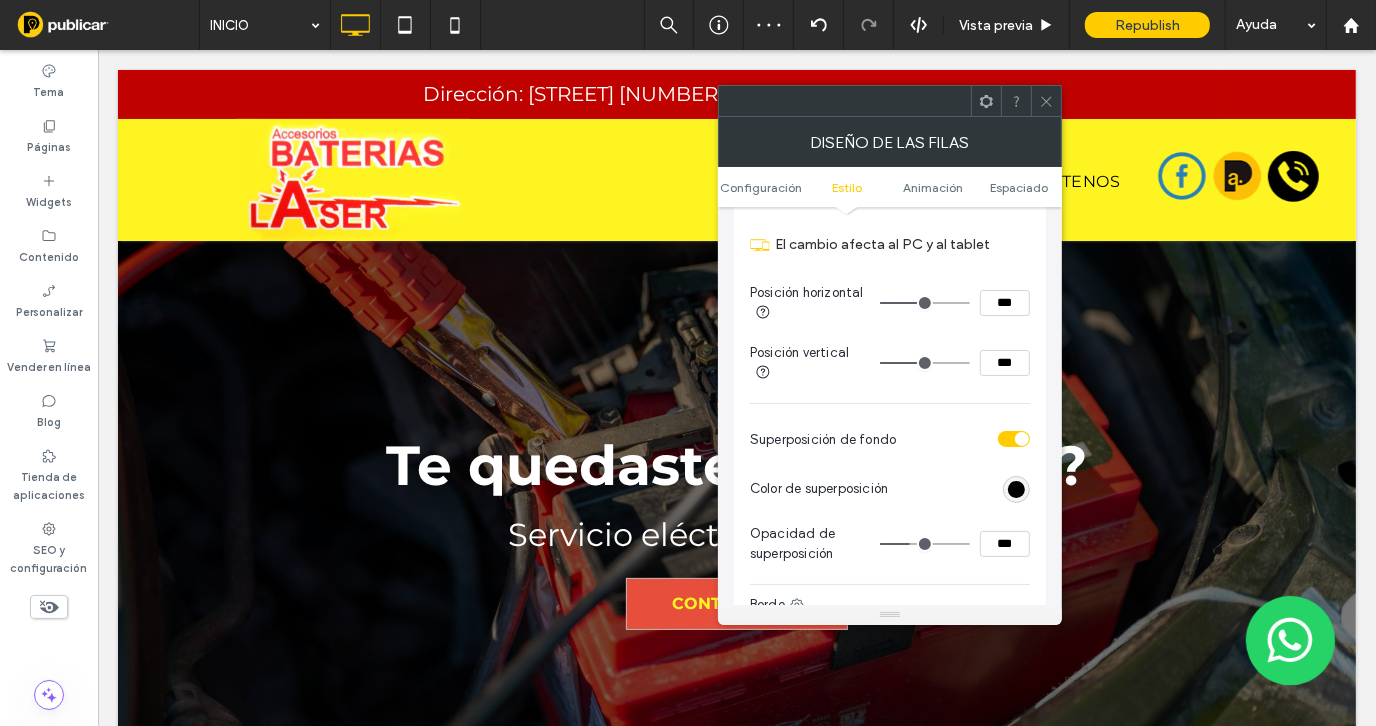 type on "**" 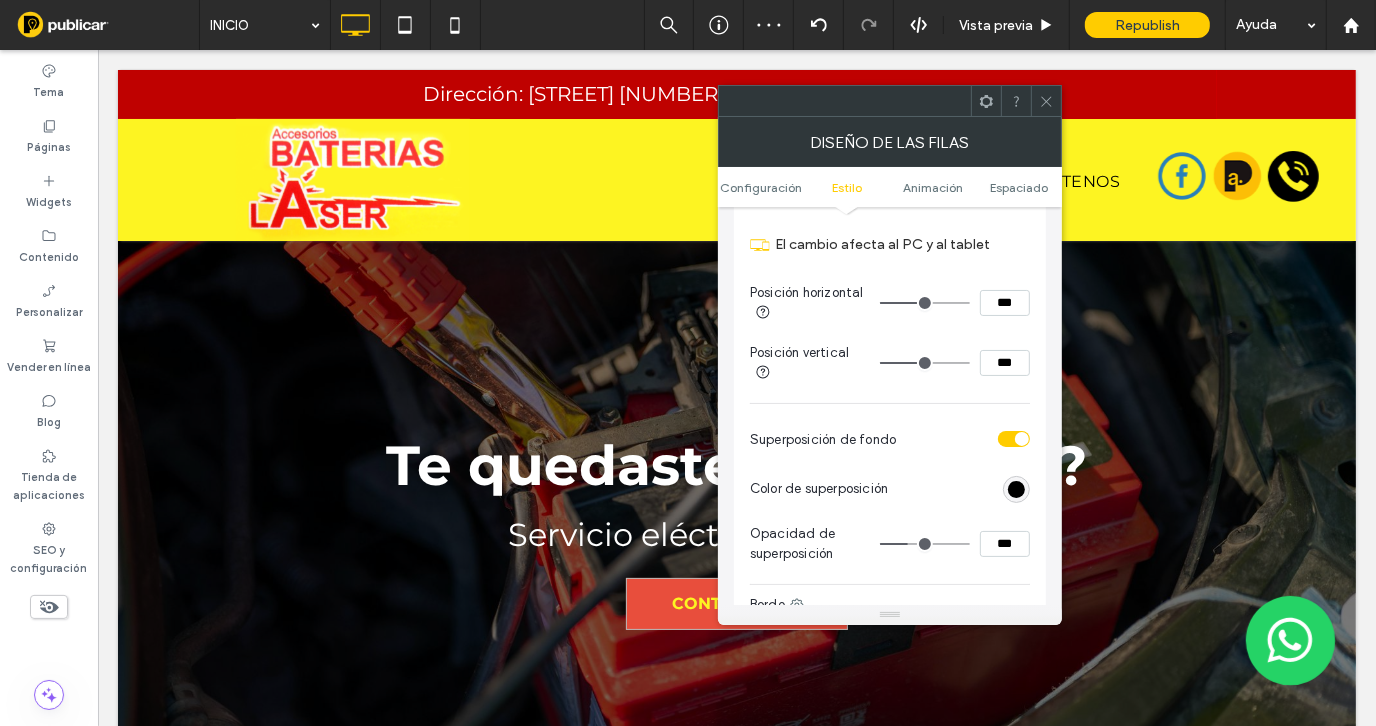 type on "**" 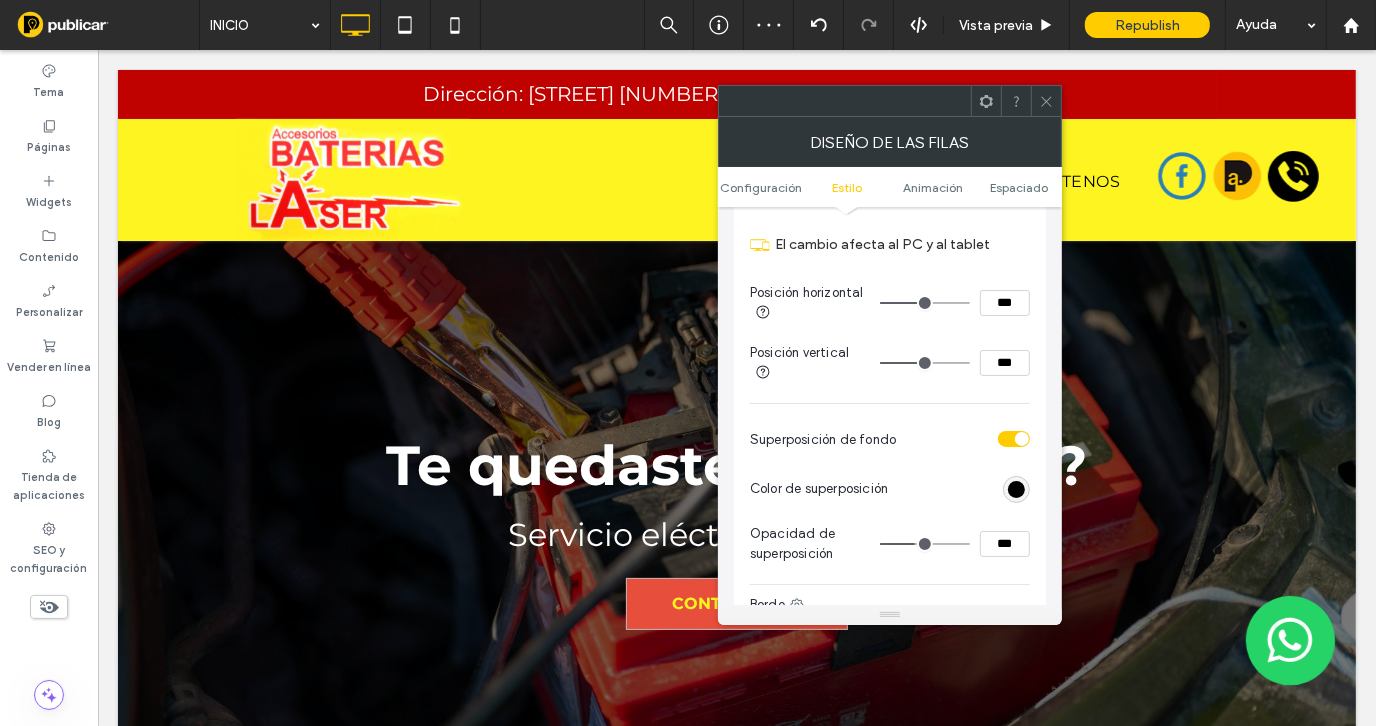 type on "**" 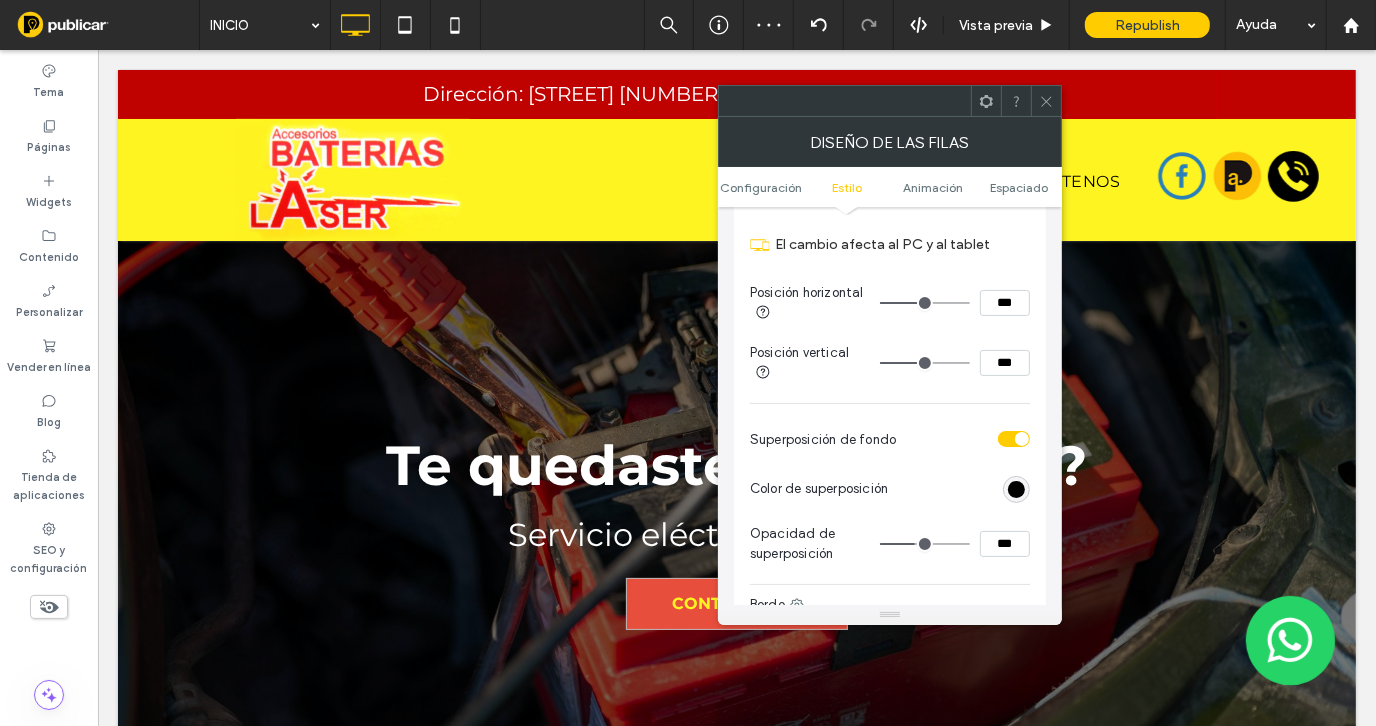 type on "***" 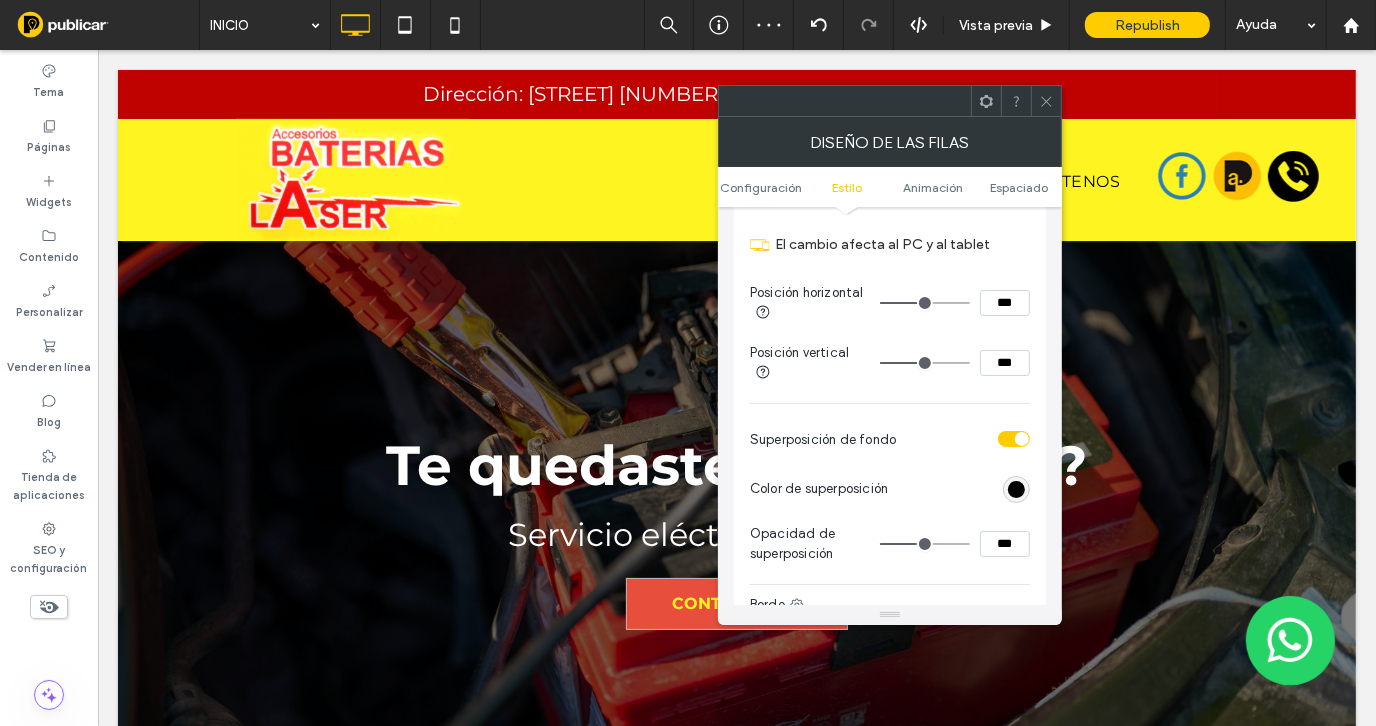 click at bounding box center [925, 544] 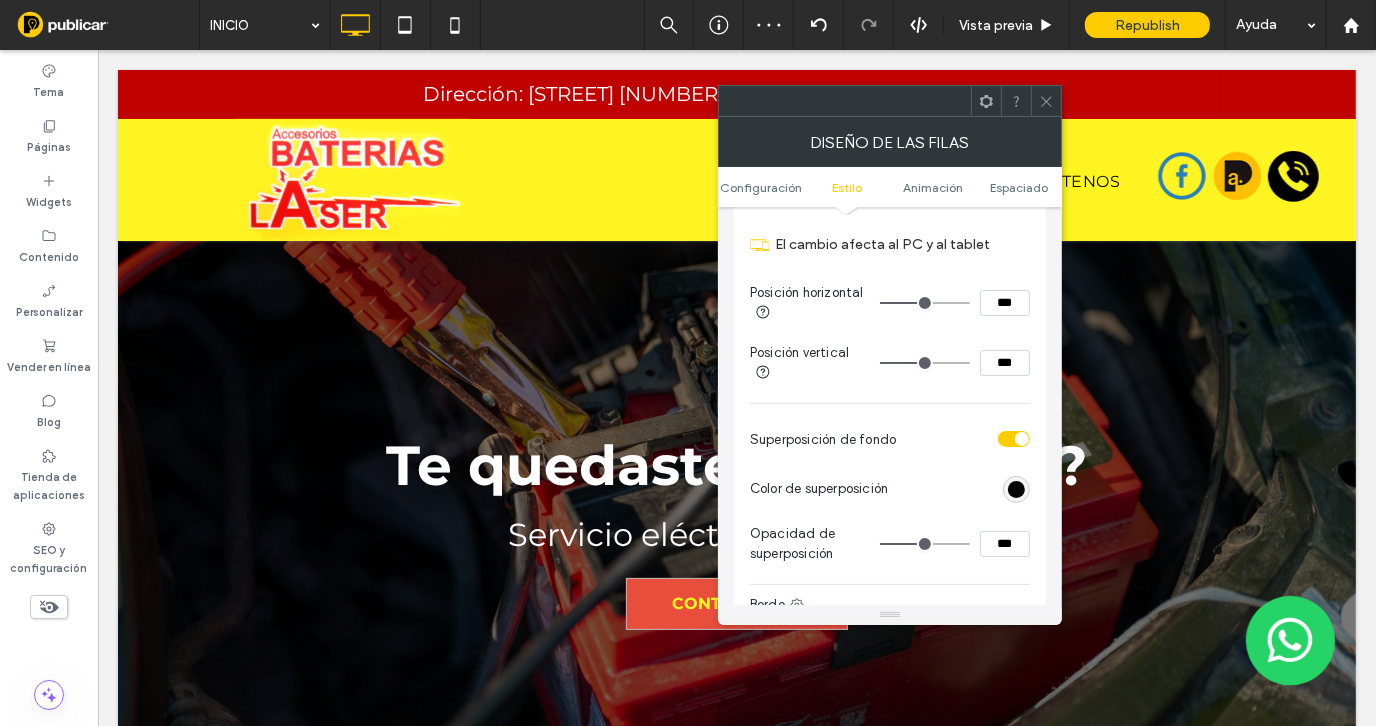 type on "**" 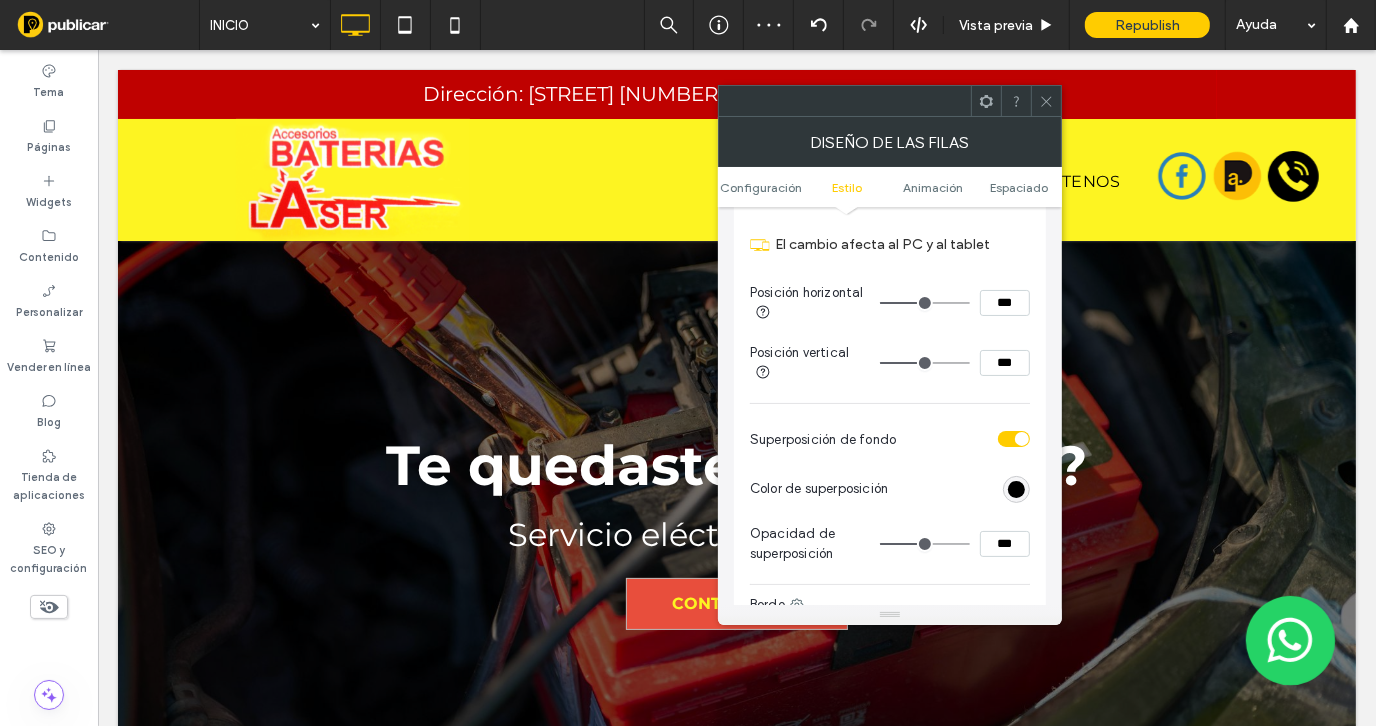 type on "***" 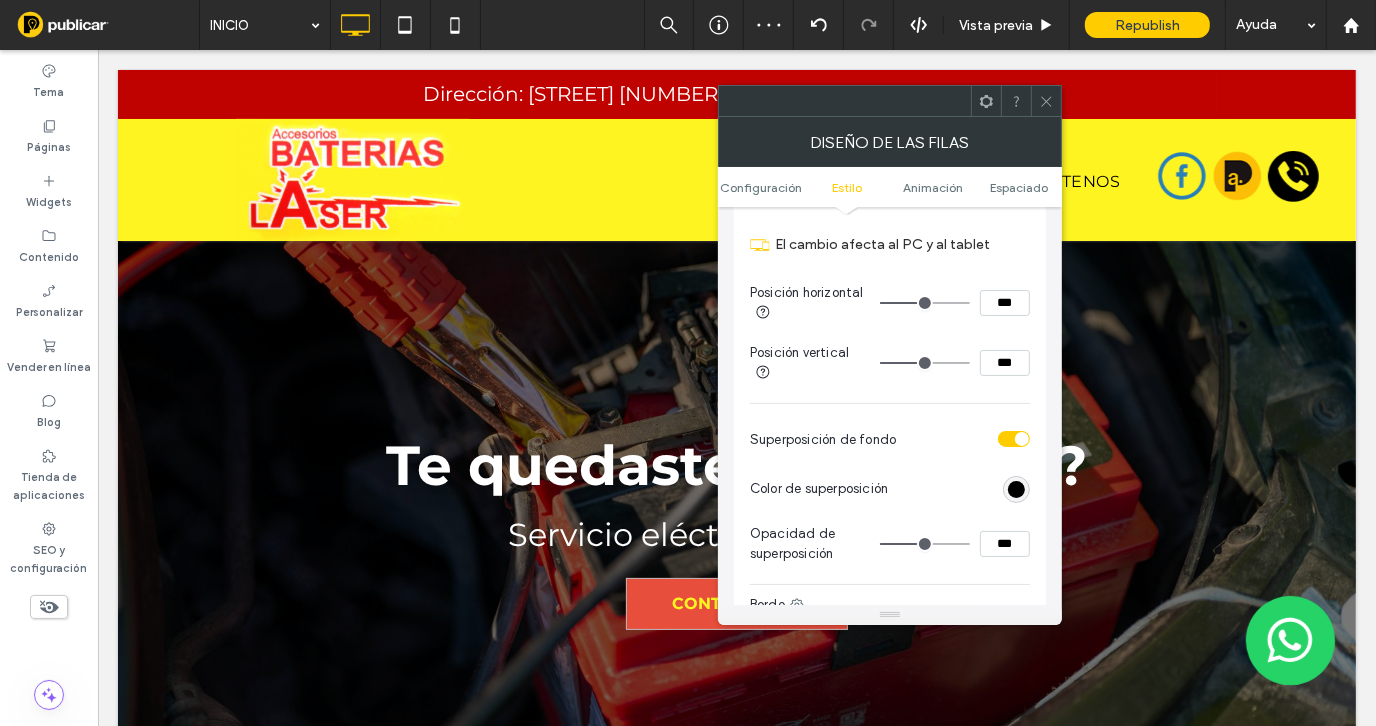type on "**" 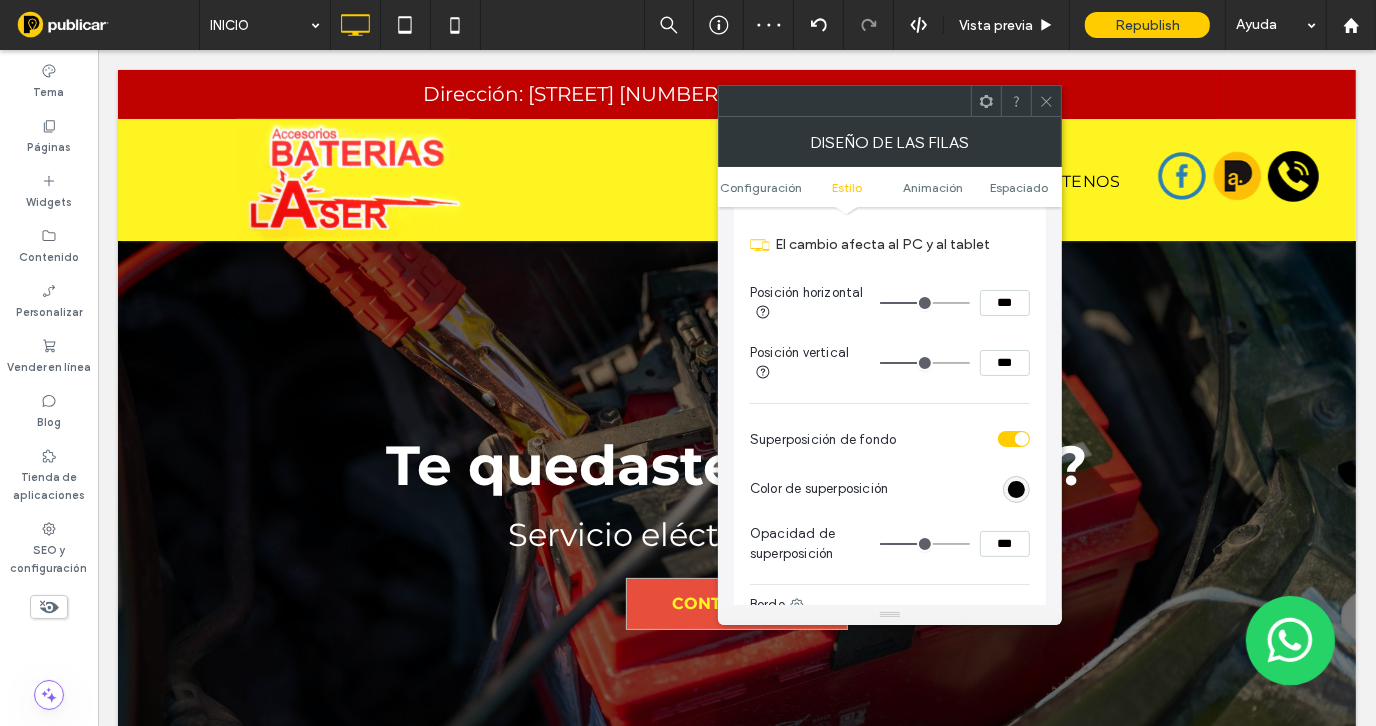 type on "***" 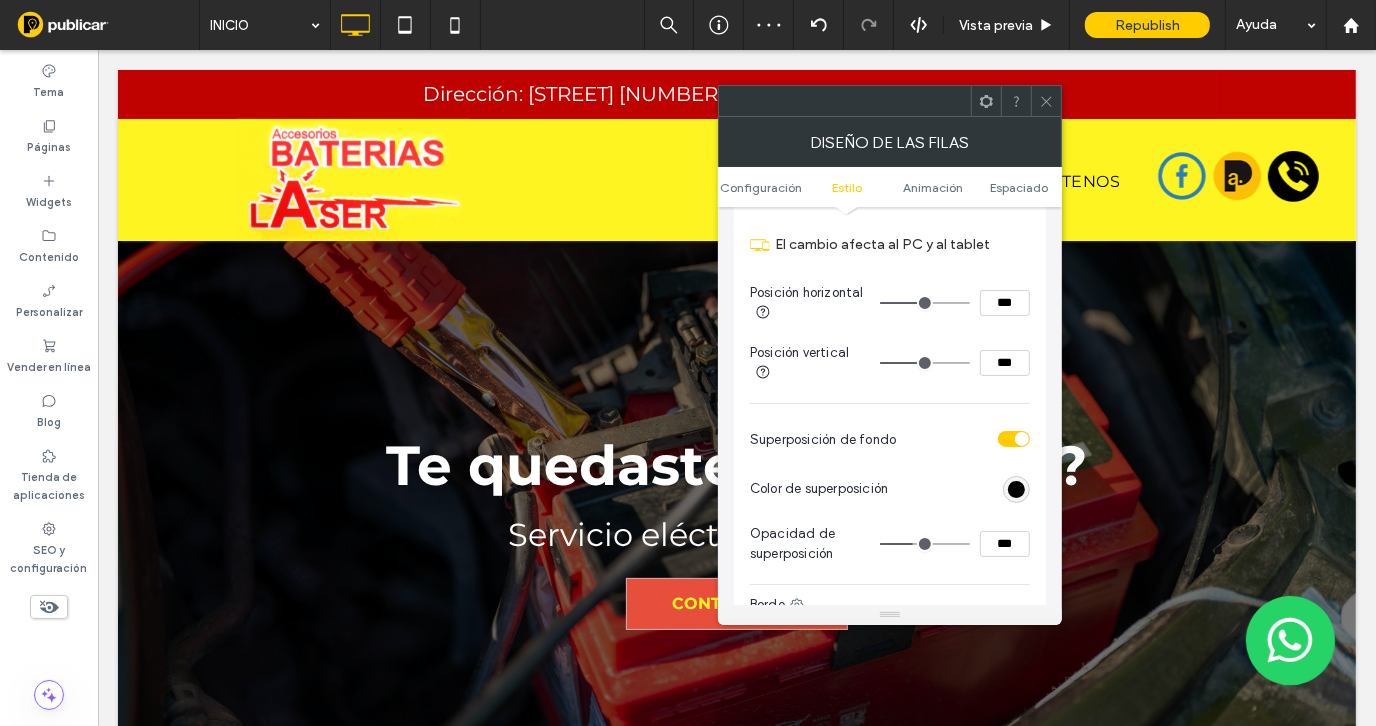 click at bounding box center [925, 544] 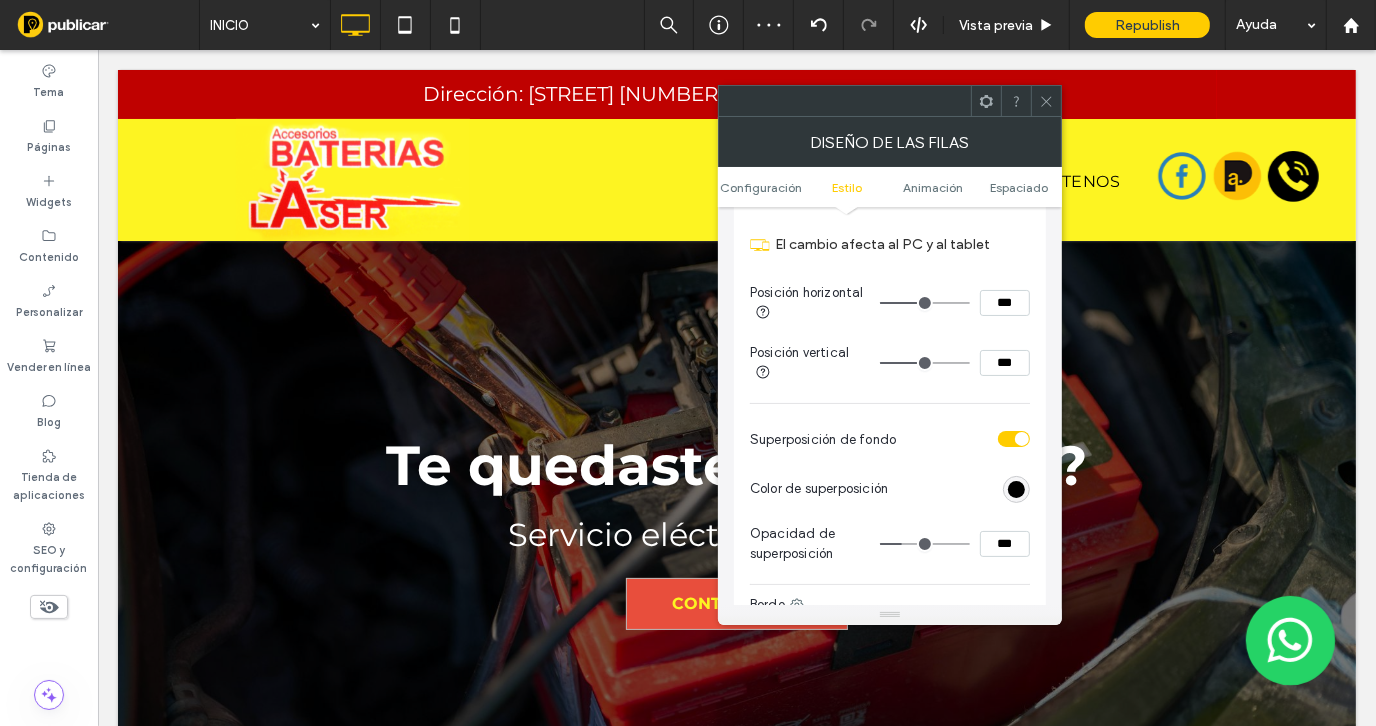 click at bounding box center [925, 544] 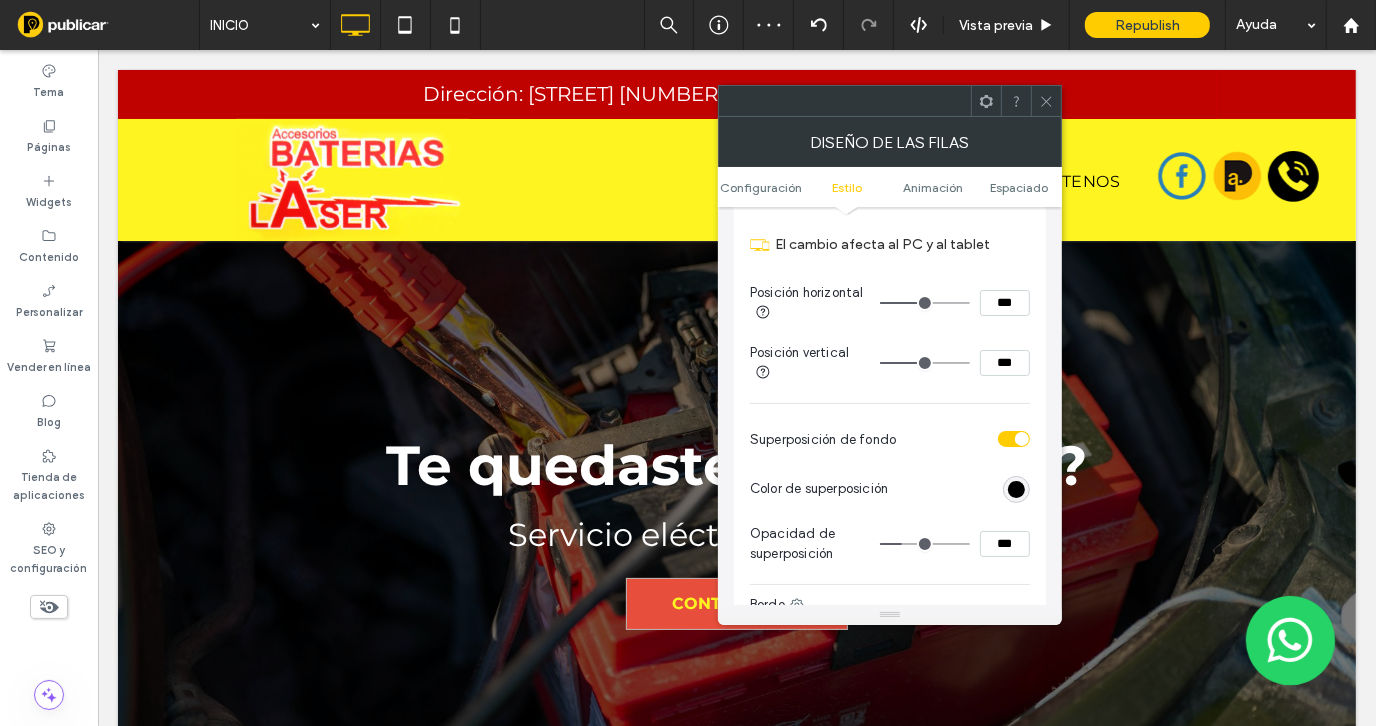 type on "***" 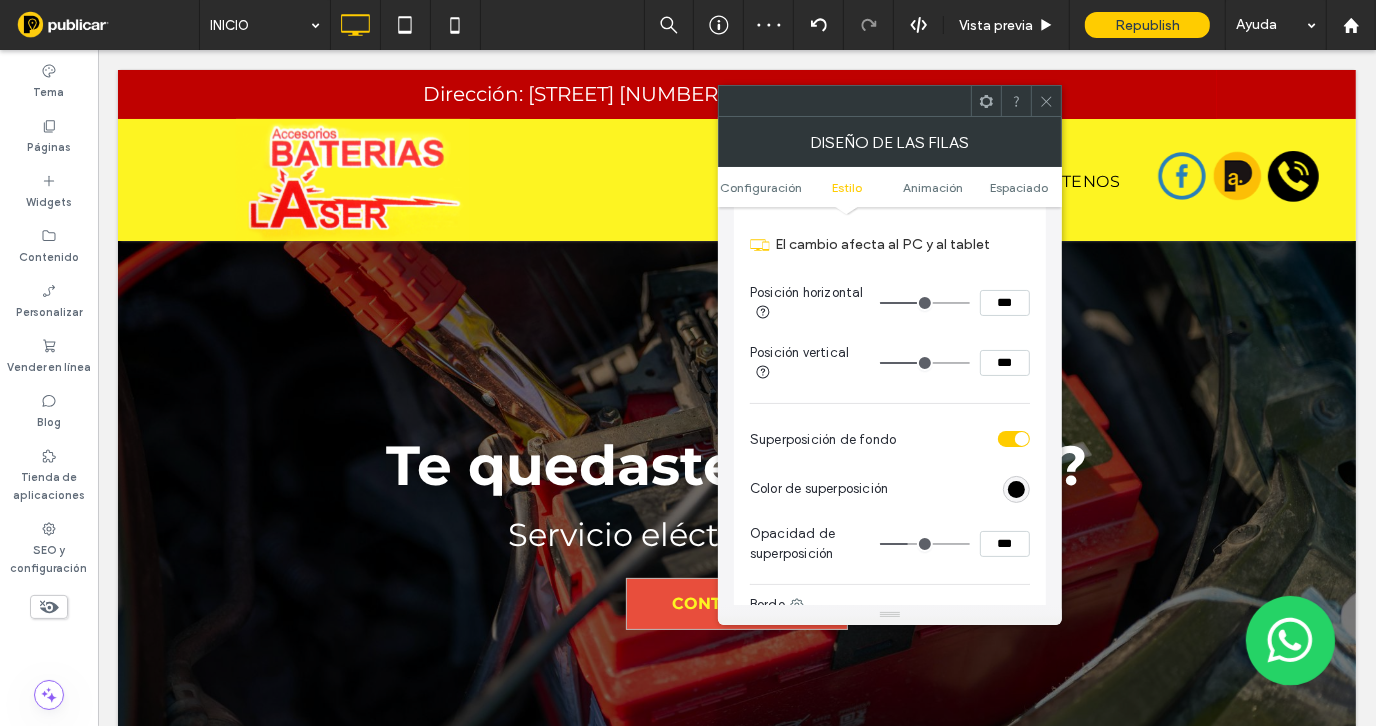 type on "**" 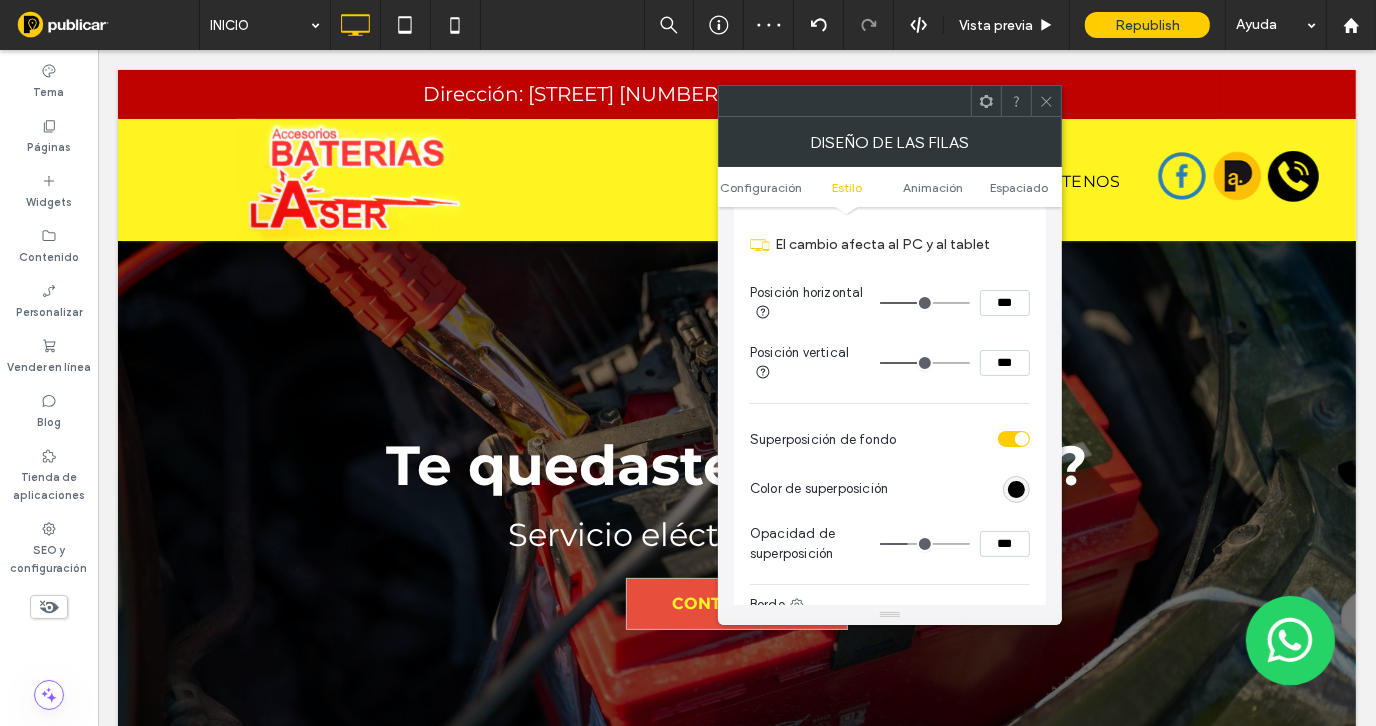 type on "***" 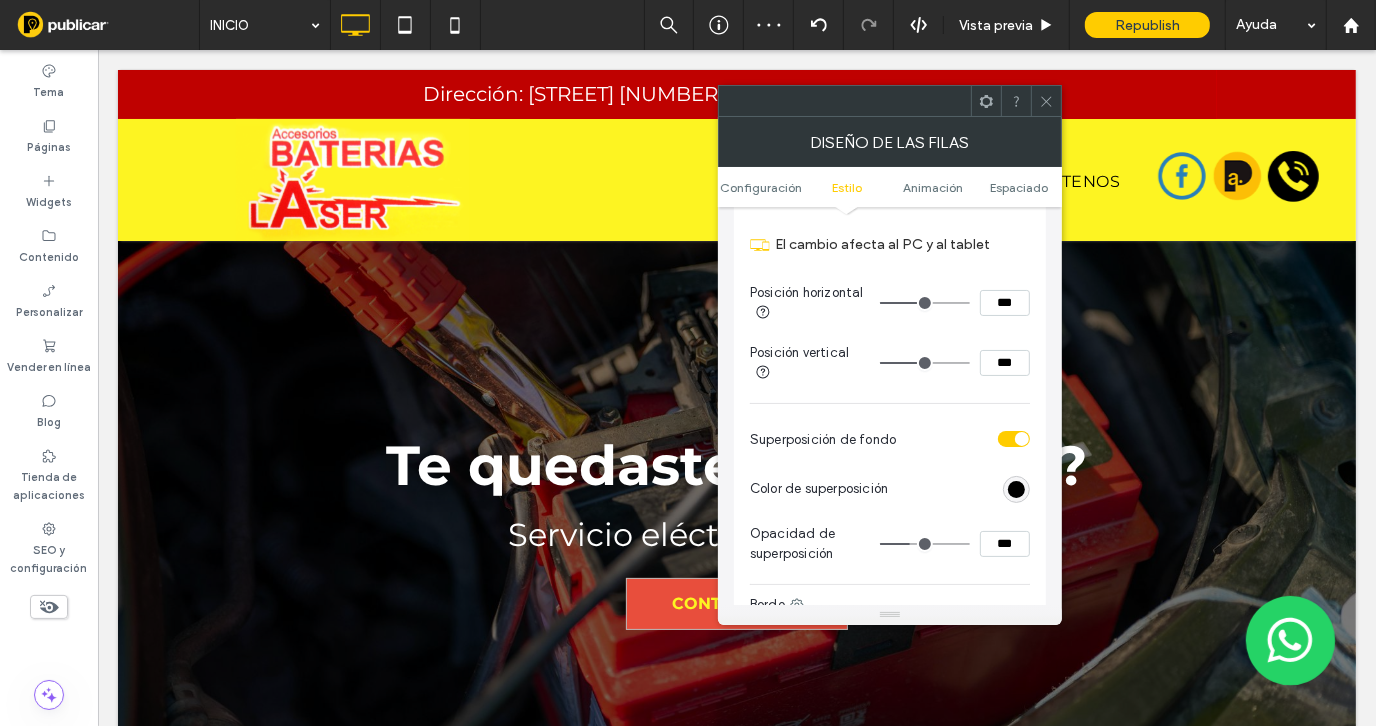 type on "**" 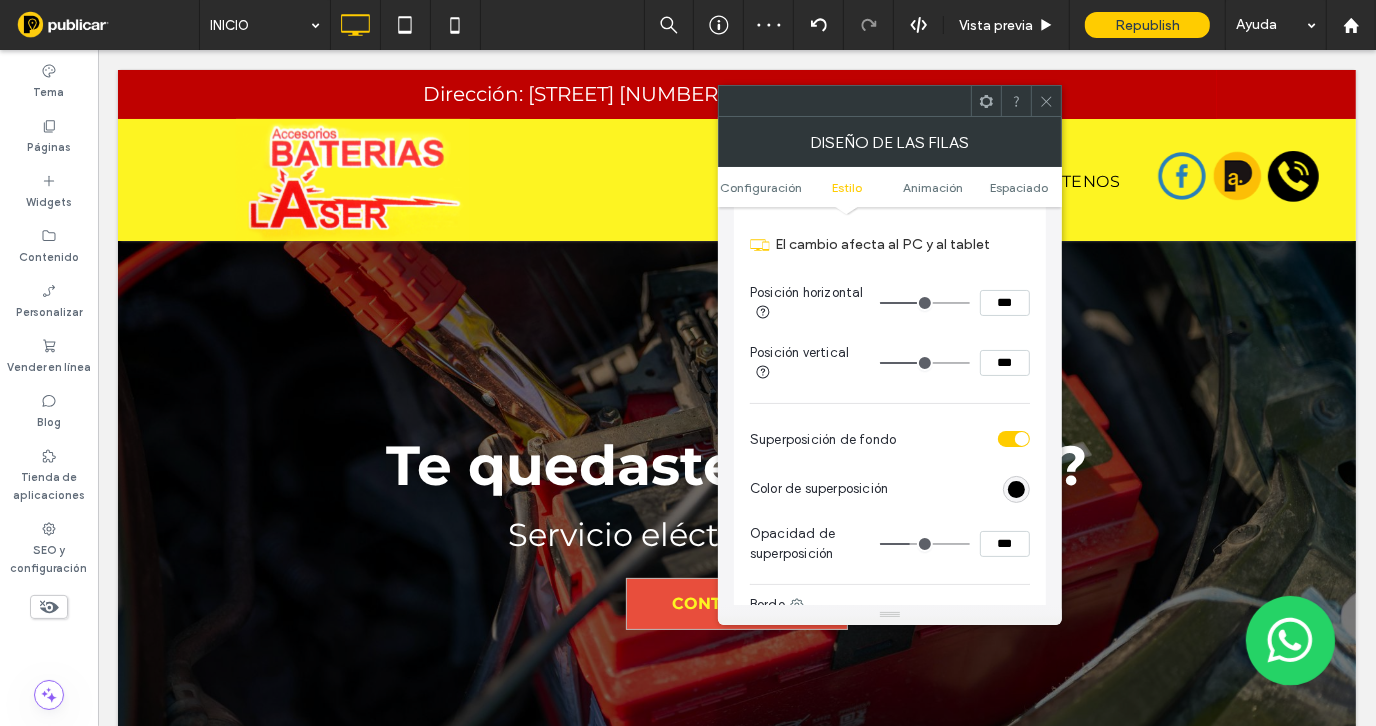 type on "***" 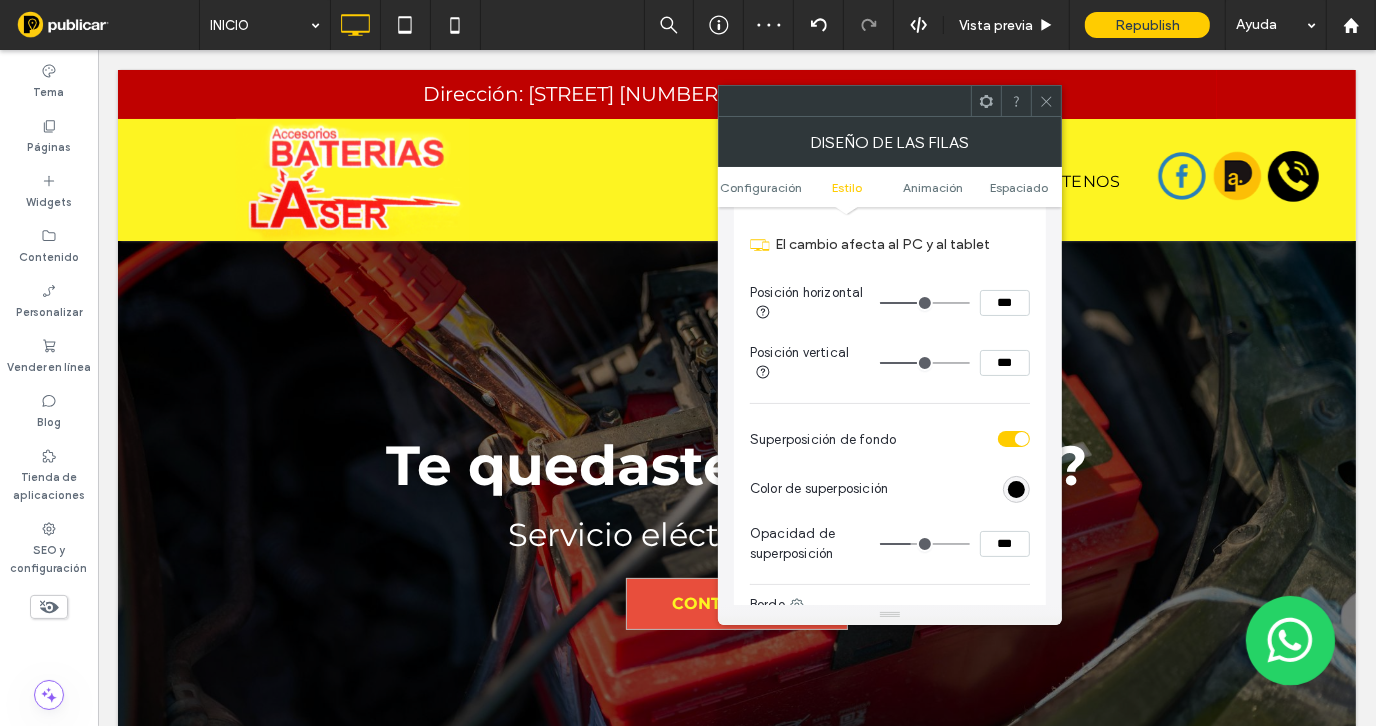 click 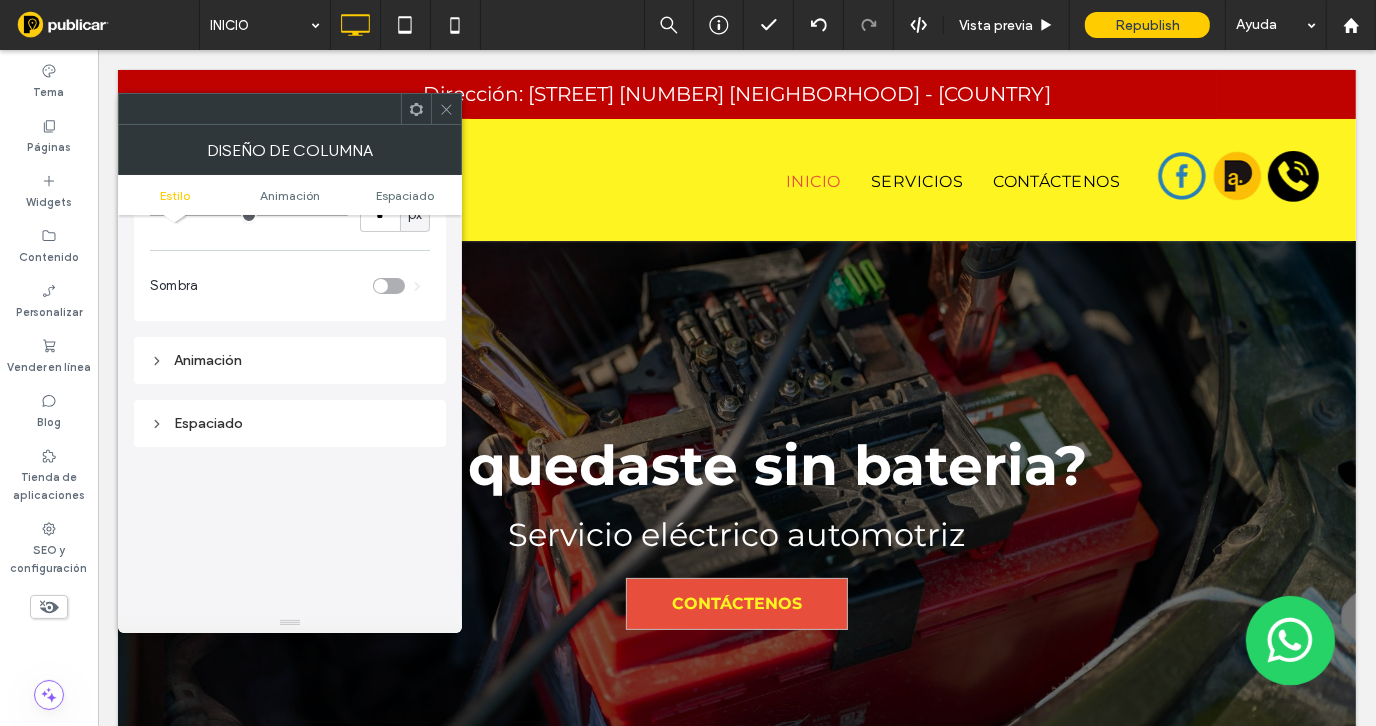 scroll, scrollTop: 0, scrollLeft: 0, axis: both 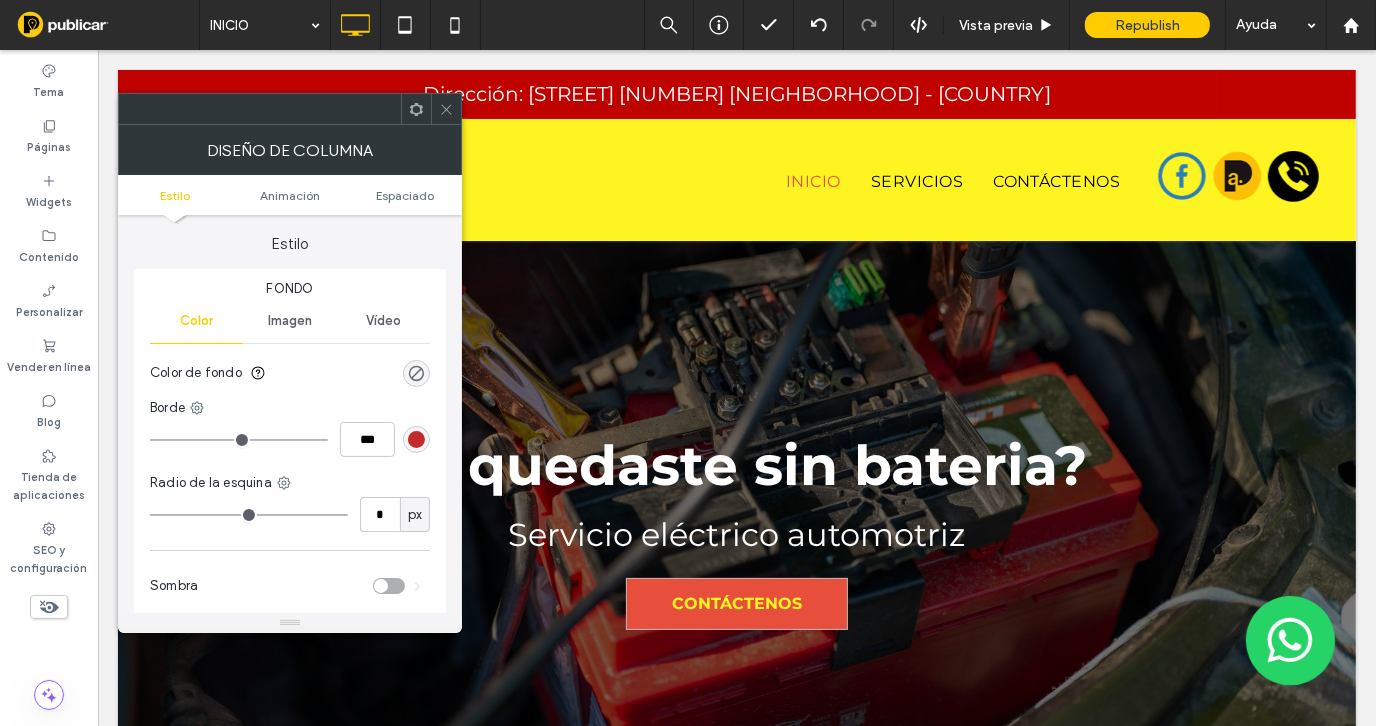 click on "Vídeo" at bounding box center (383, 321) 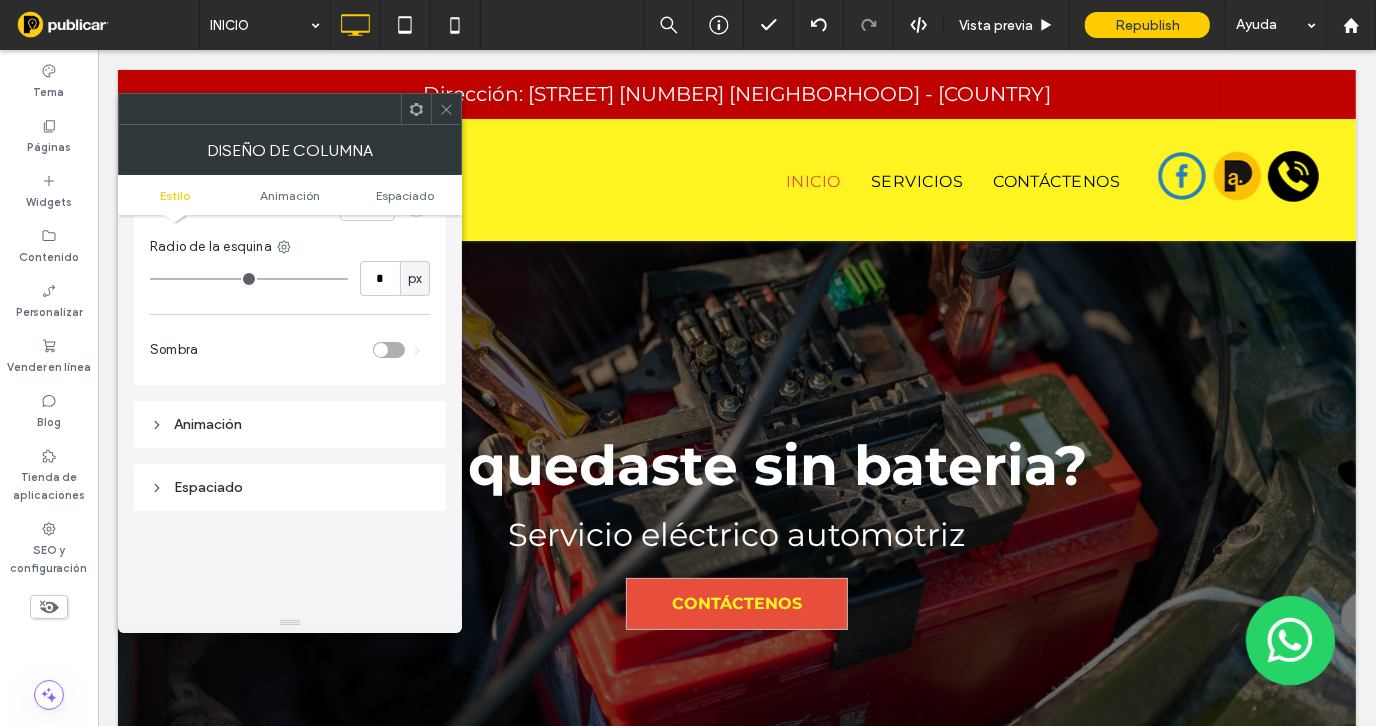 scroll, scrollTop: 0, scrollLeft: 0, axis: both 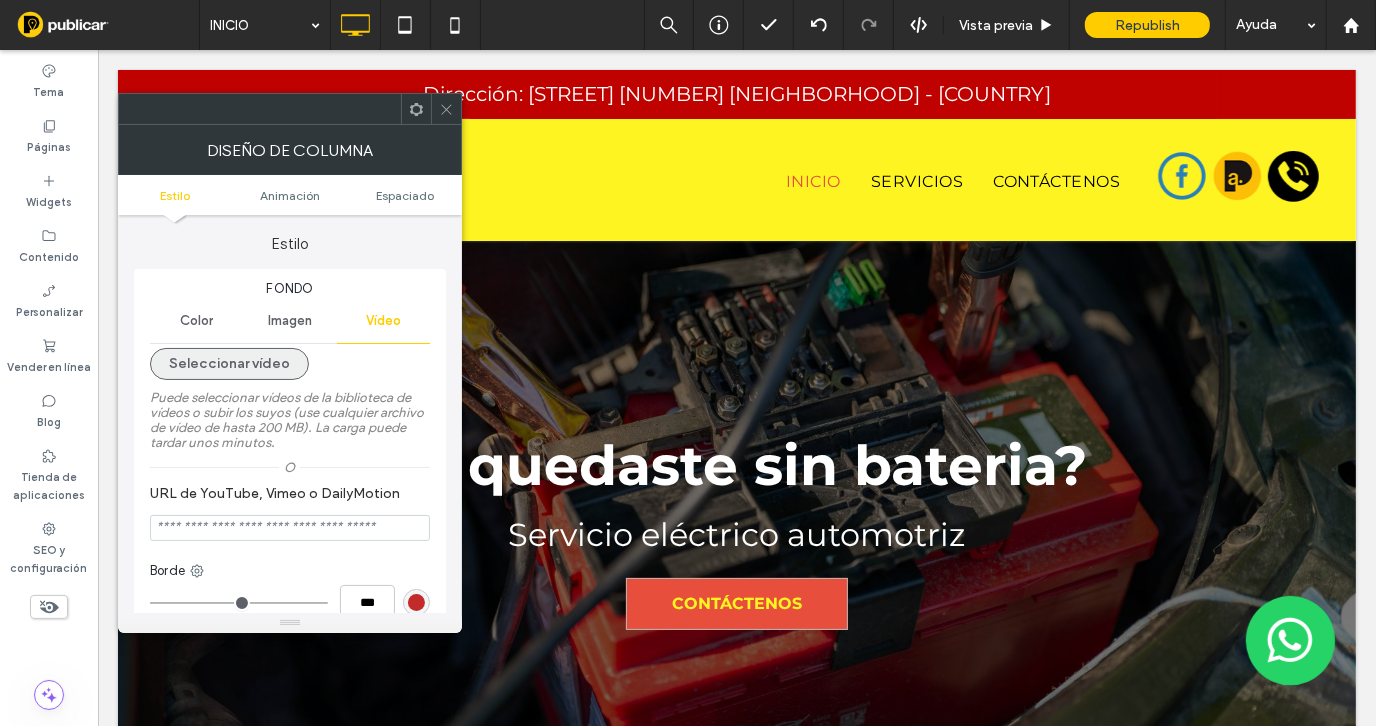 click on "Seleccionar vídeo" at bounding box center (229, 364) 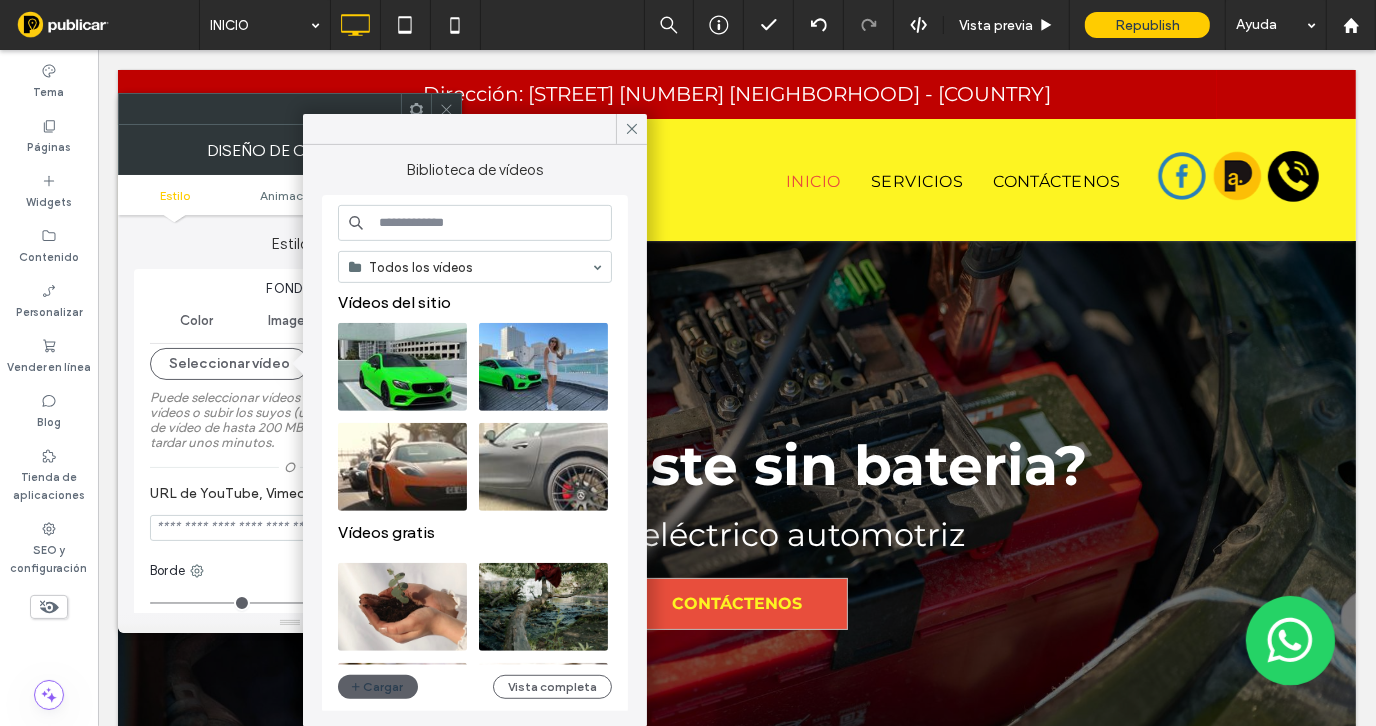 click at bounding box center (475, 223) 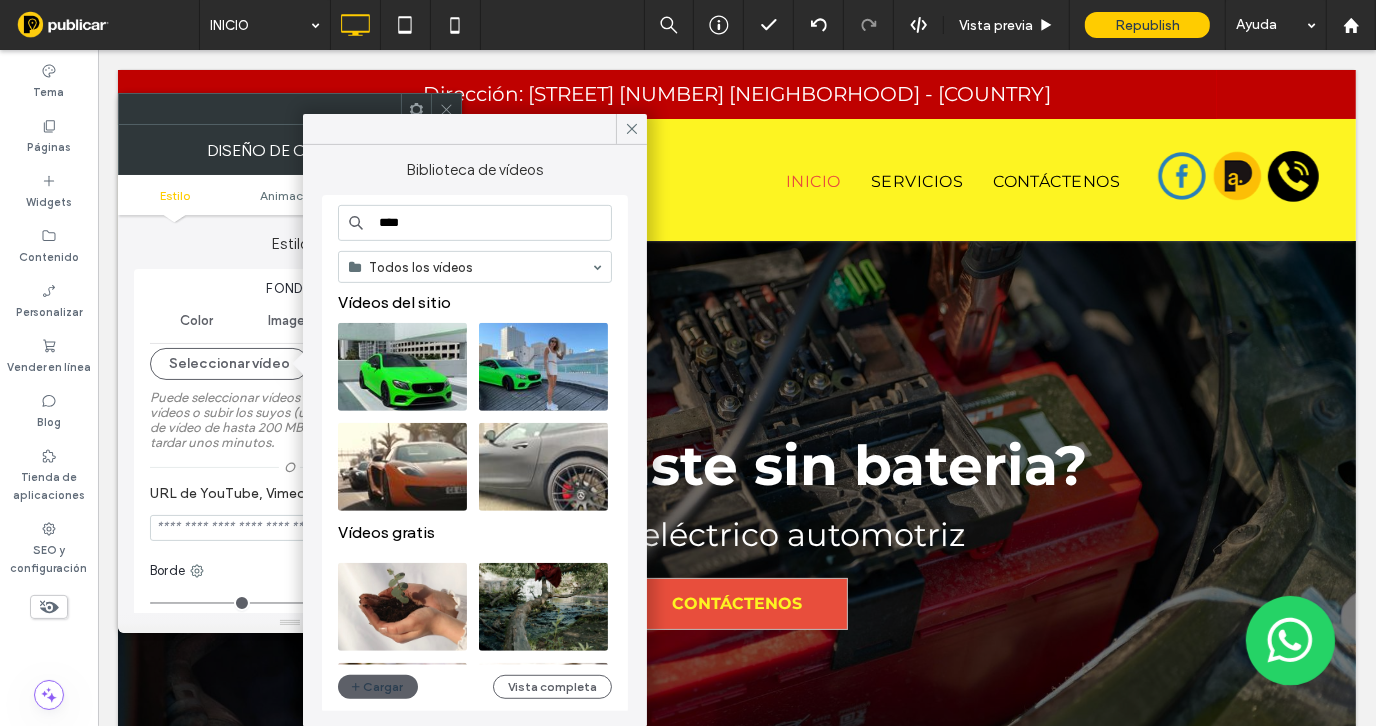 type on "****" 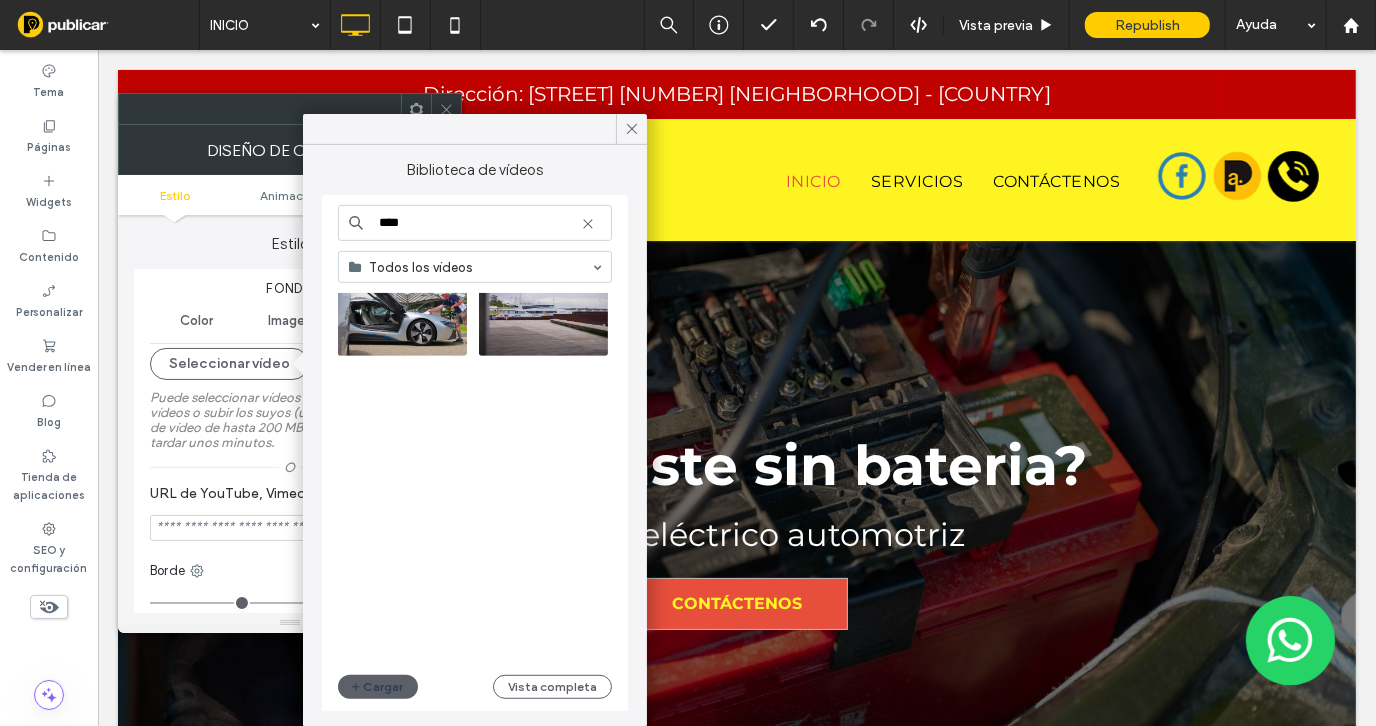 scroll, scrollTop: 6497, scrollLeft: 0, axis: vertical 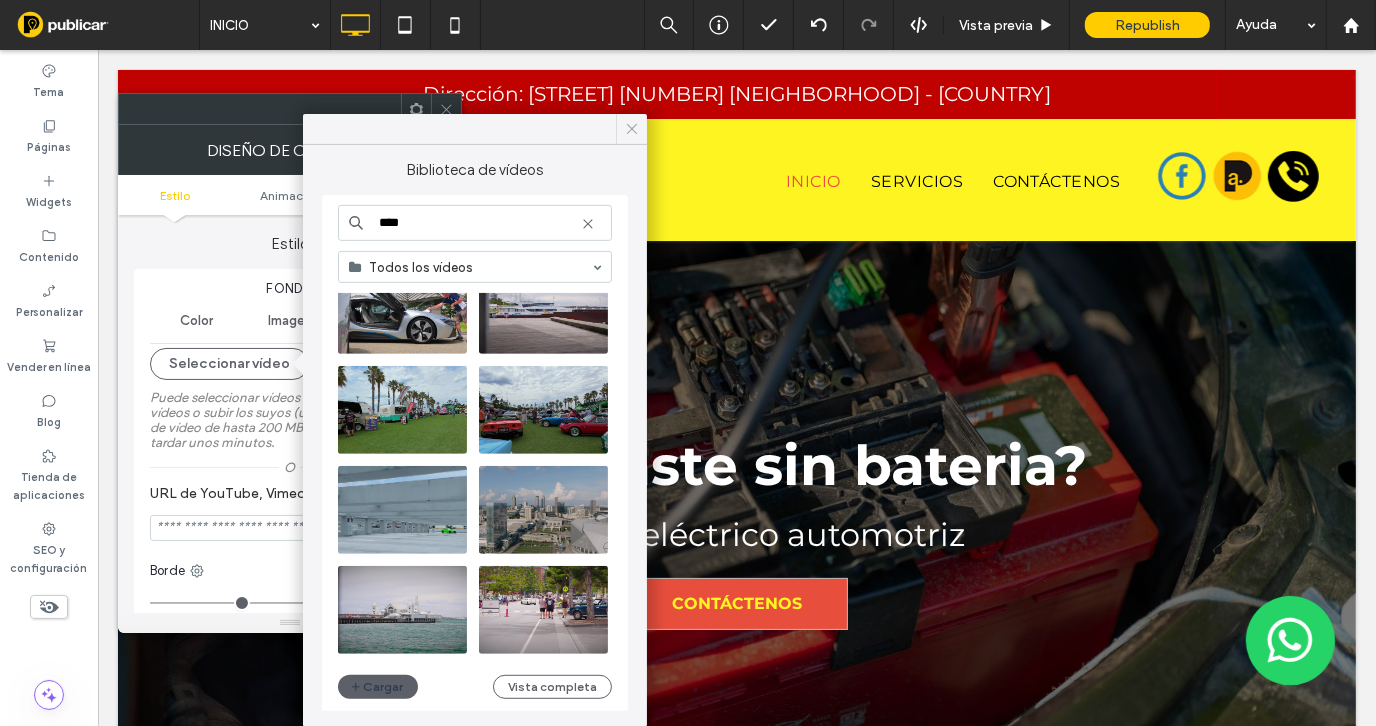 click 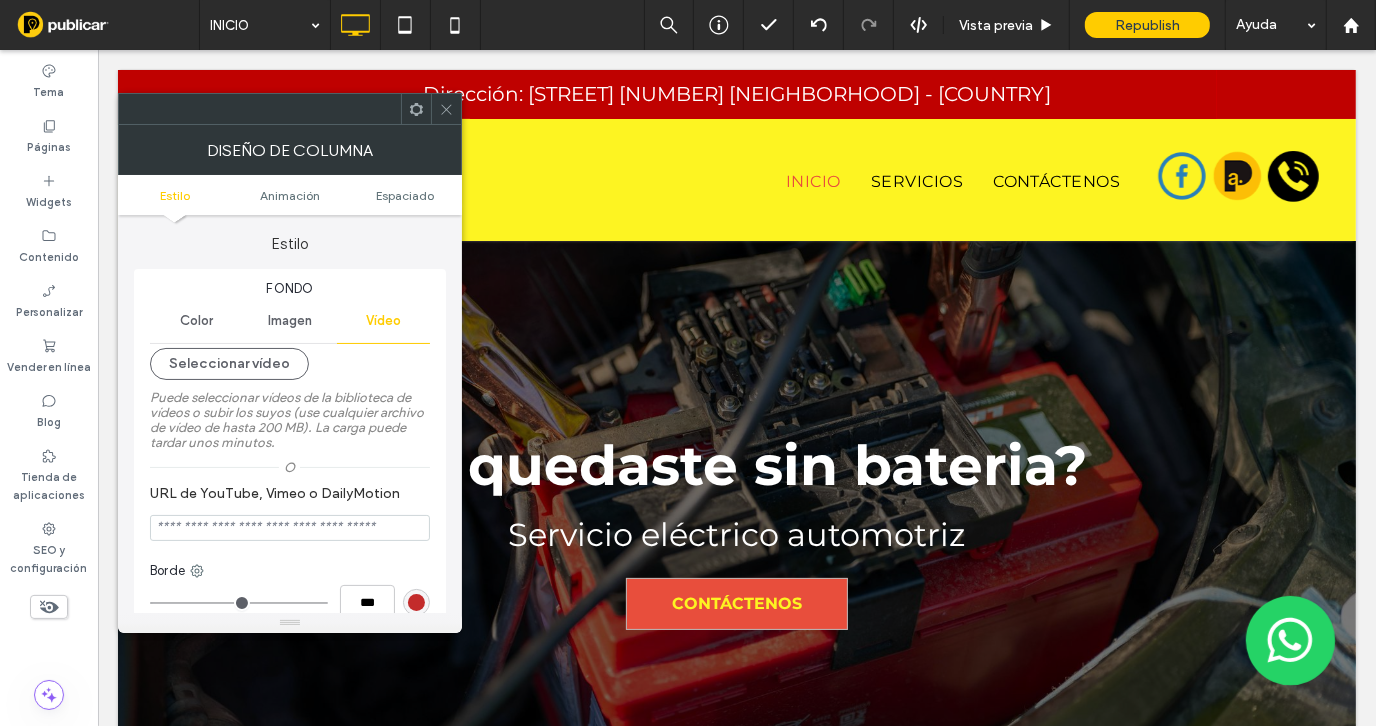 click 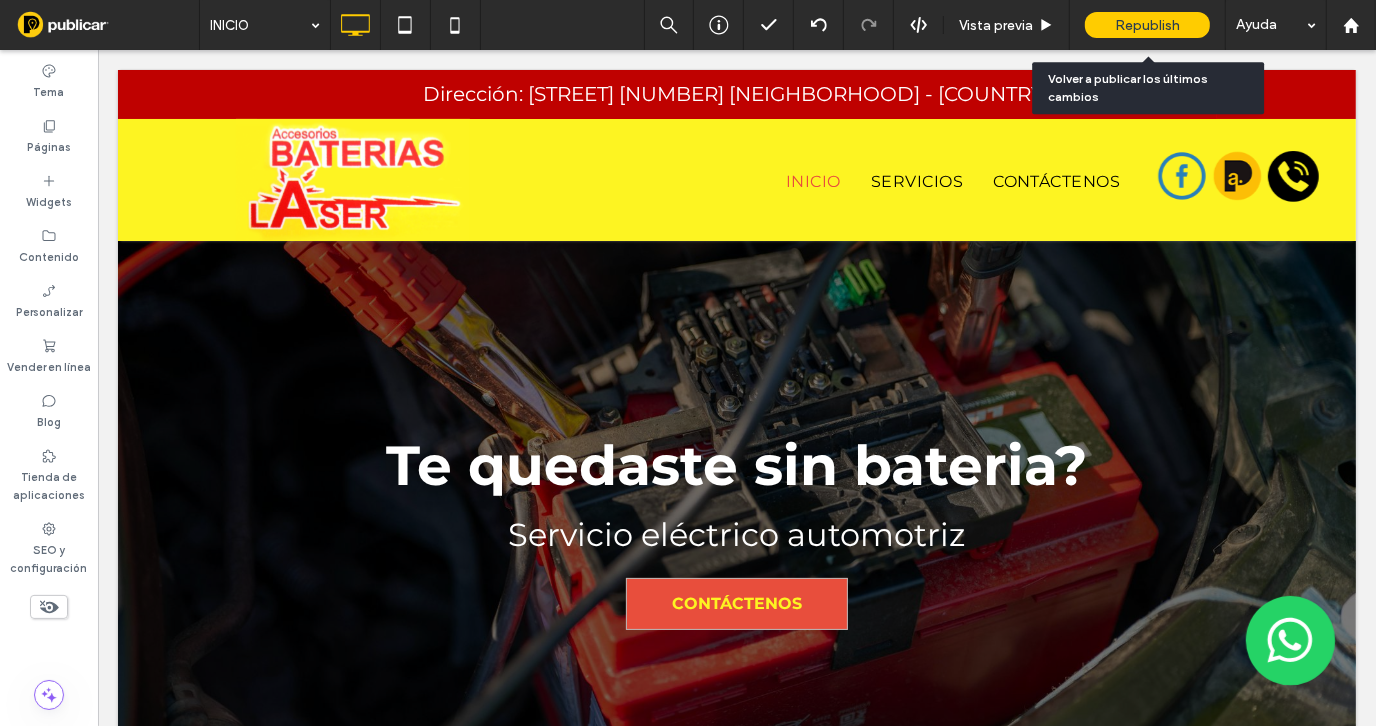 click on "Republish" at bounding box center (1147, 25) 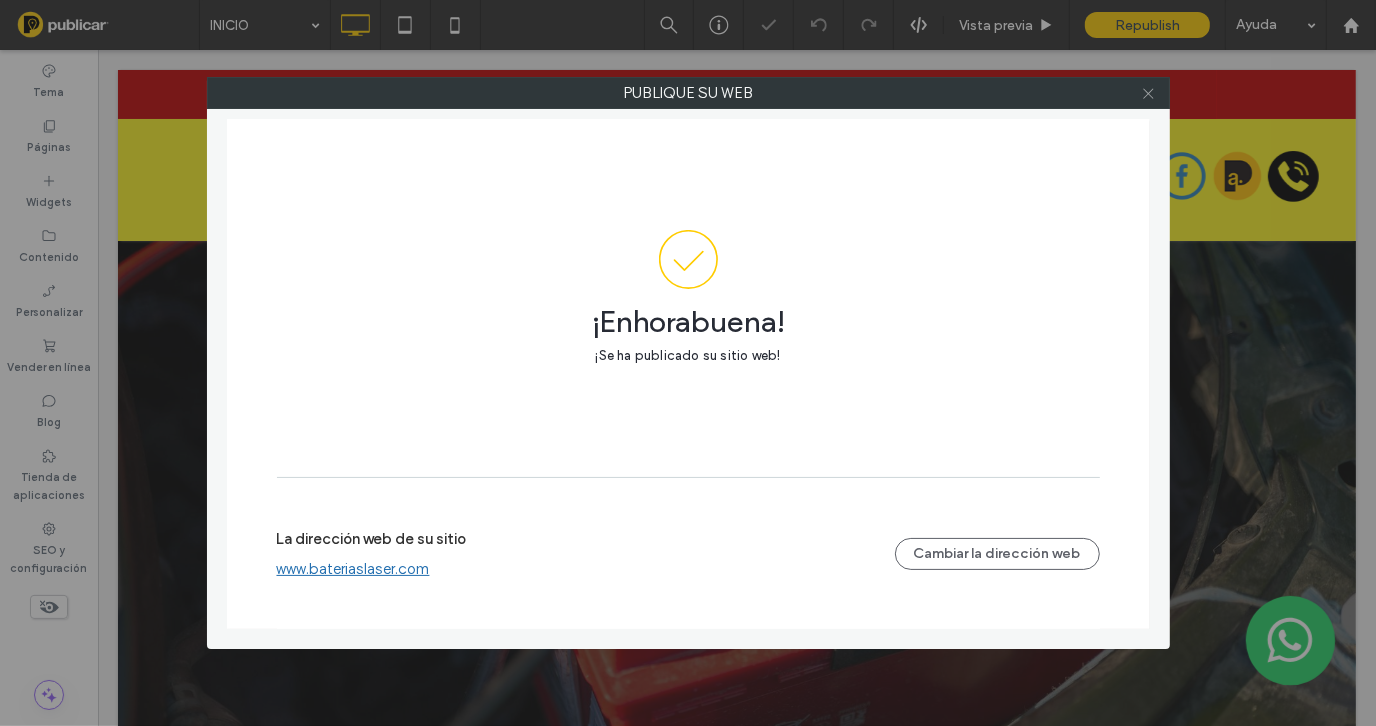 click 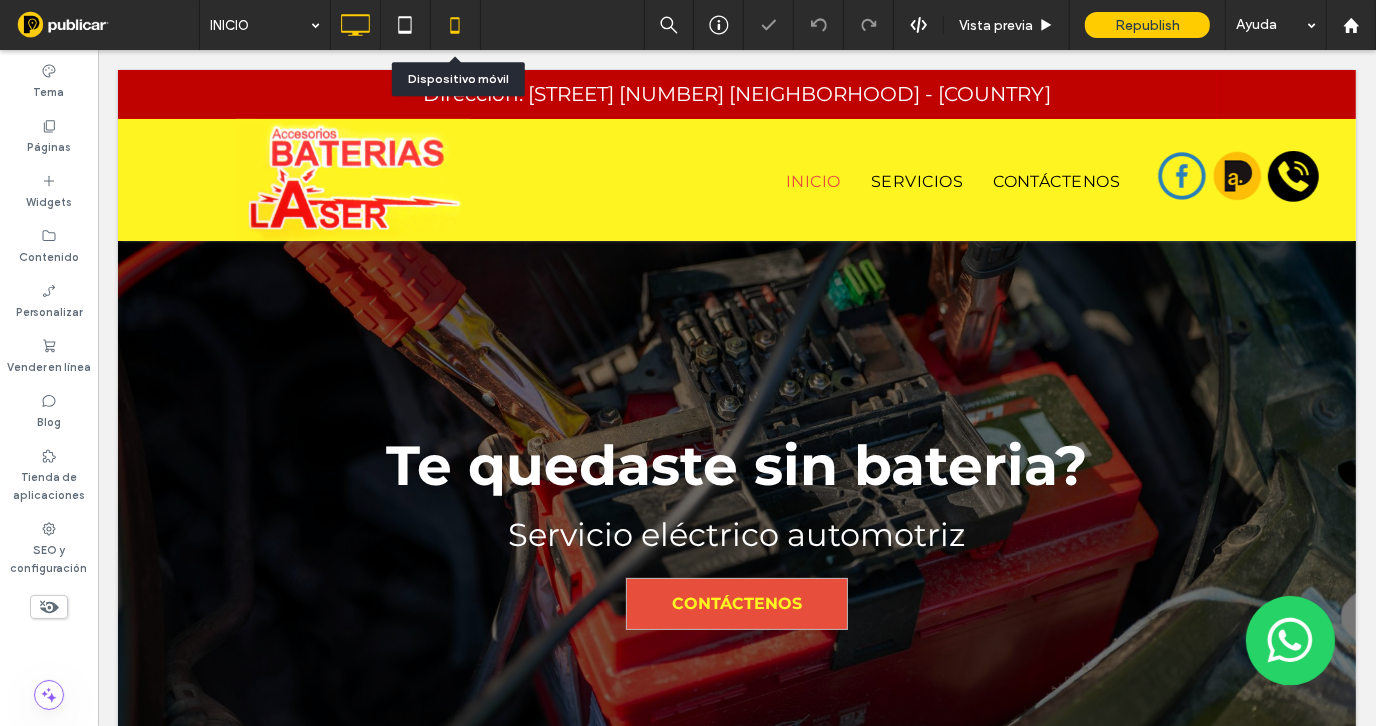 click 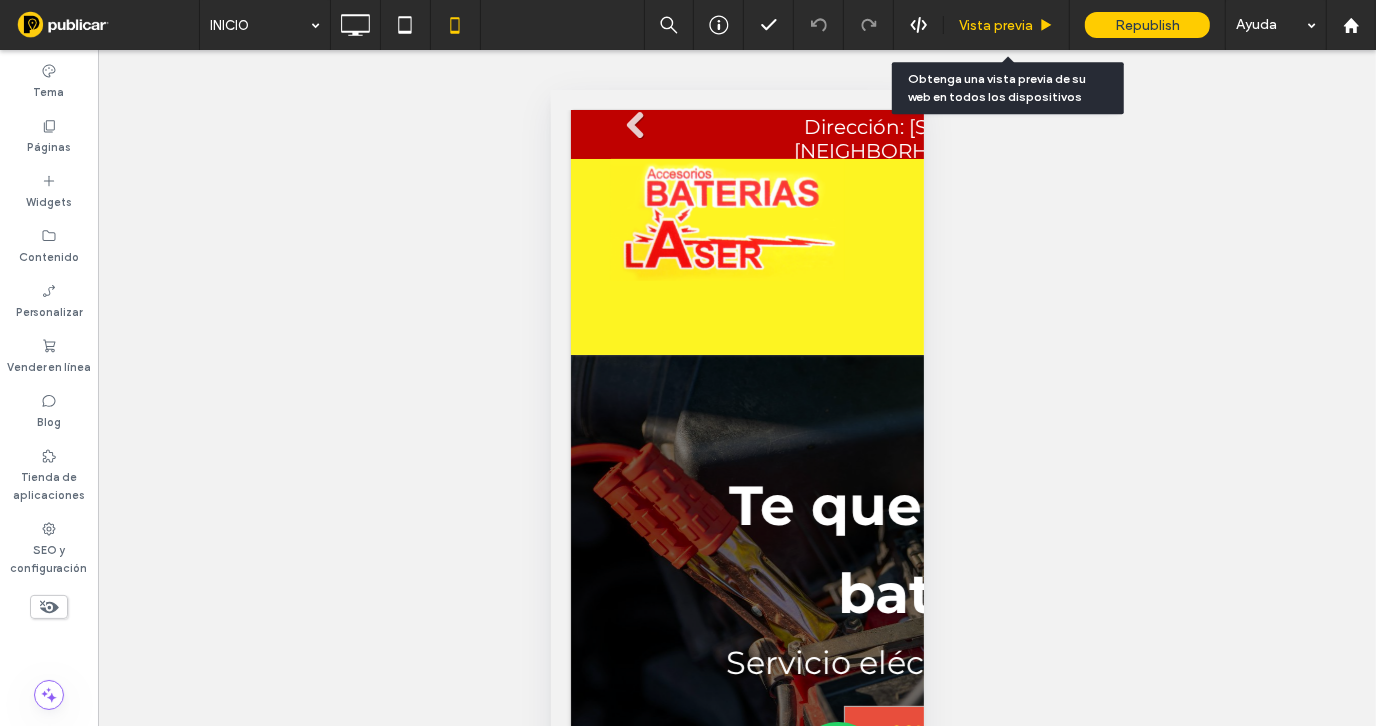click on "Vista previa" at bounding box center [996, 25] 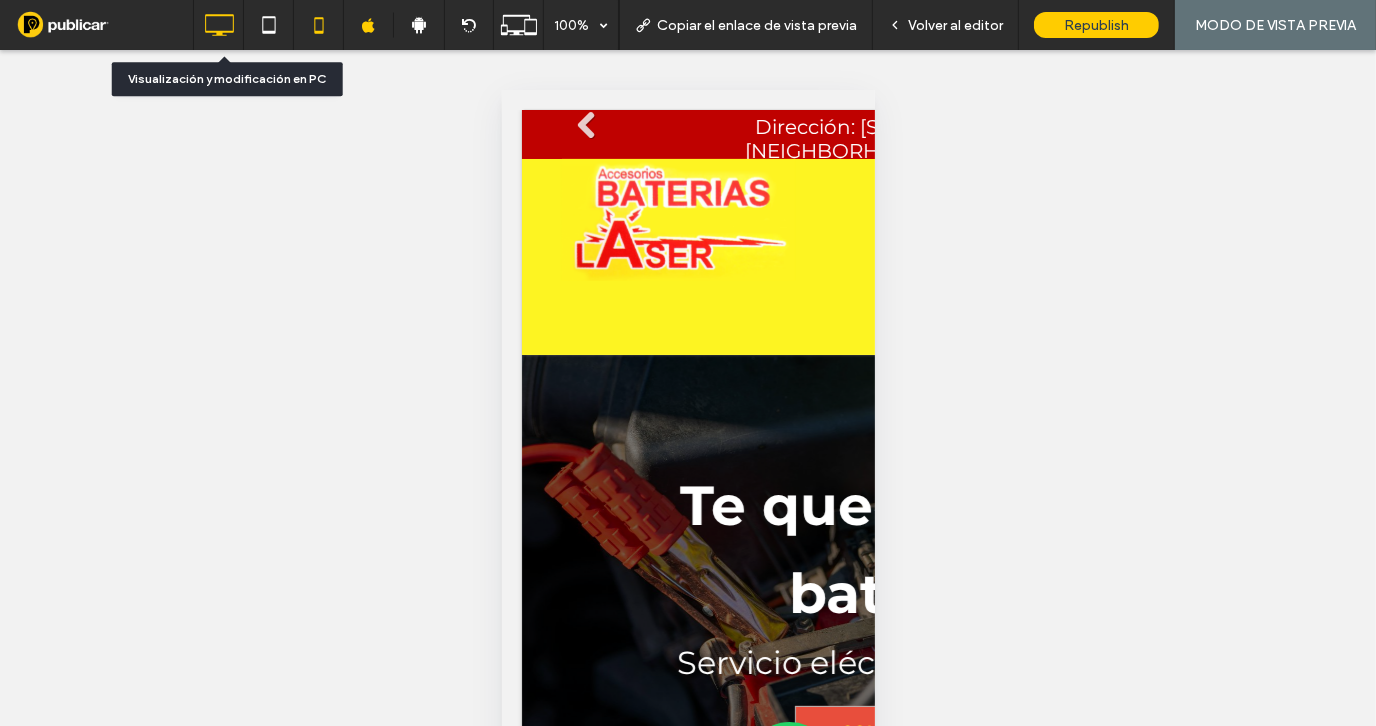 click 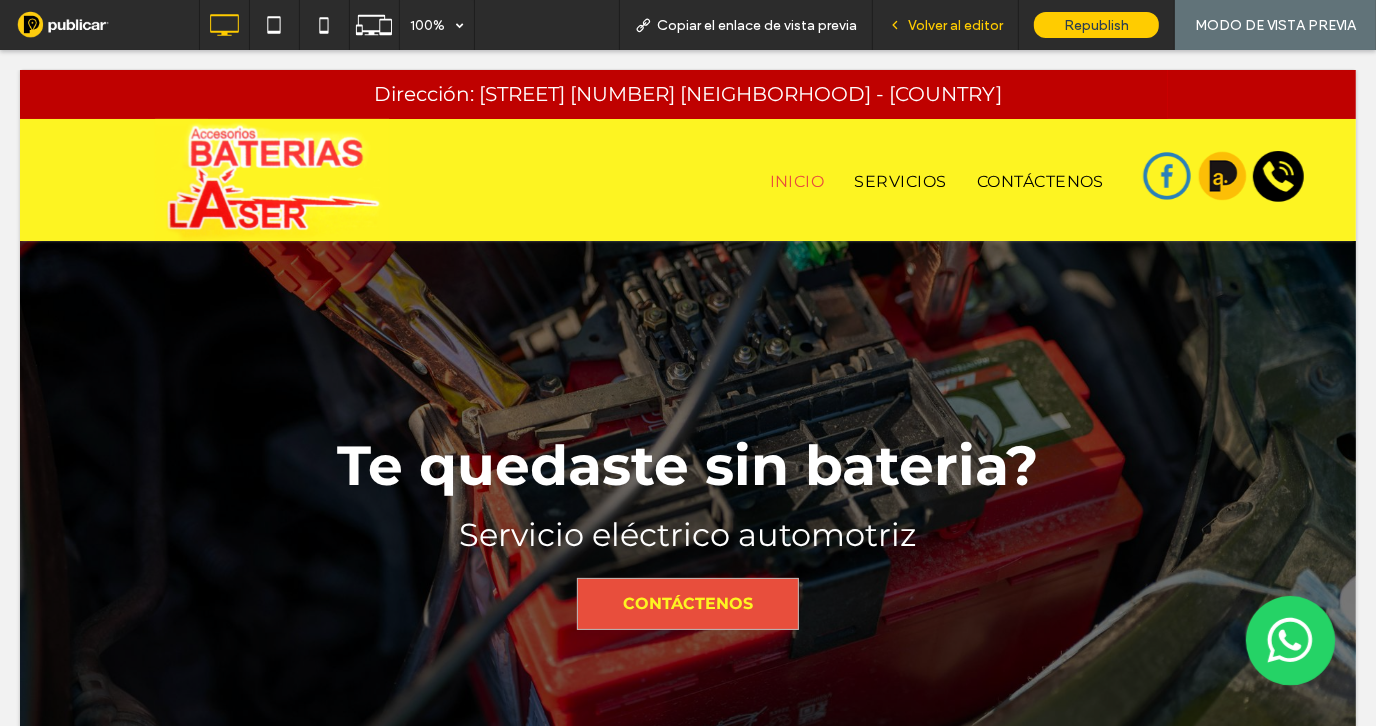 click on "Volver al editor" at bounding box center (955, 25) 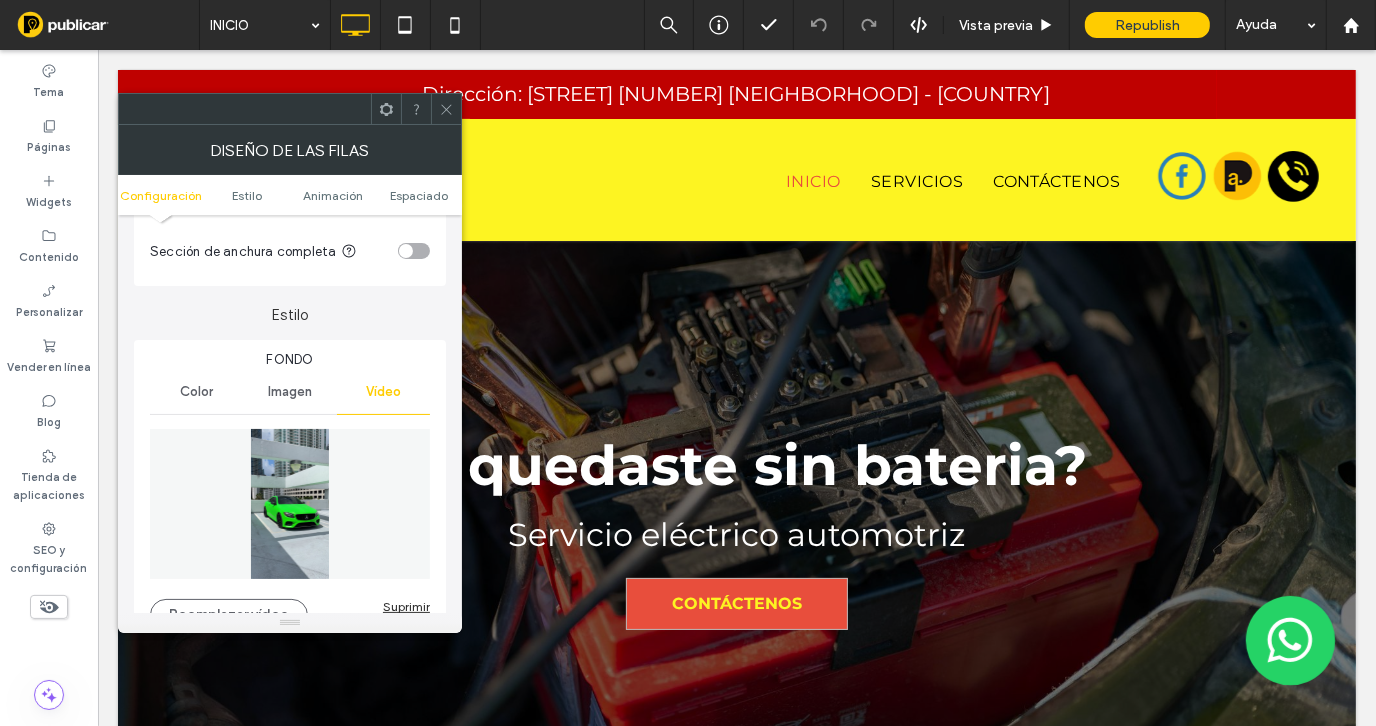 scroll, scrollTop: 0, scrollLeft: 0, axis: both 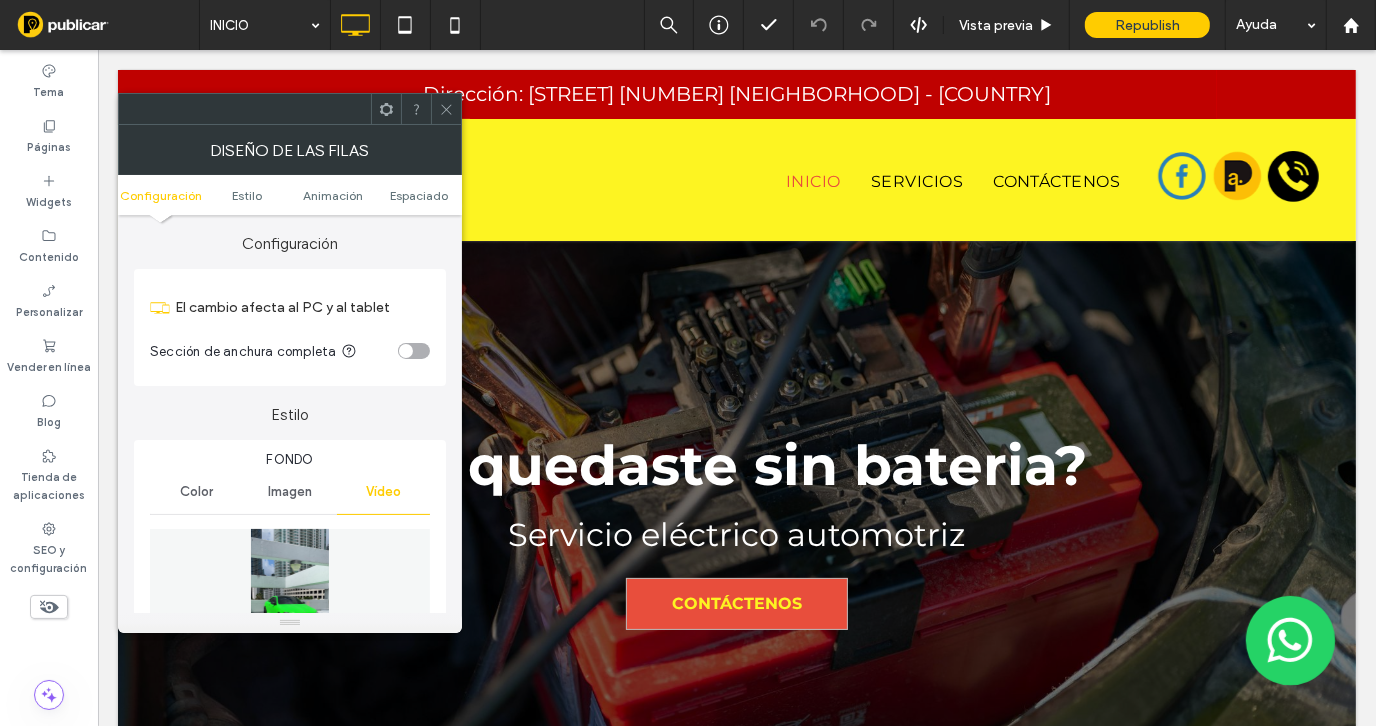 click at bounding box center (414, 351) 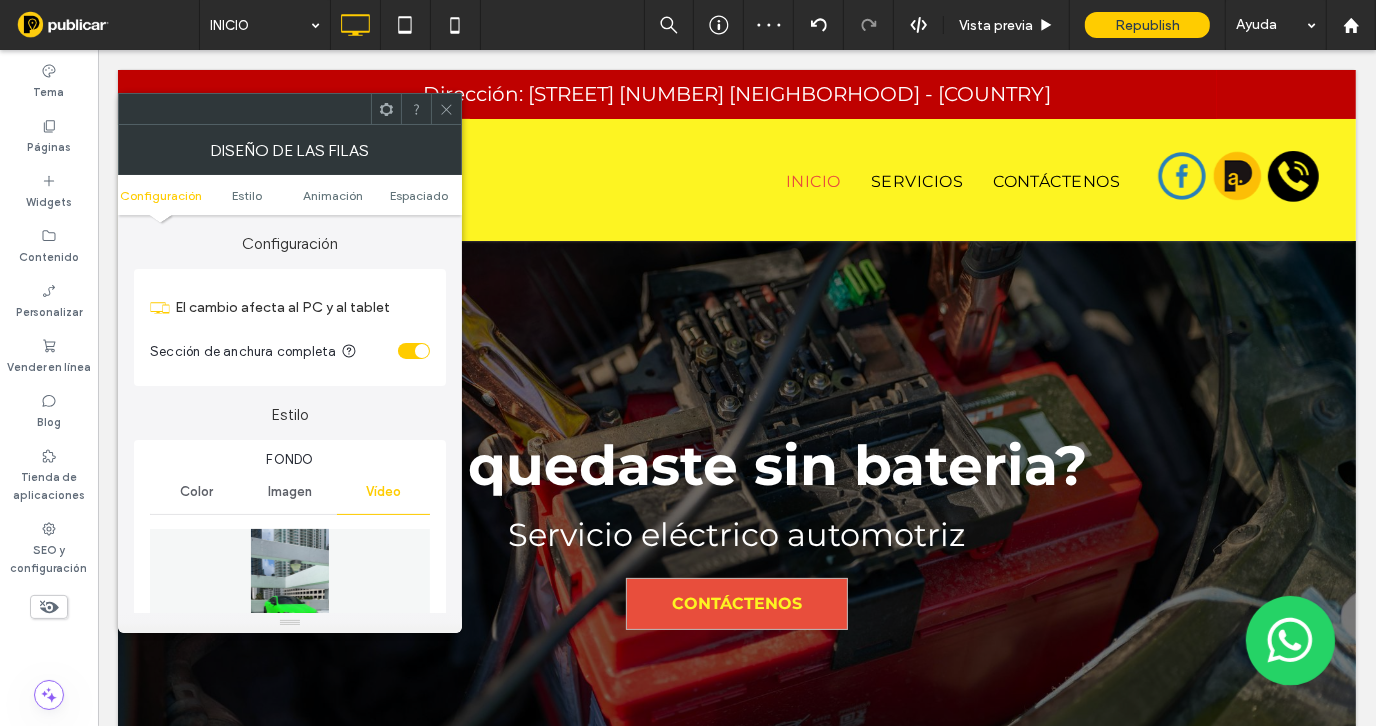 click at bounding box center (422, 351) 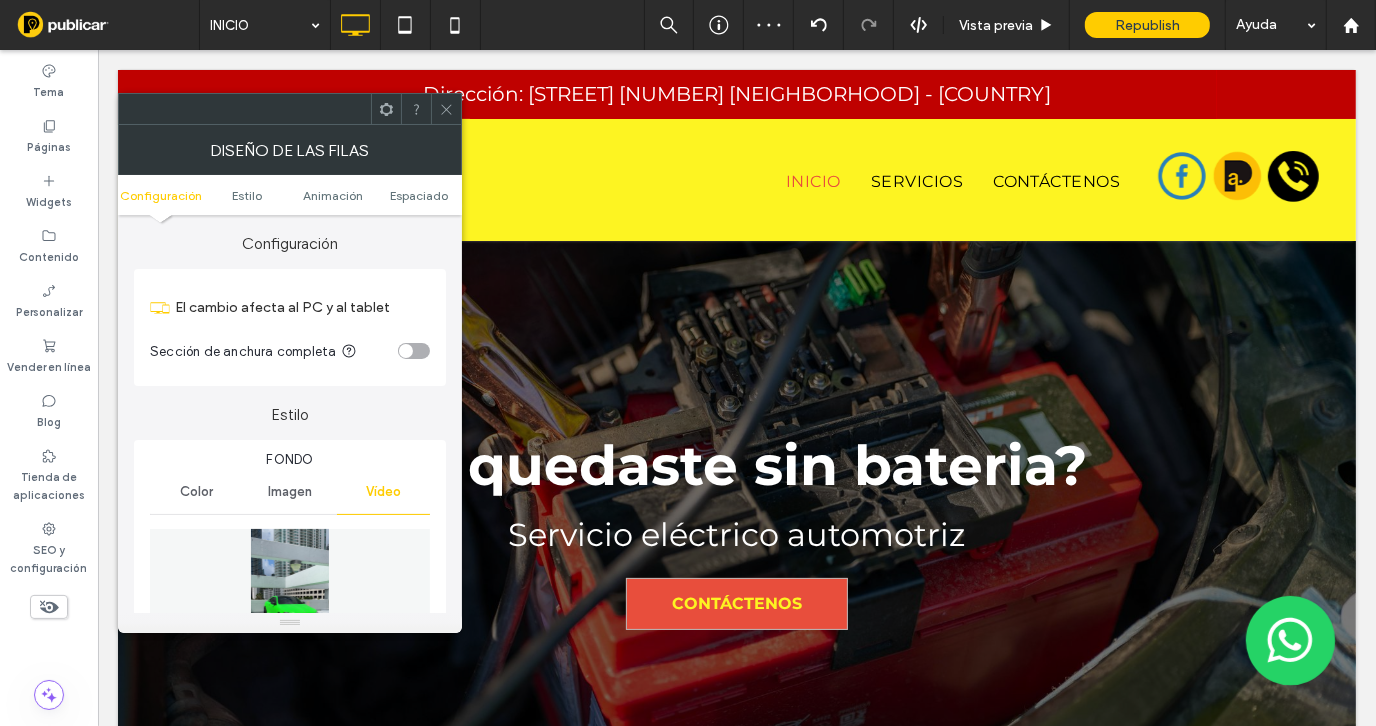 click at bounding box center [414, 351] 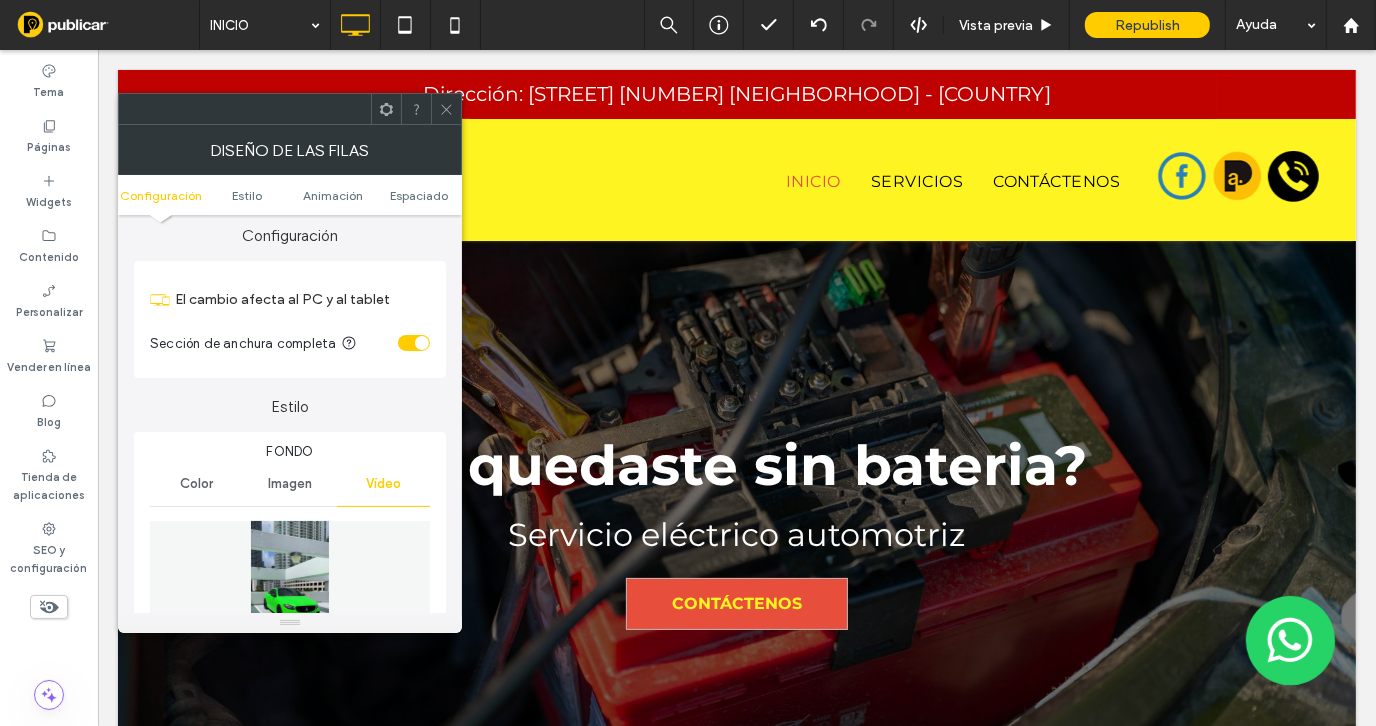 scroll, scrollTop: 0, scrollLeft: 0, axis: both 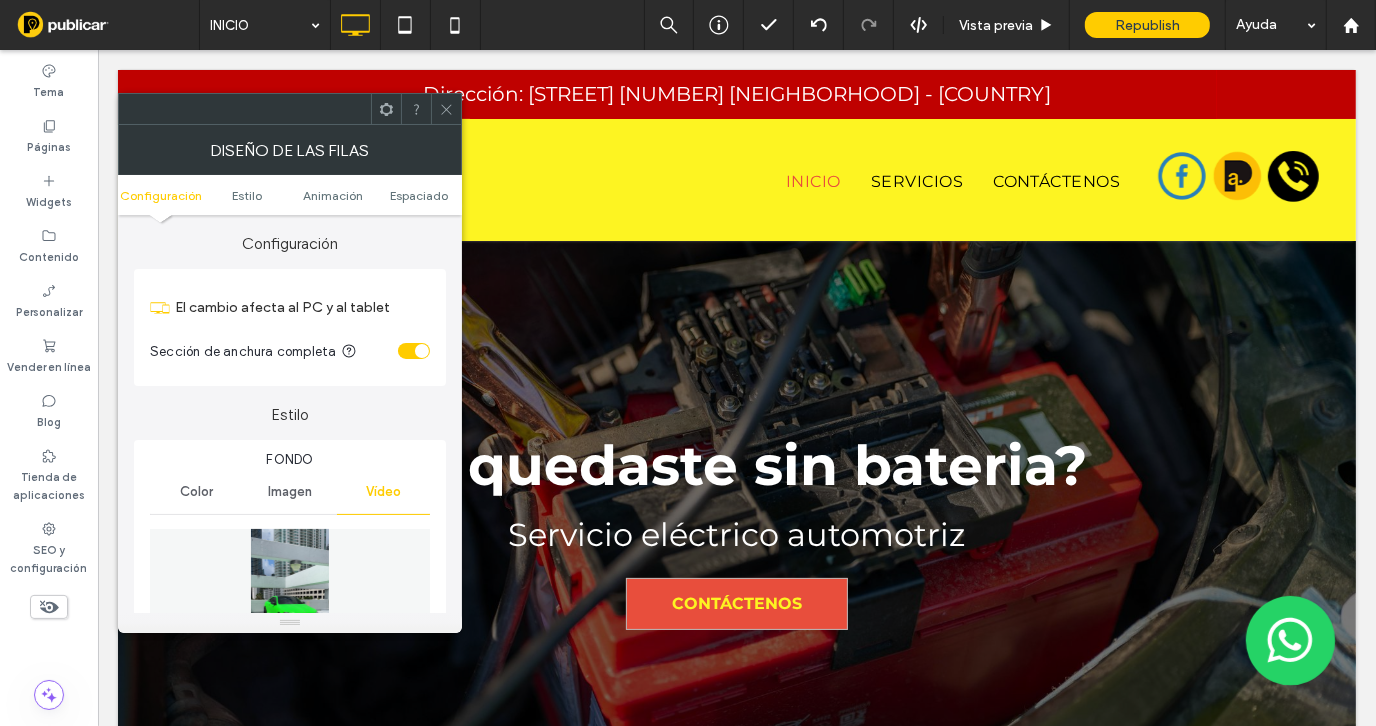 click on "Sección de anchura completa" at bounding box center (290, 351) 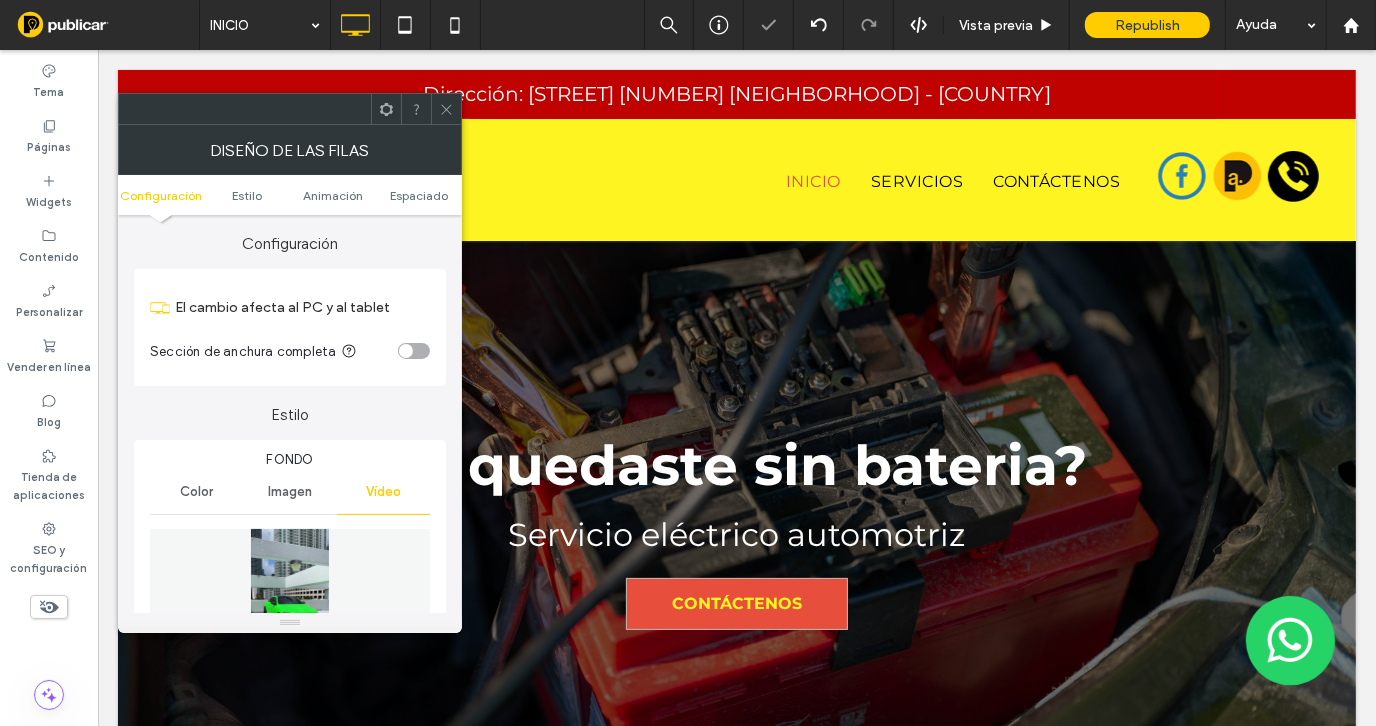 click on "El cambio afecta al PC y al tablet" at bounding box center (302, 307) 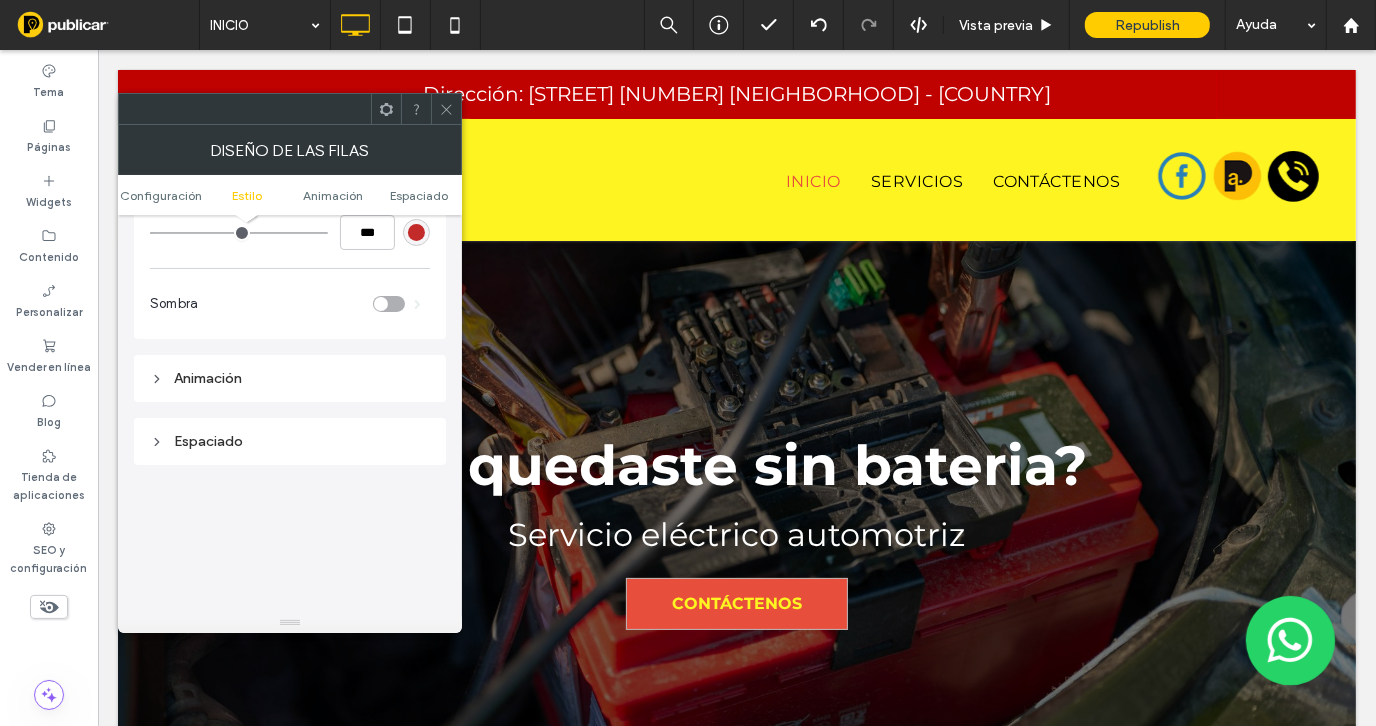 scroll, scrollTop: 1300, scrollLeft: 0, axis: vertical 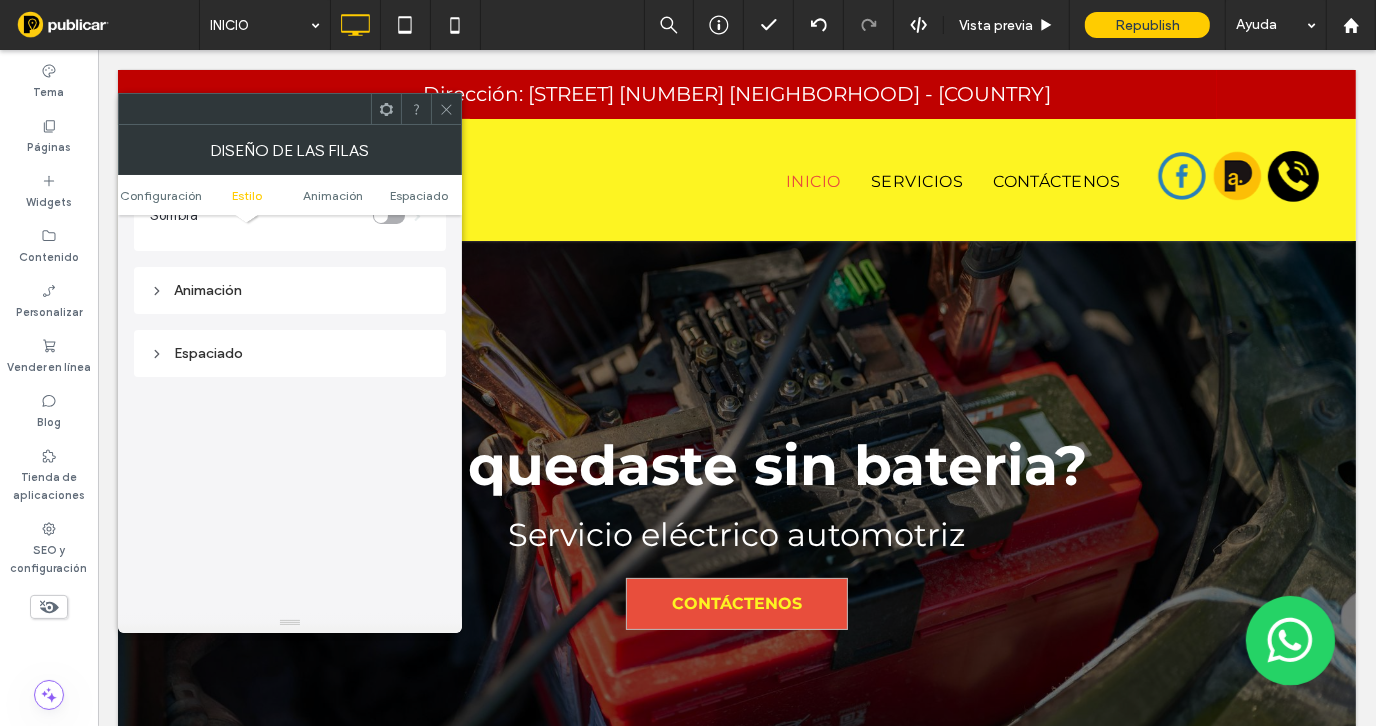 click at bounding box center [446, 109] 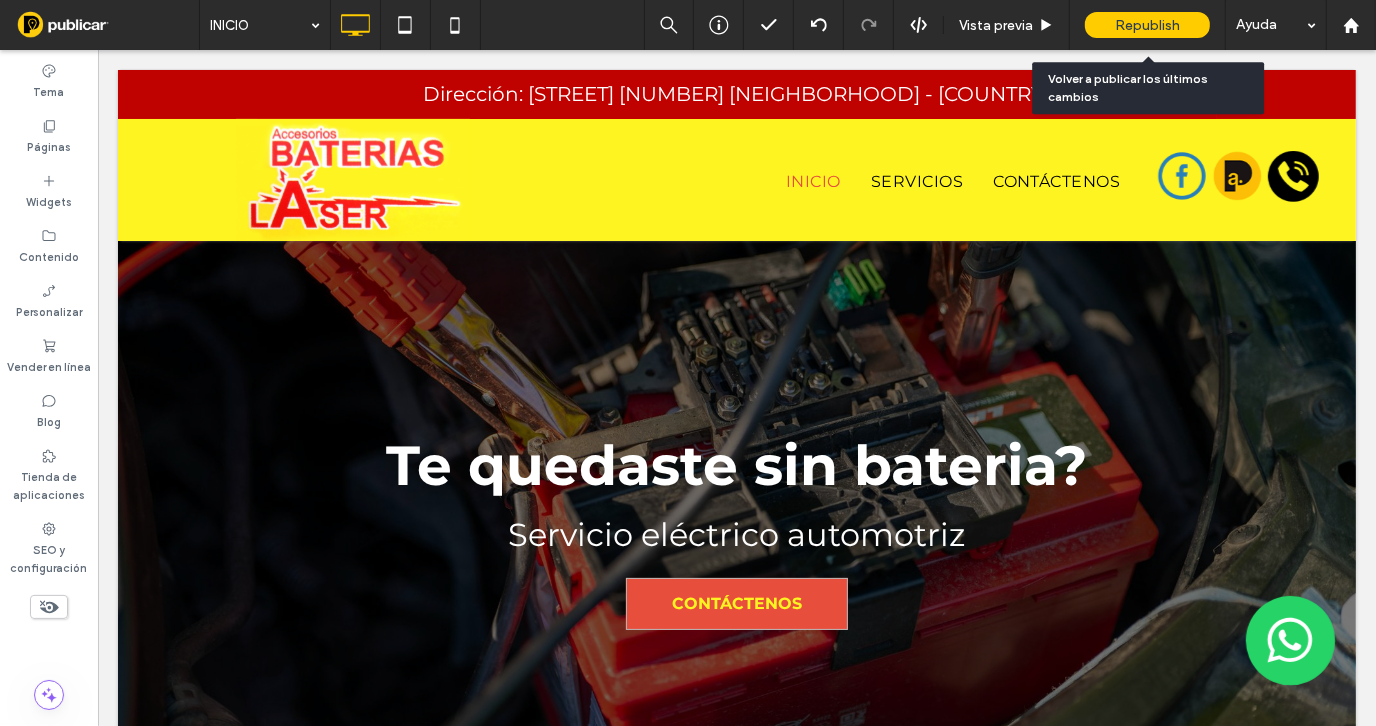 click on "Republish" at bounding box center (1147, 25) 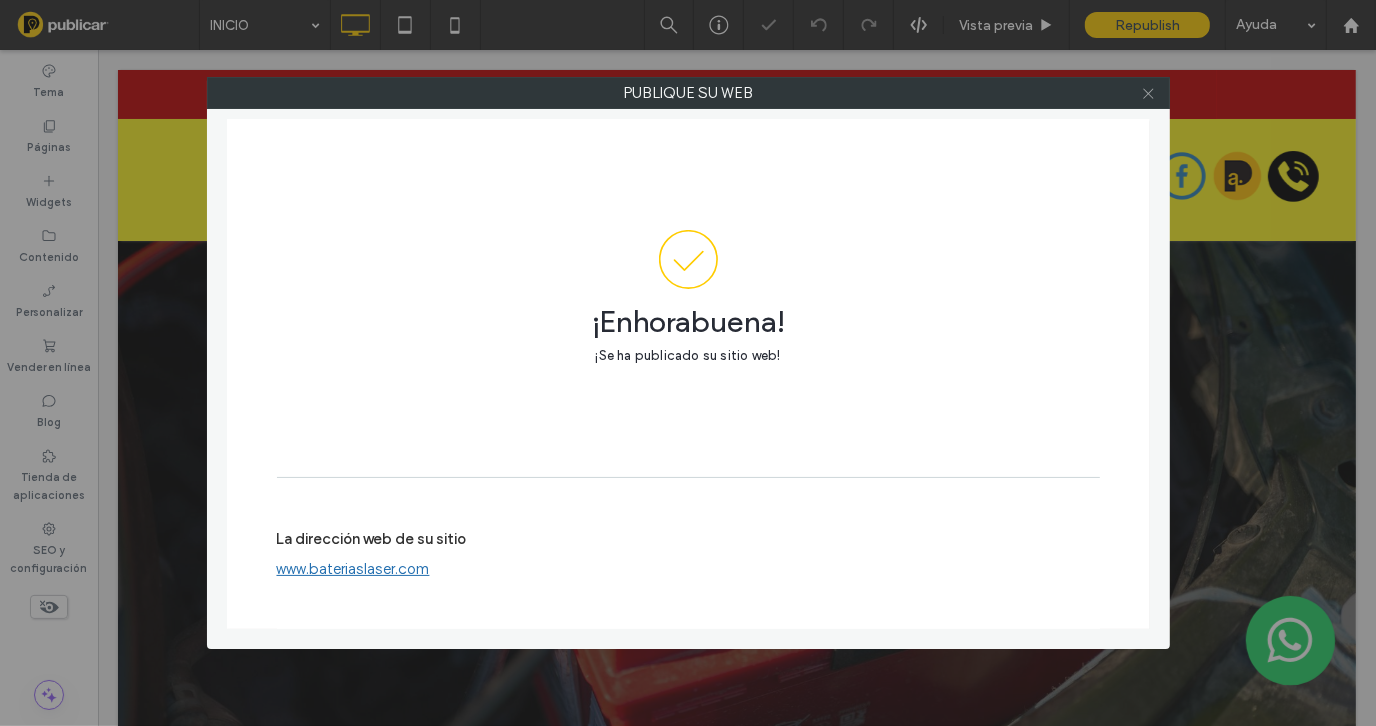 click 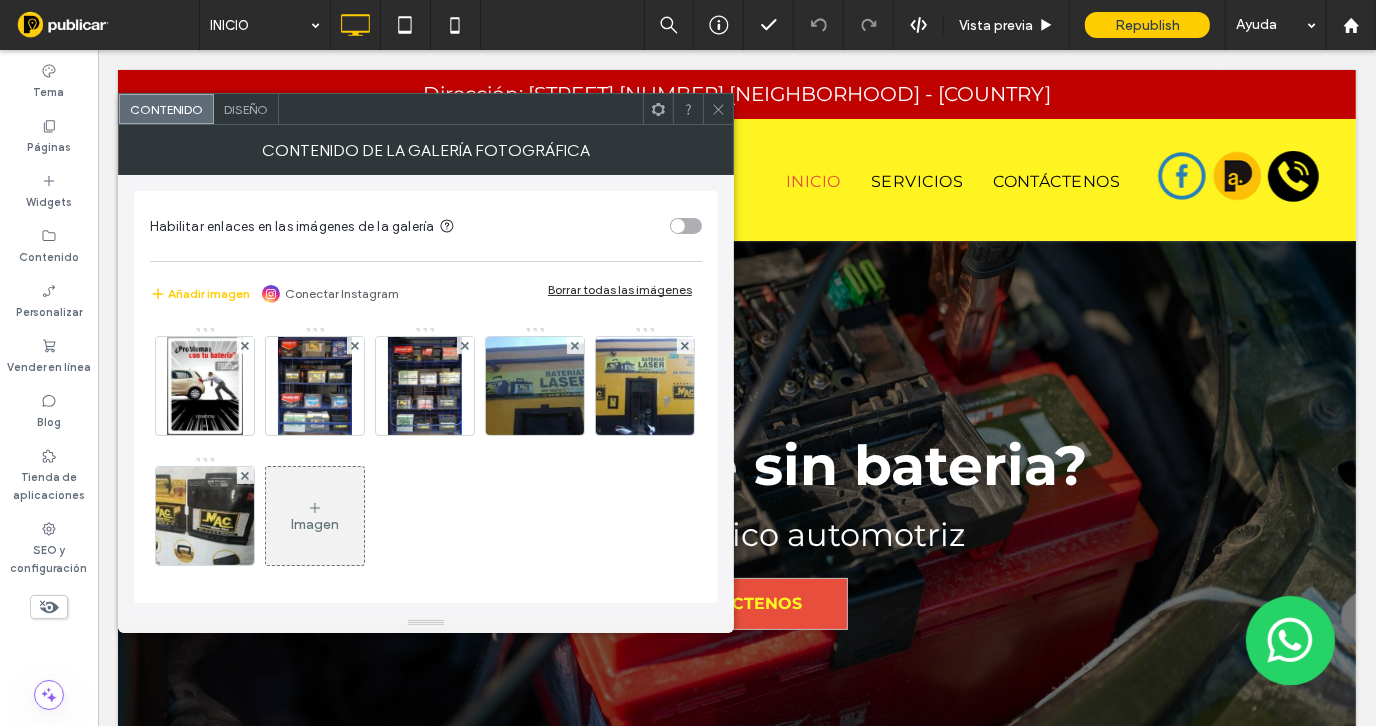 click at bounding box center [718, 109] 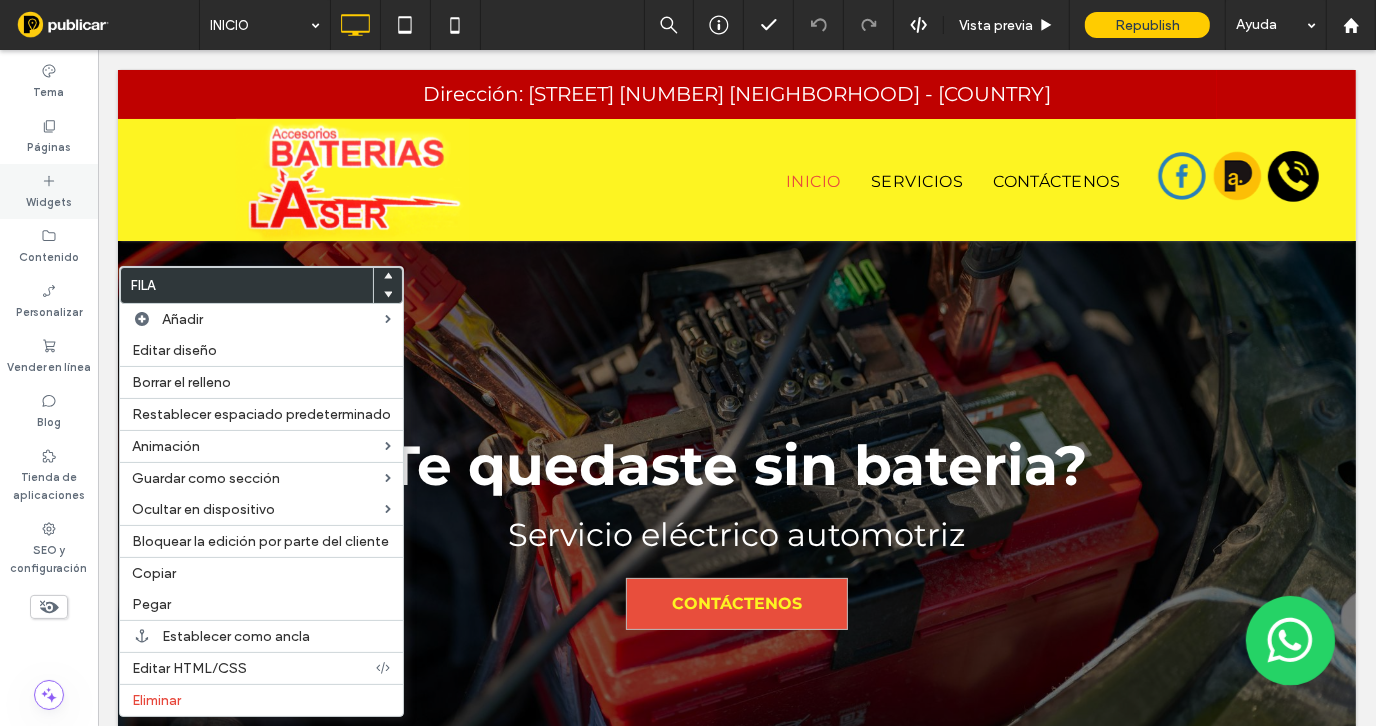 click on "Widgets" at bounding box center [49, 191] 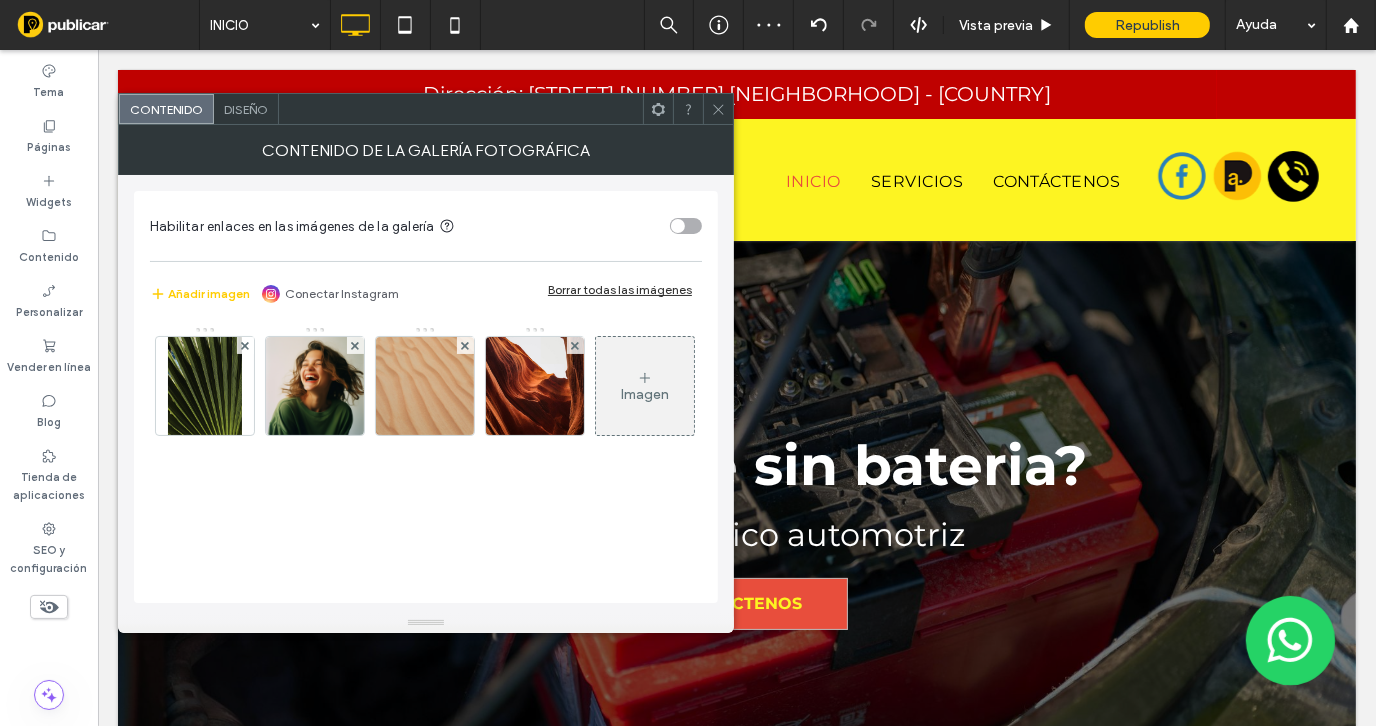 click 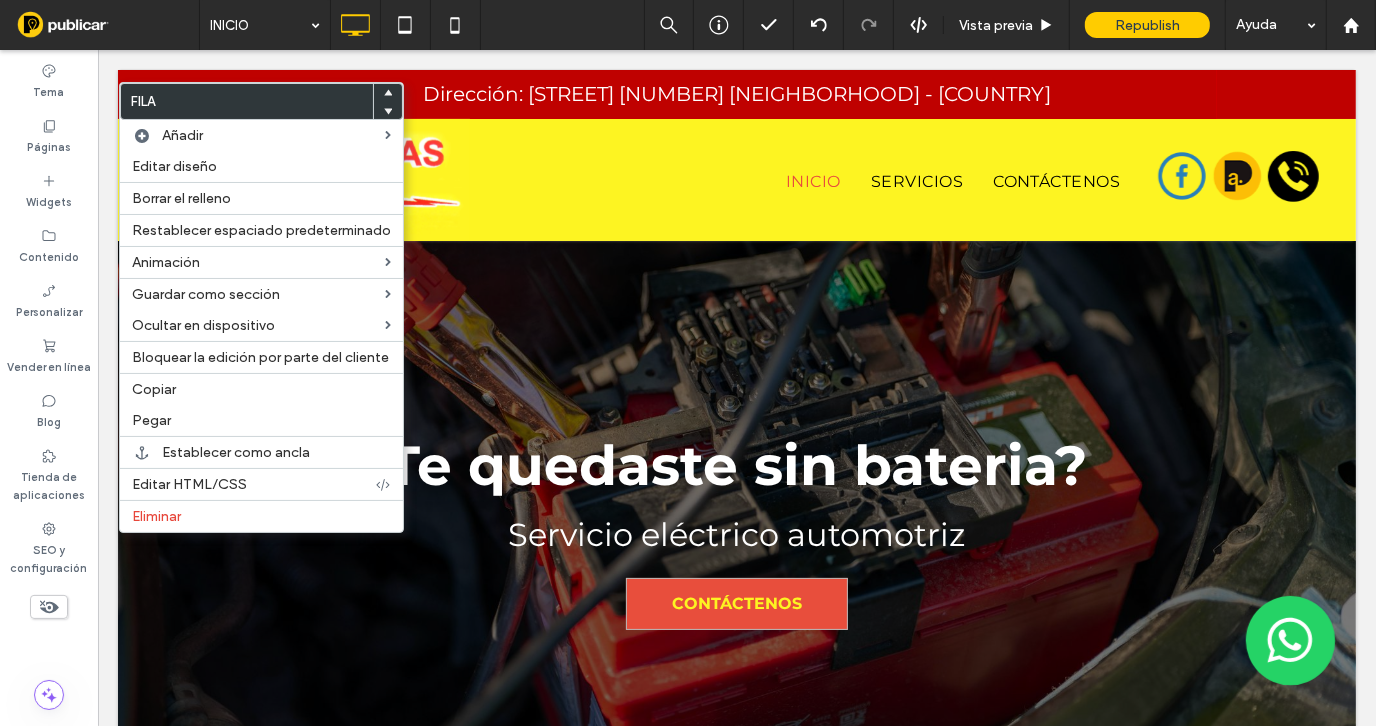 click at bounding box center [388, 93] 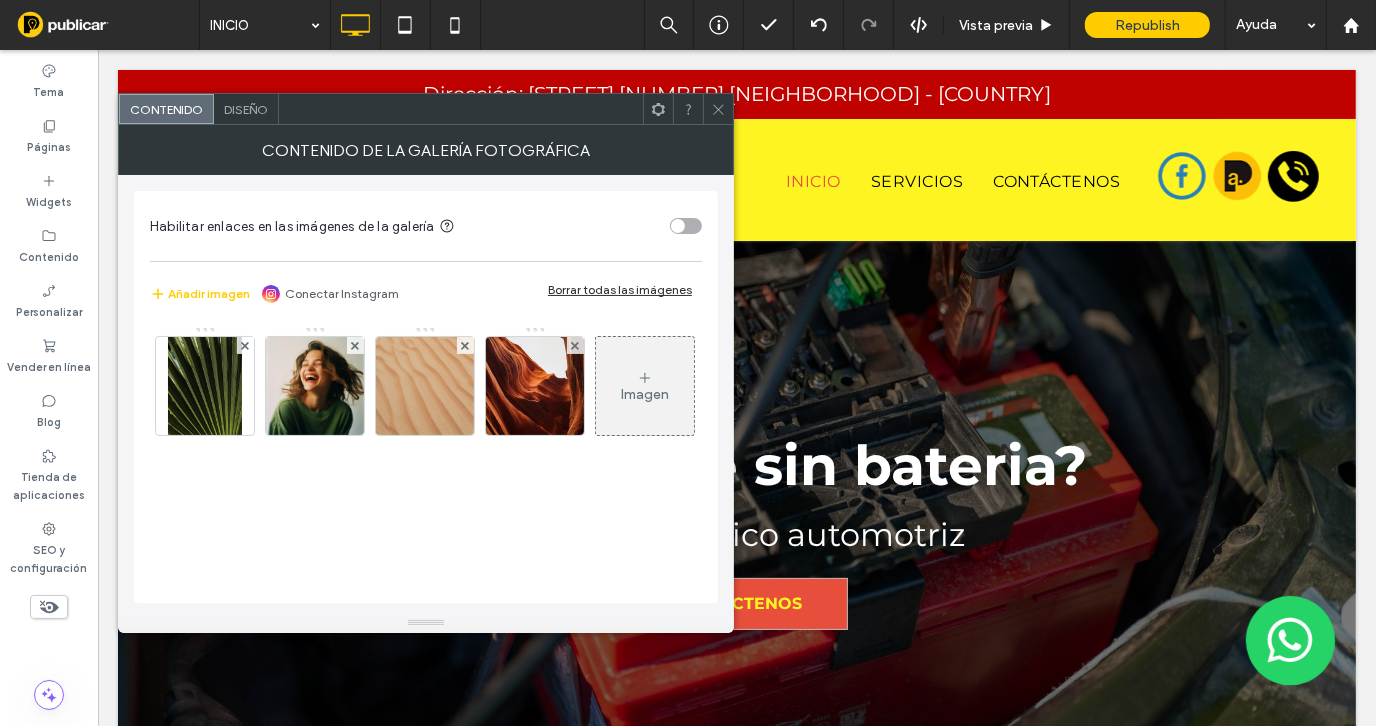 click on "Borrar todas las imágenes" at bounding box center (620, 289) 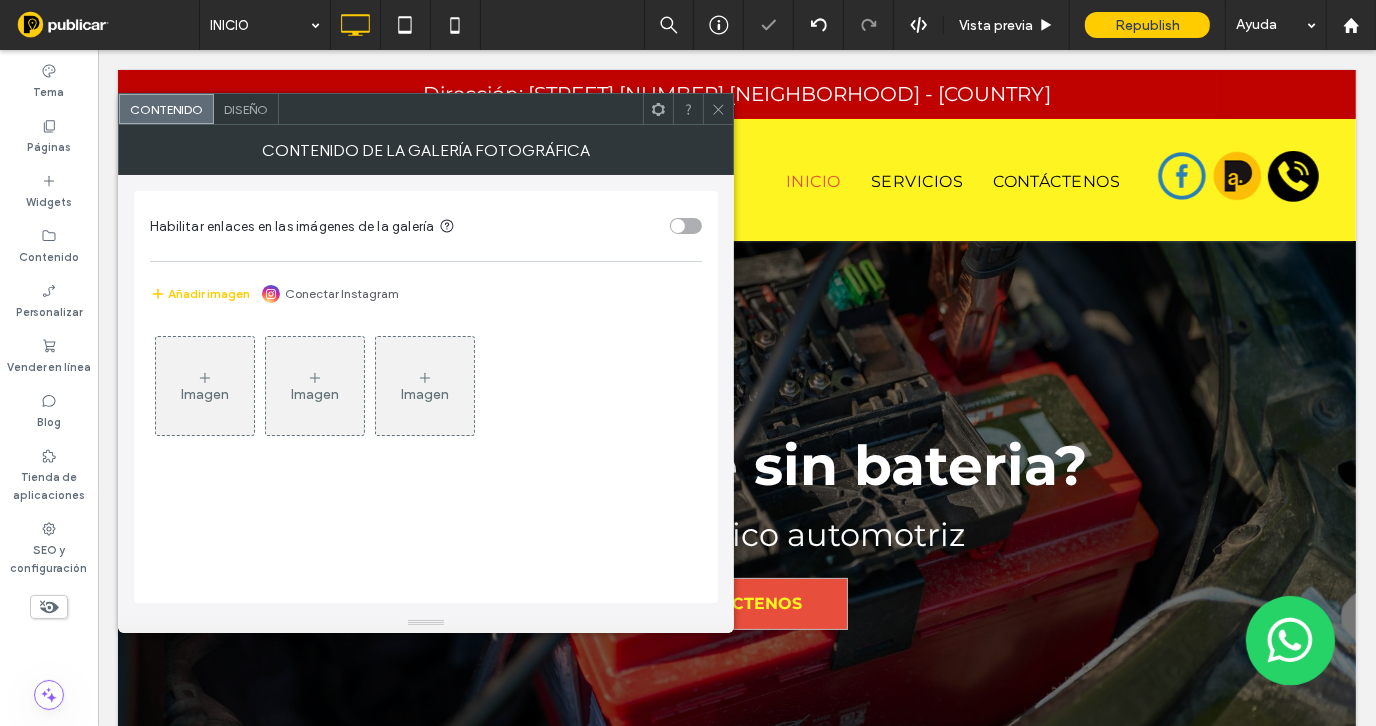 click on "Imagen" at bounding box center [205, 386] 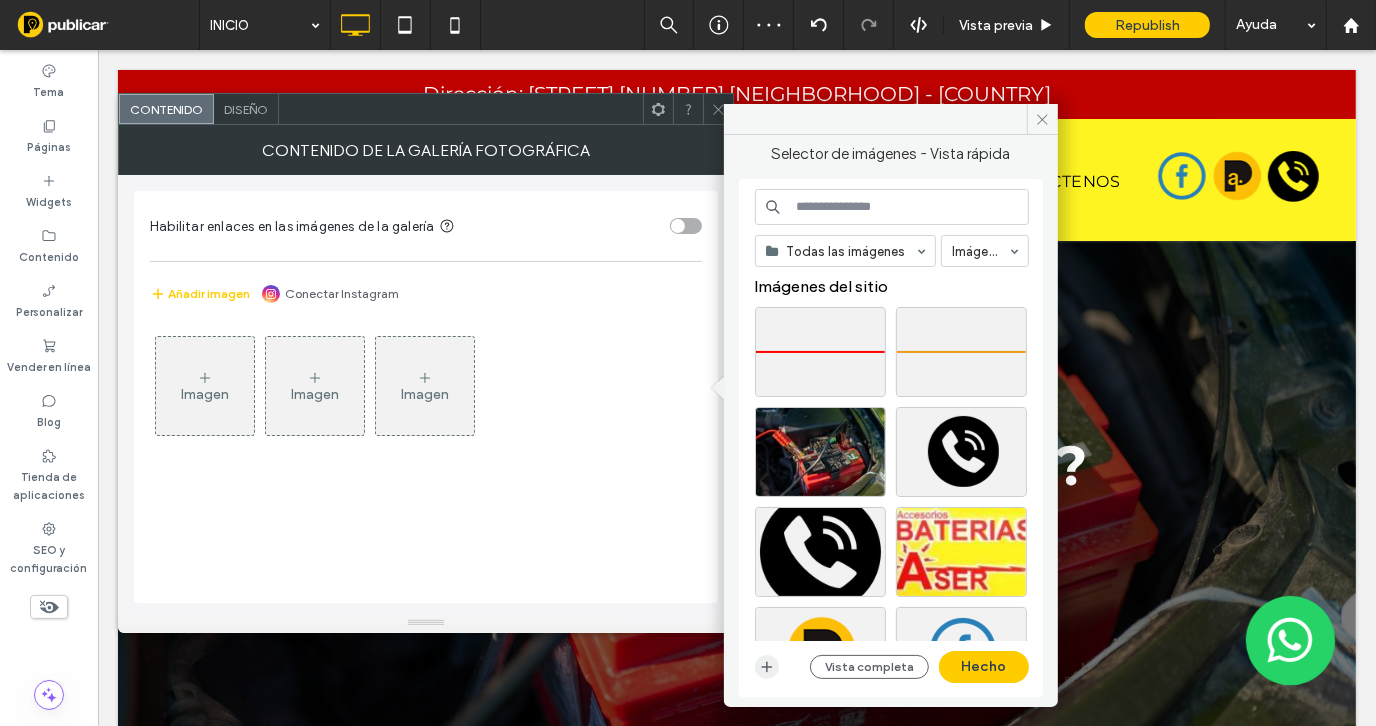 click 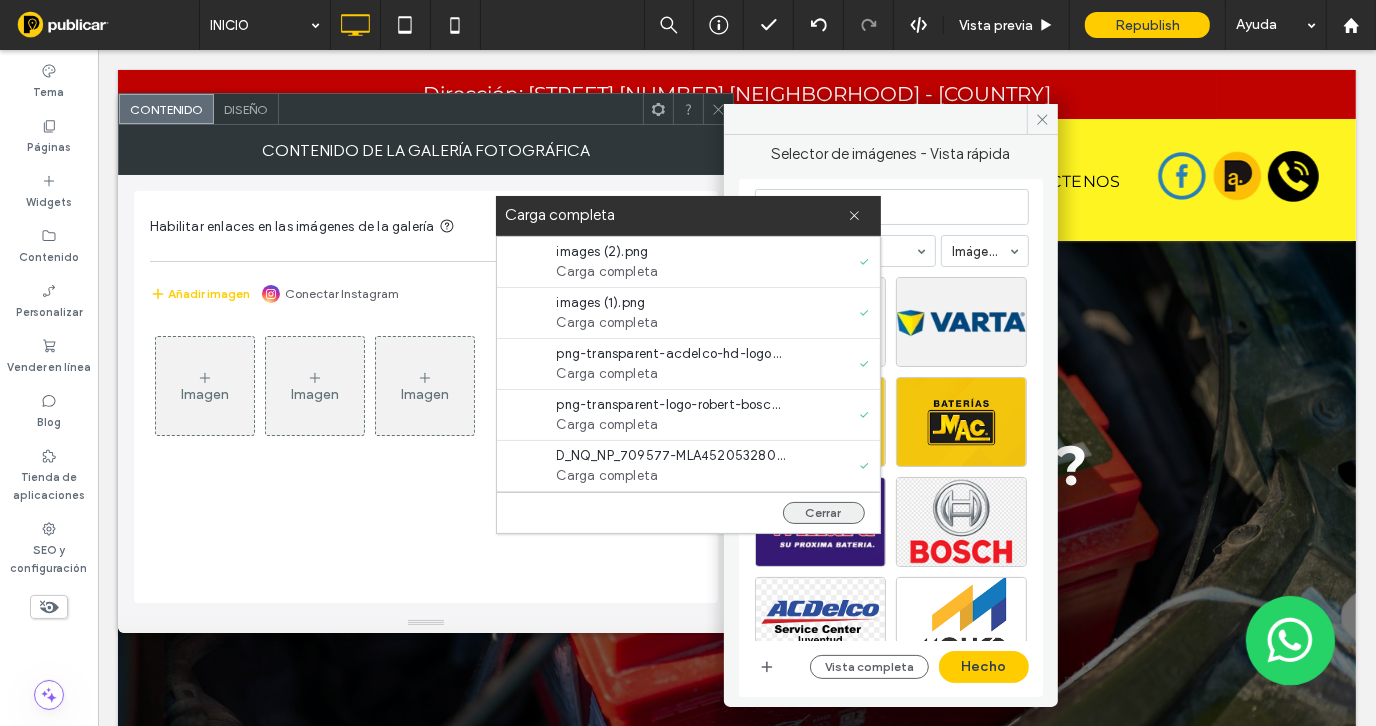 click on "Cerrar" at bounding box center [824, 513] 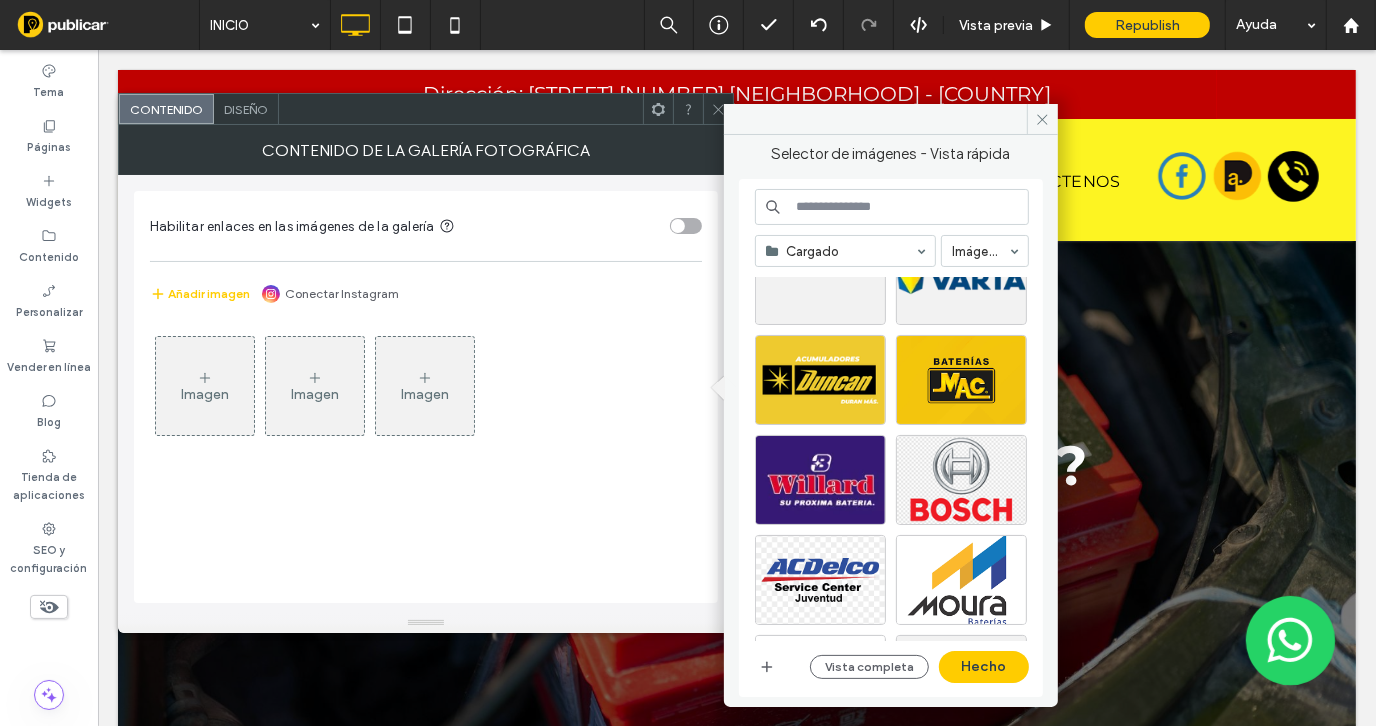scroll, scrollTop: 0, scrollLeft: 0, axis: both 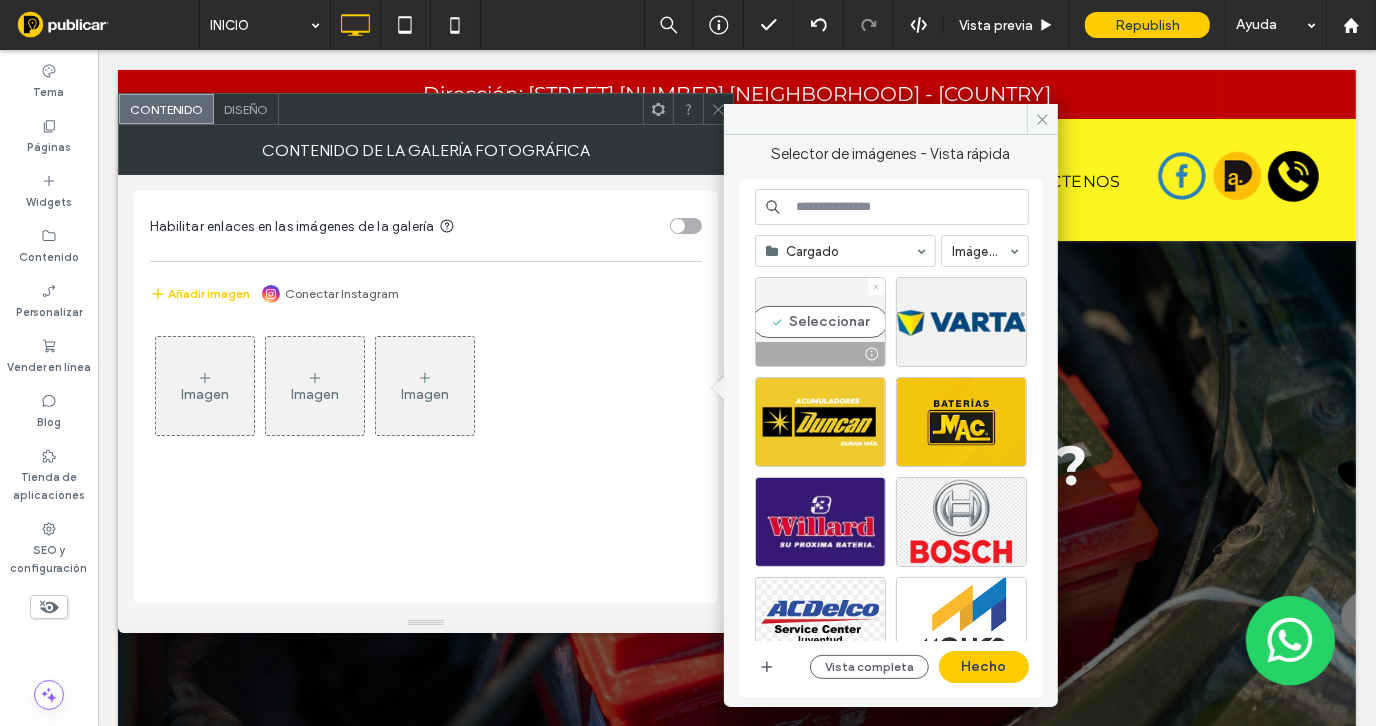 click 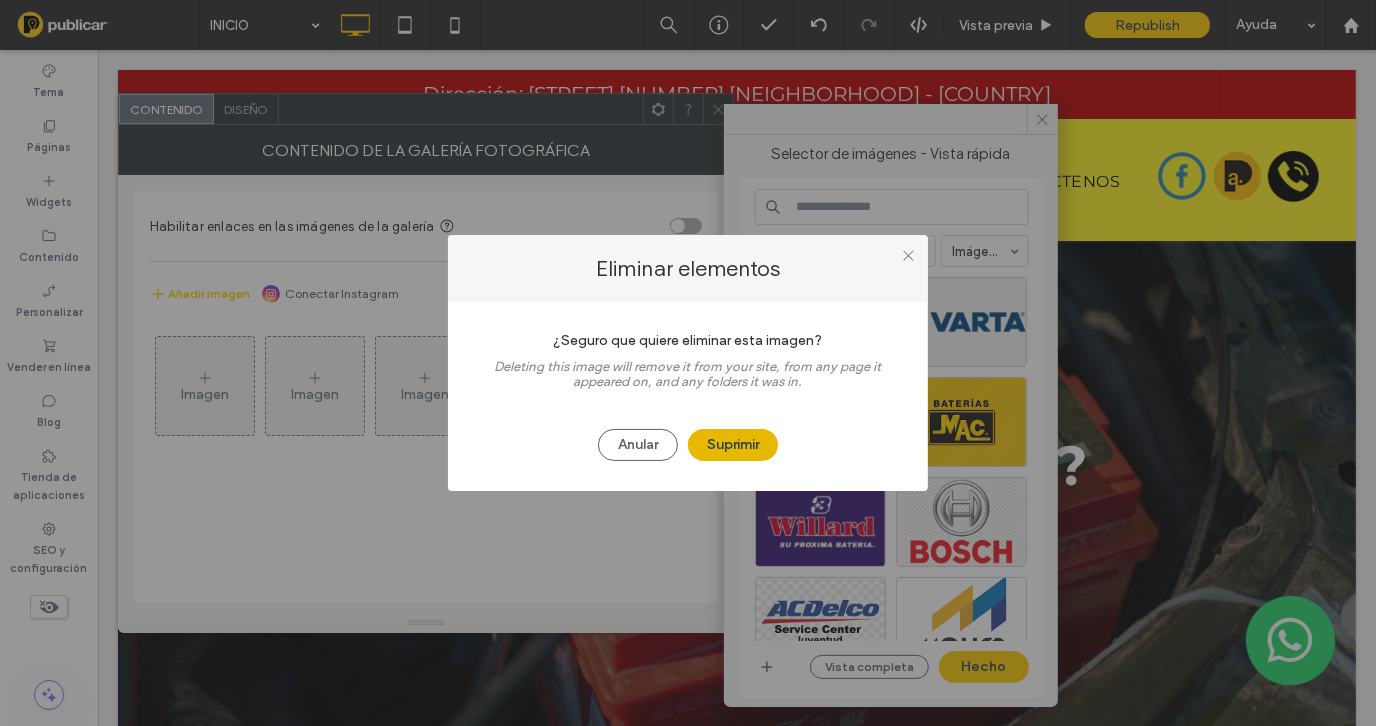 click on "Suprimir" at bounding box center (733, 445) 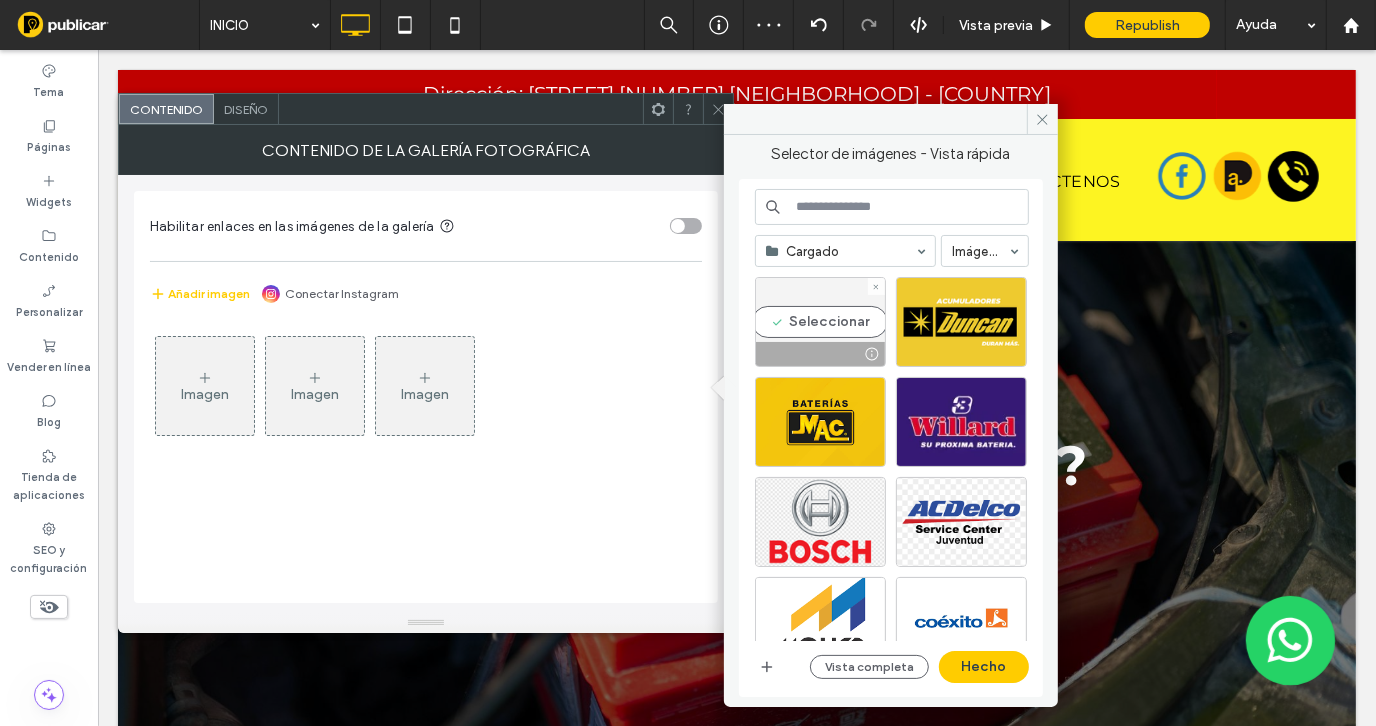 click at bounding box center [820, 354] 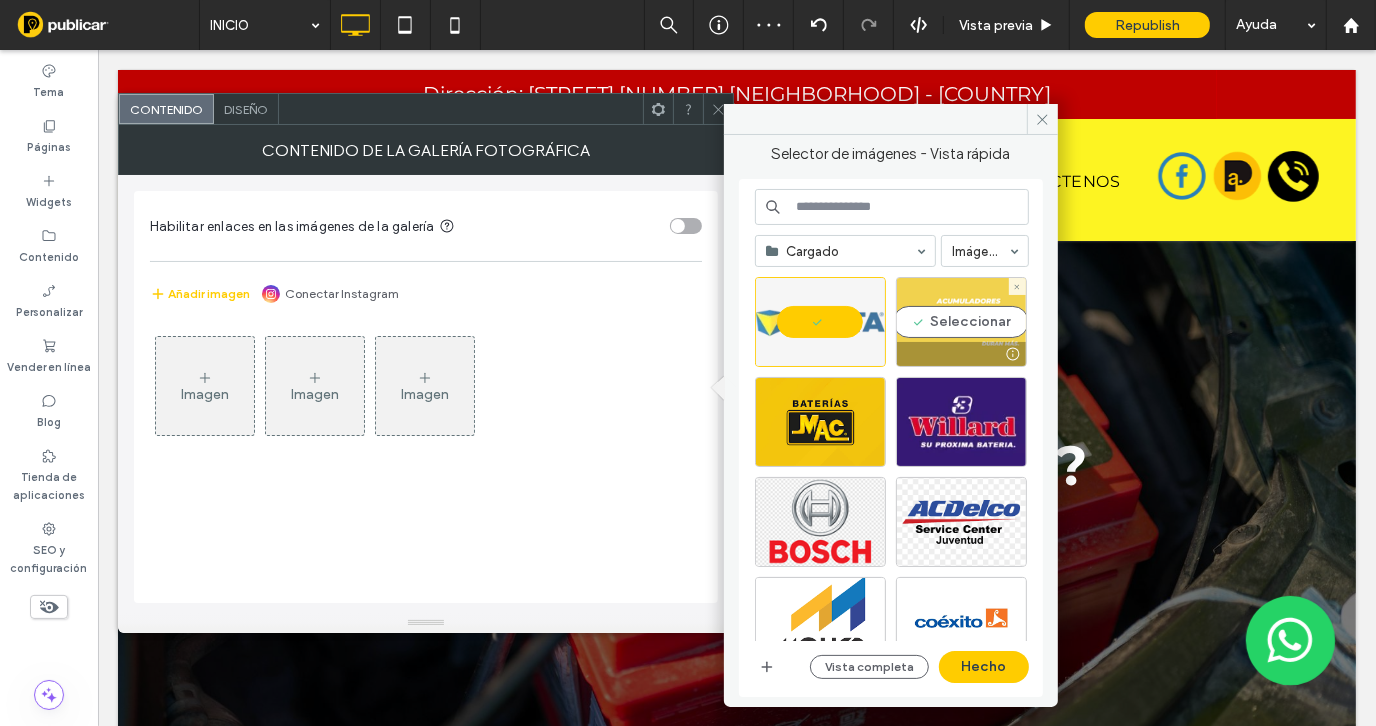click at bounding box center [961, 354] 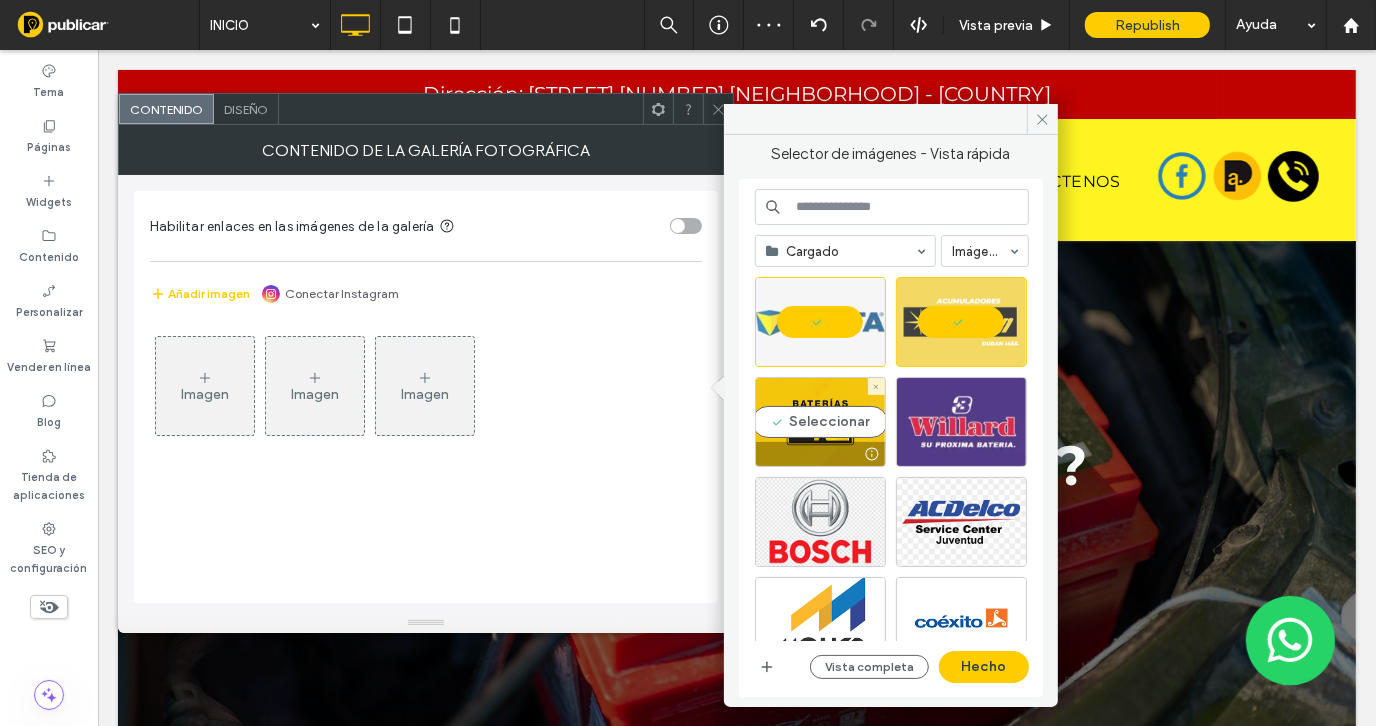 drag, startPoint x: 811, startPoint y: 422, endPoint x: 944, endPoint y: 430, distance: 133.24039 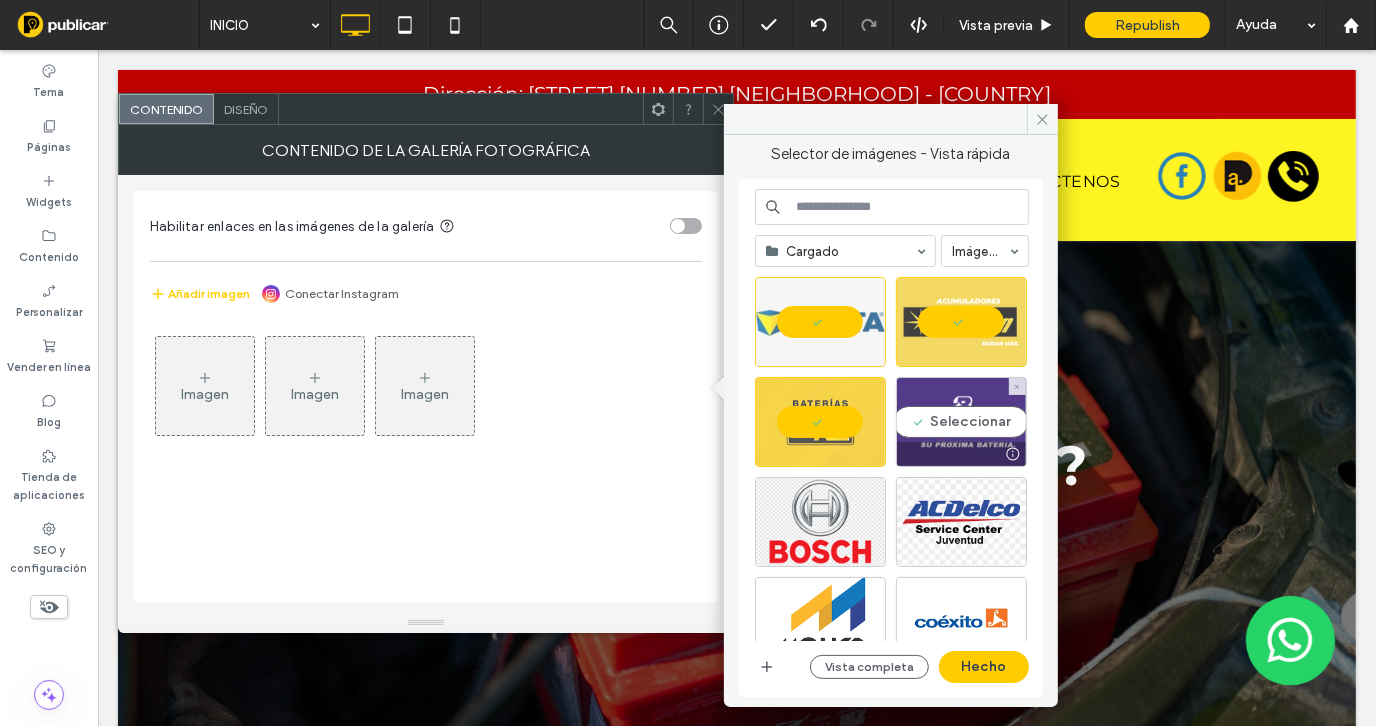 drag, startPoint x: 961, startPoint y: 428, endPoint x: 953, endPoint y: 436, distance: 11.313708 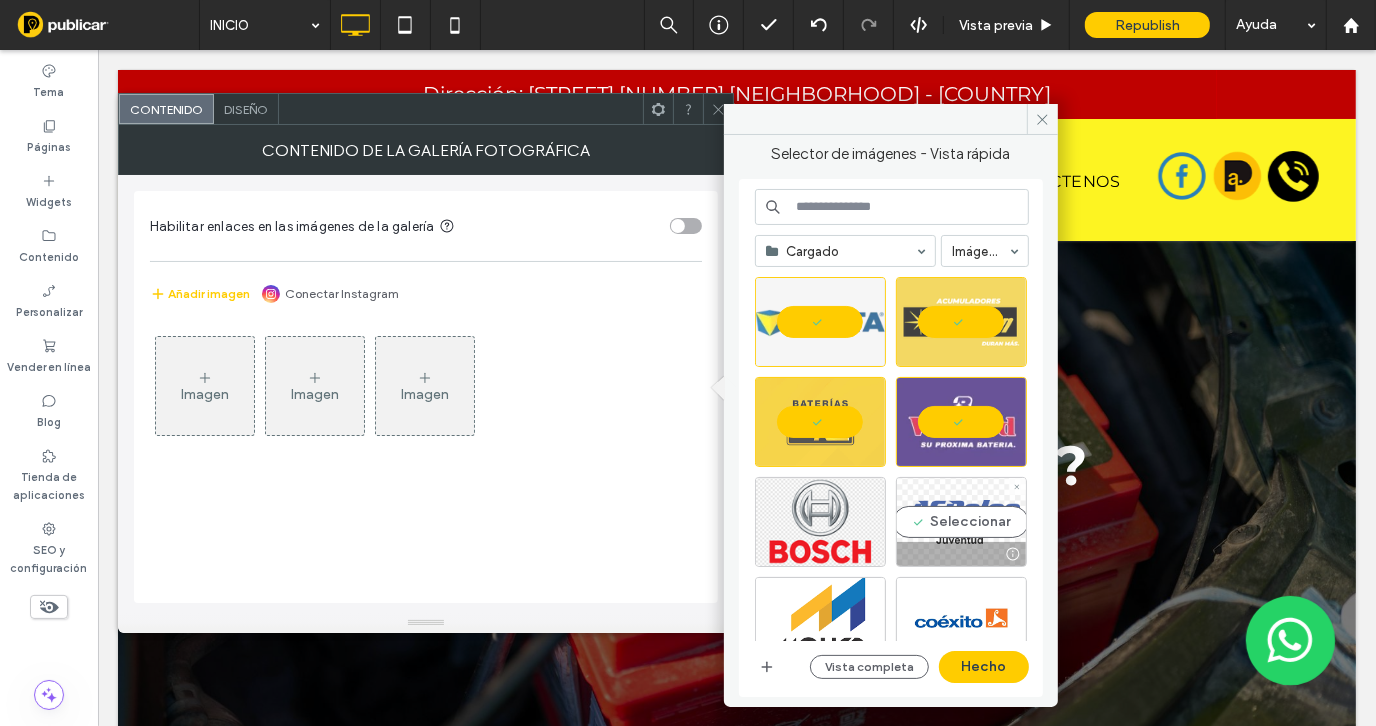 click on "Seleccionar" at bounding box center [961, 522] 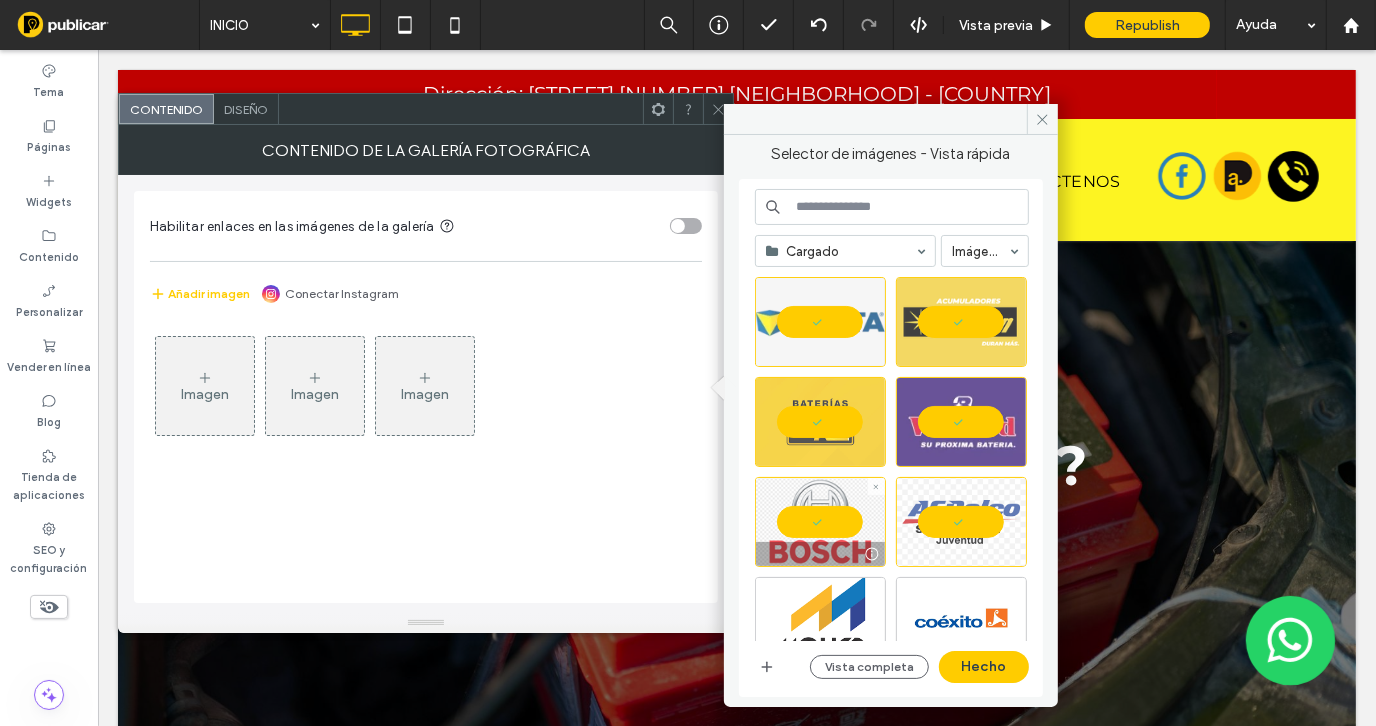 drag, startPoint x: 844, startPoint y: 510, endPoint x: 810, endPoint y: 574, distance: 72.47068 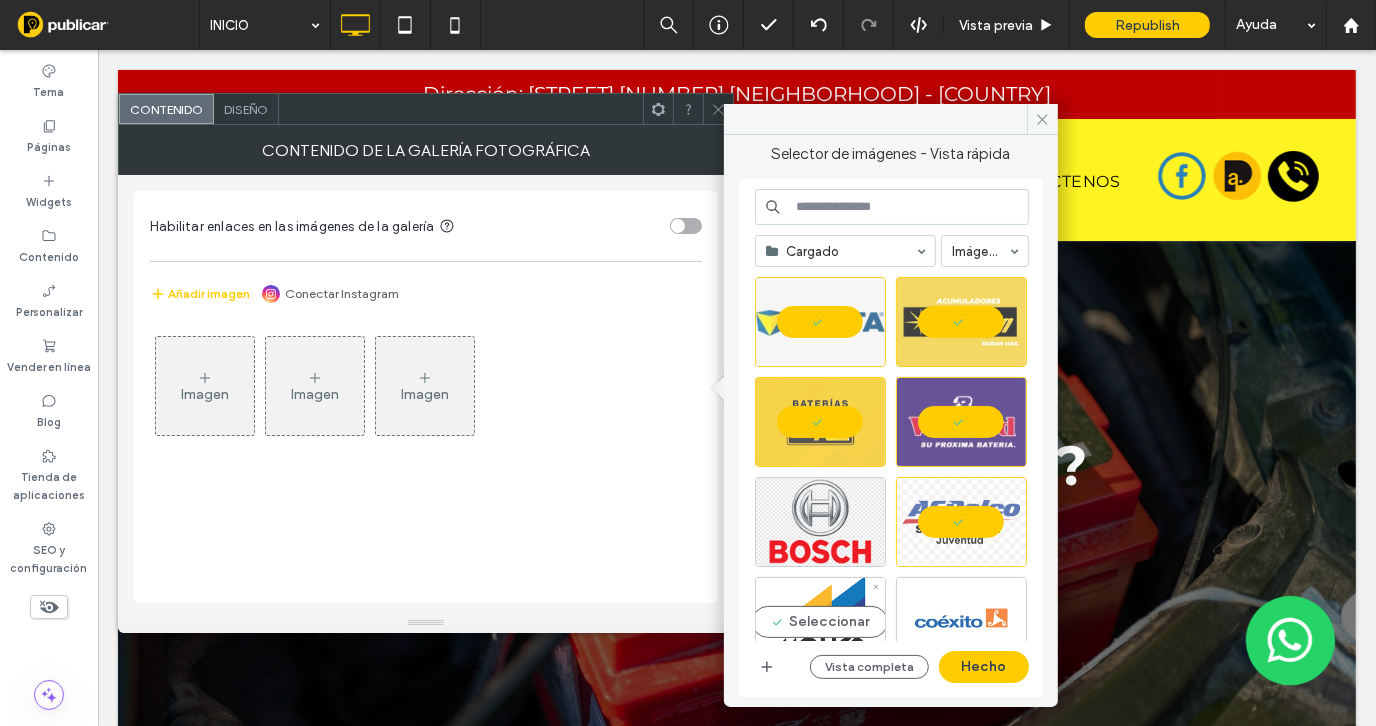 drag, startPoint x: 813, startPoint y: 588, endPoint x: 938, endPoint y: 595, distance: 125.19585 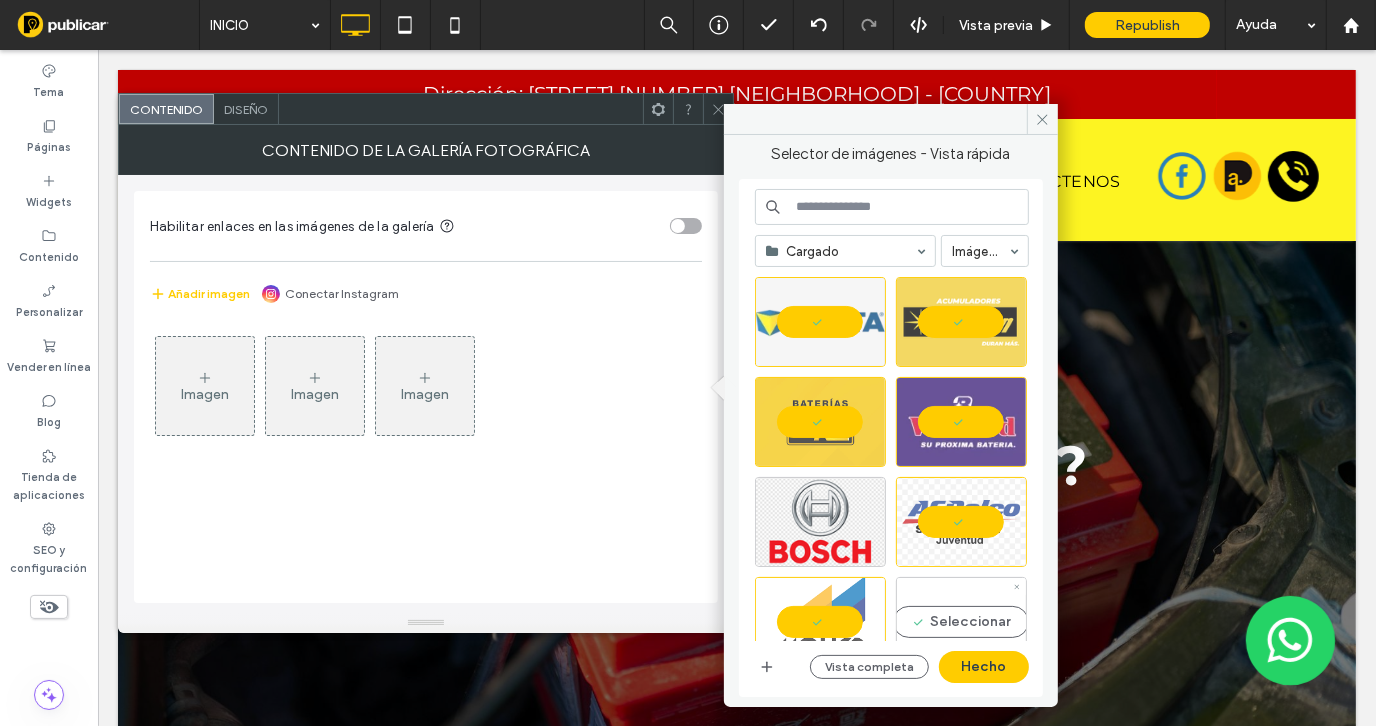click on "Seleccionar" at bounding box center [961, 622] 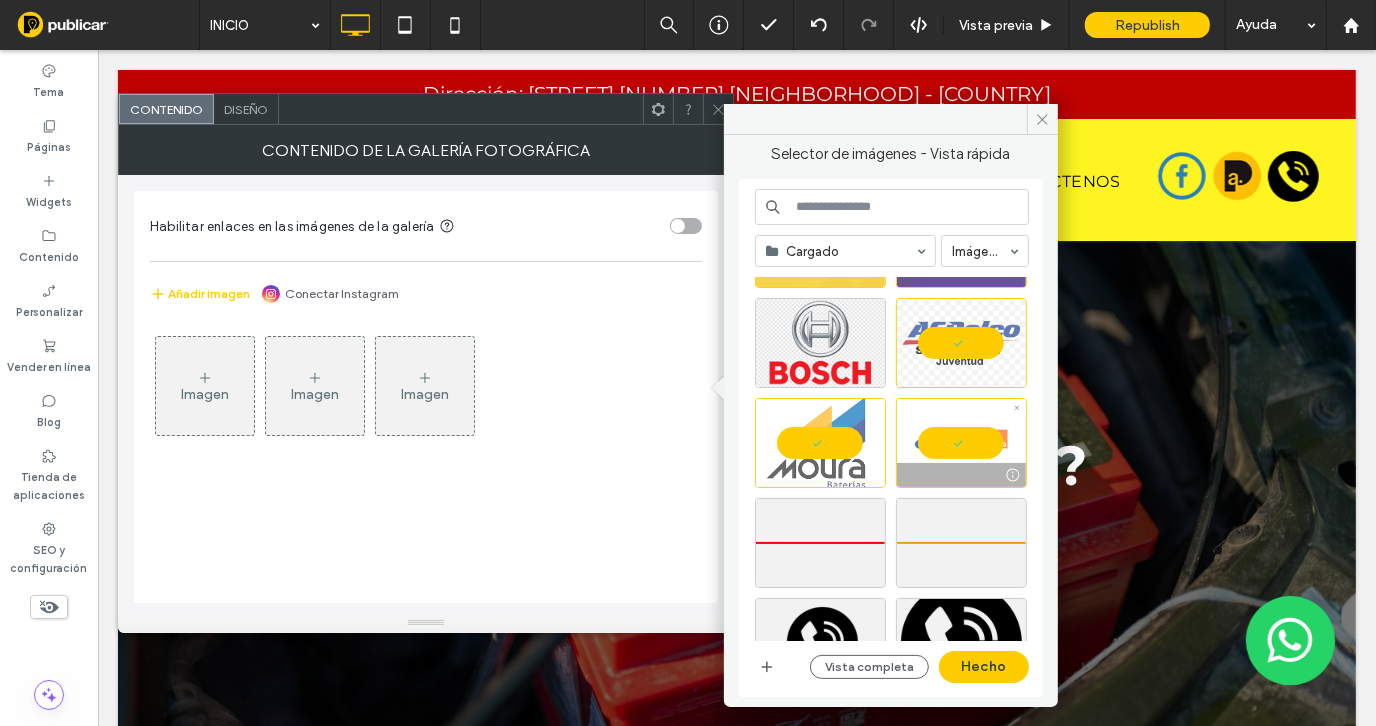 scroll, scrollTop: 199, scrollLeft: 0, axis: vertical 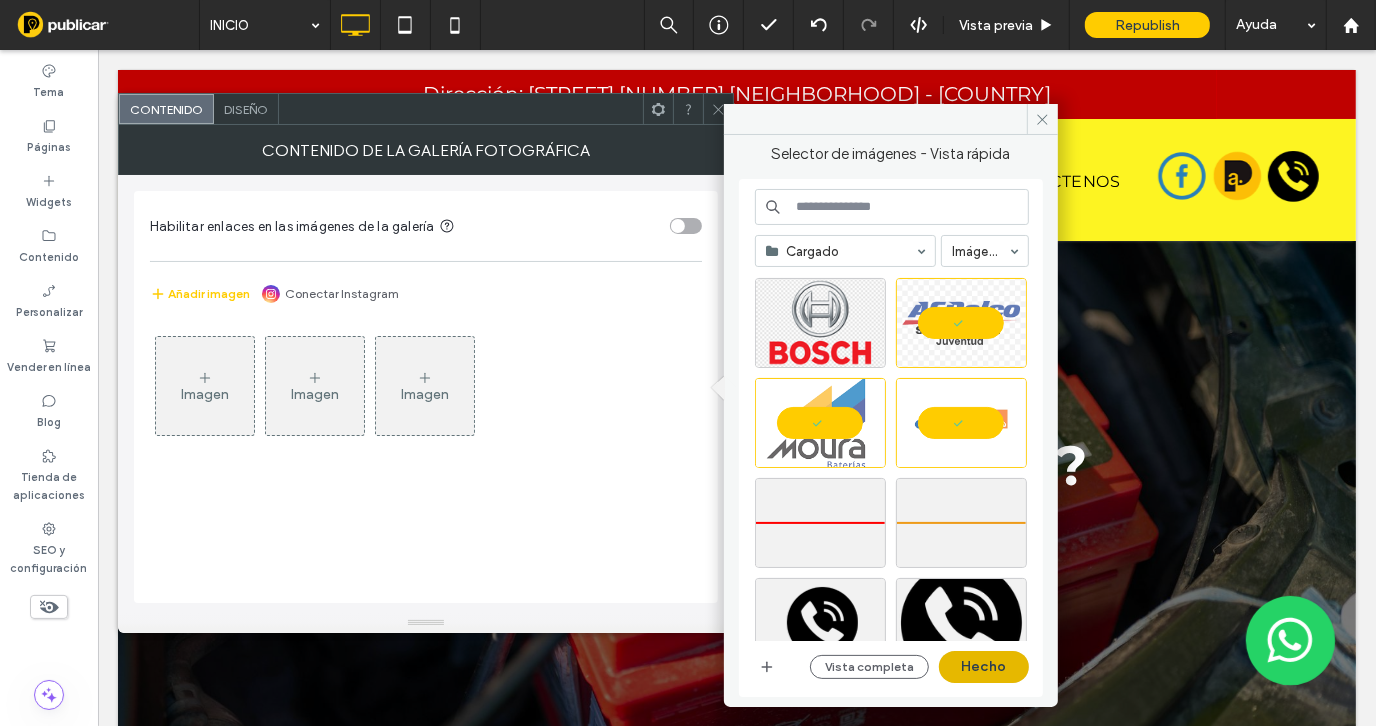 click on "Hecho" at bounding box center [984, 667] 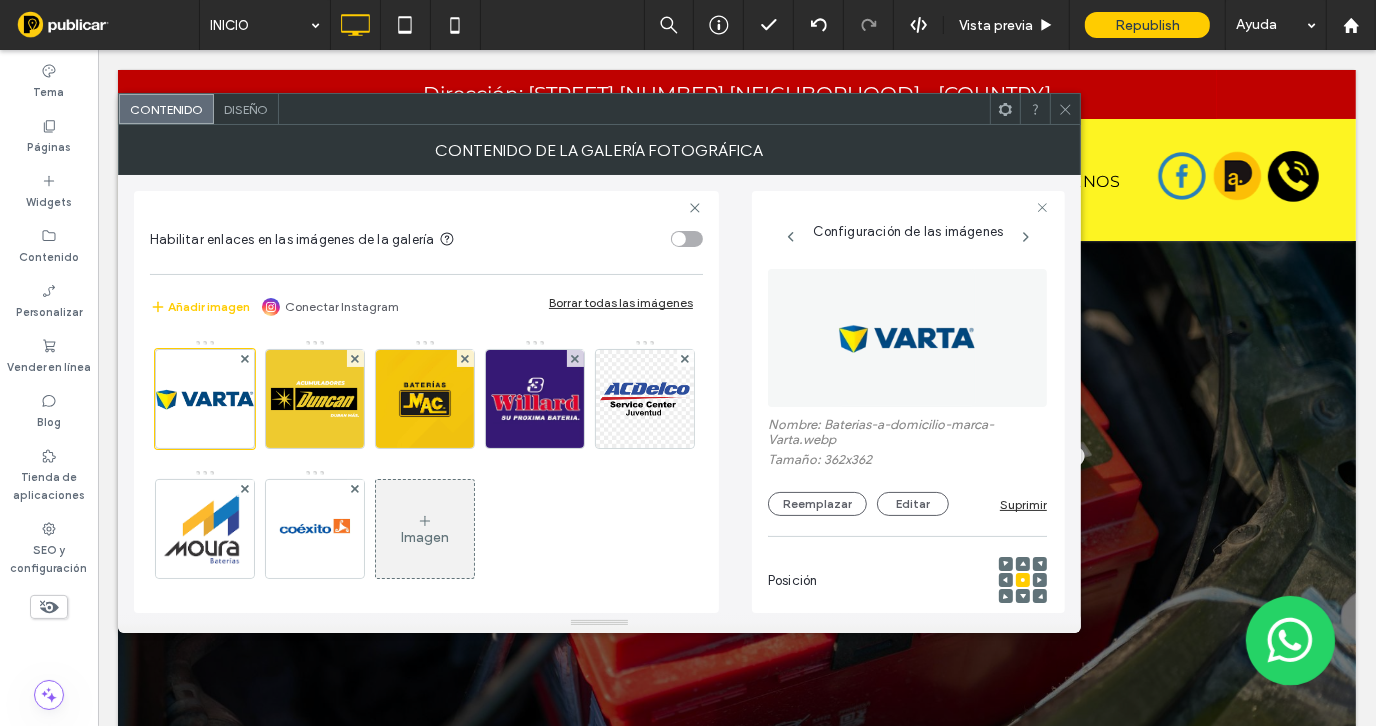 click on "Imagen" at bounding box center (425, 529) 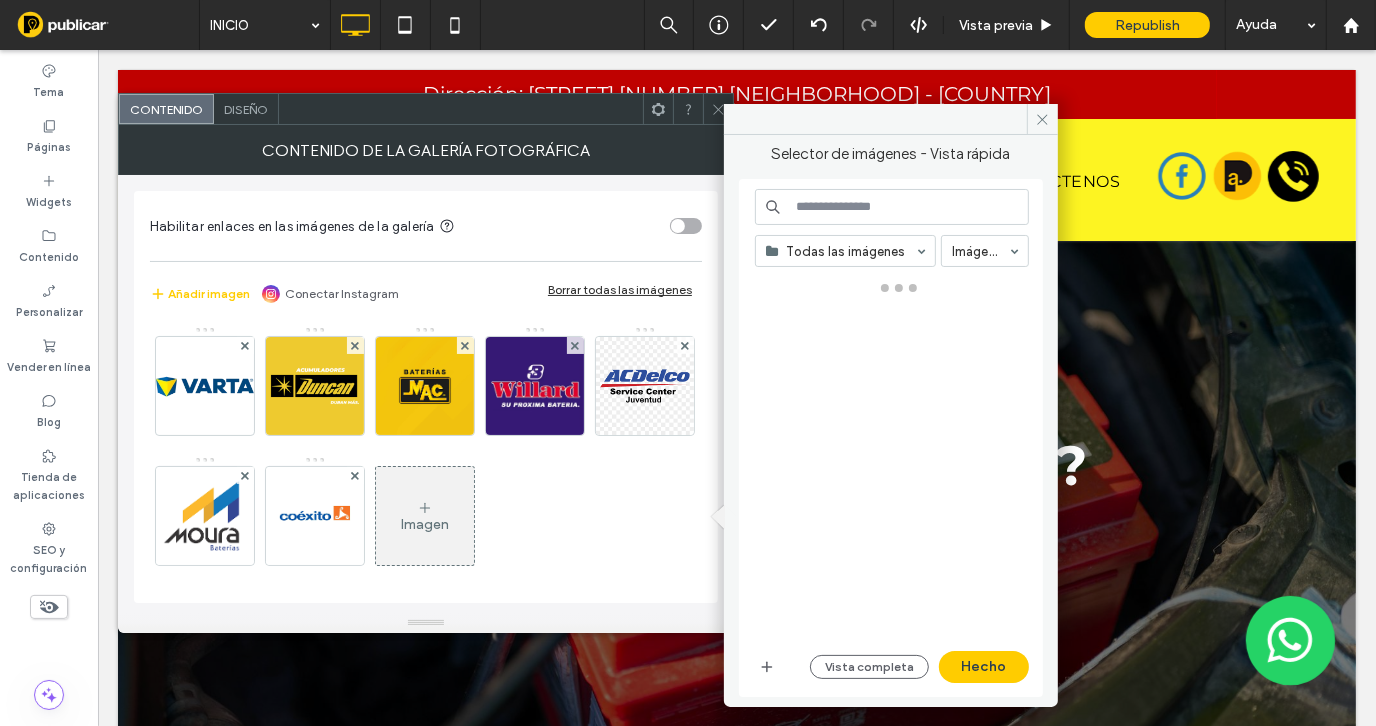 click on "Imagen" at bounding box center (425, 524) 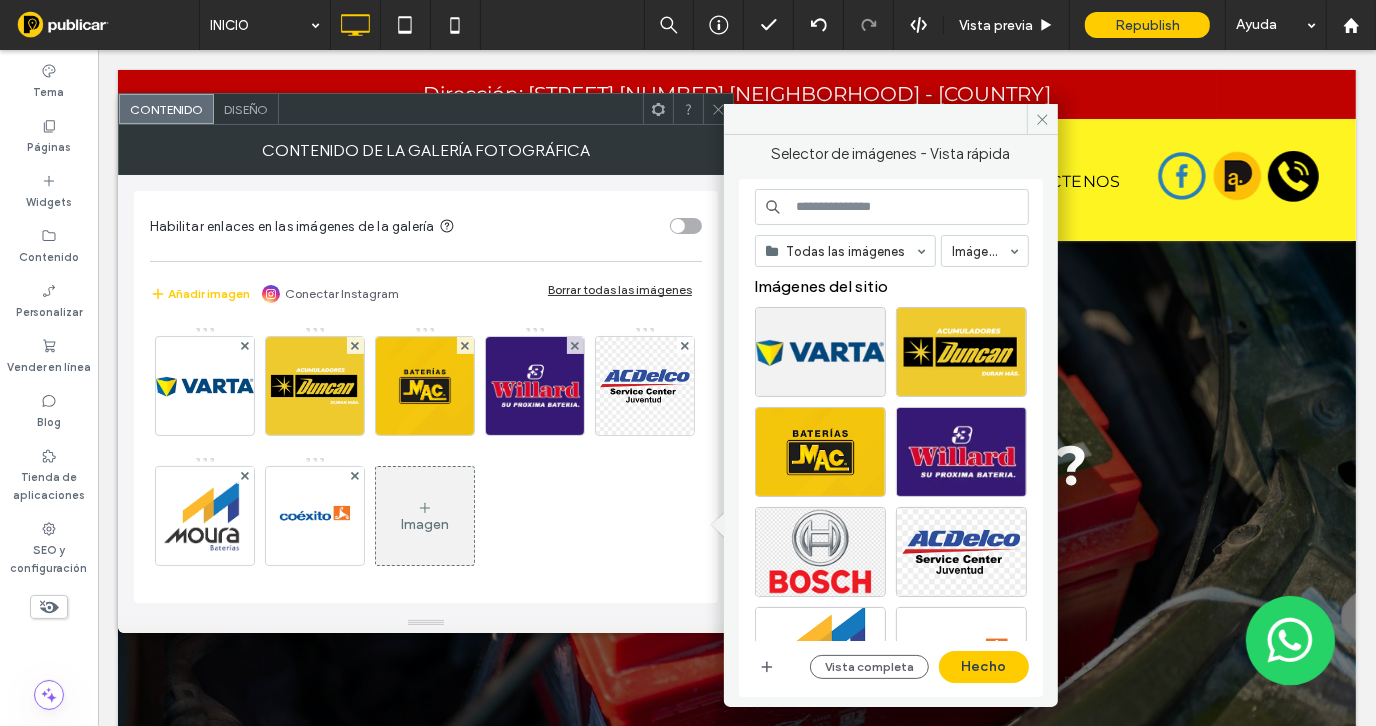 click on "Imagen" at bounding box center (425, 524) 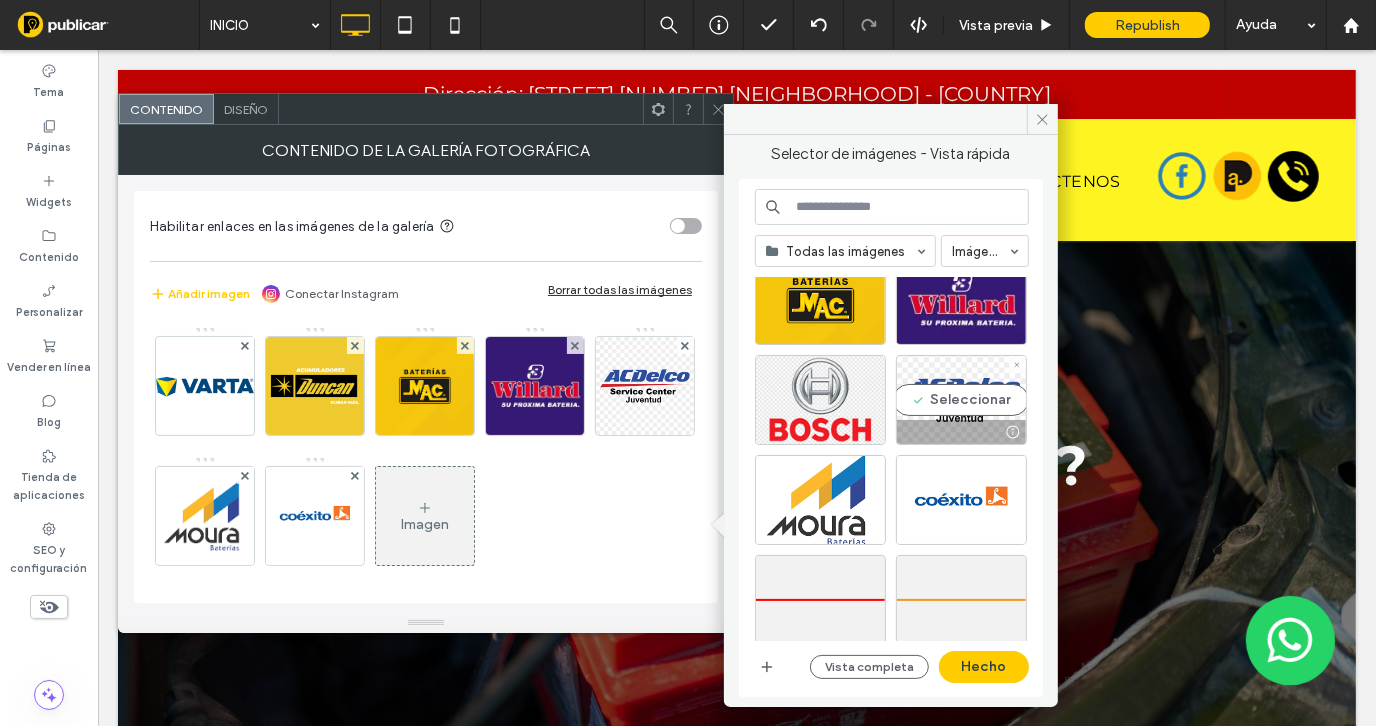 scroll, scrollTop: 199, scrollLeft: 0, axis: vertical 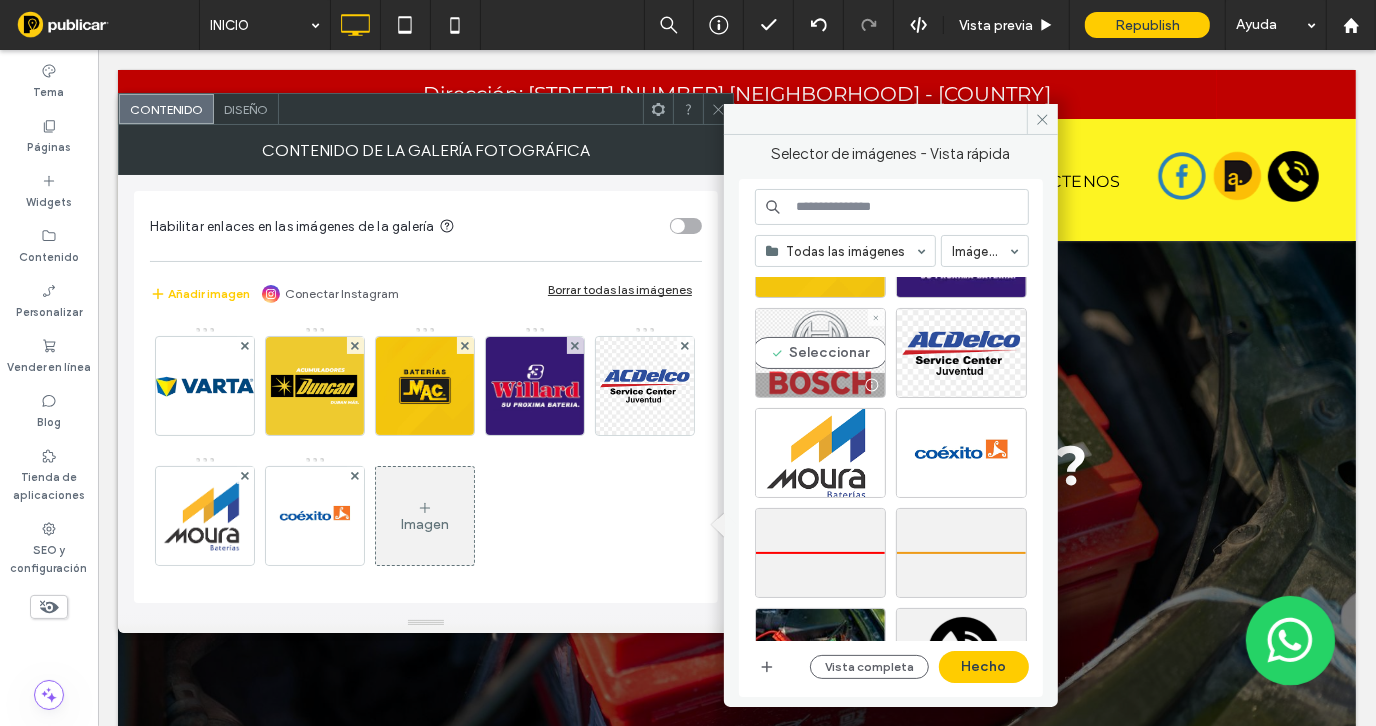 click on "Seleccionar" at bounding box center [820, 353] 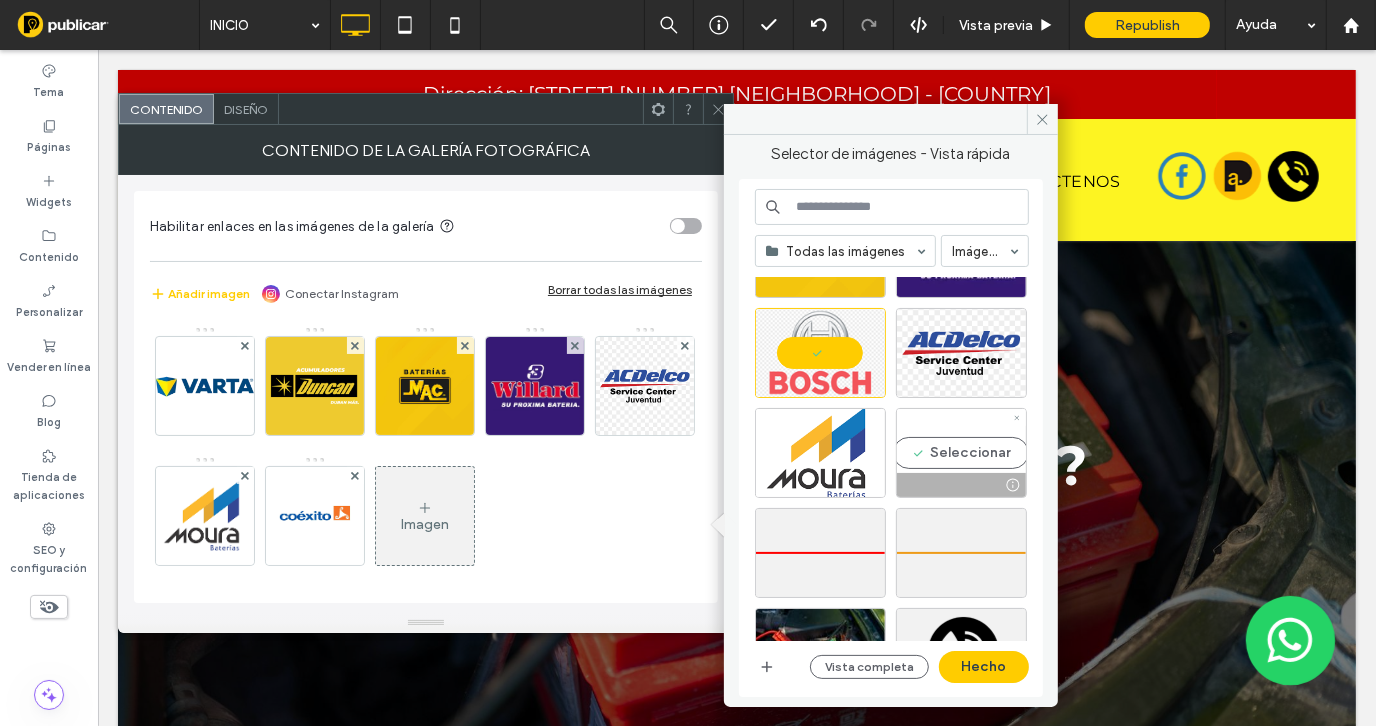 scroll, scrollTop: 100, scrollLeft: 0, axis: vertical 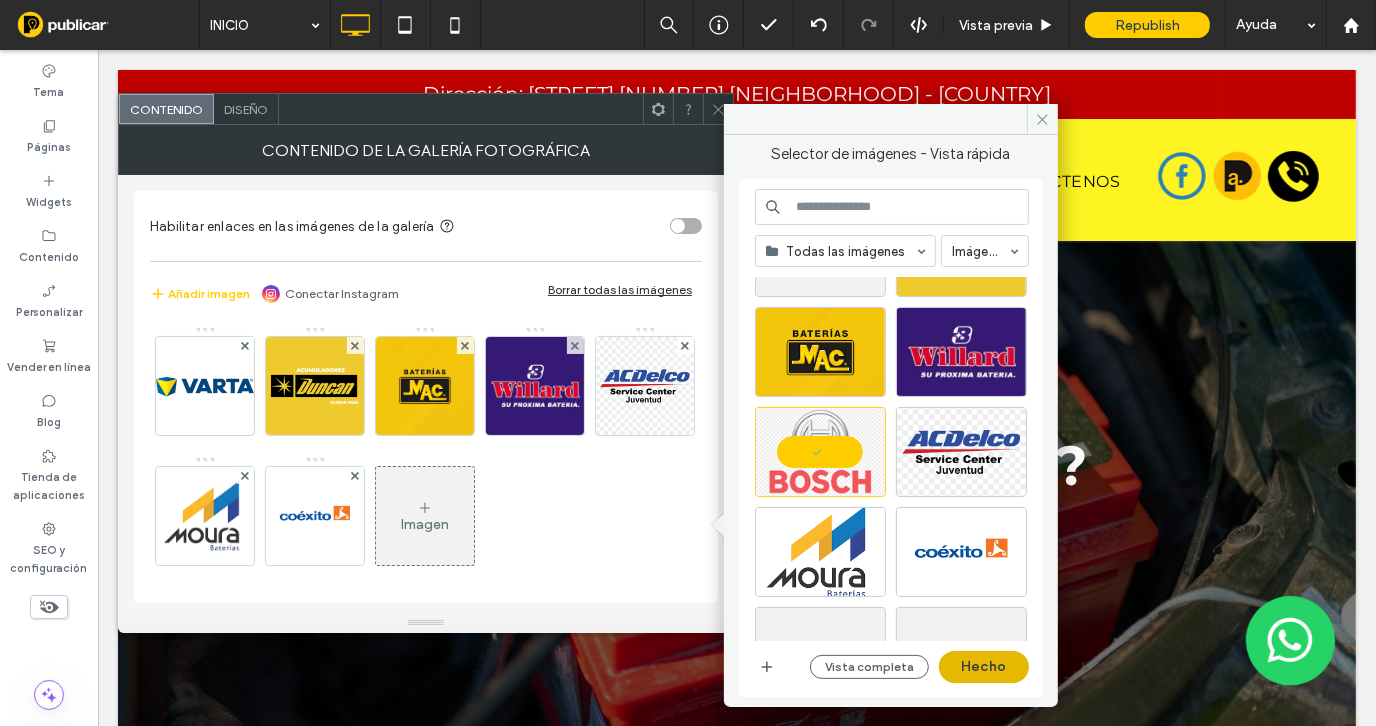 click on "Hecho" at bounding box center (984, 667) 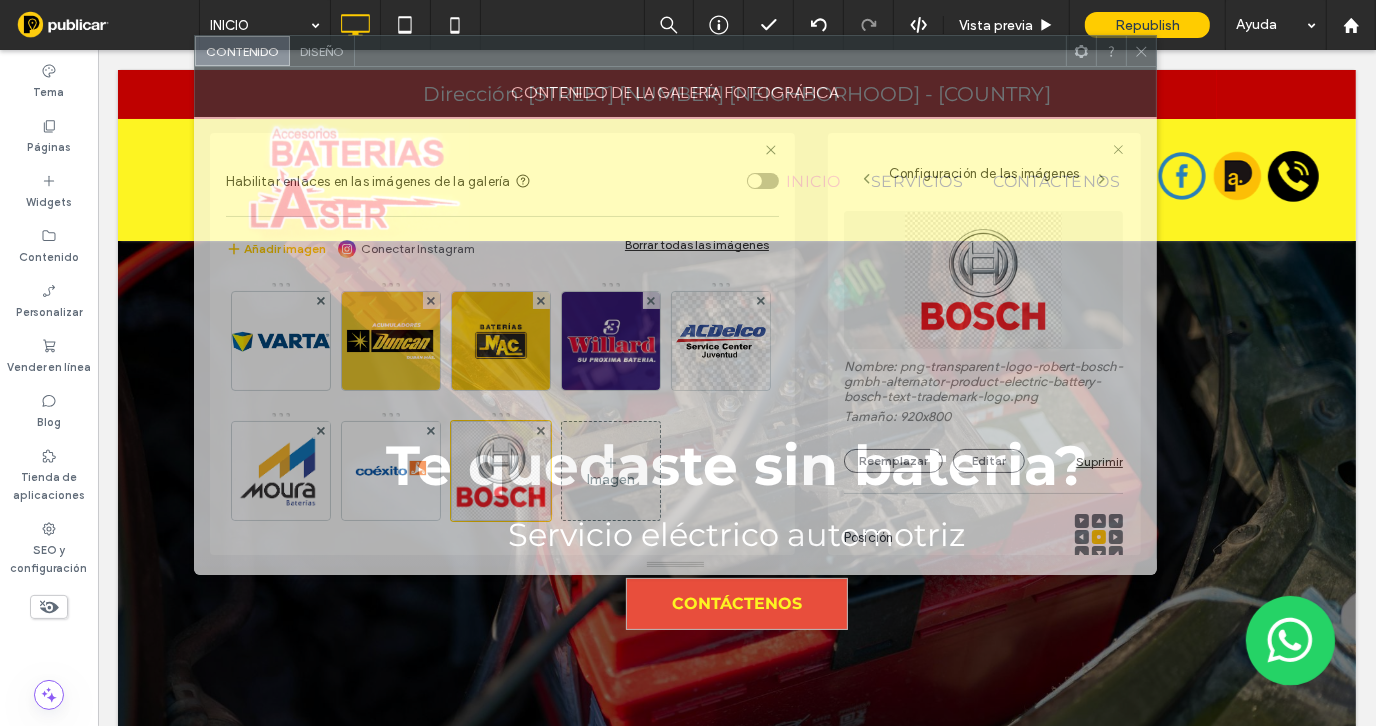 drag, startPoint x: 555, startPoint y: 122, endPoint x: 605, endPoint y: 57, distance: 82.006096 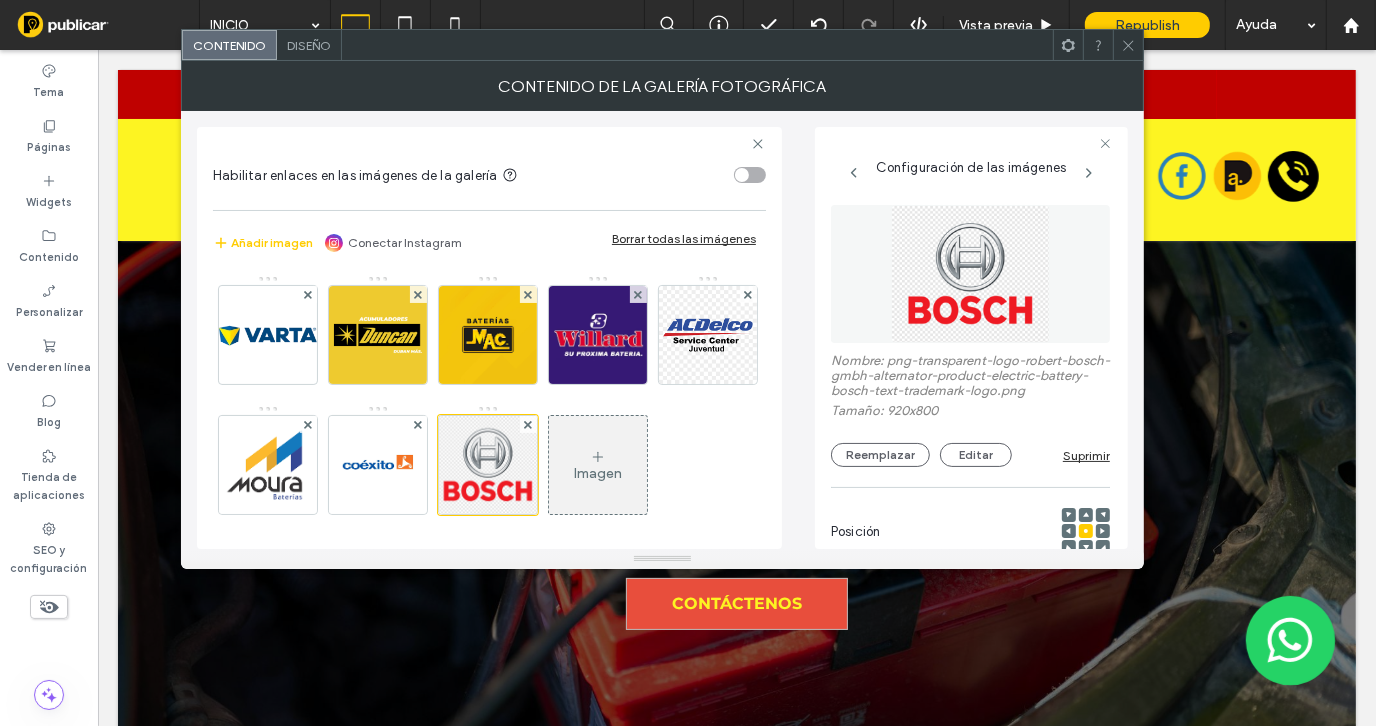 click on "Diseño" at bounding box center [309, 45] 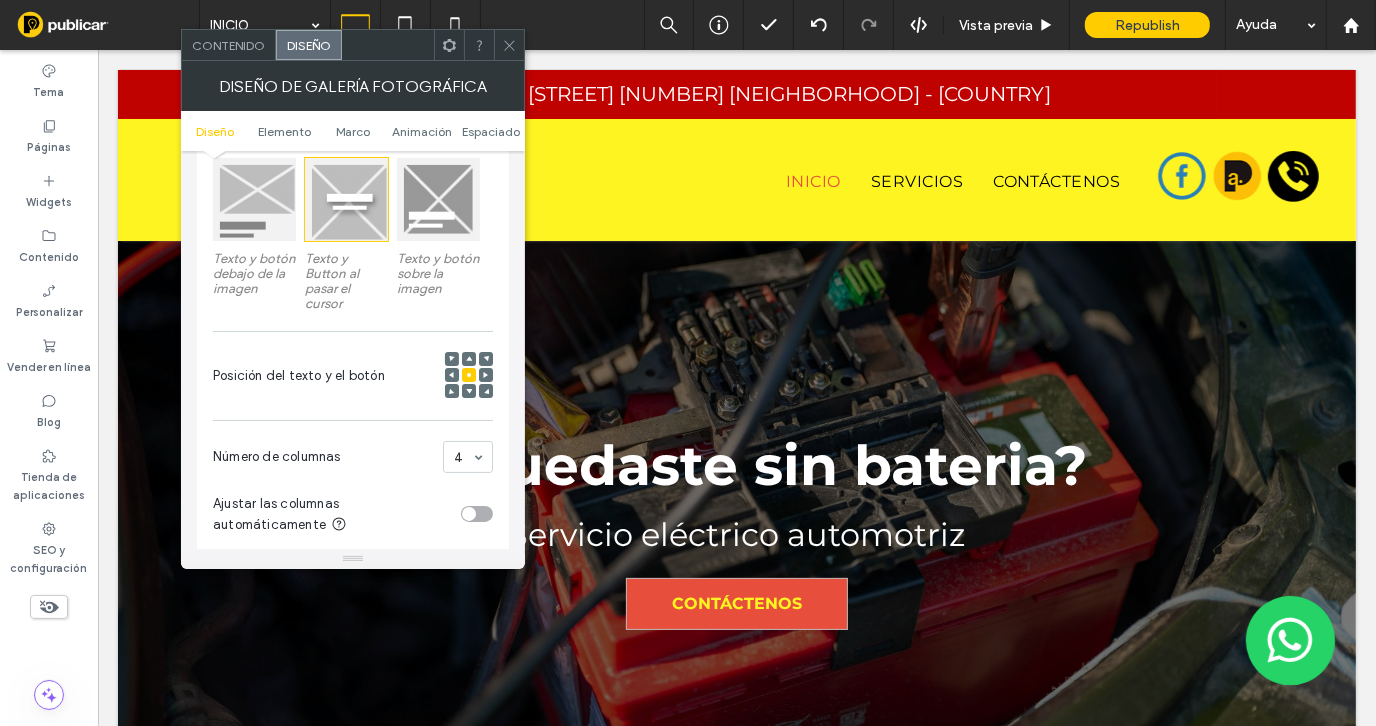 scroll, scrollTop: 300, scrollLeft: 0, axis: vertical 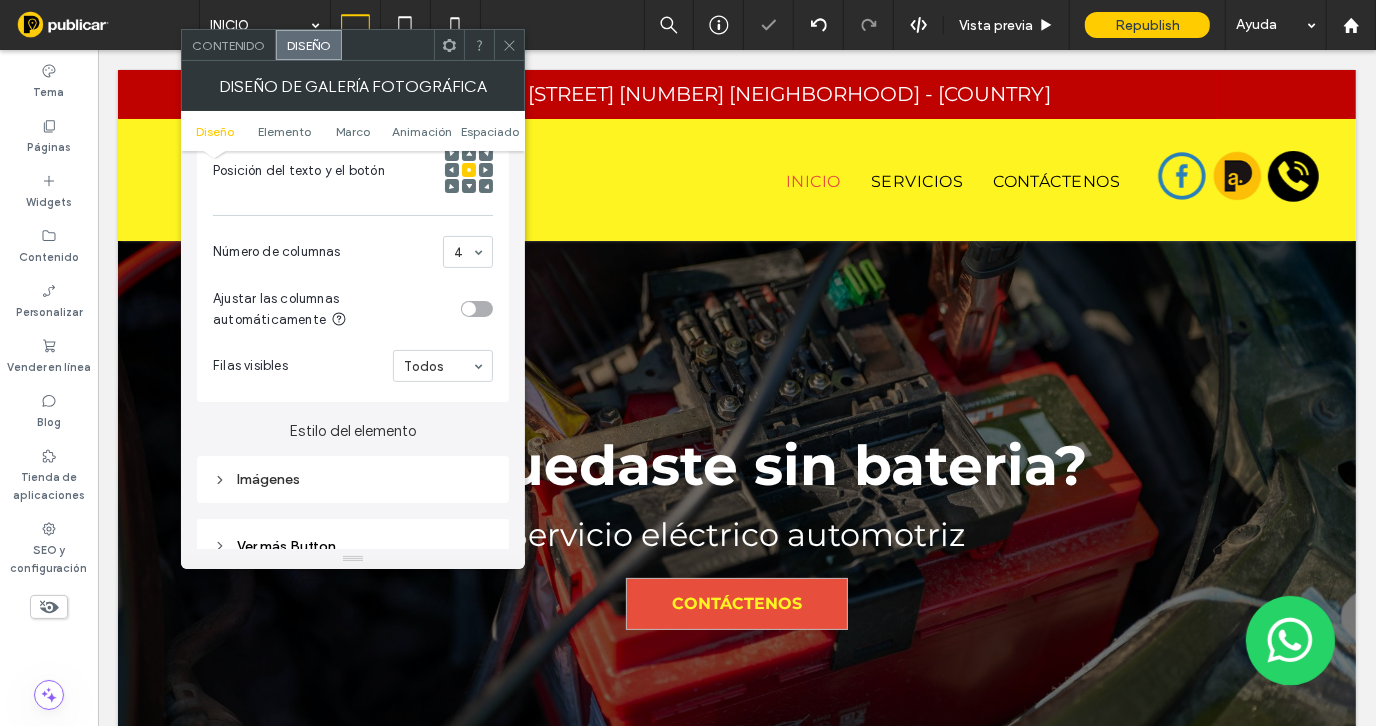 click on "Filas visibles Todos" at bounding box center (353, 366) 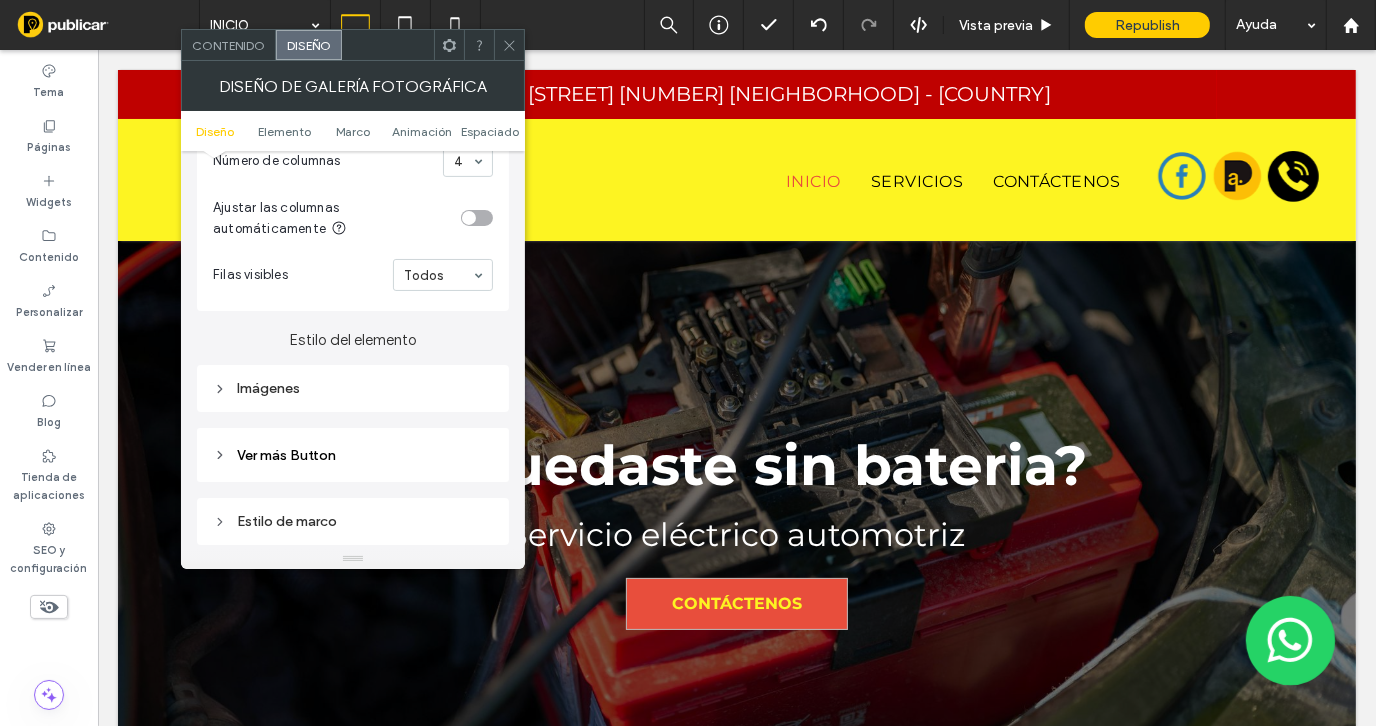 scroll, scrollTop: 800, scrollLeft: 0, axis: vertical 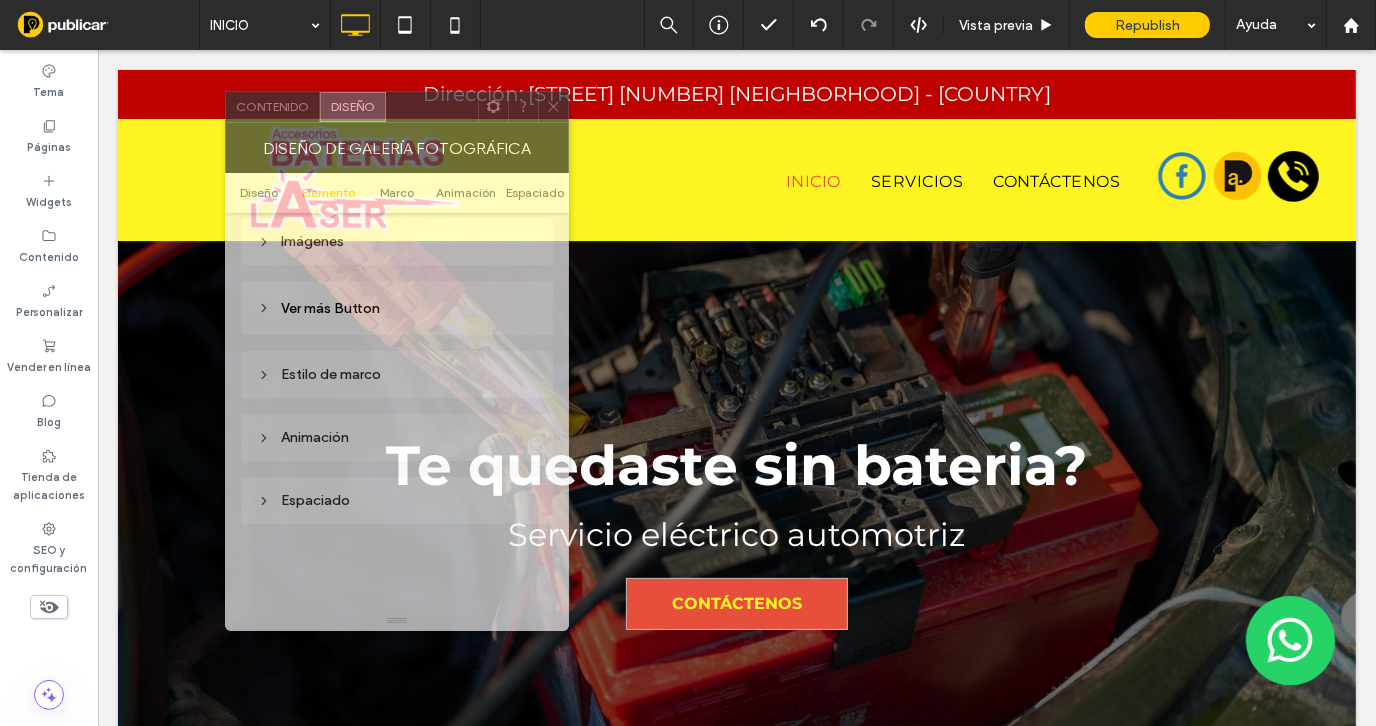 drag, startPoint x: 391, startPoint y: 45, endPoint x: 449, endPoint y: 107, distance: 84.89994 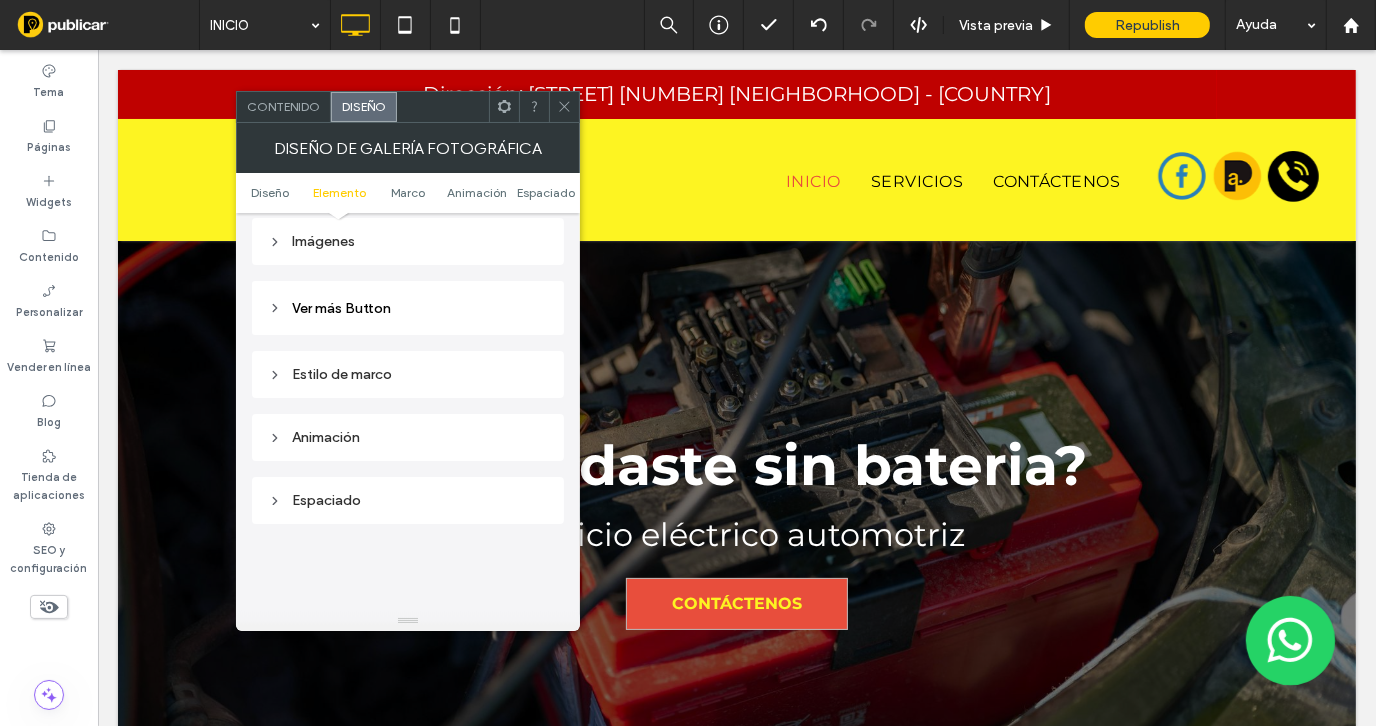 click on "Contenido" at bounding box center (283, 106) 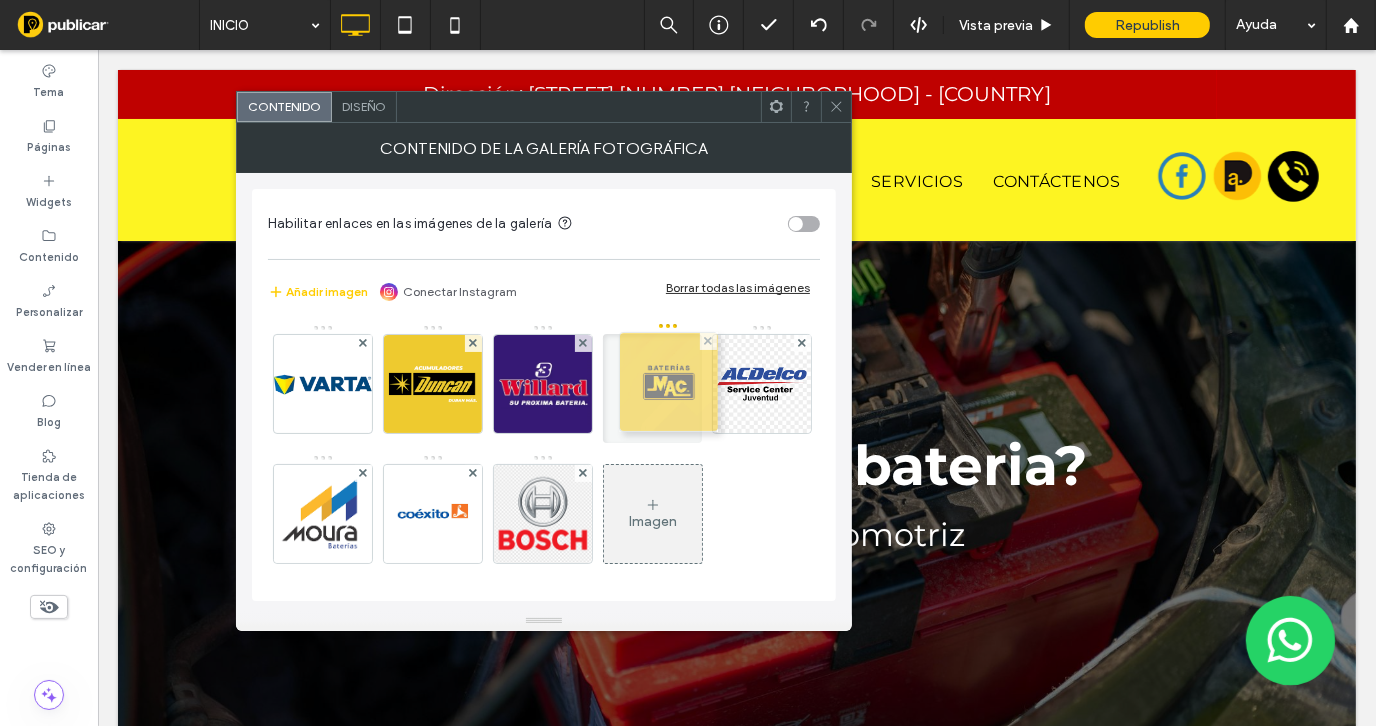 drag, startPoint x: 538, startPoint y: 393, endPoint x: 659, endPoint y: 392, distance: 121.004135 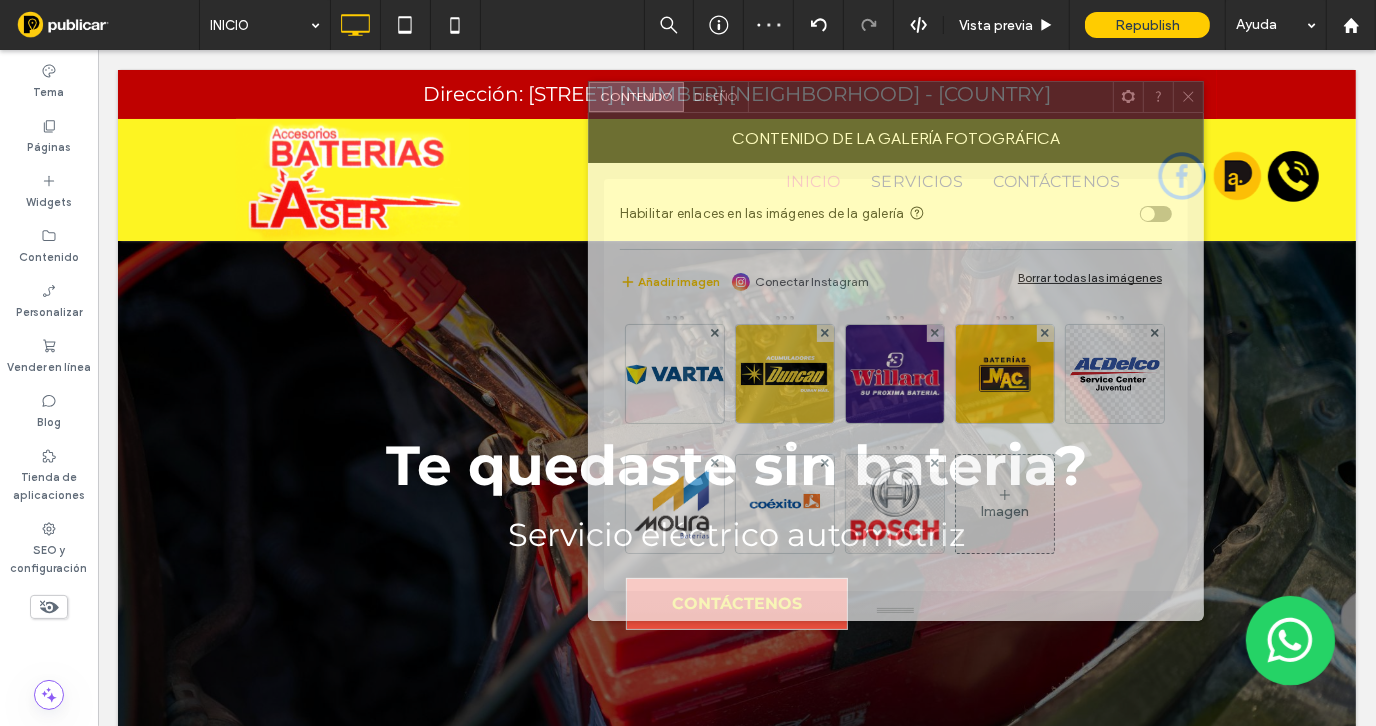 drag, startPoint x: 573, startPoint y: 123, endPoint x: 920, endPoint y: 111, distance: 347.20743 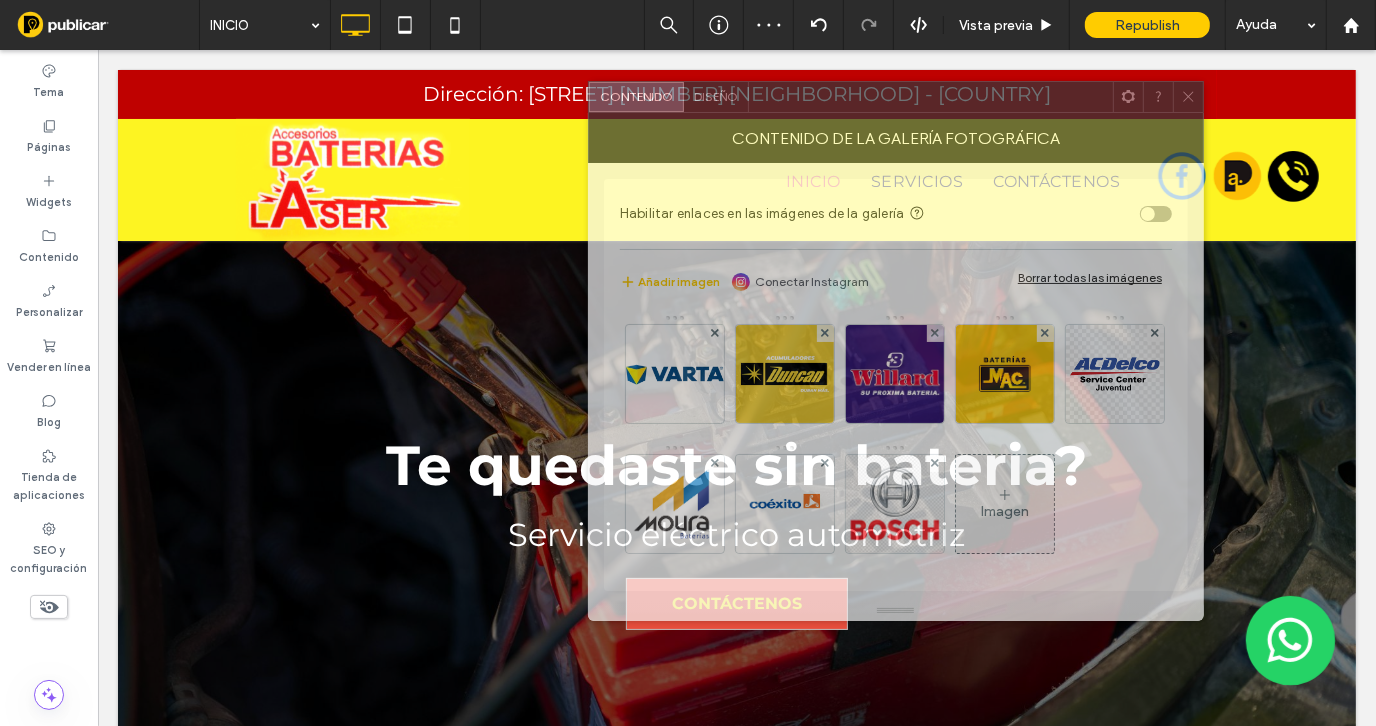 click on "Contenido de la galería fotográfica" at bounding box center (896, 138) 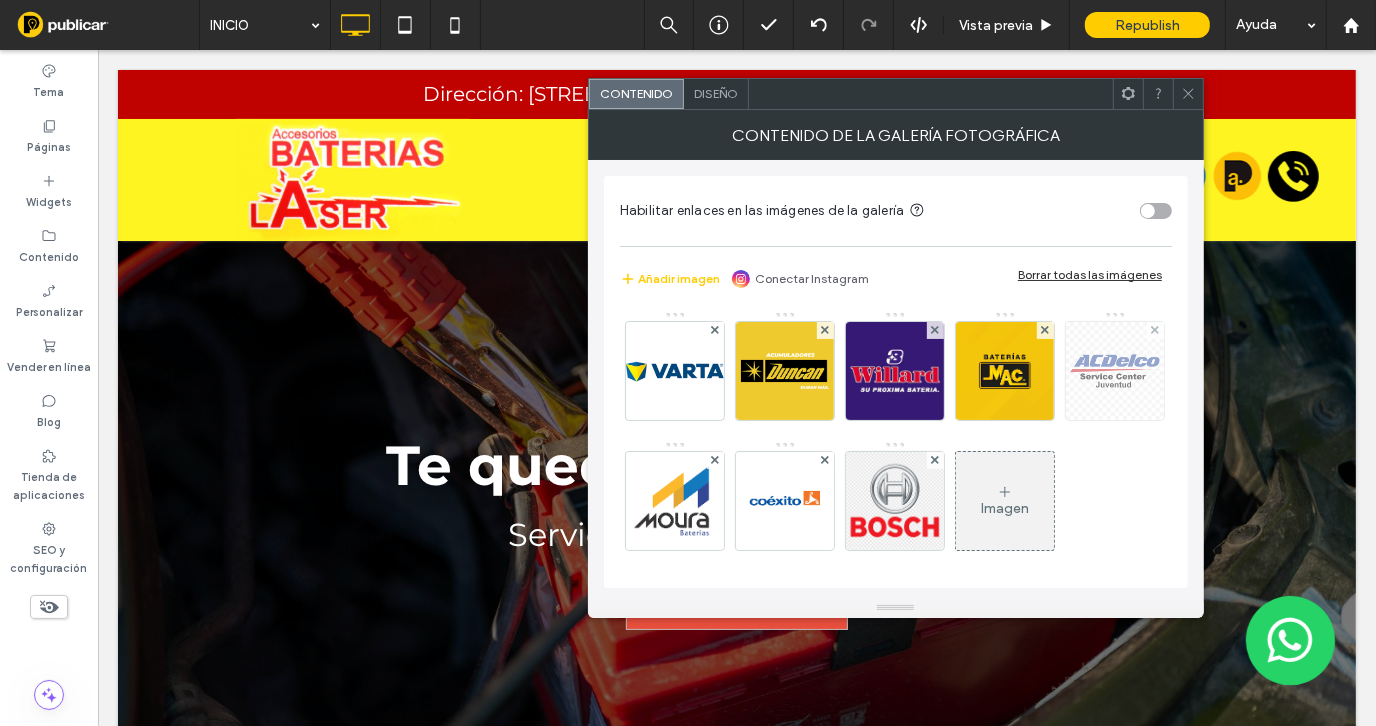 click at bounding box center [1115, 371] 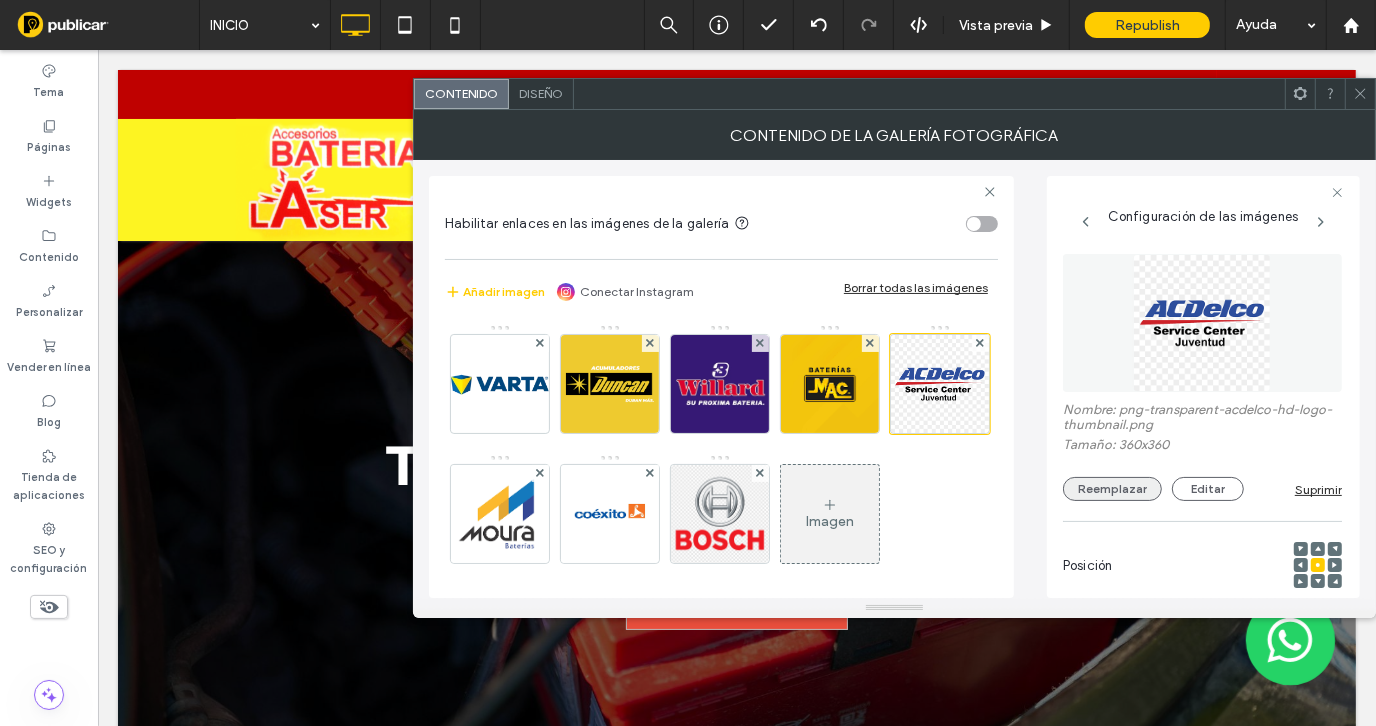 click on "Reemplazar" at bounding box center (1112, 489) 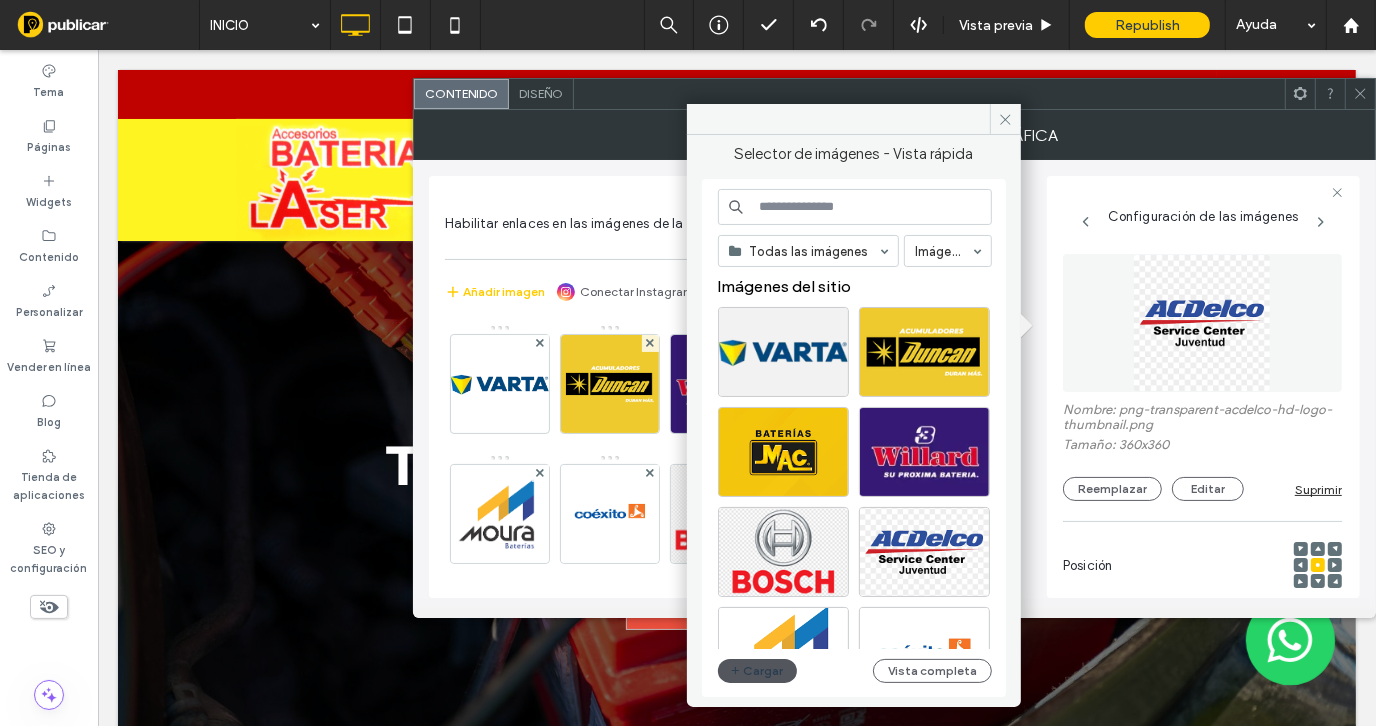 click on "Cargar" at bounding box center [758, 671] 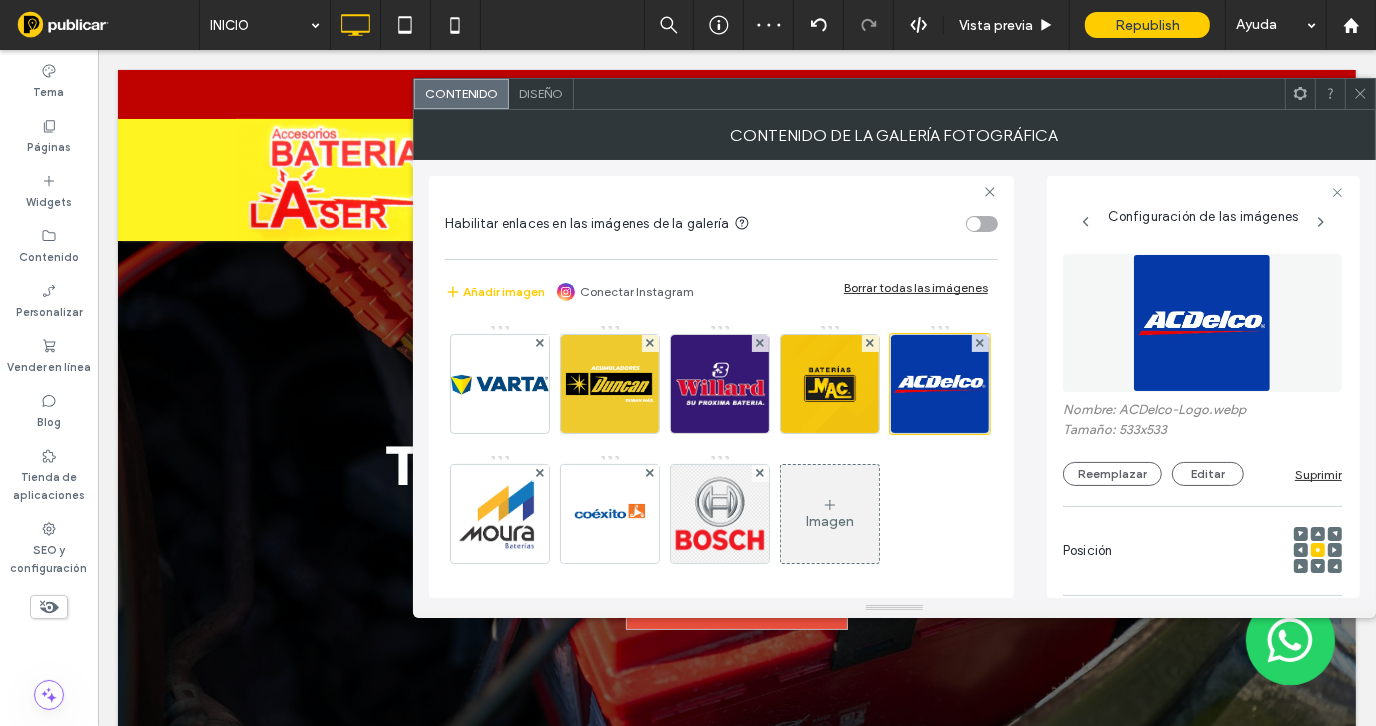 click at bounding box center (1360, 94) 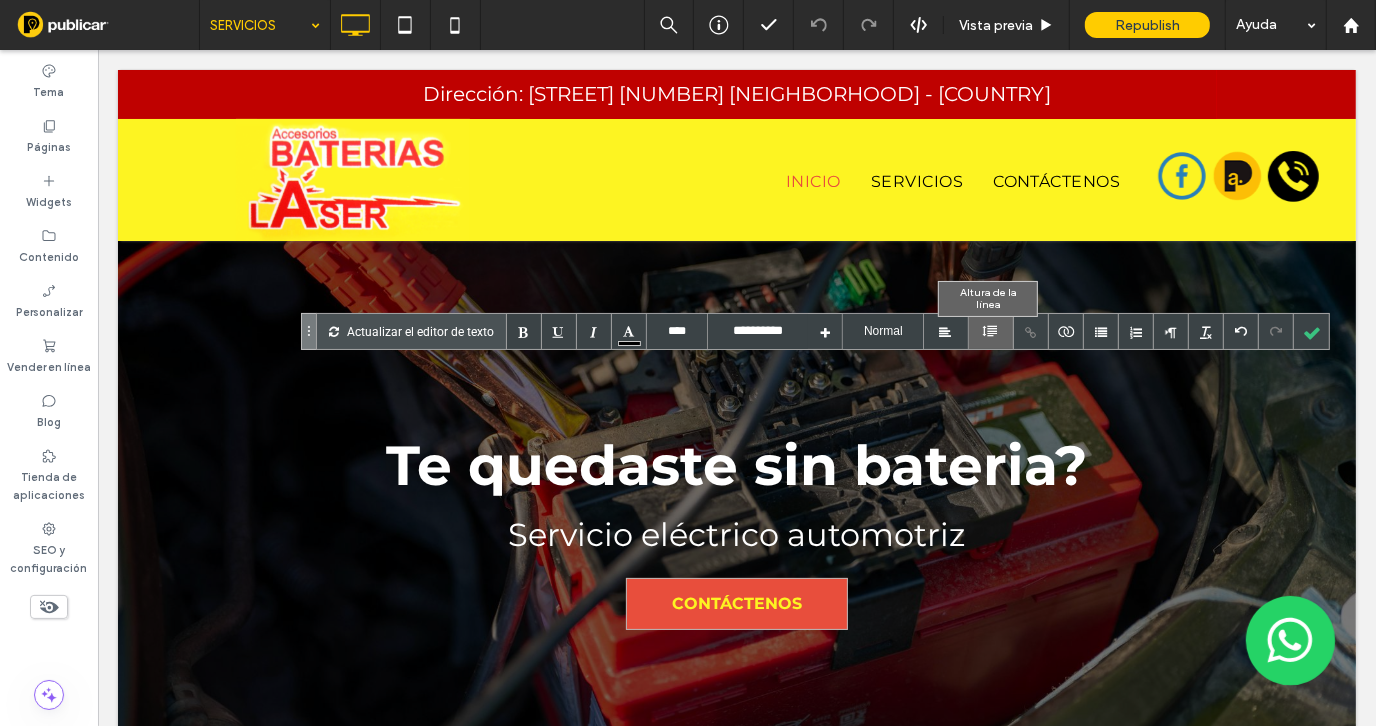 click at bounding box center (990, 331) 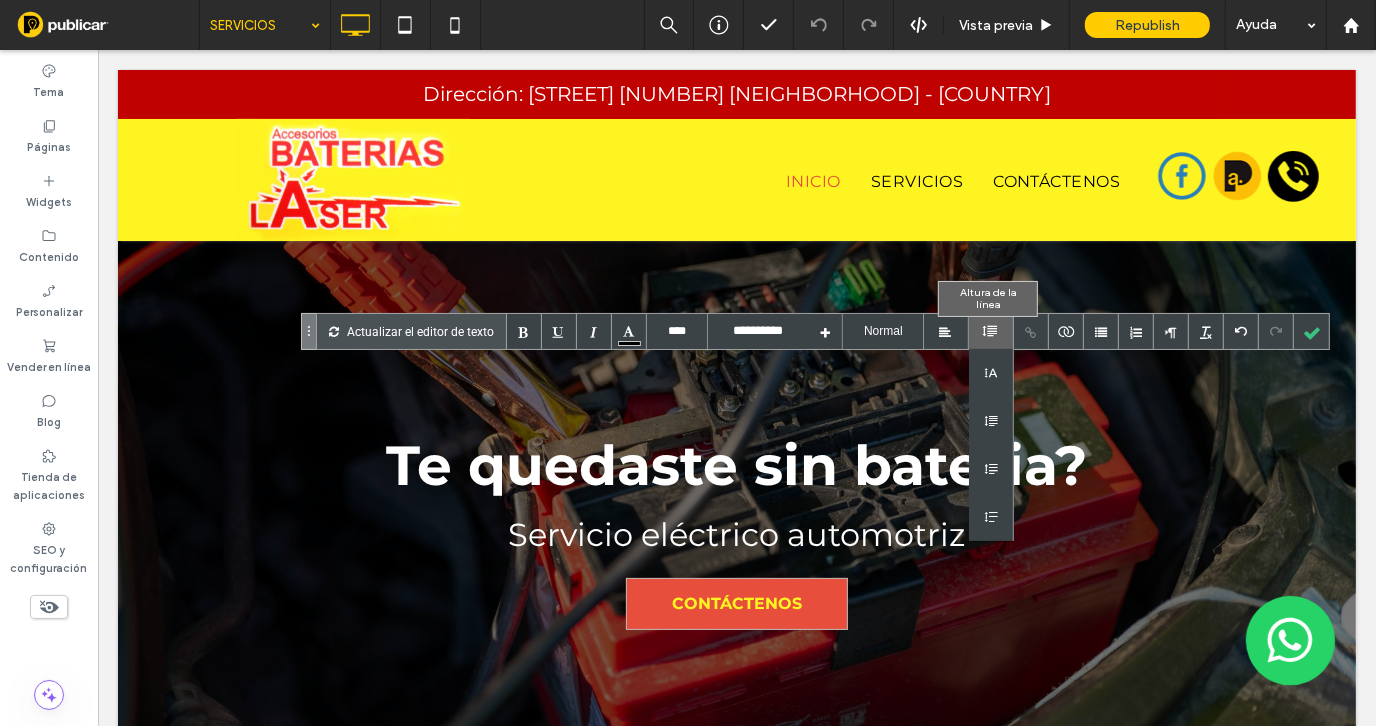 click at bounding box center [990, 331] 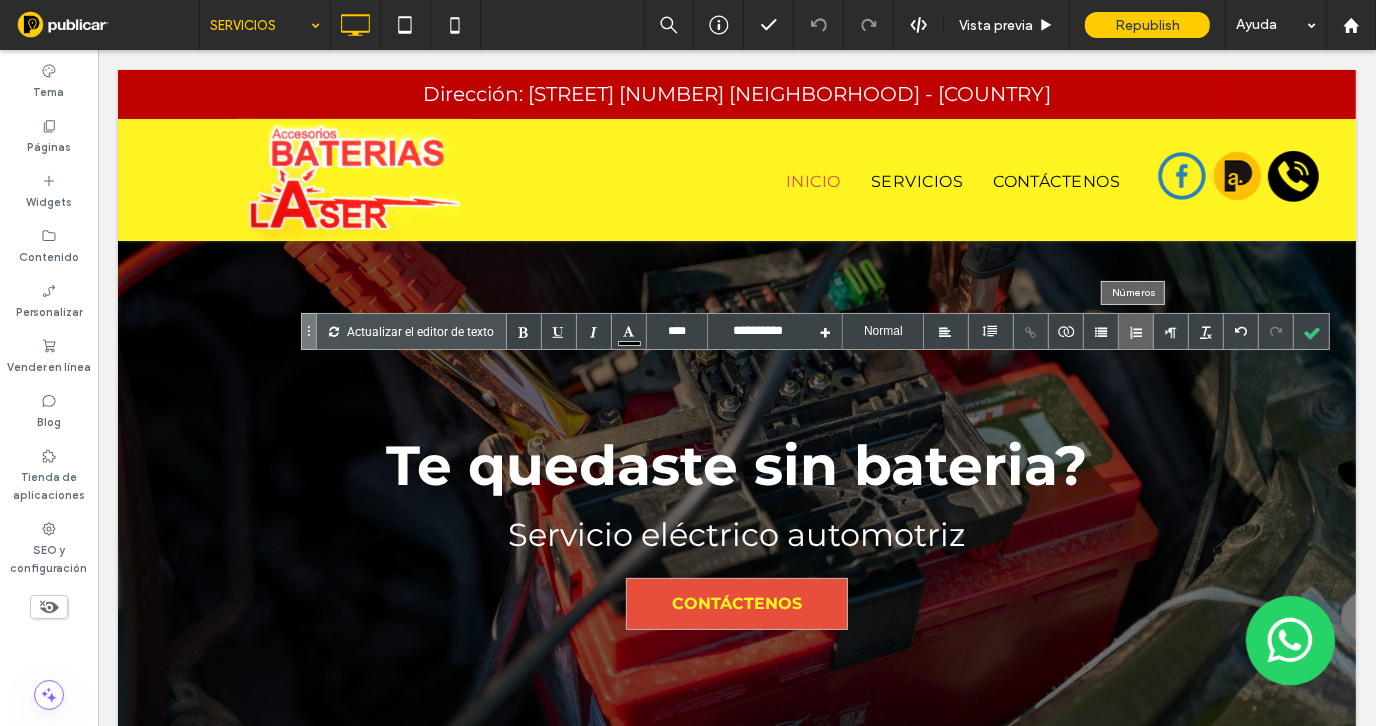 click at bounding box center (1136, 331) 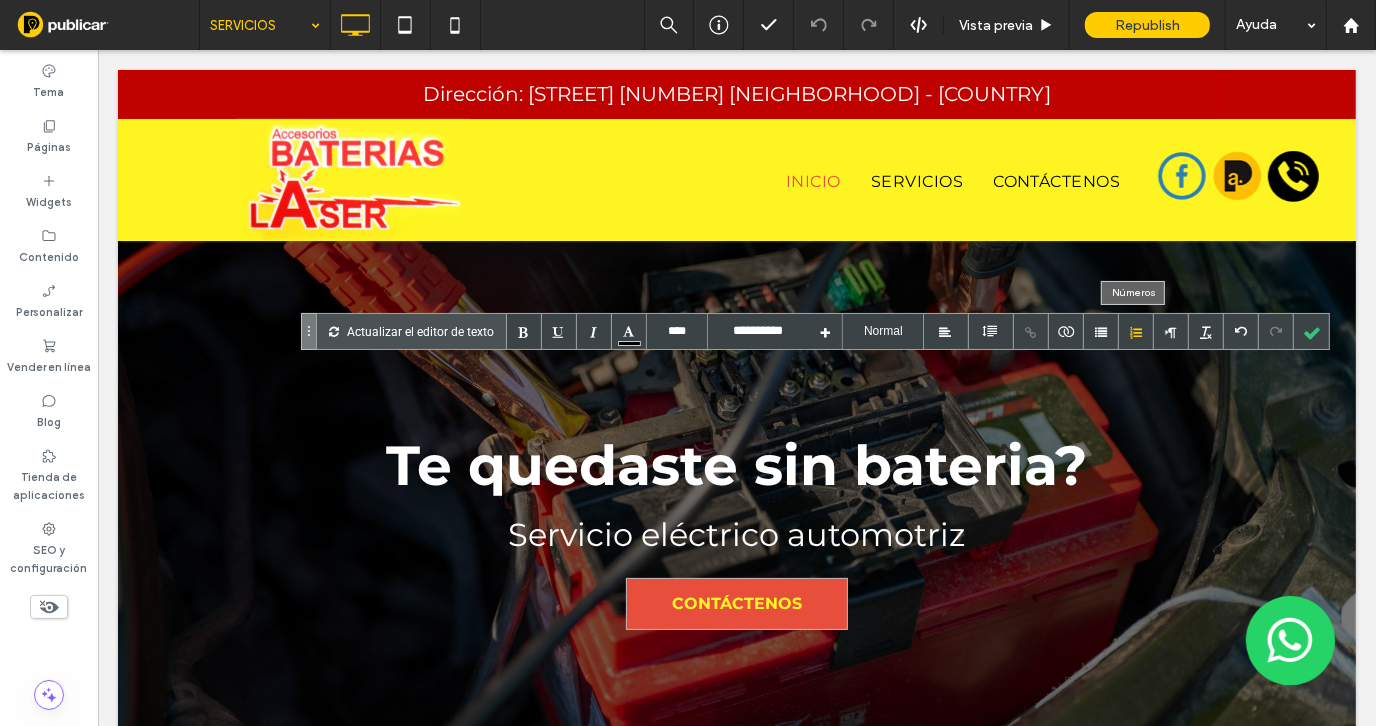 click at bounding box center [1136, 331] 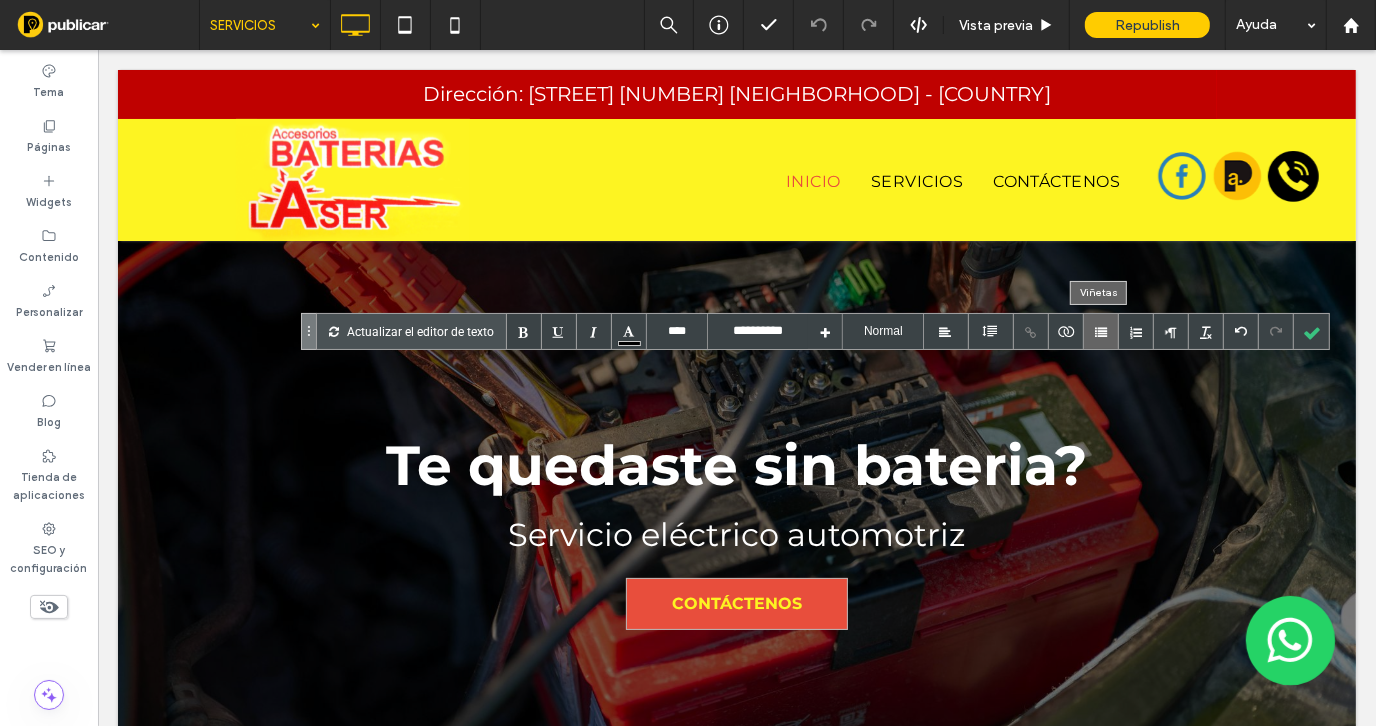 click at bounding box center [1101, 331] 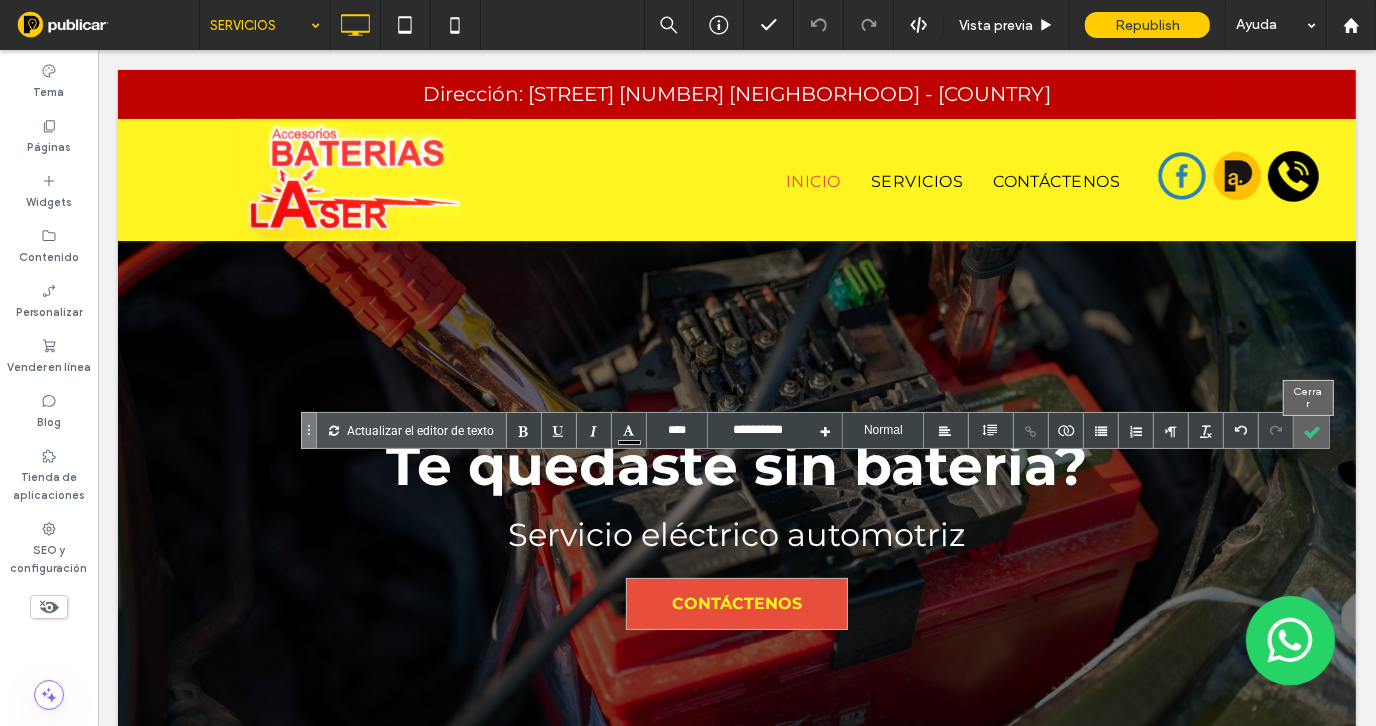click at bounding box center (1311, 430) 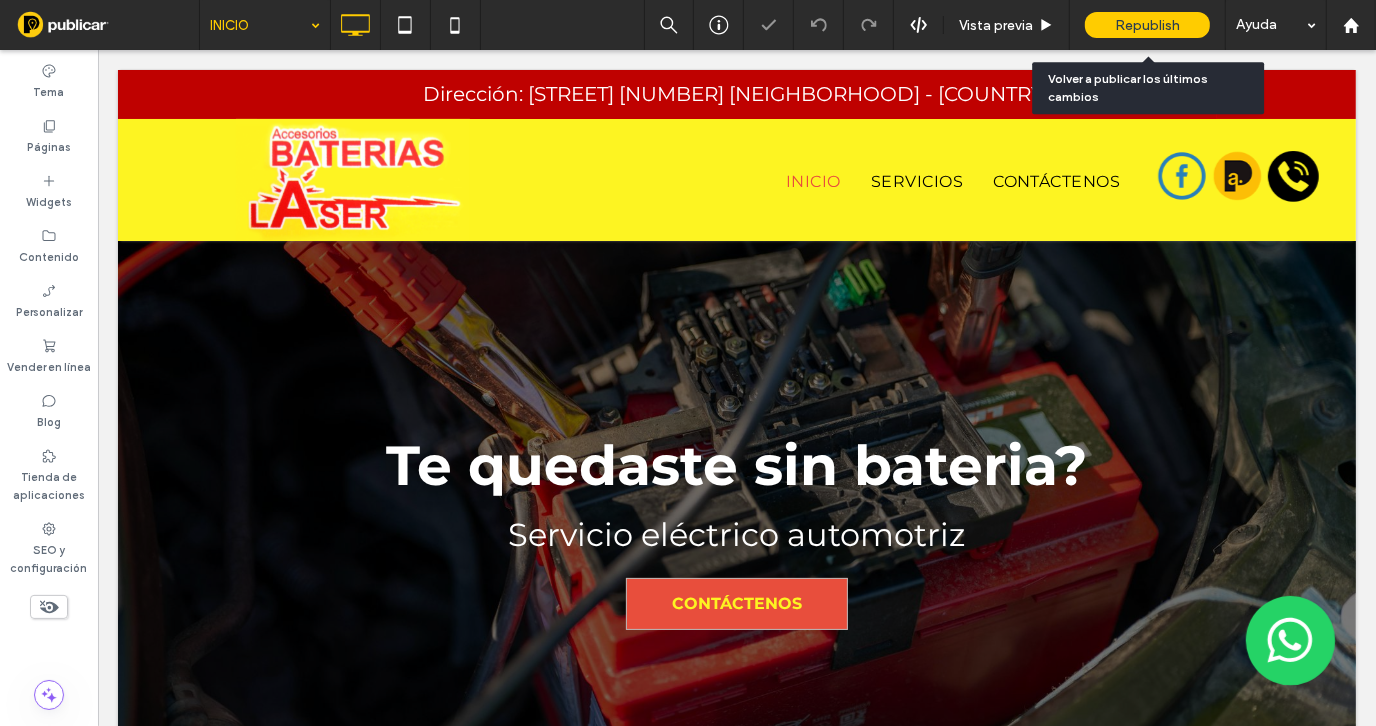 click on "Republish" at bounding box center (1147, 25) 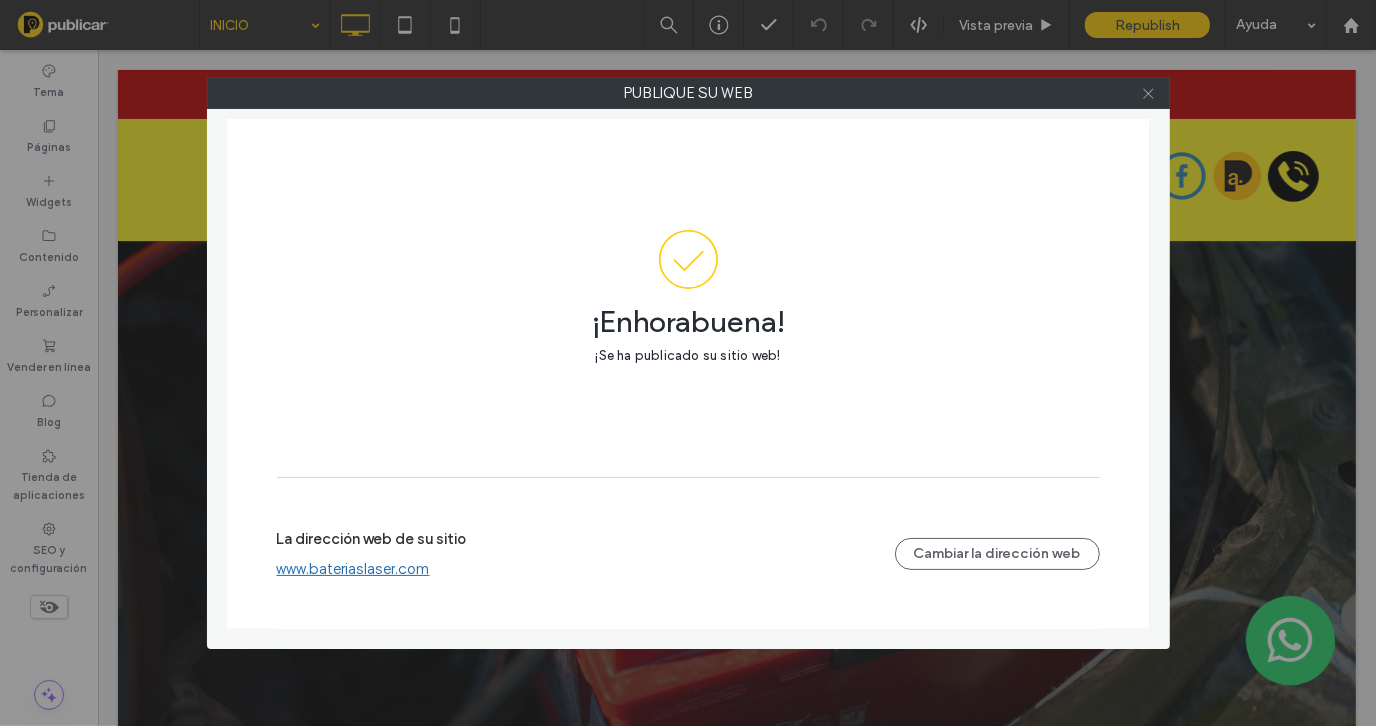 click 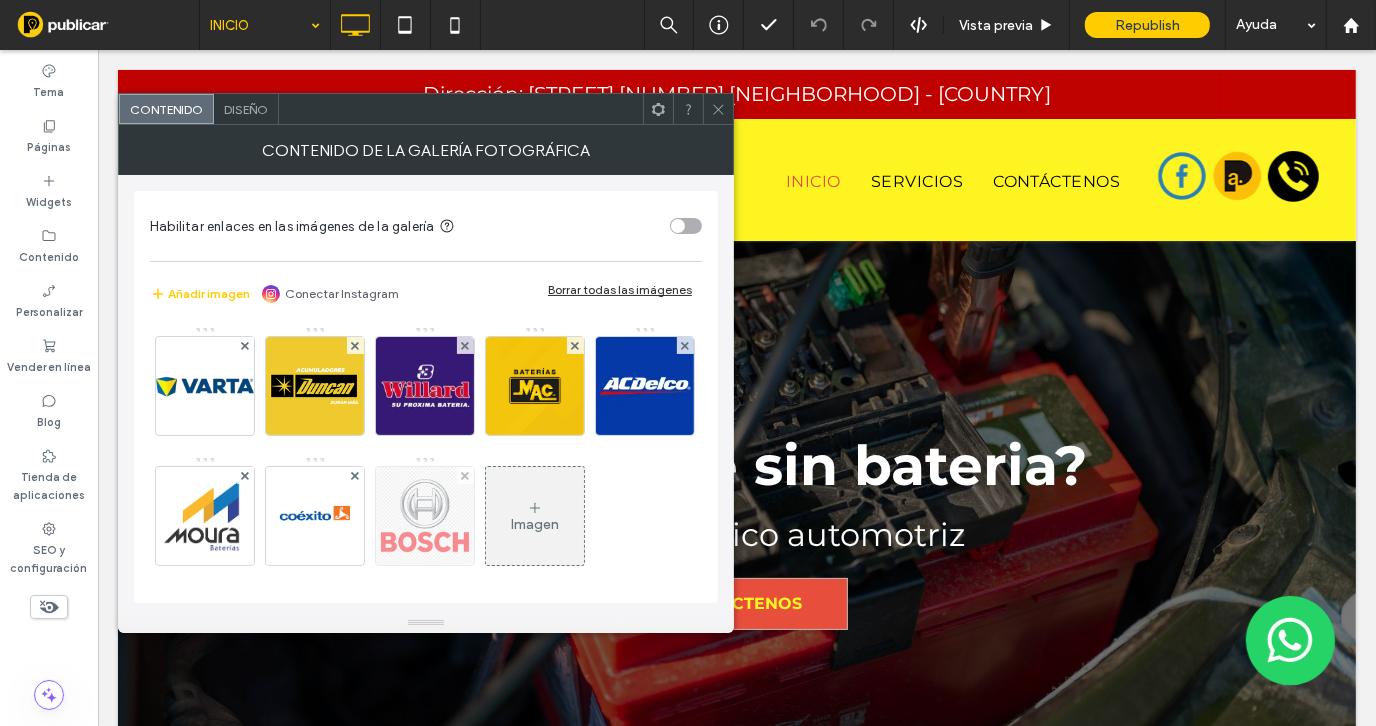 click at bounding box center [425, 516] 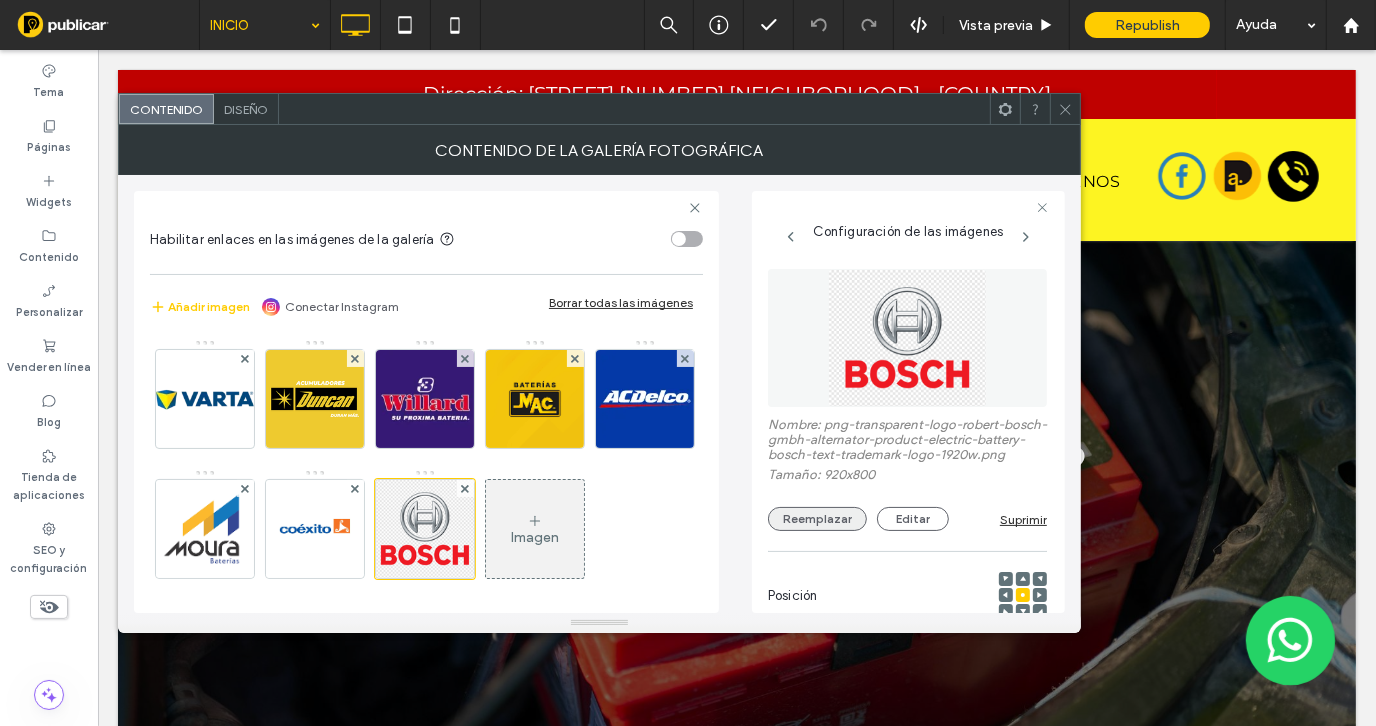 click on "Reemplazar" at bounding box center (817, 519) 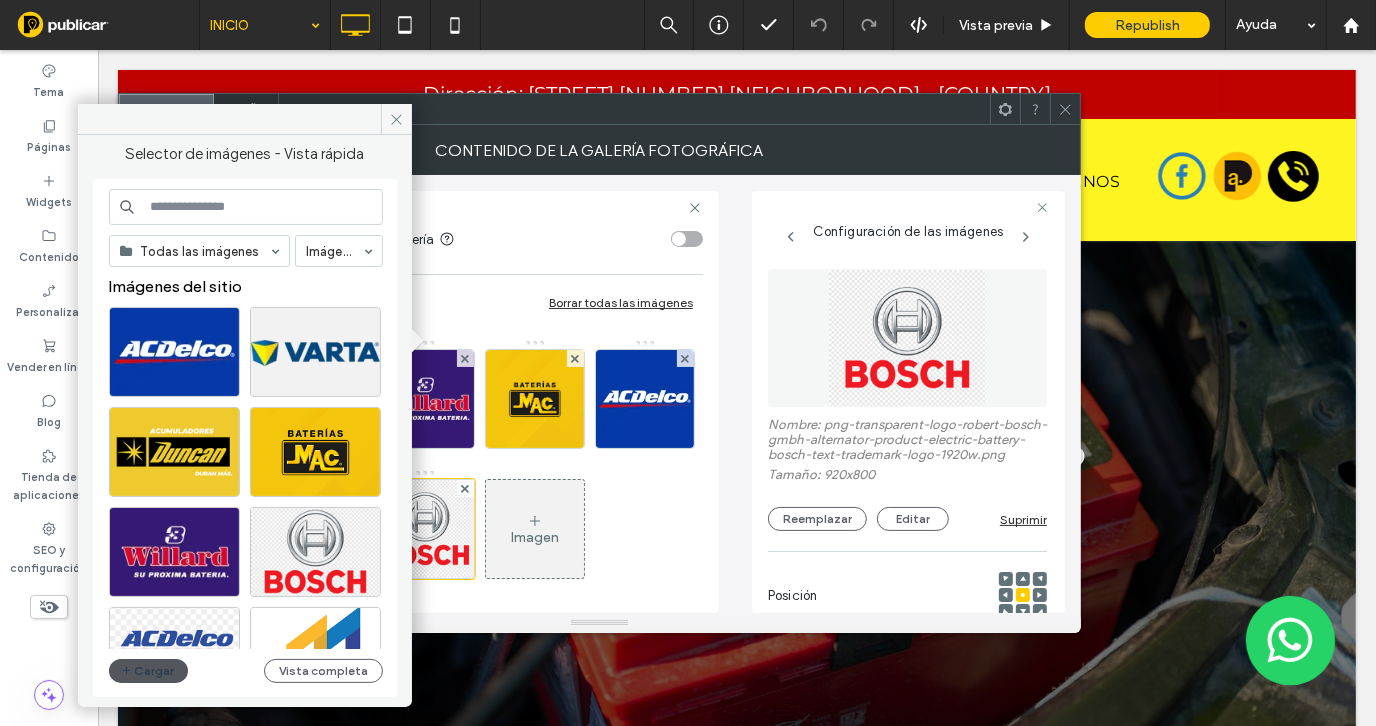 click on "Cargar" at bounding box center [149, 671] 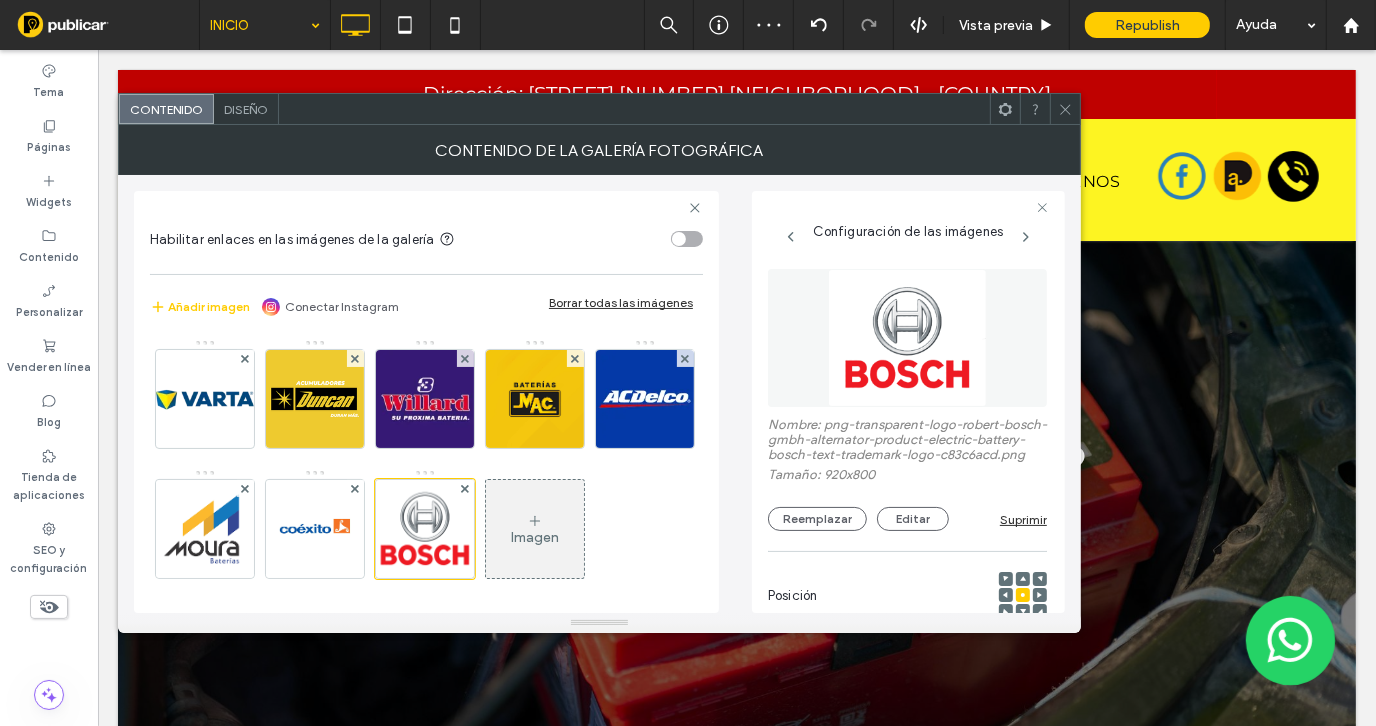 click 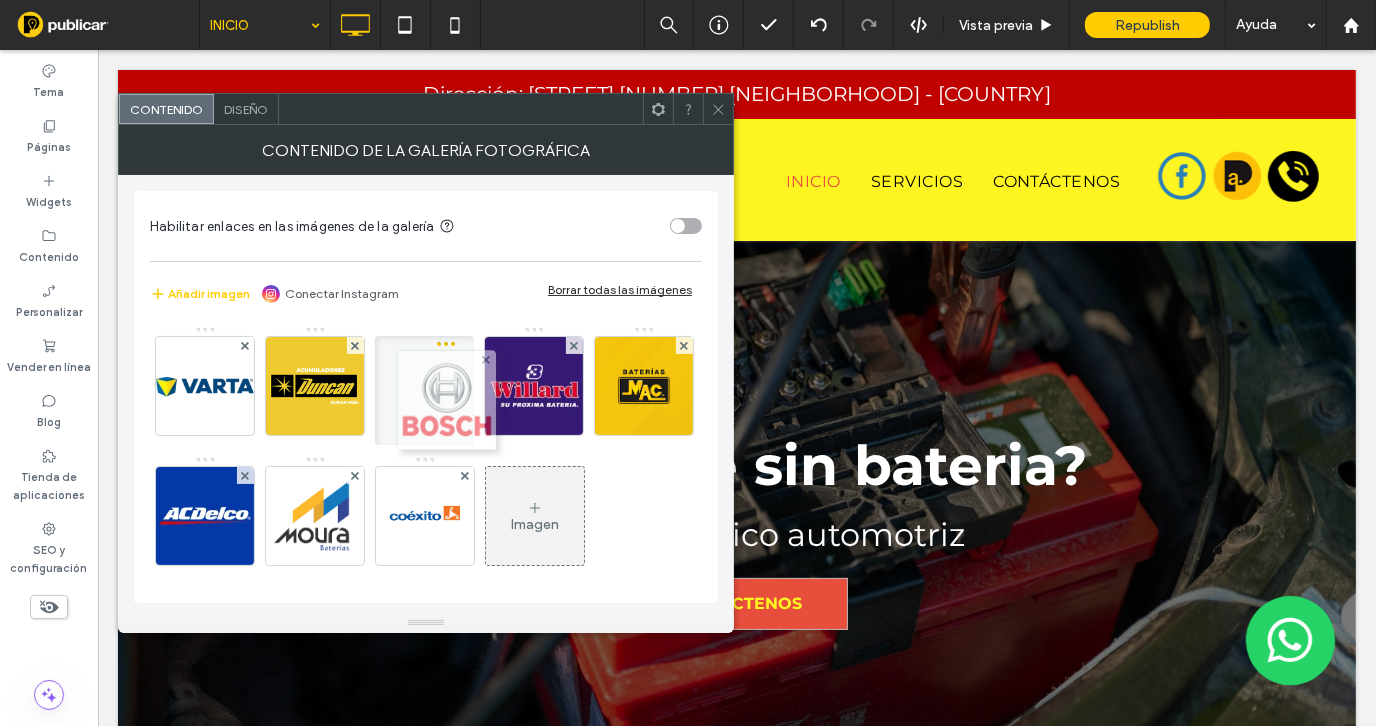 drag, startPoint x: 524, startPoint y: 512, endPoint x: 433, endPoint y: 398, distance: 145.86638 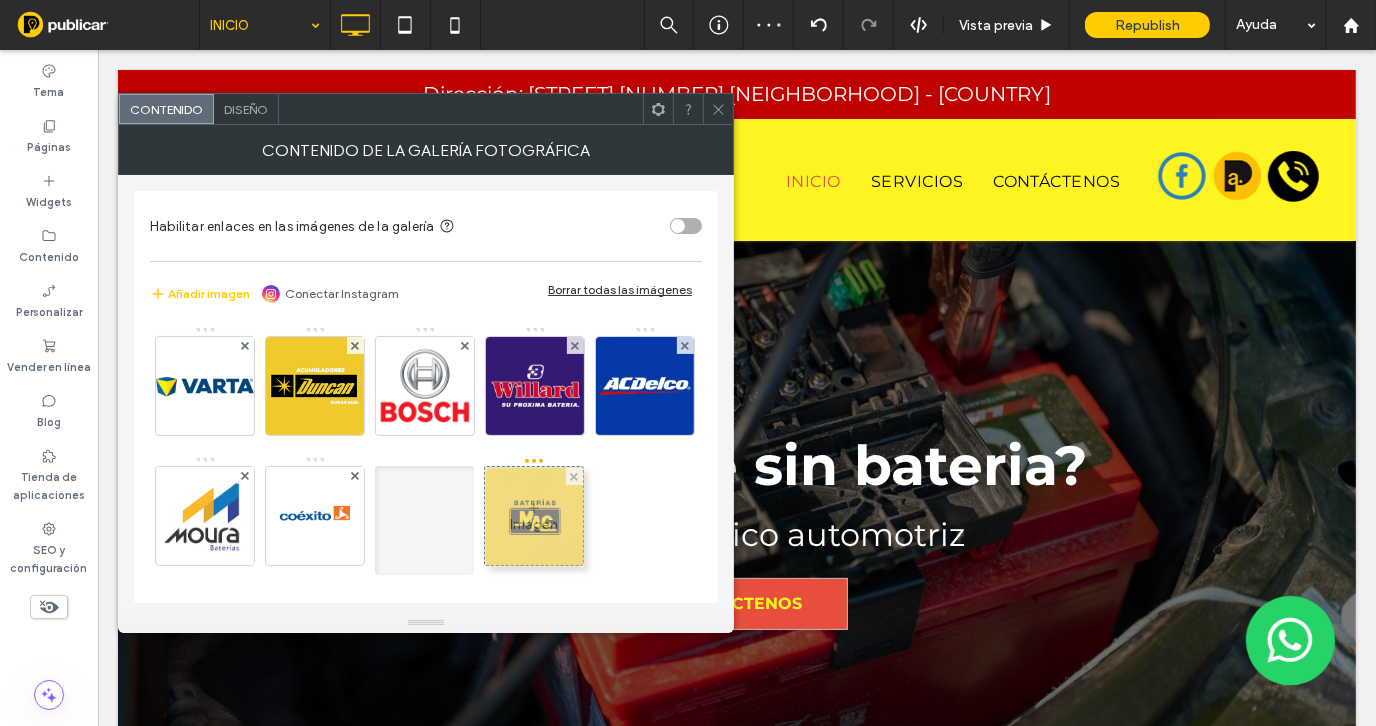 drag, startPoint x: 207, startPoint y: 509, endPoint x: 532, endPoint y: 511, distance: 325.00616 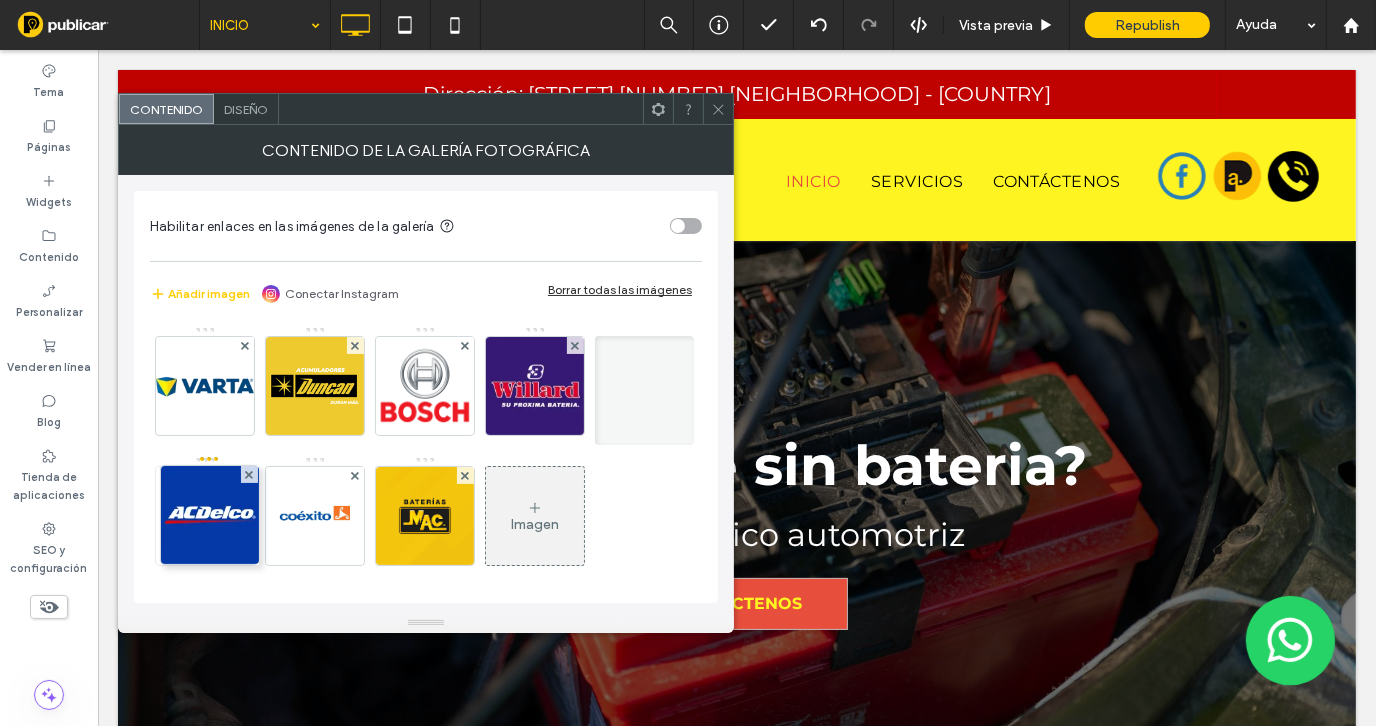 drag, startPoint x: 220, startPoint y: 513, endPoint x: 304, endPoint y: 510, distance: 84.05355 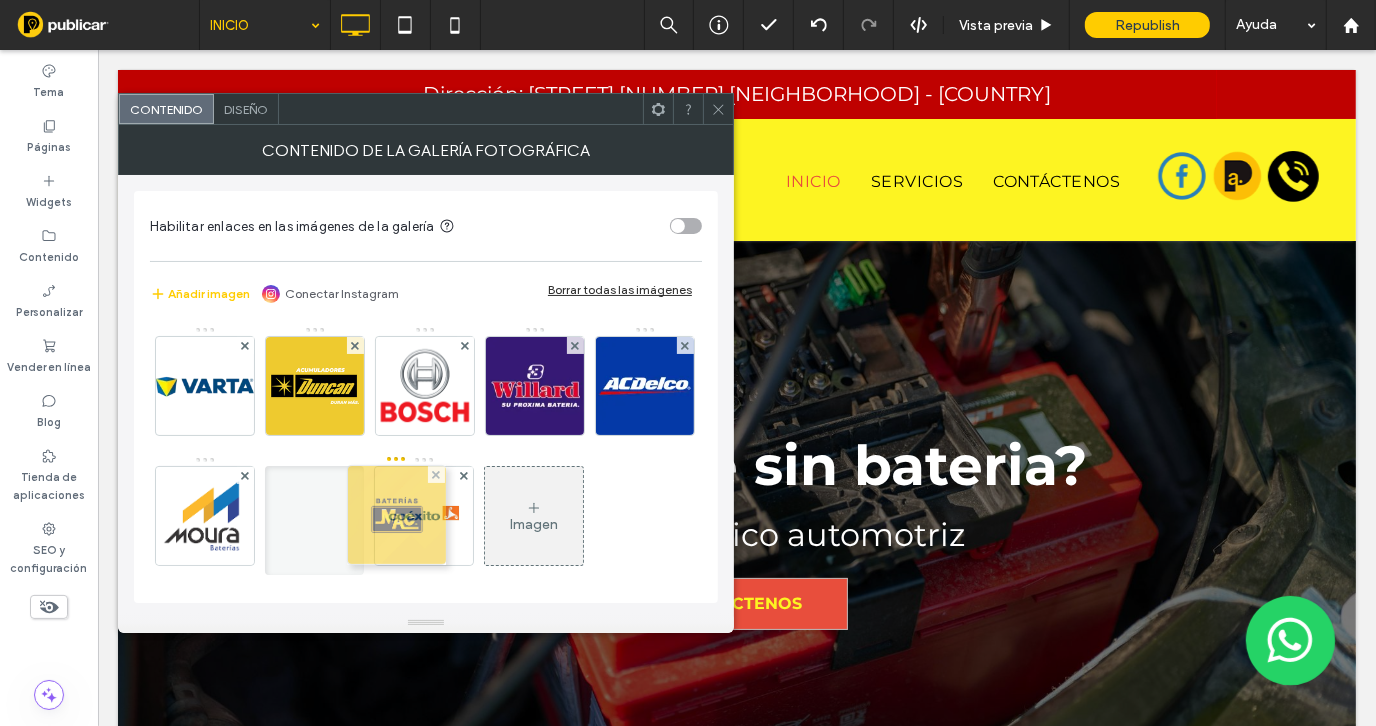 drag, startPoint x: 552, startPoint y: 511, endPoint x: 413, endPoint y: 511, distance: 139 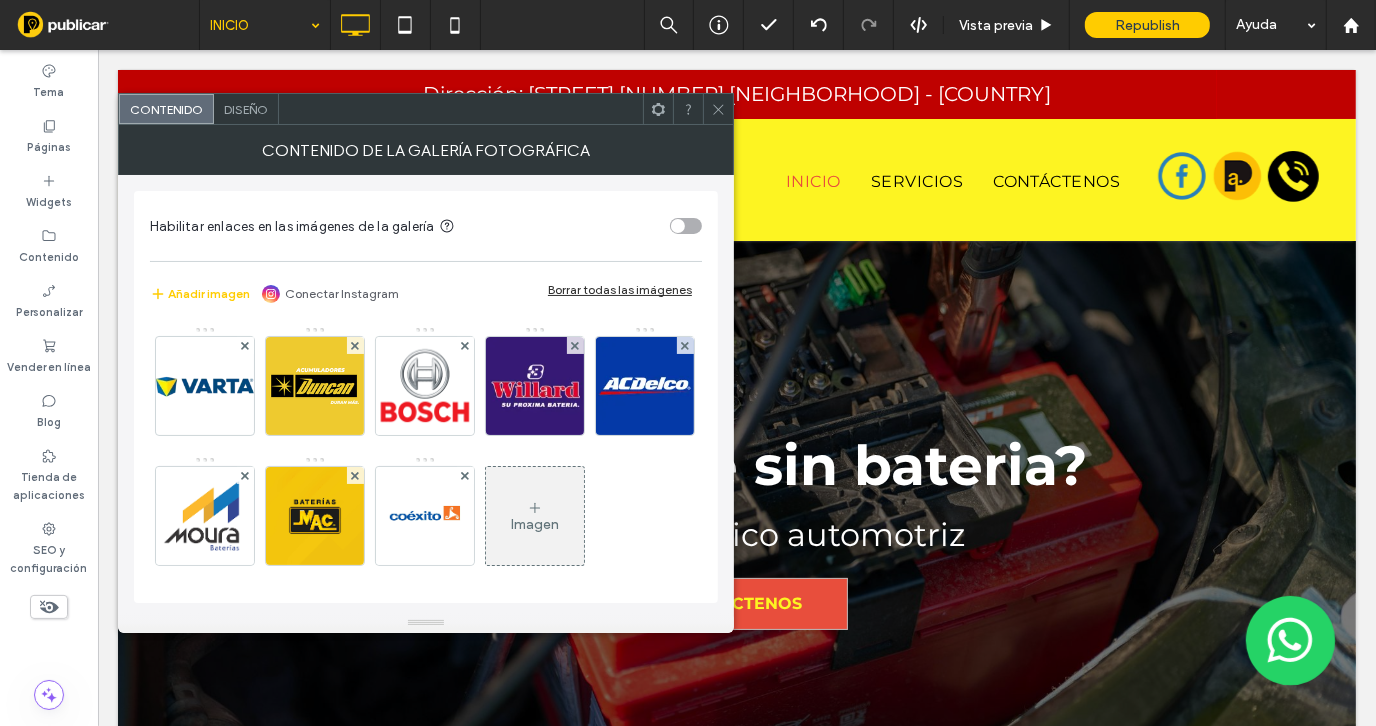 click at bounding box center [718, 109] 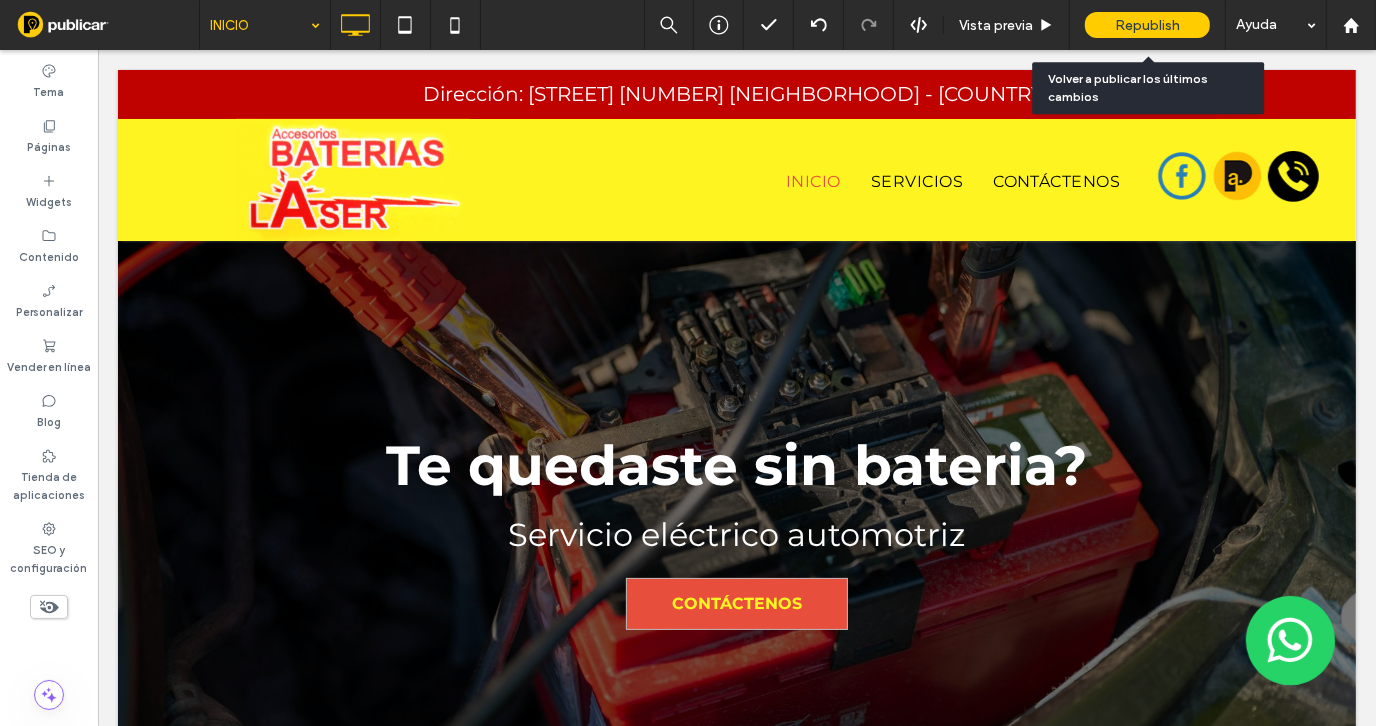 click on "Republish" at bounding box center [1147, 25] 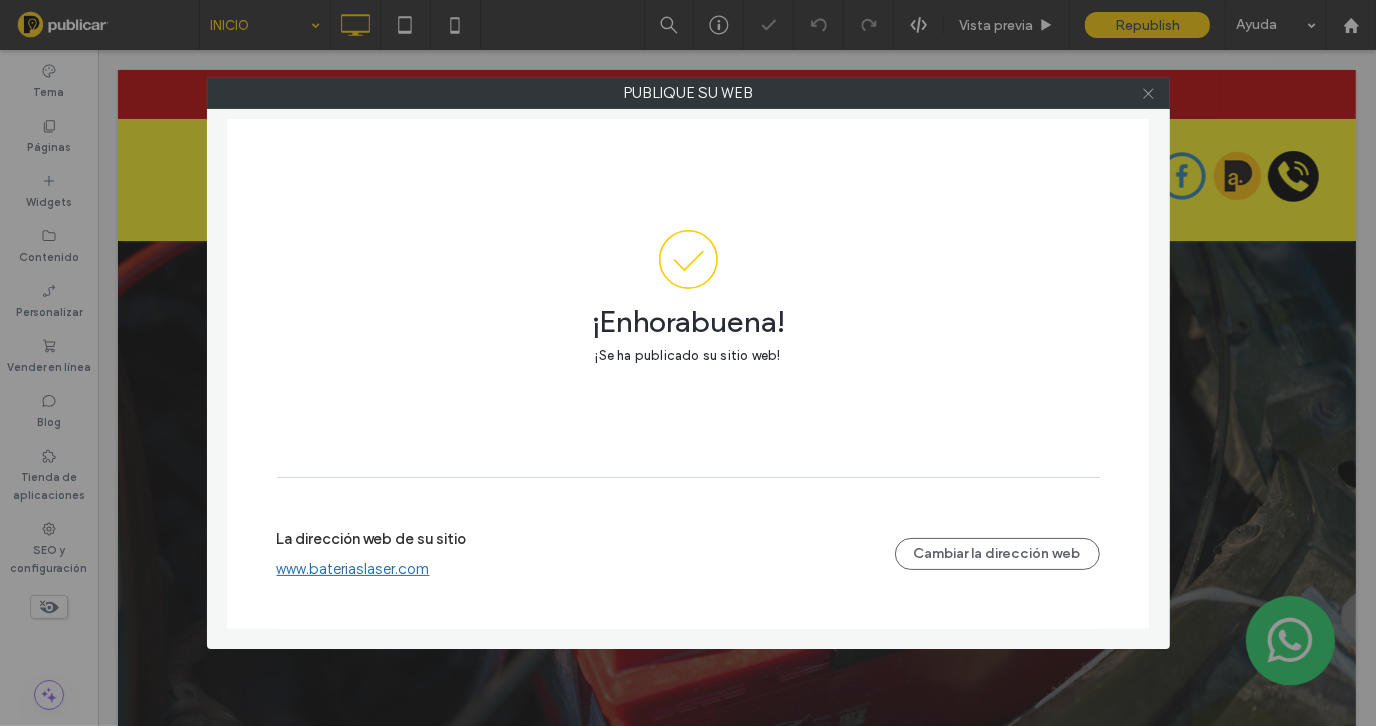 click 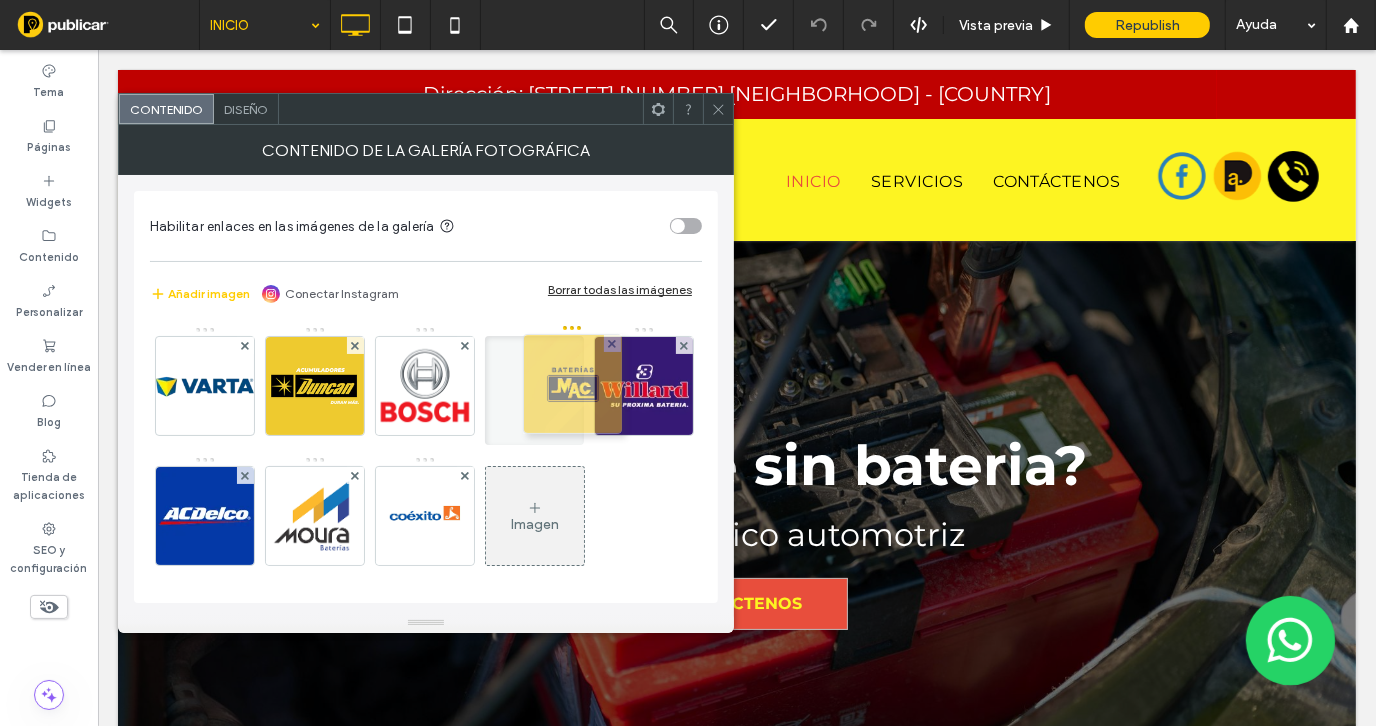 drag, startPoint x: 401, startPoint y: 528, endPoint x: 545, endPoint y: 397, distance: 194.67152 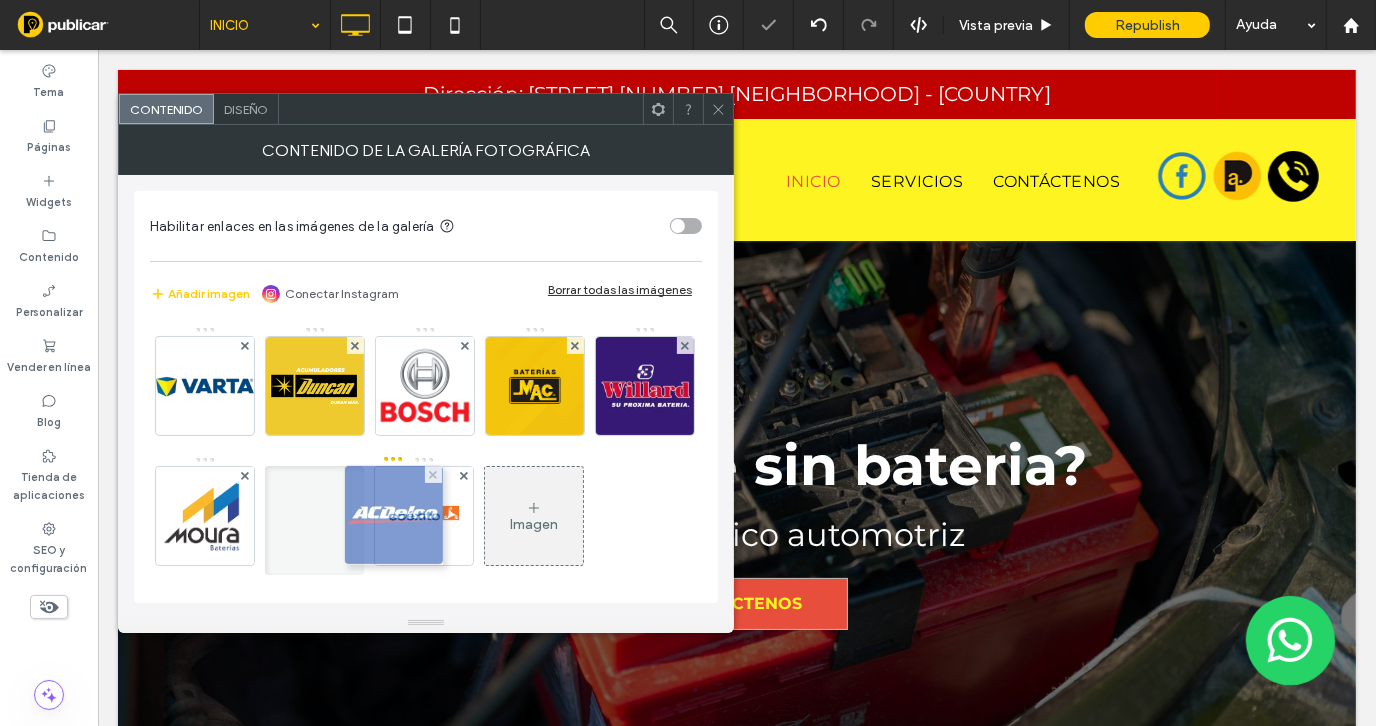 drag, startPoint x: 324, startPoint y: 501, endPoint x: 408, endPoint y: 501, distance: 84 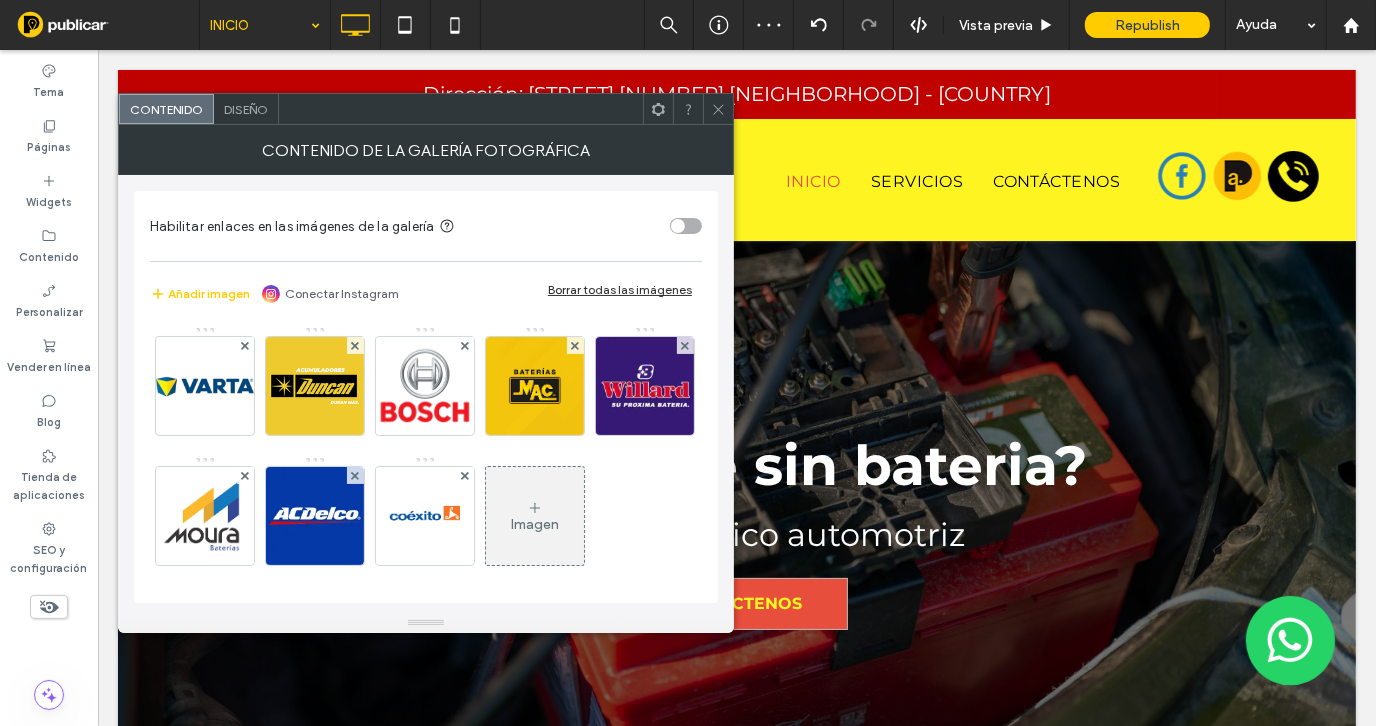click 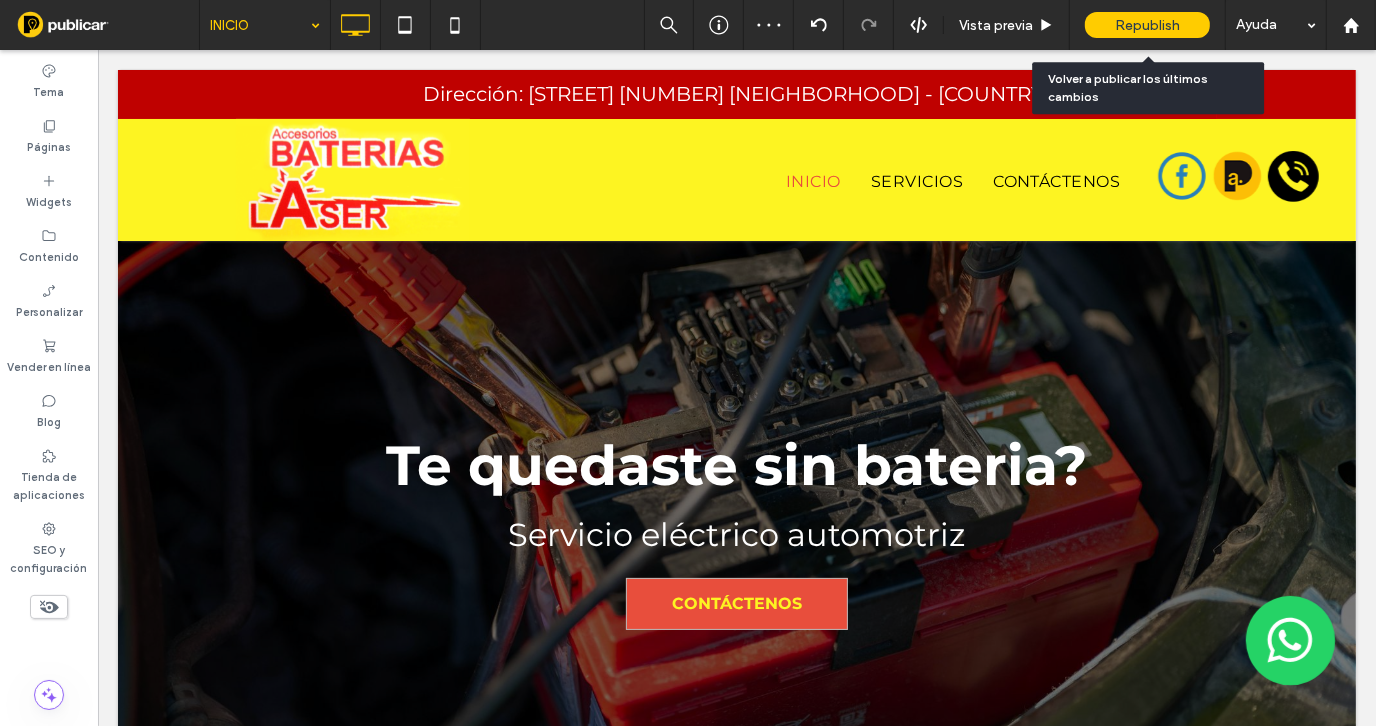 click on "Republish" at bounding box center [1147, 25] 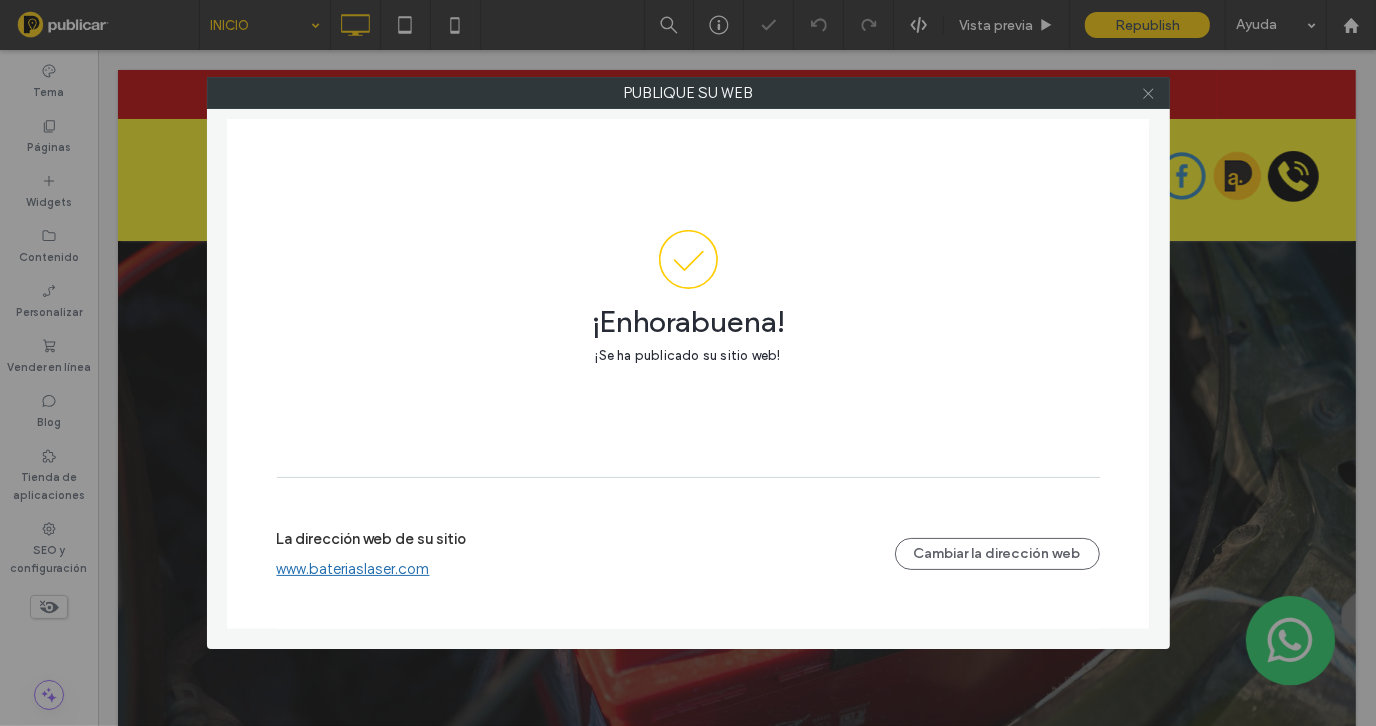 click 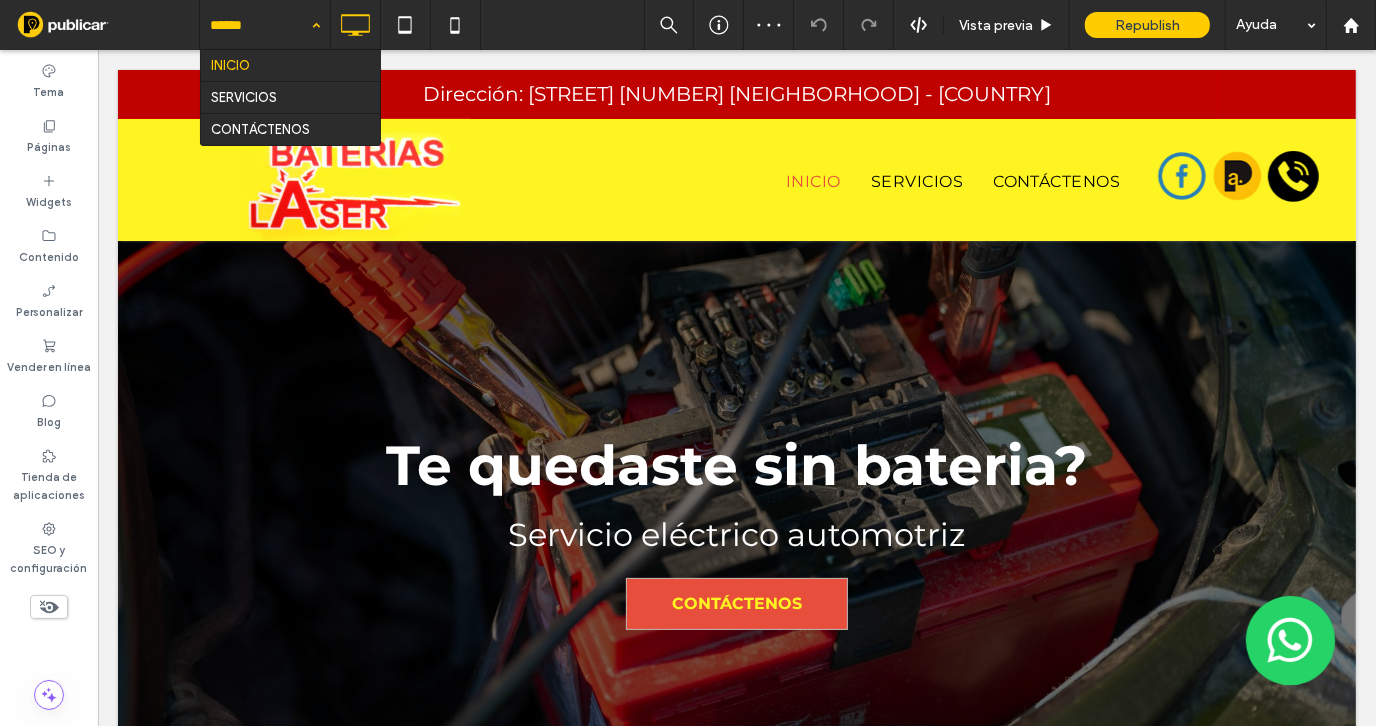 click at bounding box center (260, 25) 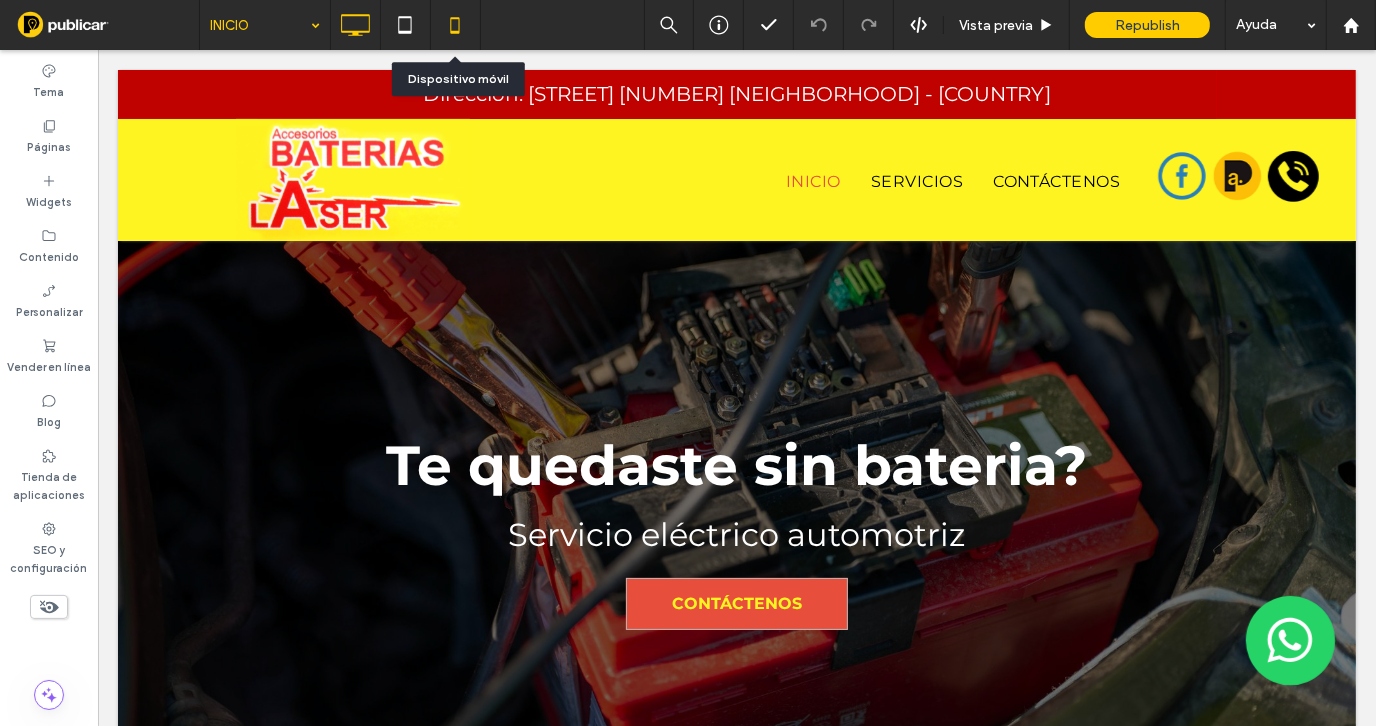 click 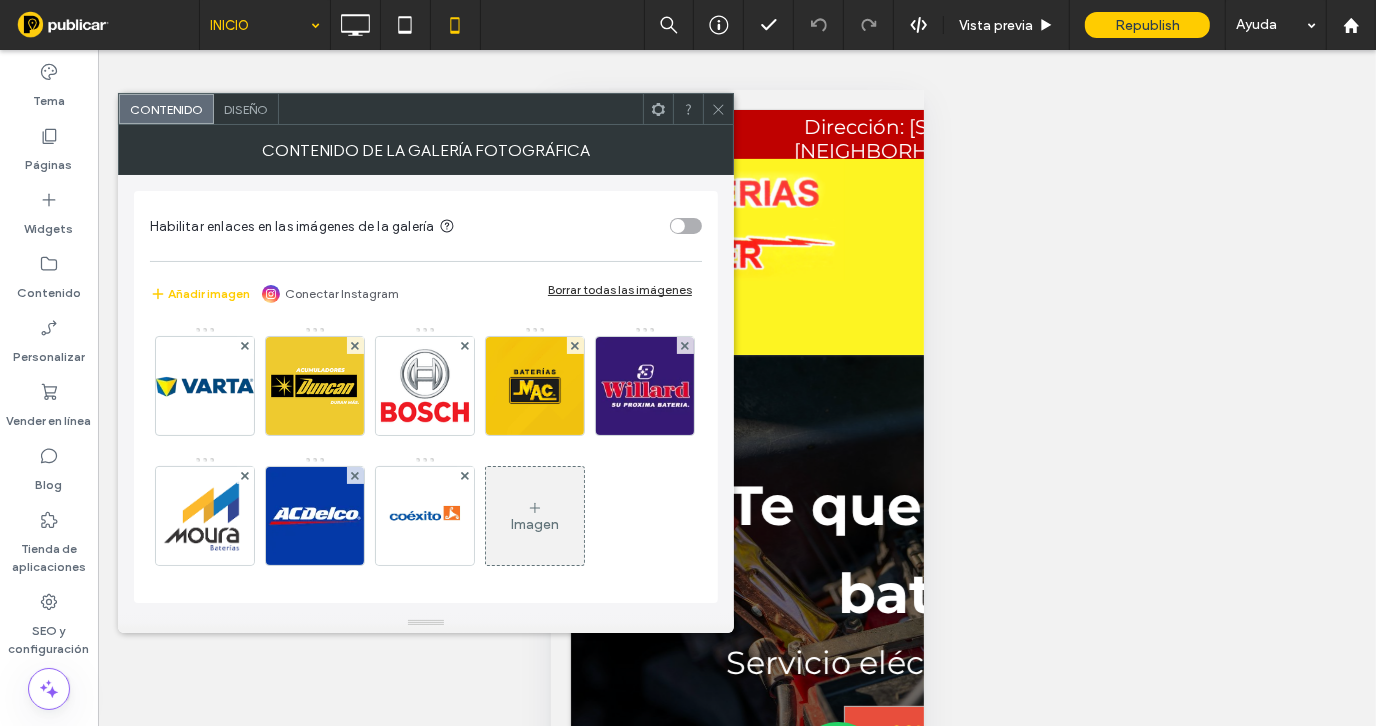 click on "Diseño" at bounding box center (246, 109) 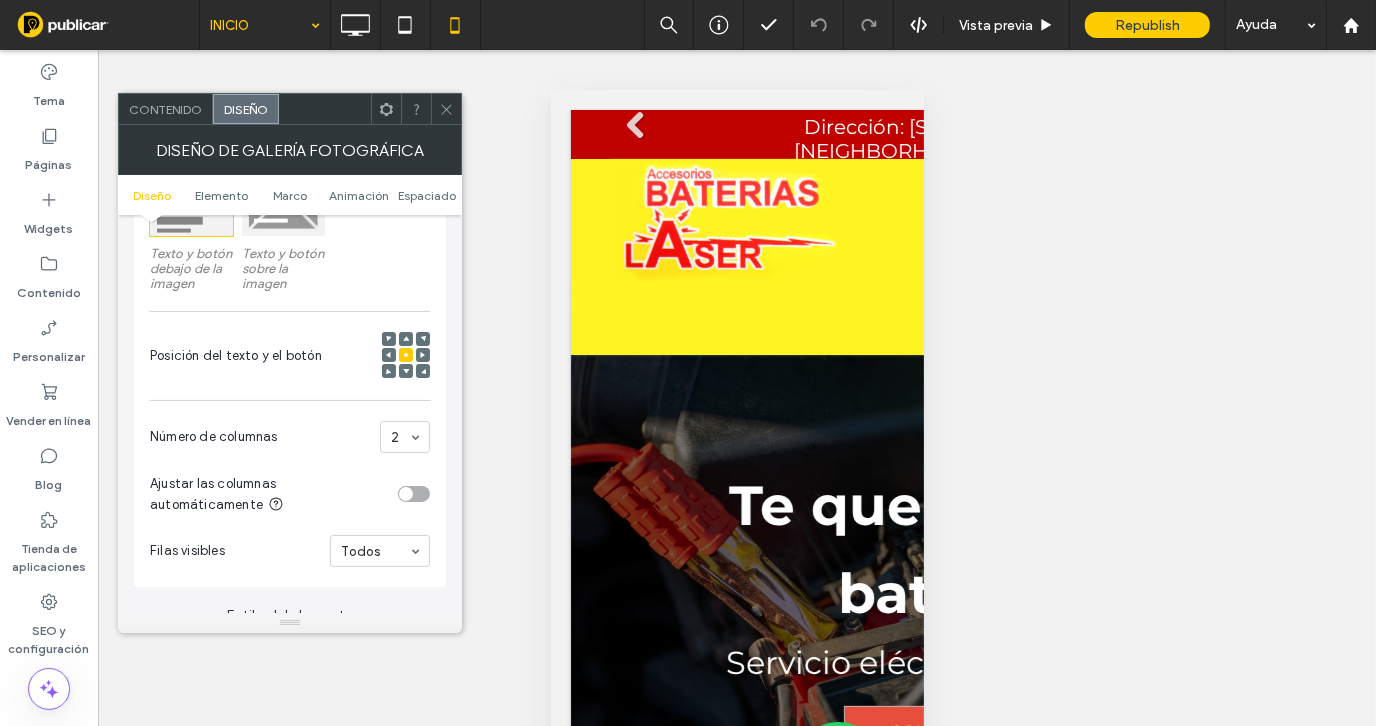 scroll, scrollTop: 399, scrollLeft: 0, axis: vertical 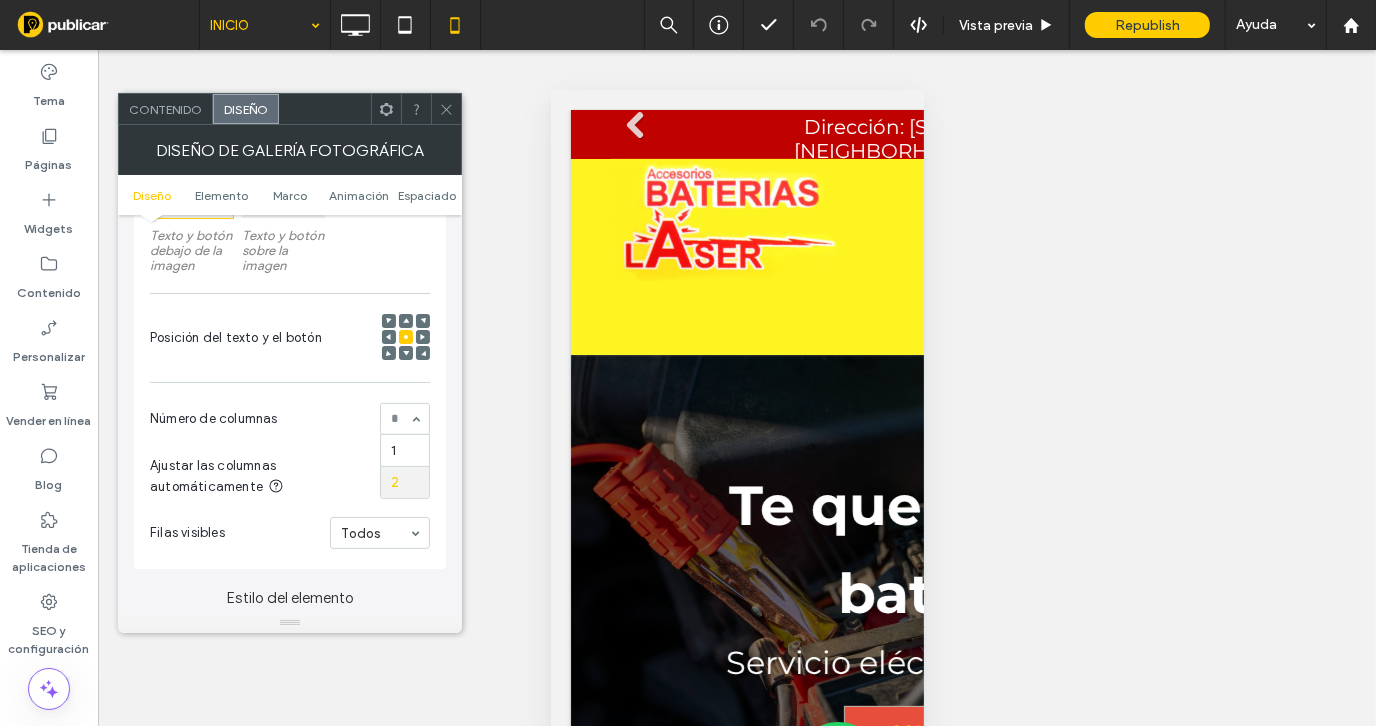 click on "1 2" at bounding box center [405, 419] 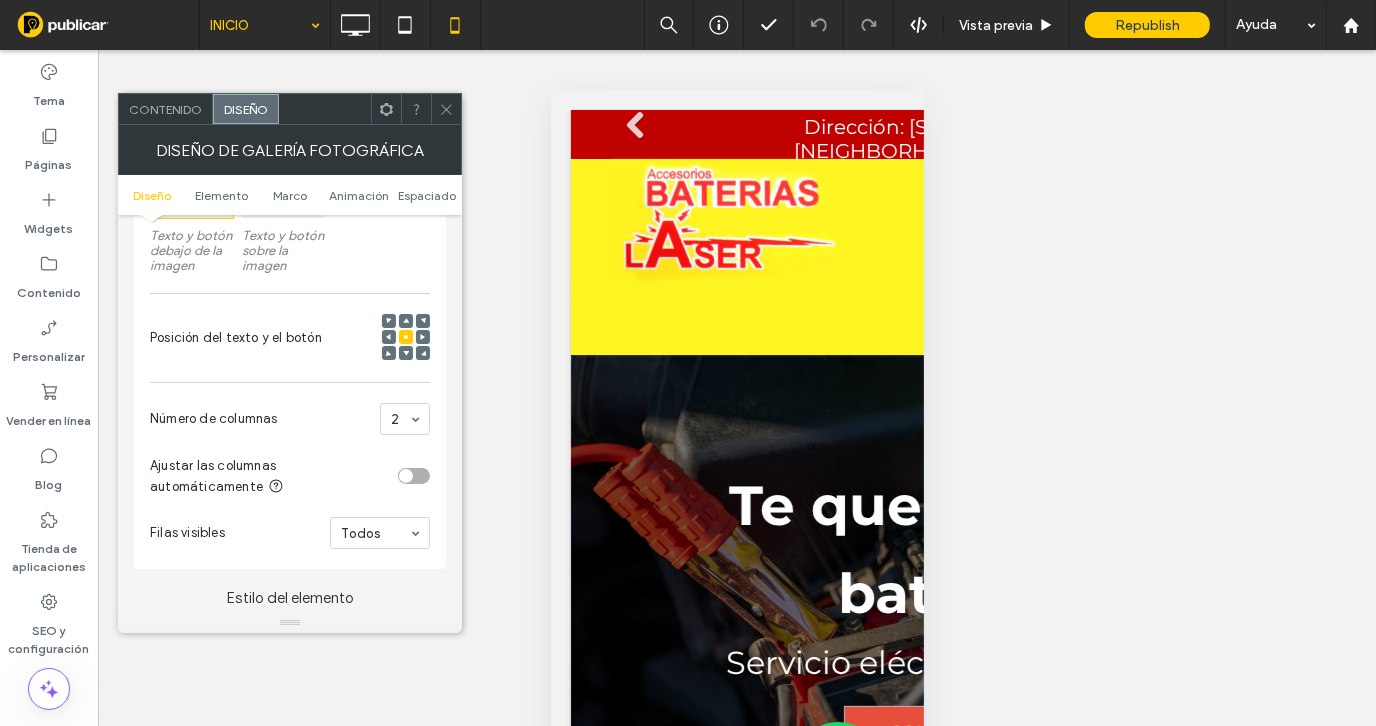 click 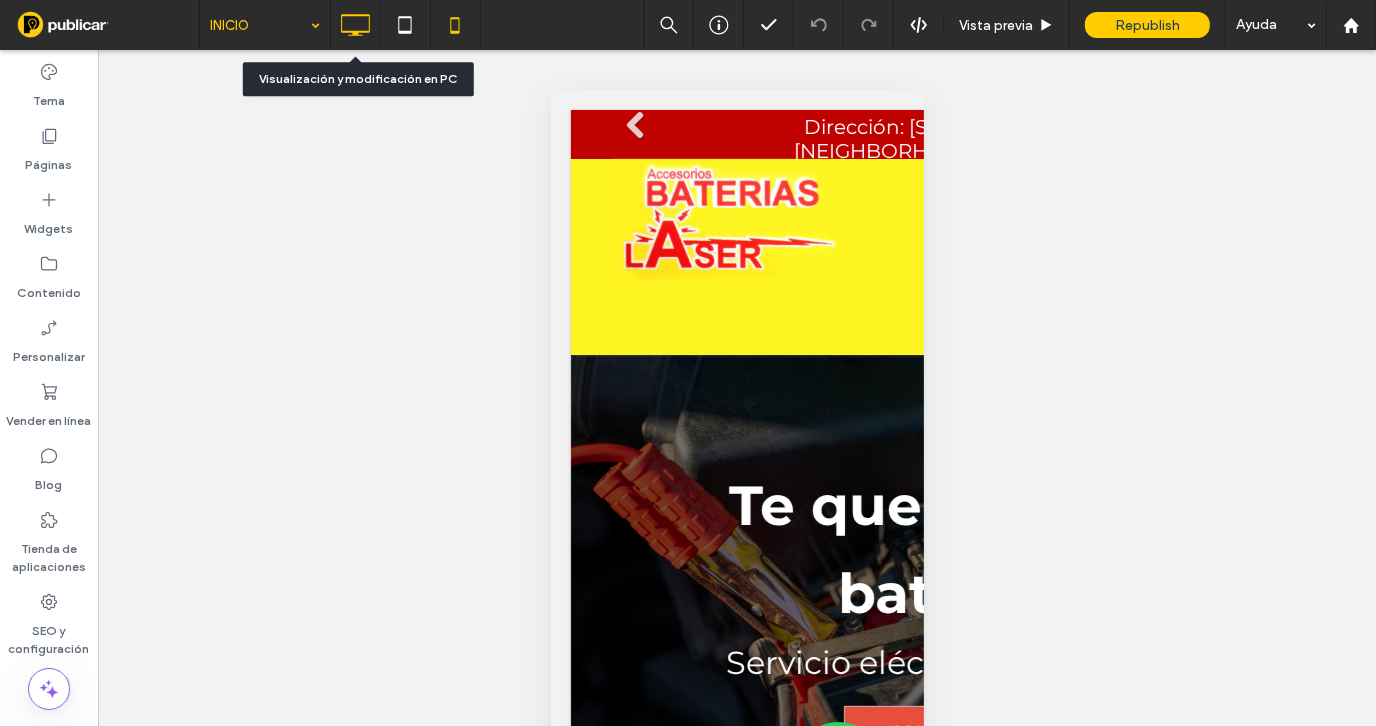 click 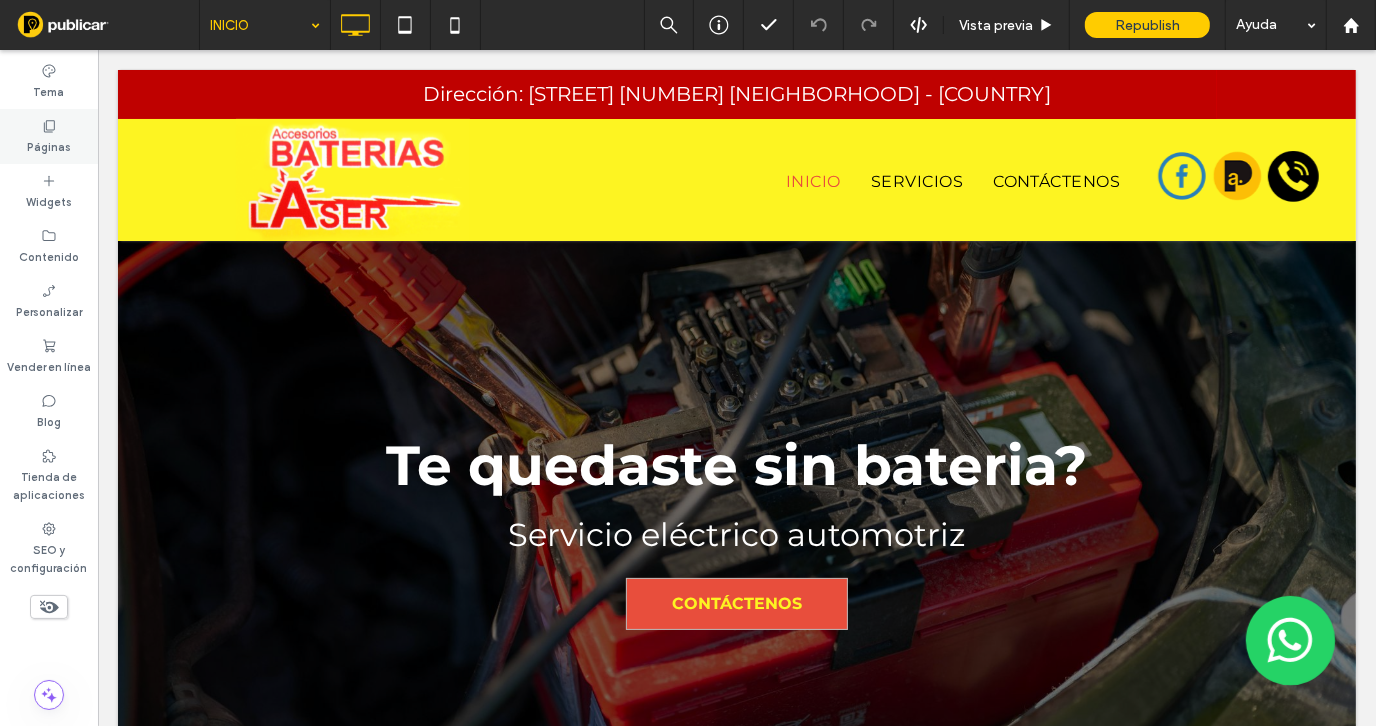 click on "Páginas" at bounding box center (49, 145) 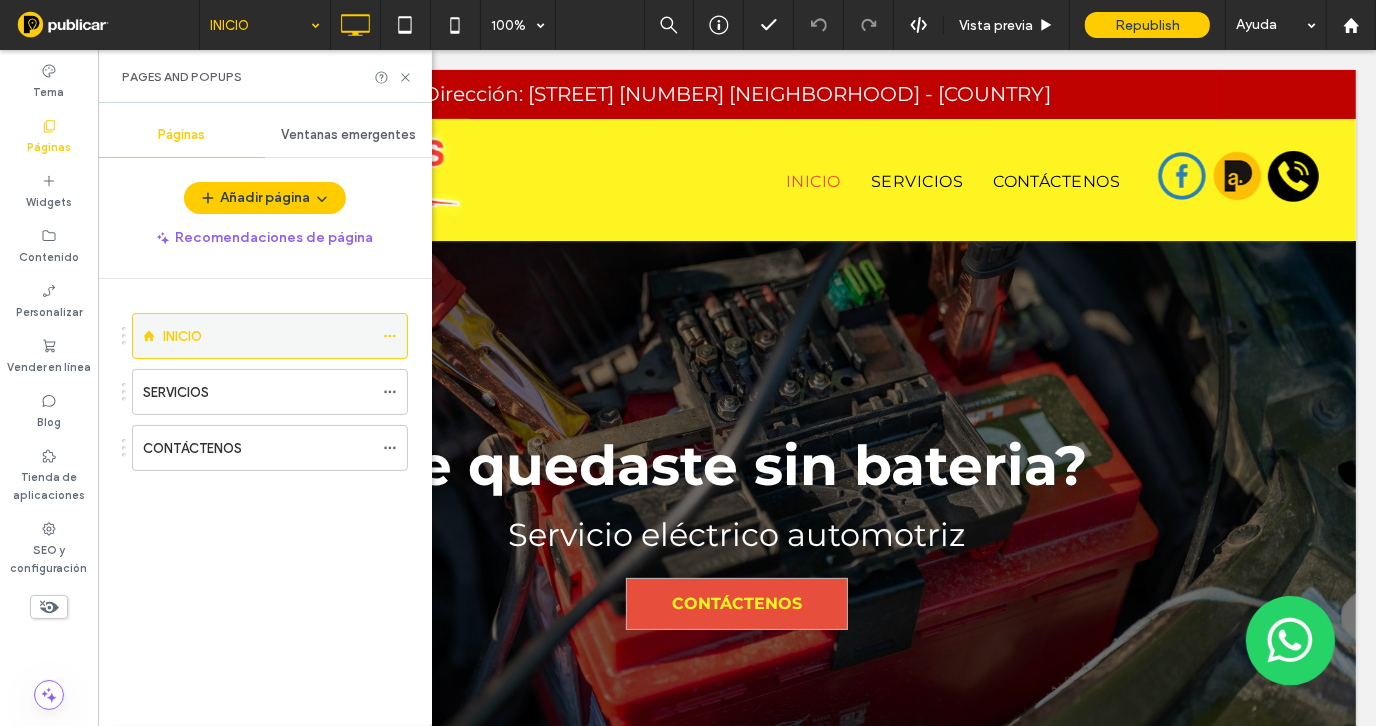 click 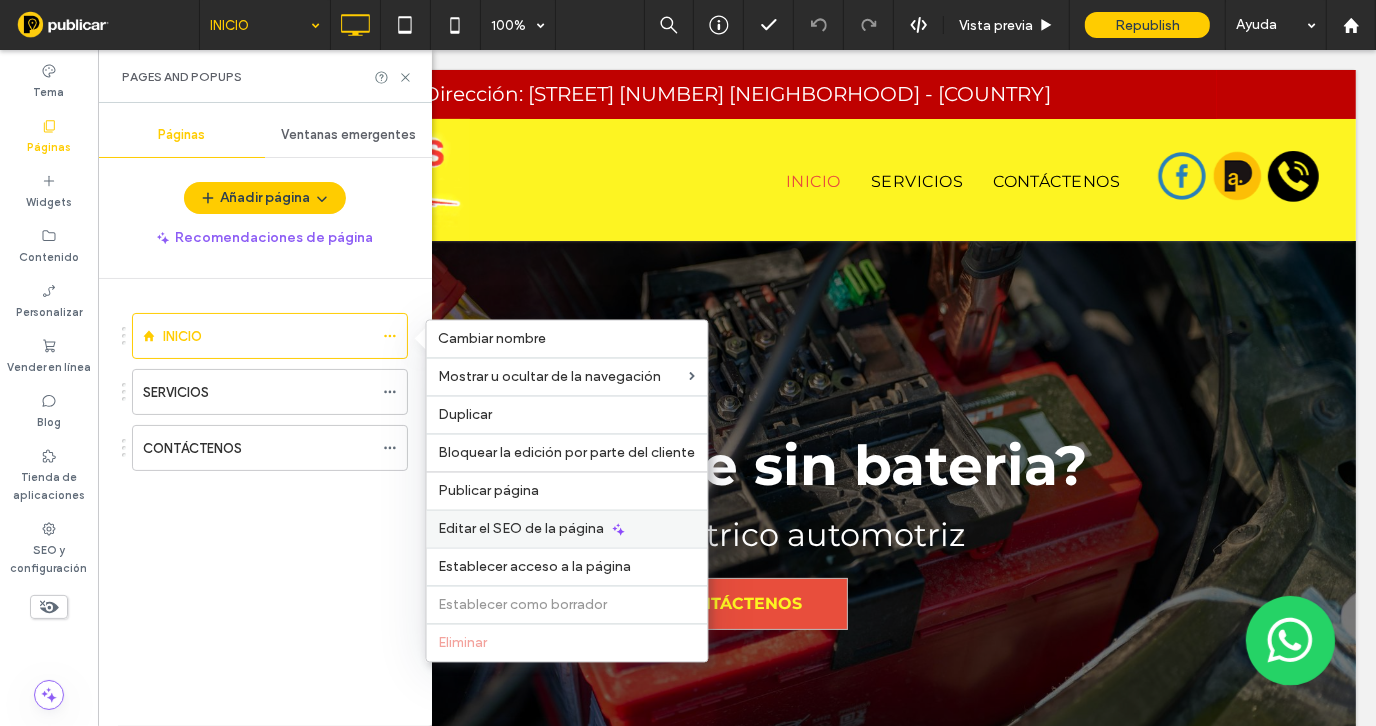 click on "Editar el SEO de la página" at bounding box center (522, 529) 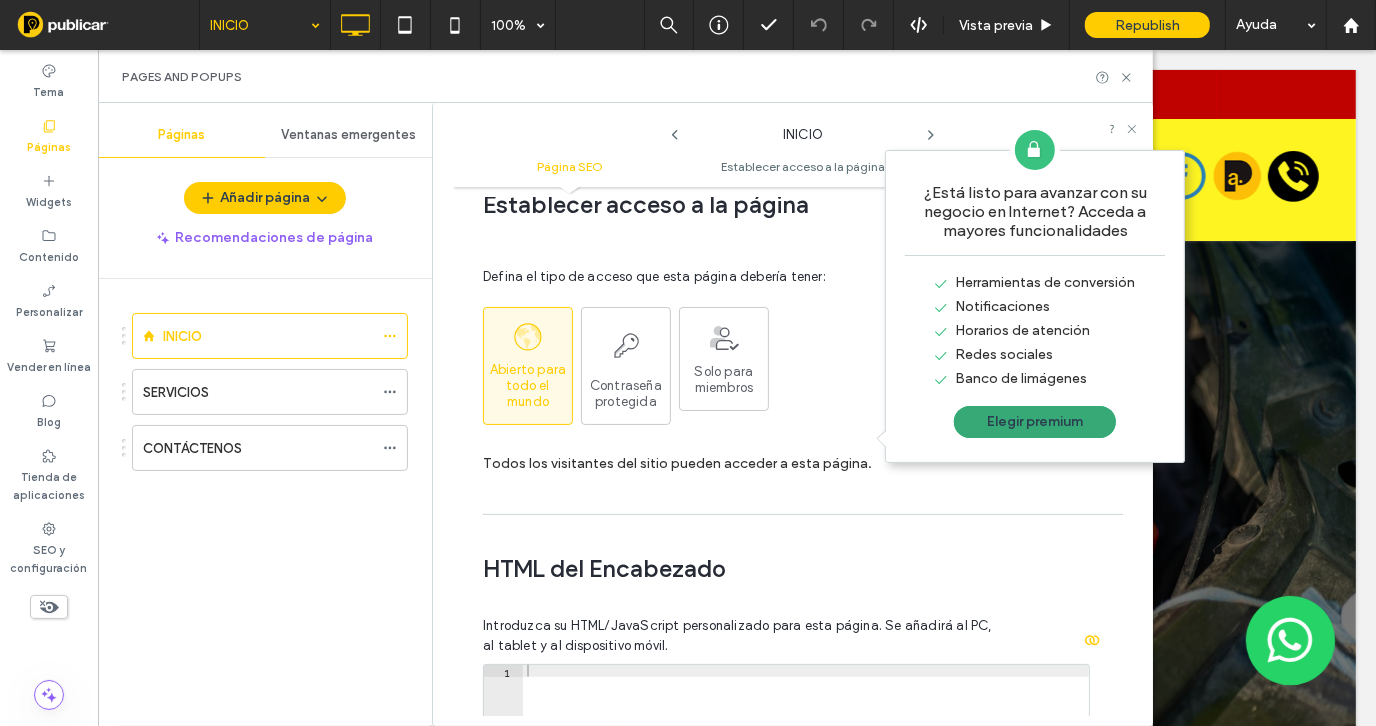 scroll, scrollTop: 1358, scrollLeft: 0, axis: vertical 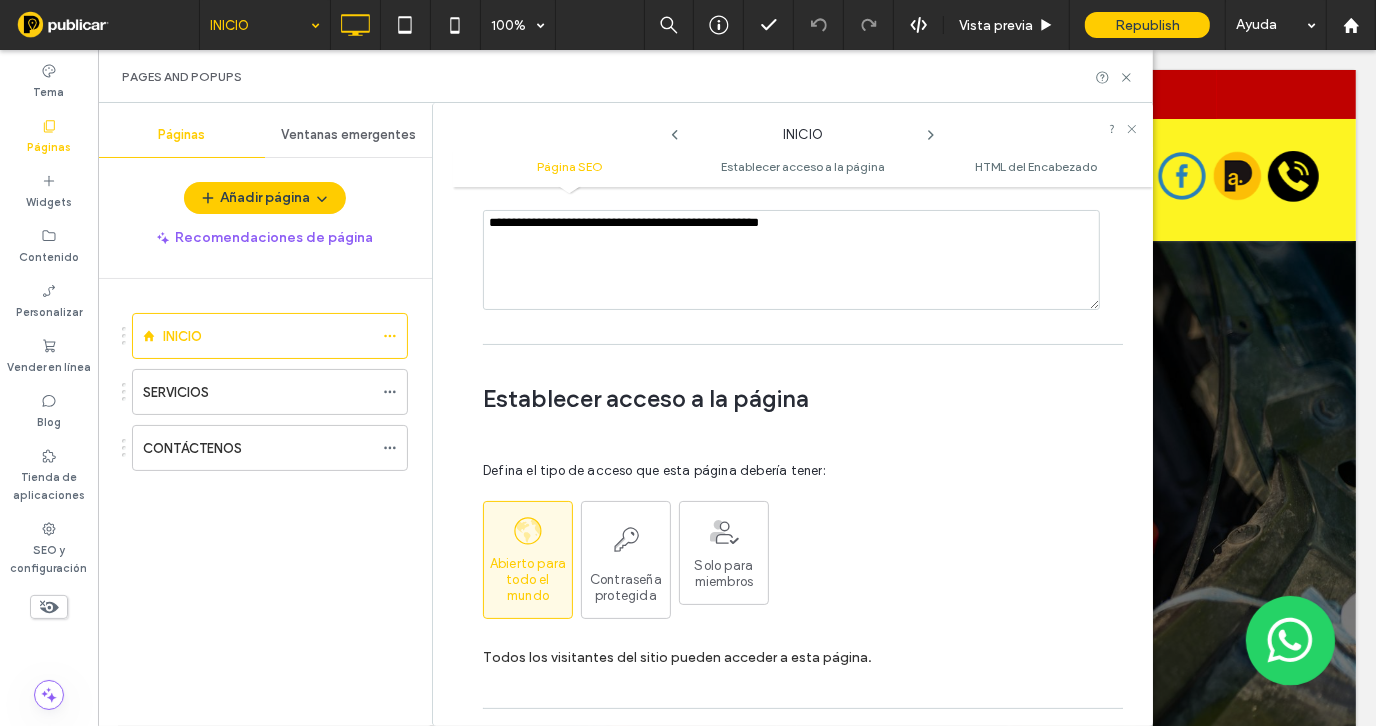 click on "Pages and Popups" at bounding box center [625, 76] 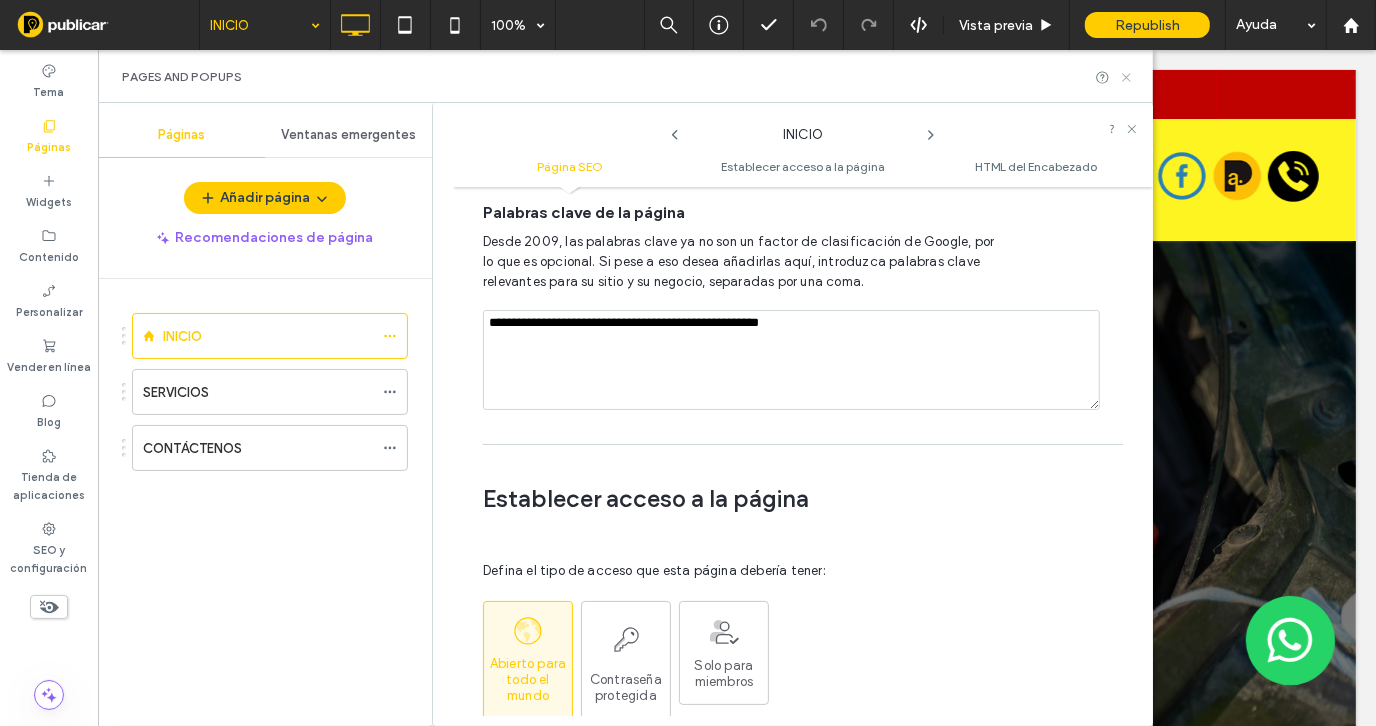 click 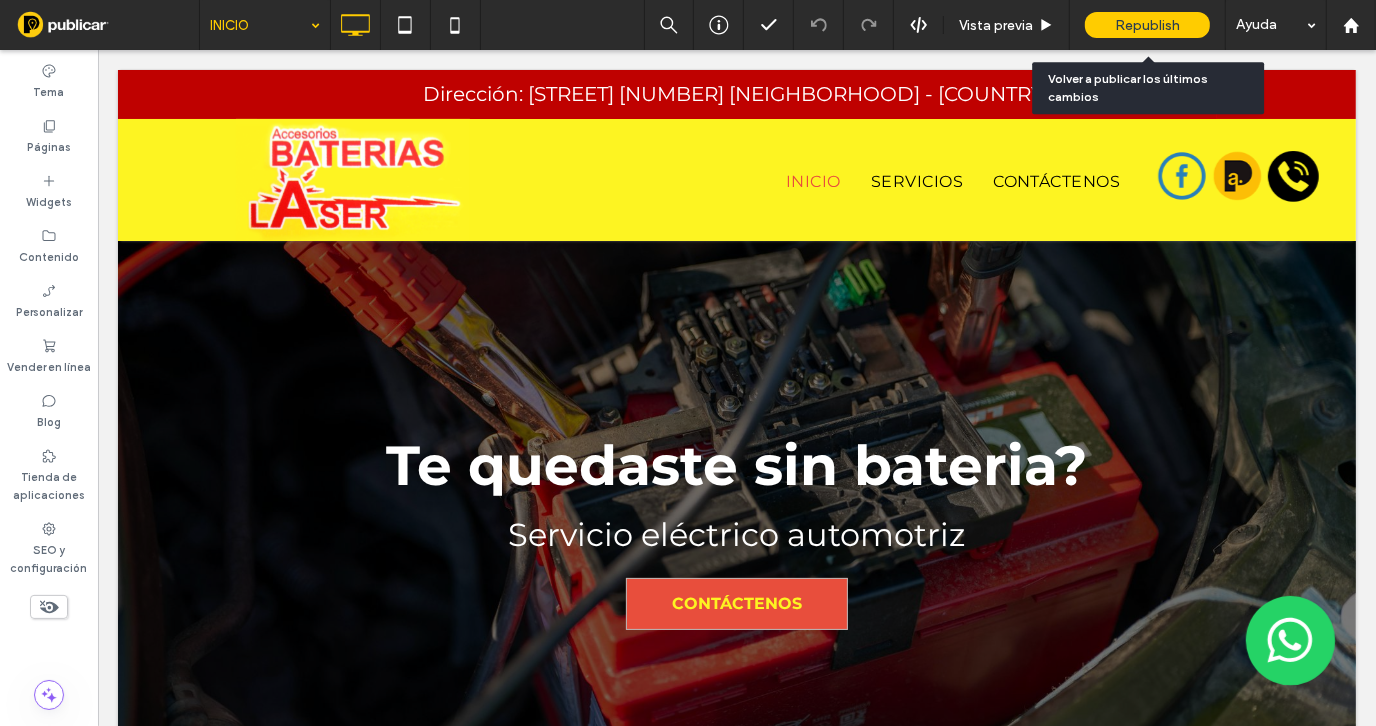 click on "Republish" at bounding box center (1147, 25) 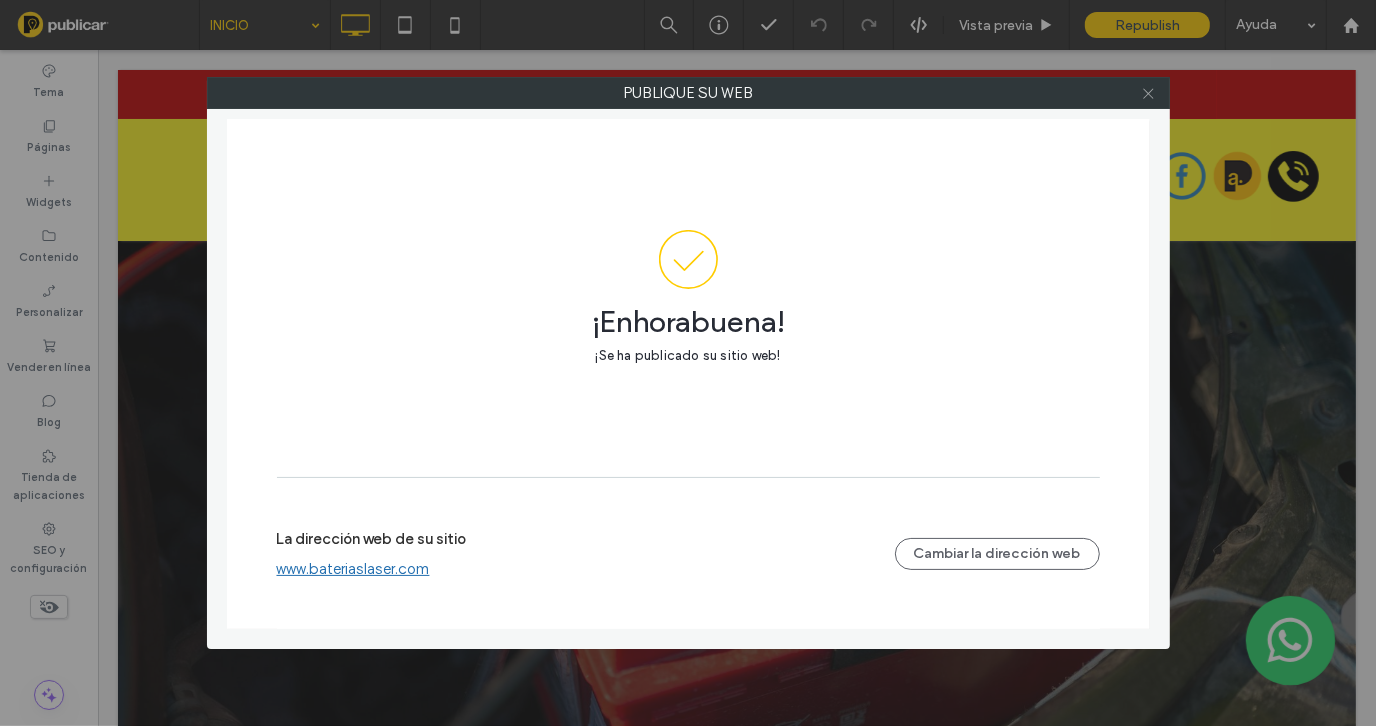 click 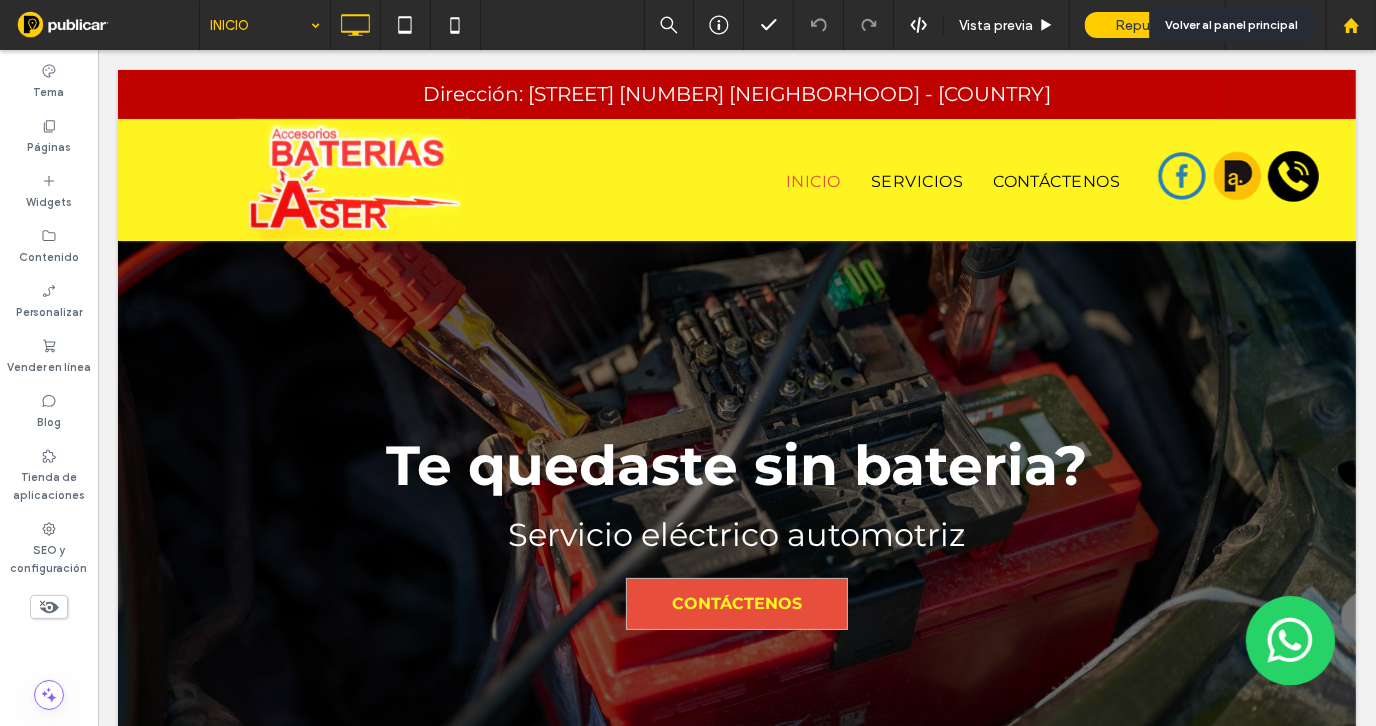 drag, startPoint x: 1351, startPoint y: 27, endPoint x: 1333, endPoint y: 26, distance: 18.027756 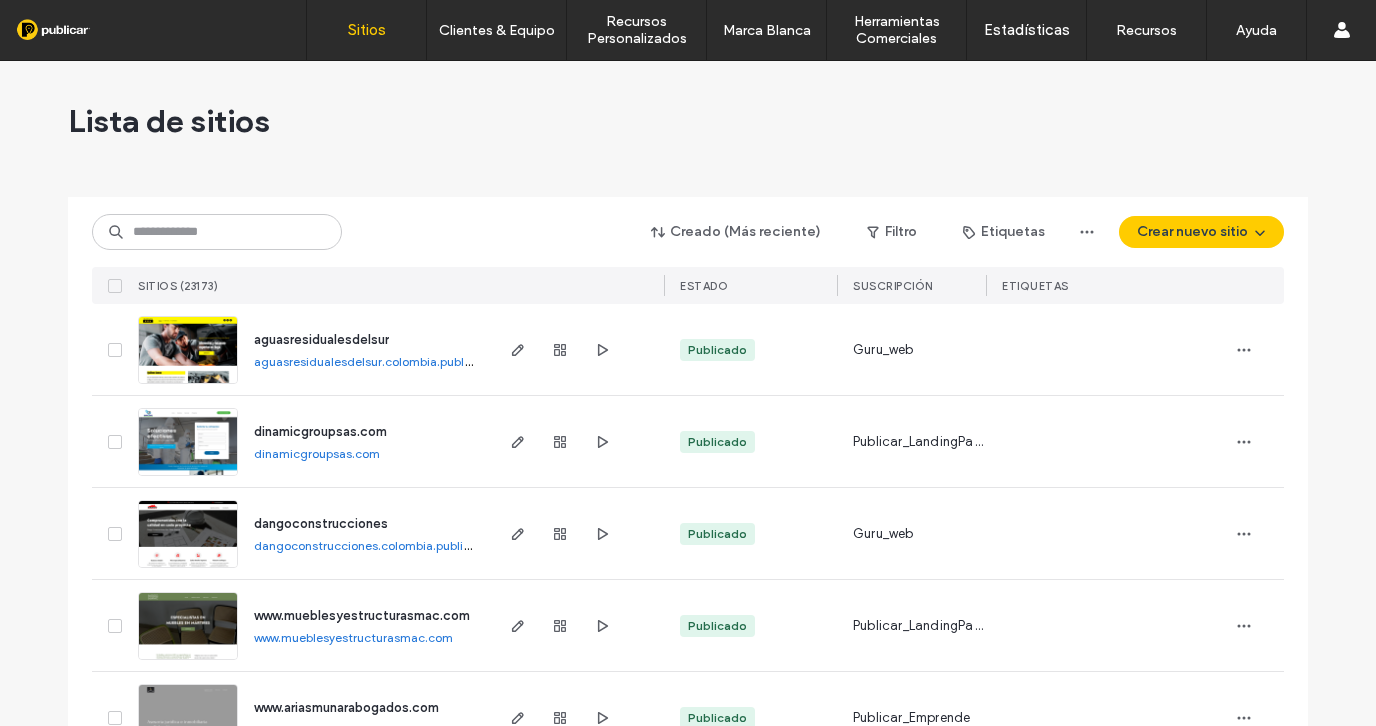 scroll, scrollTop: 0, scrollLeft: 0, axis: both 